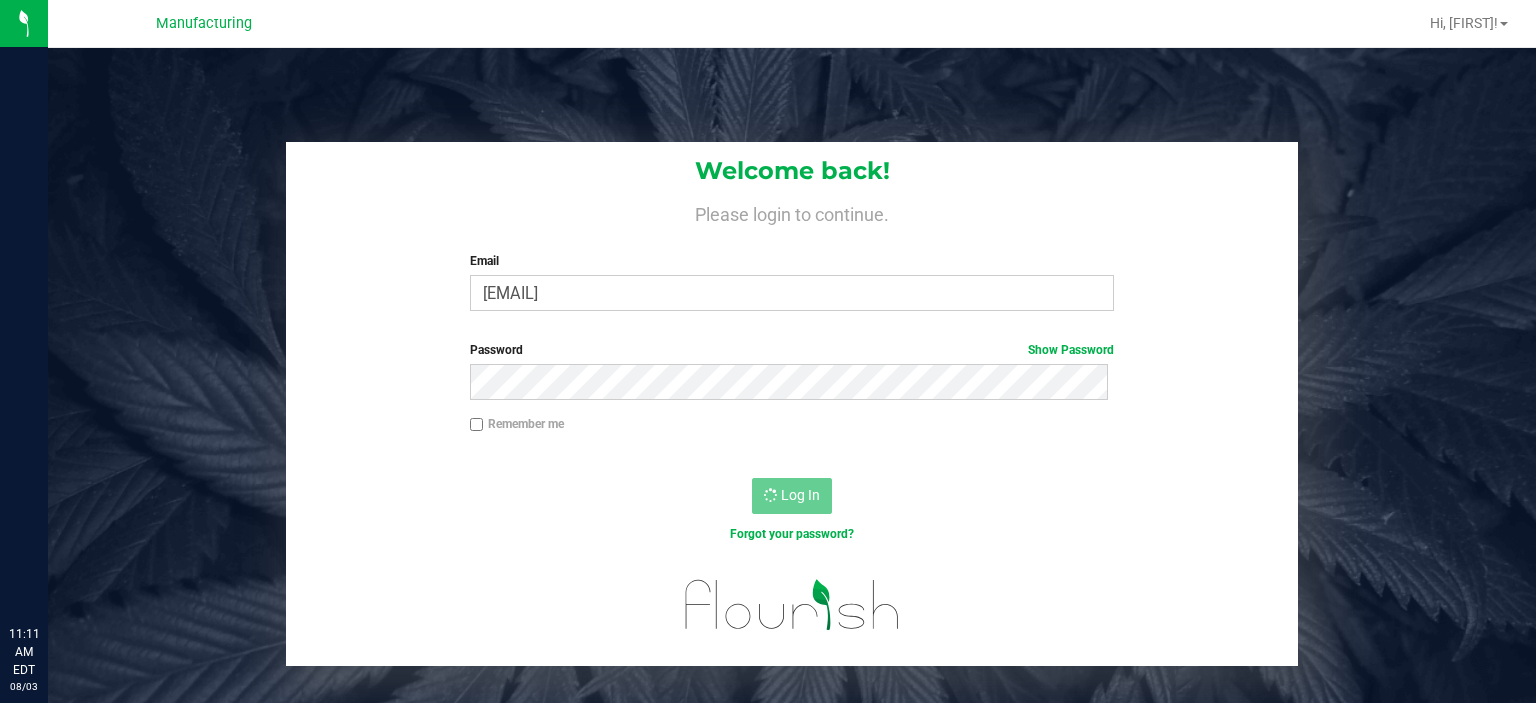 scroll, scrollTop: 0, scrollLeft: 0, axis: both 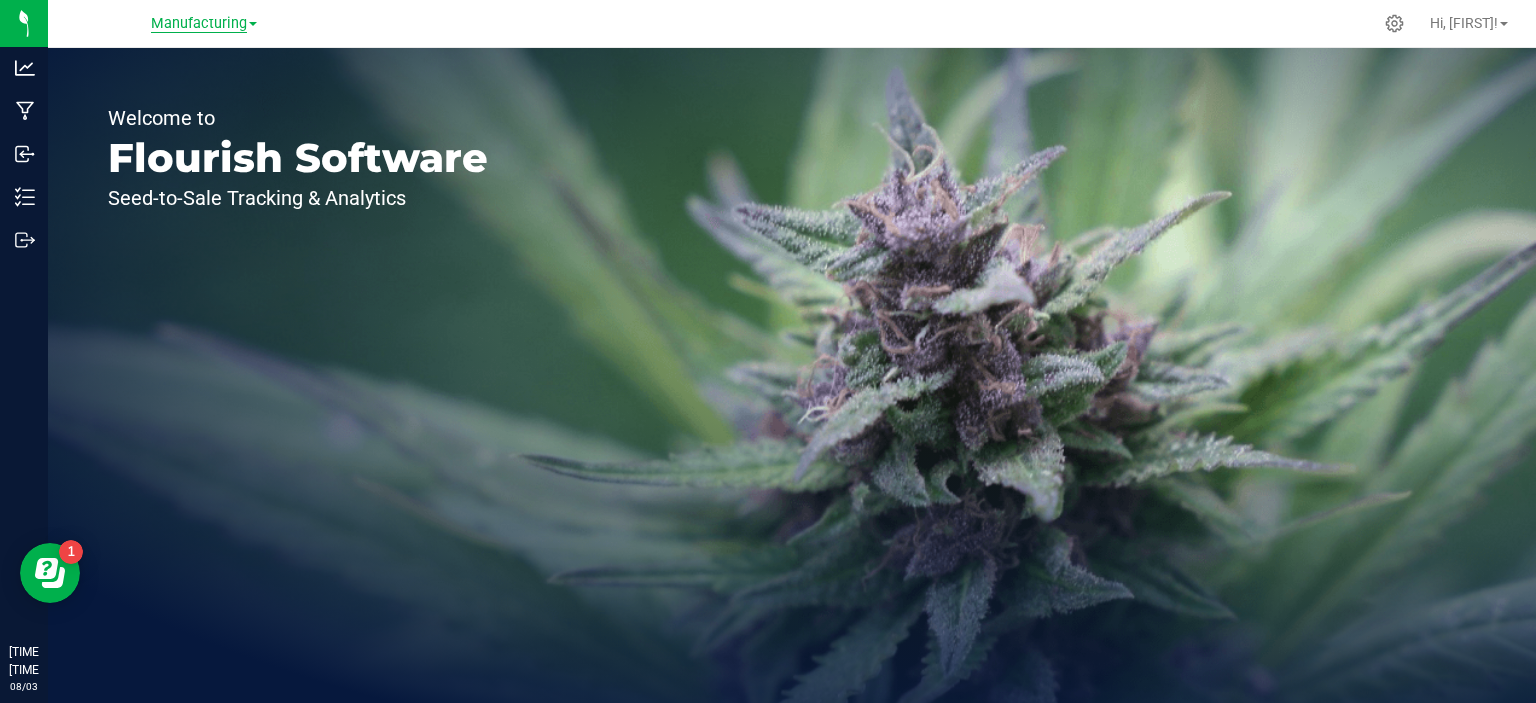 click on "Manufacturing" at bounding box center (199, 24) 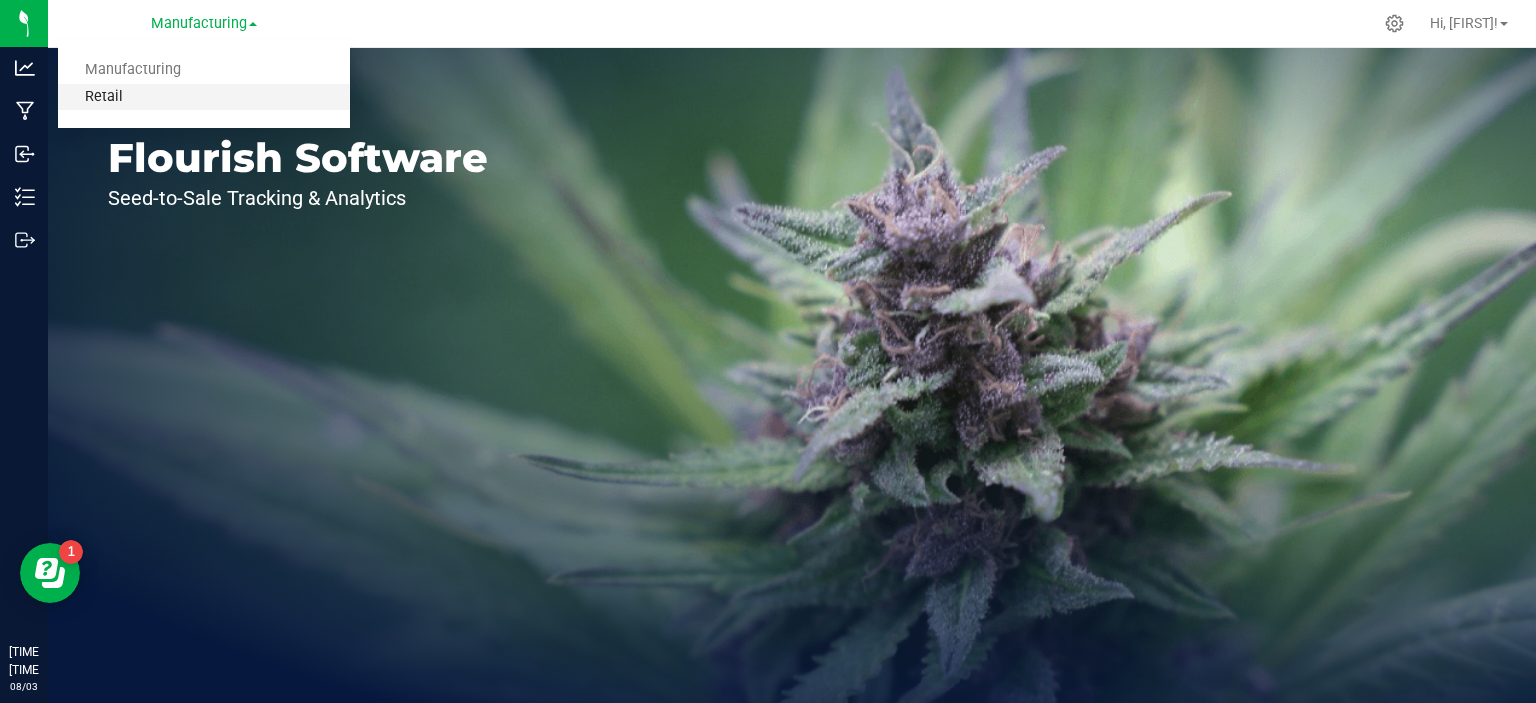click on "Retail" at bounding box center [204, 97] 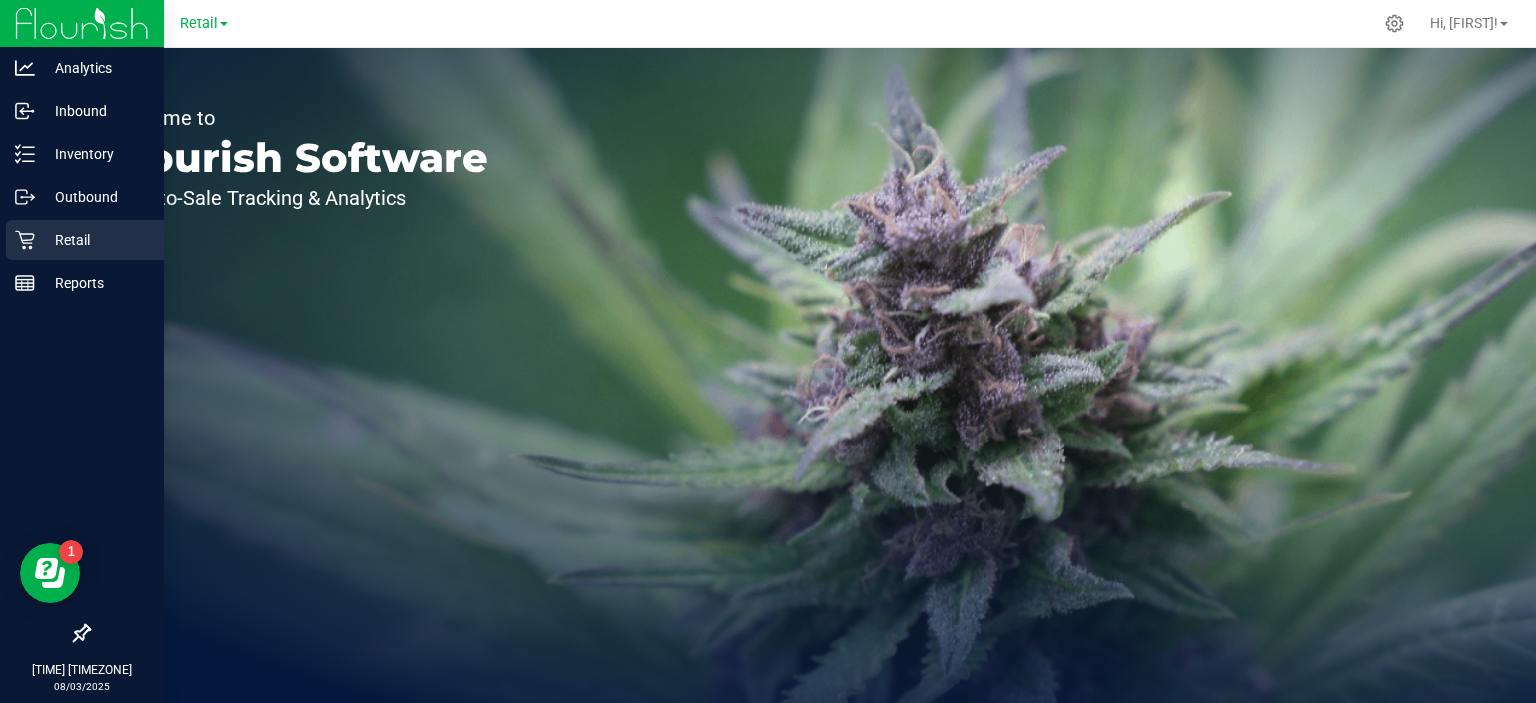 click on "Retail" at bounding box center [85, 240] 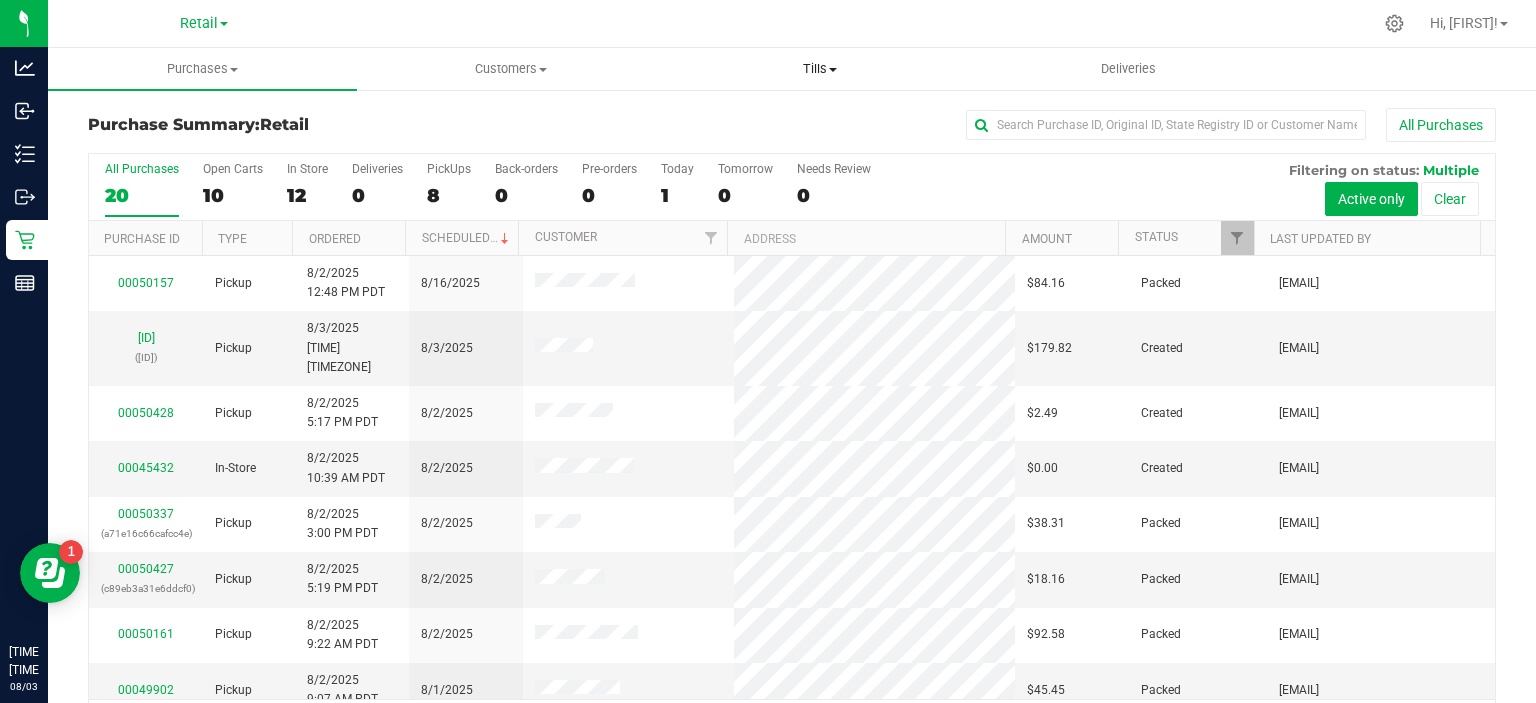 click on "Tills" at bounding box center (819, 69) 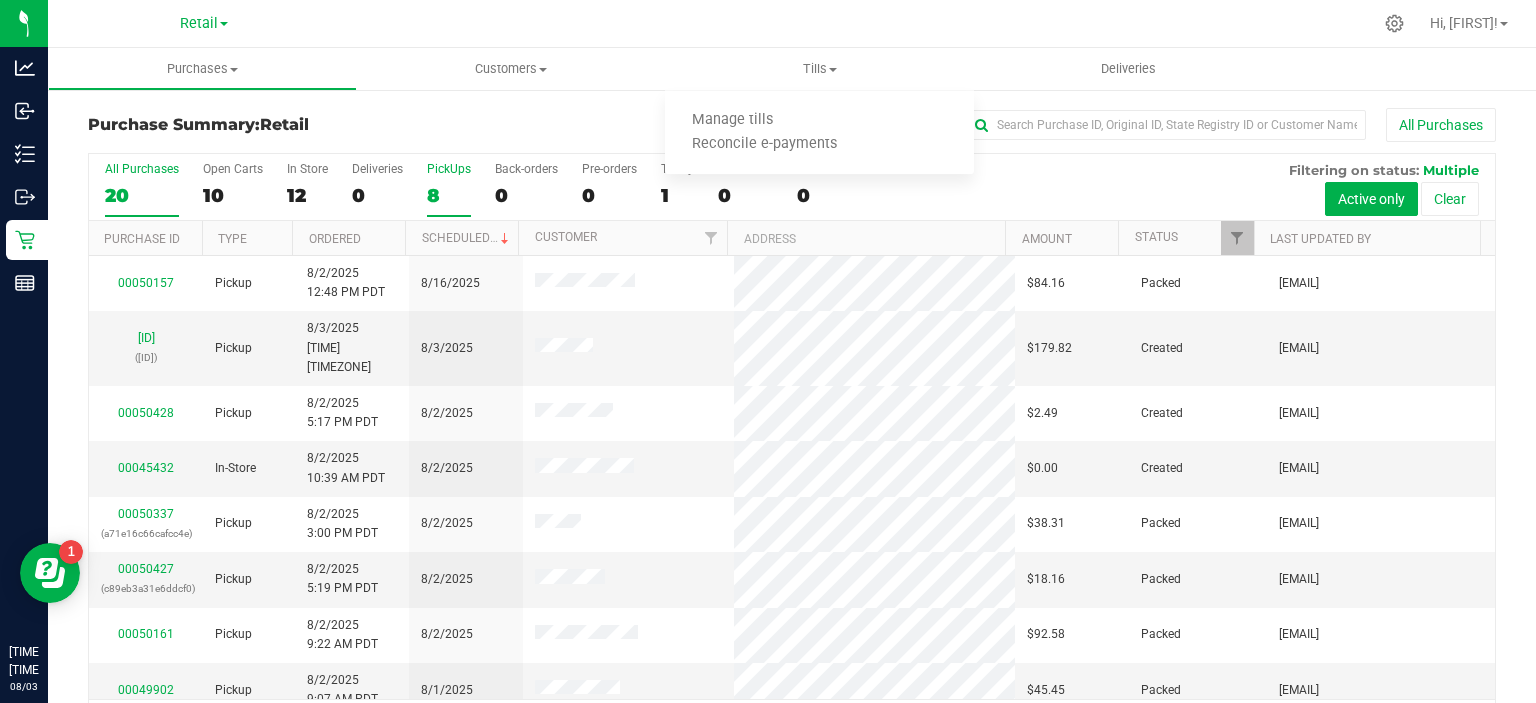 click on "8" at bounding box center [449, 195] 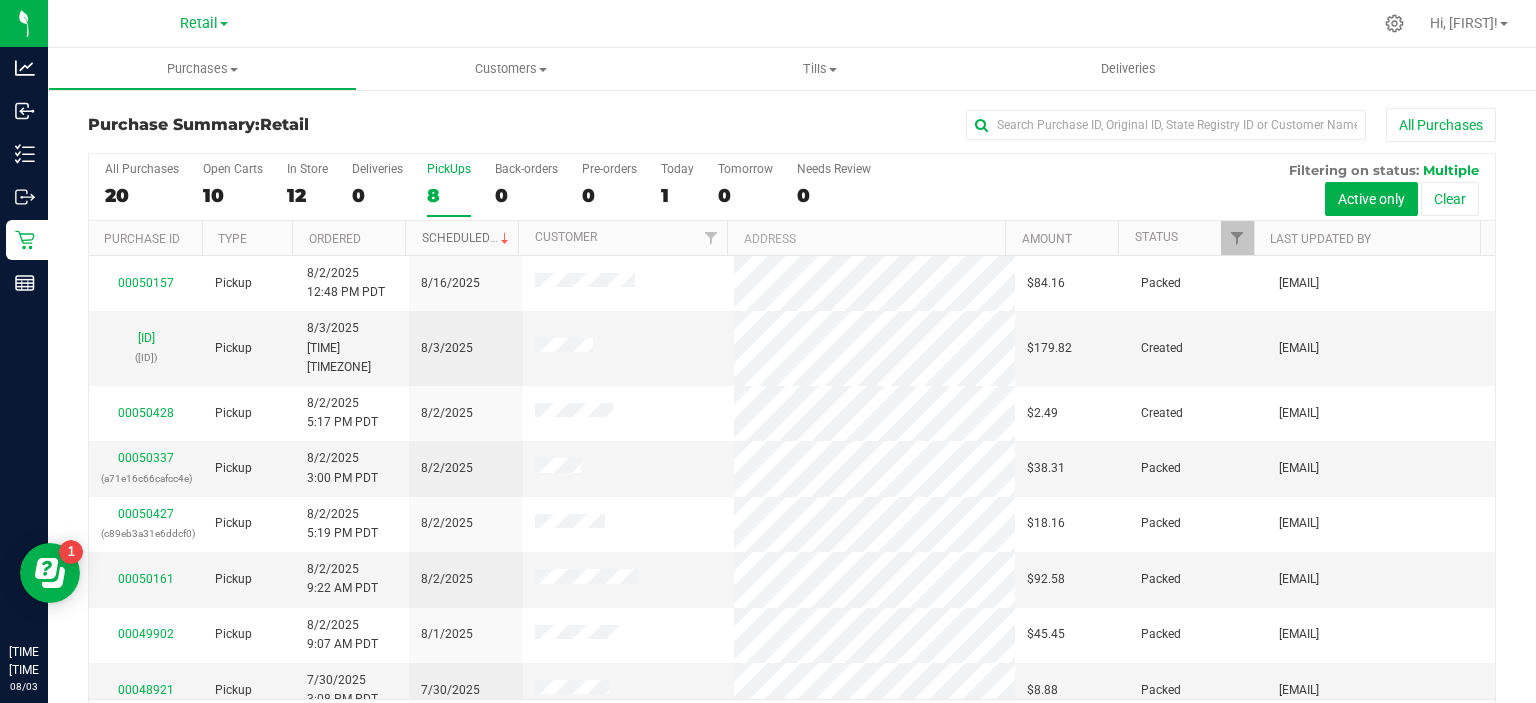 click at bounding box center [505, 239] 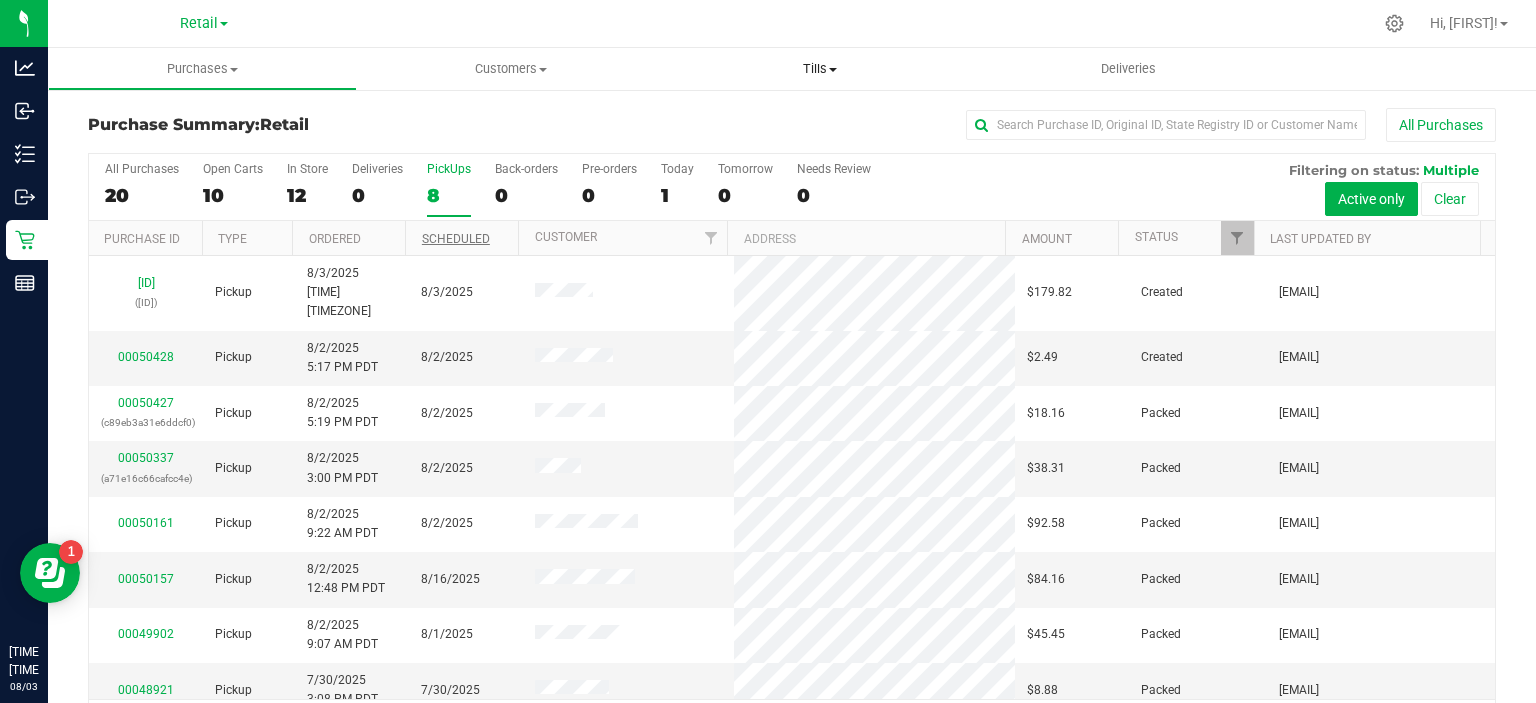 click on "Tills" at bounding box center [819, 69] 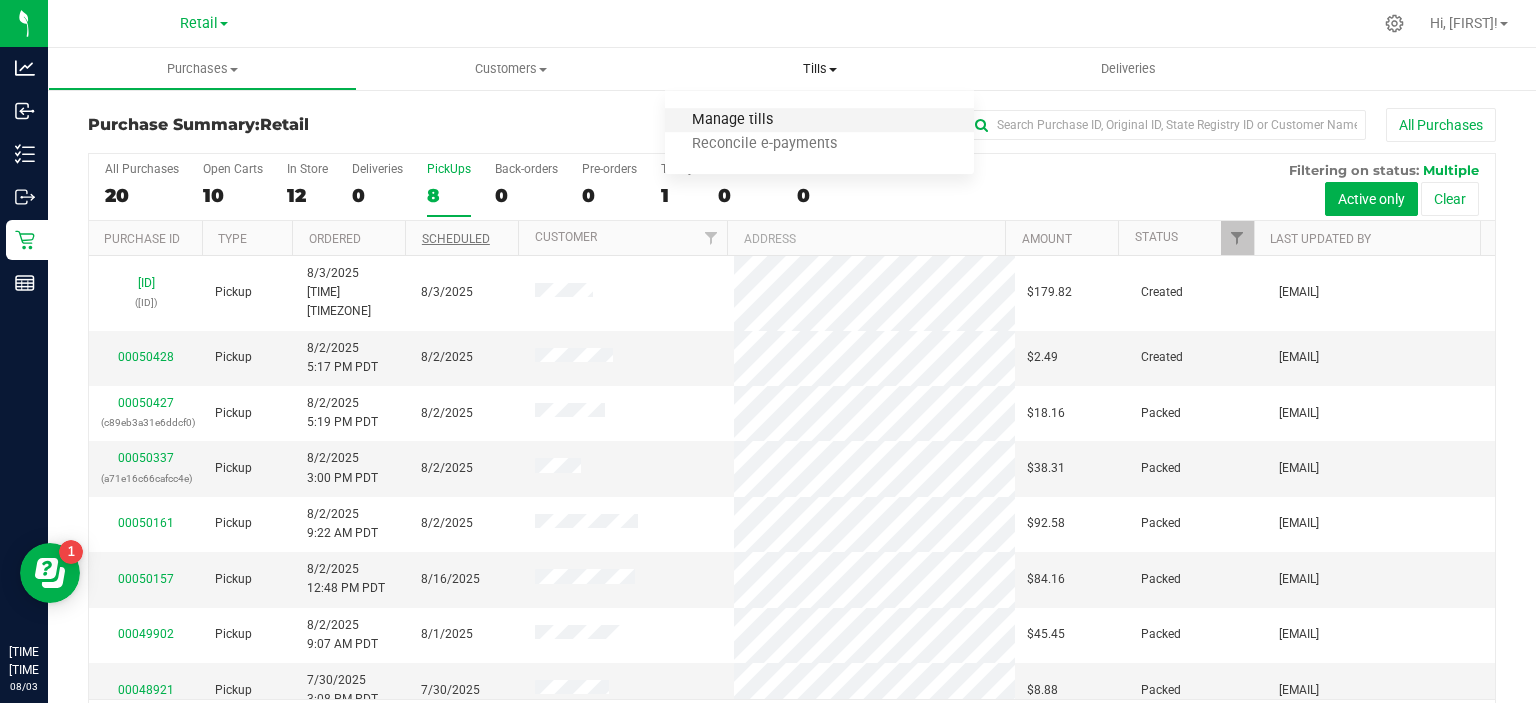 click on "Manage tills" at bounding box center [732, 120] 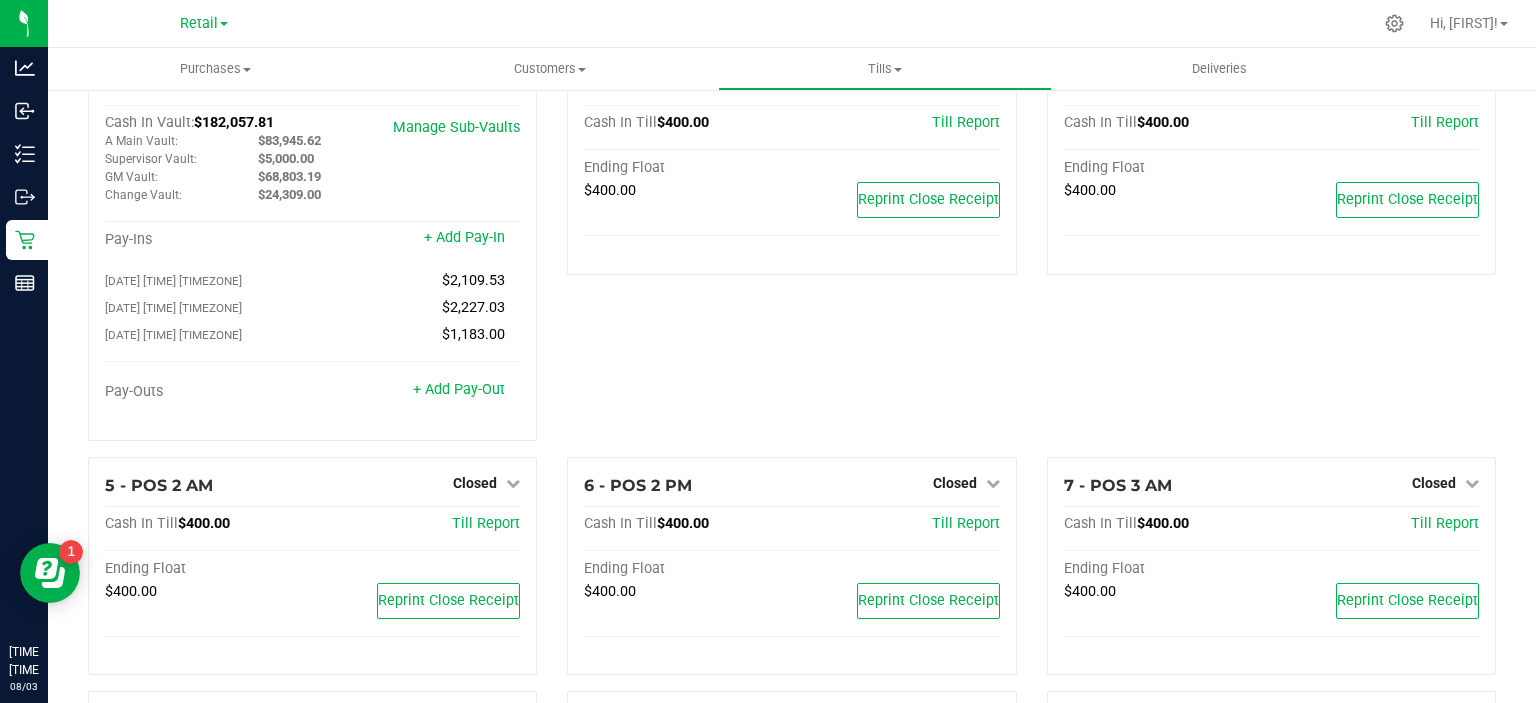 scroll, scrollTop: 74, scrollLeft: 0, axis: vertical 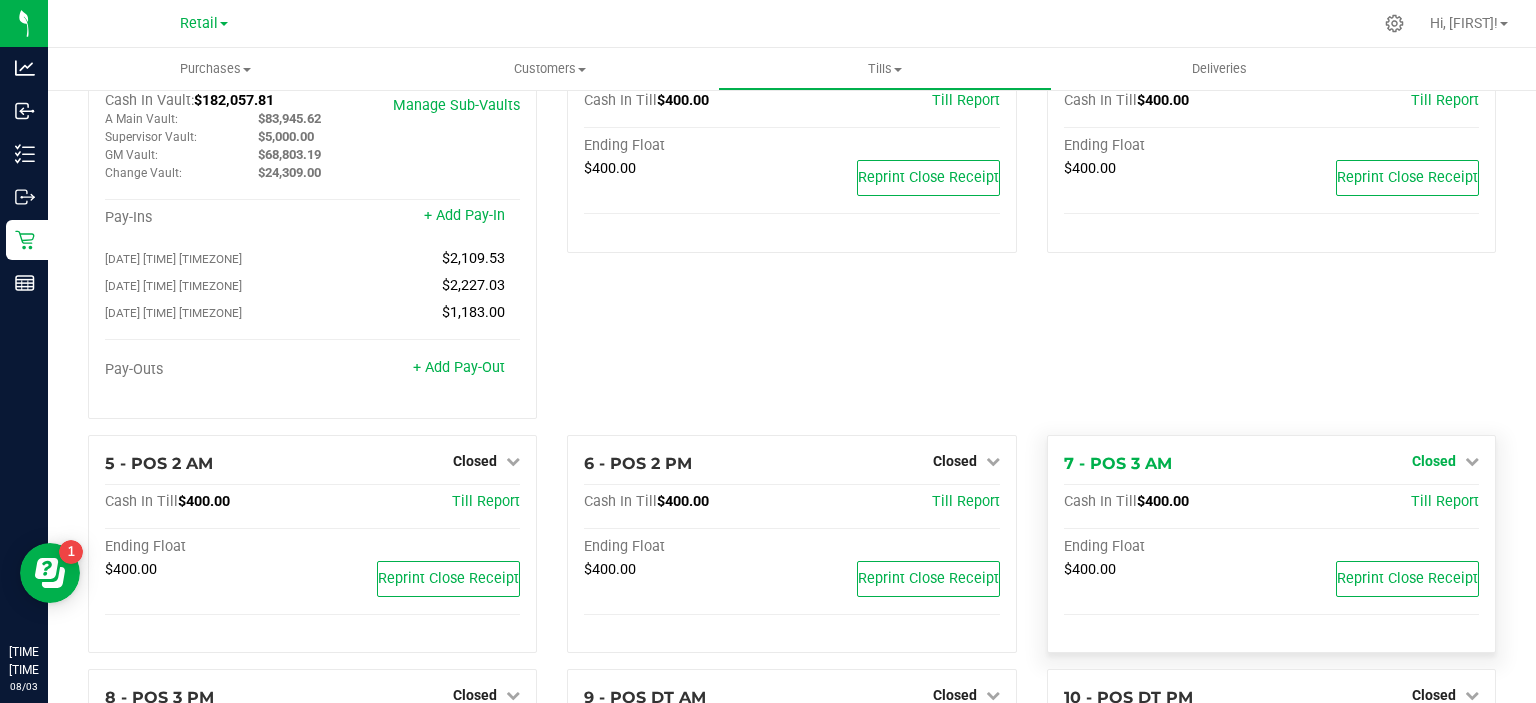 click at bounding box center [1472, 461] 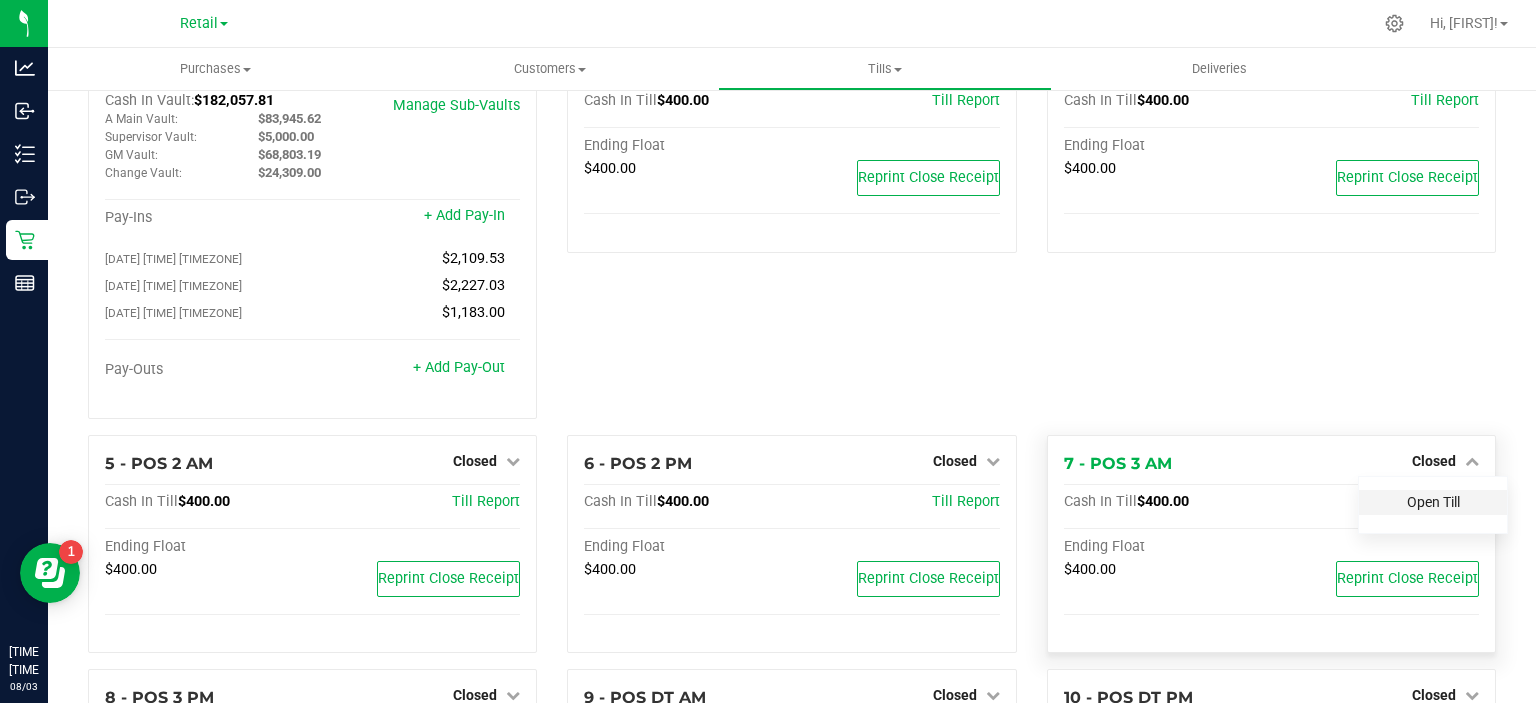 click on "Open Till" at bounding box center [1433, 502] 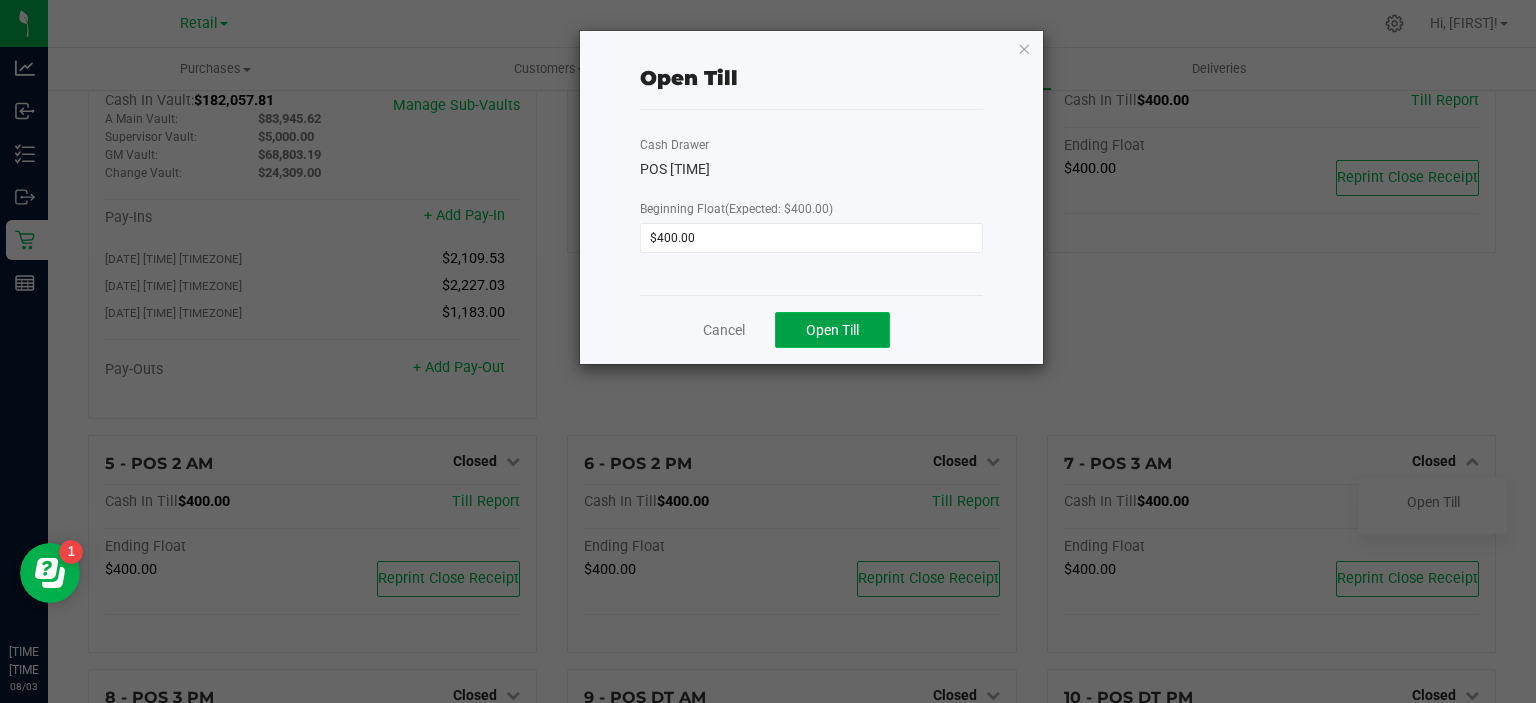 click on "Open Till" 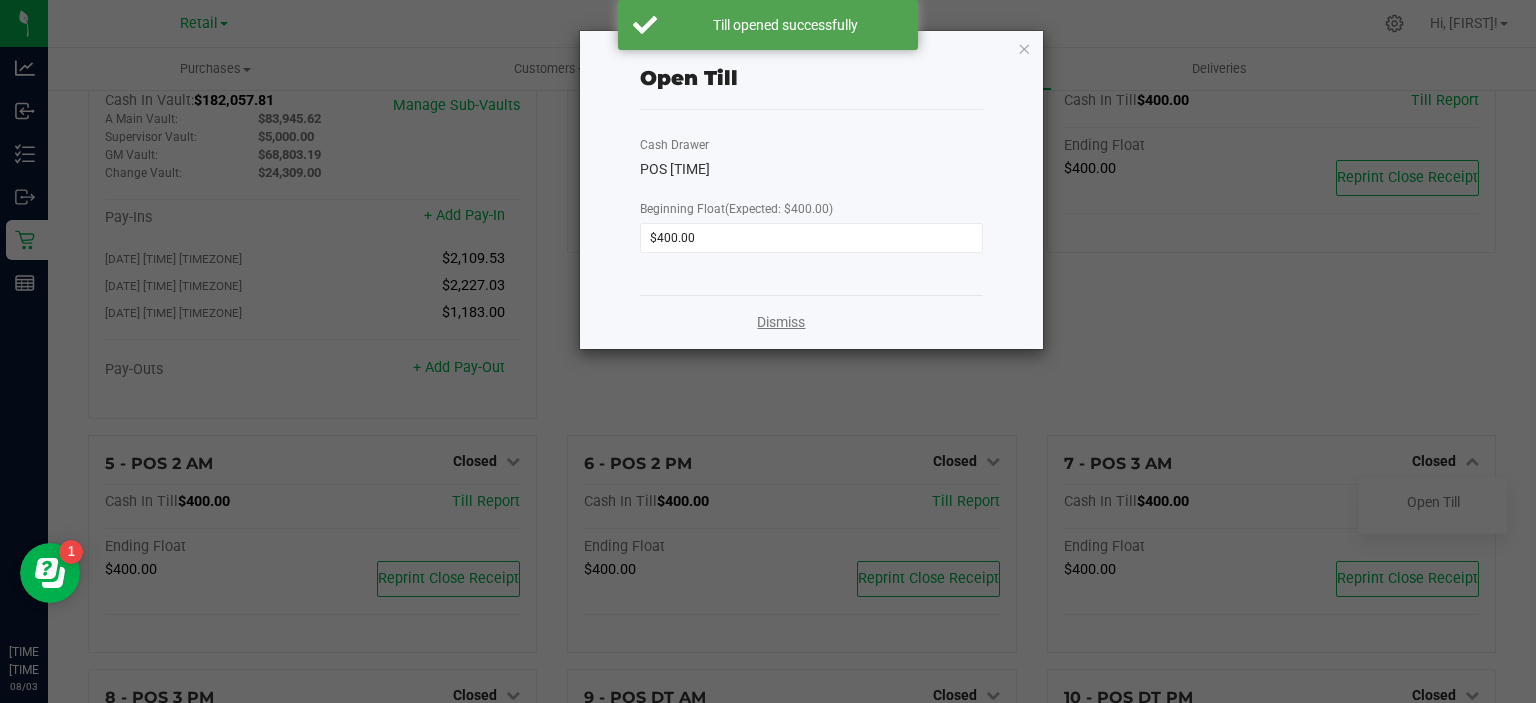click on "Dismiss" 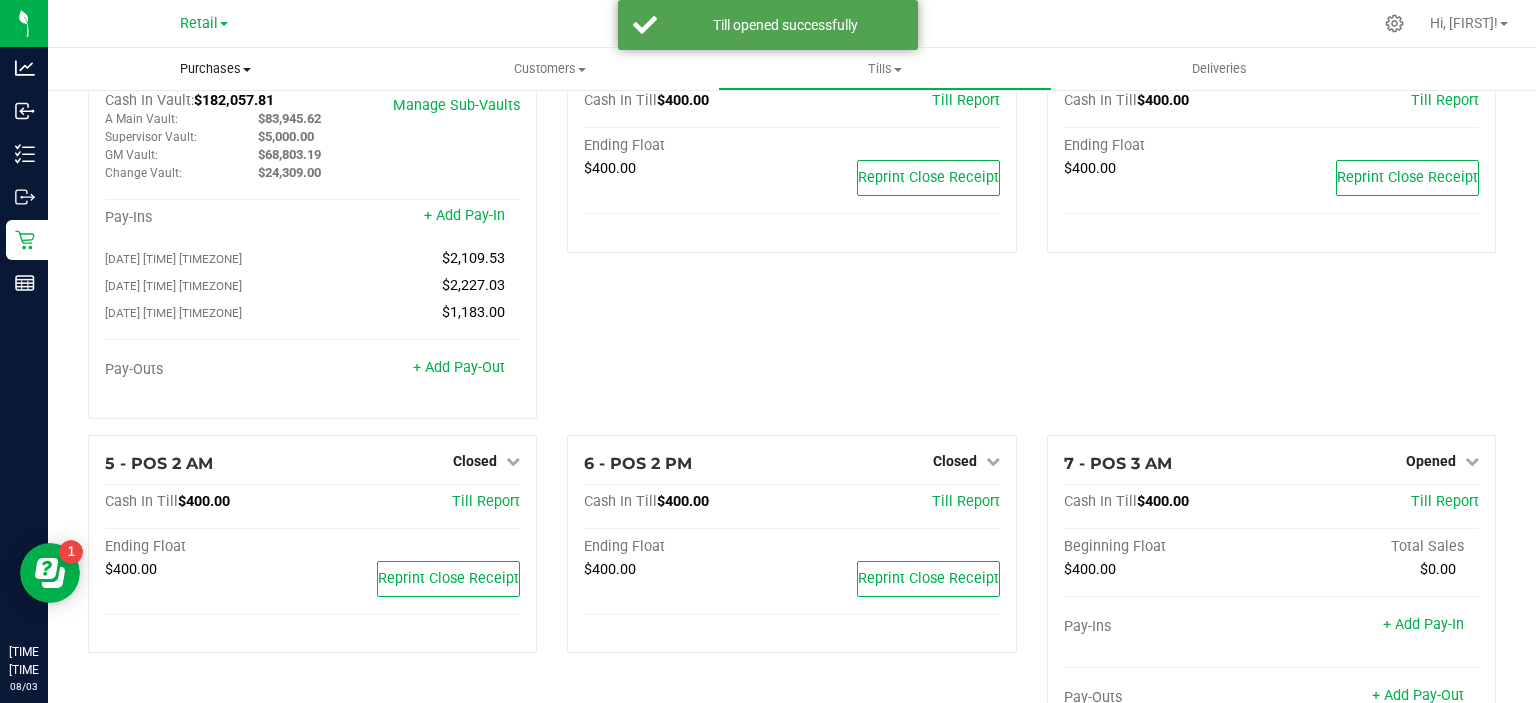 click on "Purchases" at bounding box center (215, 69) 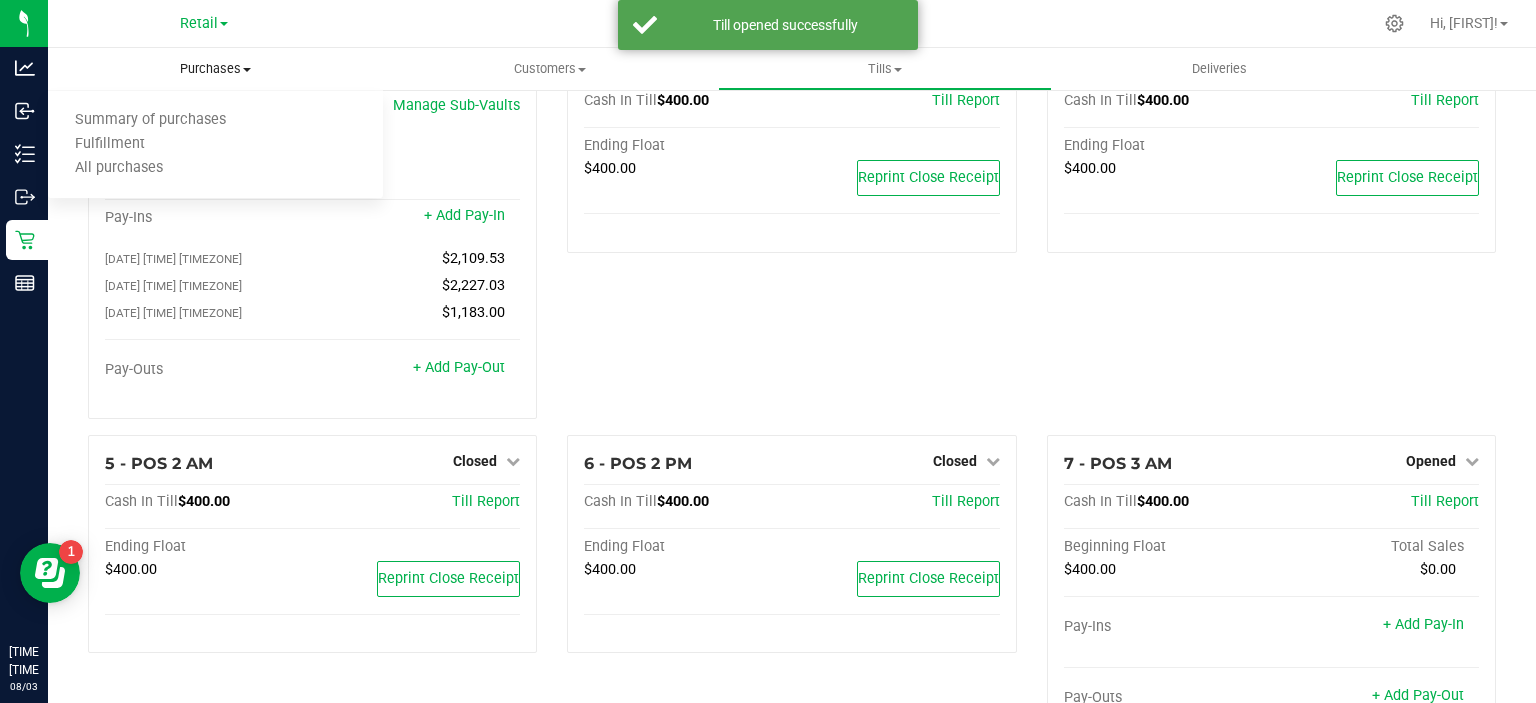 click on "Summary of purchases" at bounding box center [150, 120] 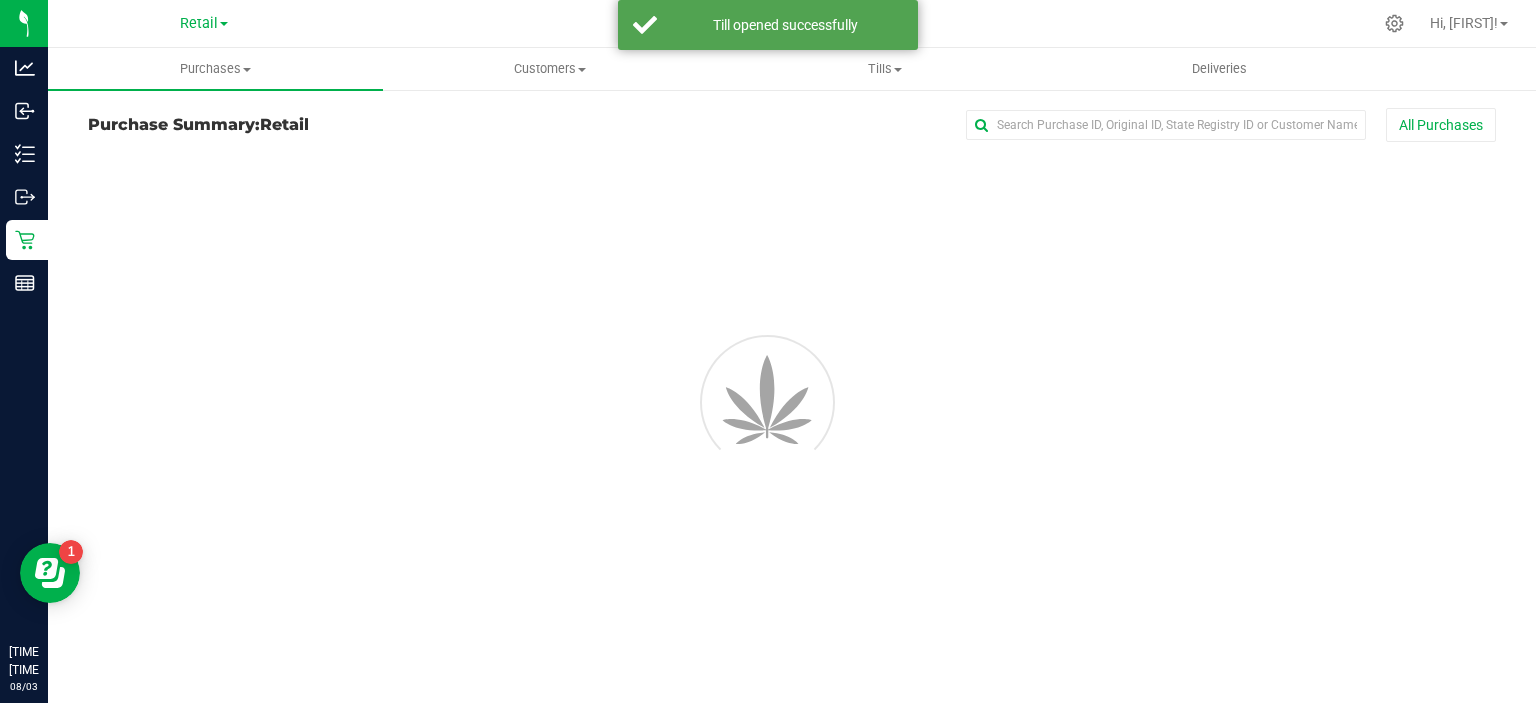 scroll, scrollTop: 0, scrollLeft: 0, axis: both 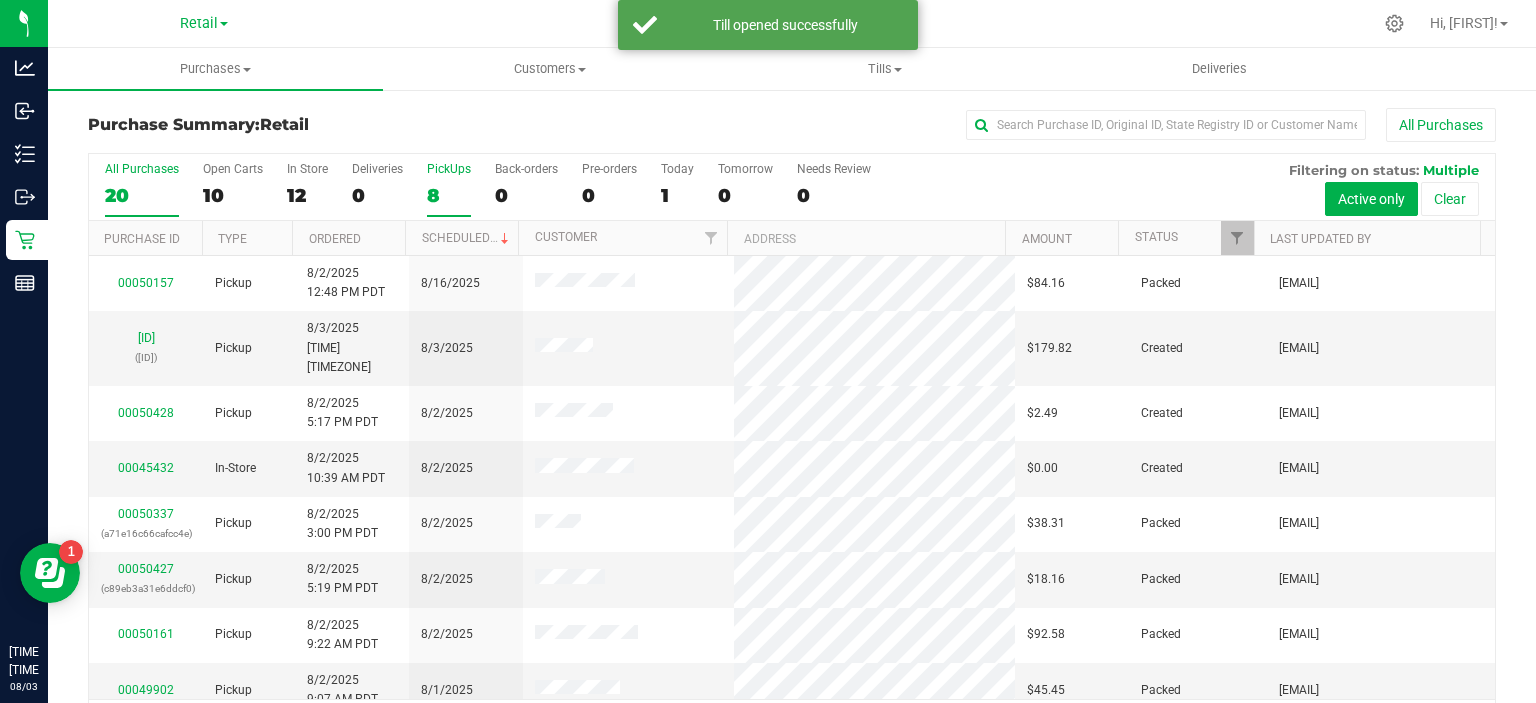 click on "8" at bounding box center (449, 195) 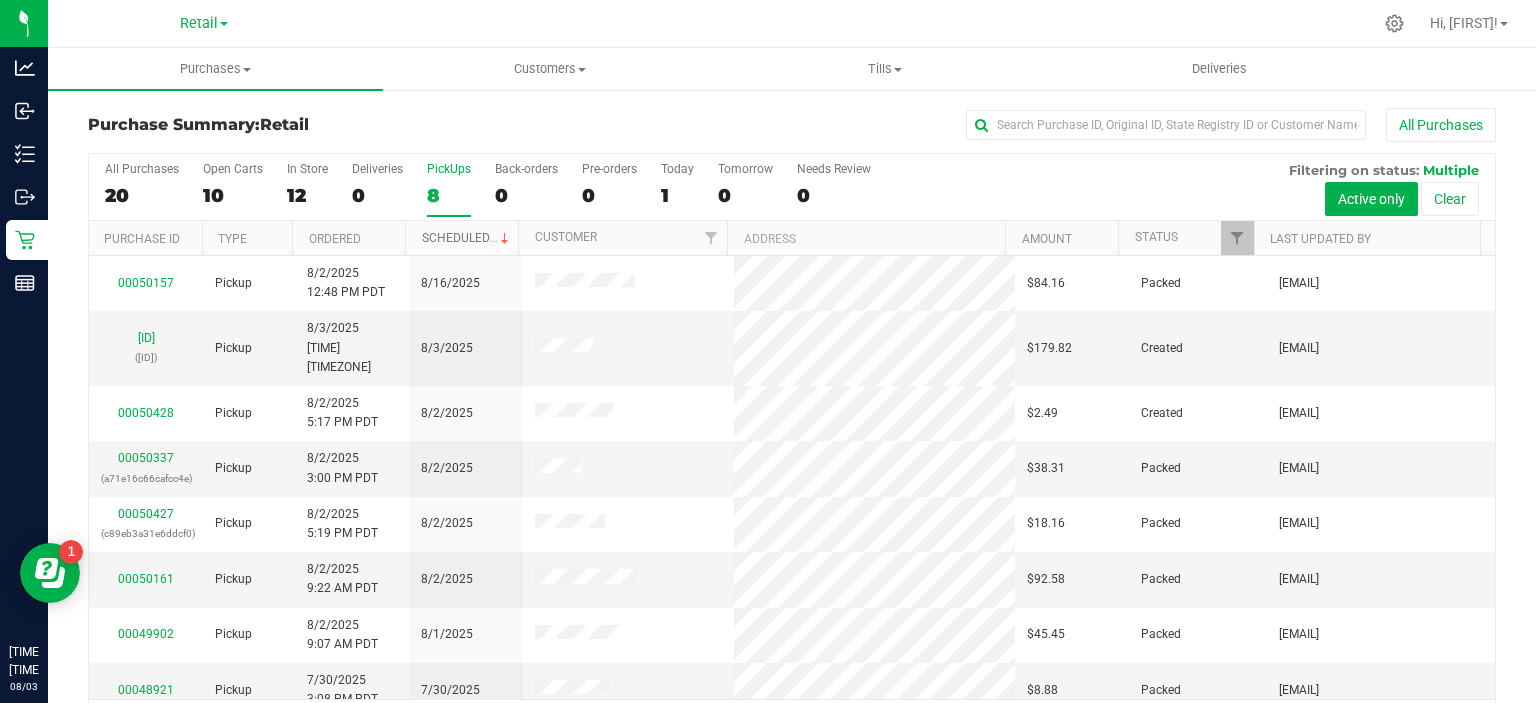 click on "Scheduled" at bounding box center (467, 238) 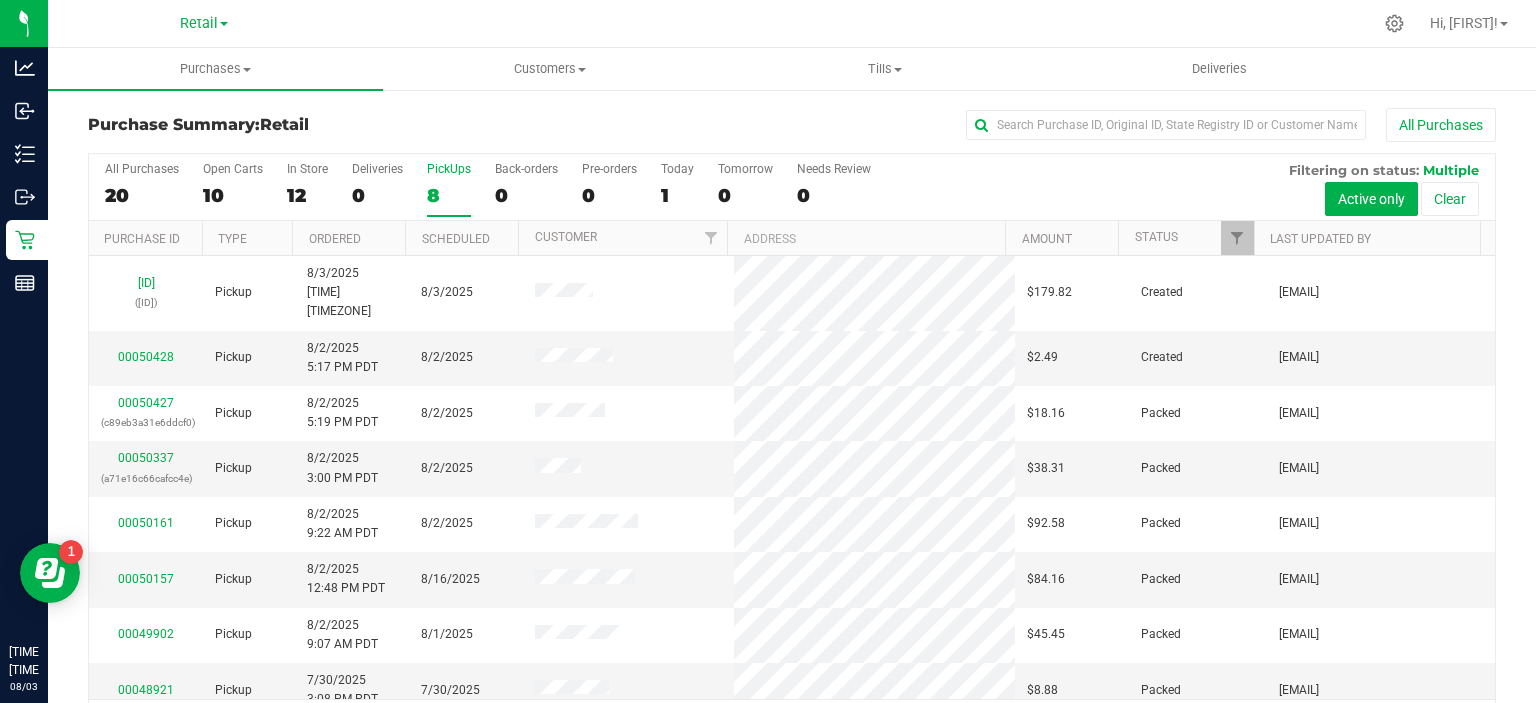click on "Retail" at bounding box center [204, 22] 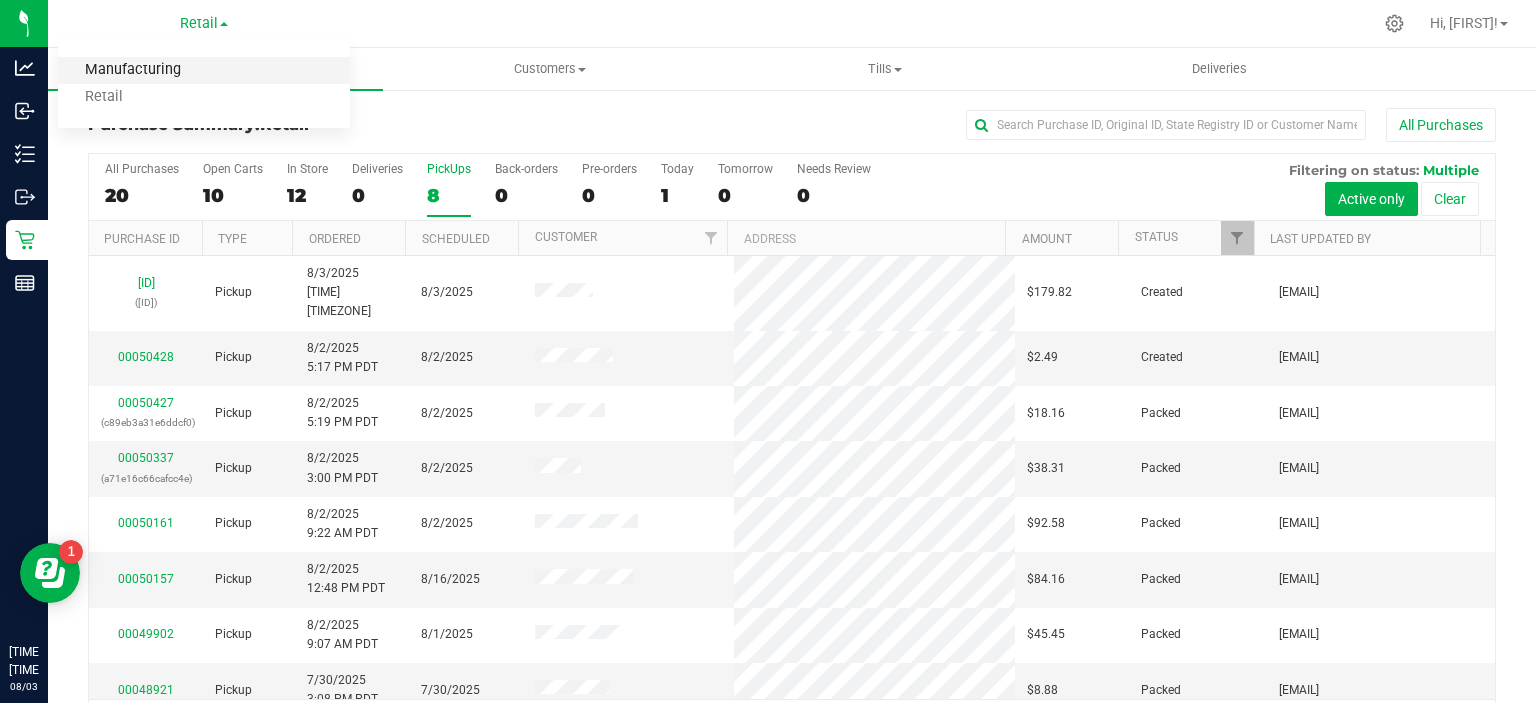click on "Manufacturing" at bounding box center [204, 70] 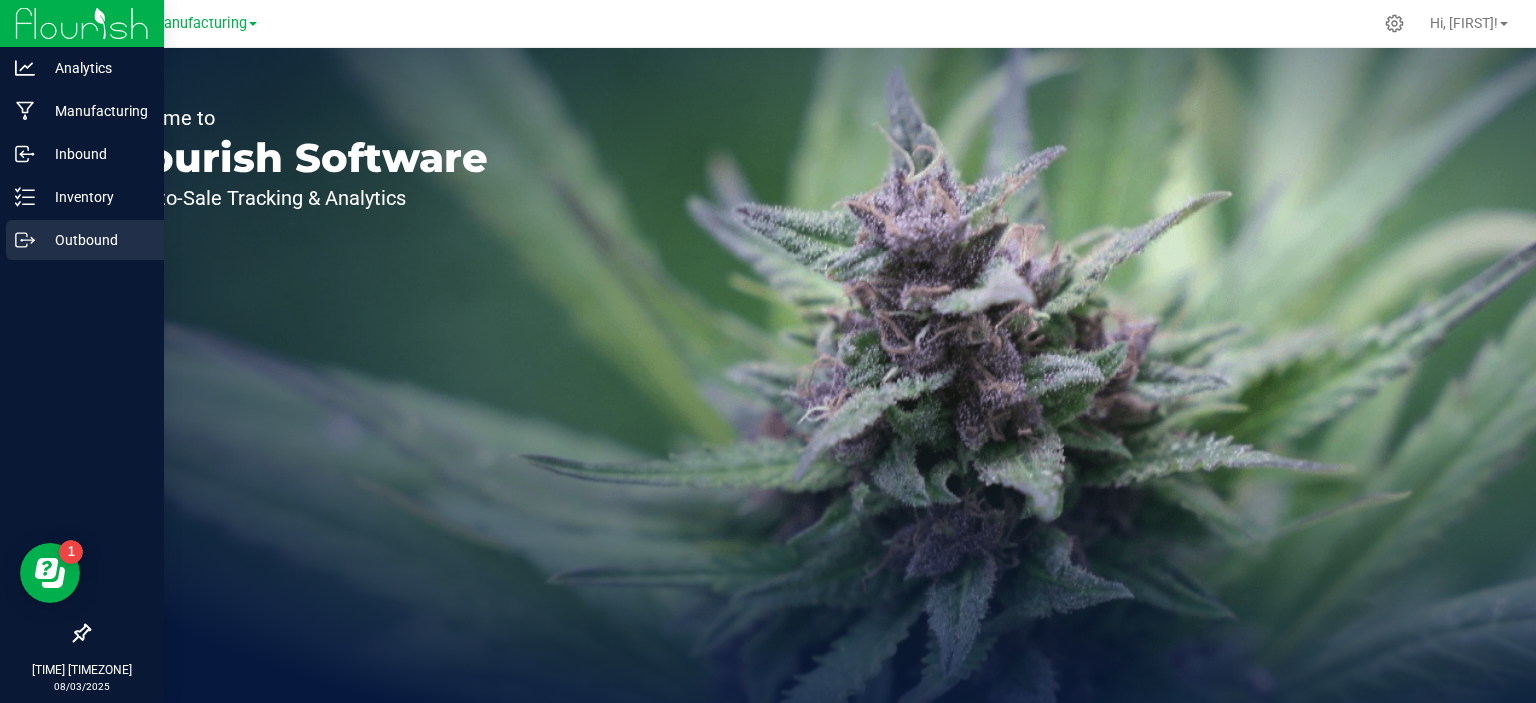 click on "Outbound" at bounding box center (95, 240) 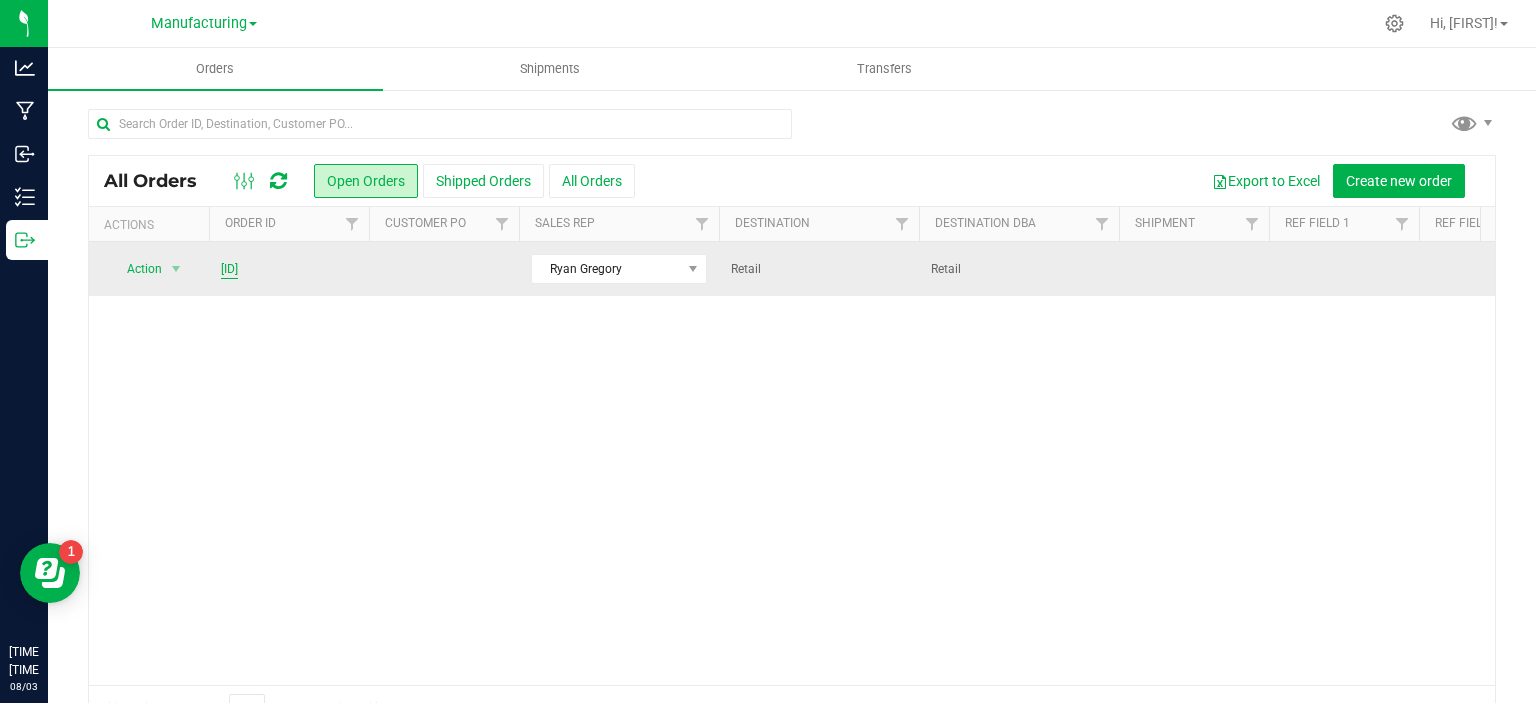 click on "[ID]" at bounding box center [229, 269] 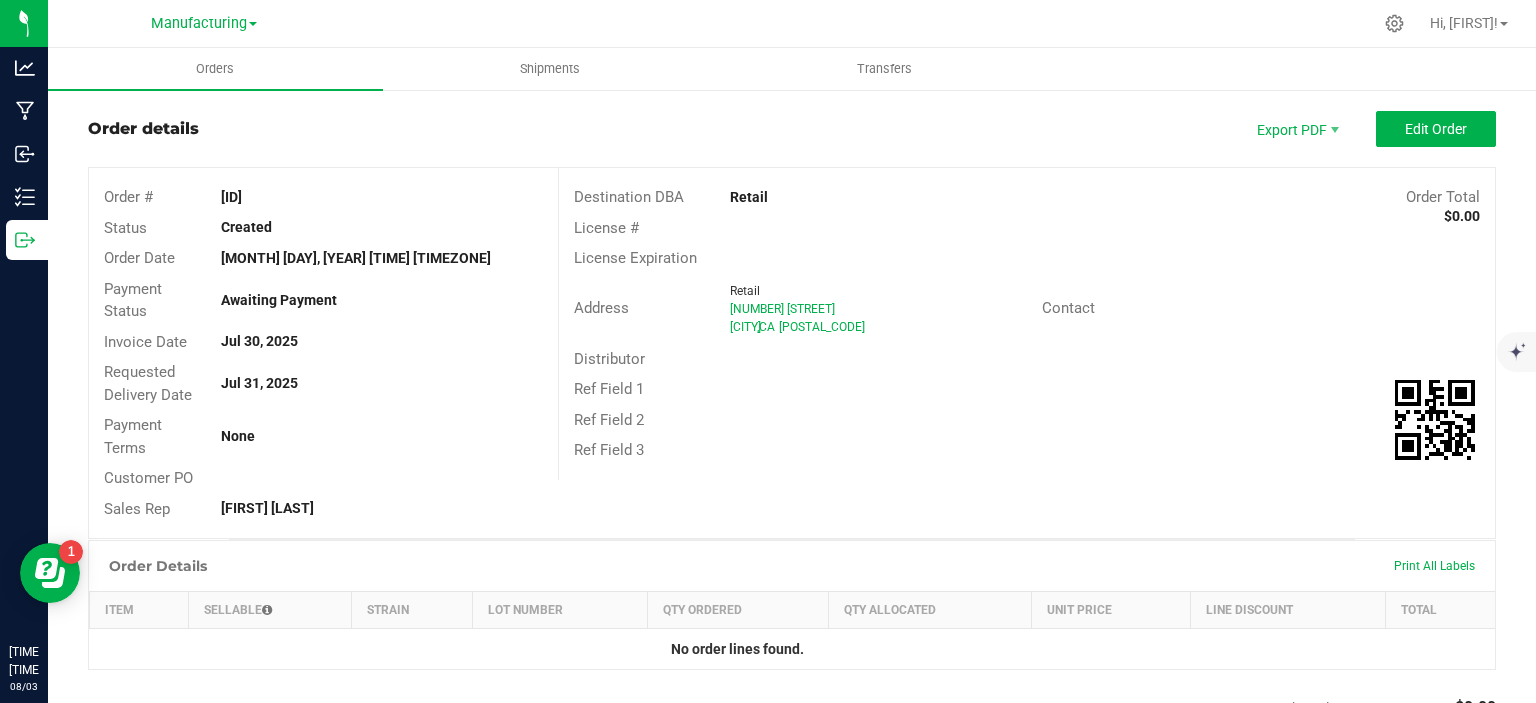 scroll, scrollTop: 0, scrollLeft: 0, axis: both 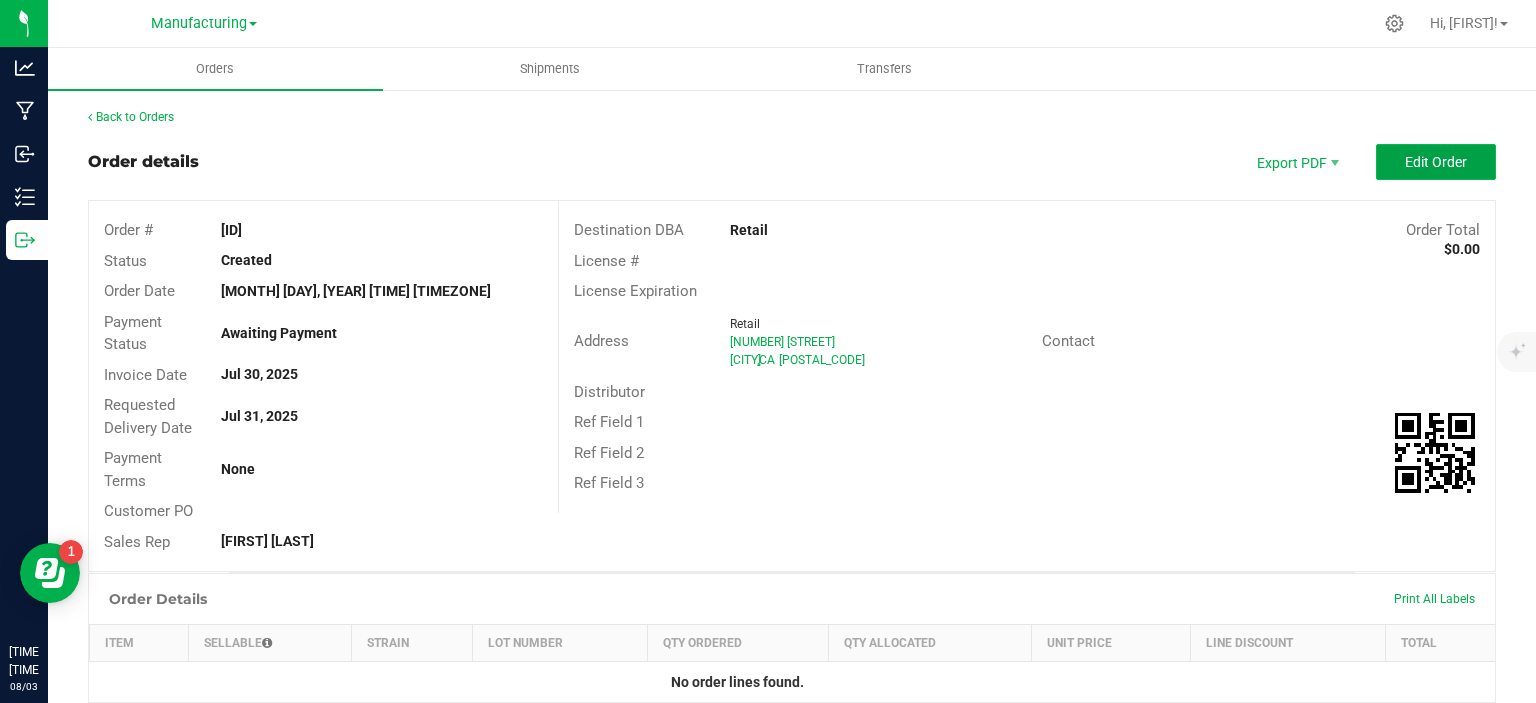 click on "Edit Order" at bounding box center [1436, 162] 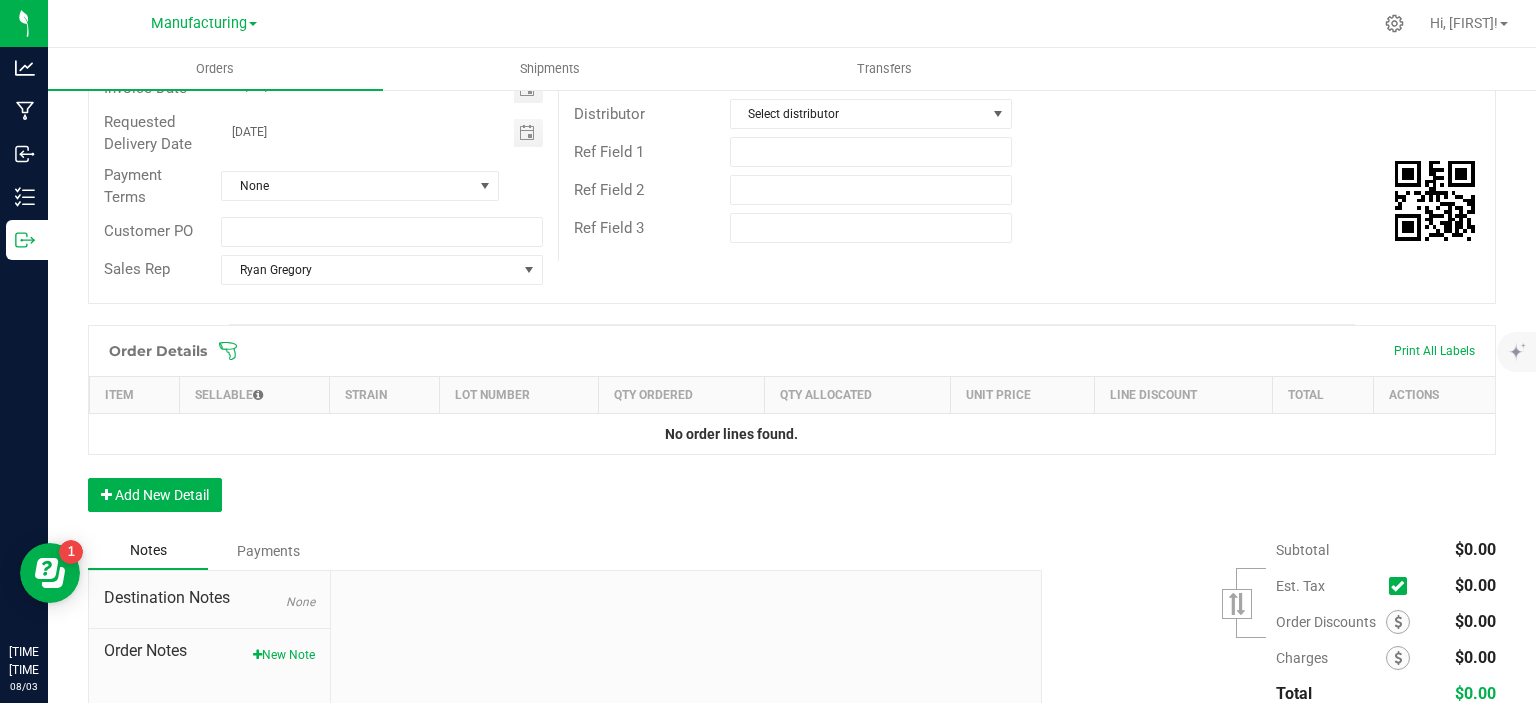 scroll, scrollTop: 300, scrollLeft: 0, axis: vertical 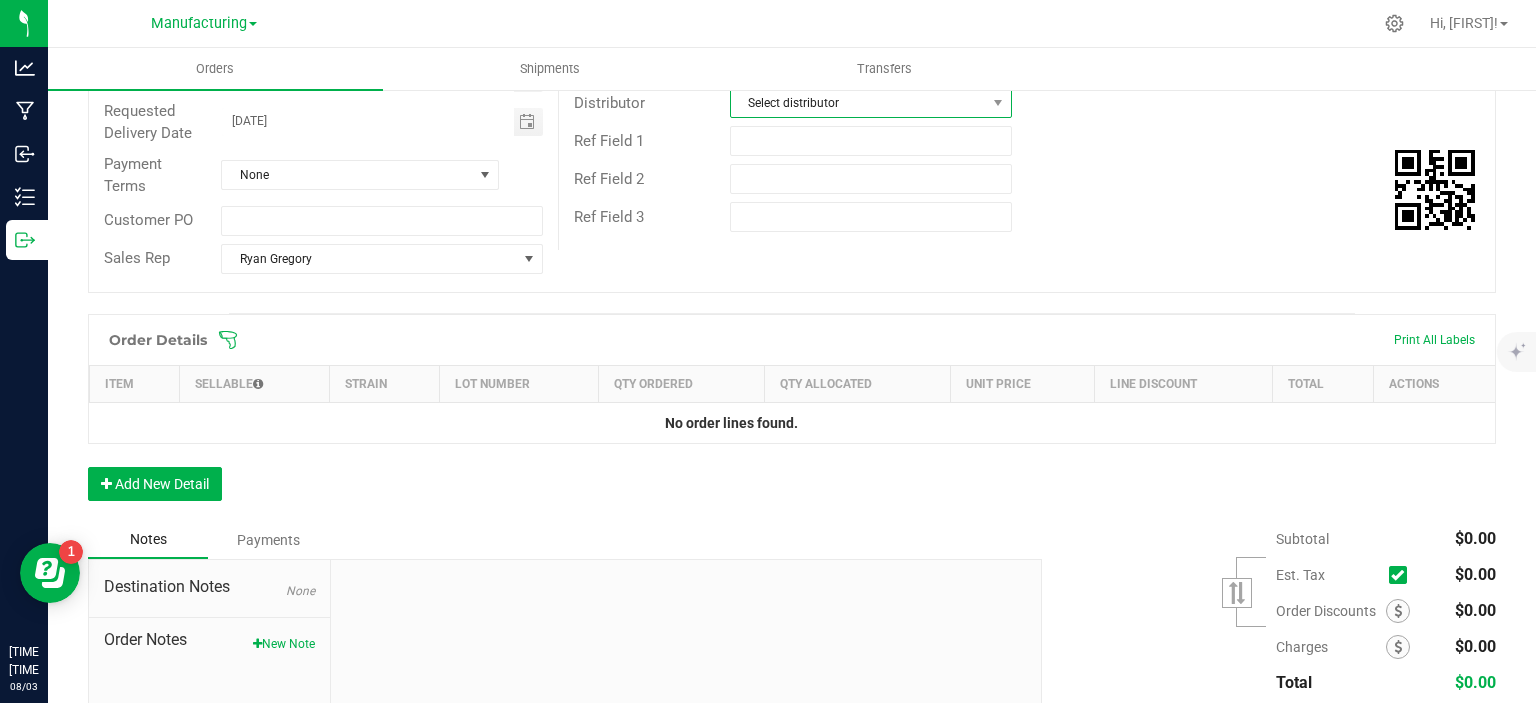 click on "Select distributor" at bounding box center (858, 103) 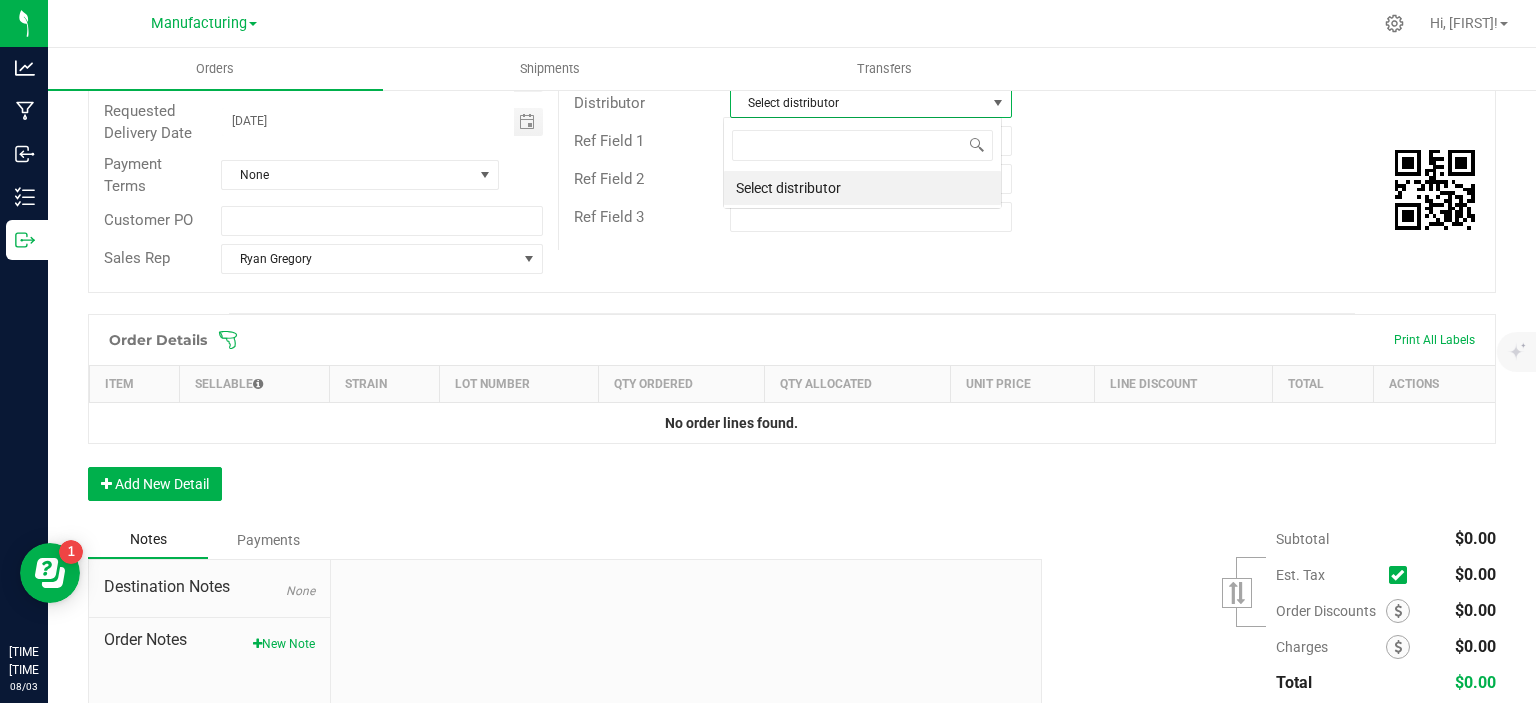 scroll, scrollTop: 99970, scrollLeft: 99720, axis: both 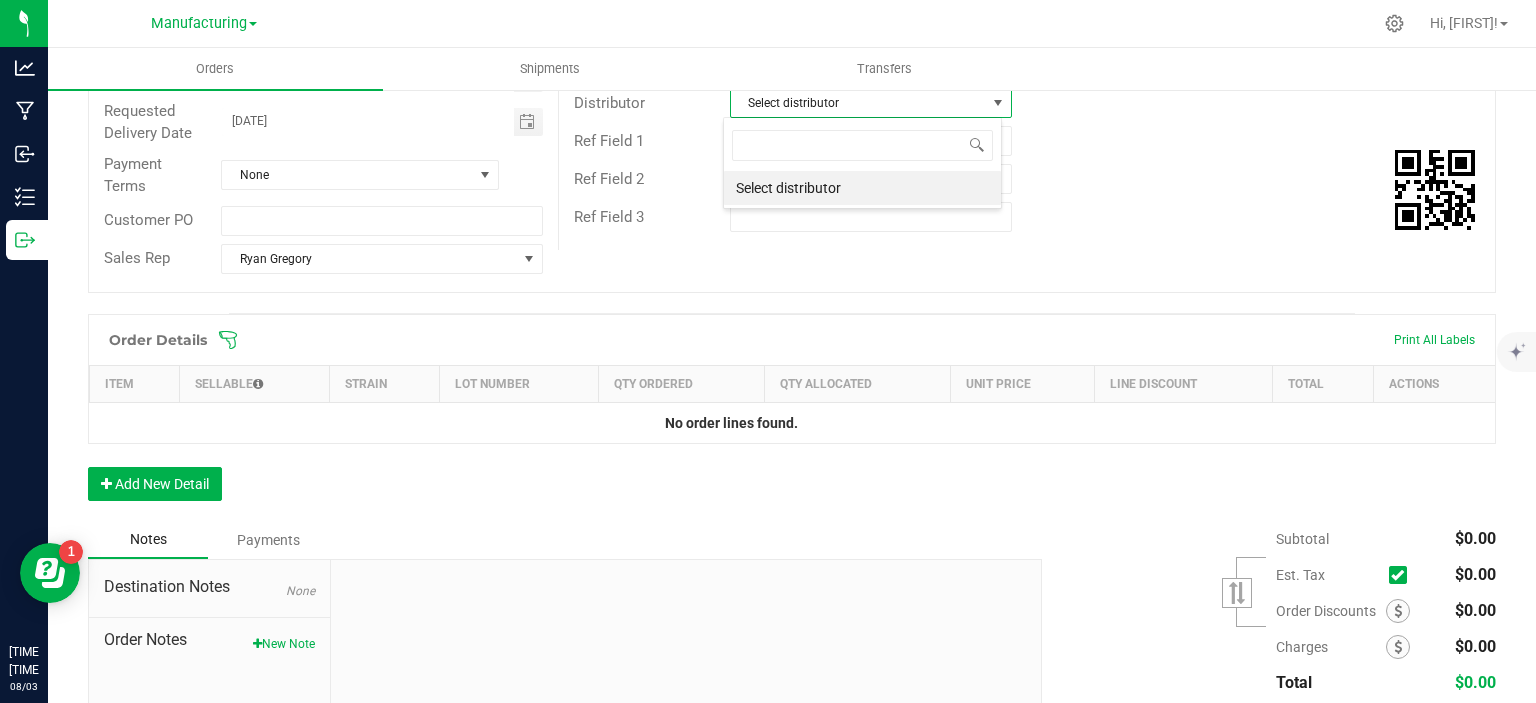 click on "Select distributor" at bounding box center [858, 103] 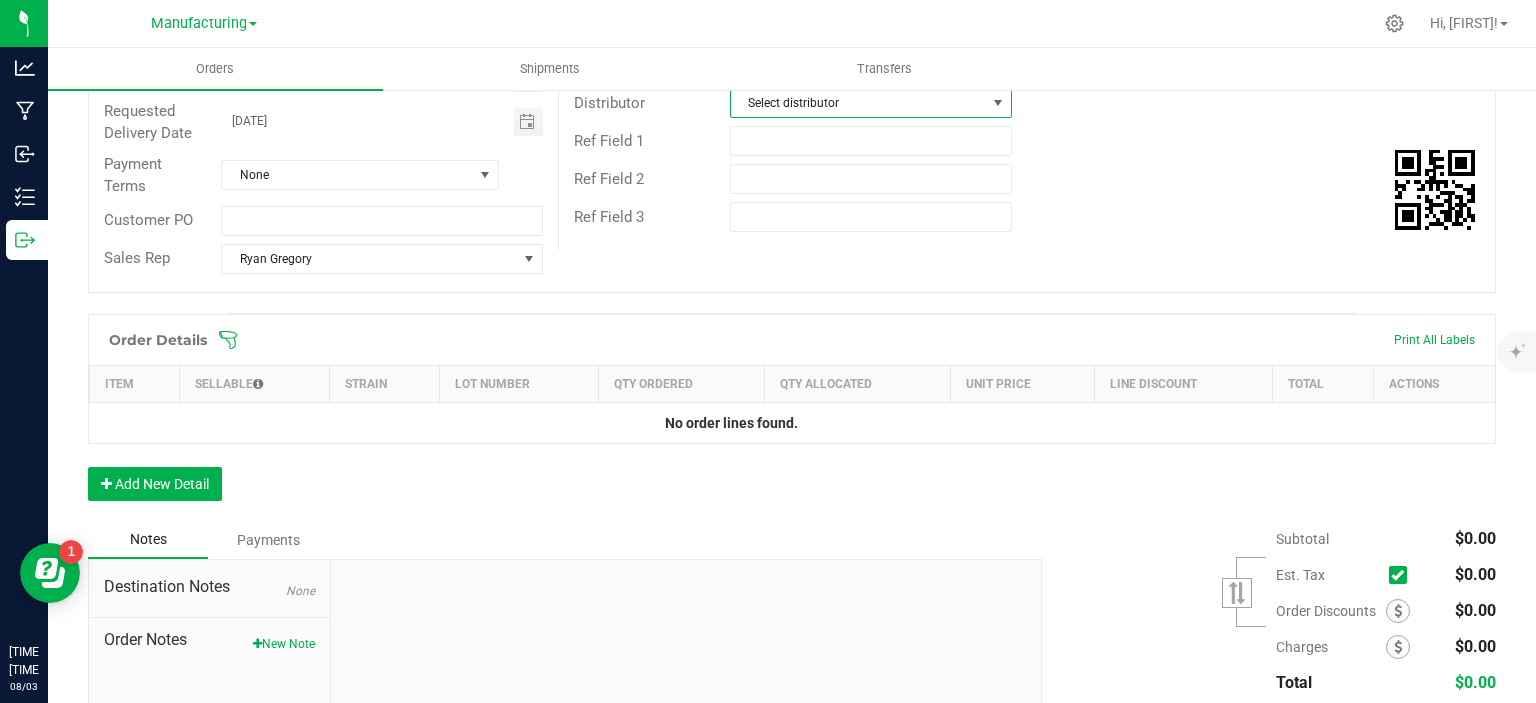 scroll, scrollTop: 442, scrollLeft: 0, axis: vertical 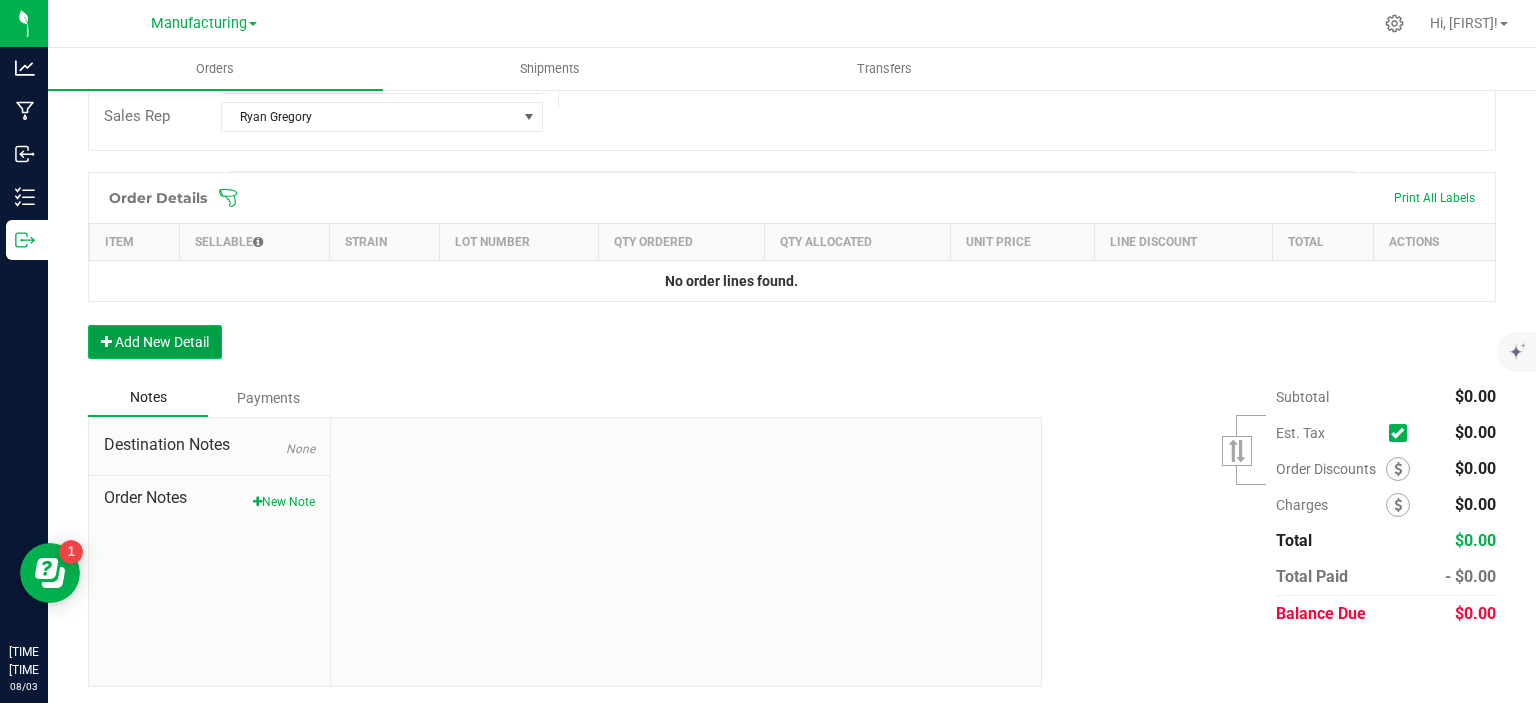 click on "Add New Detail" at bounding box center [155, 342] 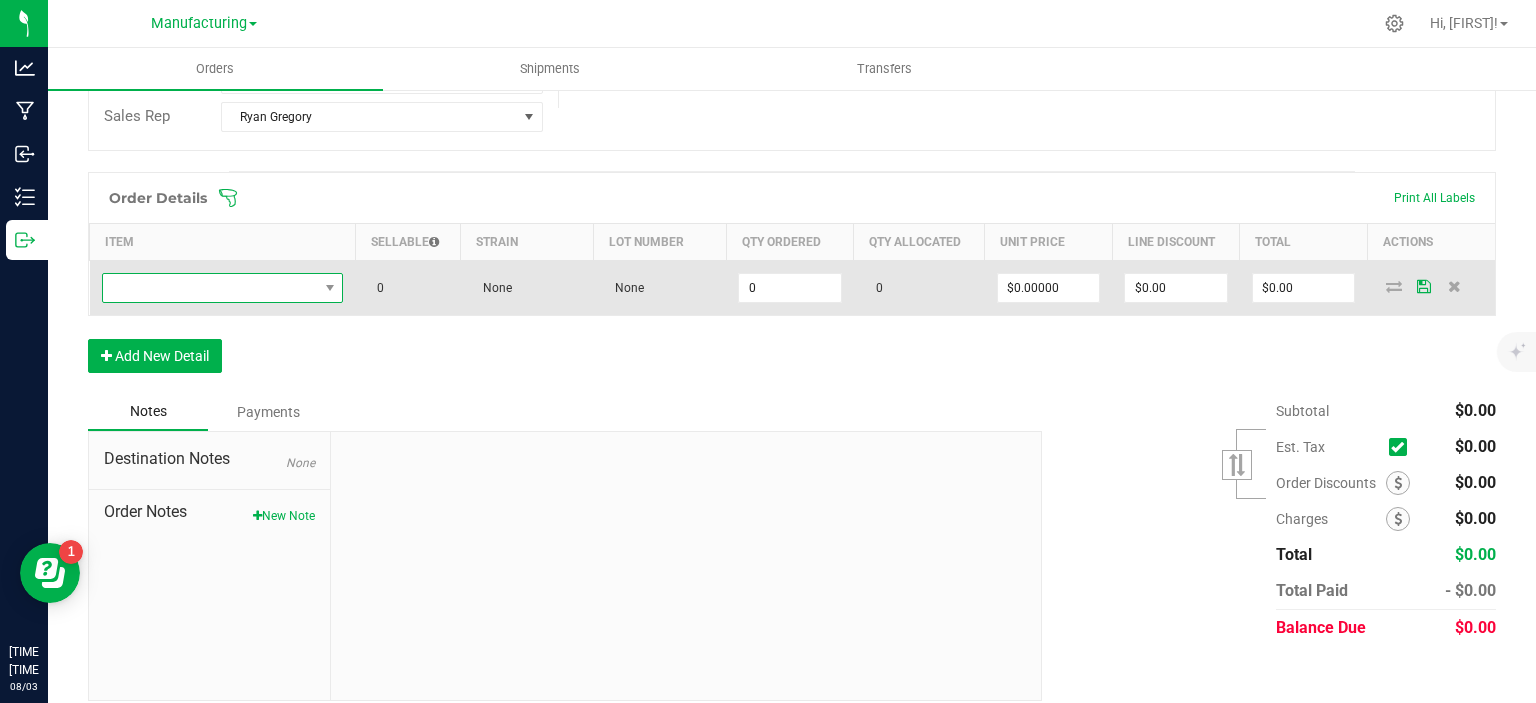 click at bounding box center (210, 288) 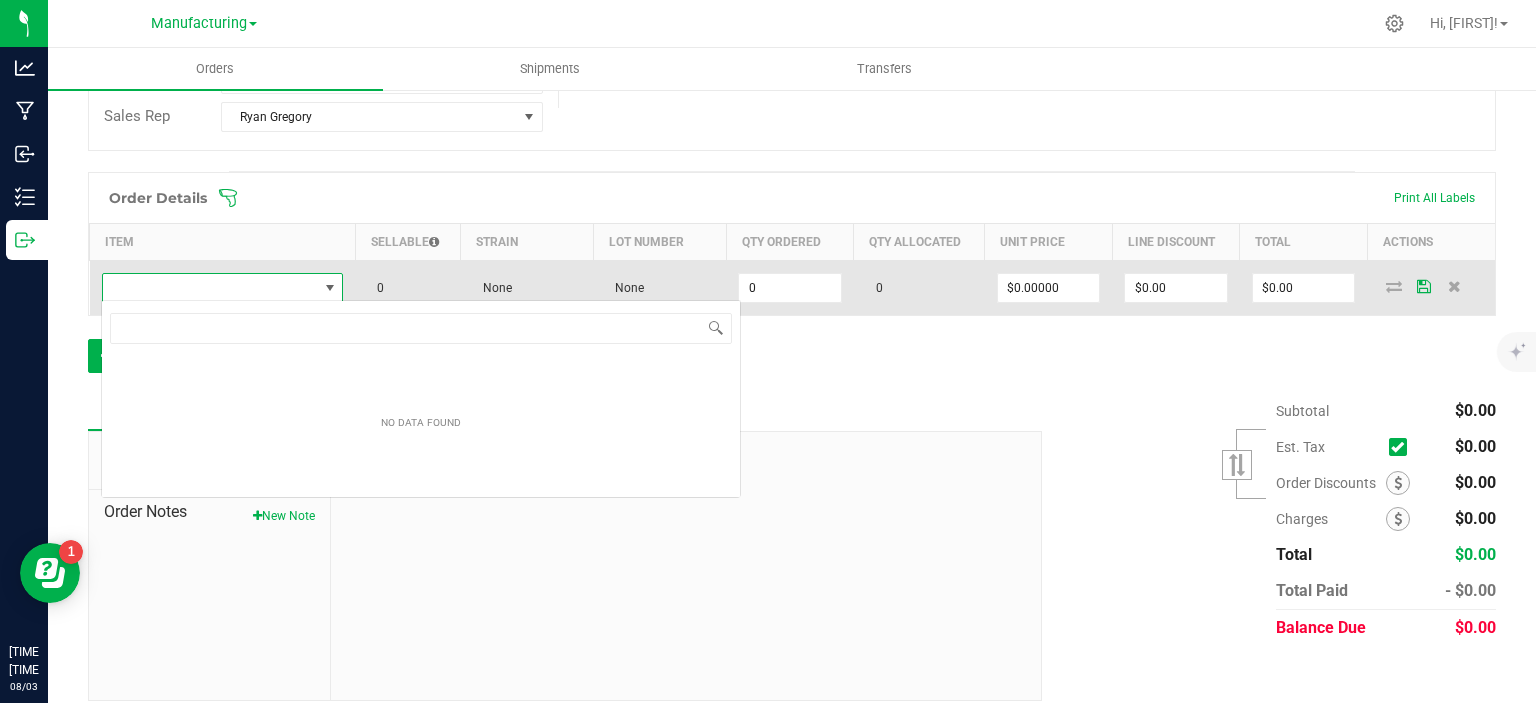 scroll, scrollTop: 99970, scrollLeft: 99760, axis: both 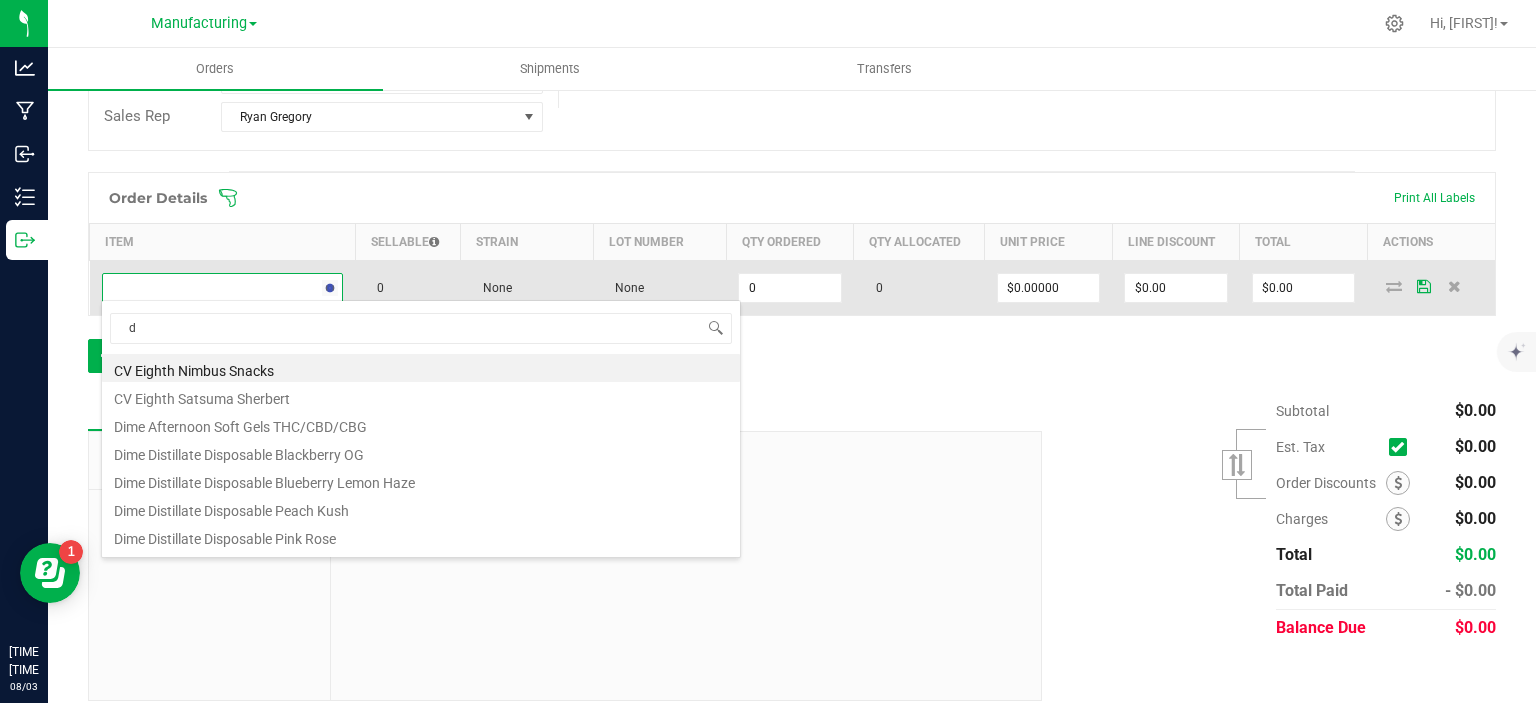type on "d9" 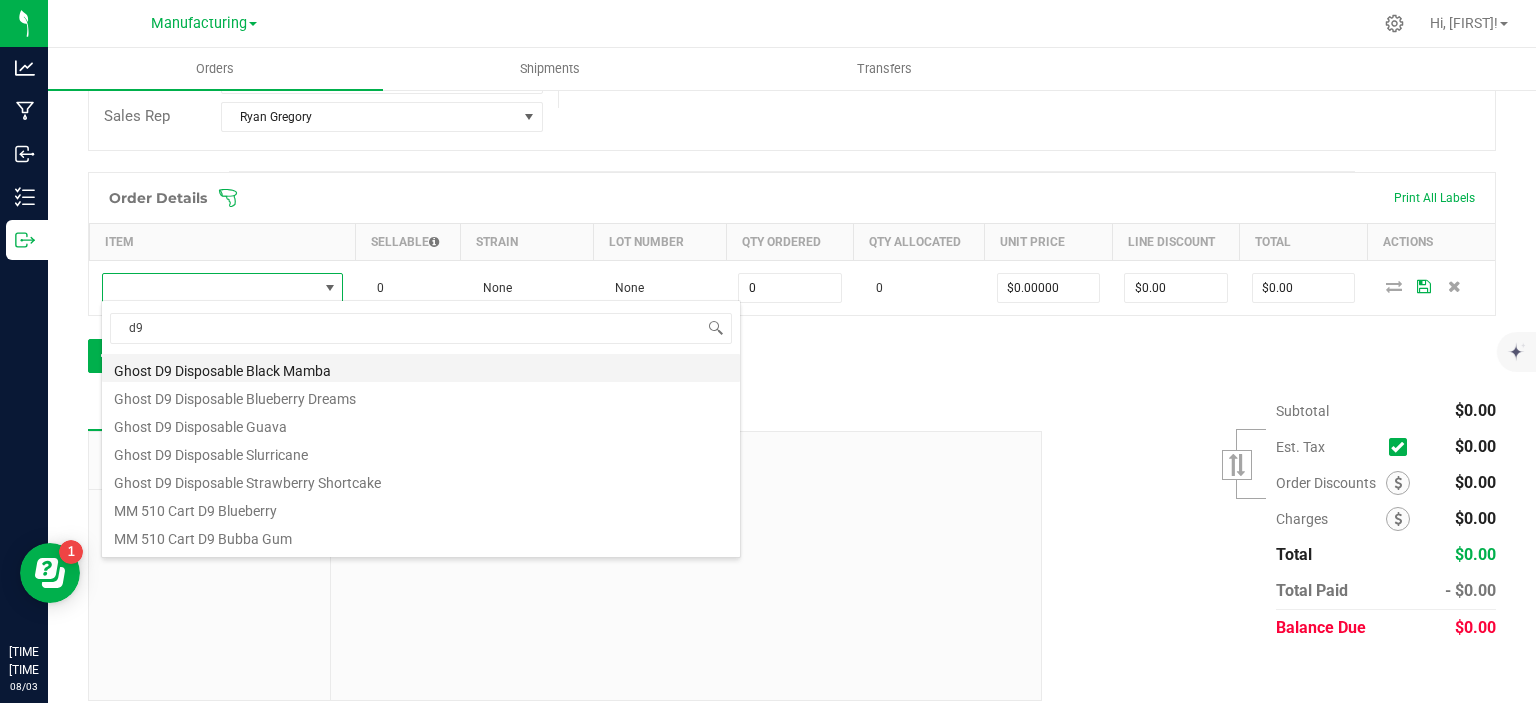 scroll, scrollTop: 100, scrollLeft: 0, axis: vertical 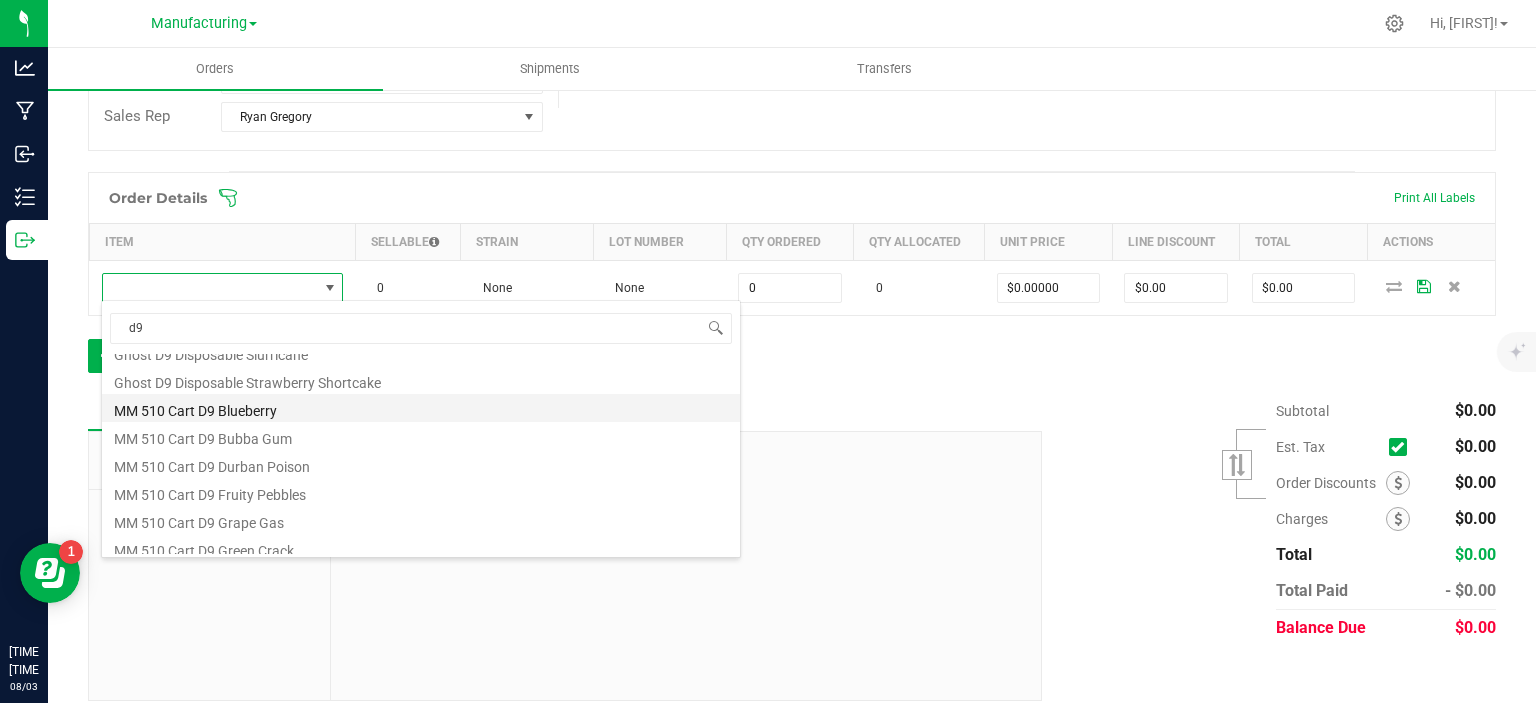 click on "MM 510 Cart D9 Blueberry" at bounding box center [421, 408] 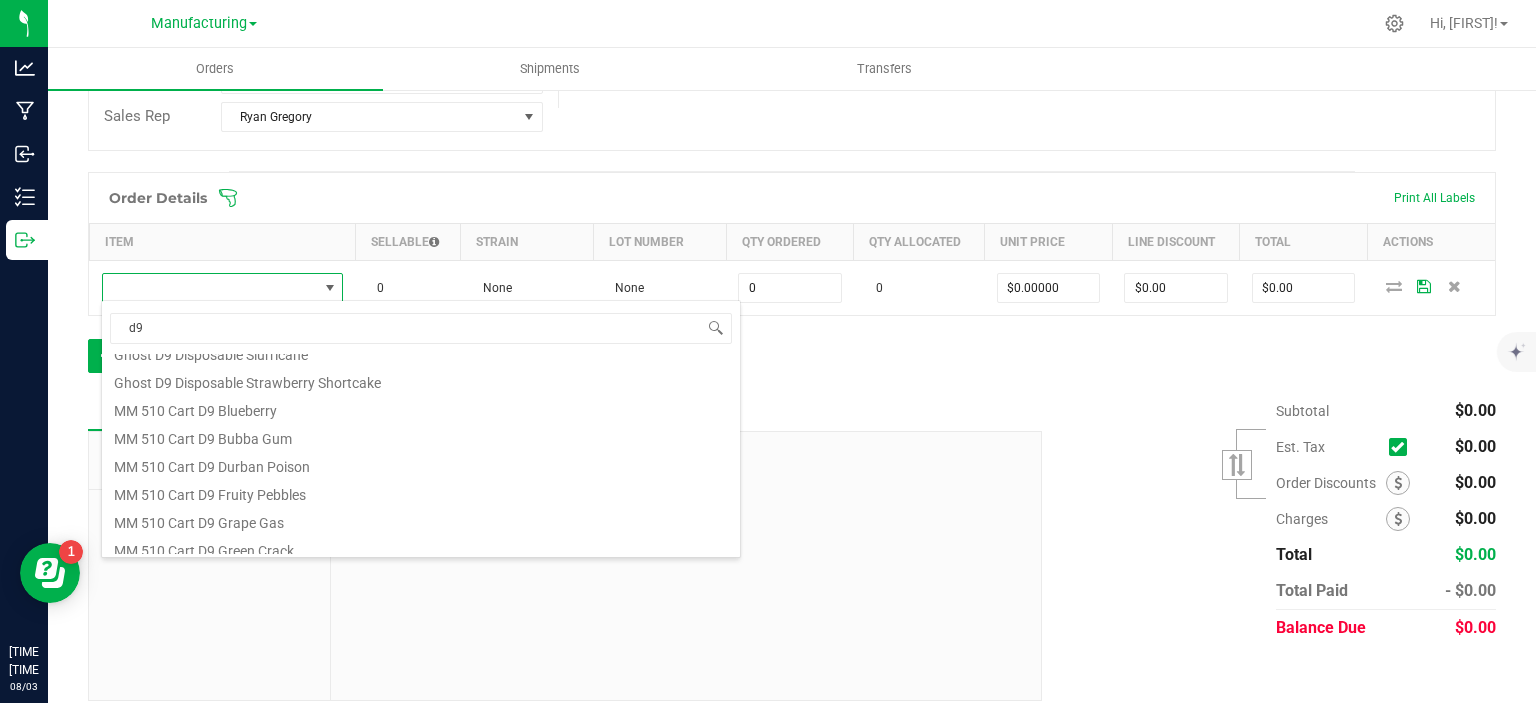 type on "0 ea" 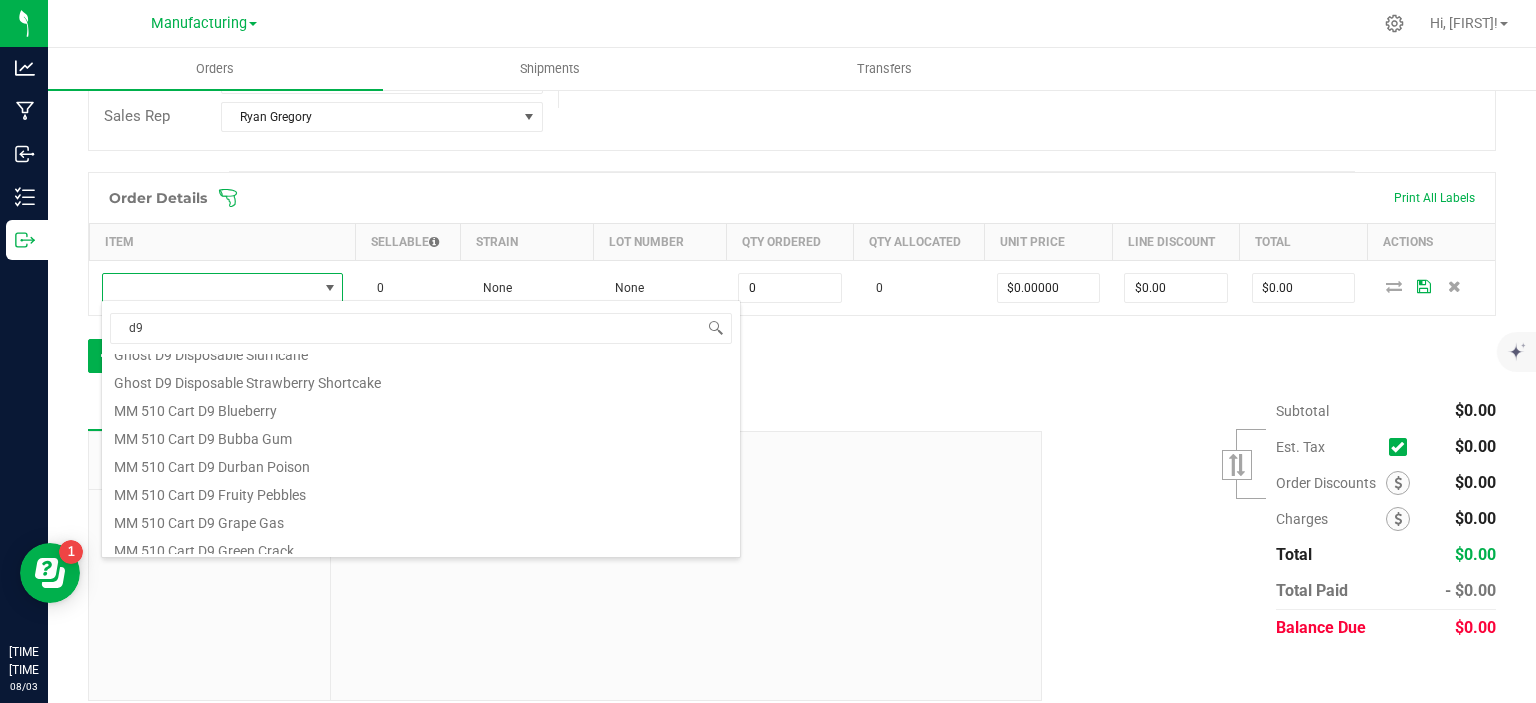 type on "$20.00000" 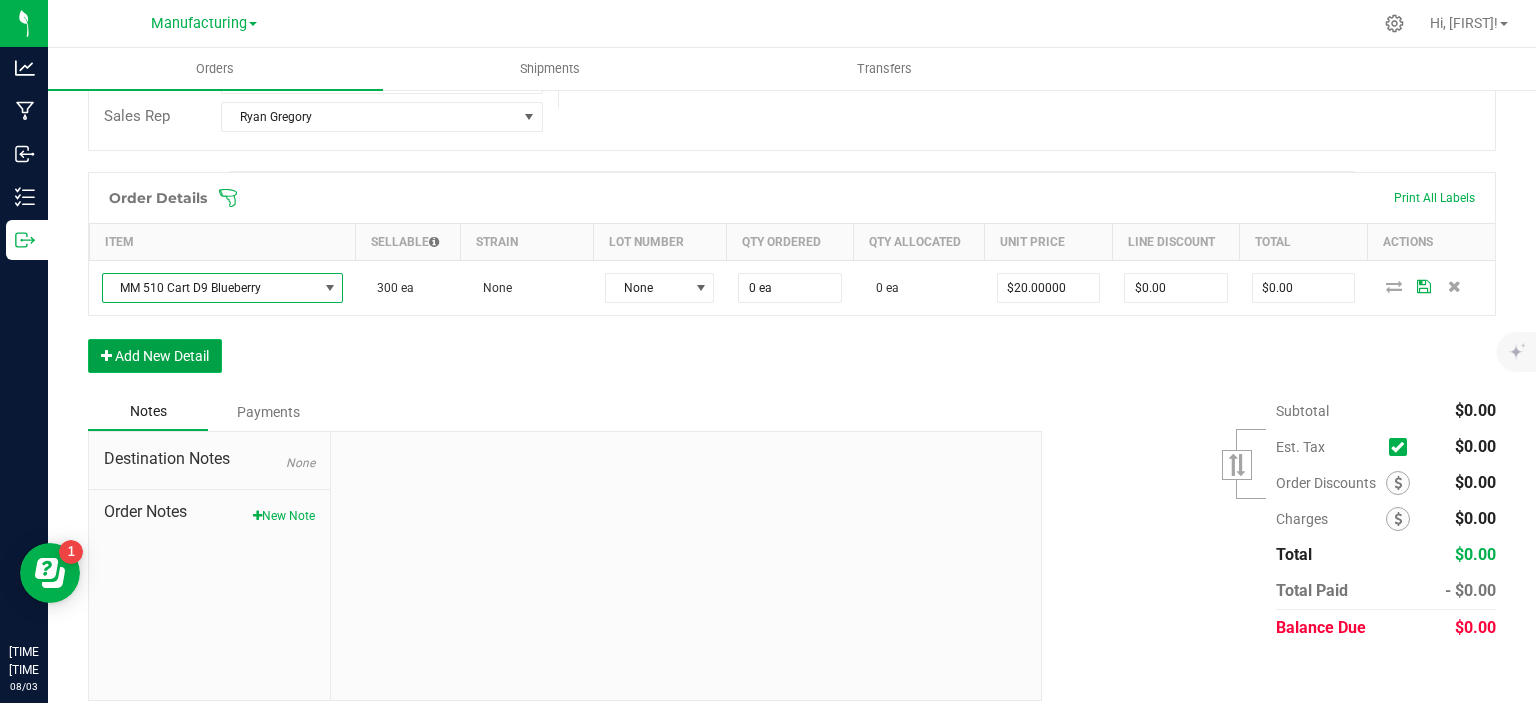 click on "Add New Detail" at bounding box center (155, 356) 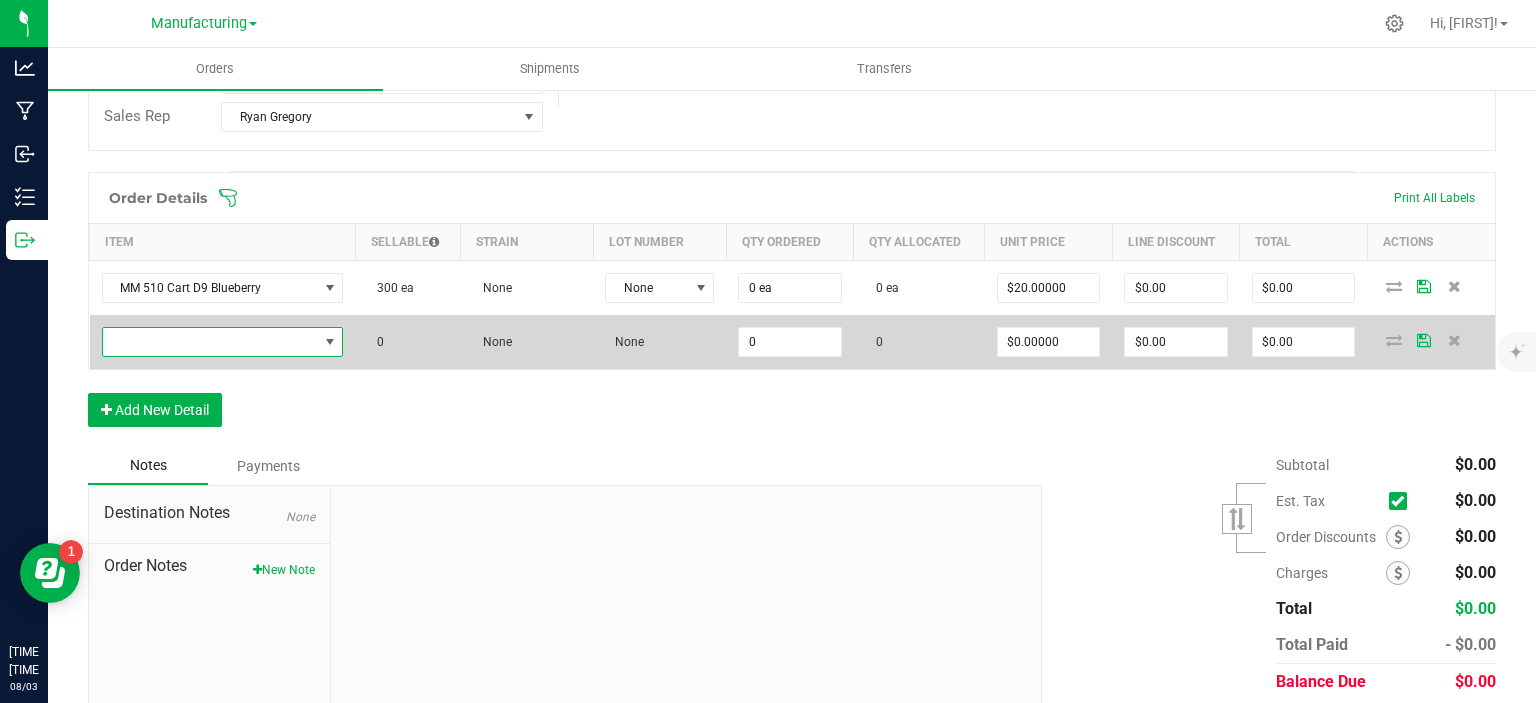 click at bounding box center [210, 342] 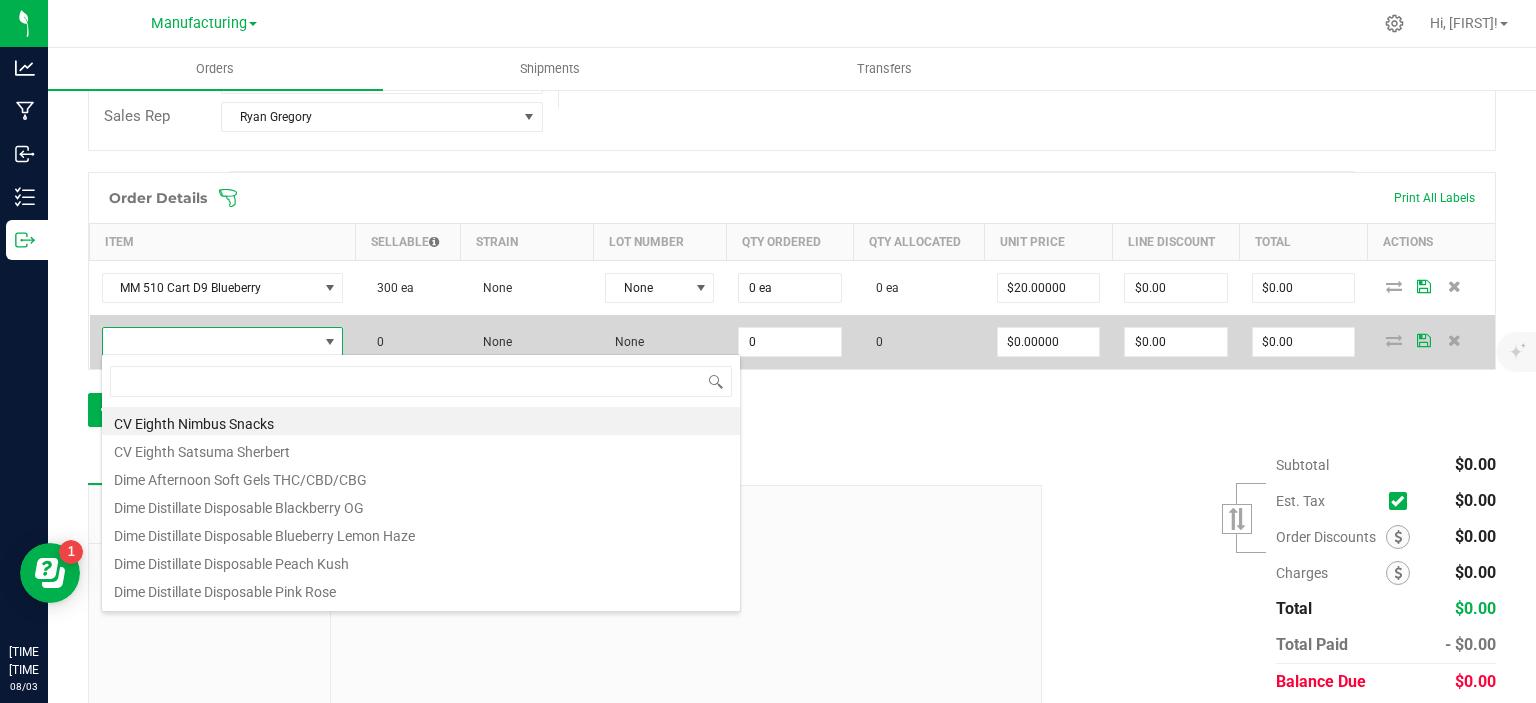 scroll, scrollTop: 99970, scrollLeft: 99760, axis: both 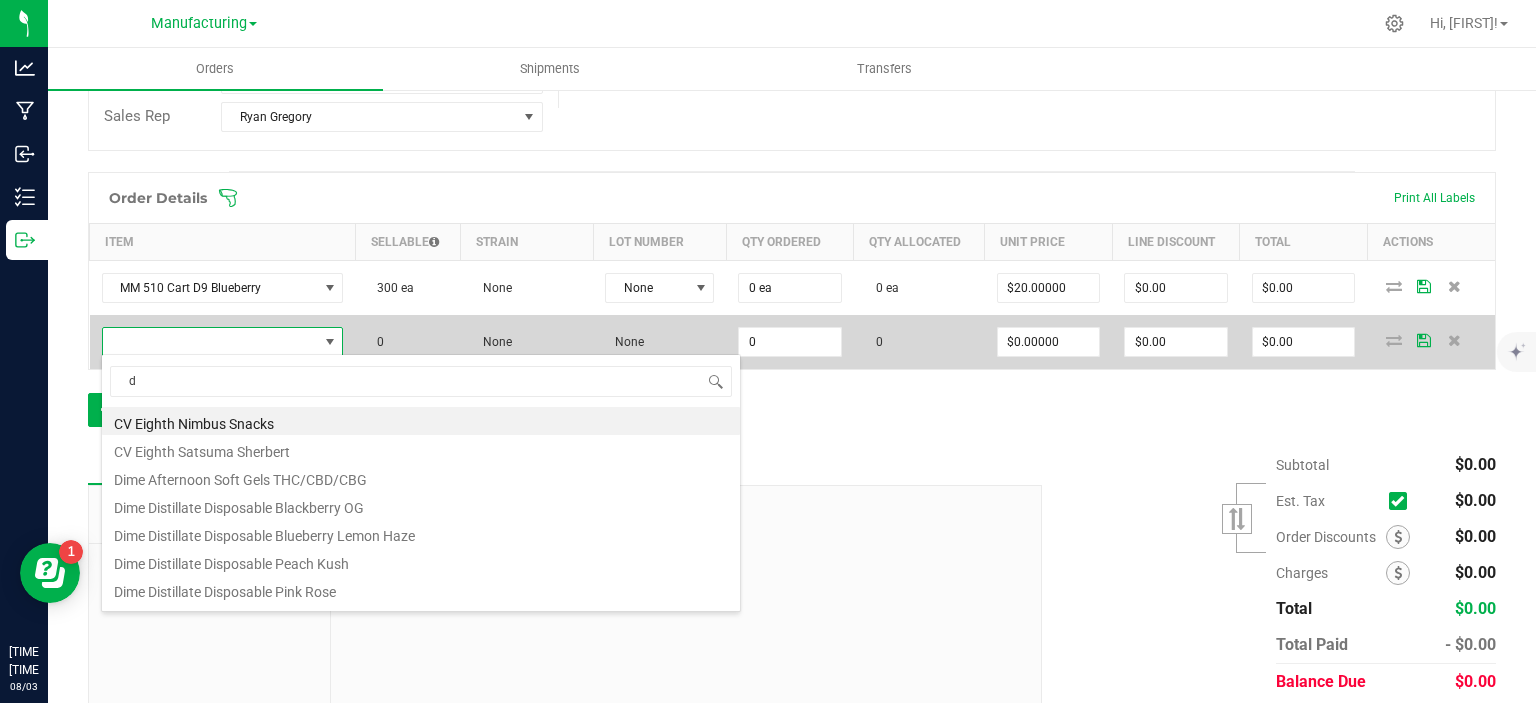 type on "d9" 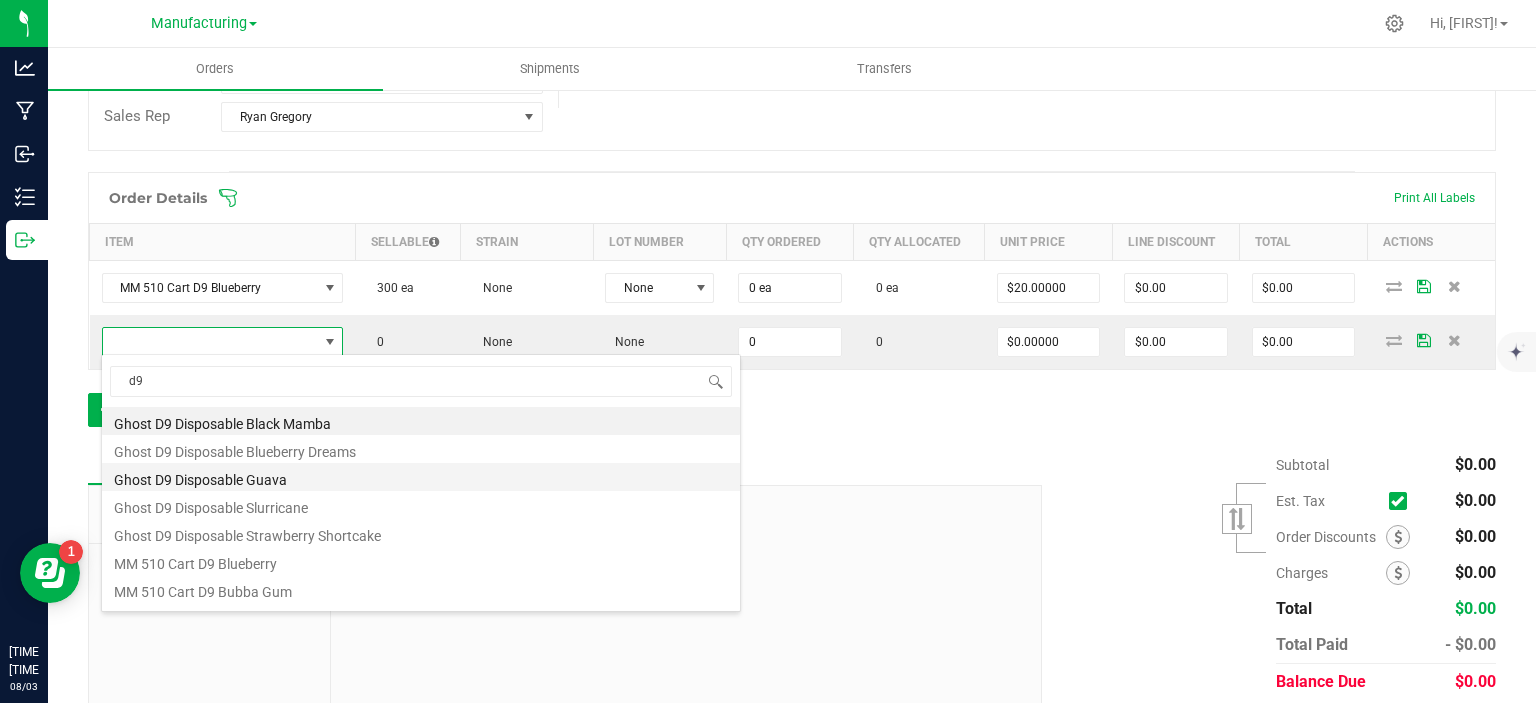 scroll, scrollTop: 100, scrollLeft: 0, axis: vertical 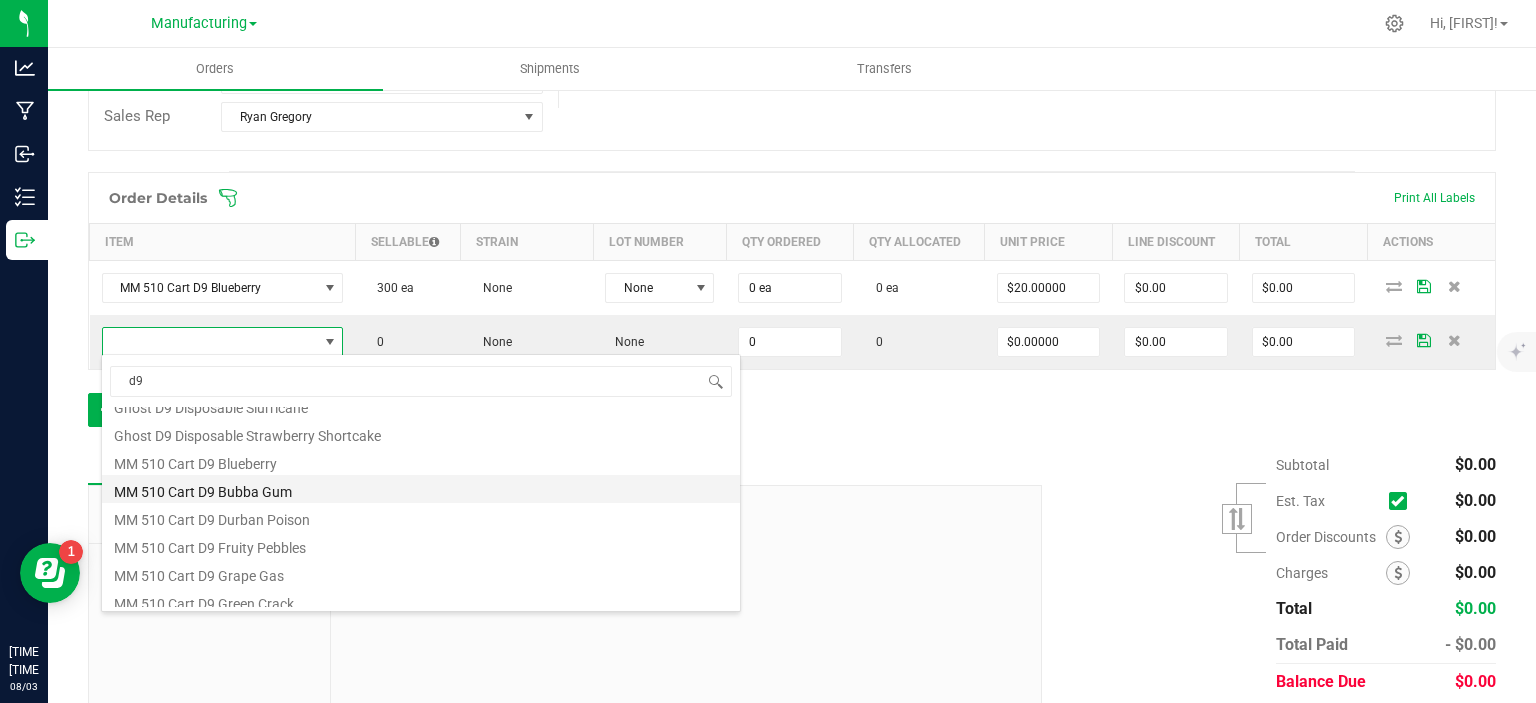click on "MM 510 Cart D9 Bubba Gum" at bounding box center [421, 489] 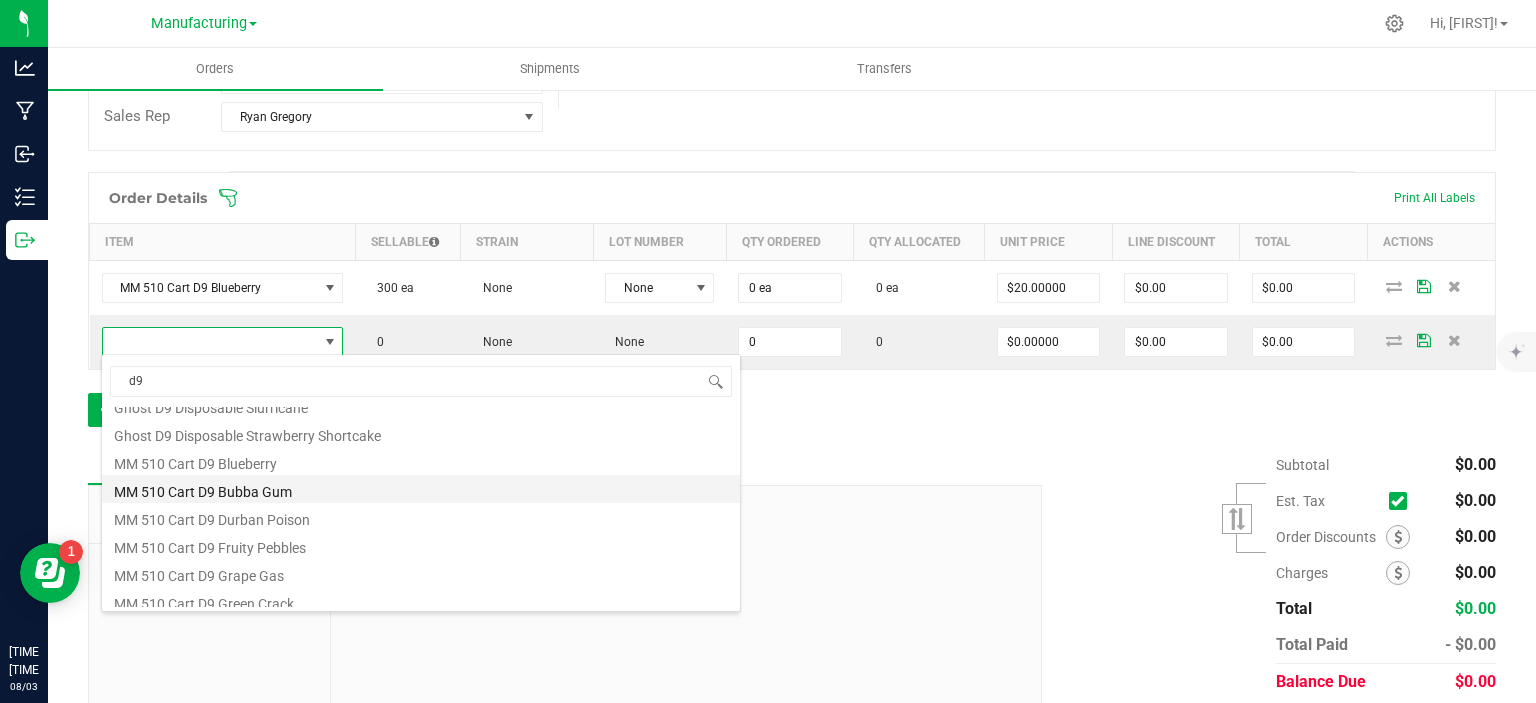 type on "0 ea" 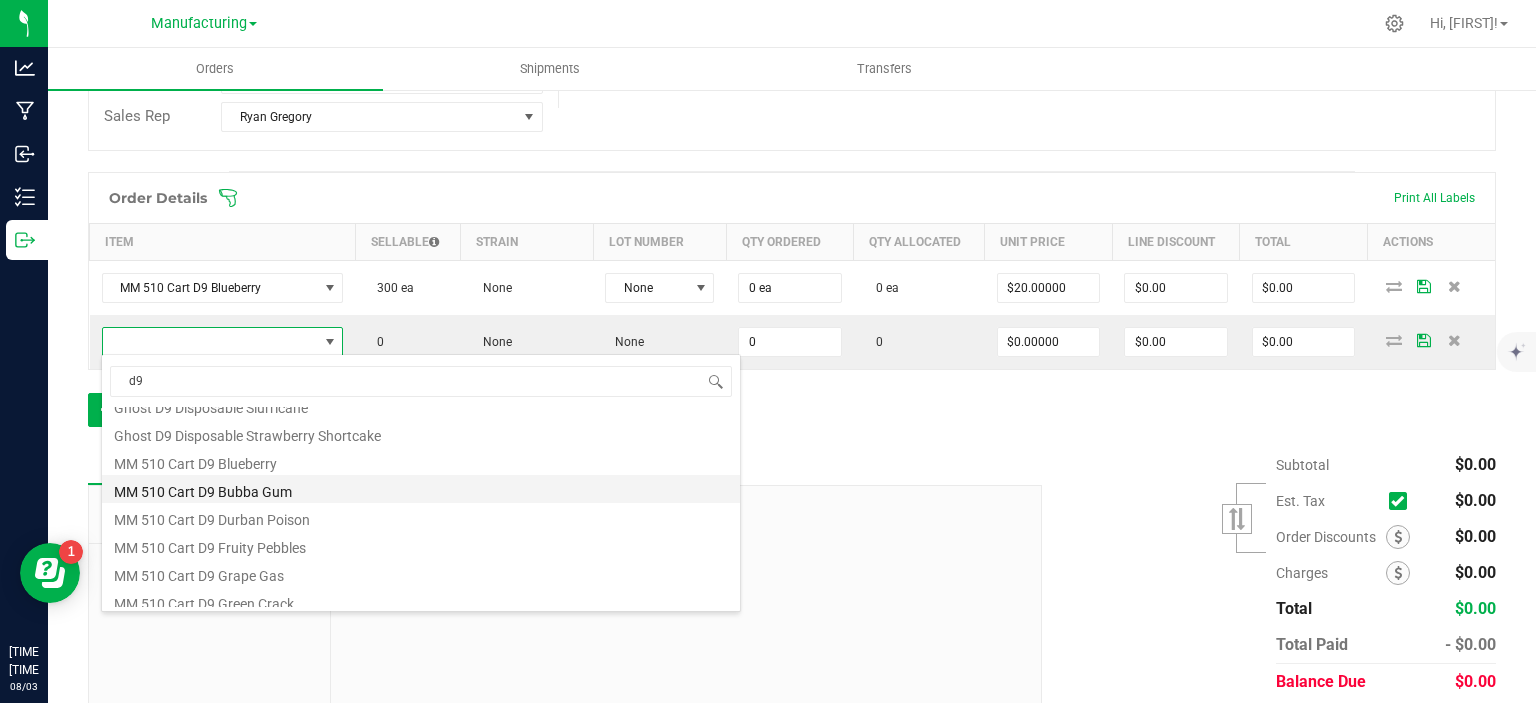 type on "$20.00000" 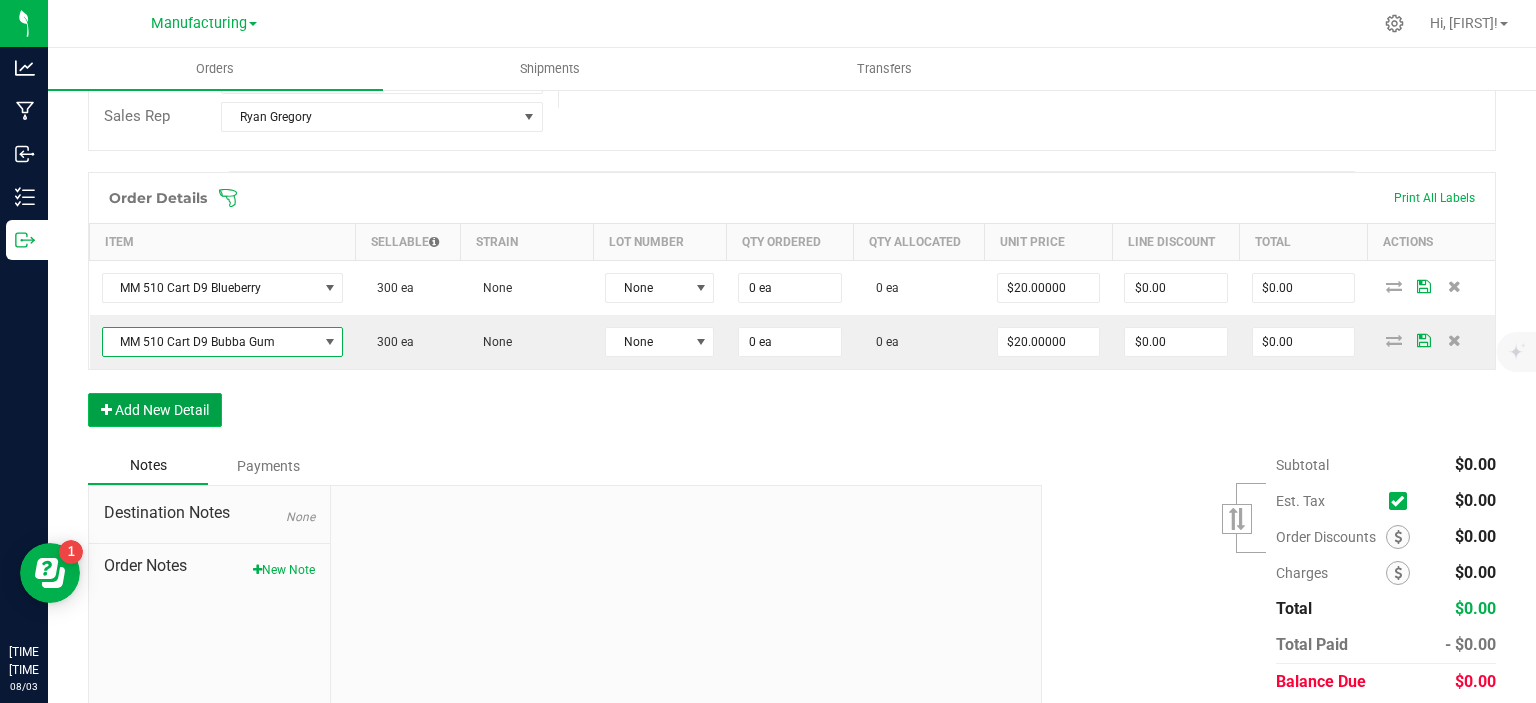 click on "Add New Detail" at bounding box center [155, 410] 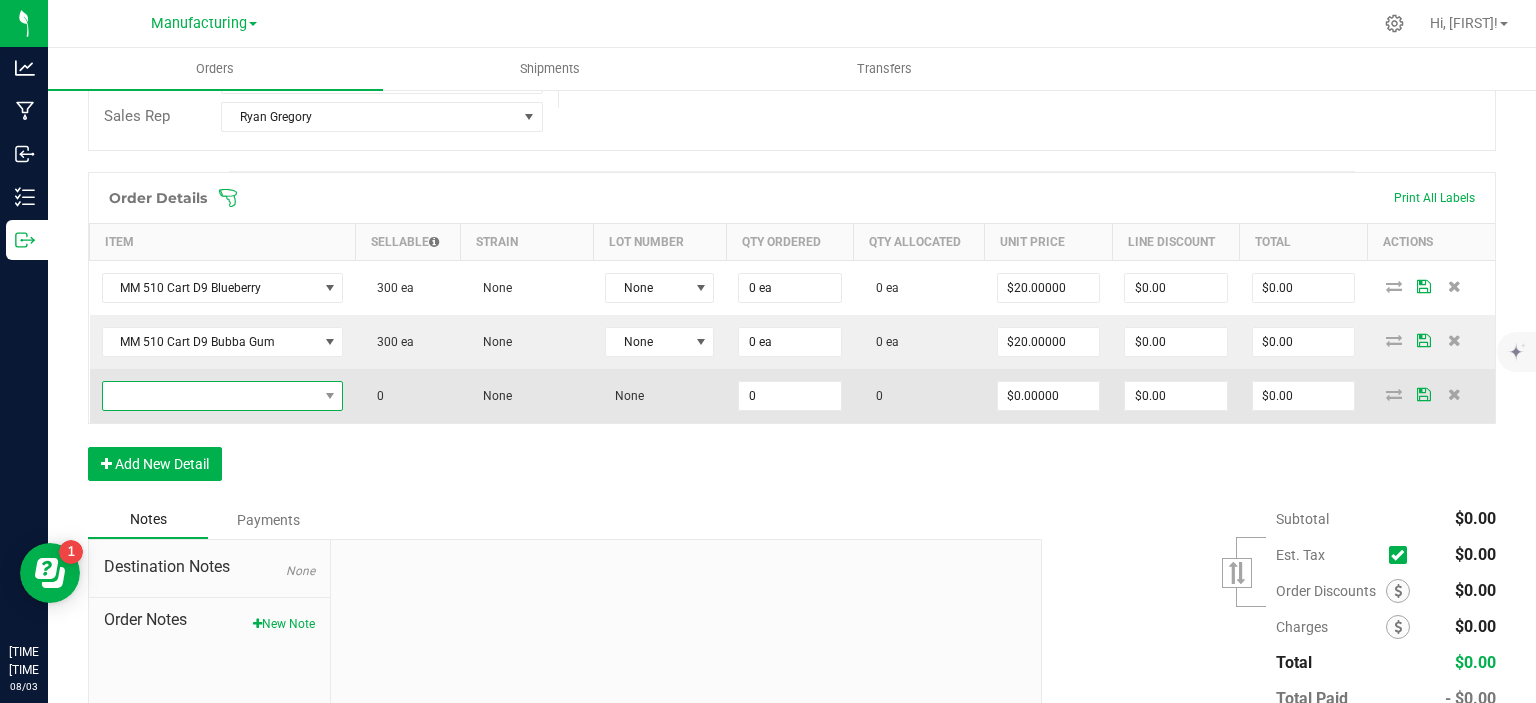 click at bounding box center [210, 396] 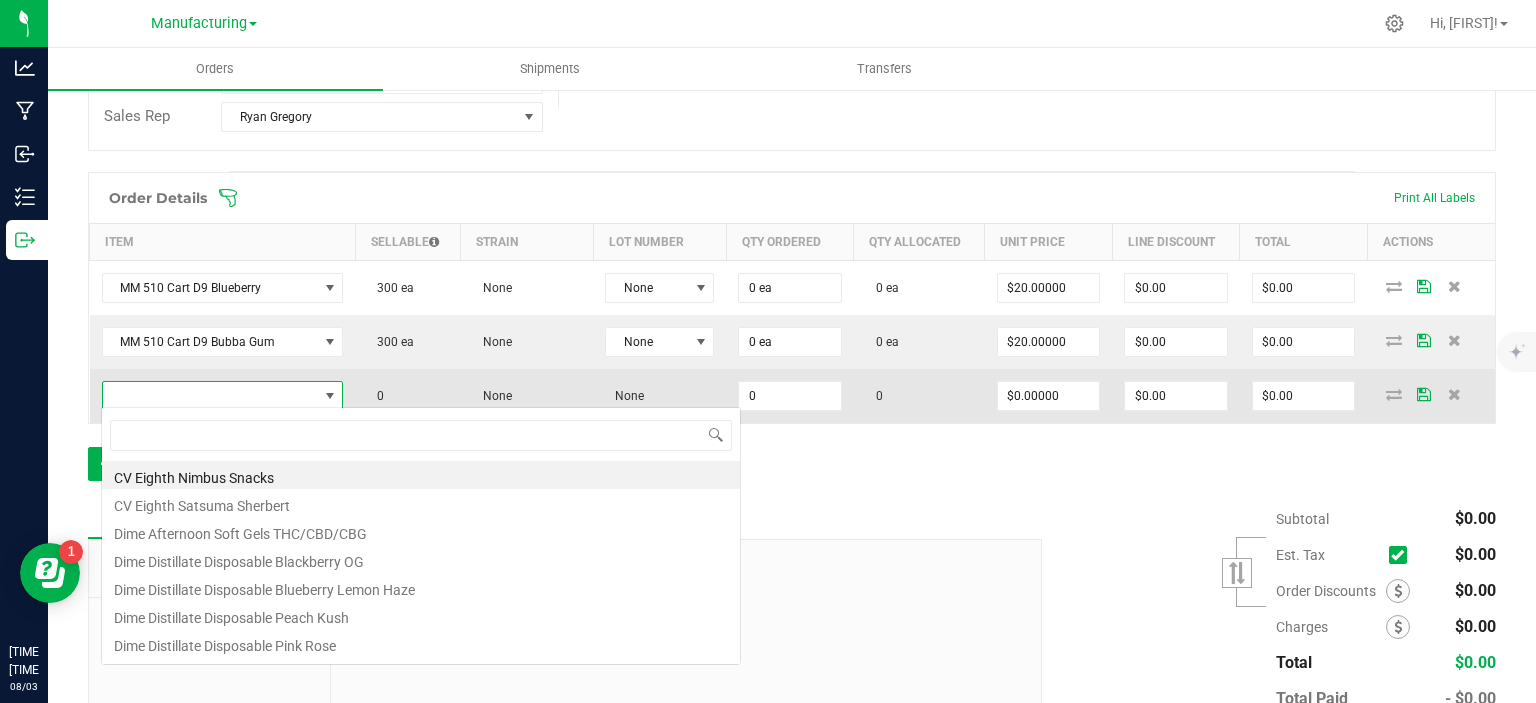 scroll, scrollTop: 99970, scrollLeft: 99760, axis: both 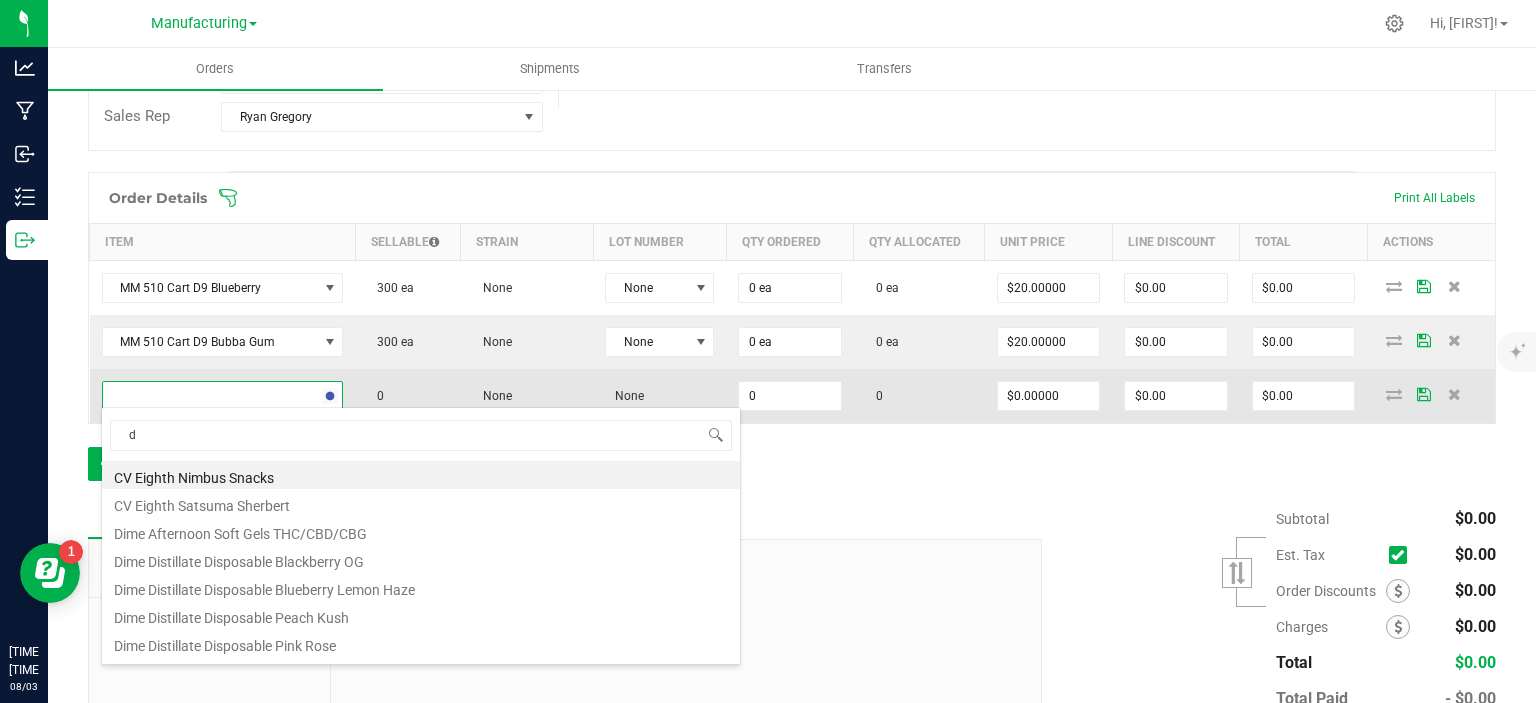 type on "d9" 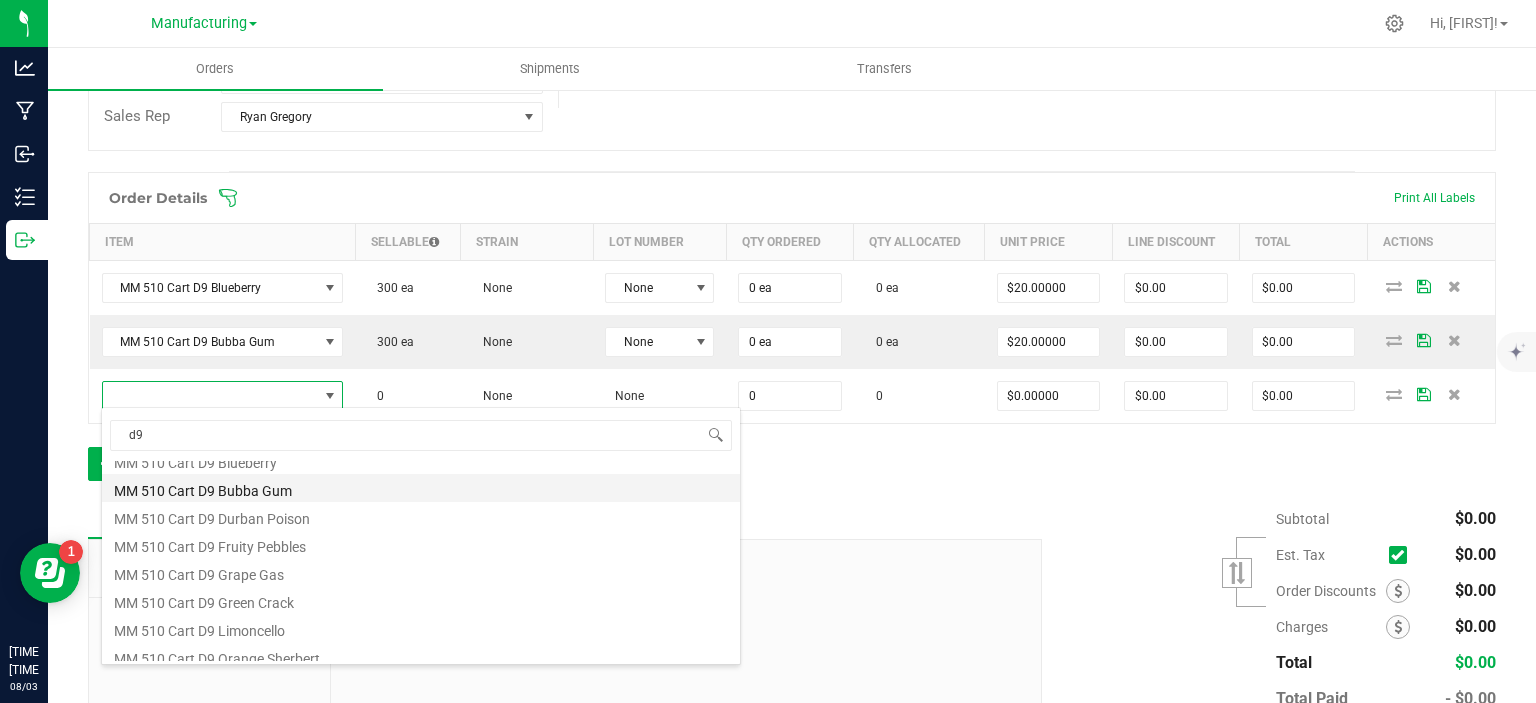 scroll, scrollTop: 200, scrollLeft: 0, axis: vertical 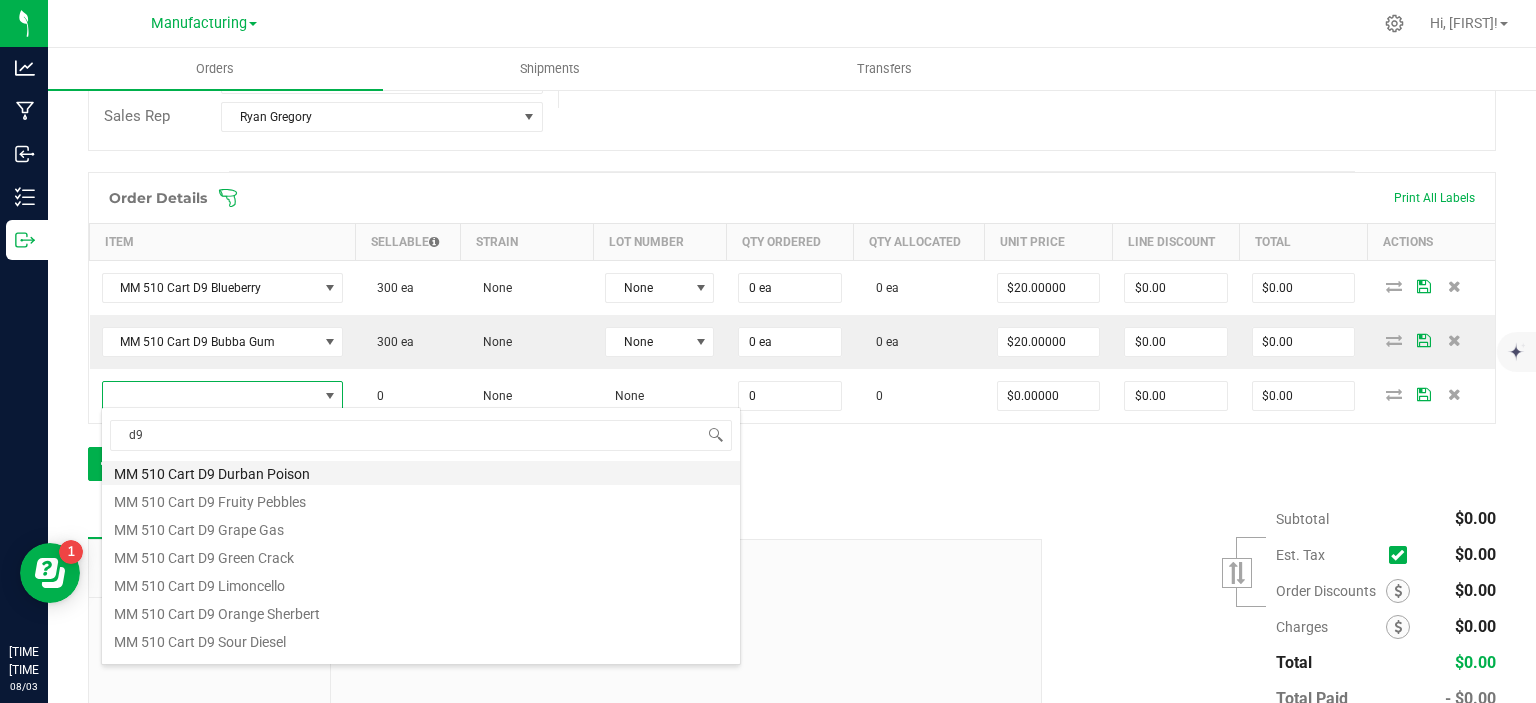 click on "MM 510 Cart D9 Durban Poison" at bounding box center (421, 471) 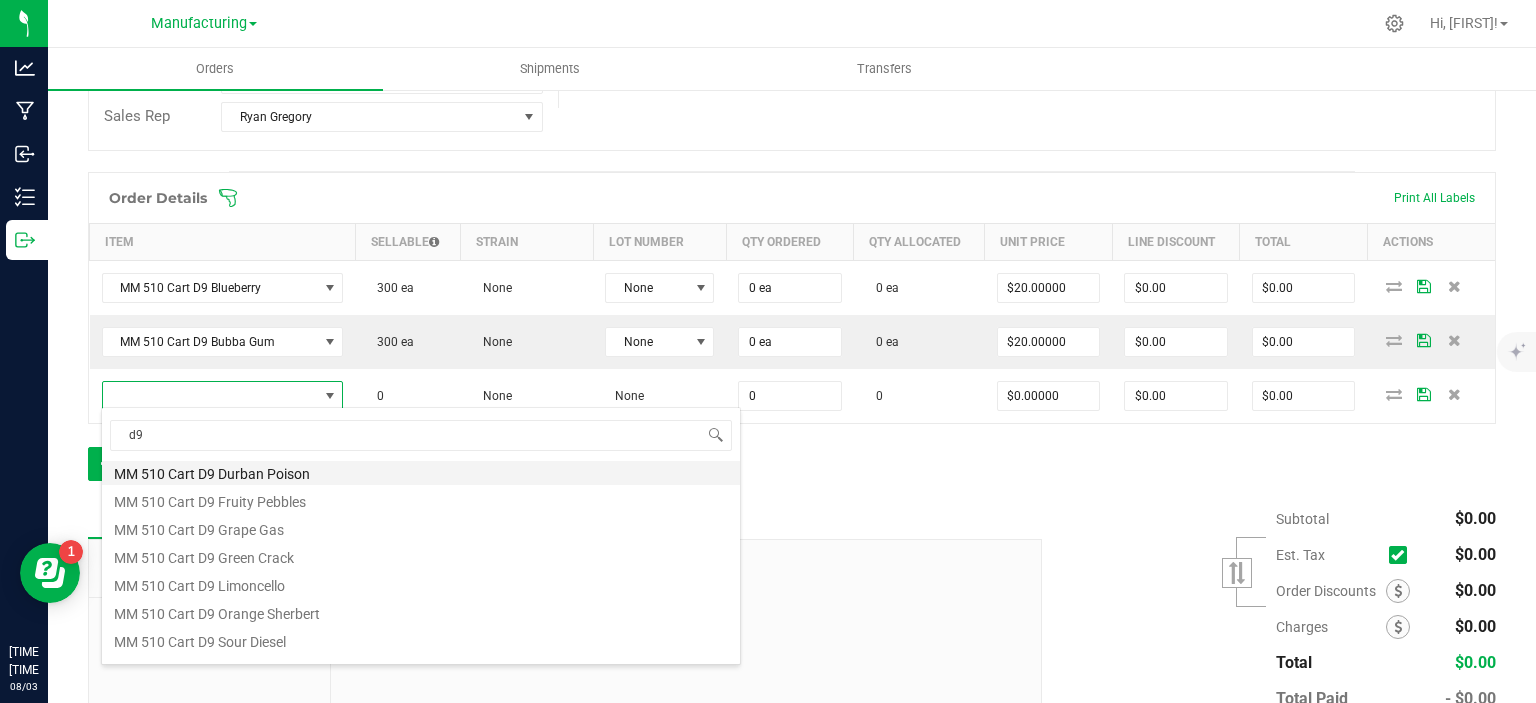 type on "0 ea" 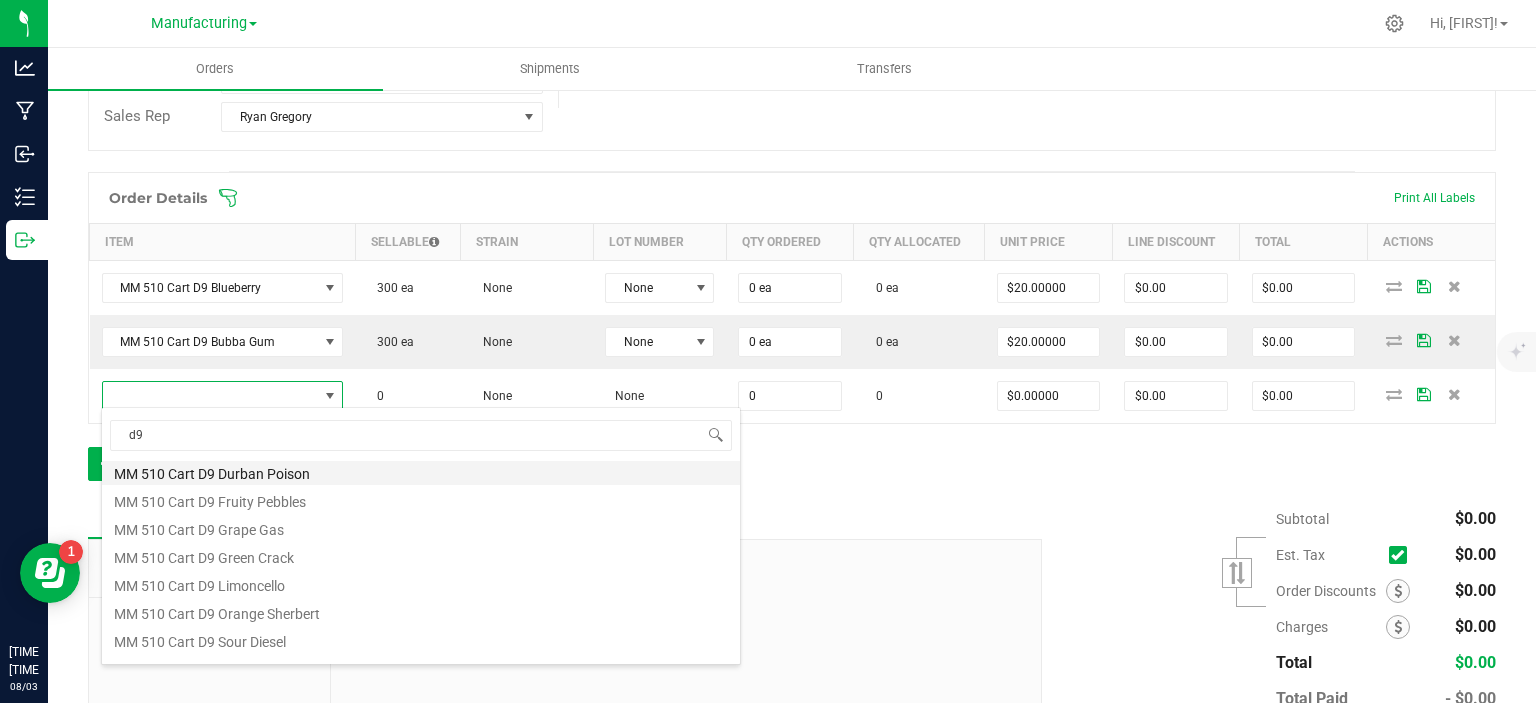 type on "$20.00000" 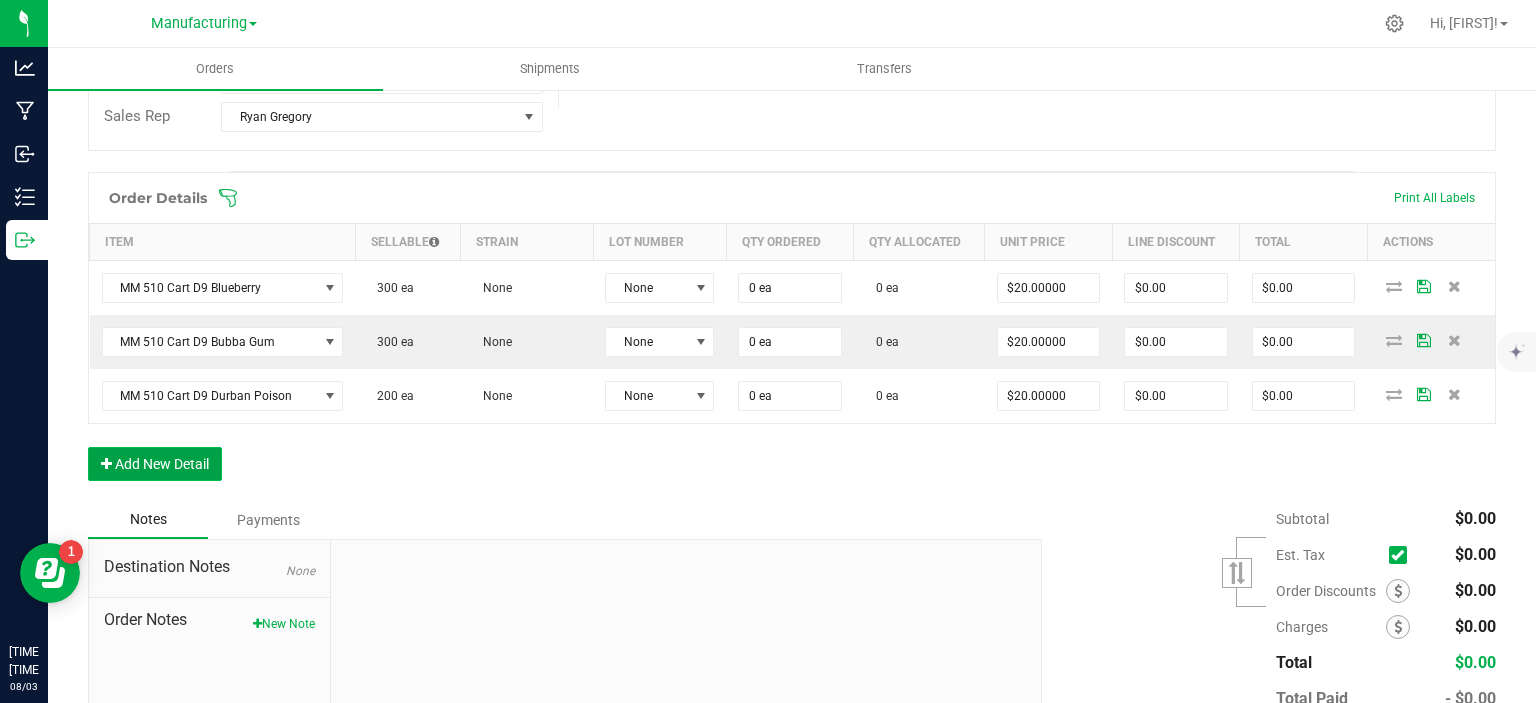 click on "Add New Detail" at bounding box center [155, 464] 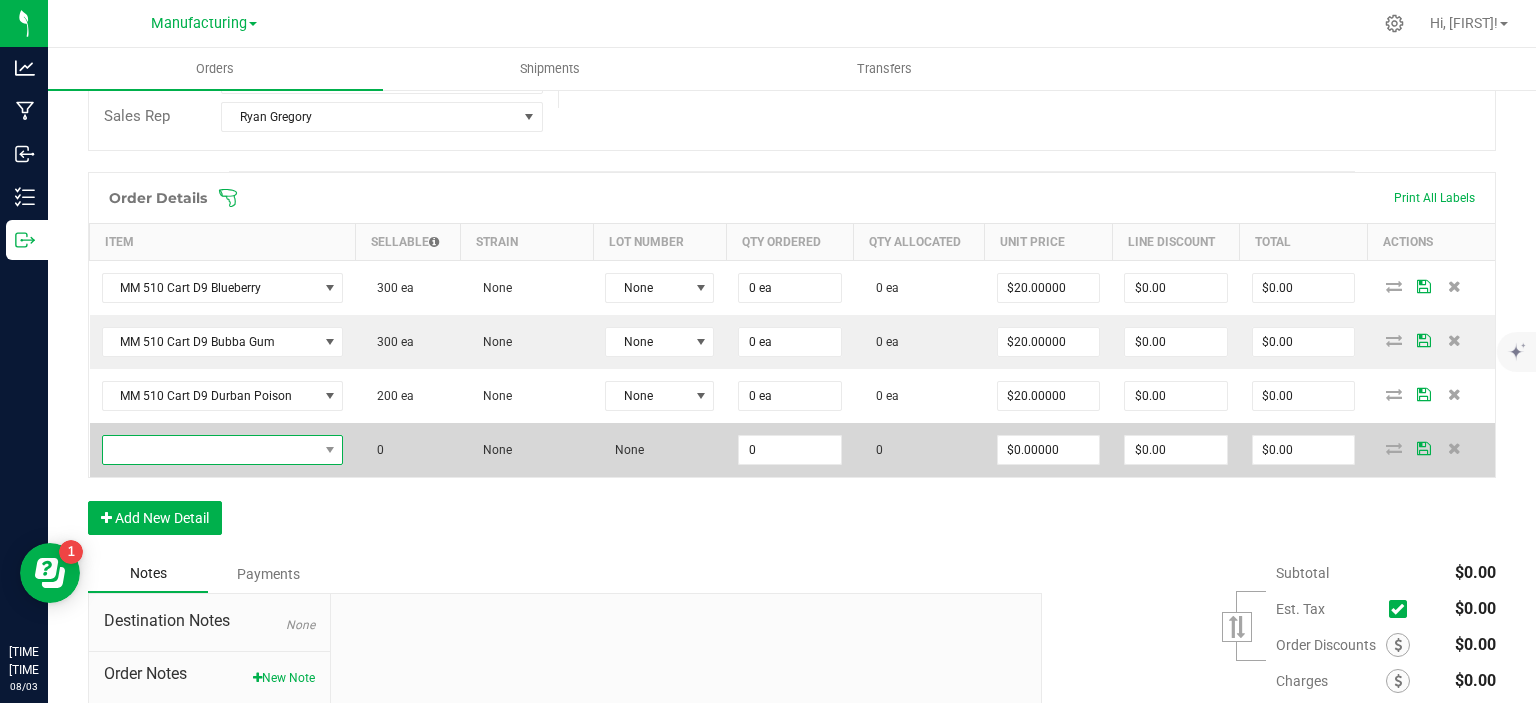 click at bounding box center (210, 450) 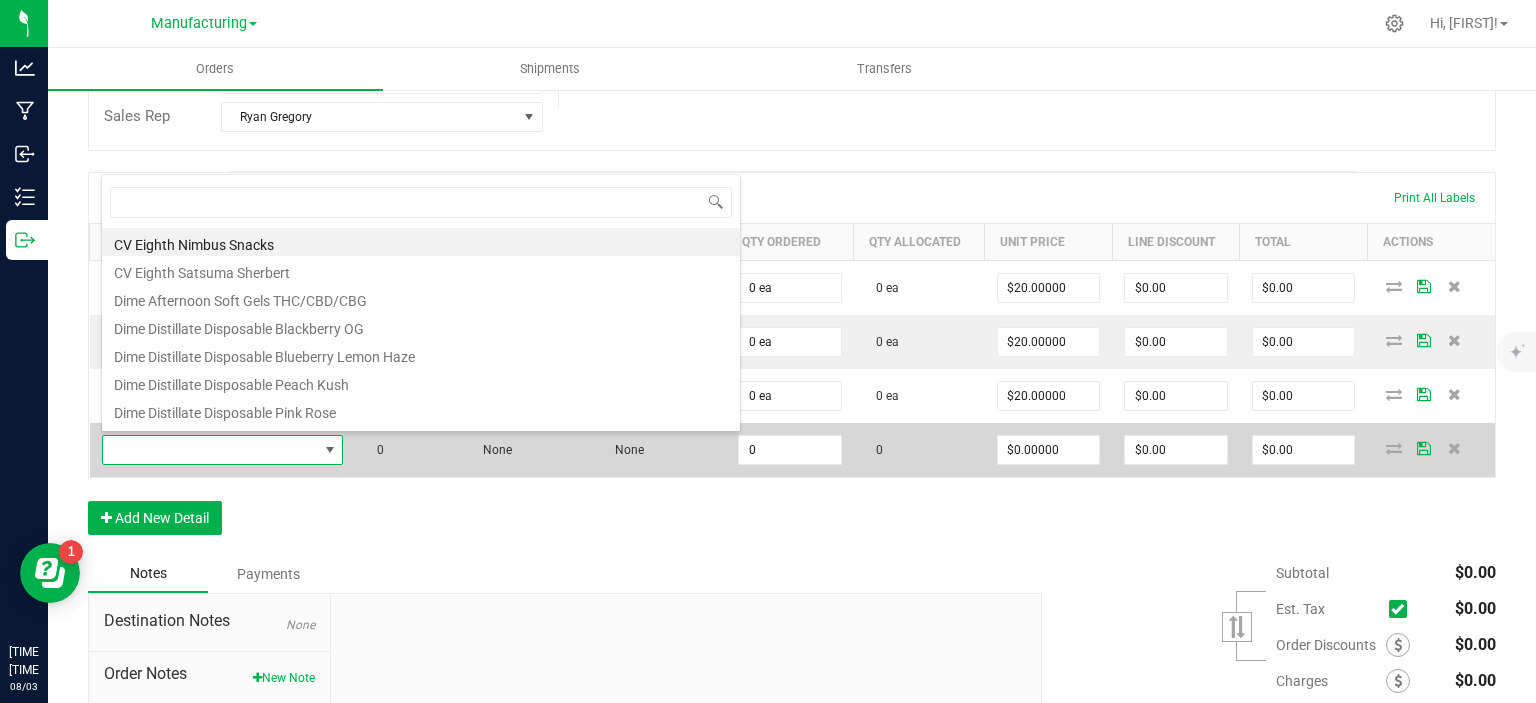 scroll, scrollTop: 99970, scrollLeft: 99760, axis: both 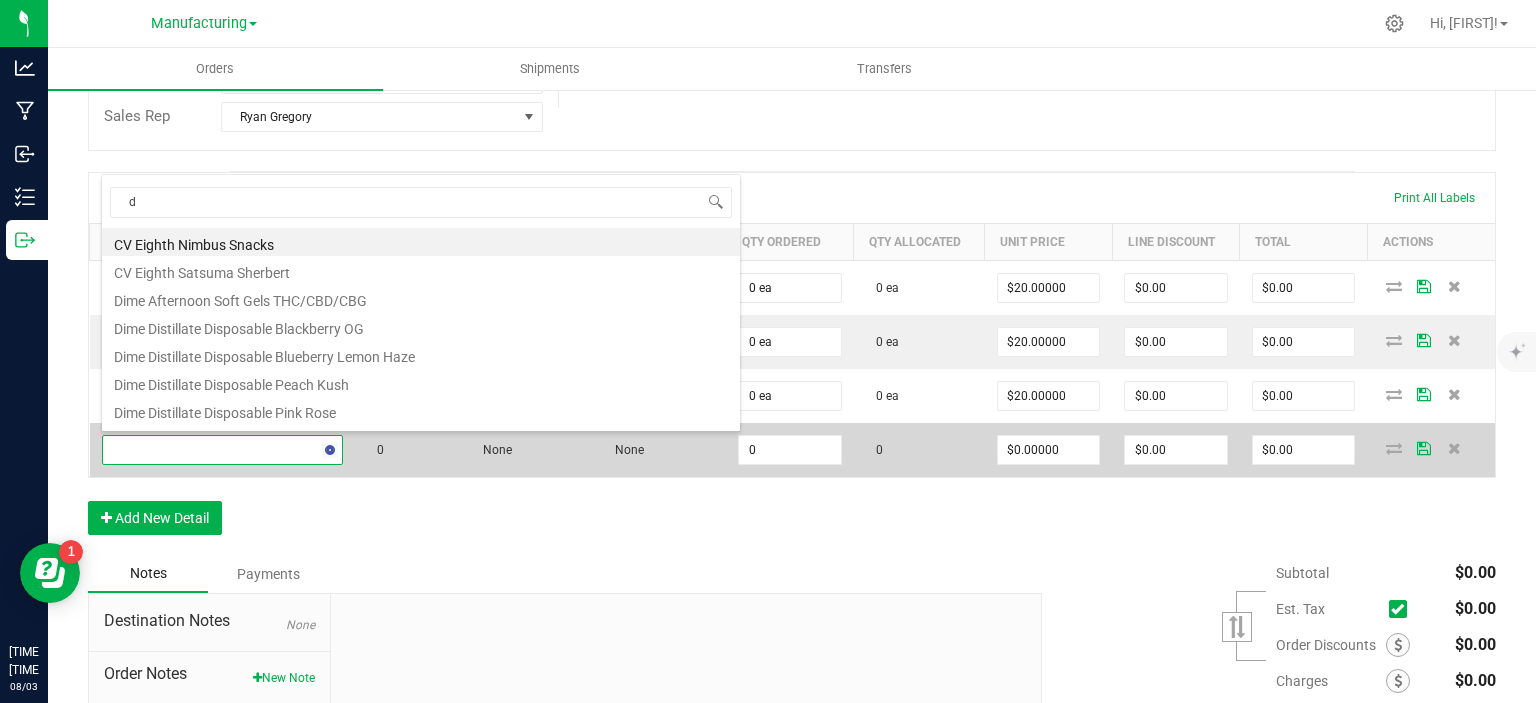 type on "d9" 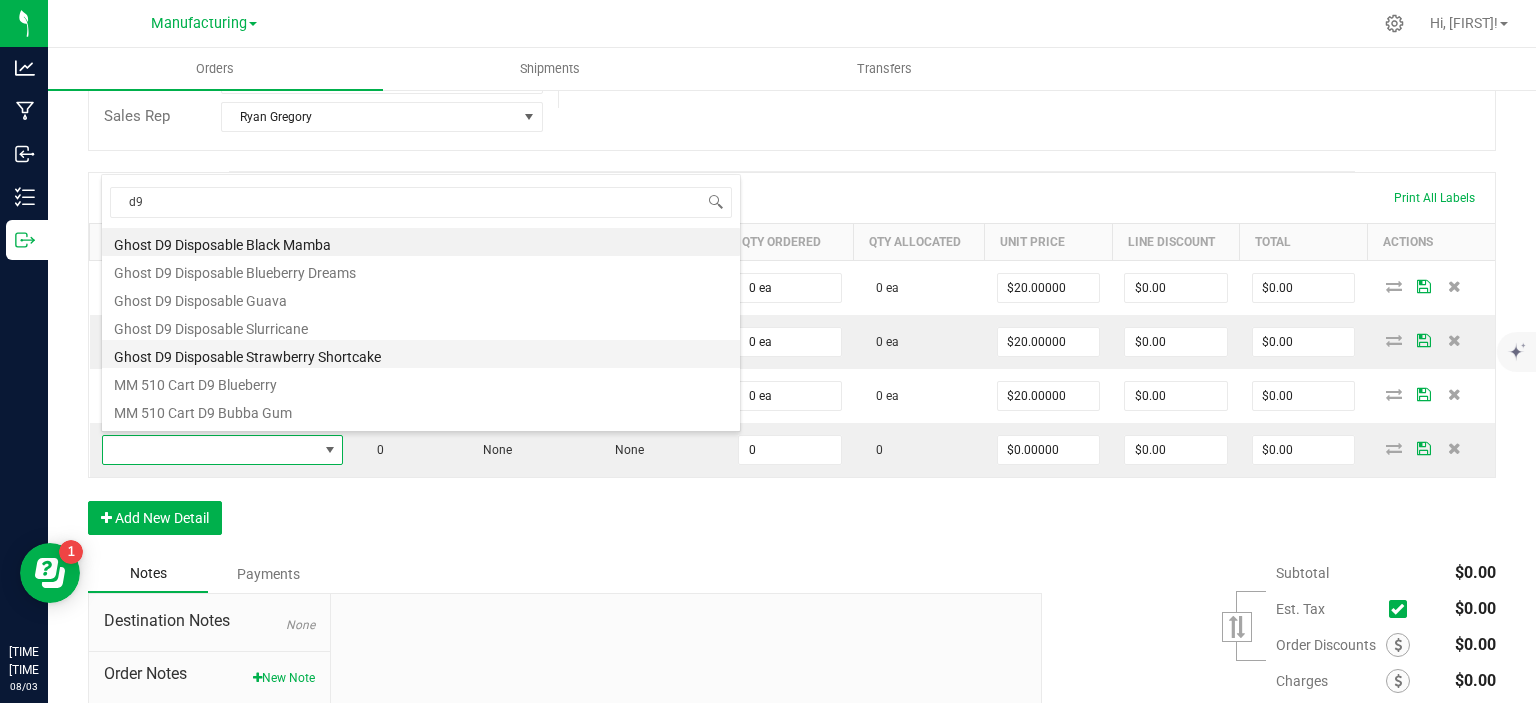 scroll, scrollTop: 200, scrollLeft: 0, axis: vertical 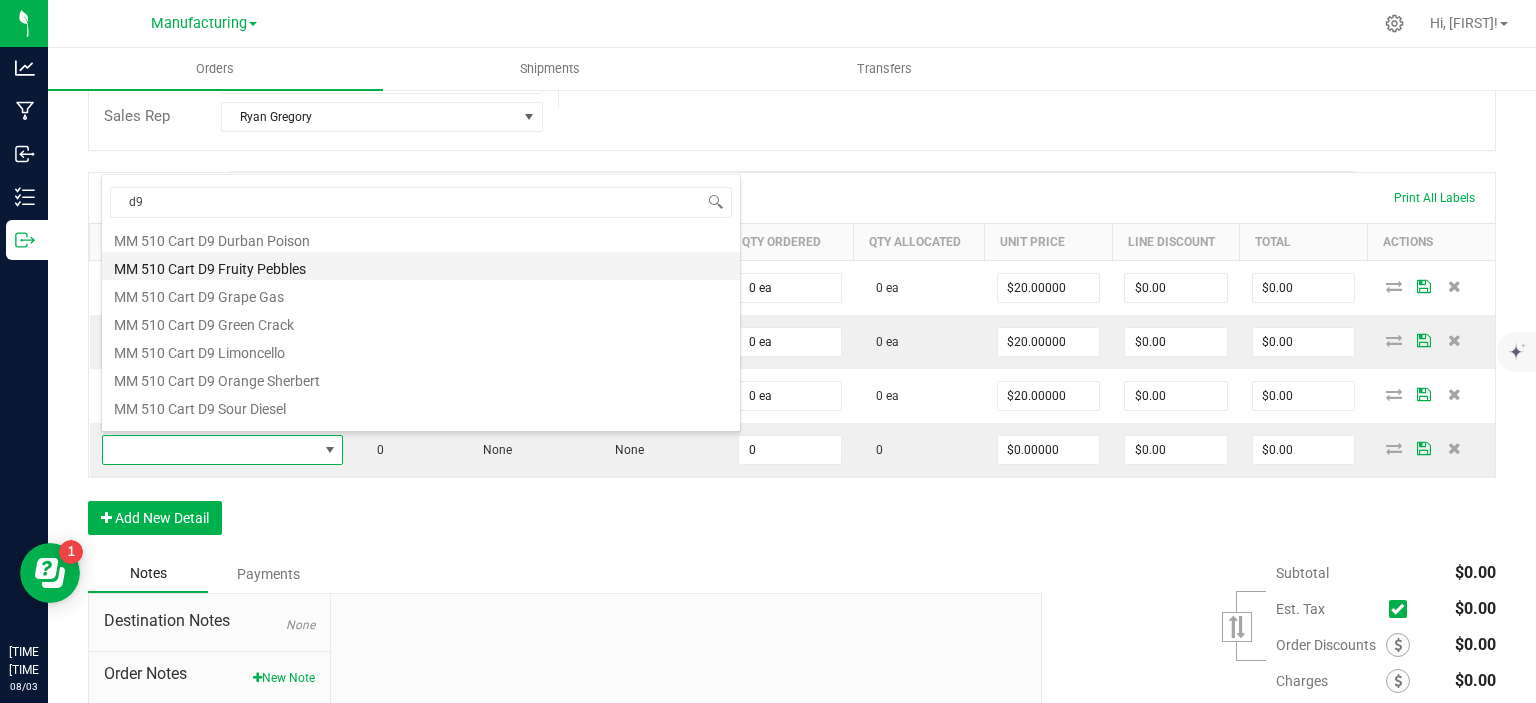 click on "MM 510 Cart D9 Fruity Pebbles" at bounding box center [421, 266] 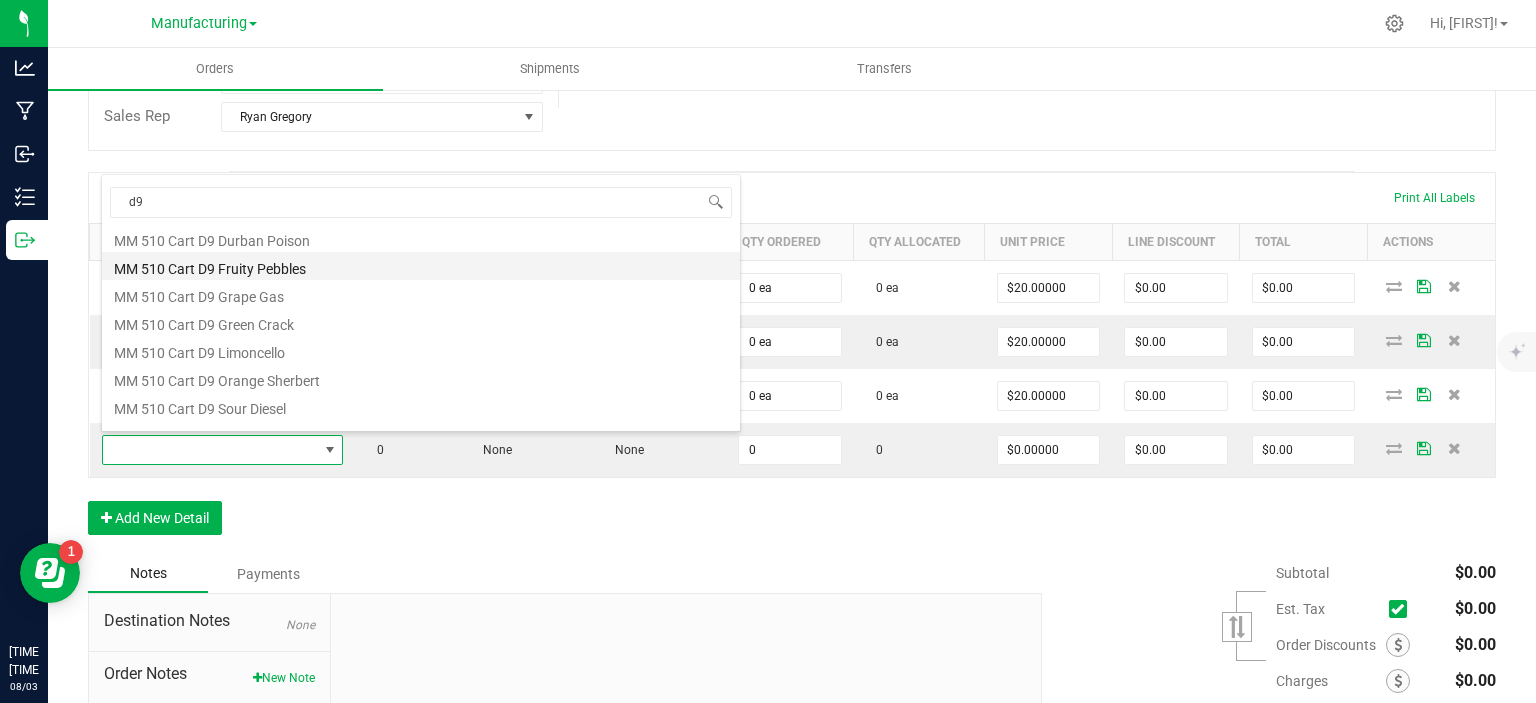type on "0 ea" 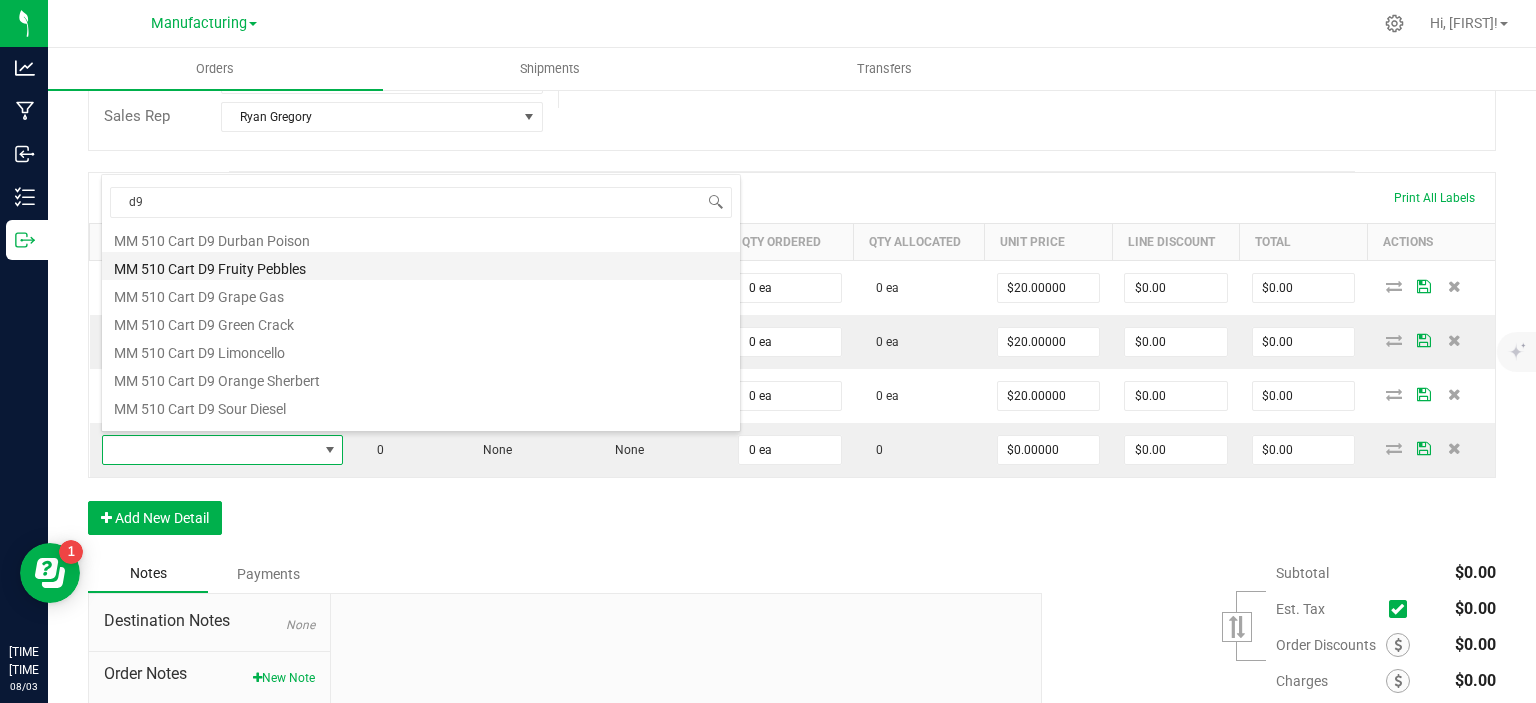 type on "$20.00000" 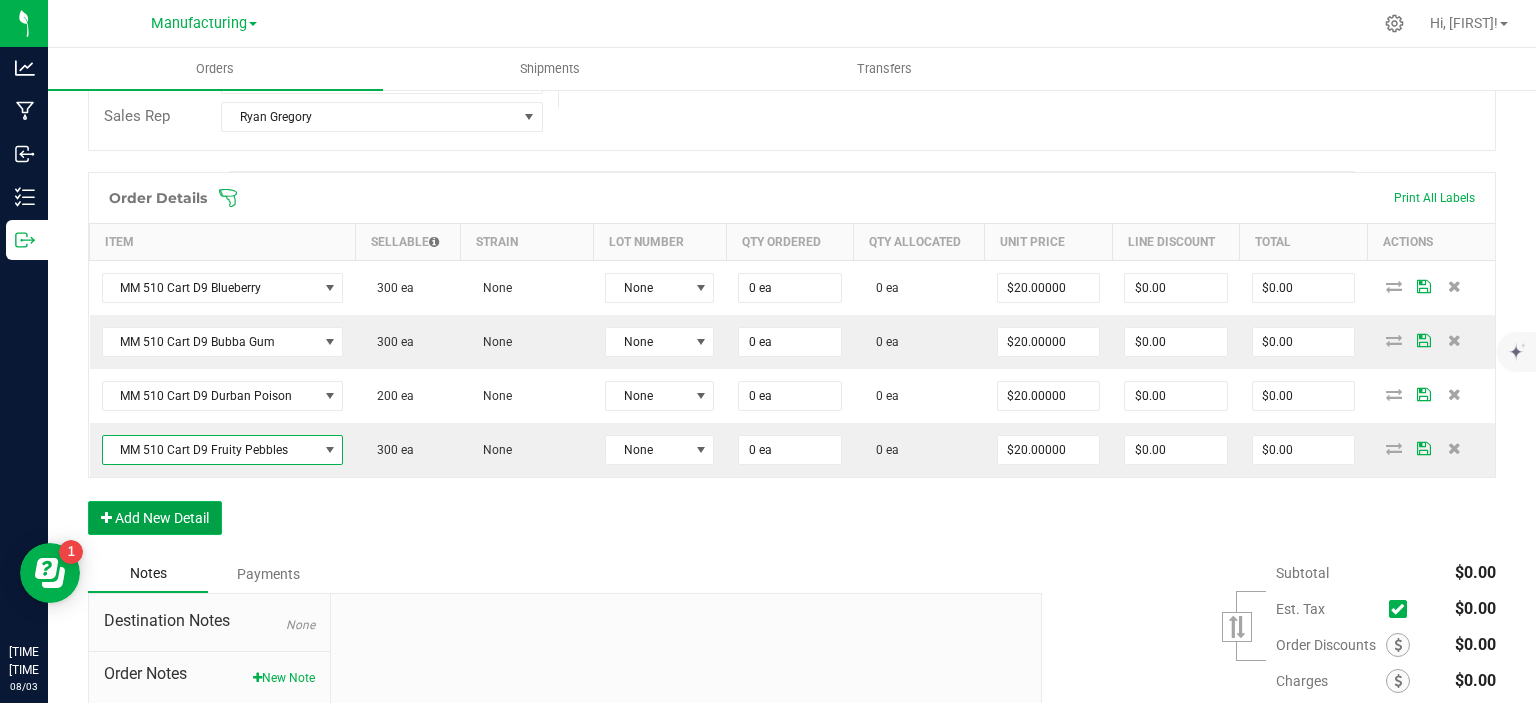 click on "Add New Detail" at bounding box center (155, 518) 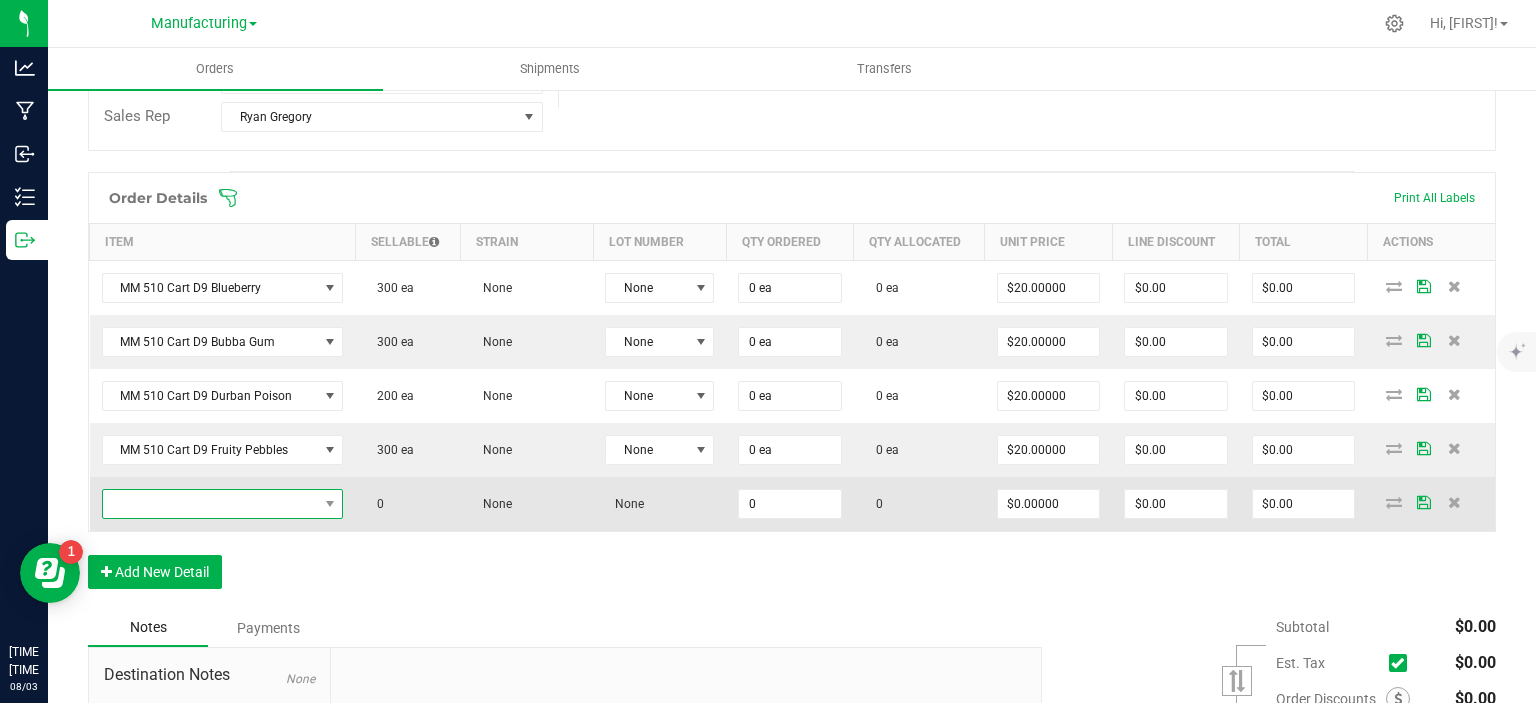 click at bounding box center [210, 504] 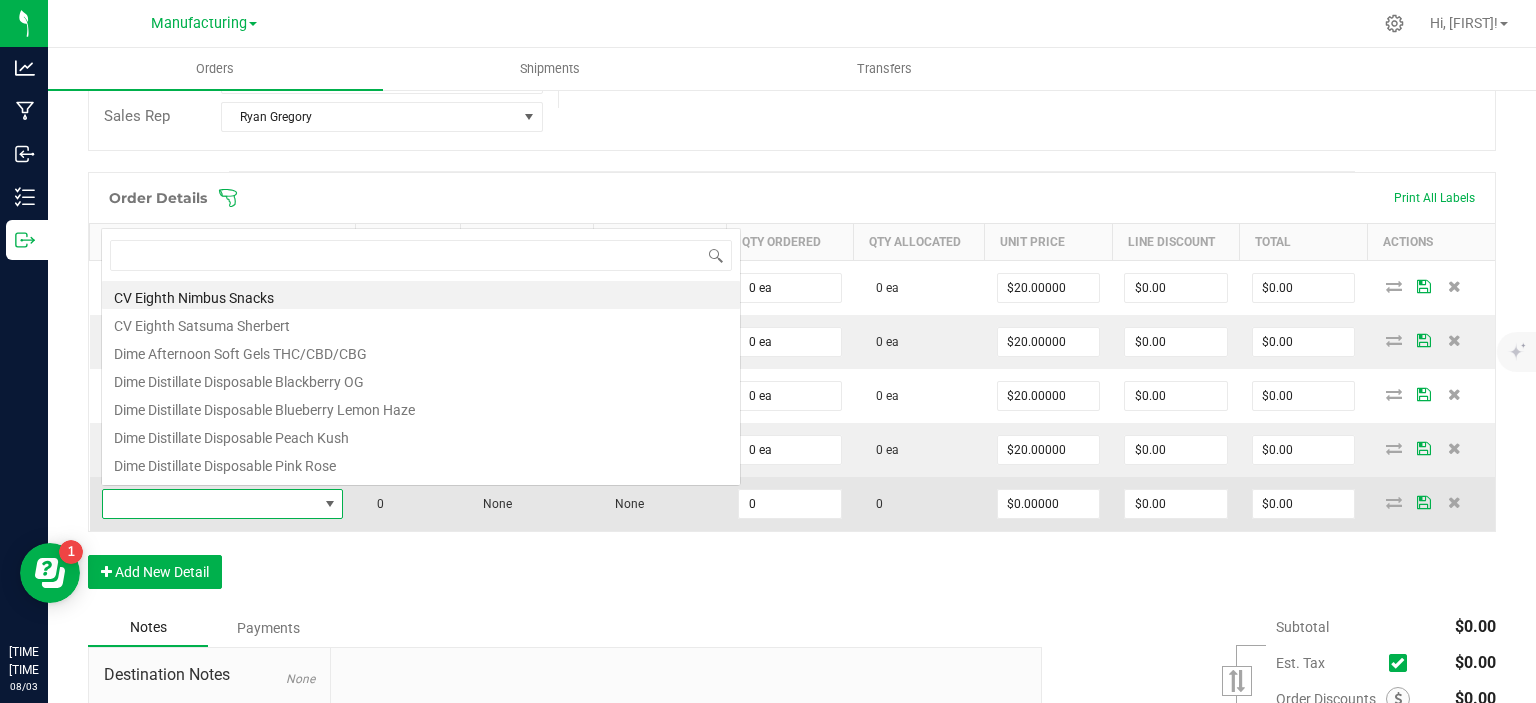 scroll, scrollTop: 0, scrollLeft: 0, axis: both 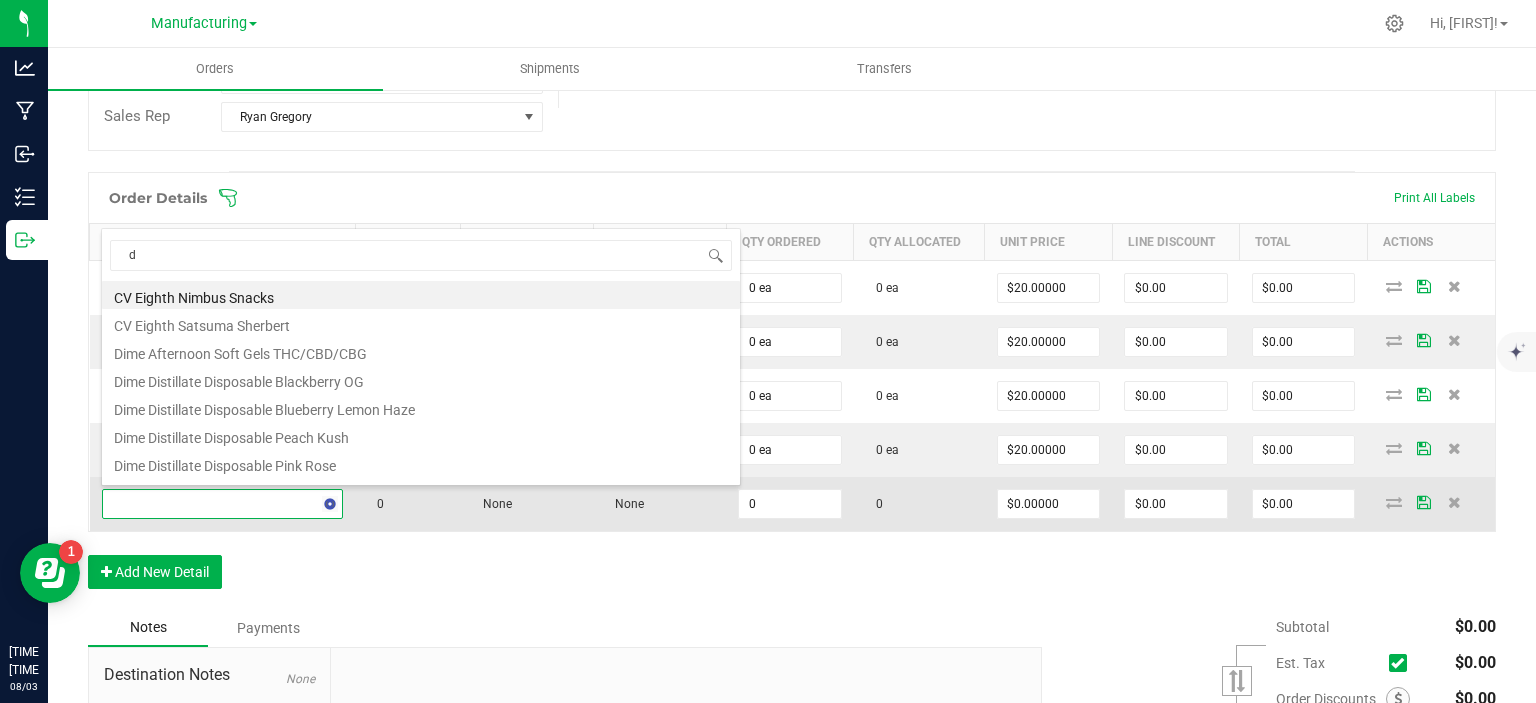 type on "d9" 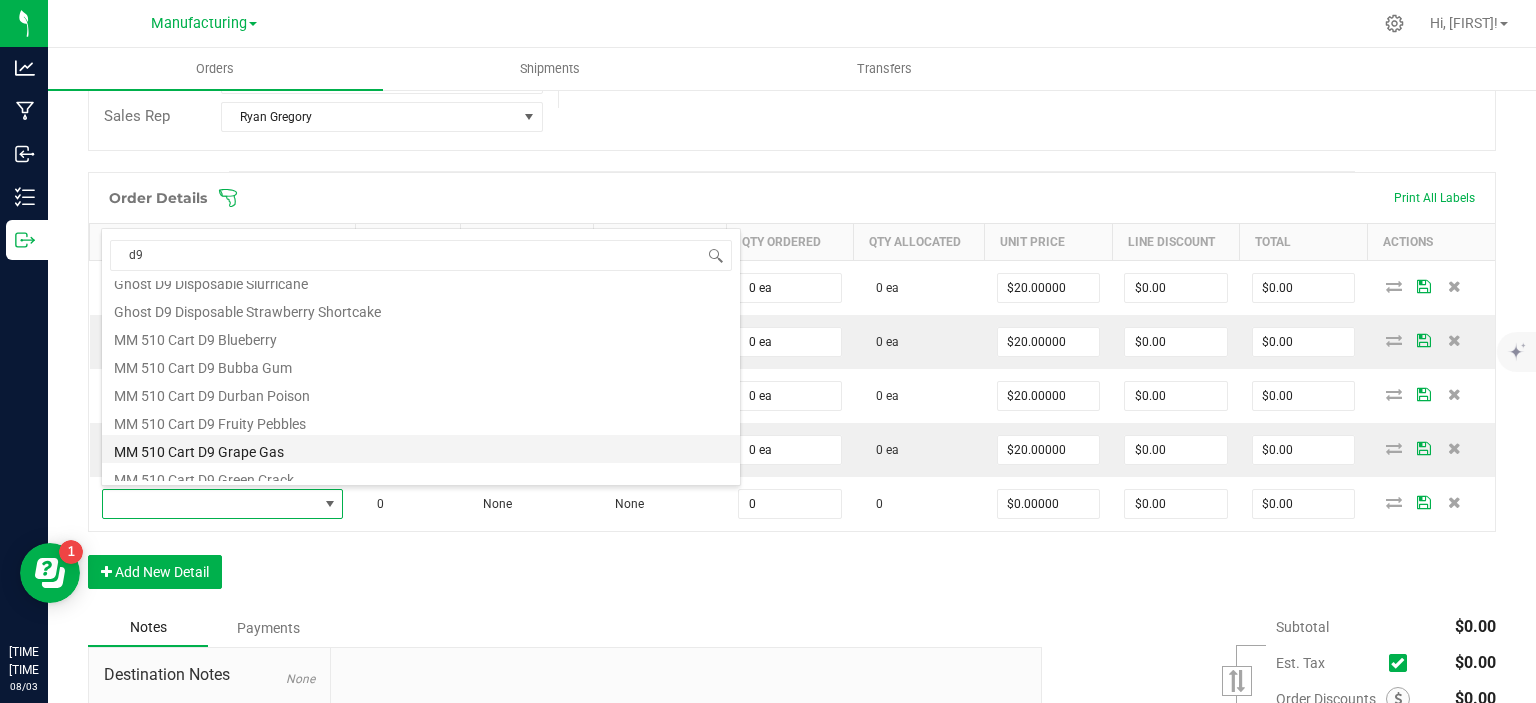 scroll, scrollTop: 100, scrollLeft: 0, axis: vertical 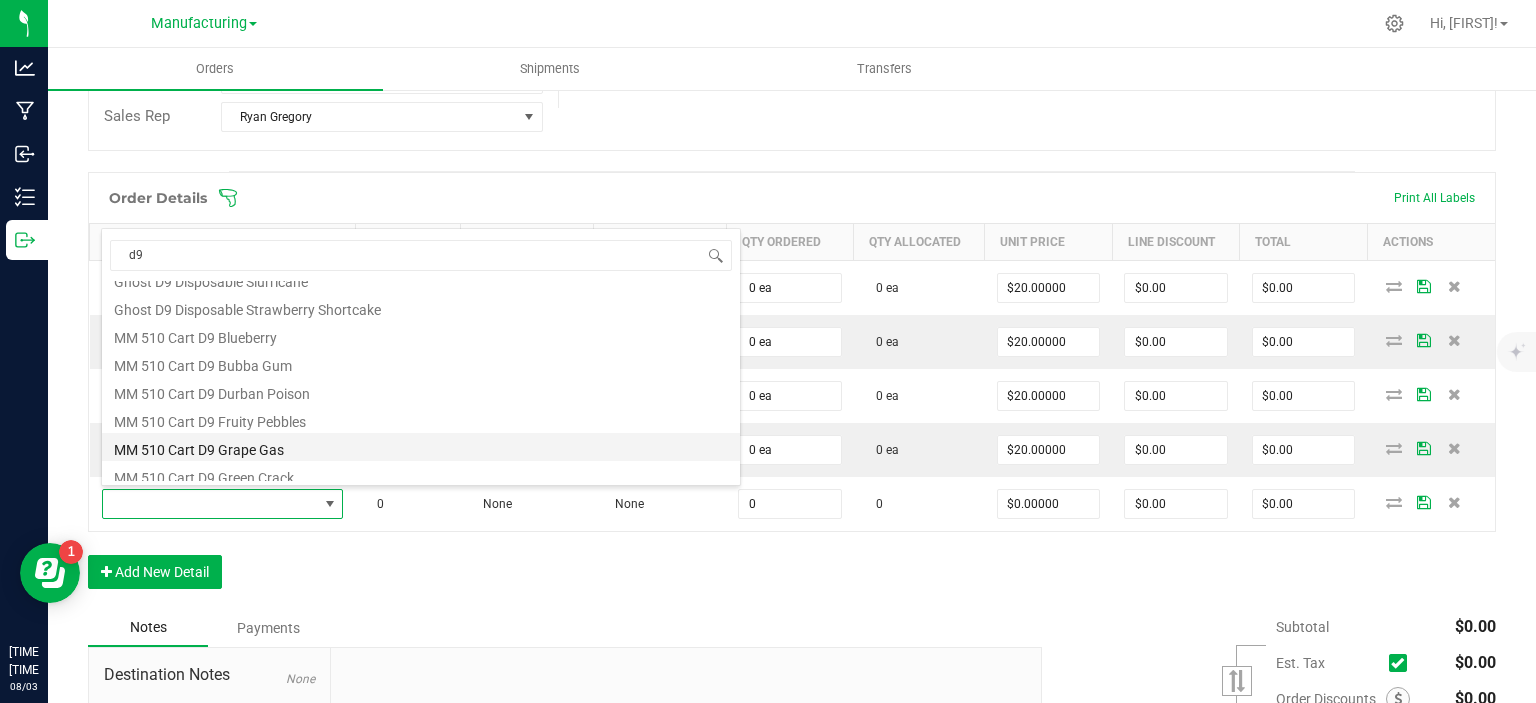 click on "MM 510 Cart D9 Grape Gas" at bounding box center [421, 447] 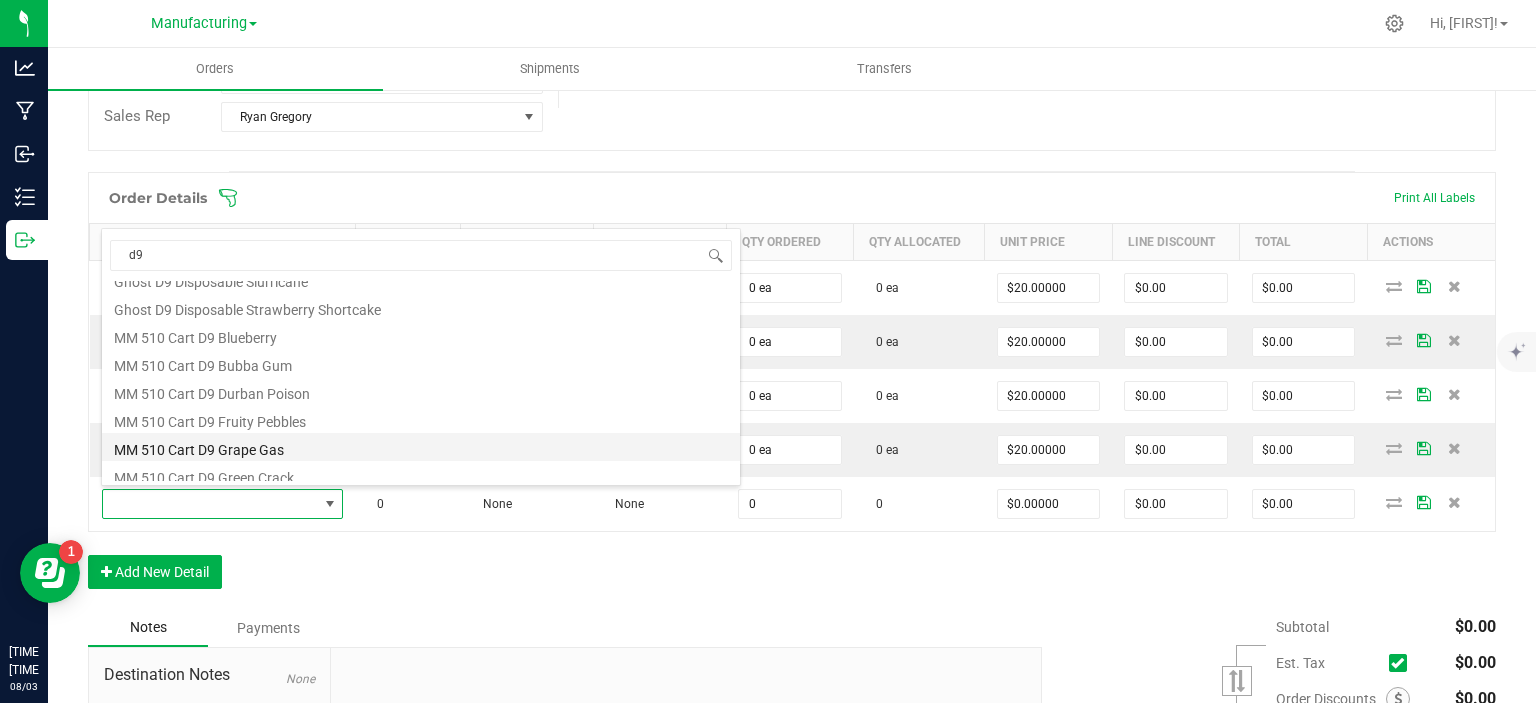 type on "0 ea" 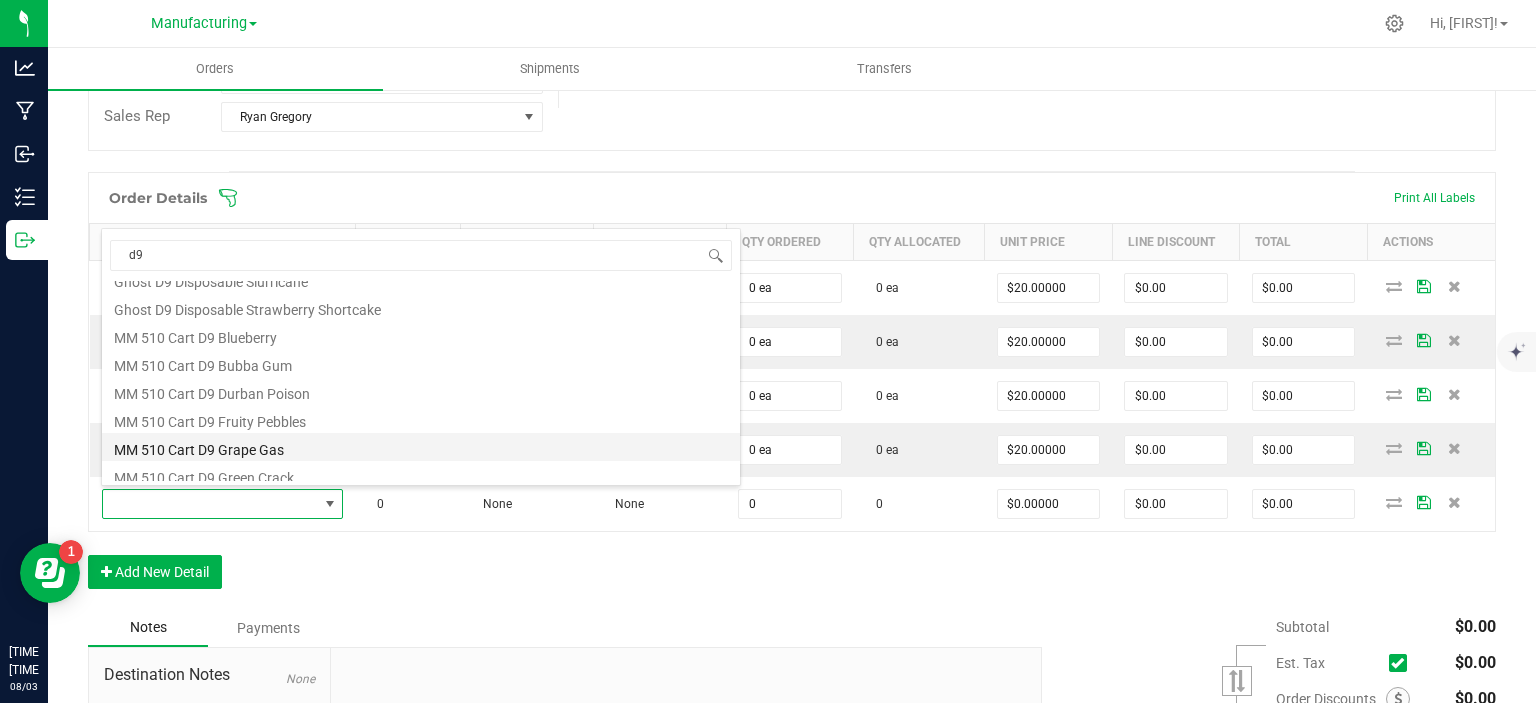 type on "$20.00000" 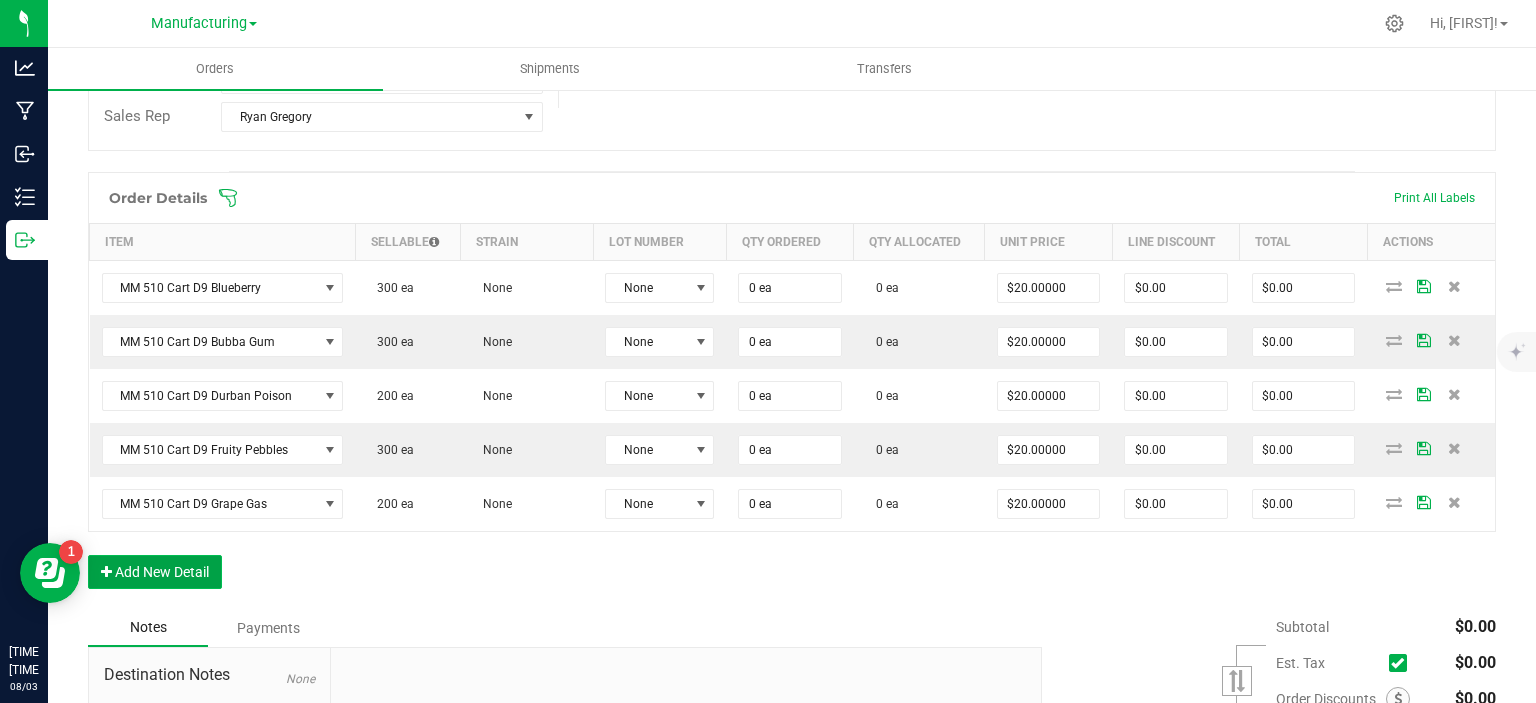 click on "Add New Detail" at bounding box center [155, 572] 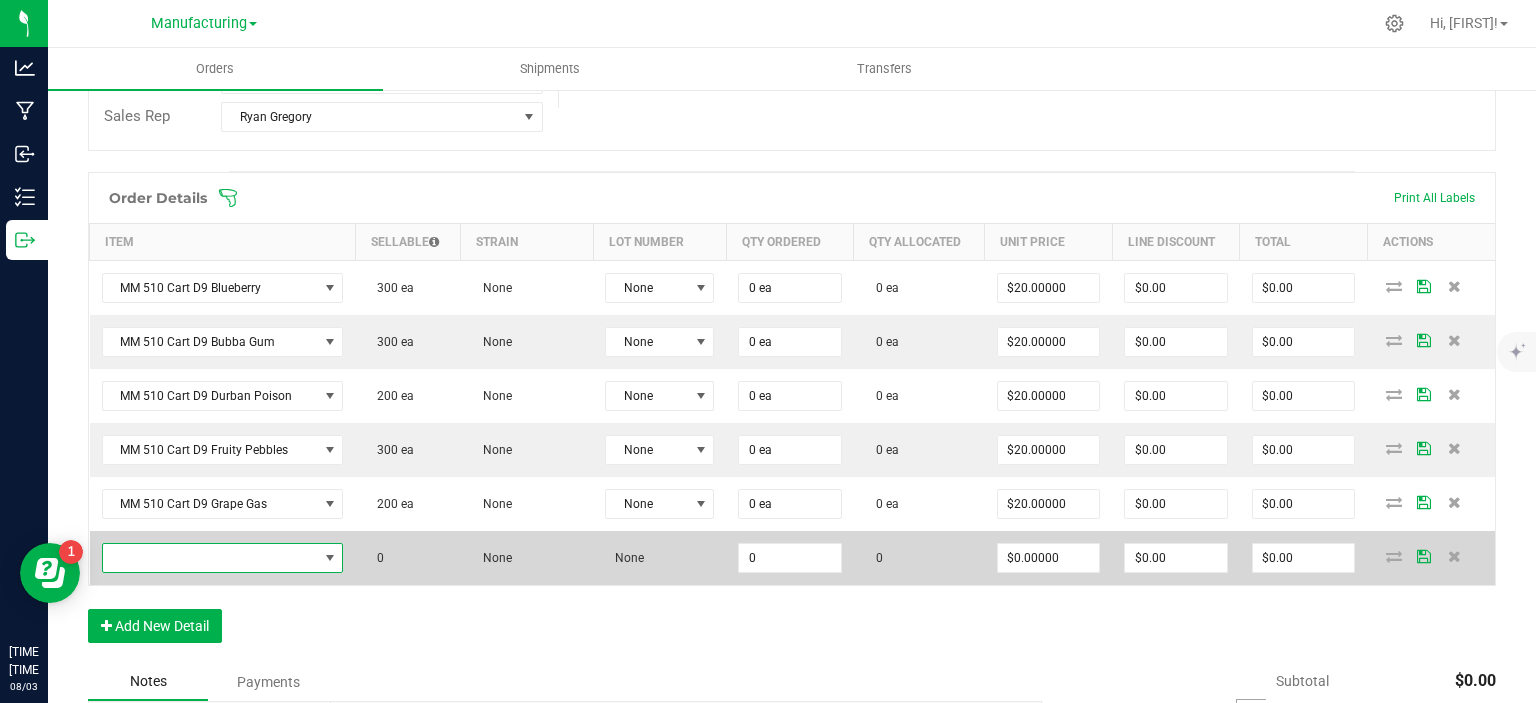 click at bounding box center [210, 558] 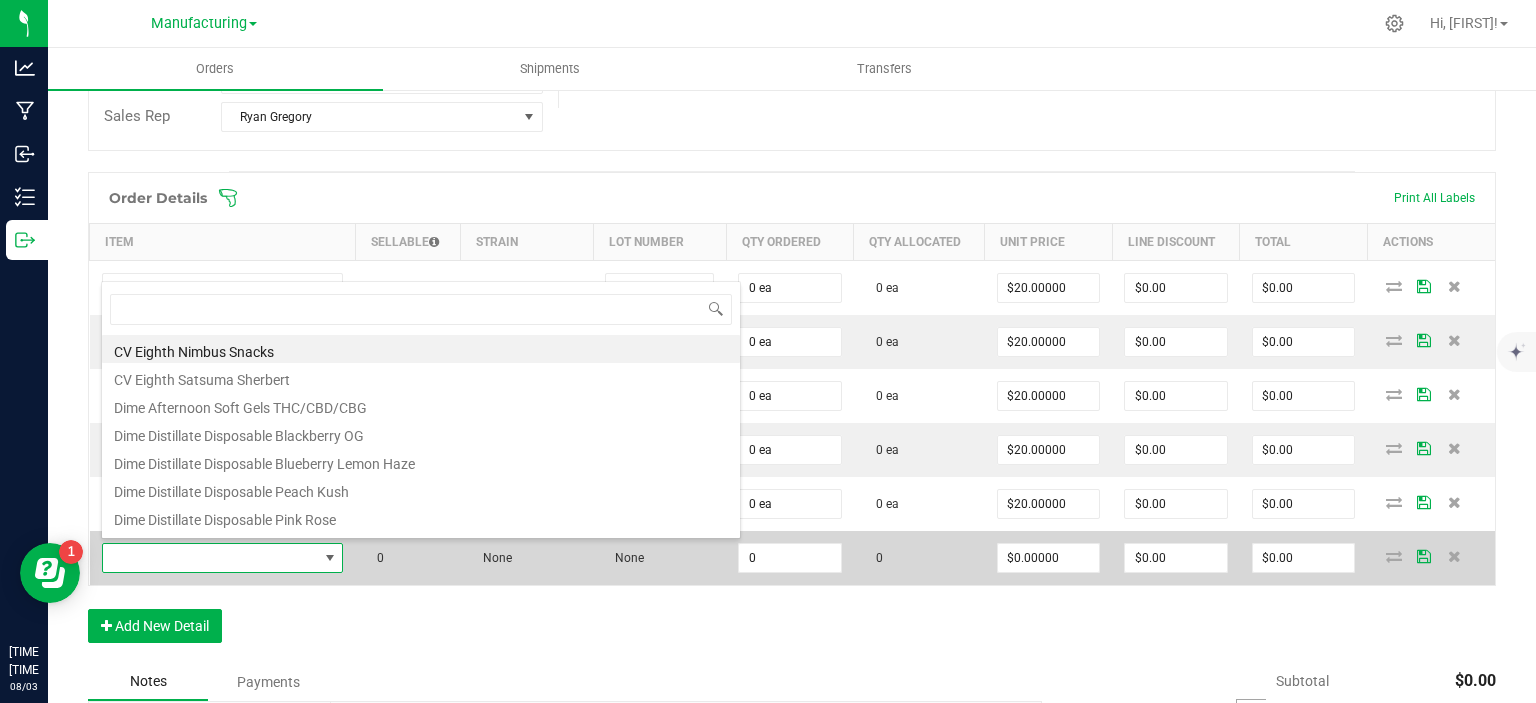 scroll, scrollTop: 99970, scrollLeft: 99760, axis: both 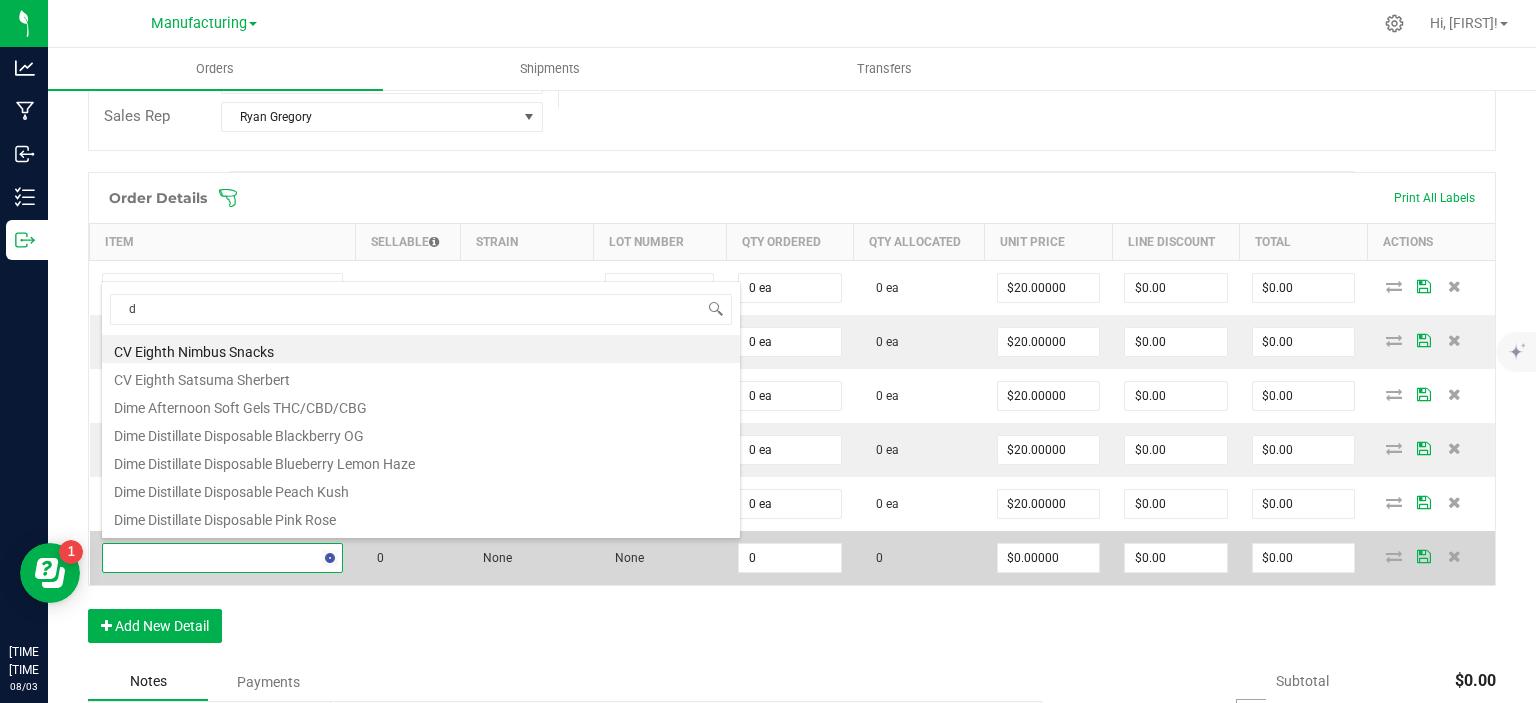 type on "d9" 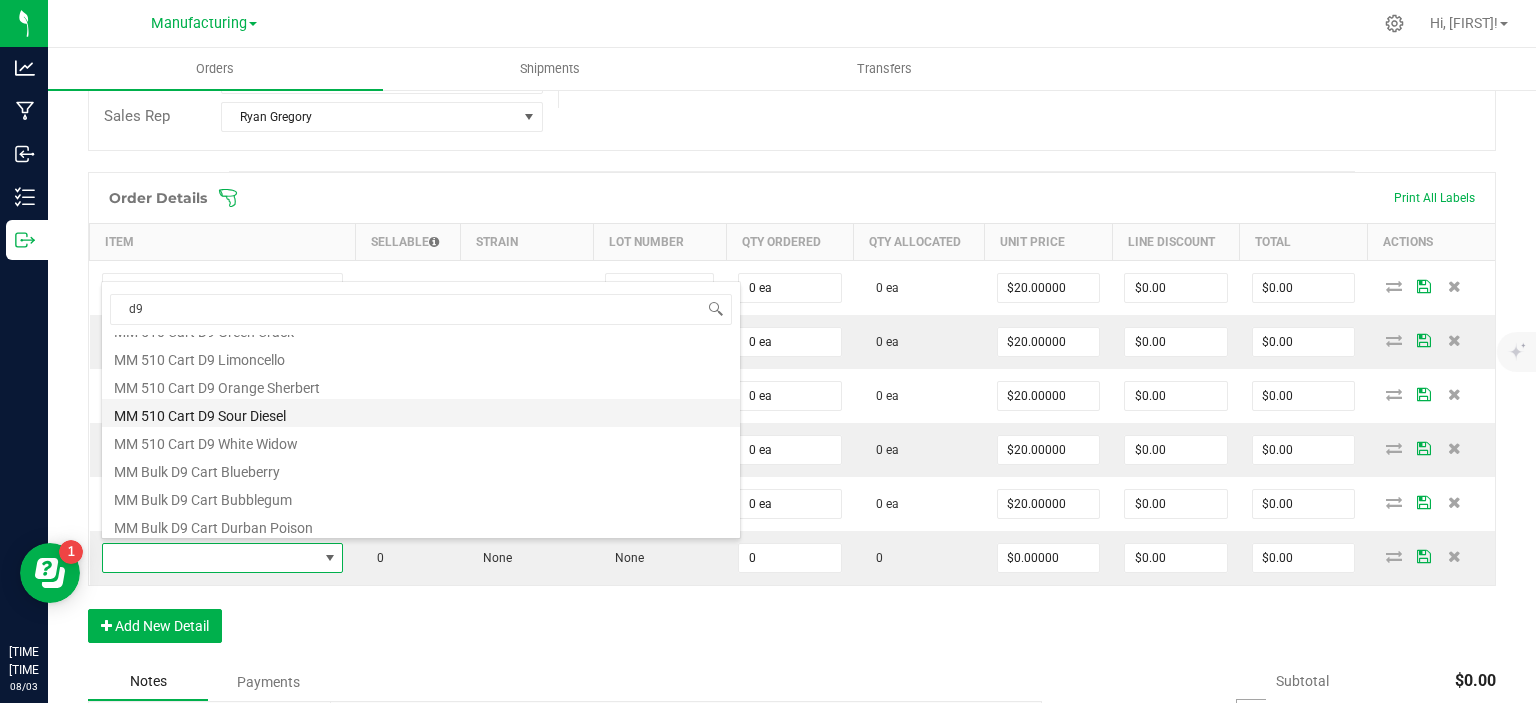scroll, scrollTop: 200, scrollLeft: 0, axis: vertical 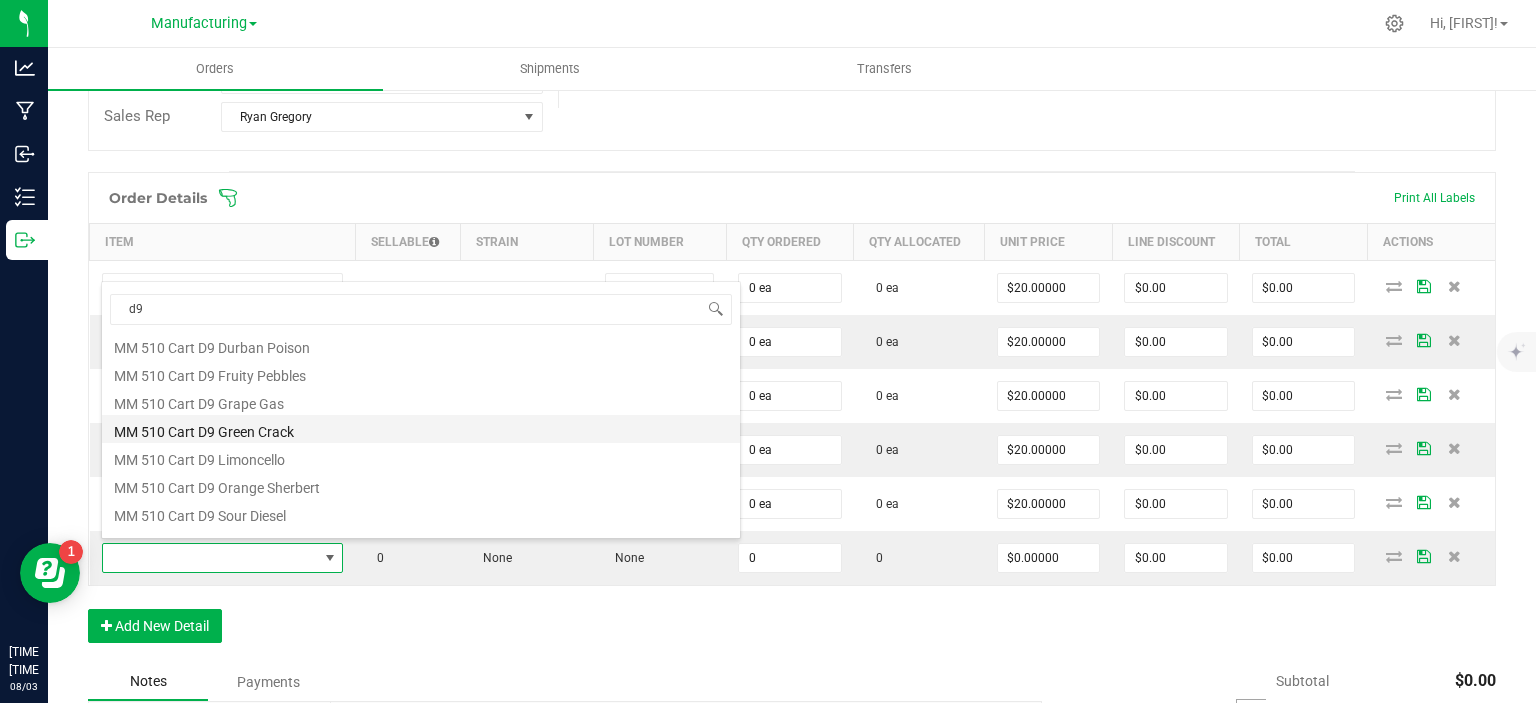 click on "MM 510 Cart D9 Green Crack" at bounding box center [421, 429] 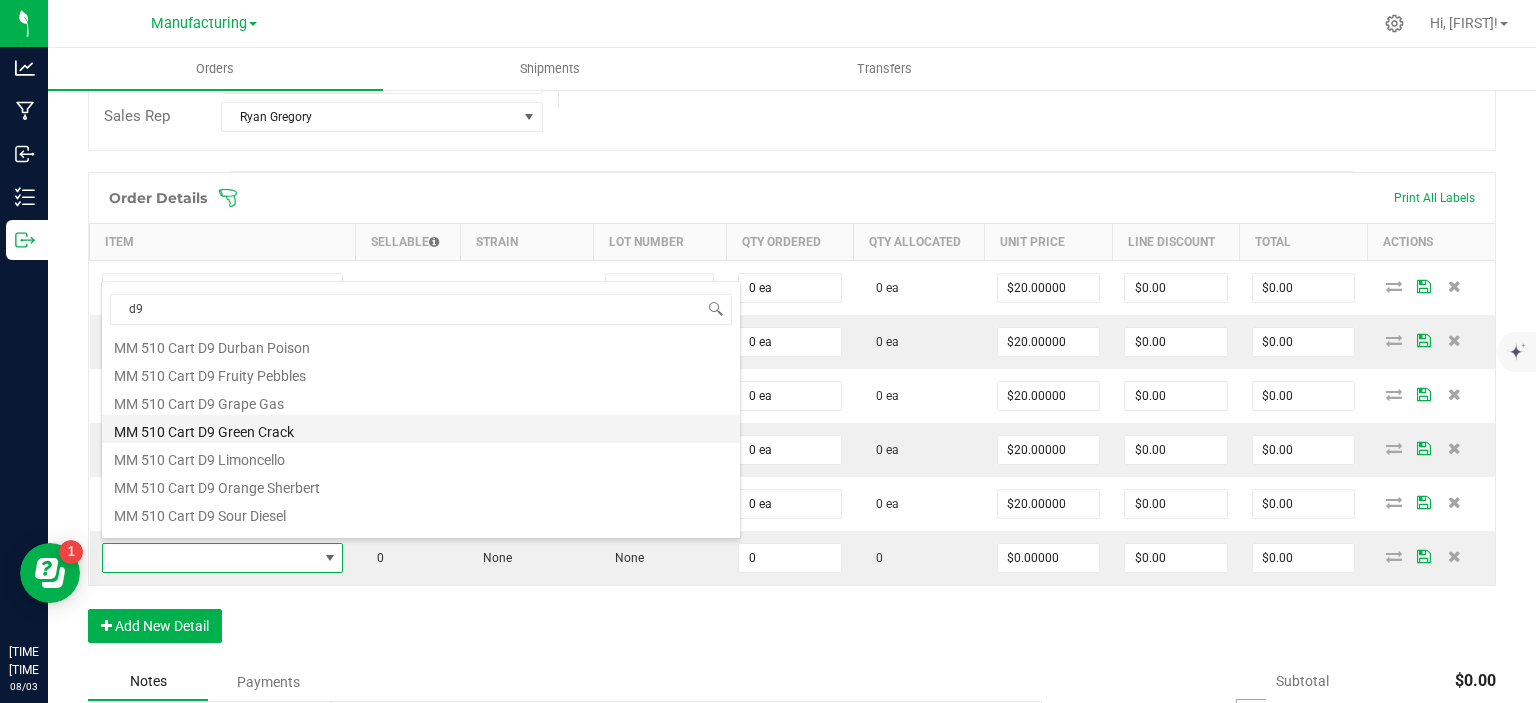 type on "0 ea" 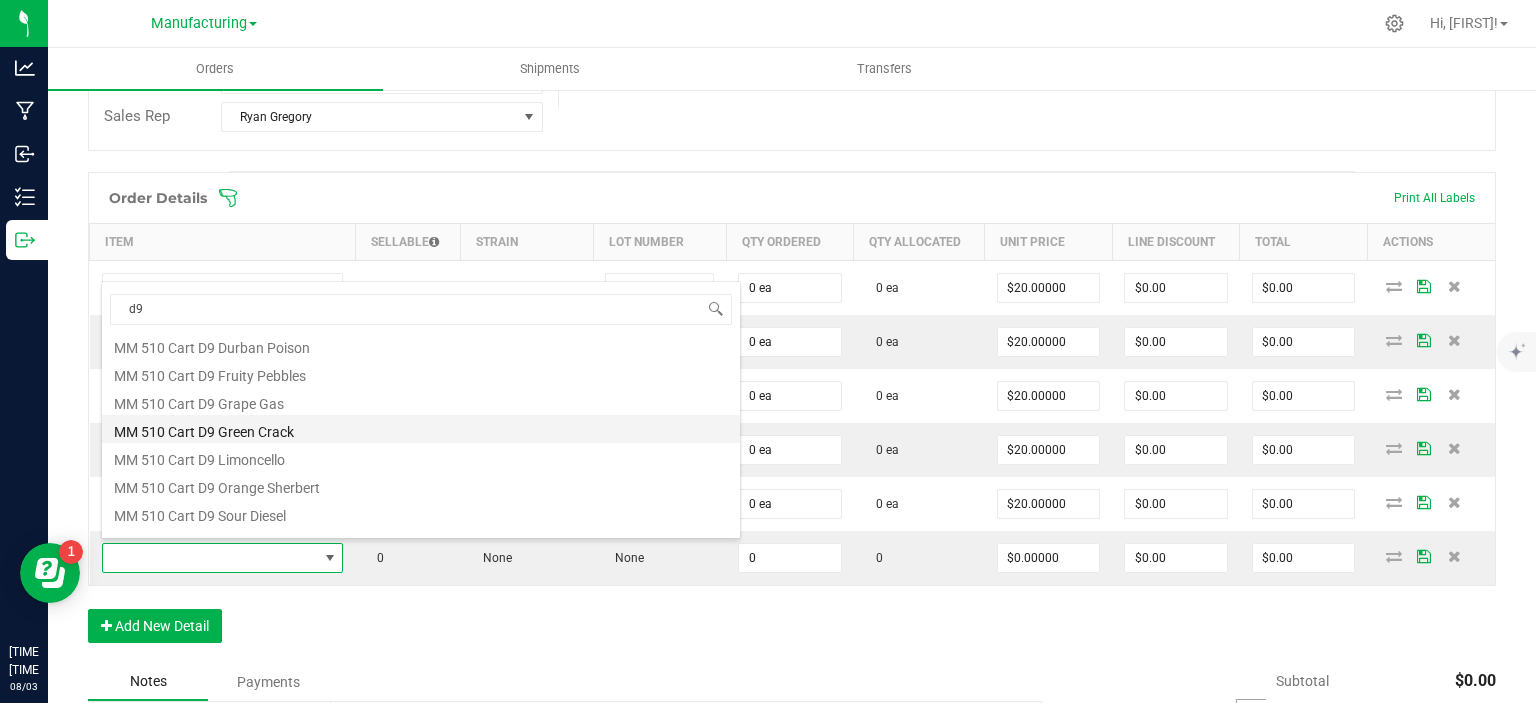 type on "$20.00000" 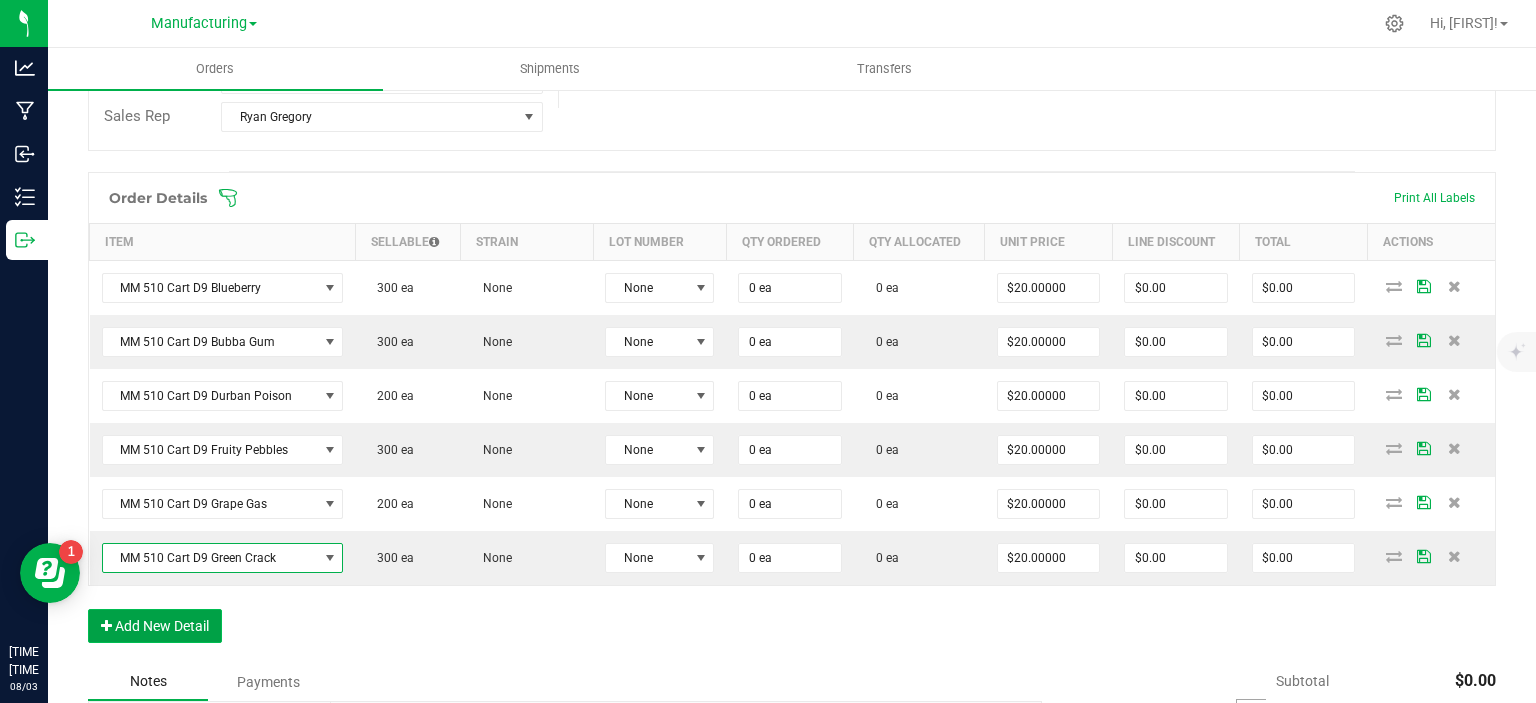 click on "Add New Detail" at bounding box center (155, 626) 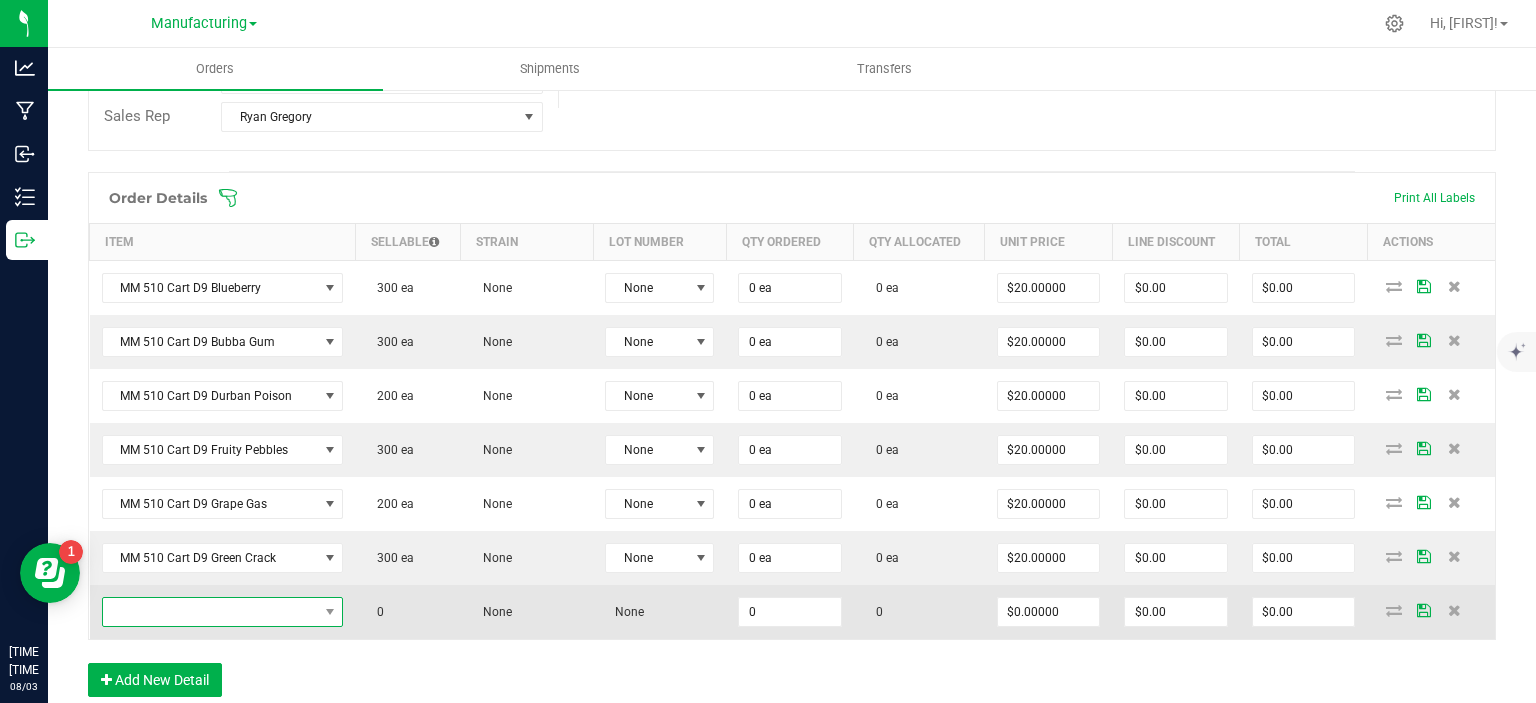 click at bounding box center (210, 612) 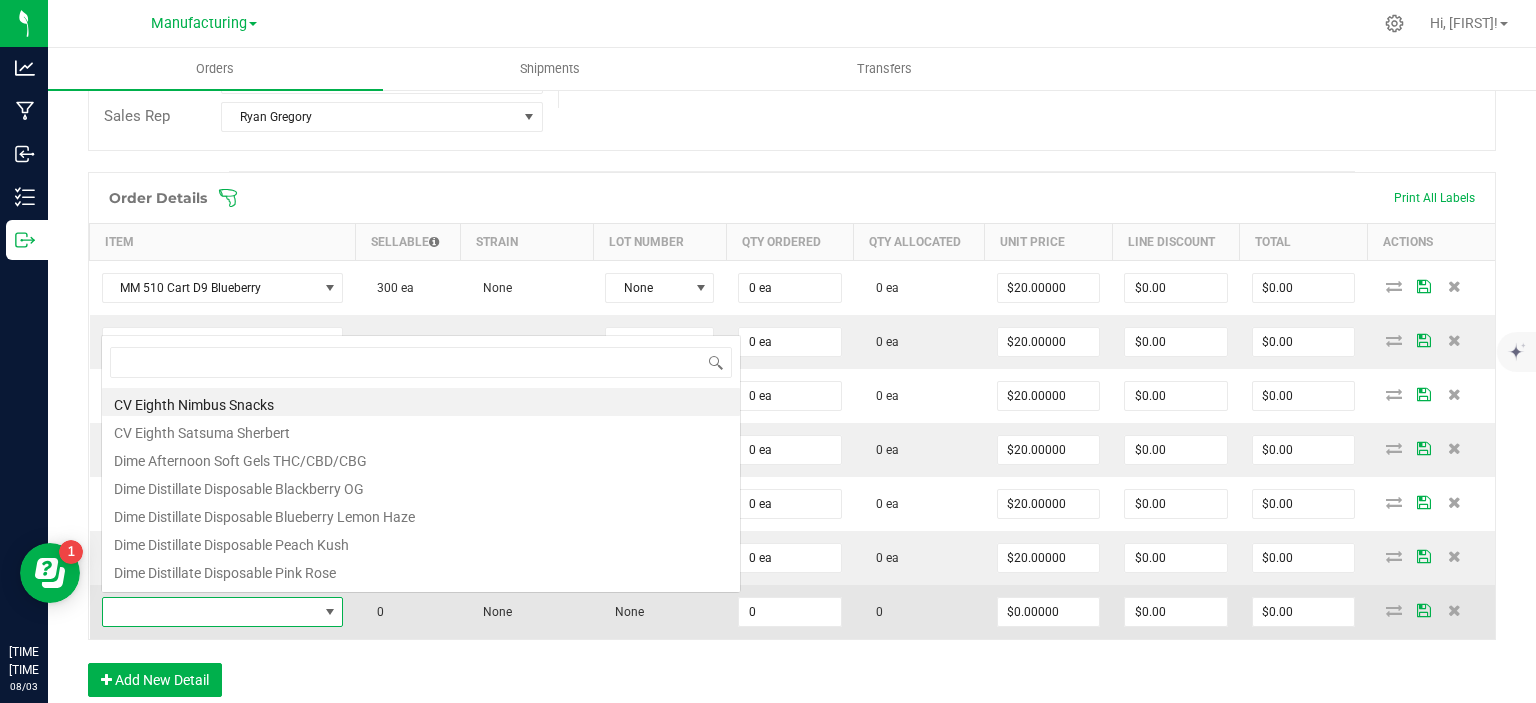 scroll, scrollTop: 0, scrollLeft: 0, axis: both 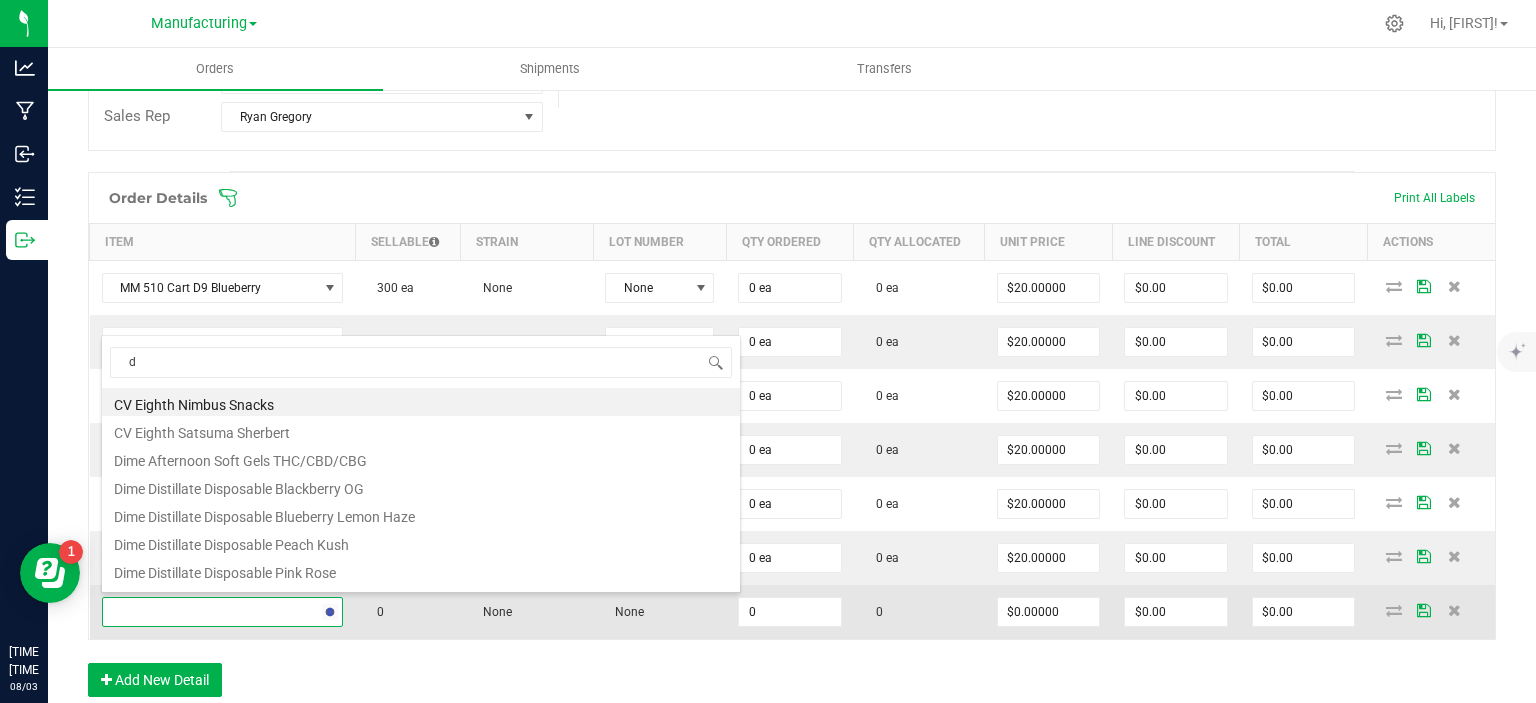 type on "d9" 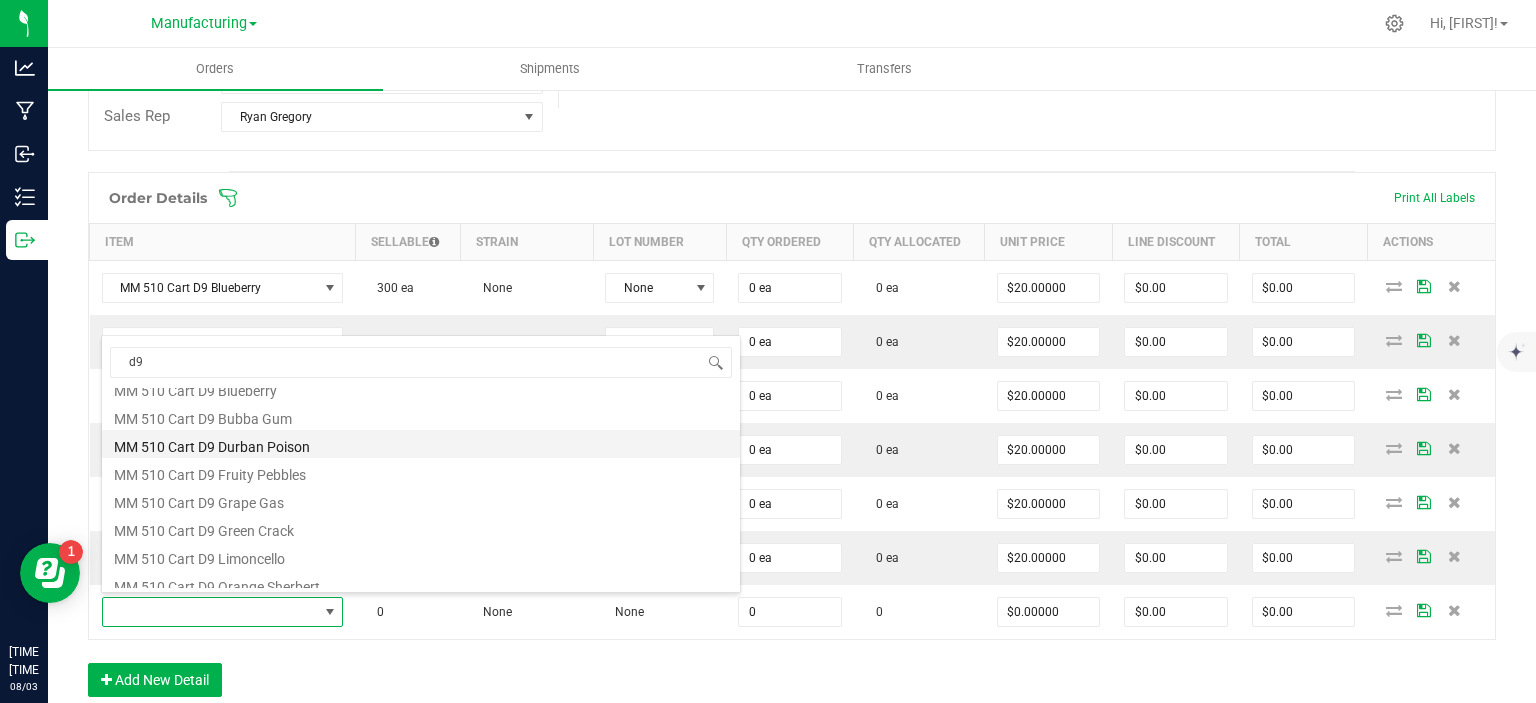 scroll 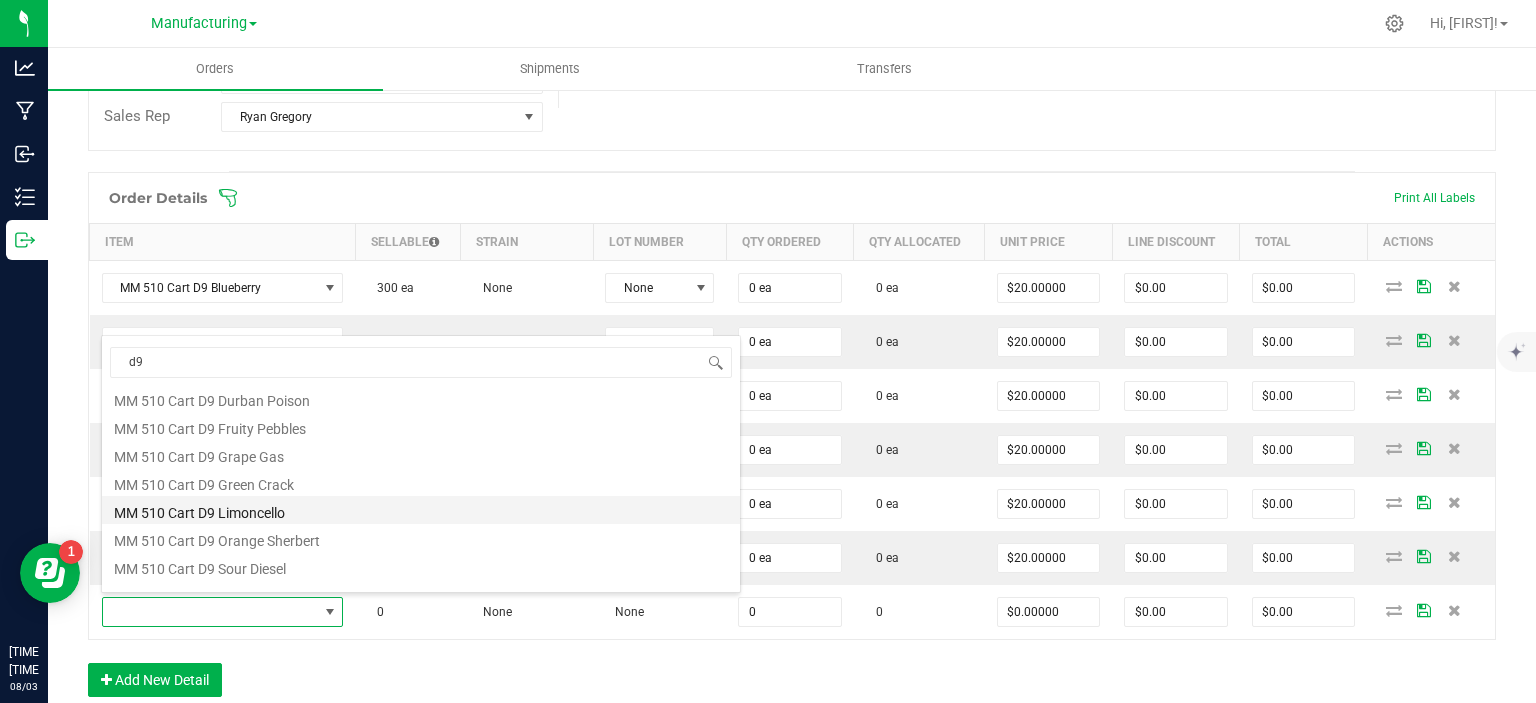 click on "MM 510 Cart D9 Limoncello" at bounding box center [421, 510] 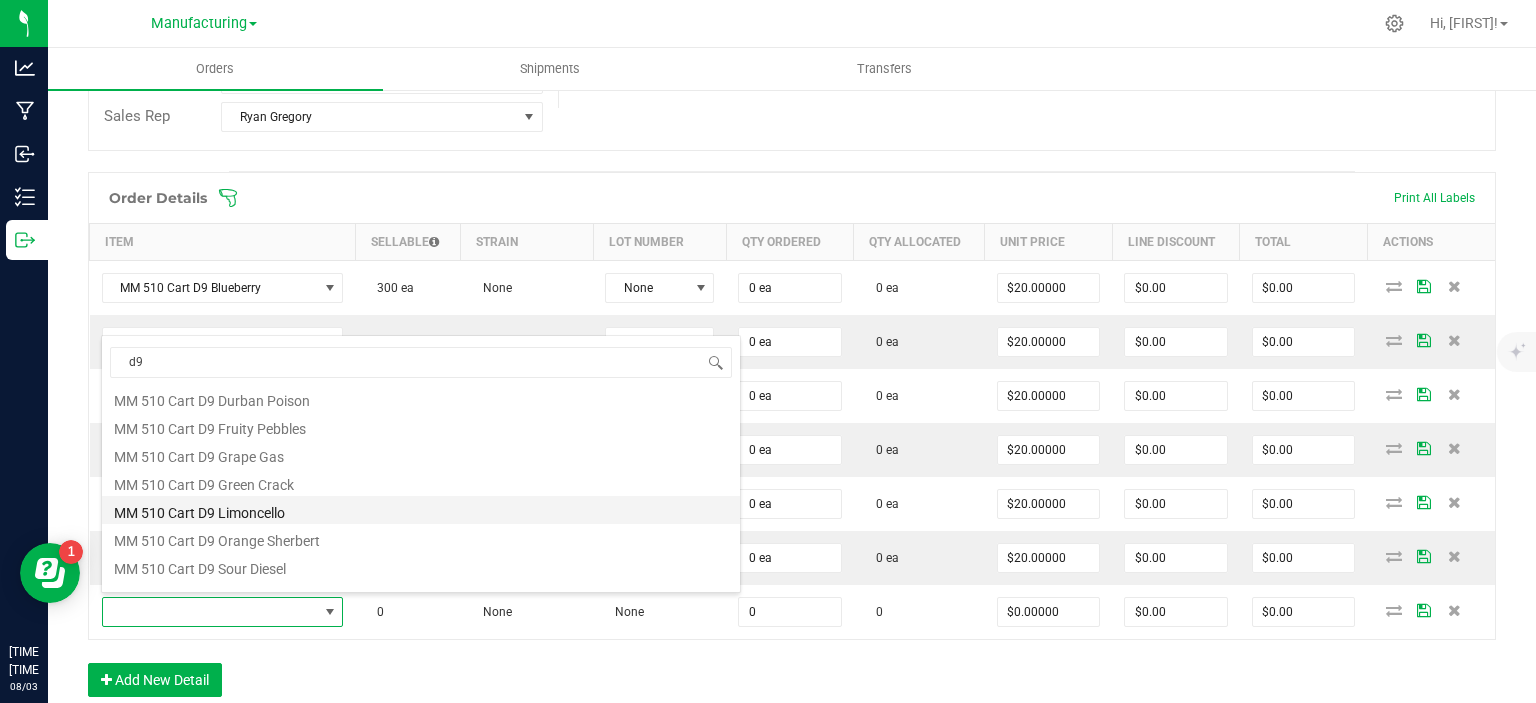 type on "0 ea" 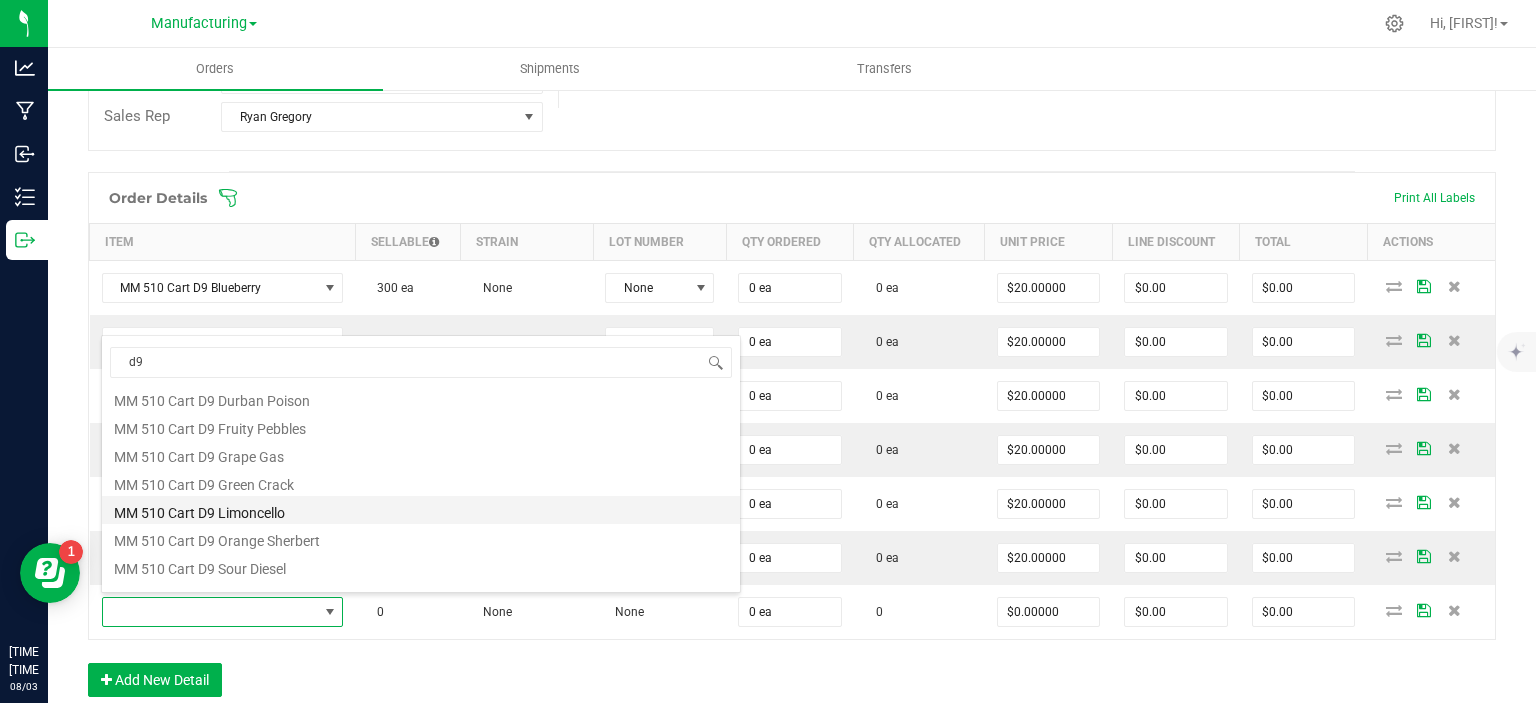 type on "$20.00000" 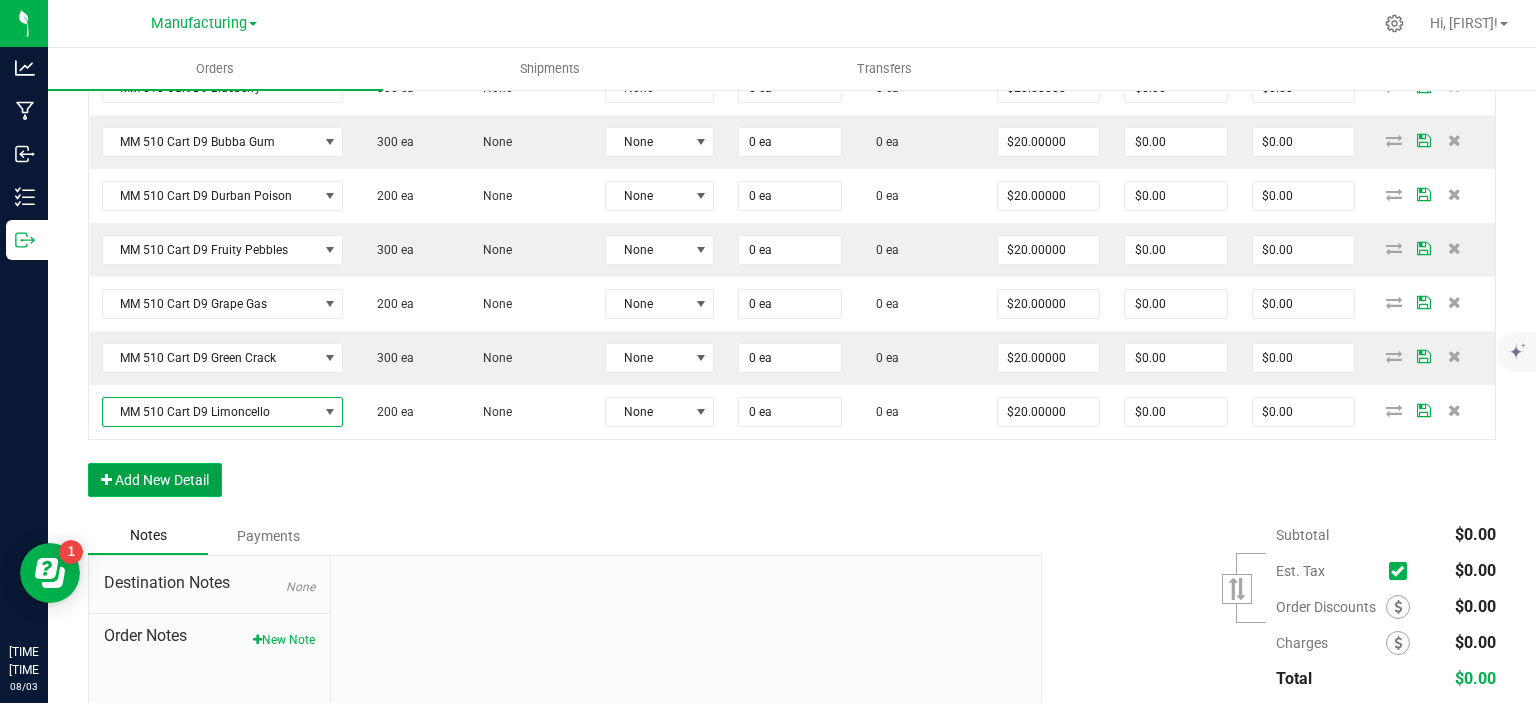 click on "Add New Detail" at bounding box center [155, 480] 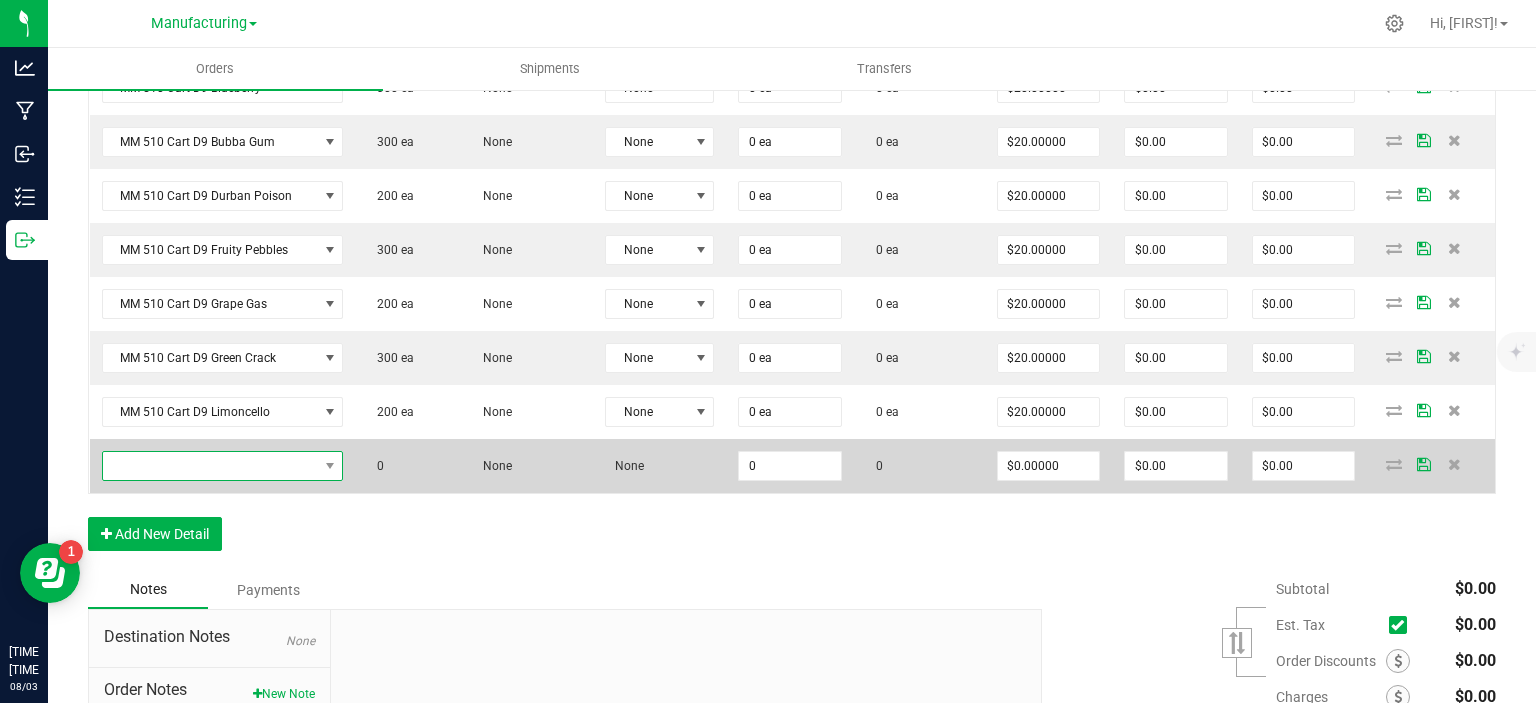 click at bounding box center (210, 466) 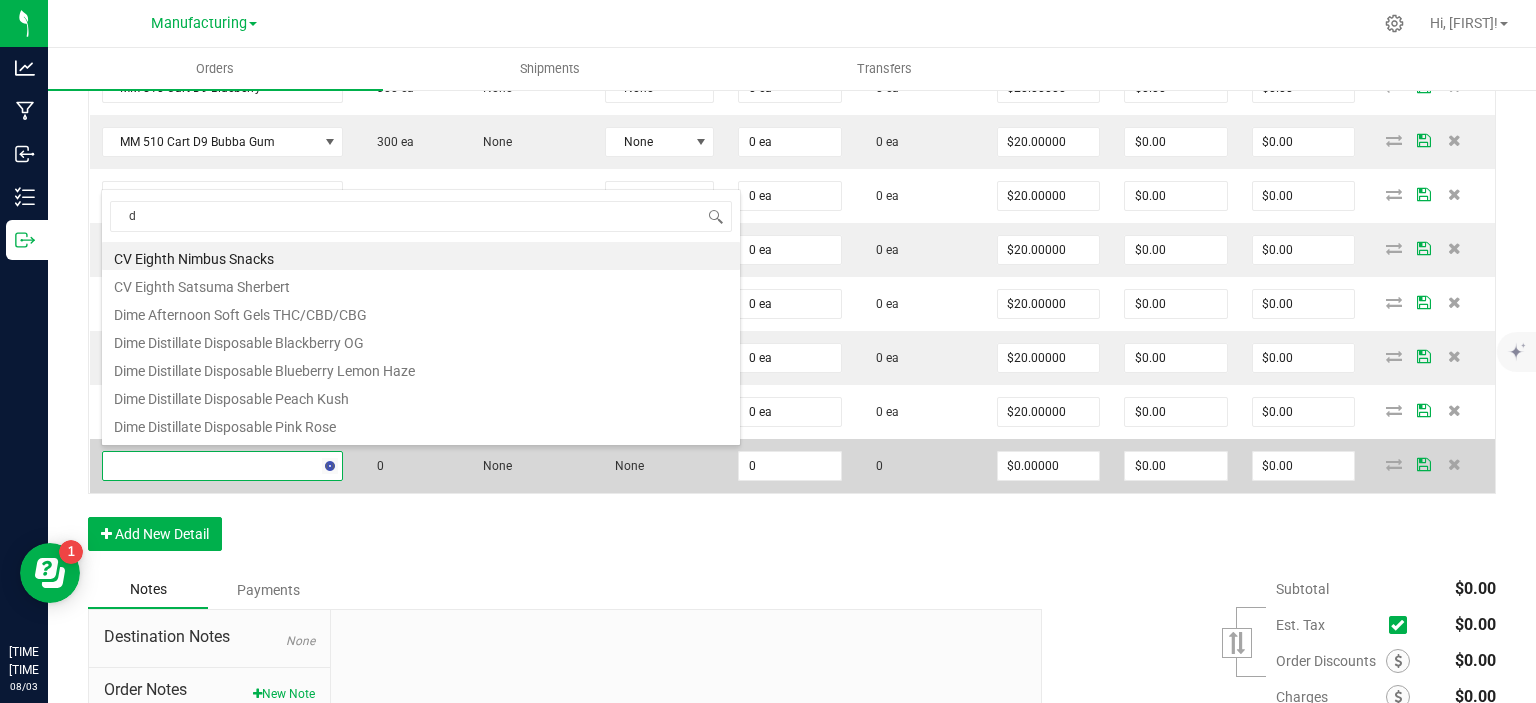 type on "d9" 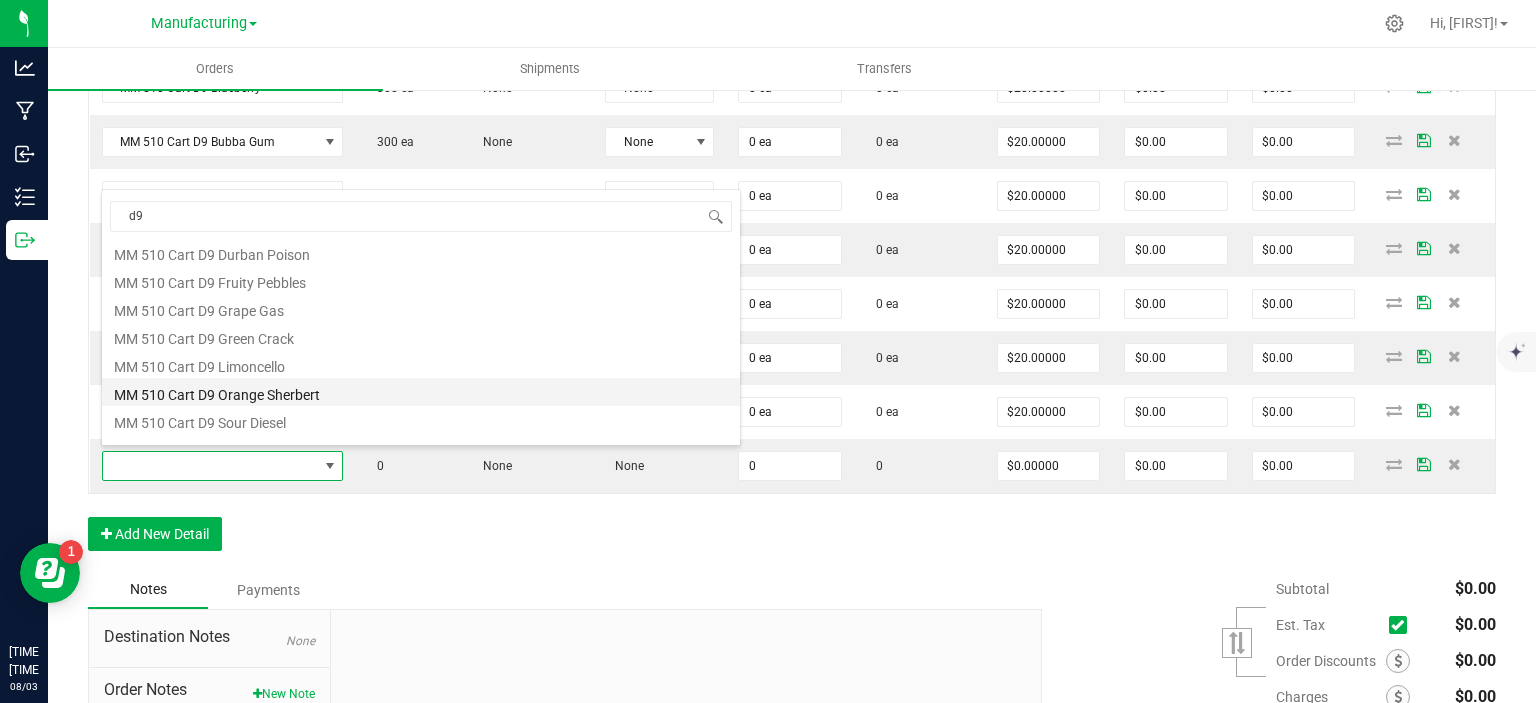 click on "MM 510 Cart D9 Orange Sherbert" at bounding box center [421, 392] 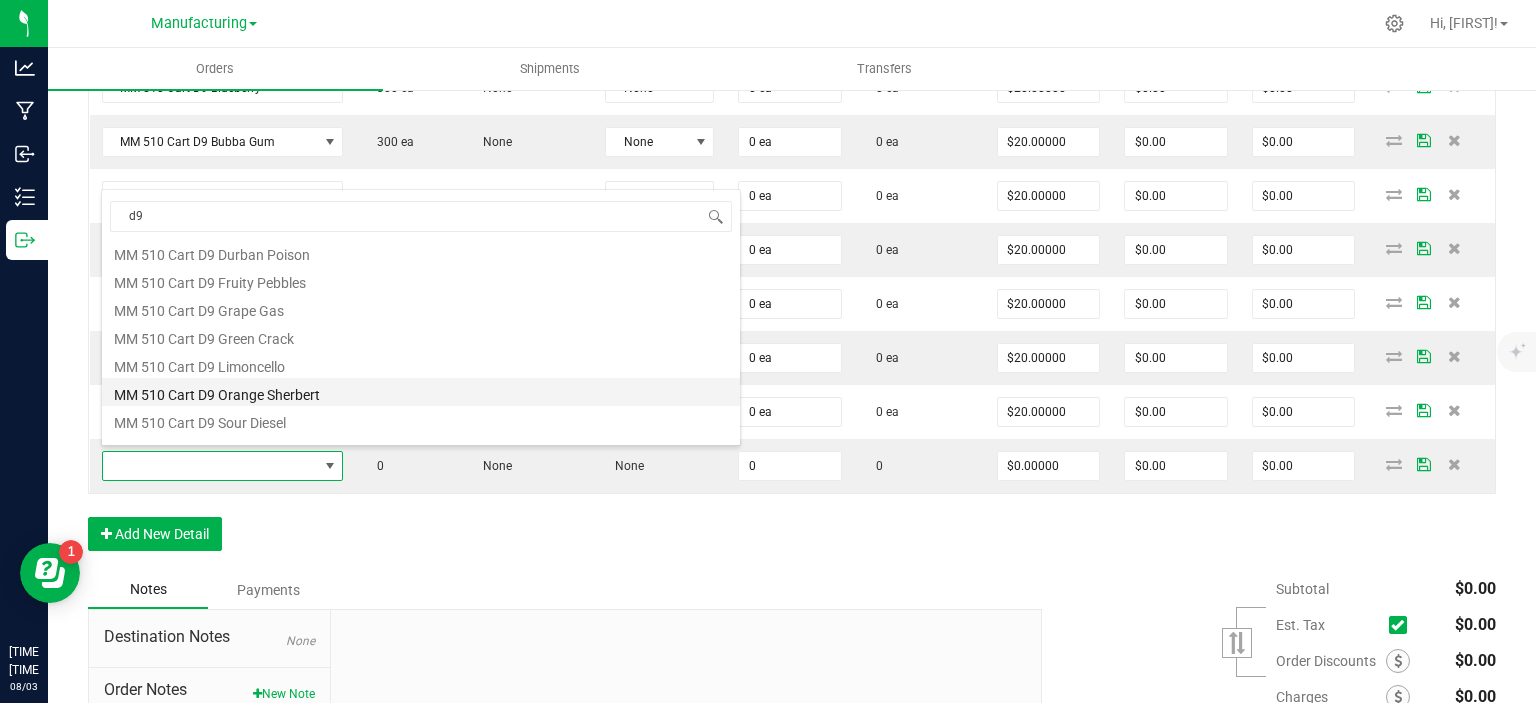 type on "0 ea" 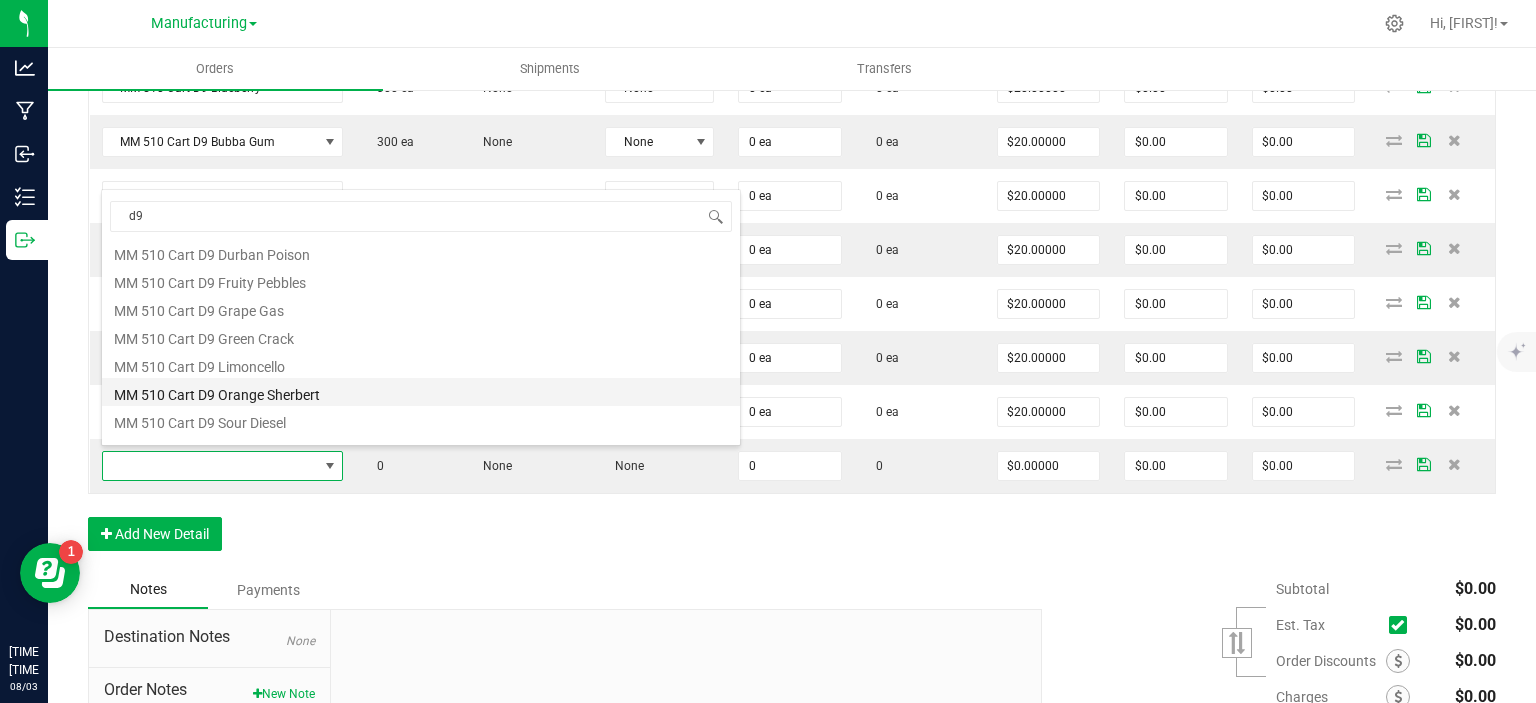 type on "$20.00000" 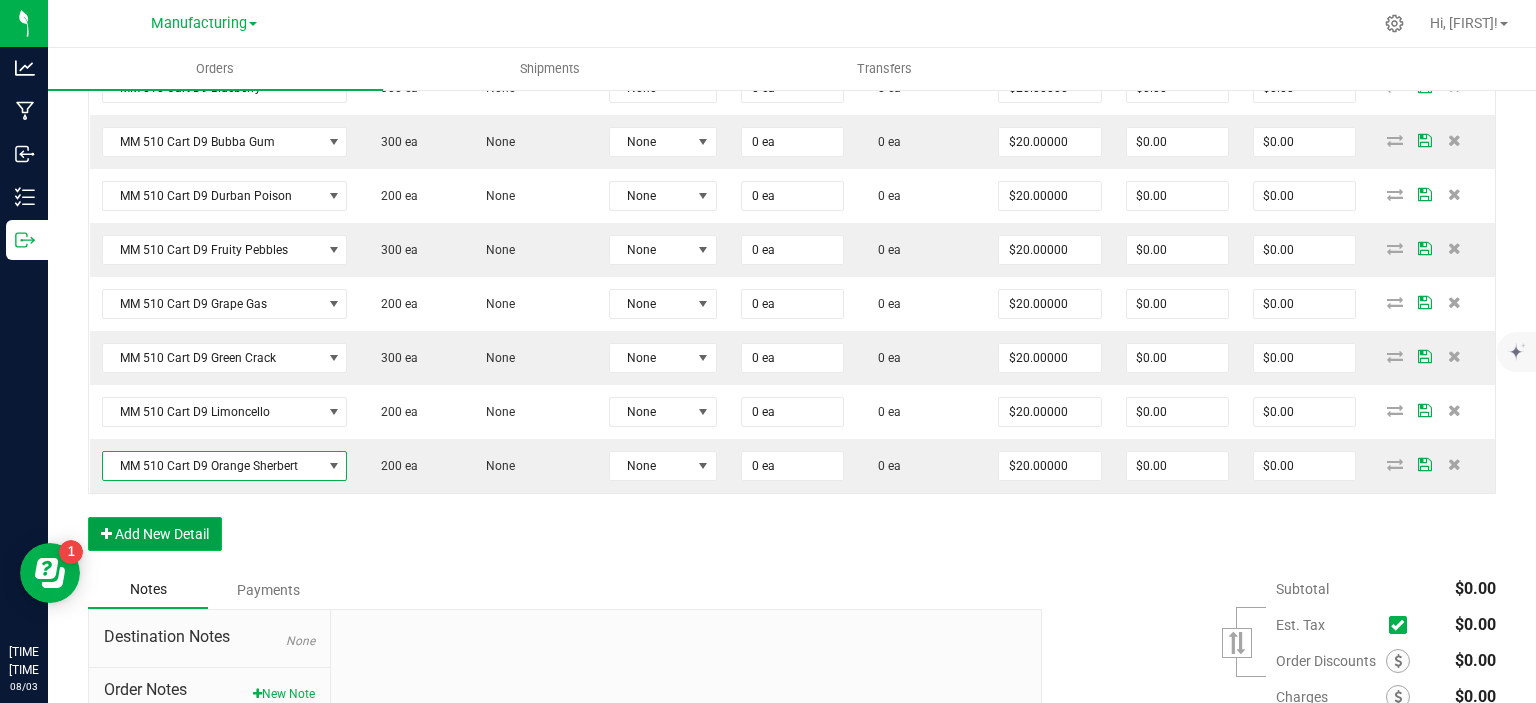 click on "Add New Detail" at bounding box center [155, 534] 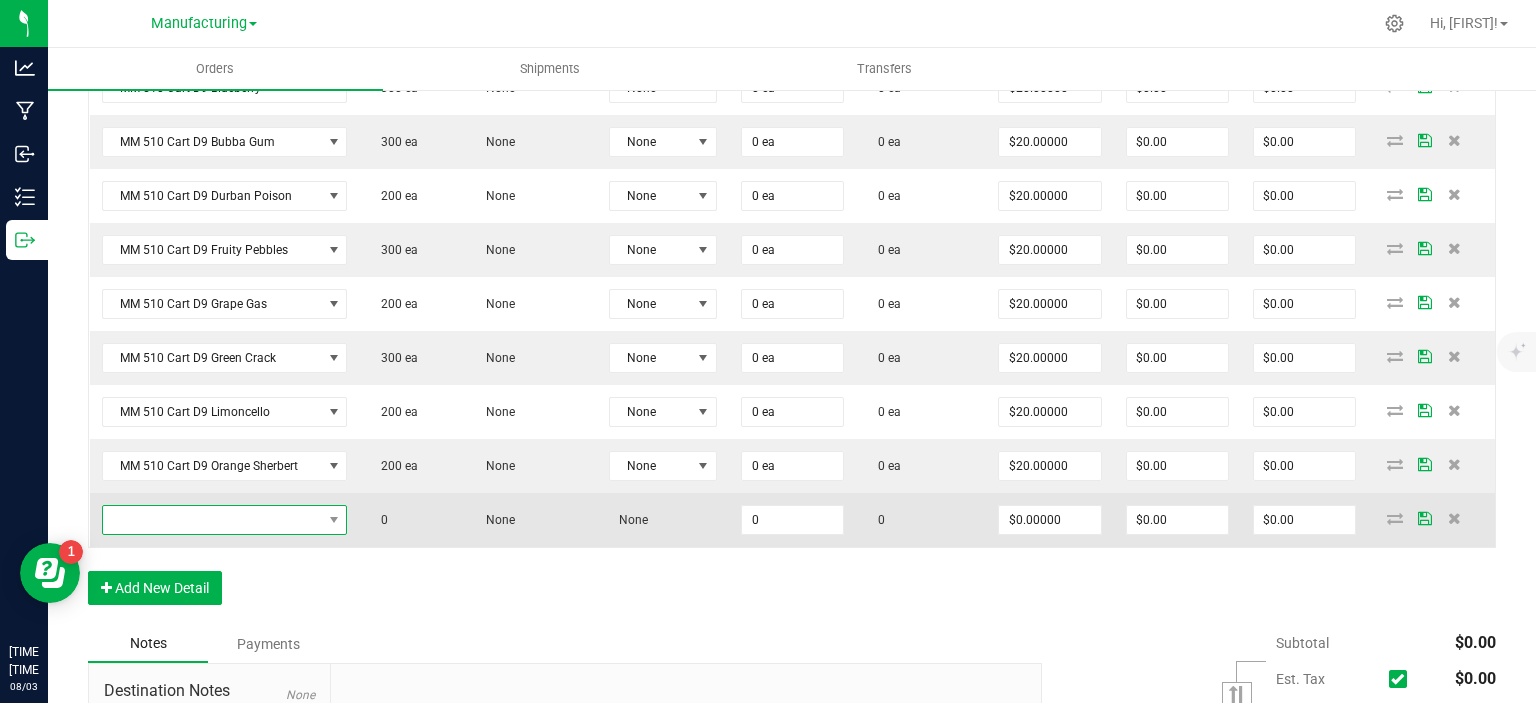 click at bounding box center [212, 520] 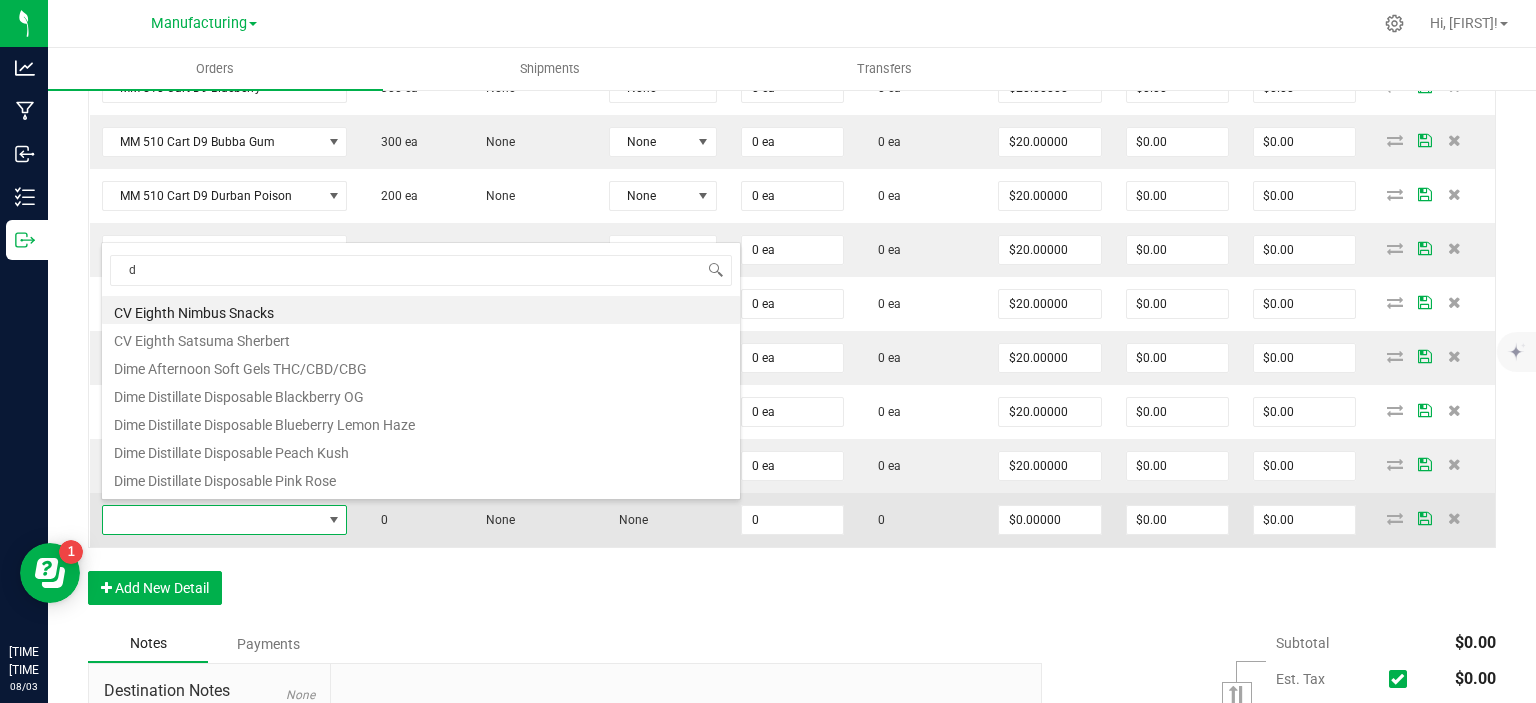 type on "d9" 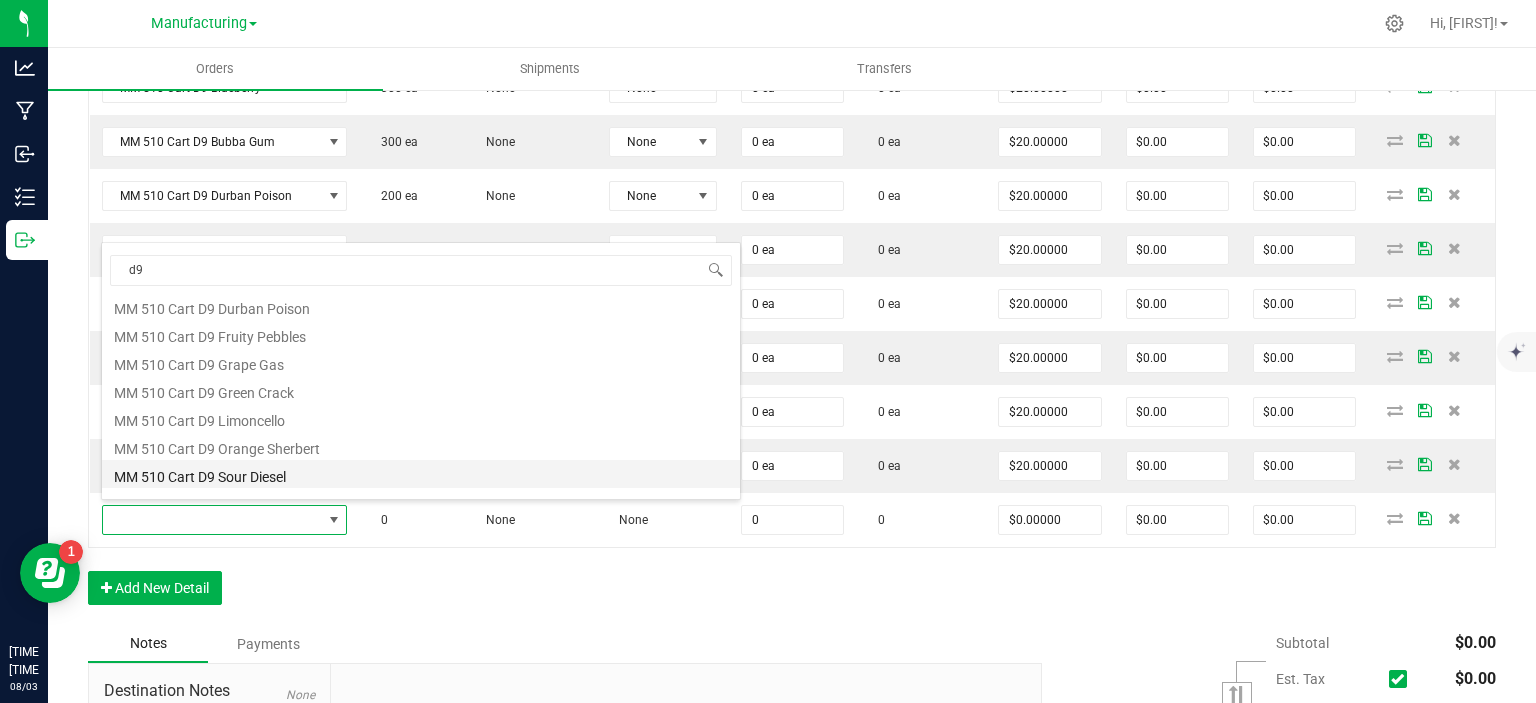 click on "MM 510 Cart D9 Sour Diesel" at bounding box center [421, 474] 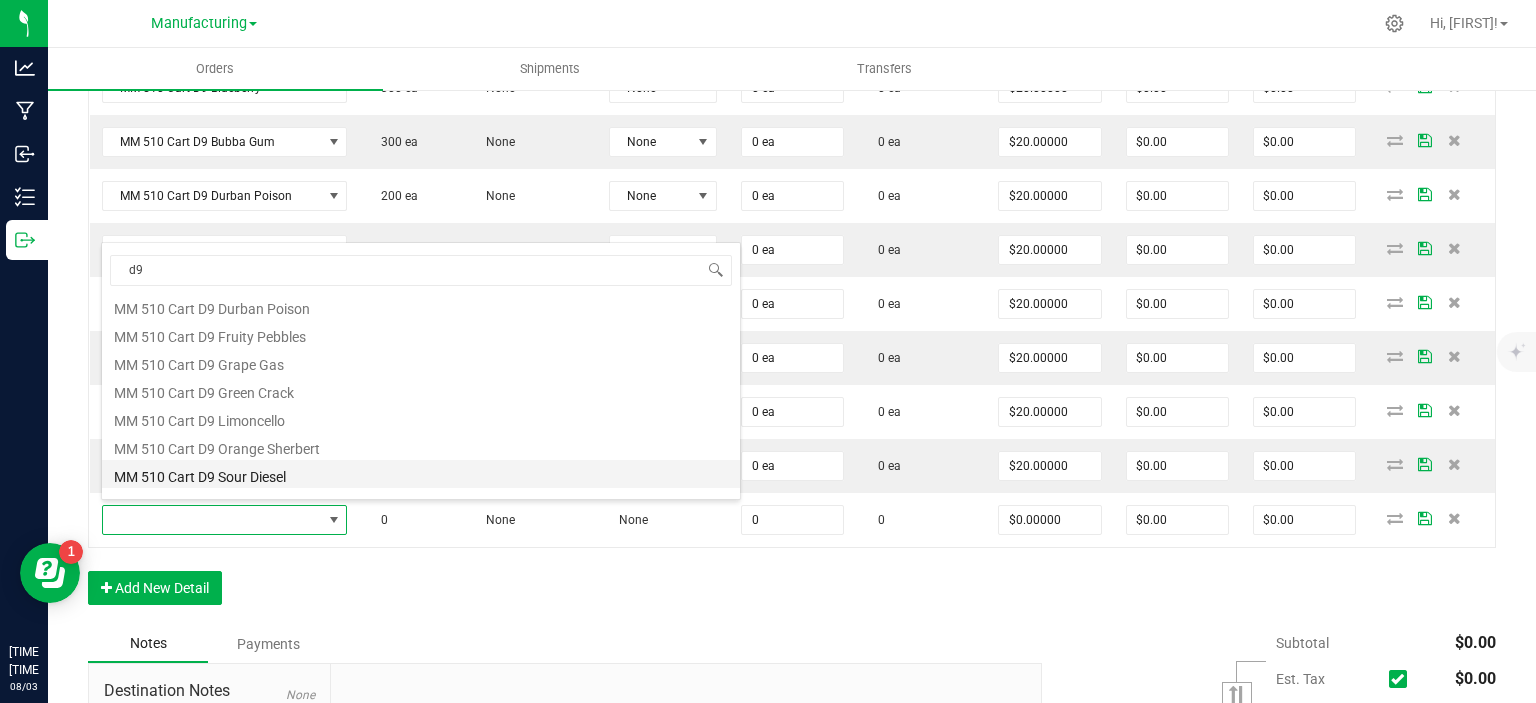 type on "0 ea" 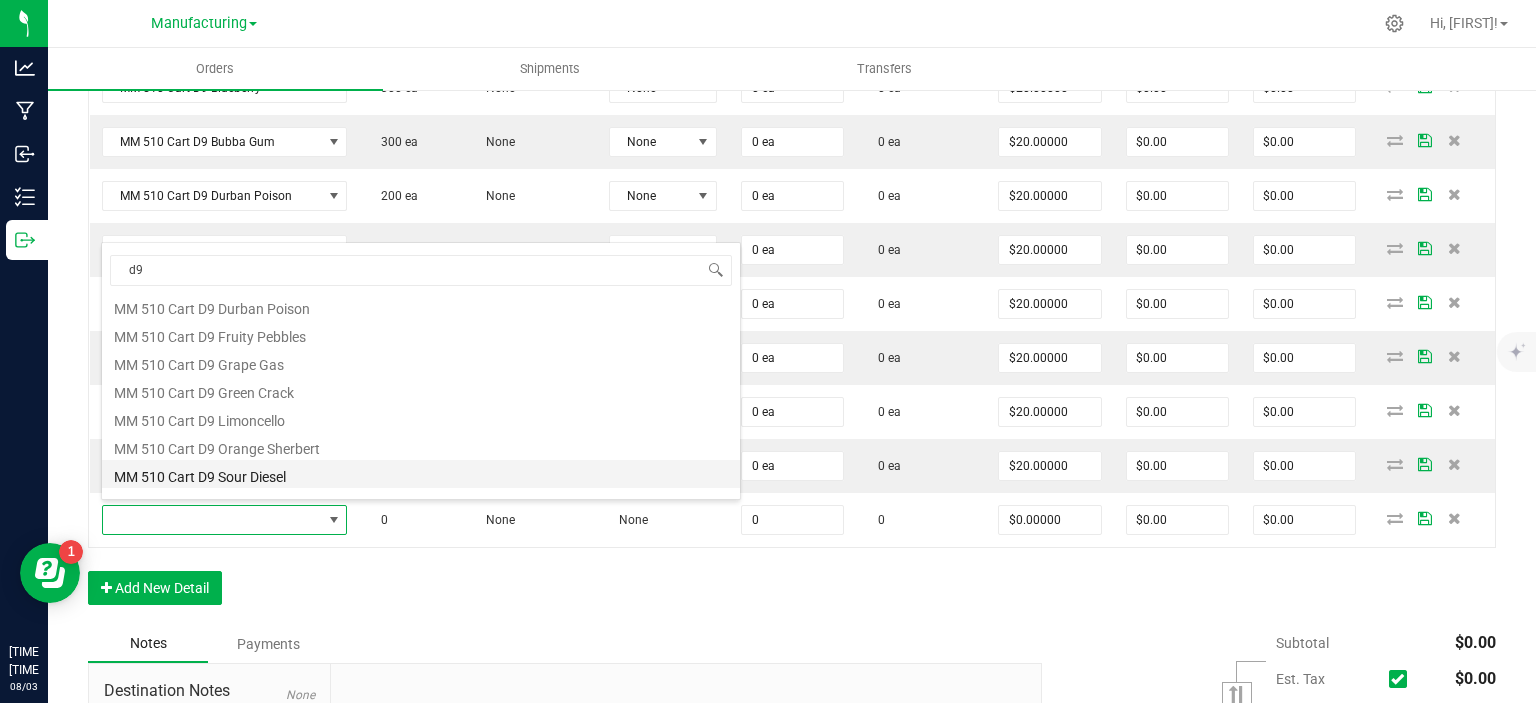 type on "$20.00000" 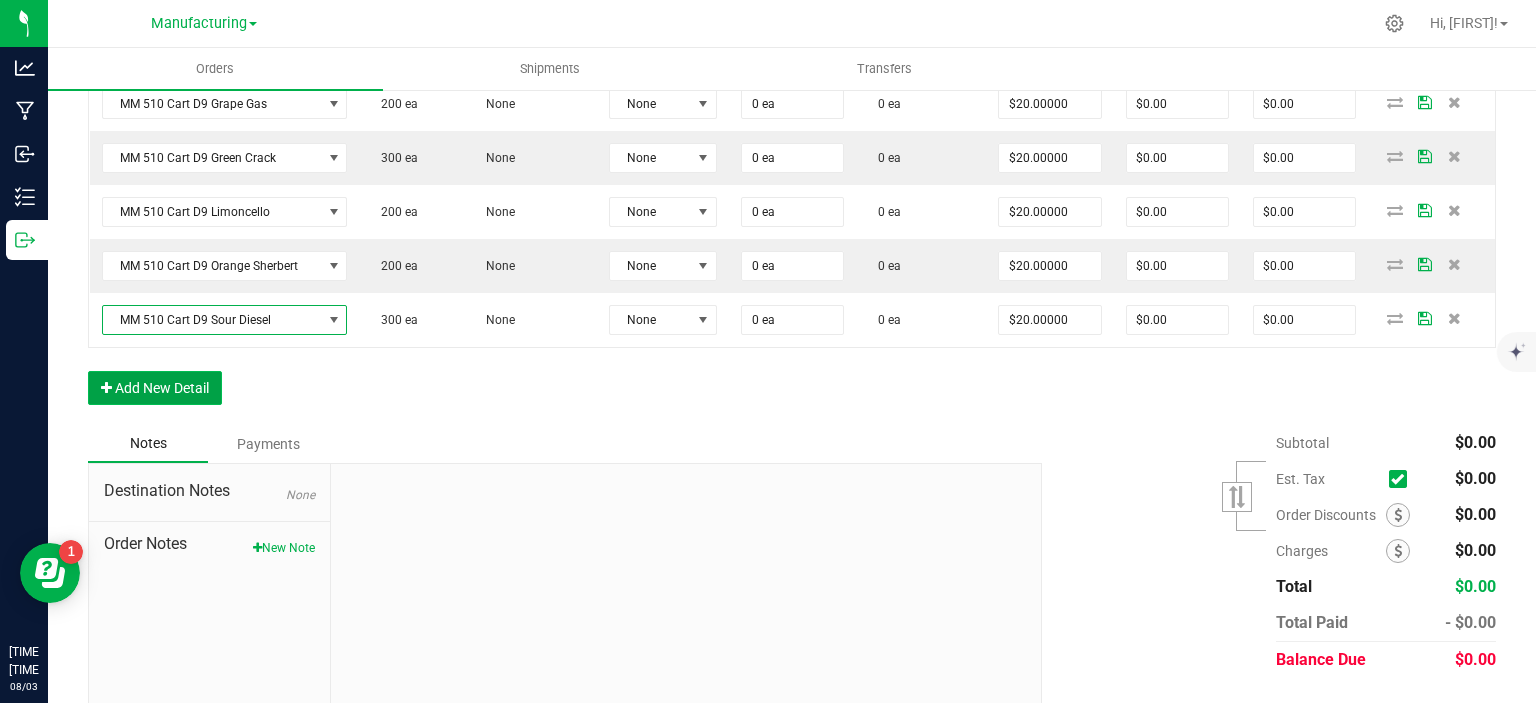 click on "Add New Detail" at bounding box center [155, 388] 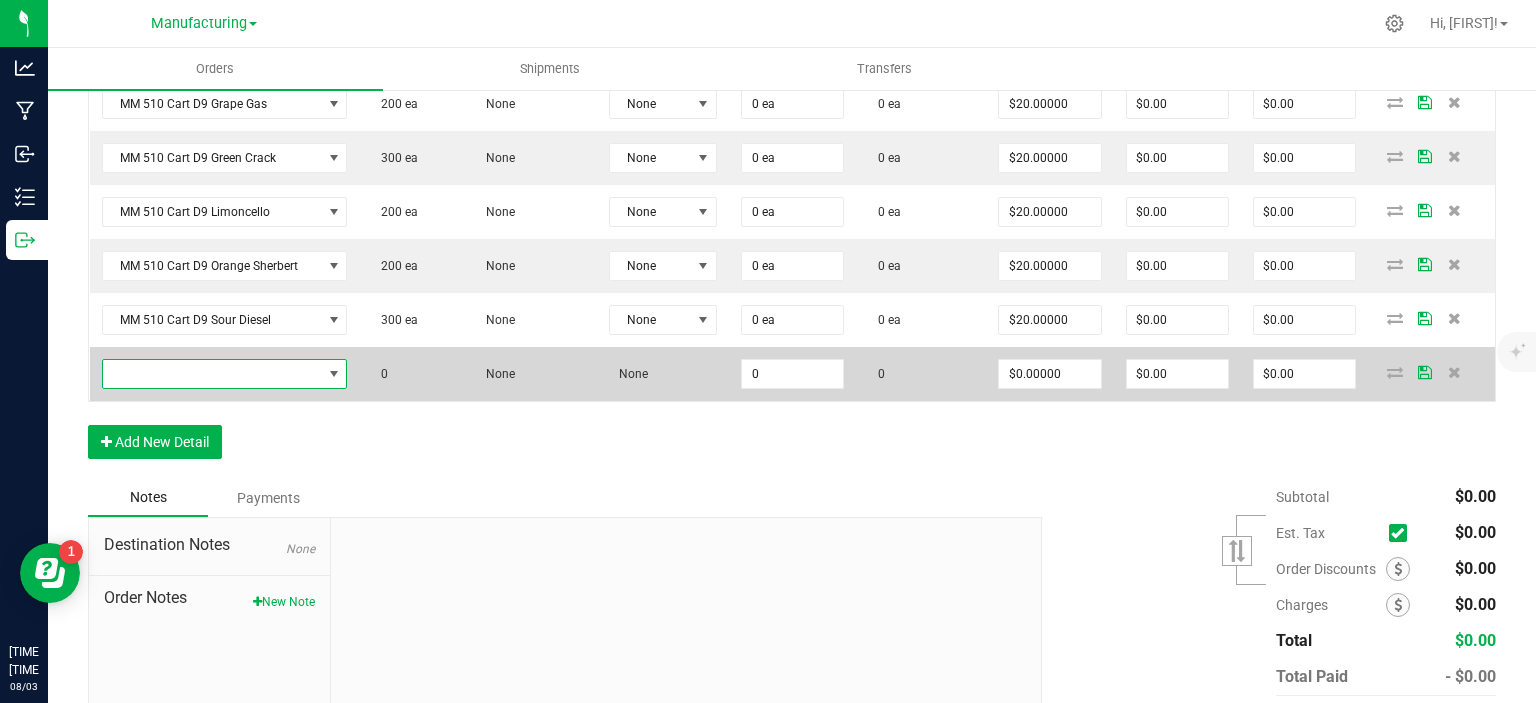 click at bounding box center [212, 374] 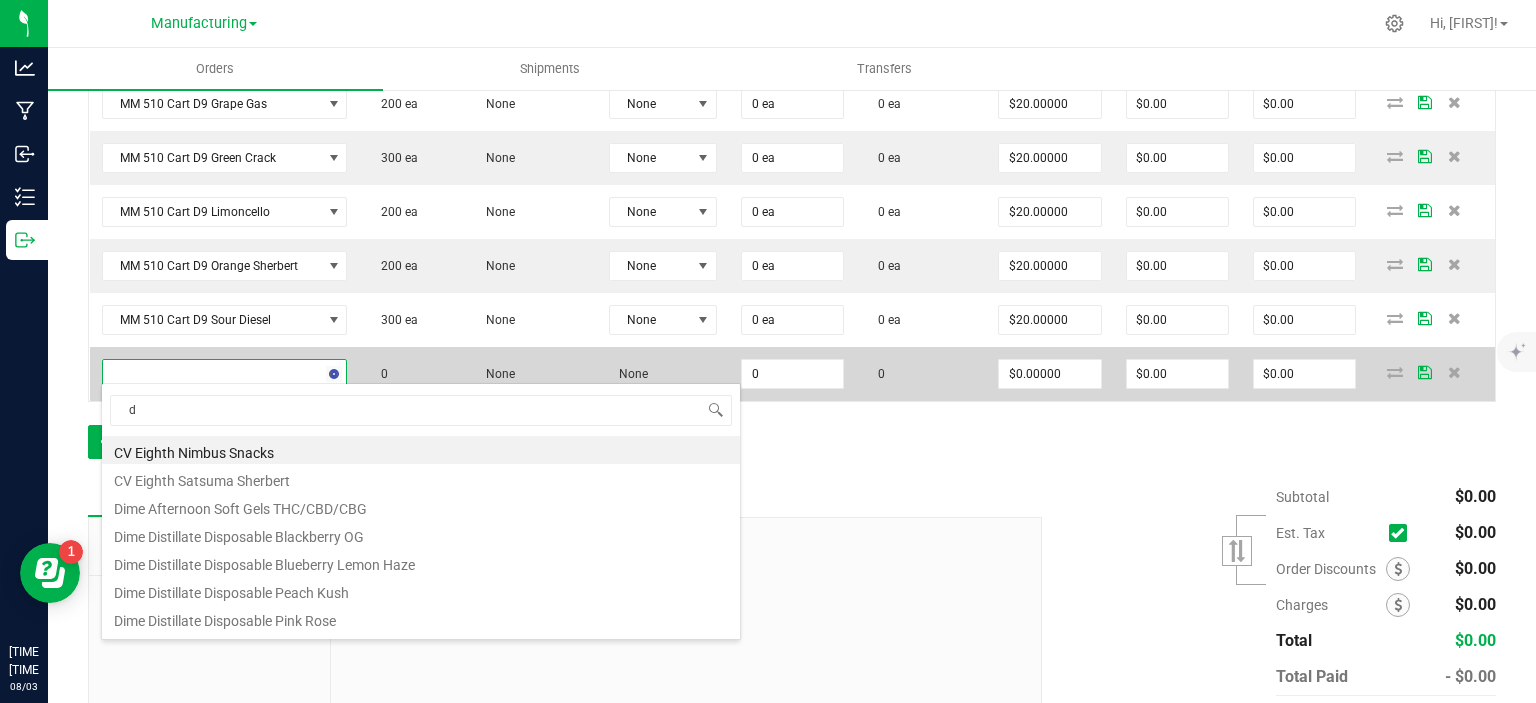 type on "d9" 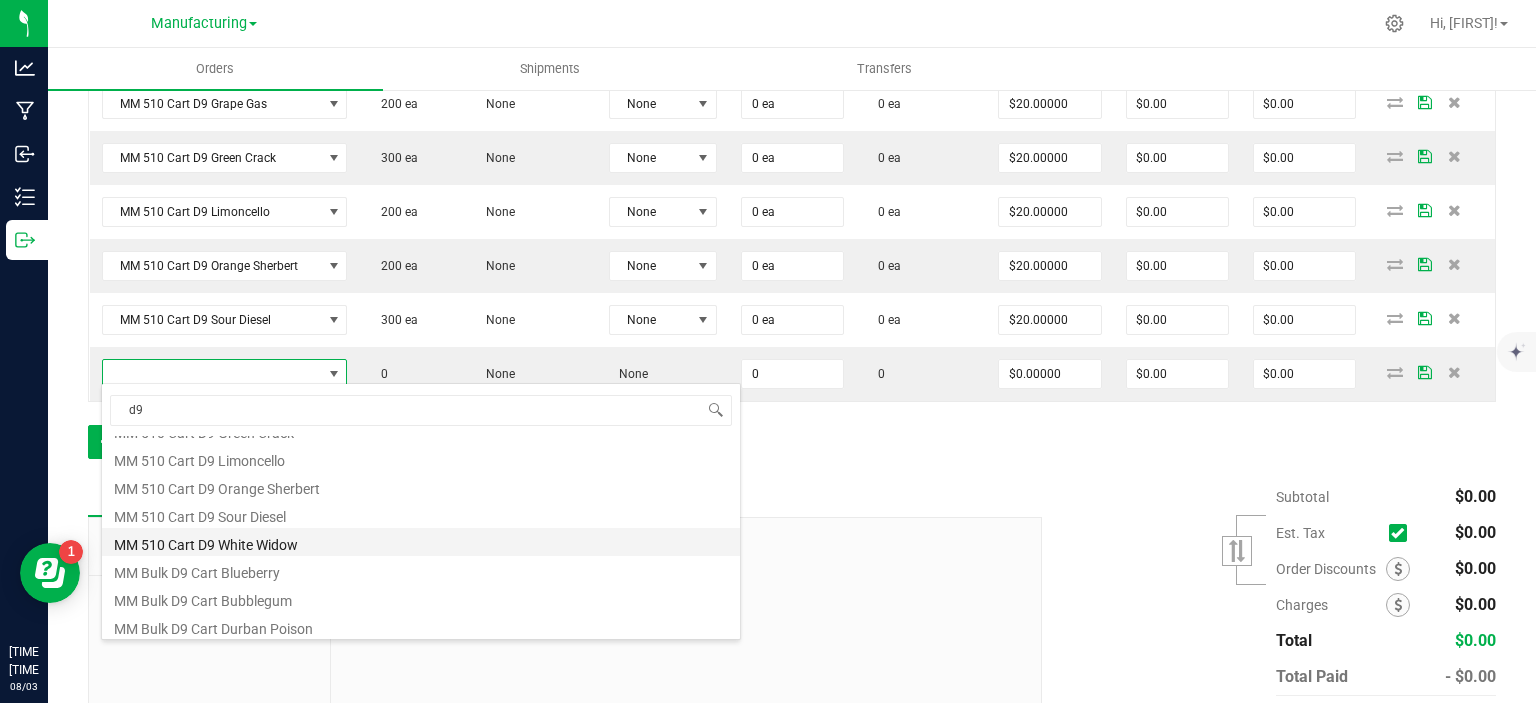 click on "MM 510 Cart D9 White Widow" at bounding box center [421, 542] 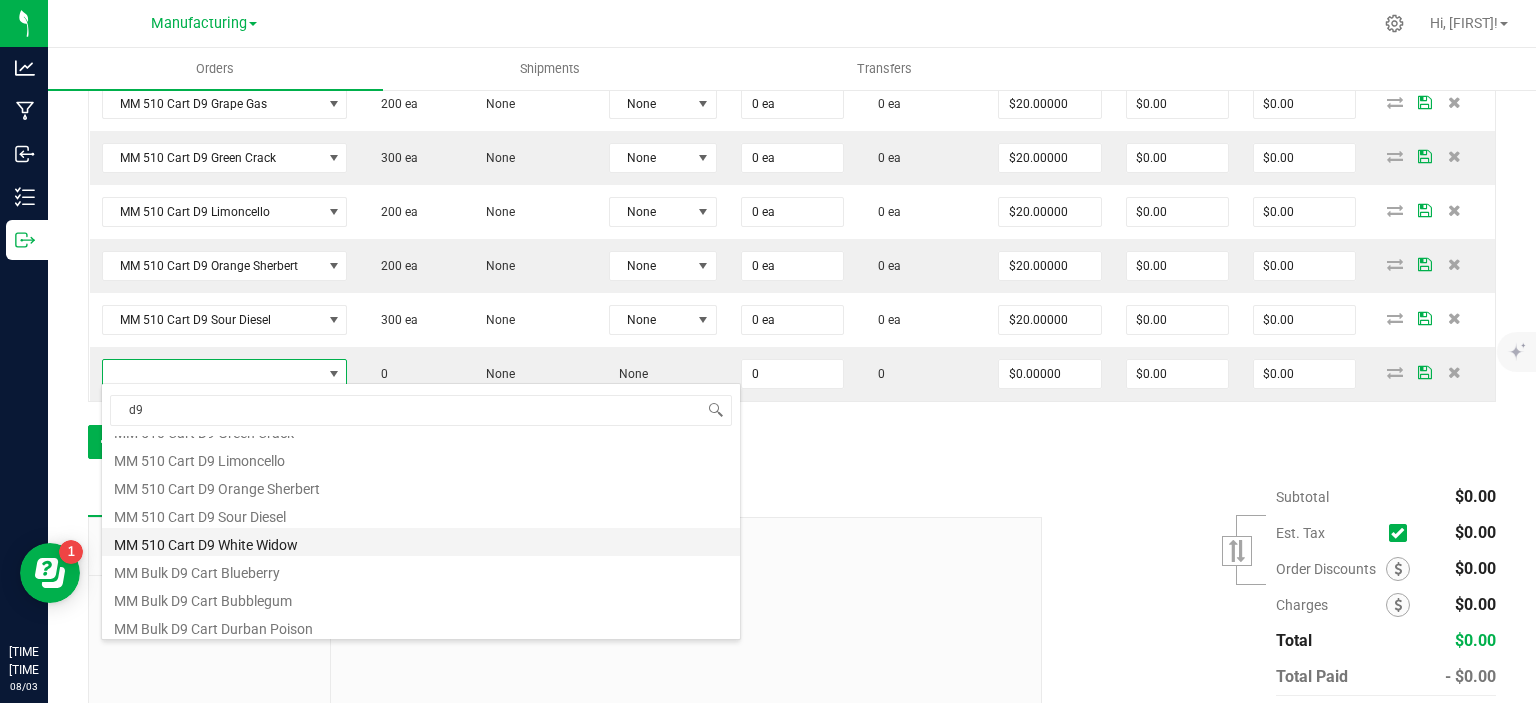 type on "0 ea" 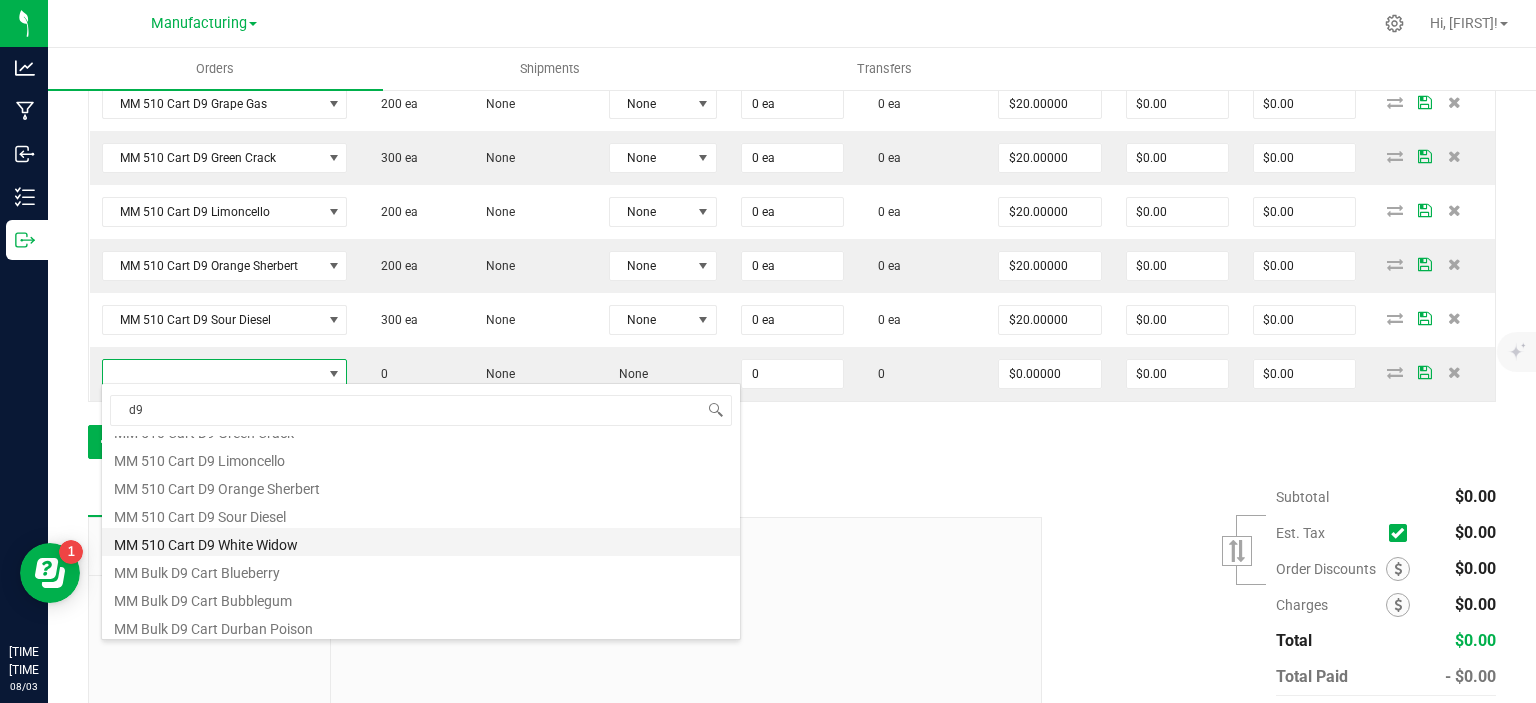type on "$20.00000" 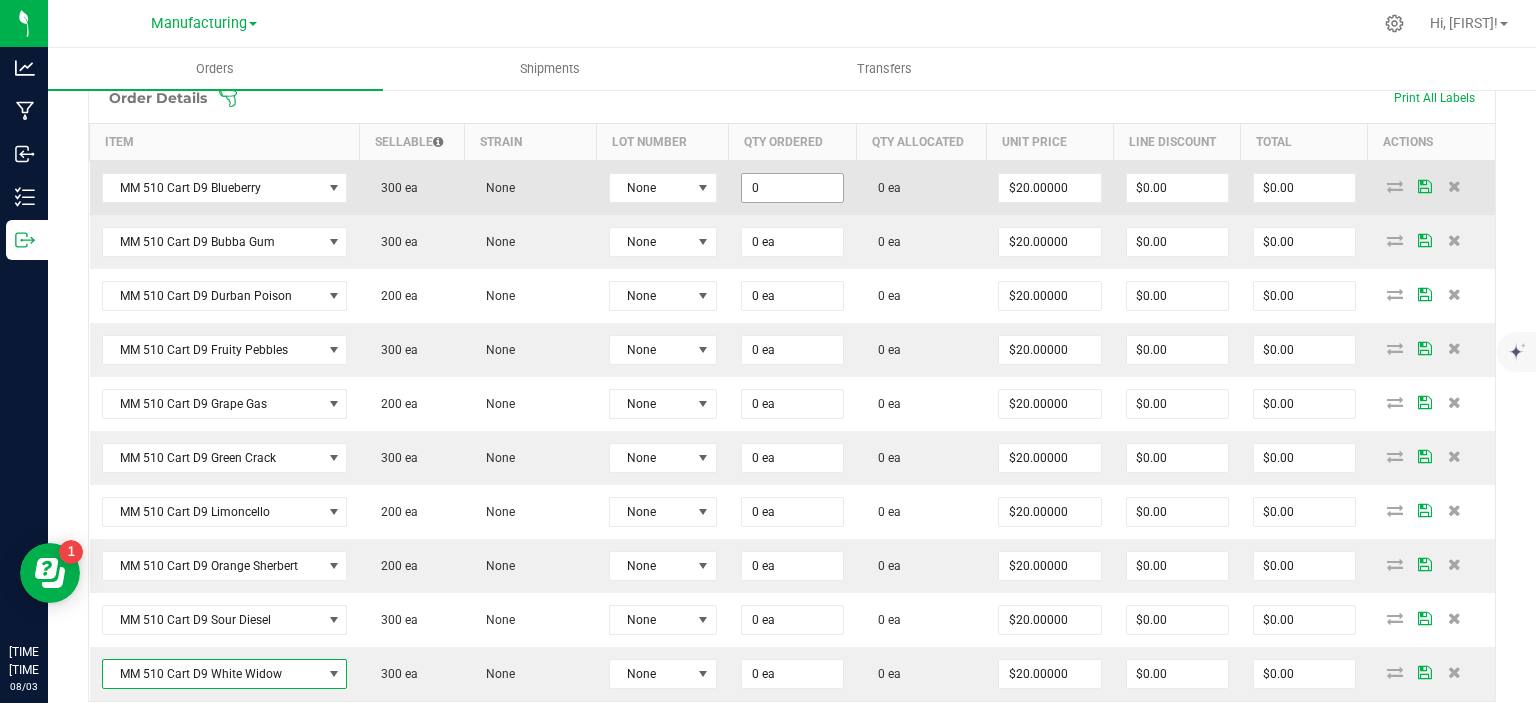 click on "0" at bounding box center [792, 188] 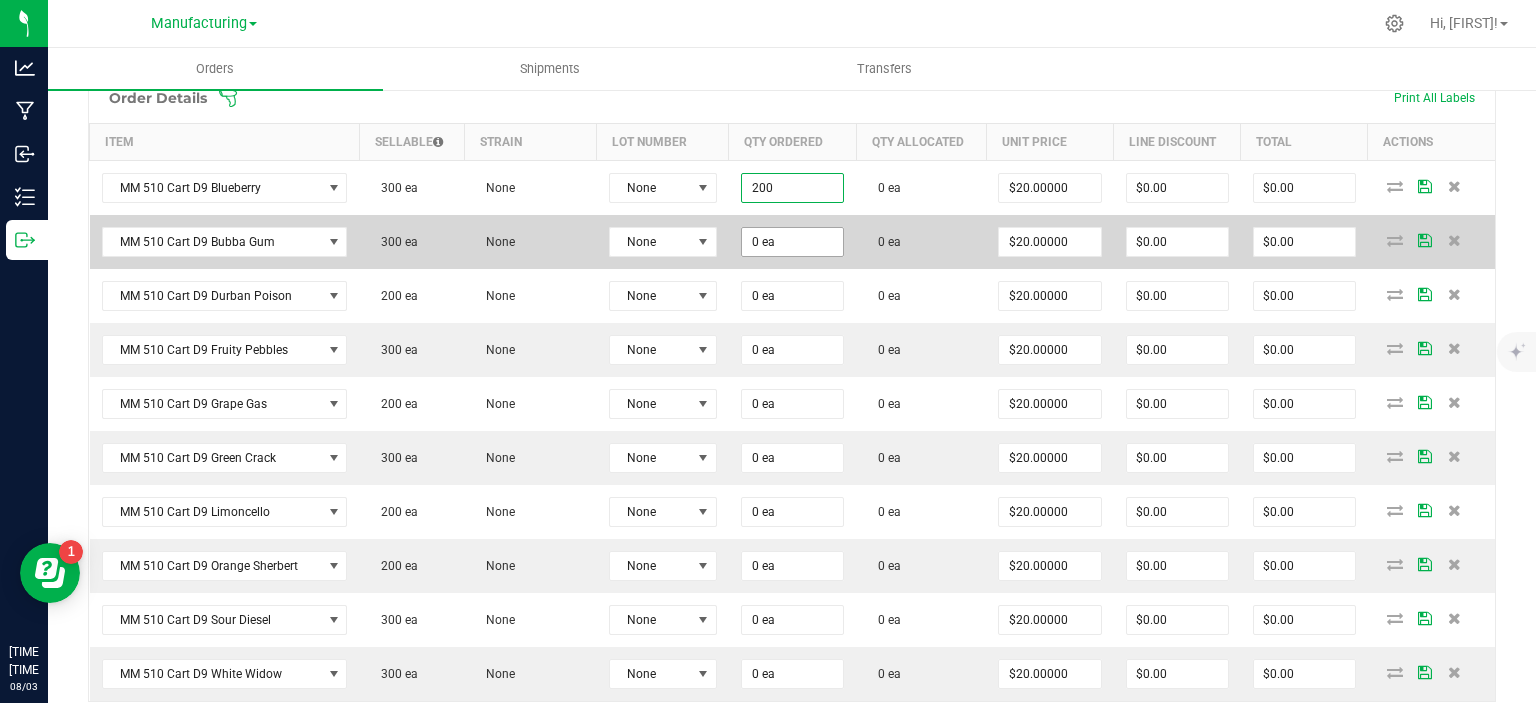 type on "200 ea" 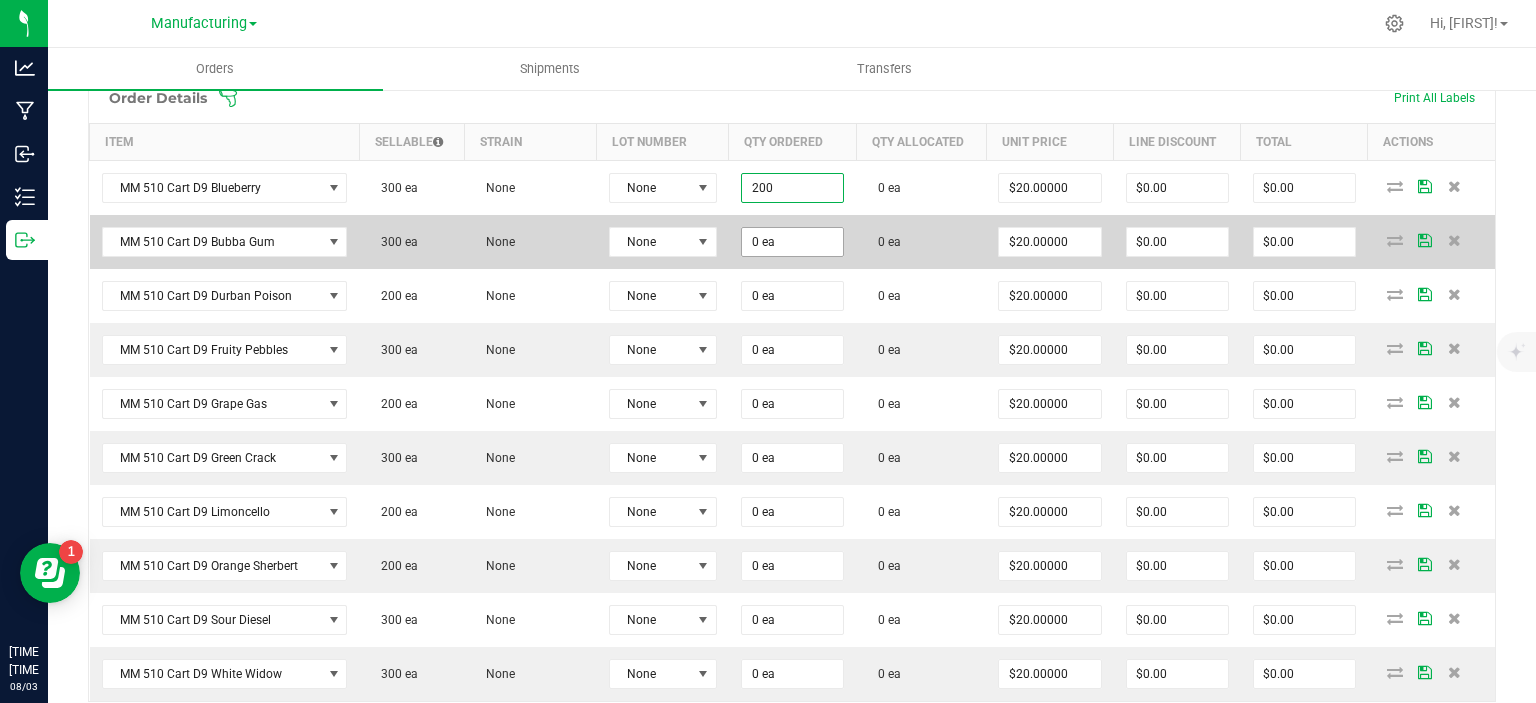 type on "$4,000.00" 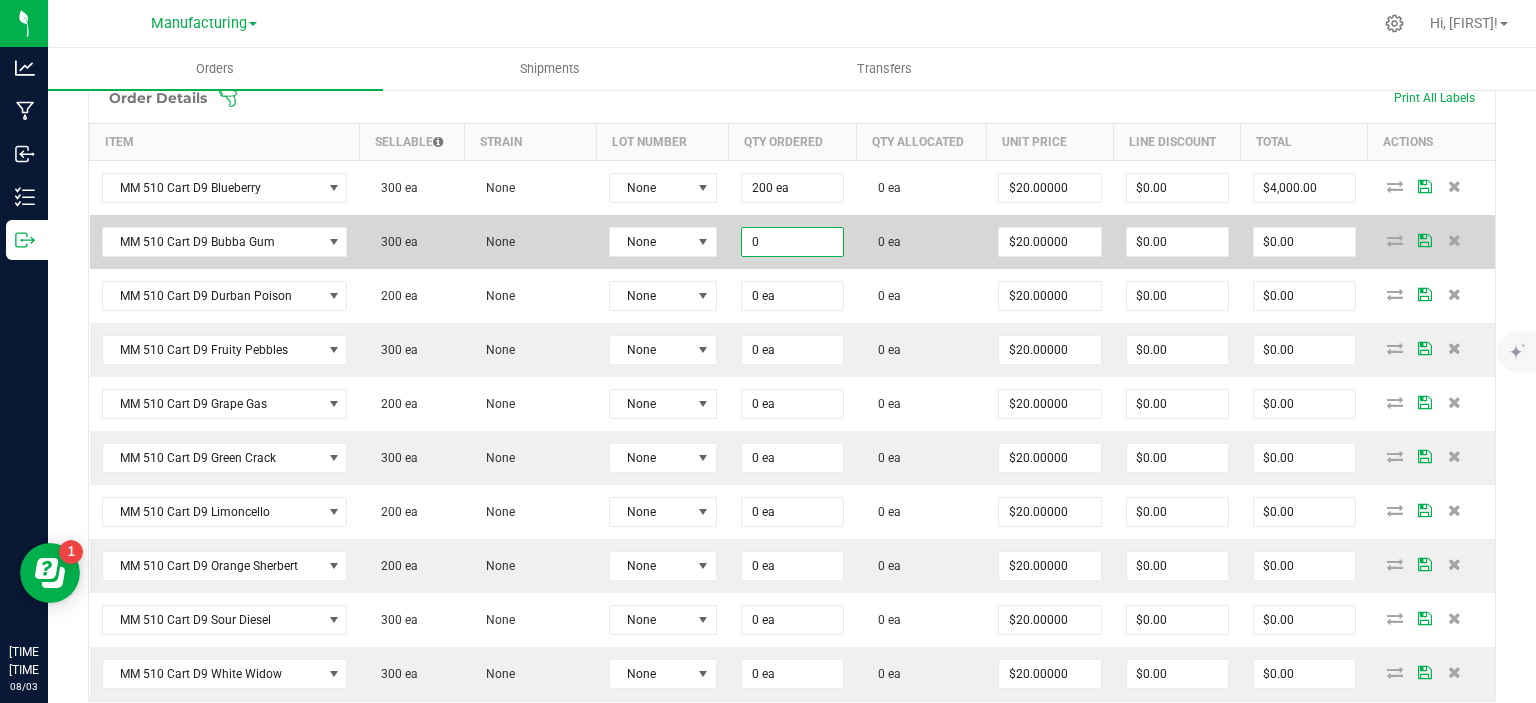 click on "0" at bounding box center [792, 242] 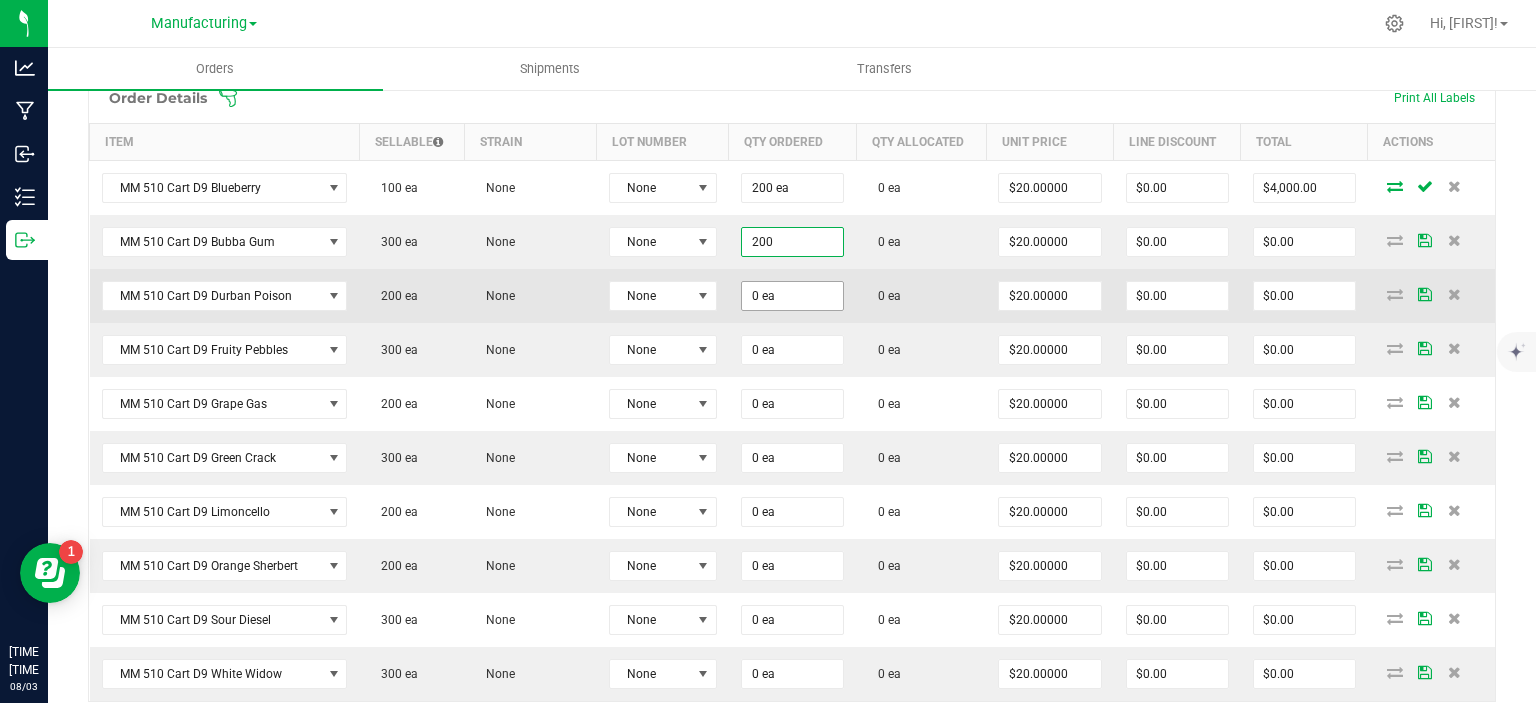 type on "200 ea" 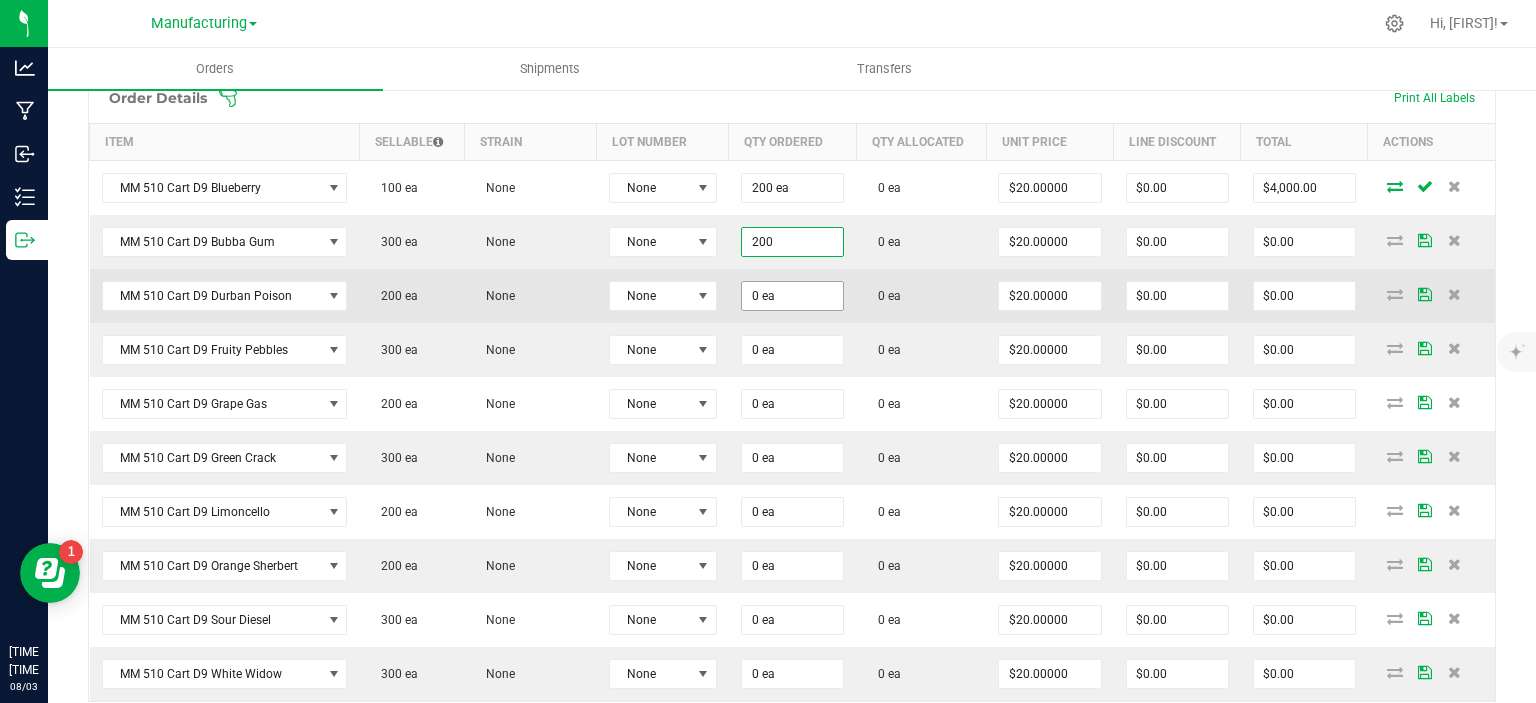 type on "$4,000.00" 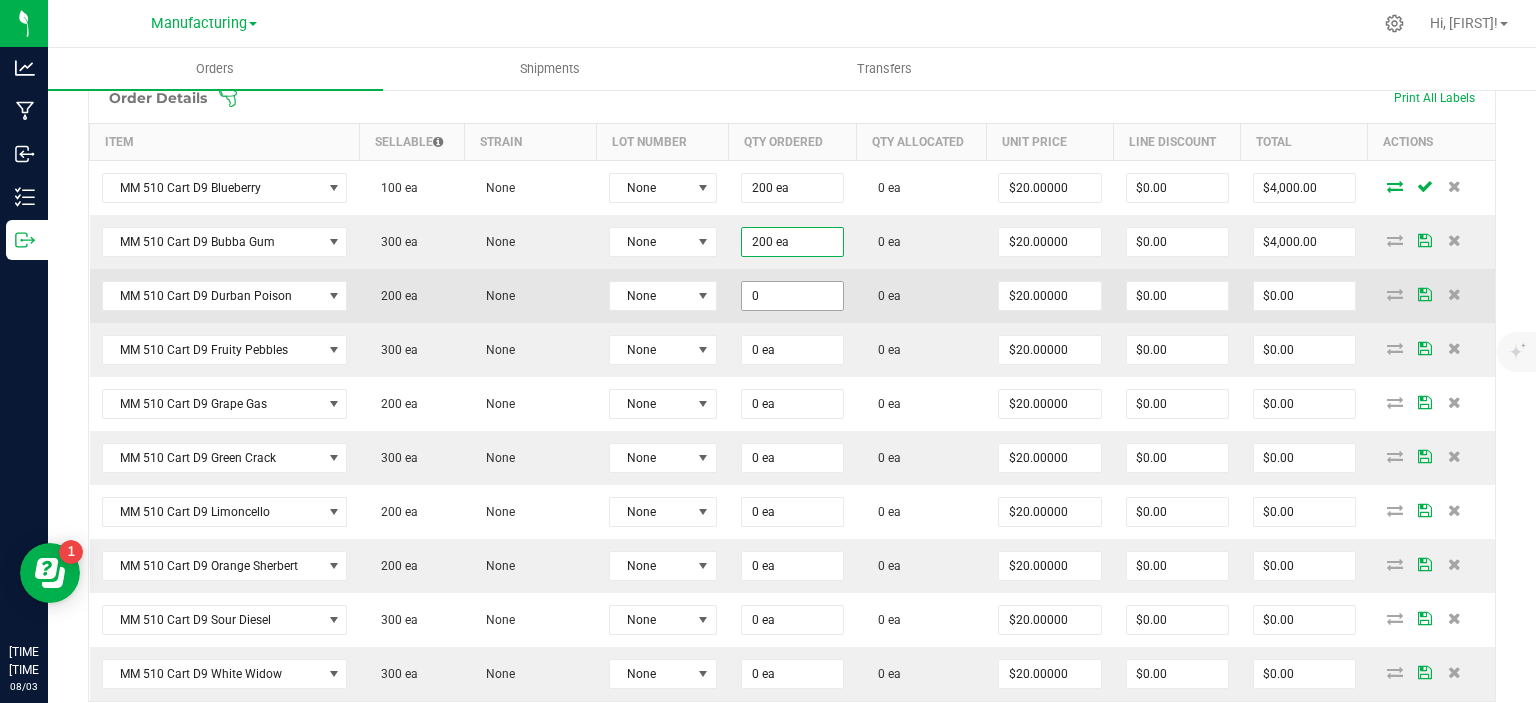 click on "0" at bounding box center (792, 296) 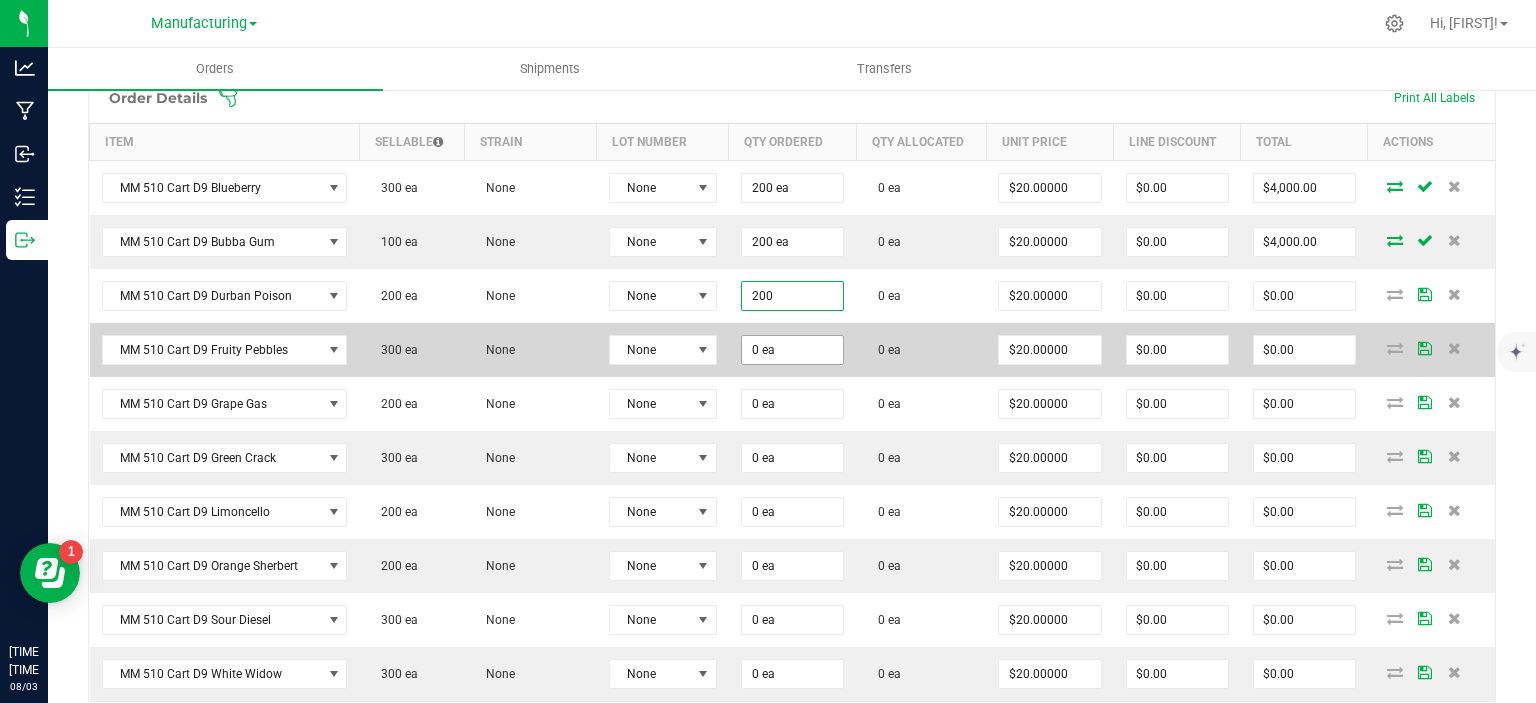 type on "200 ea" 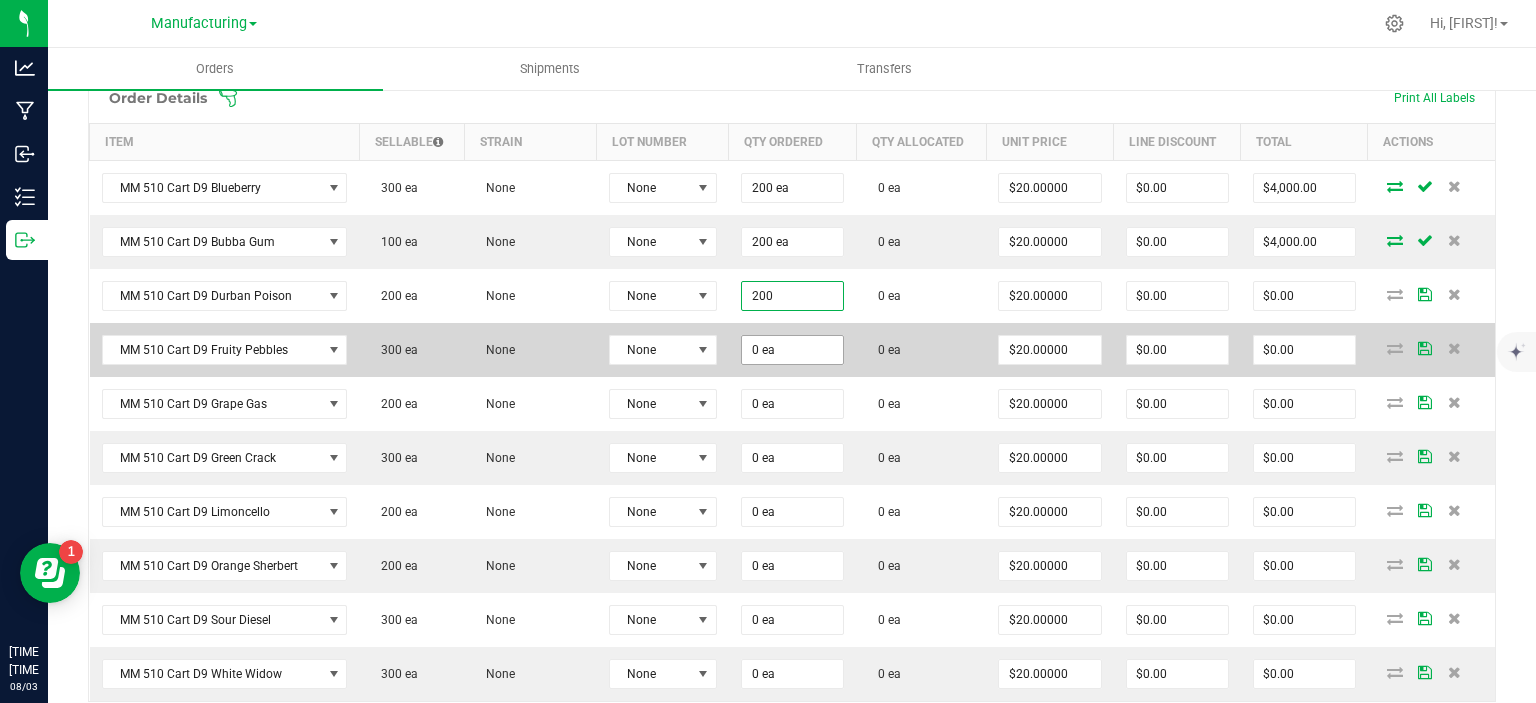 type on "$4,000.00" 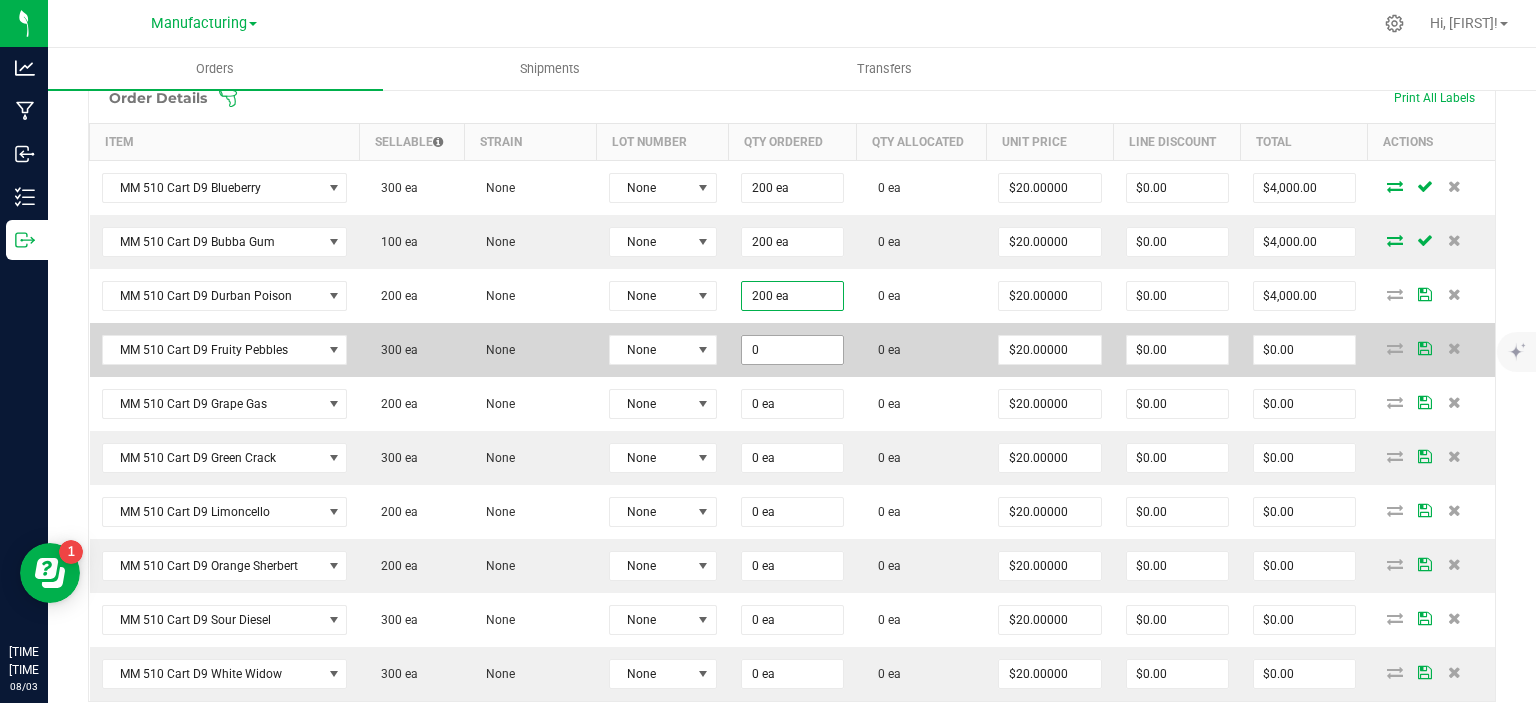click on "0" at bounding box center (792, 350) 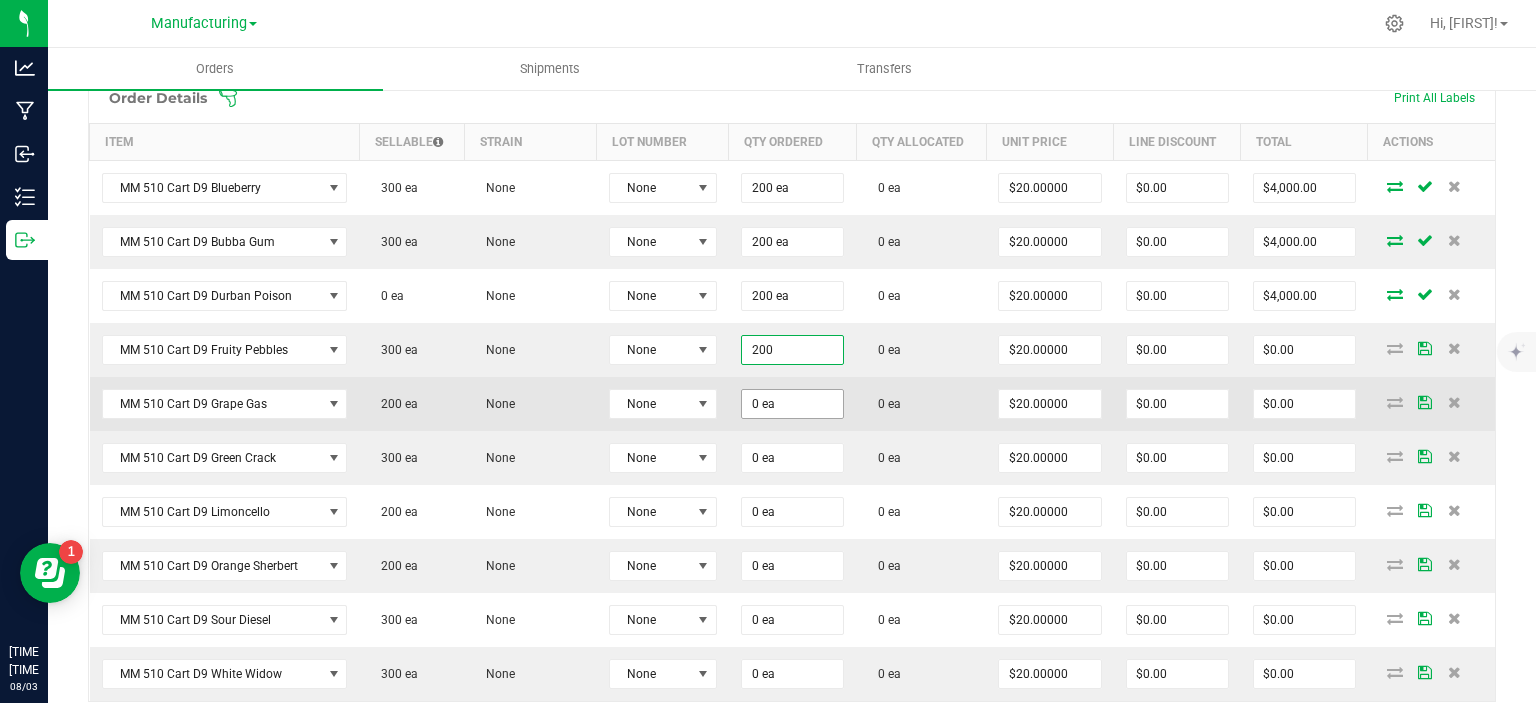 type on "200 ea" 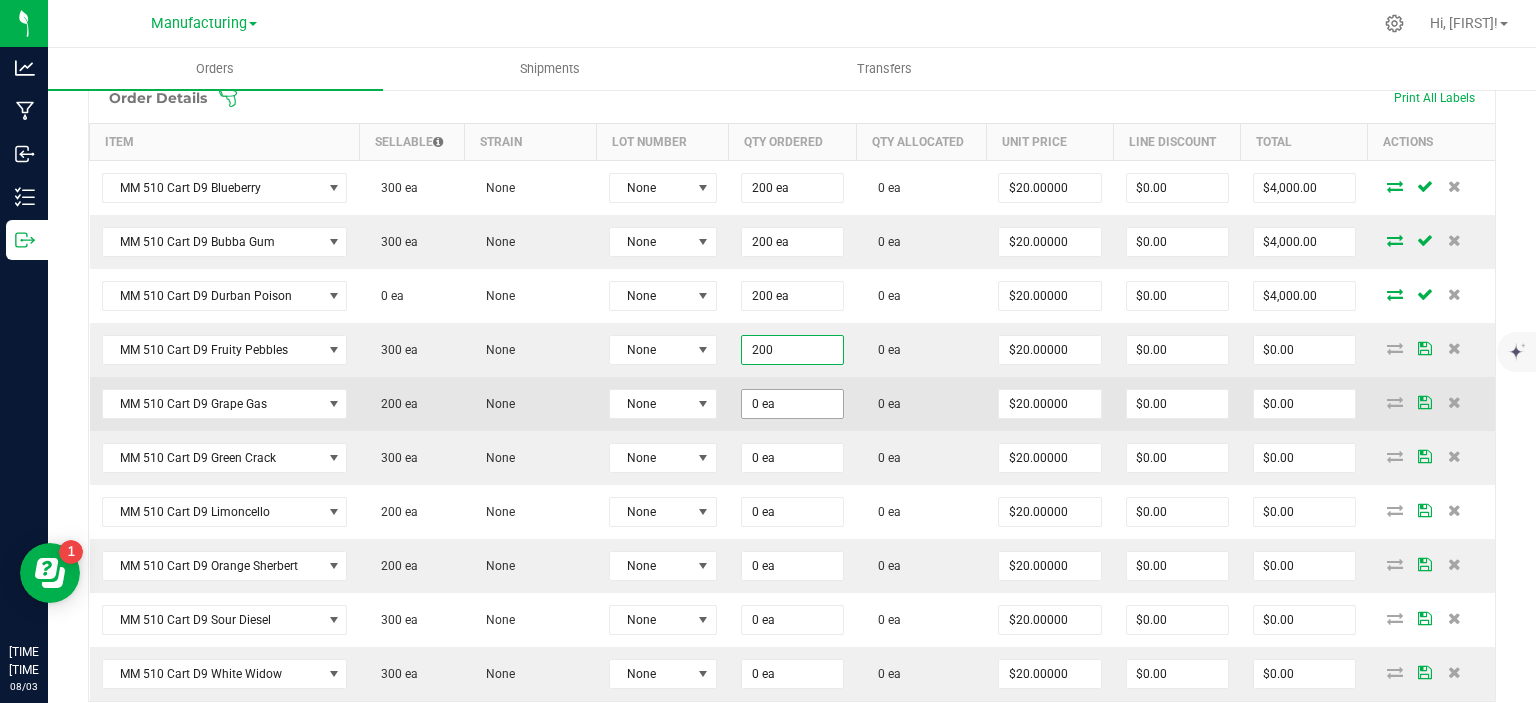 type on "$4,000.00" 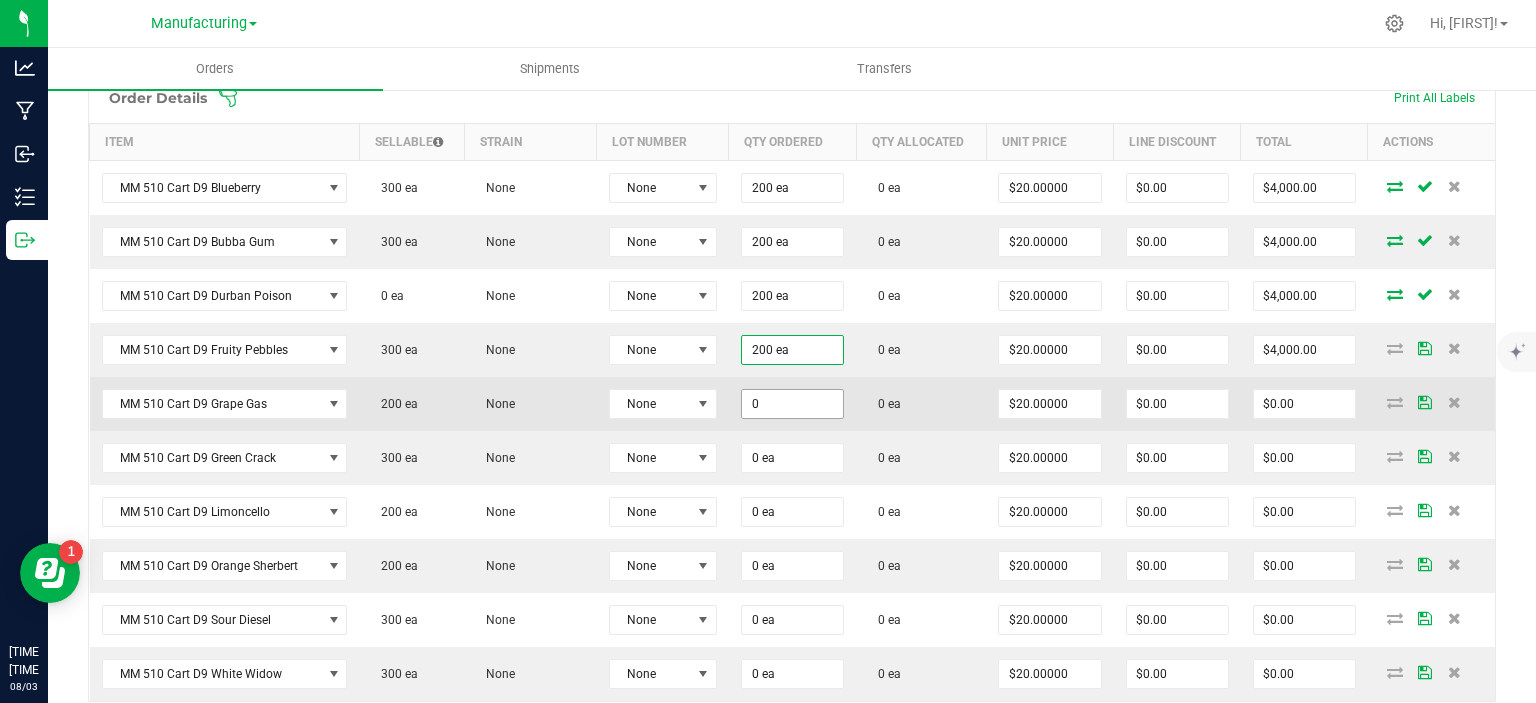 click on "0" at bounding box center [792, 404] 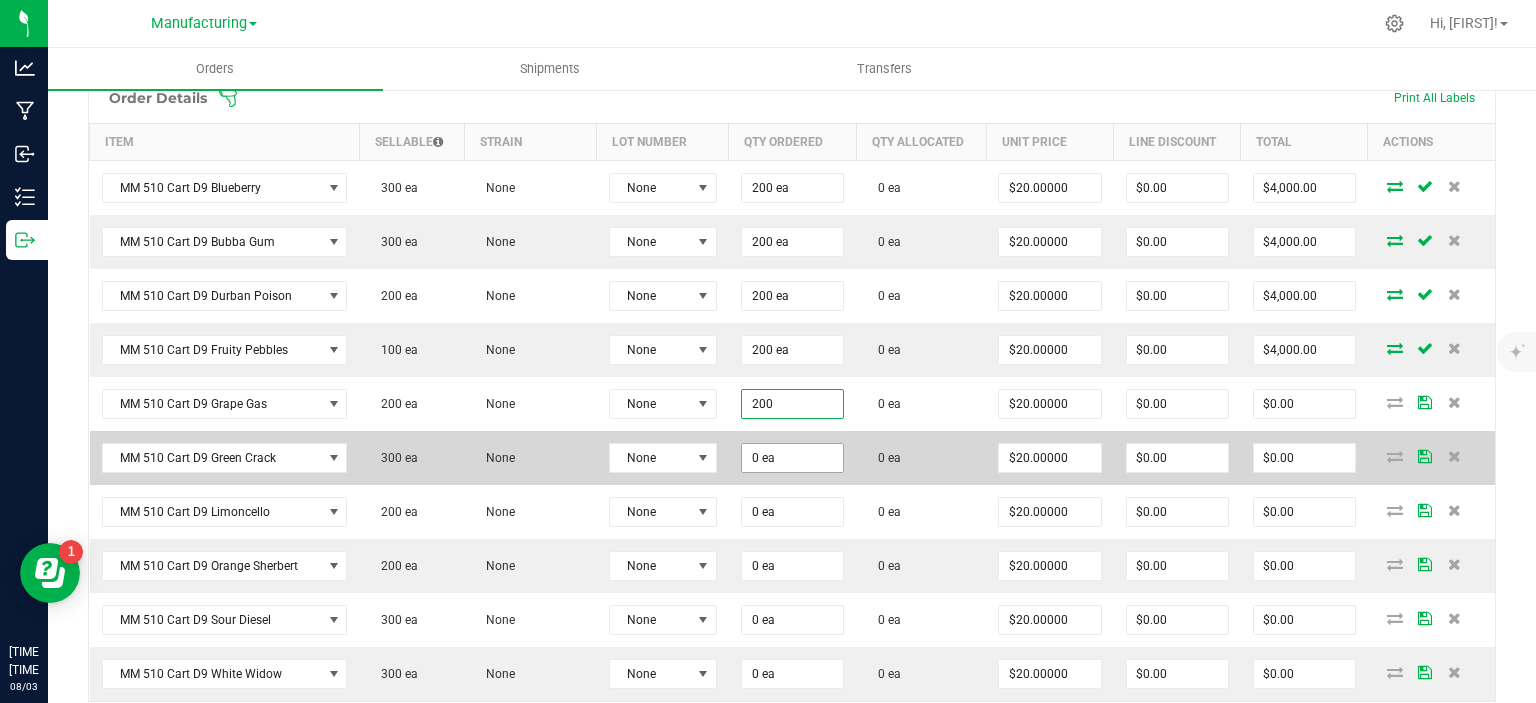 type on "200 ea" 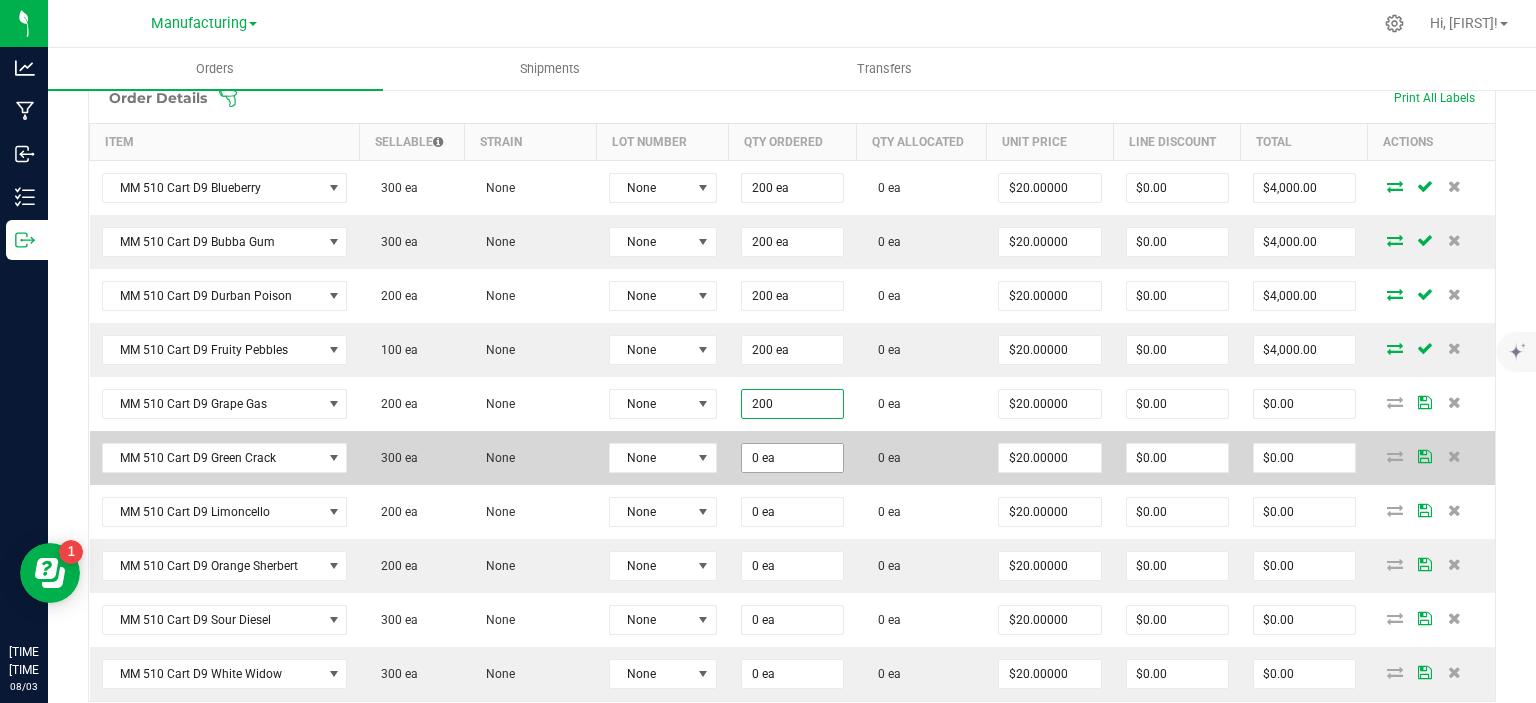 type on "$4,000.00" 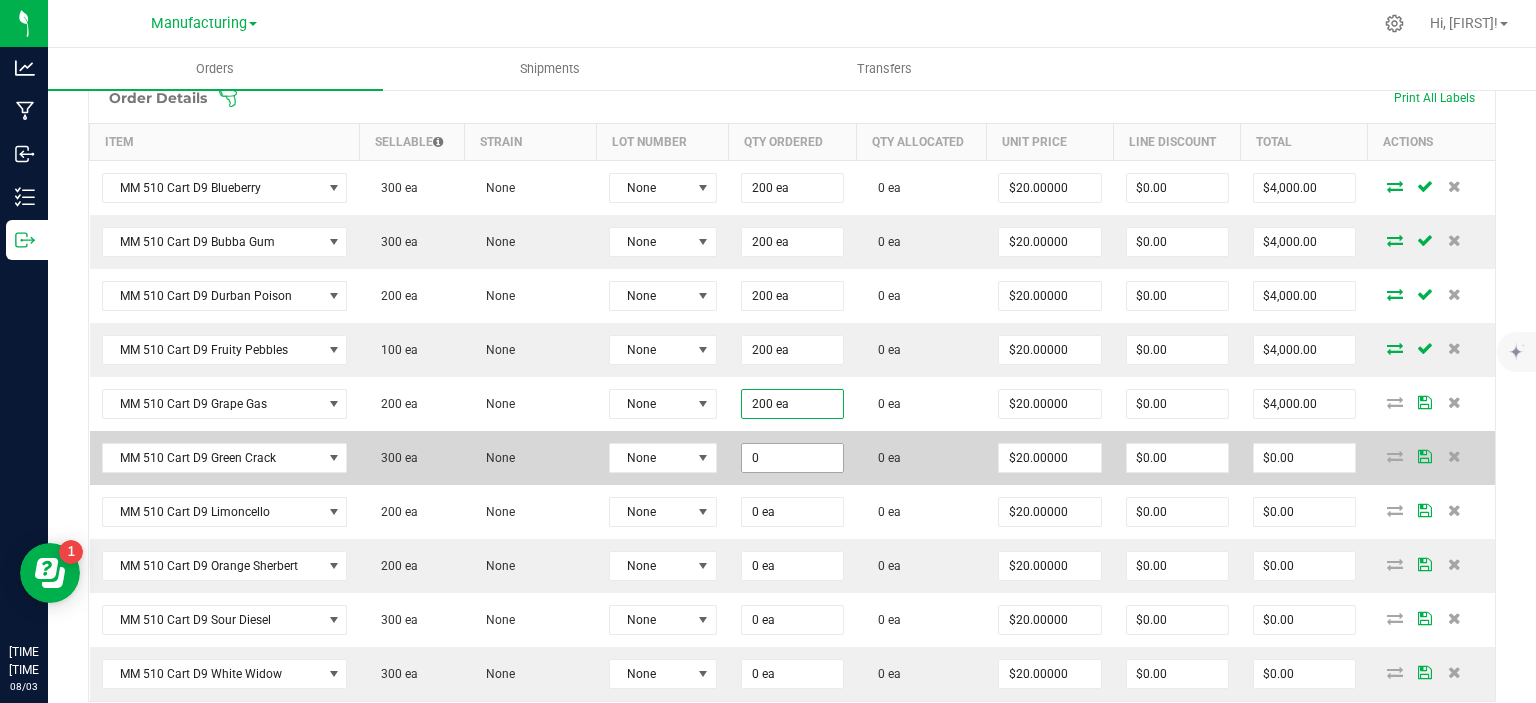 click on "0" at bounding box center [792, 458] 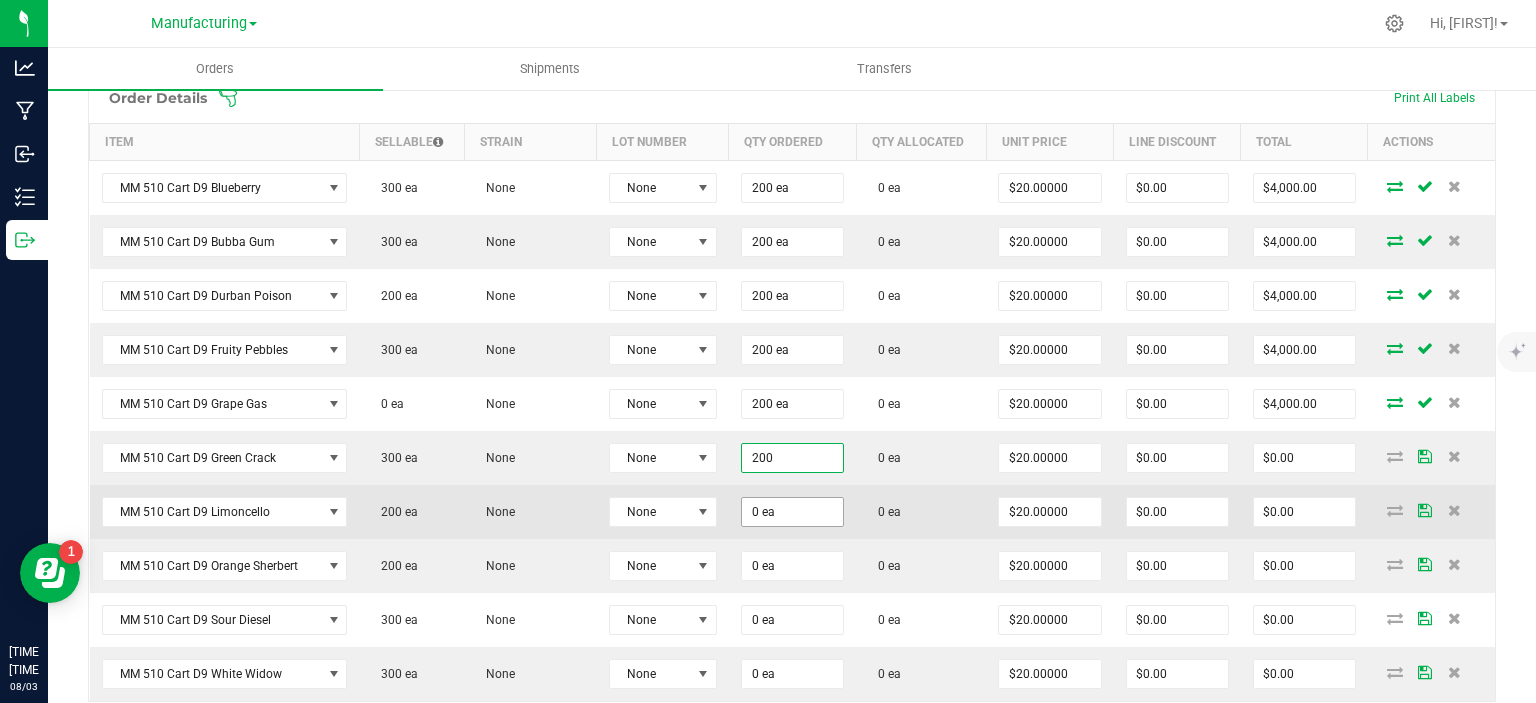 type on "200 ea" 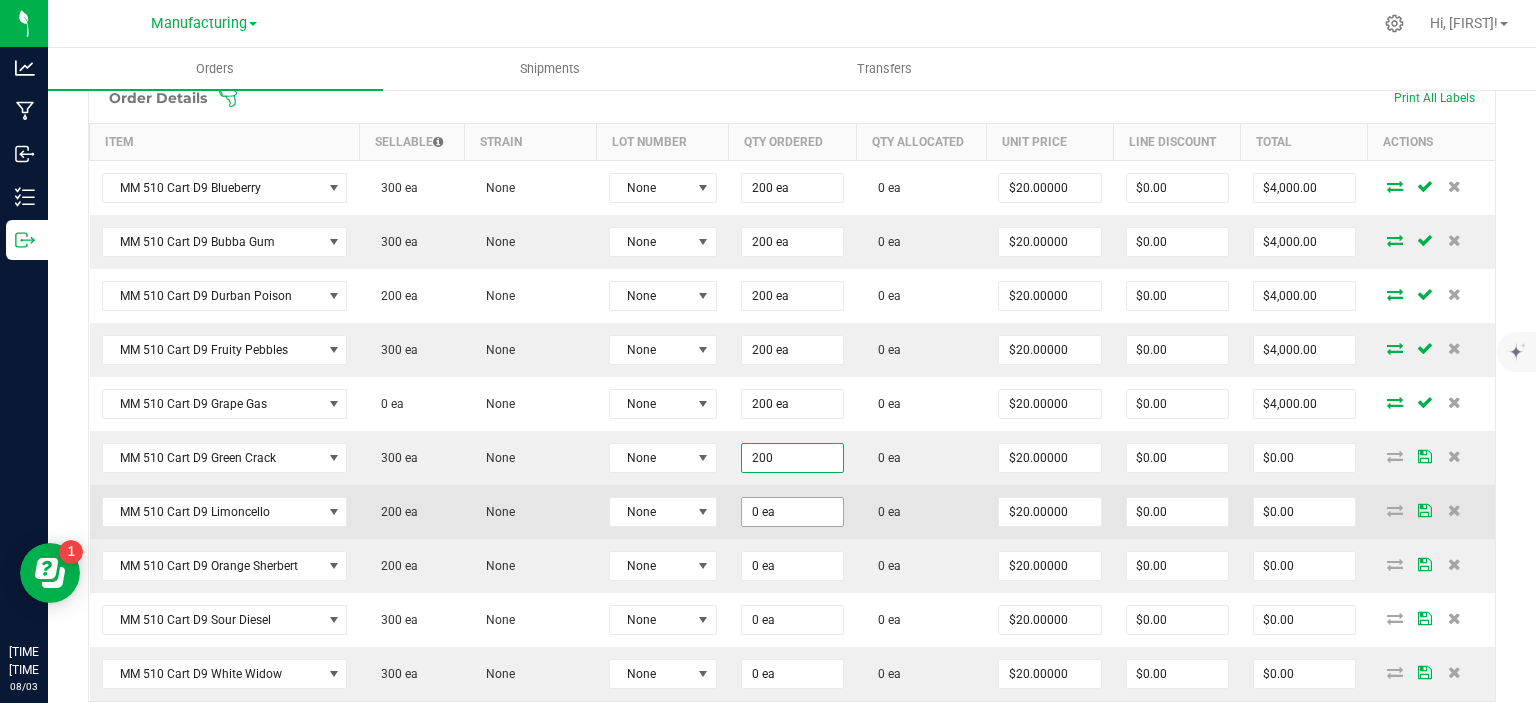 type on "$4,000.00" 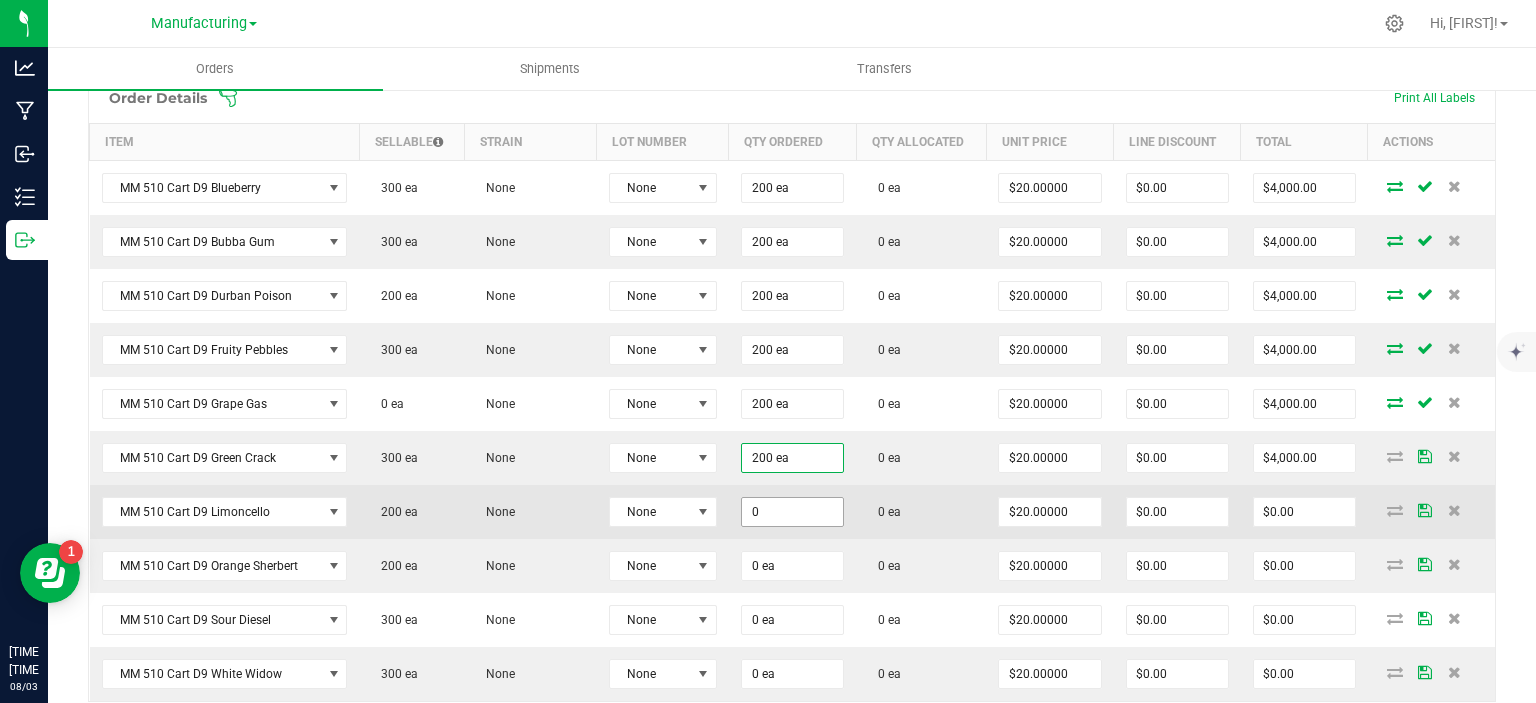 click on "0" at bounding box center (792, 512) 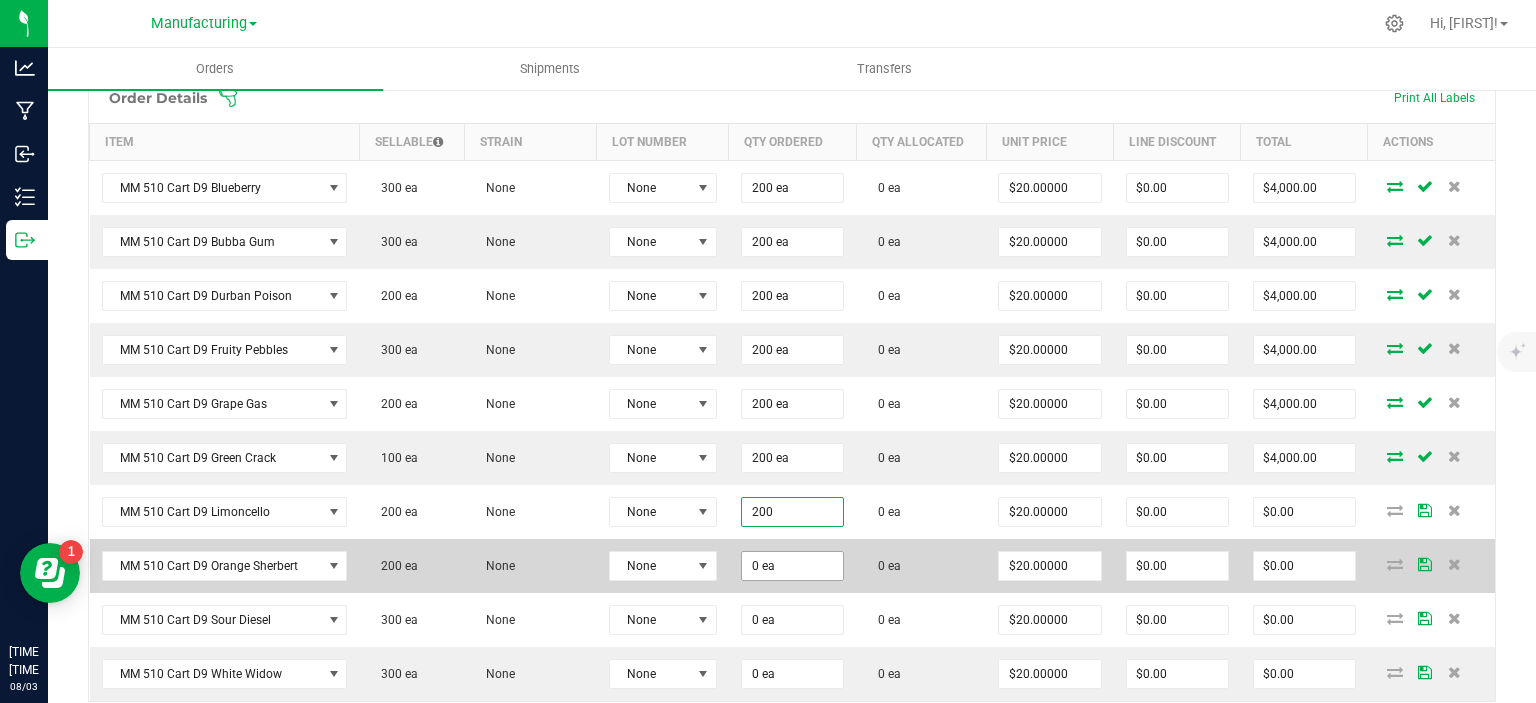 type on "200 ea" 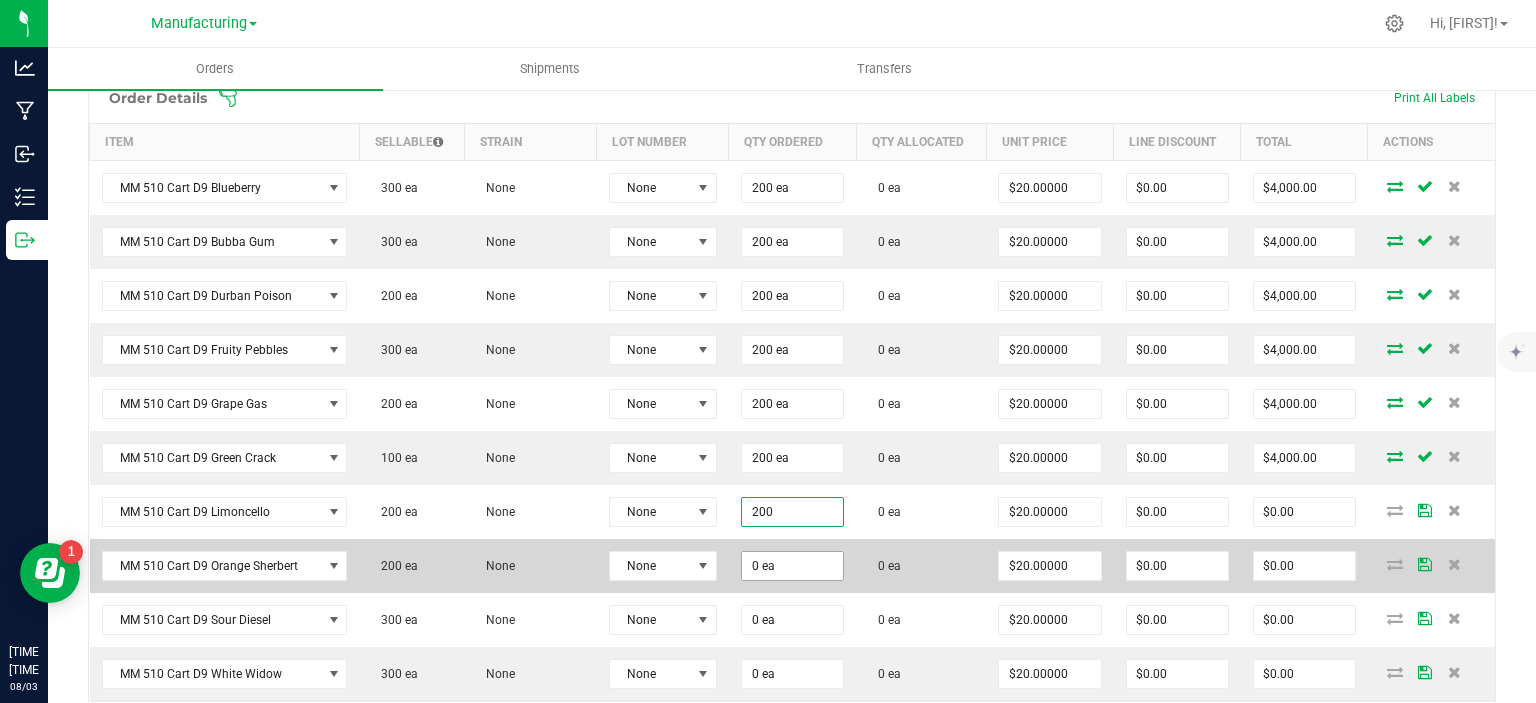 type on "$4,000.00" 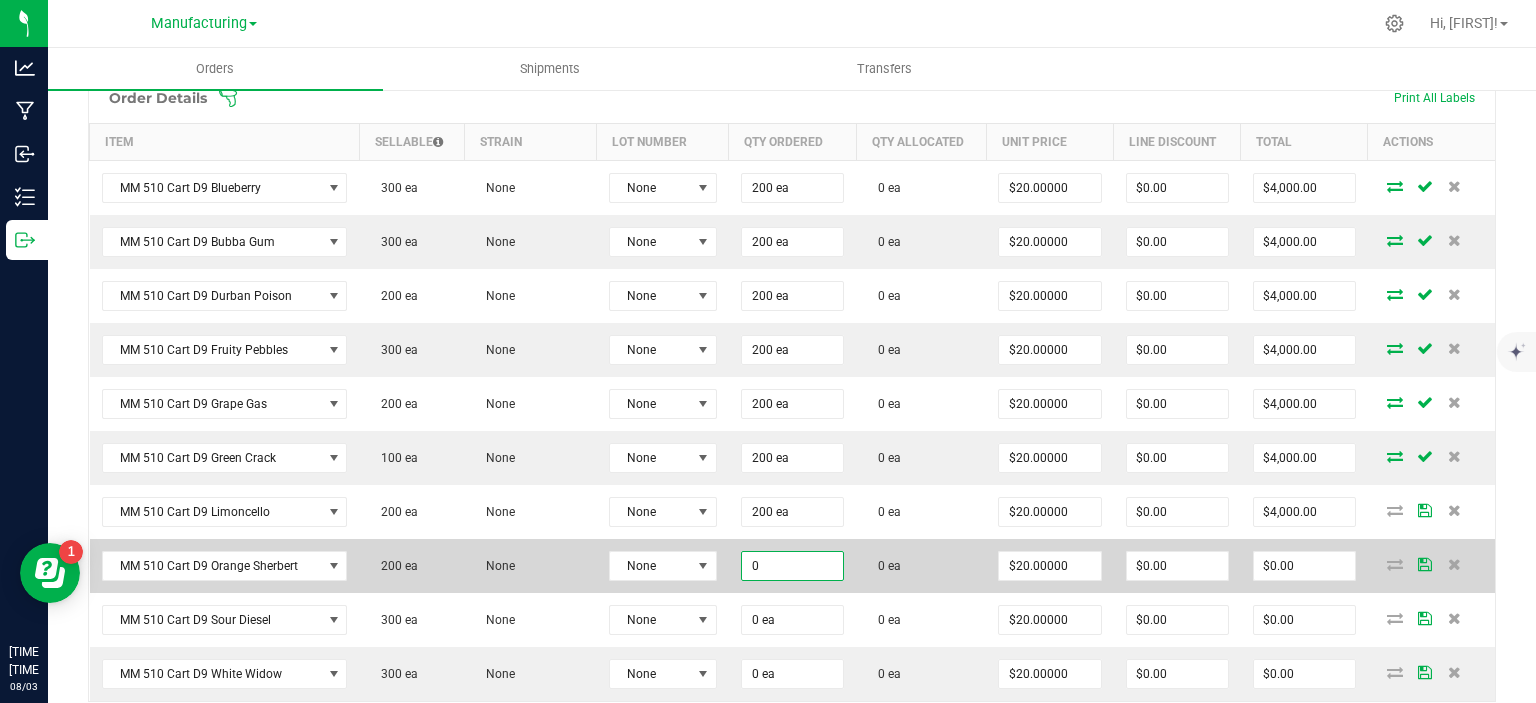 click on "0" at bounding box center [792, 566] 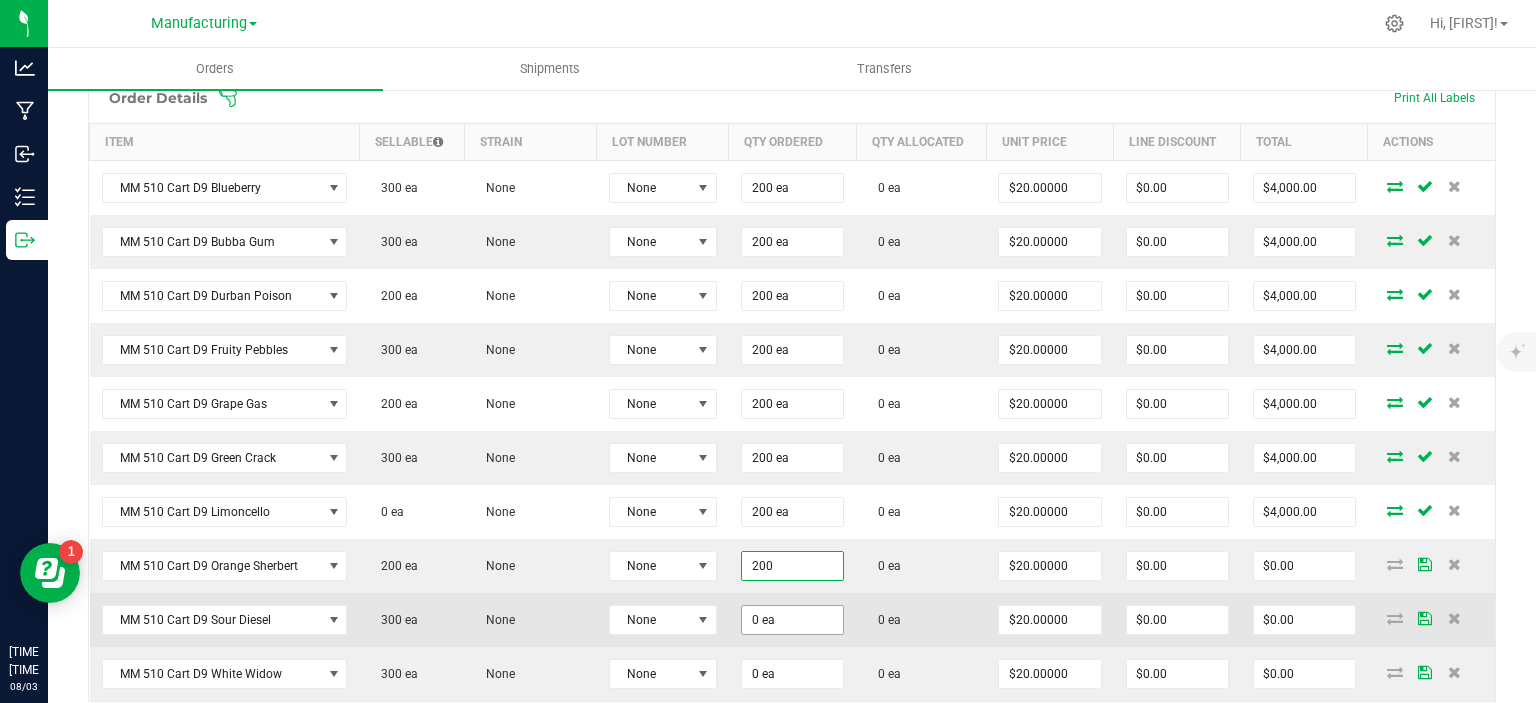 type on "200 ea" 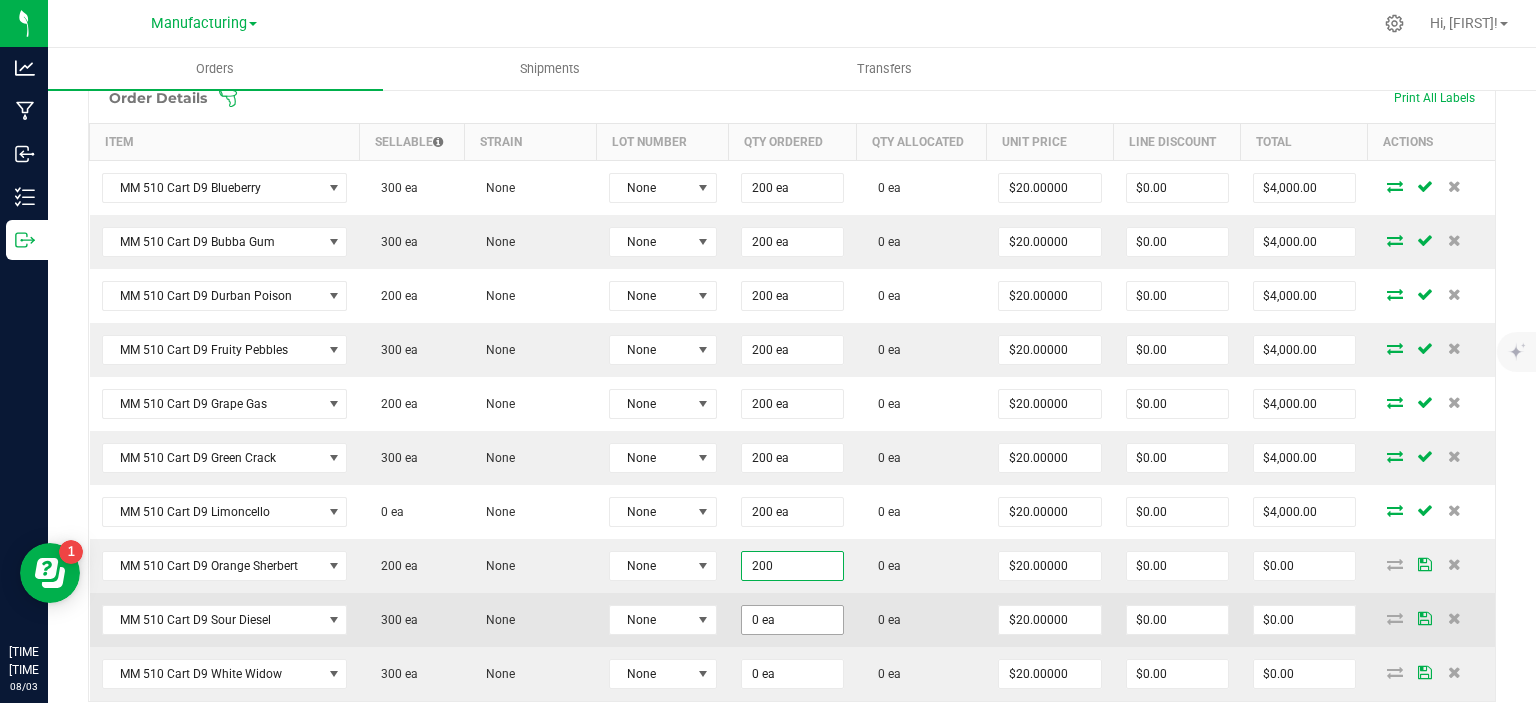 type on "$4,000.00" 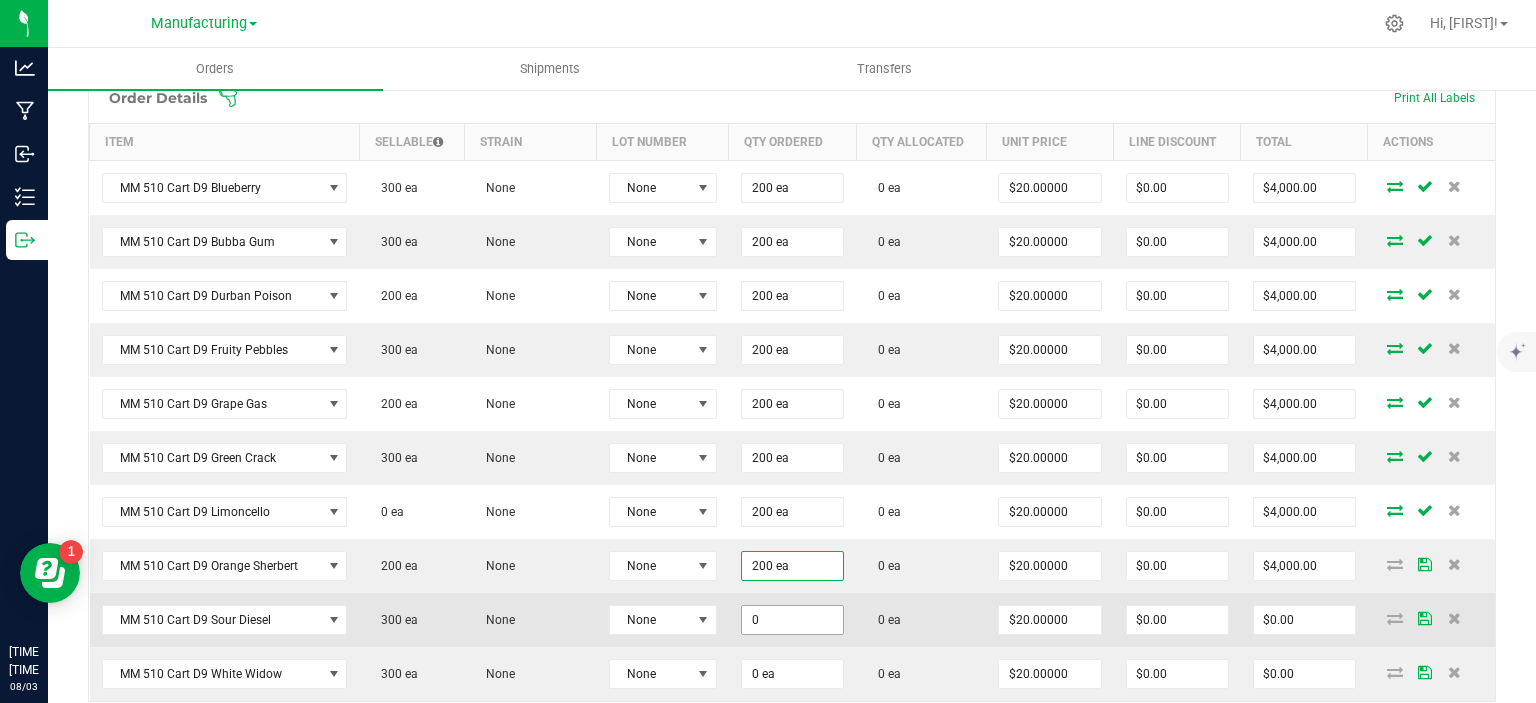 click on "0" at bounding box center (792, 620) 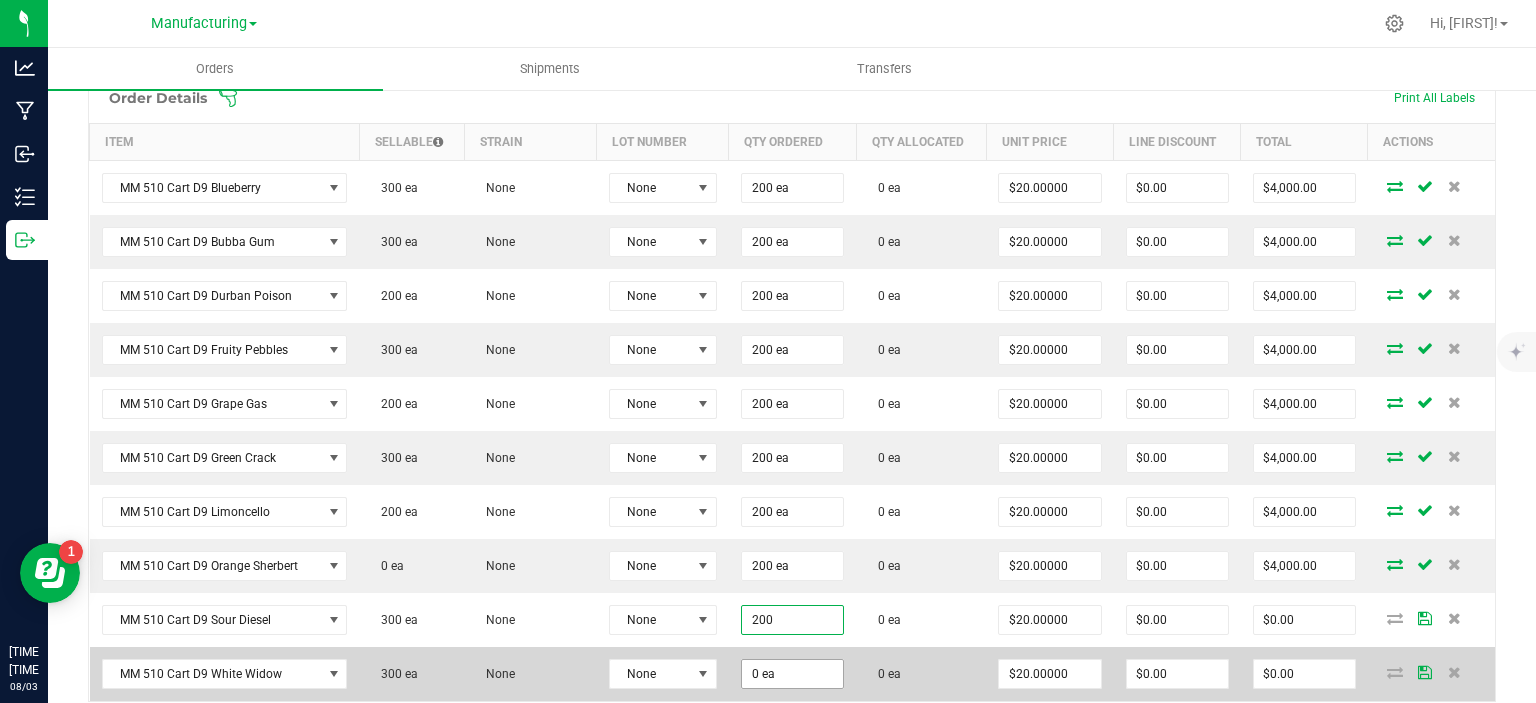 type on "200 ea" 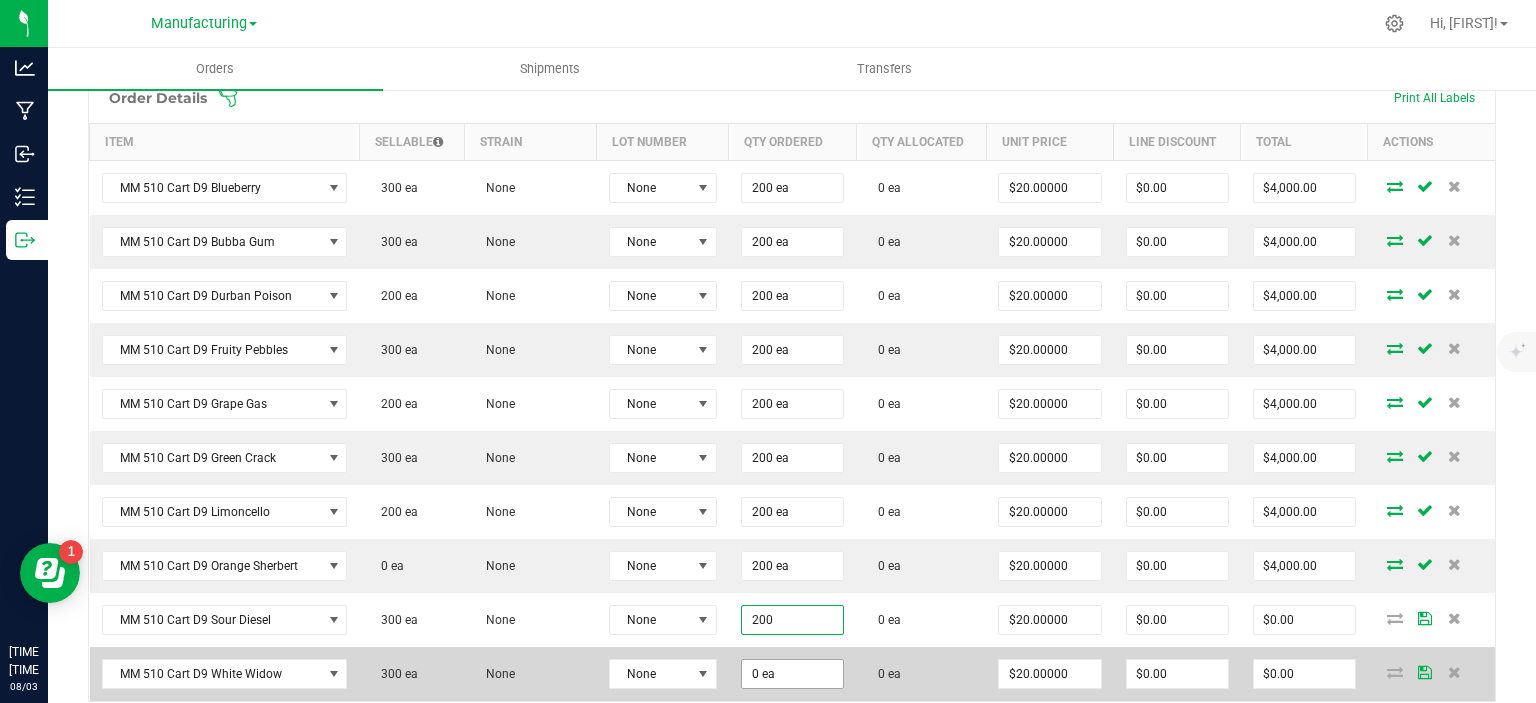 type on "$4,000.00" 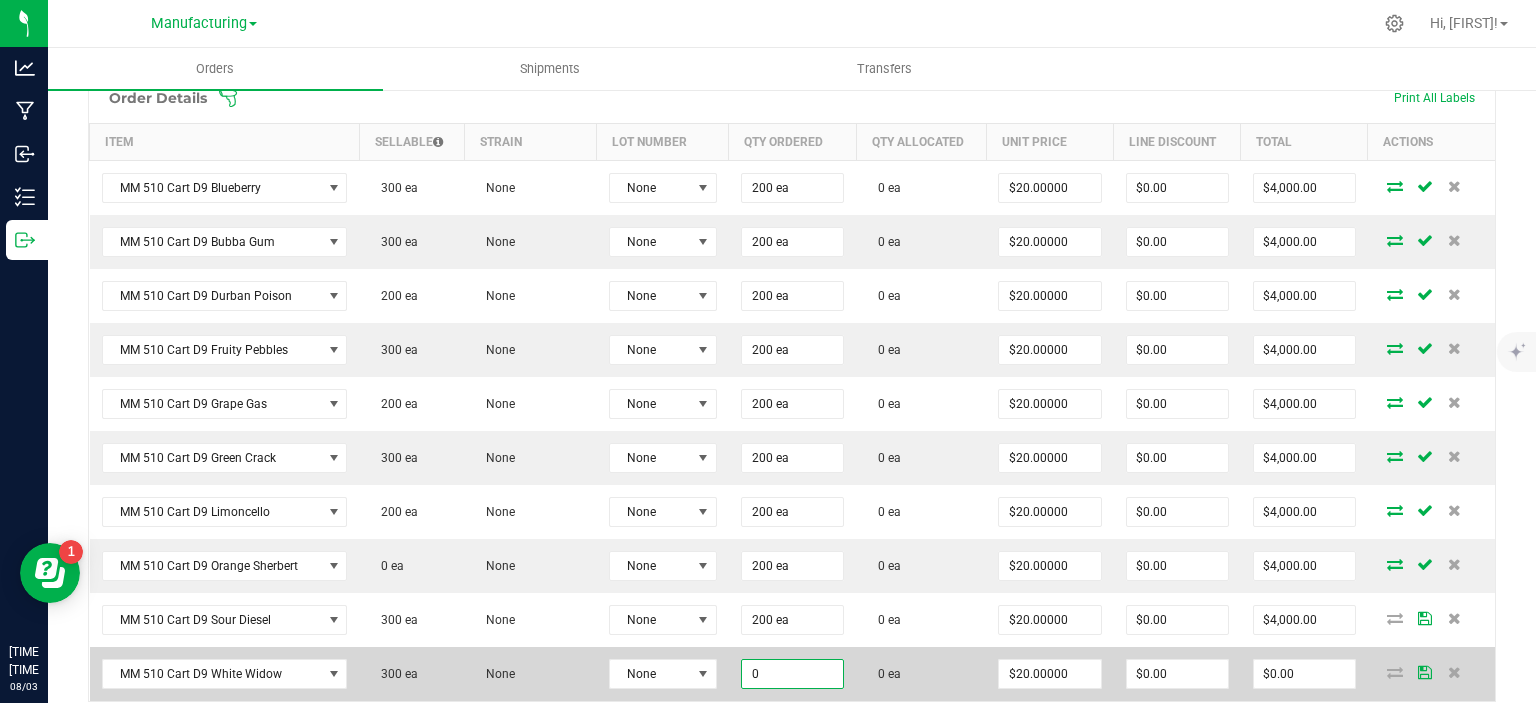 click on "0" at bounding box center (792, 674) 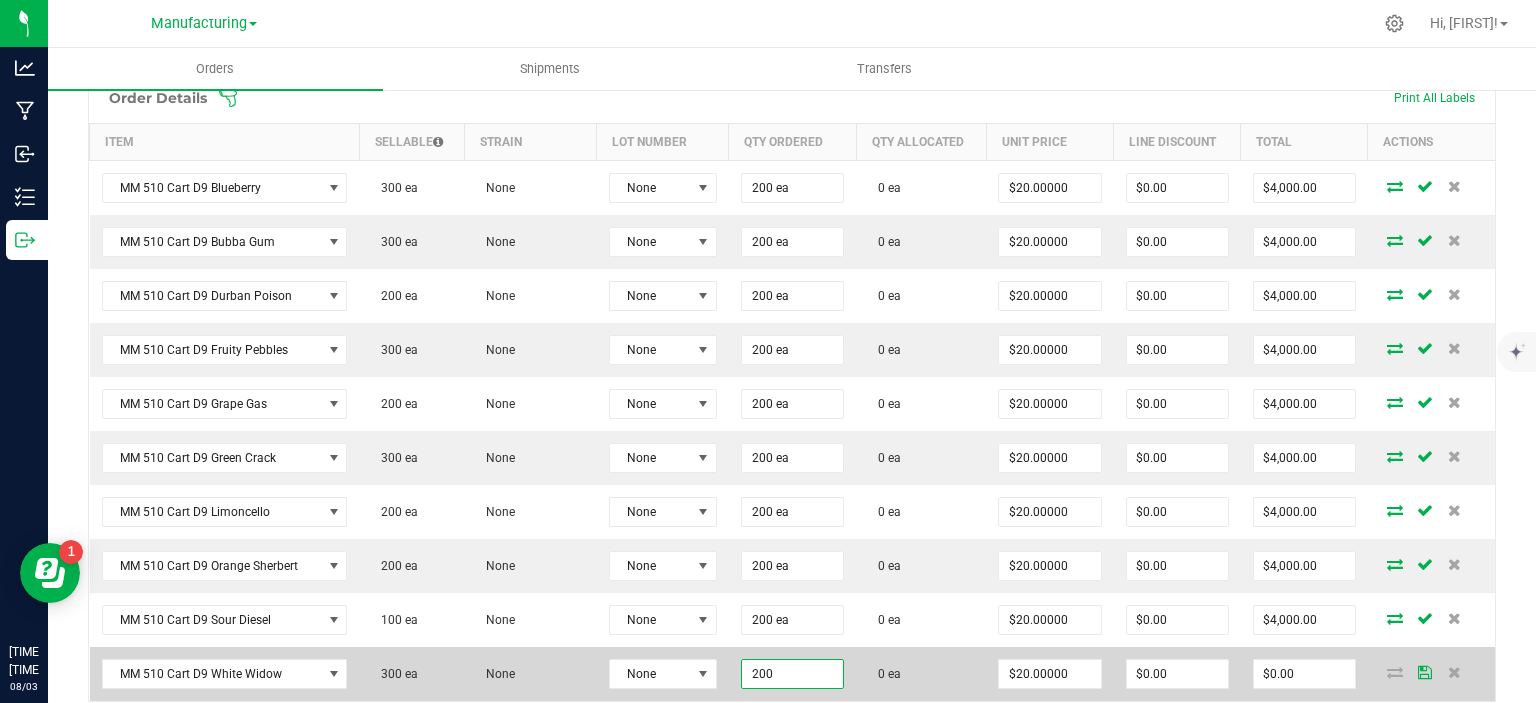type on "200 ea" 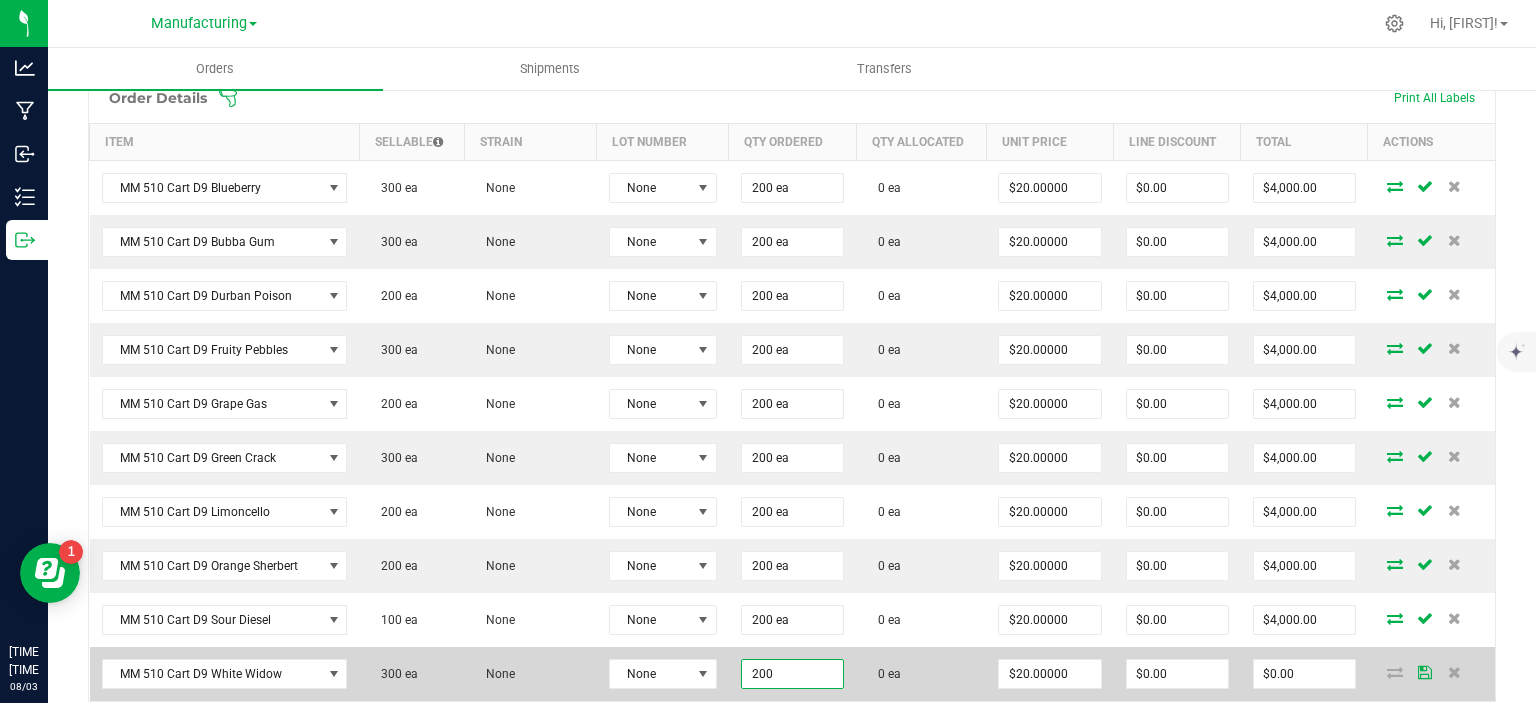 type on "$4,000.00" 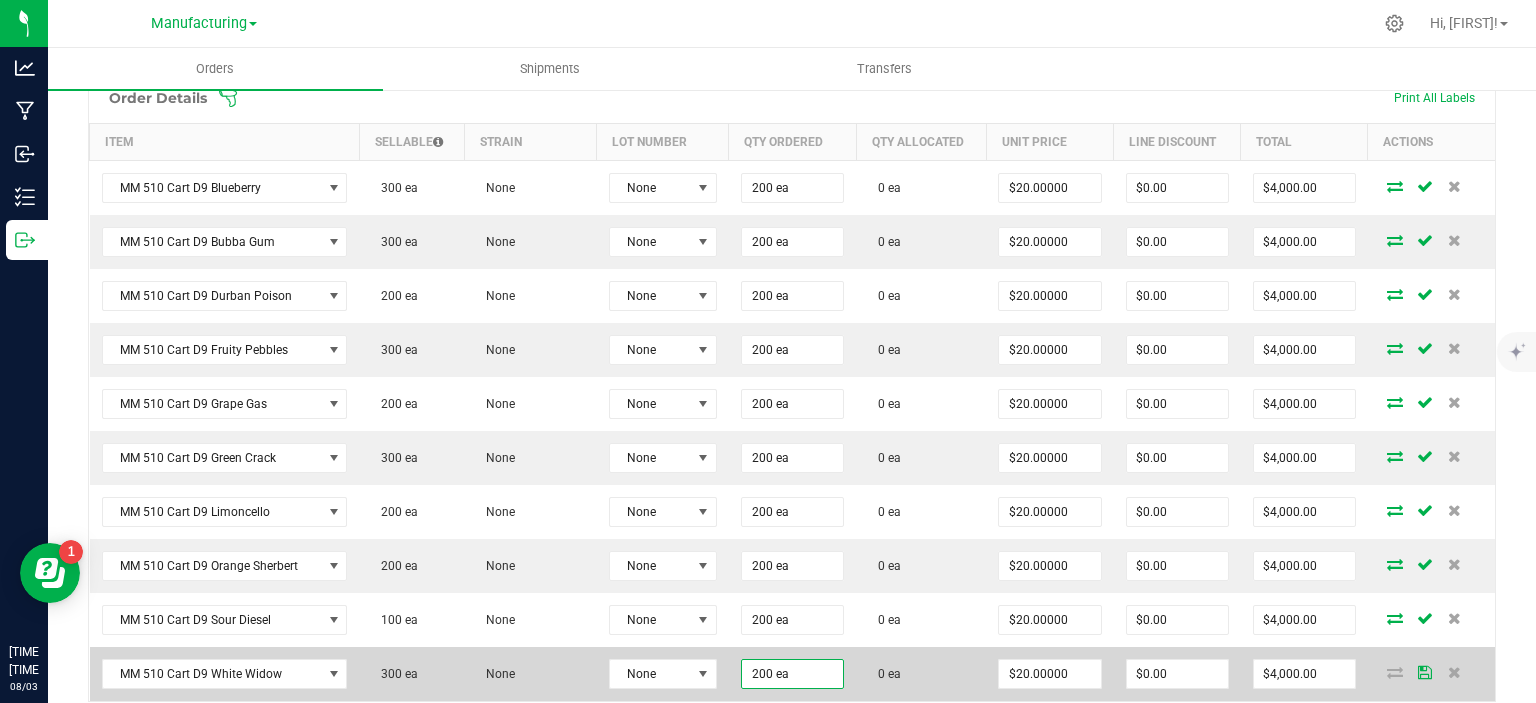 click on "None" at bounding box center (530, 674) 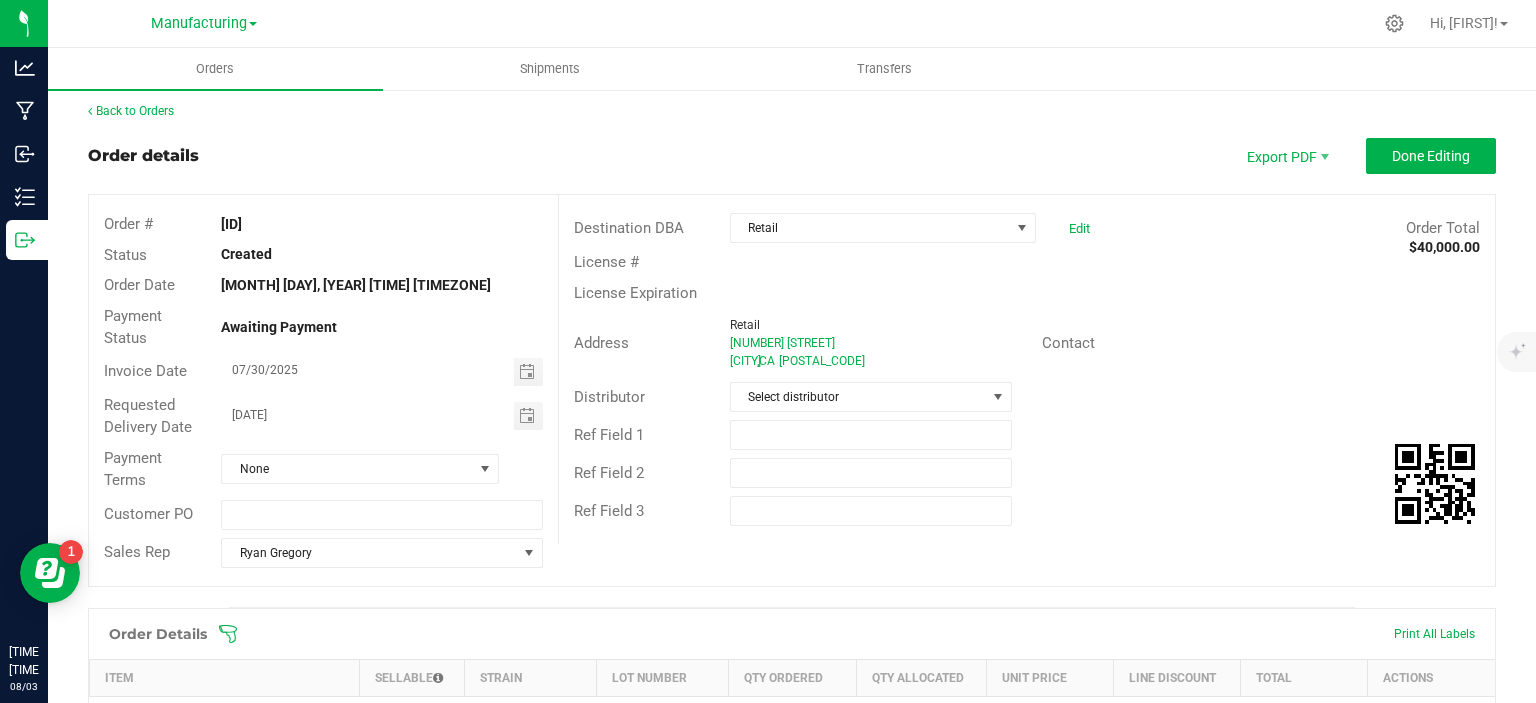 scroll, scrollTop: 0, scrollLeft: 0, axis: both 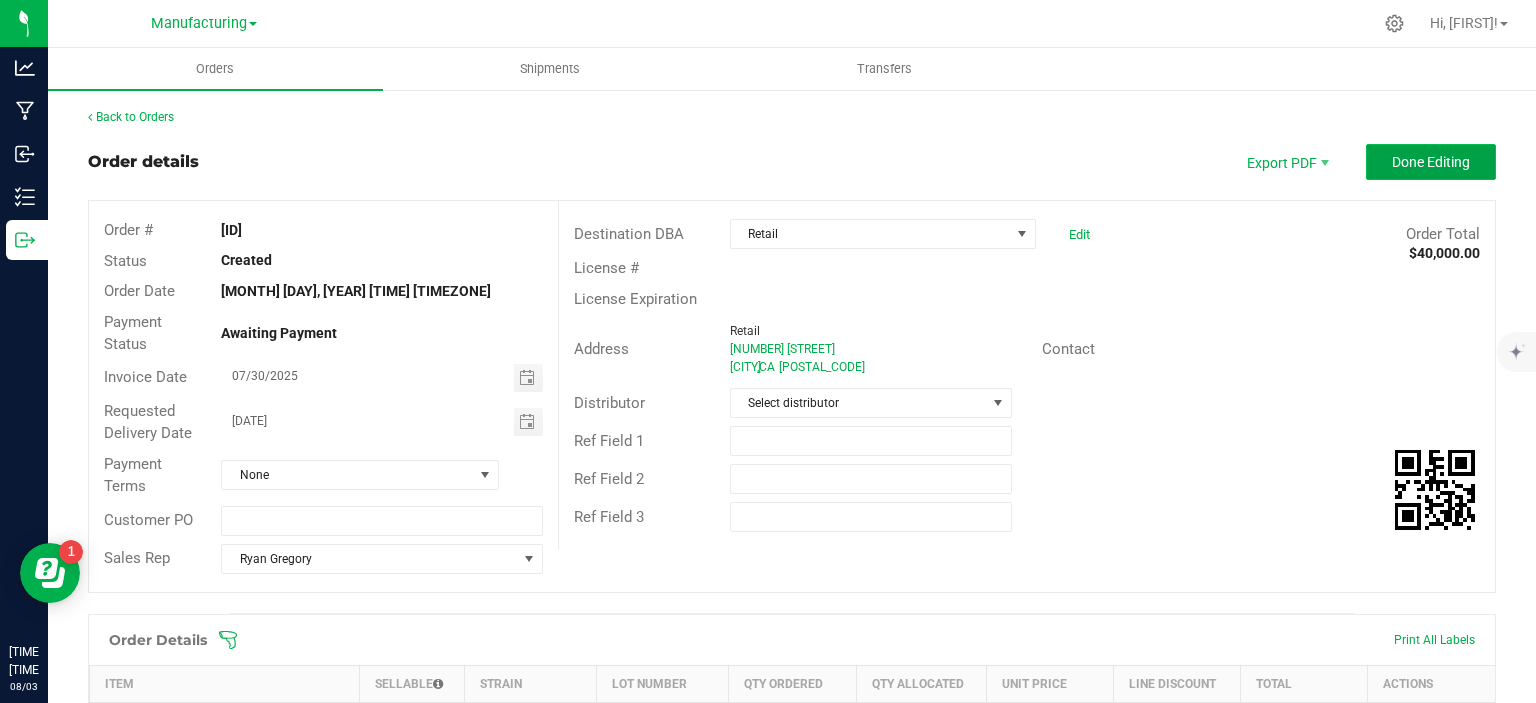 click on "Done Editing" at bounding box center [1431, 162] 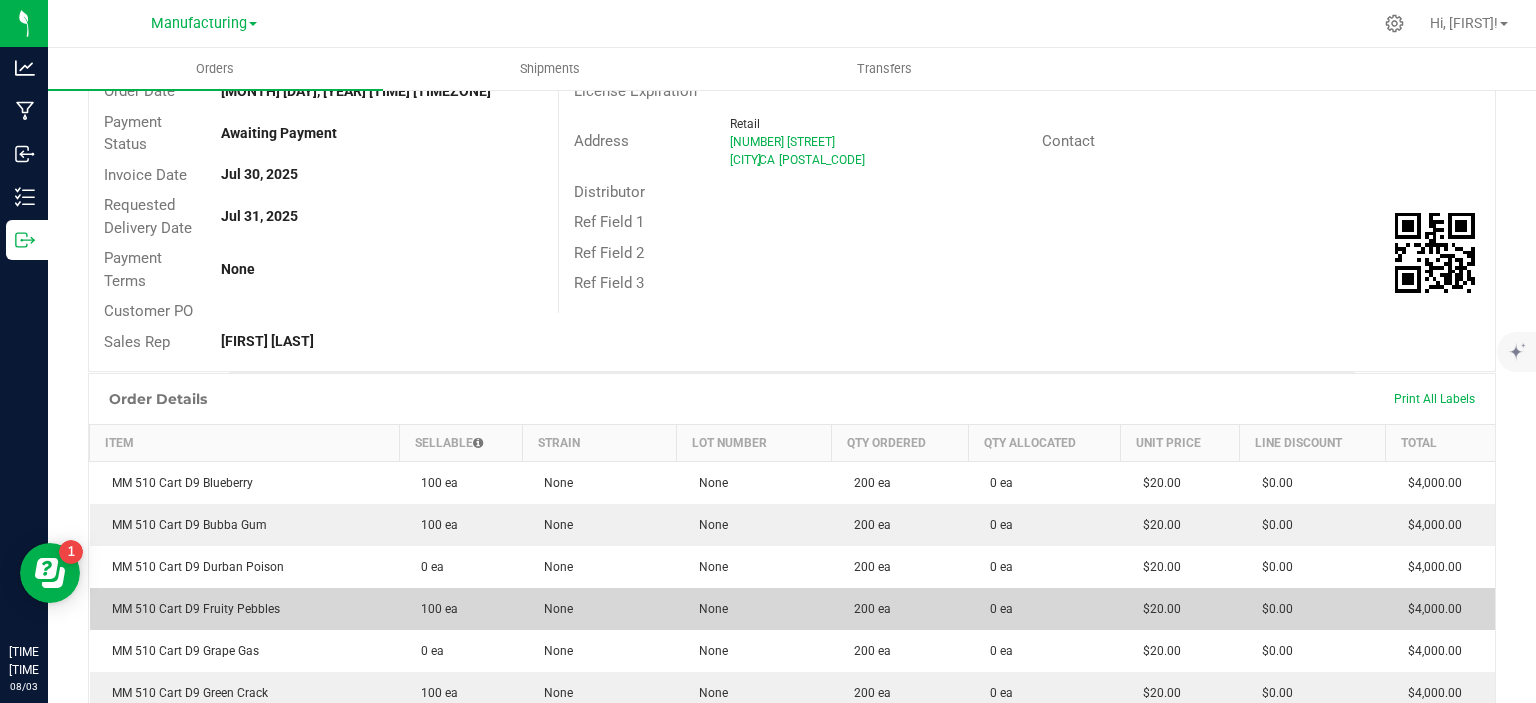 scroll, scrollTop: 200, scrollLeft: 0, axis: vertical 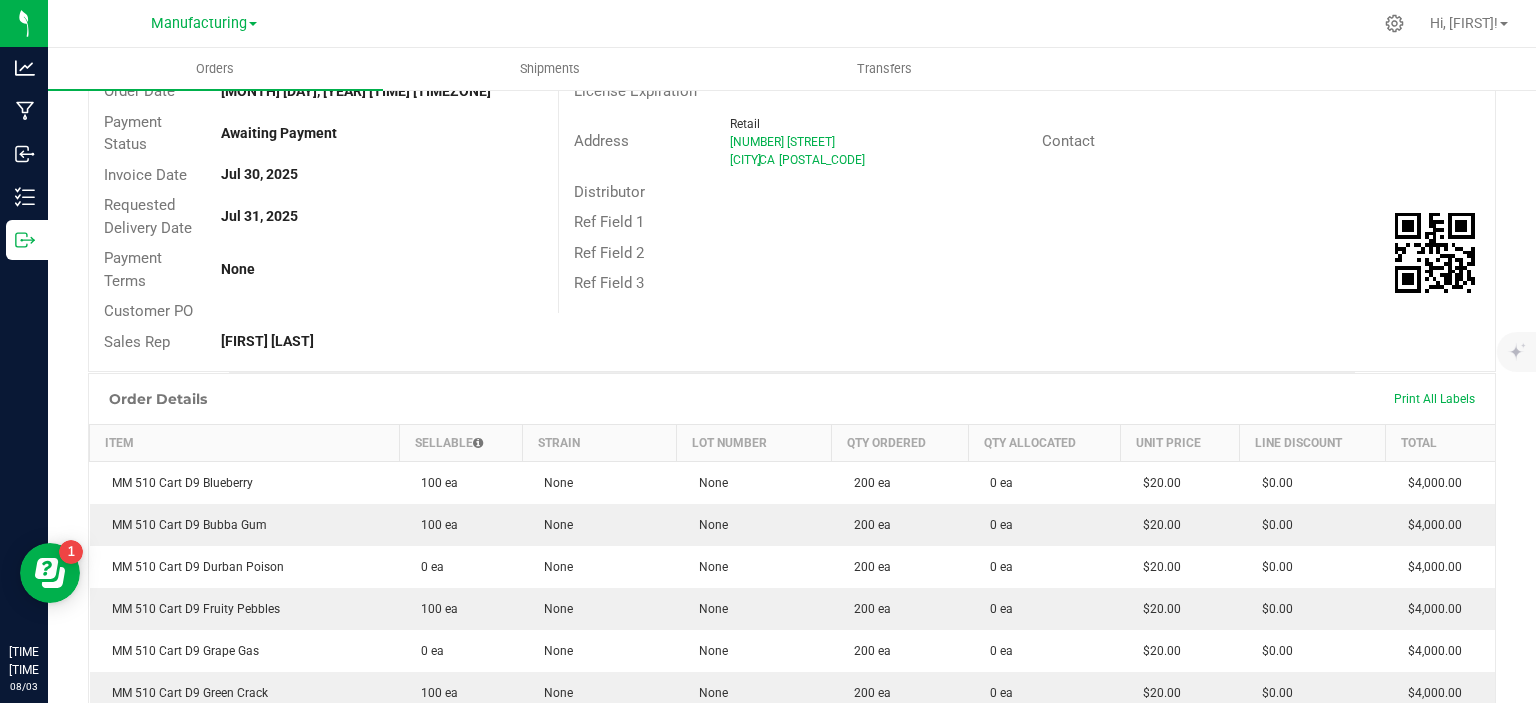 click on "Manufacturing" at bounding box center [204, 22] 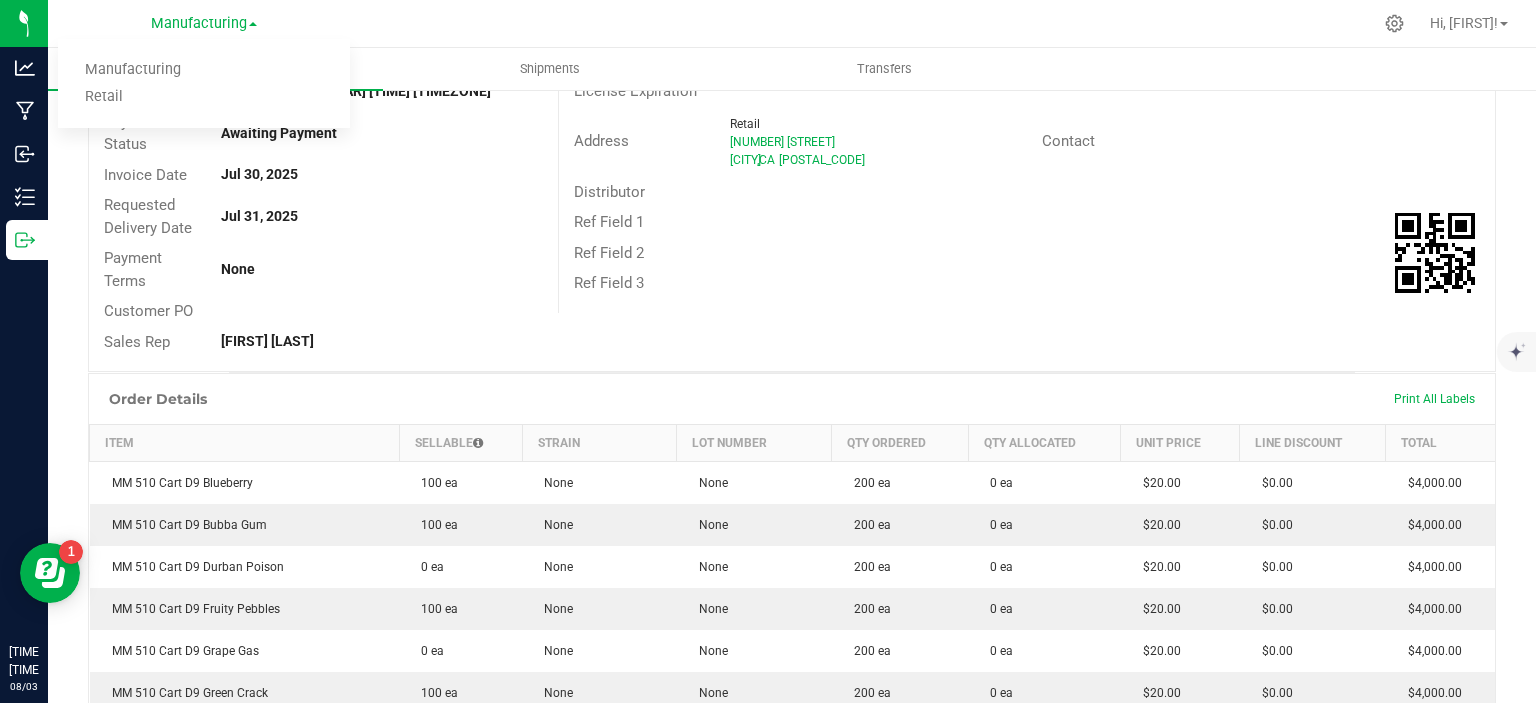 click on "Retail" at bounding box center [204, 97] 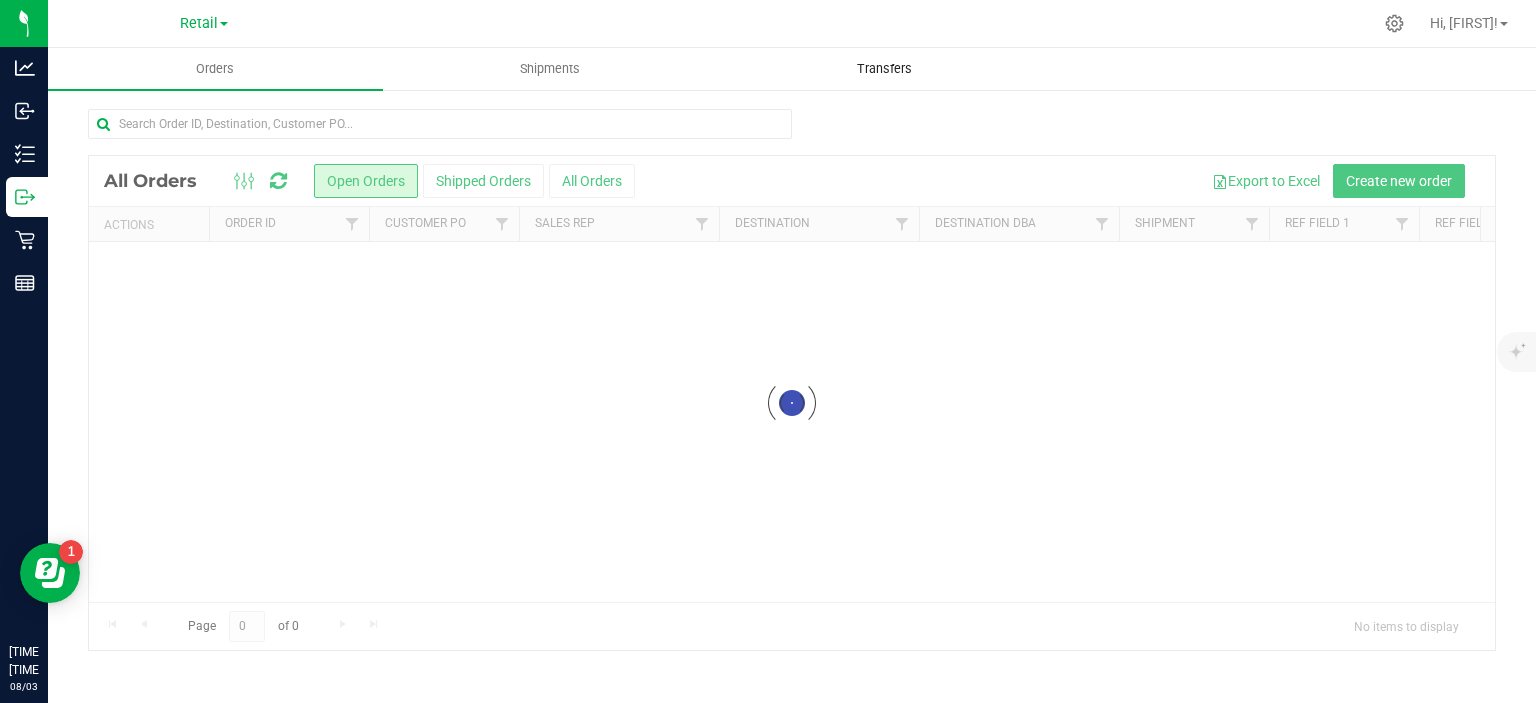 scroll, scrollTop: 0, scrollLeft: 0, axis: both 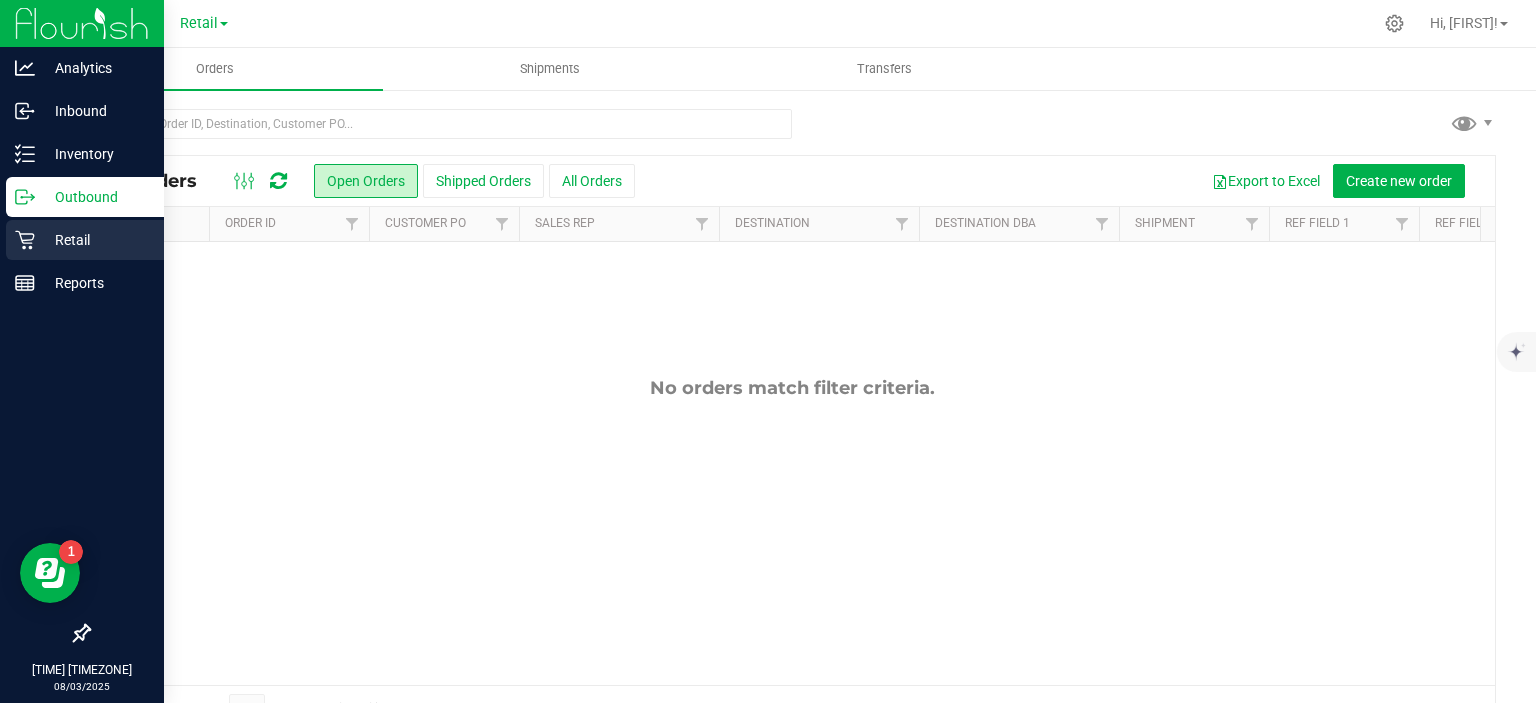 click on "Retail" at bounding box center [95, 240] 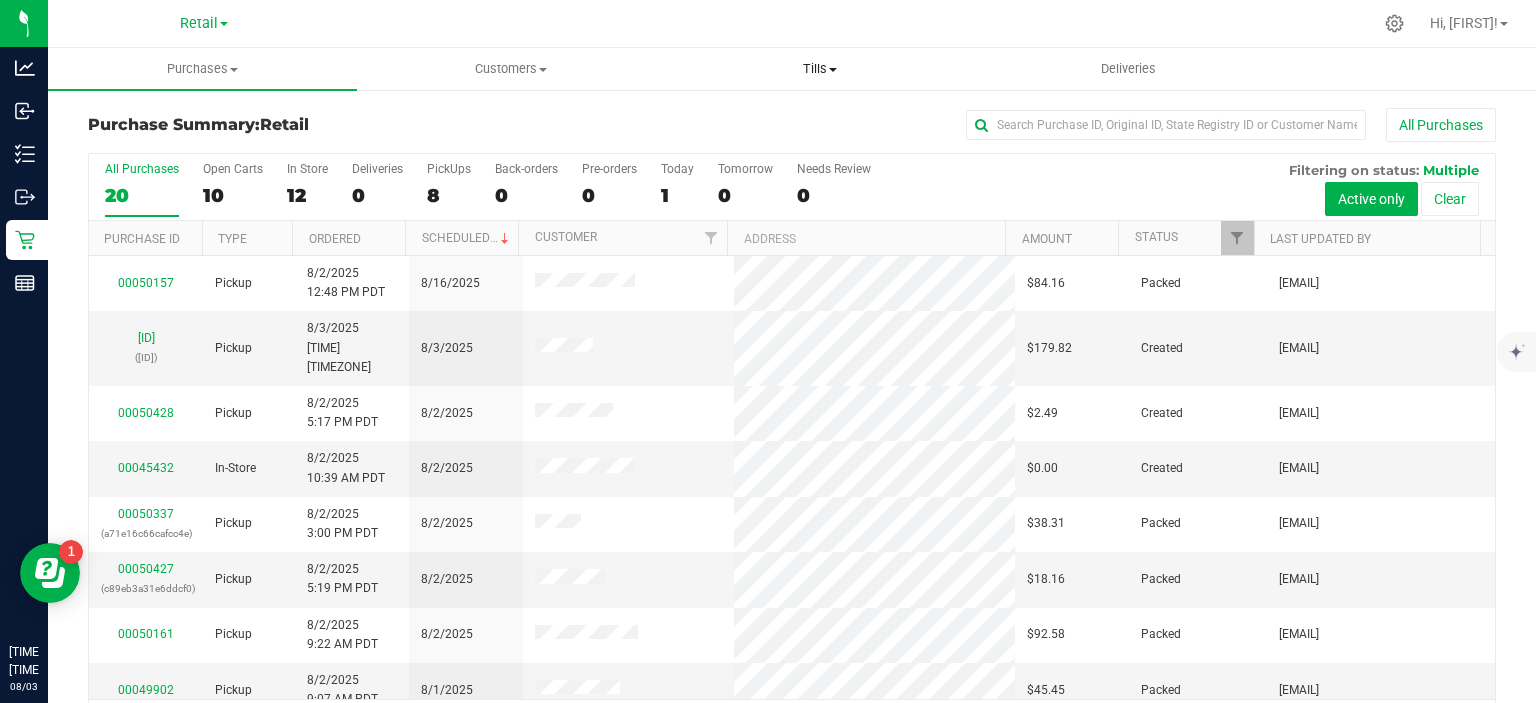 click at bounding box center [833, 70] 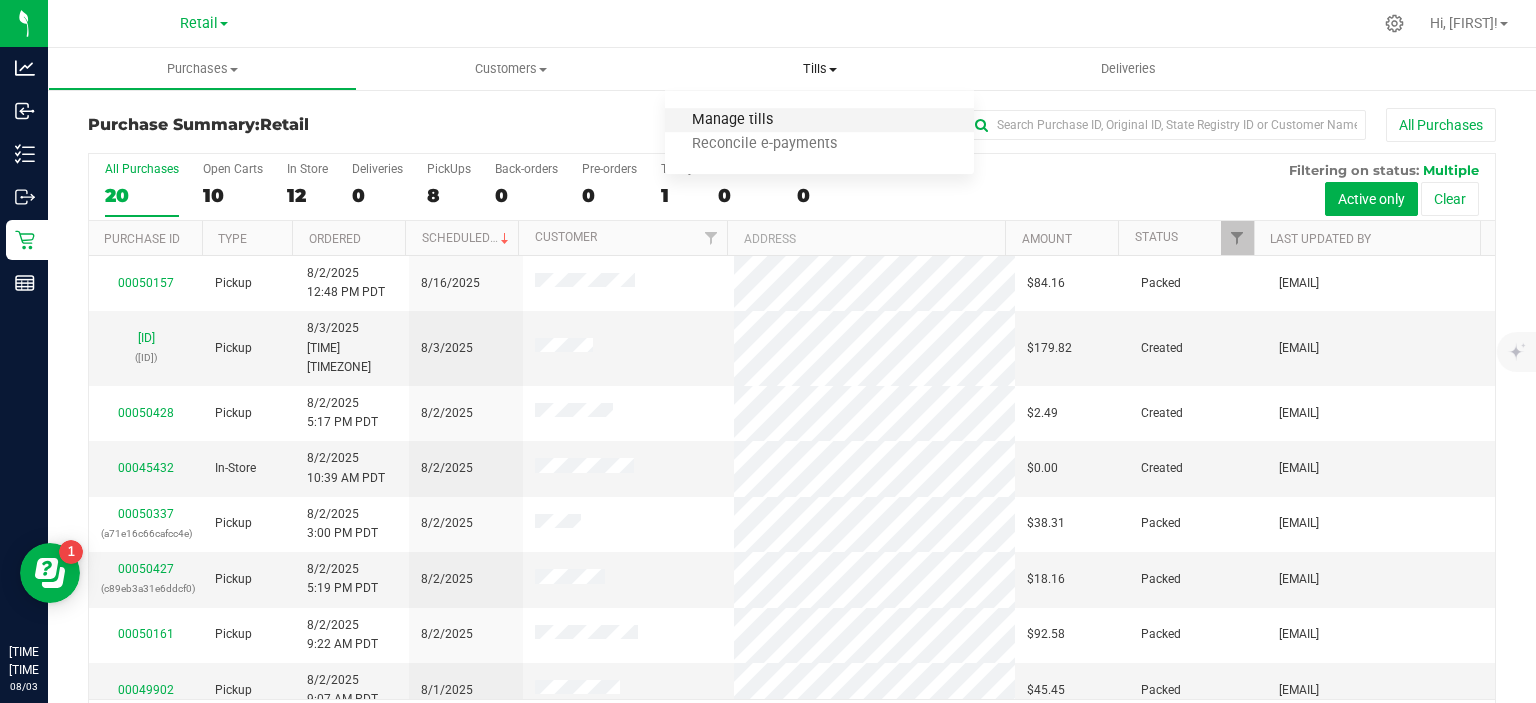 click on "Manage tills" at bounding box center (732, 120) 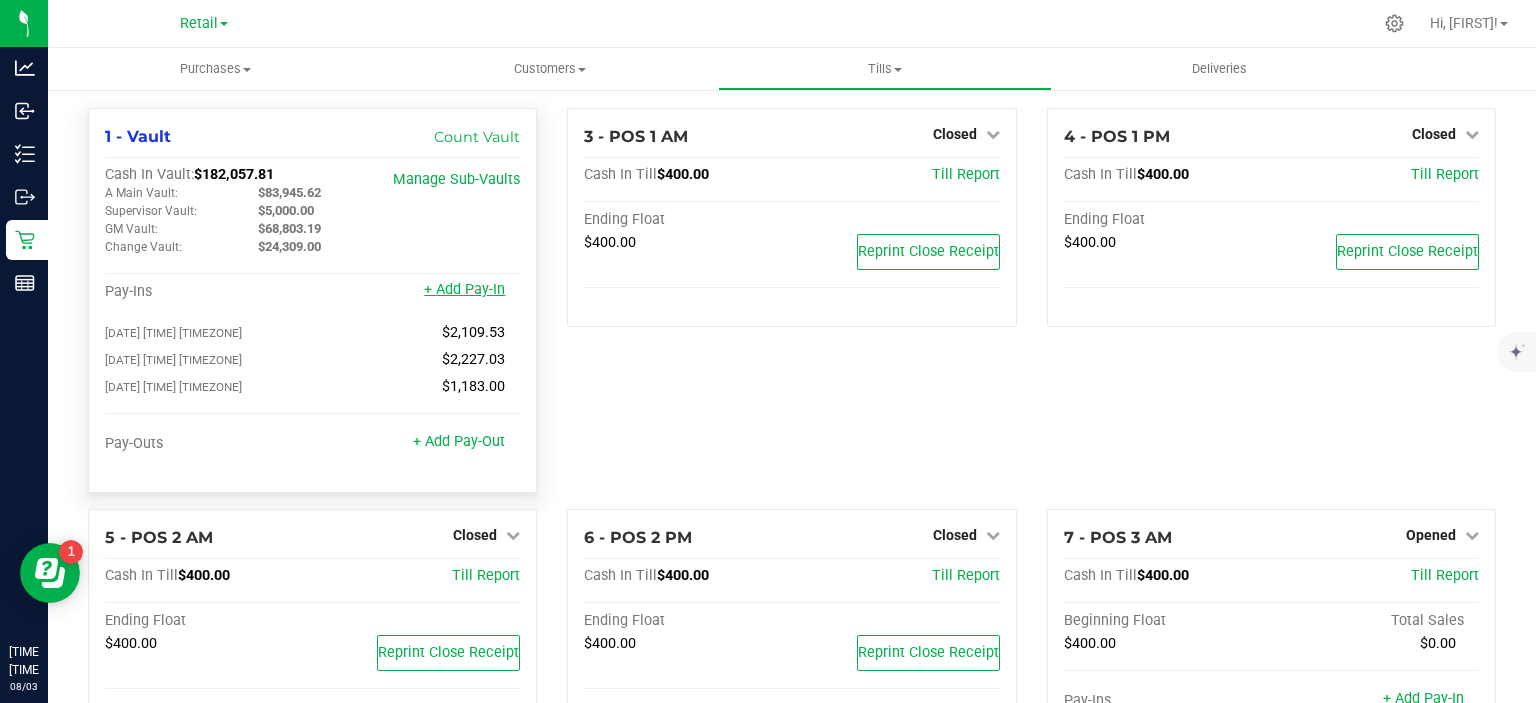 click on "+ Add Pay-In" at bounding box center (464, 289) 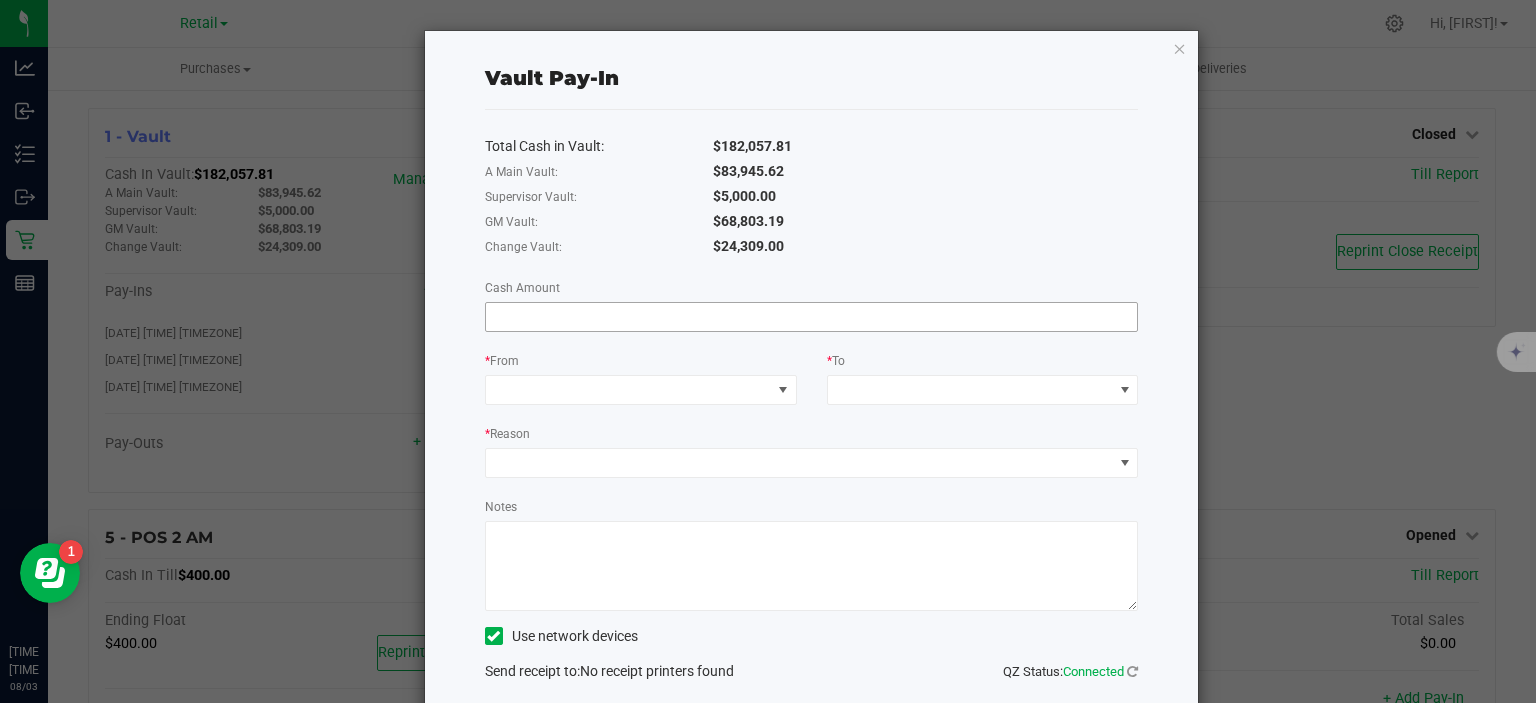 click at bounding box center (812, 317) 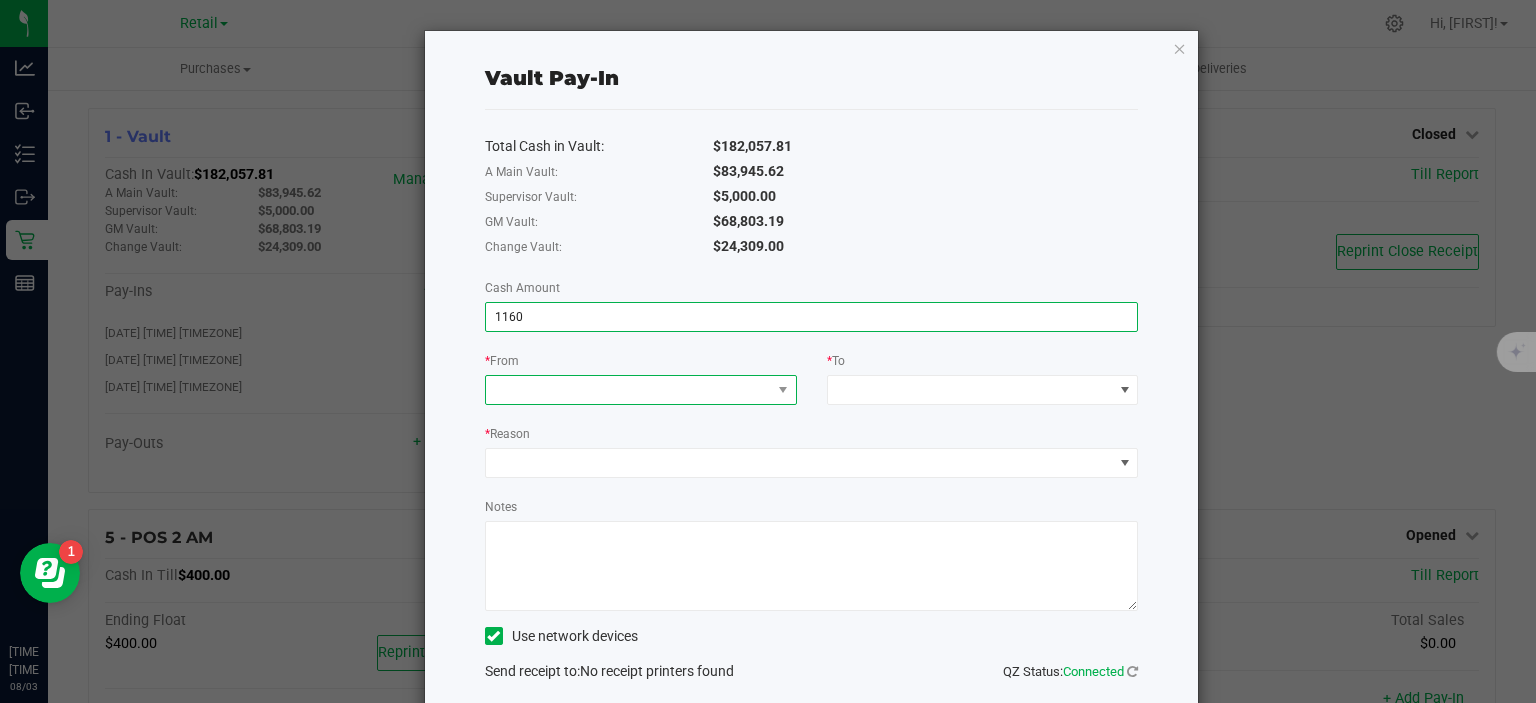 type on "$1,160.00" 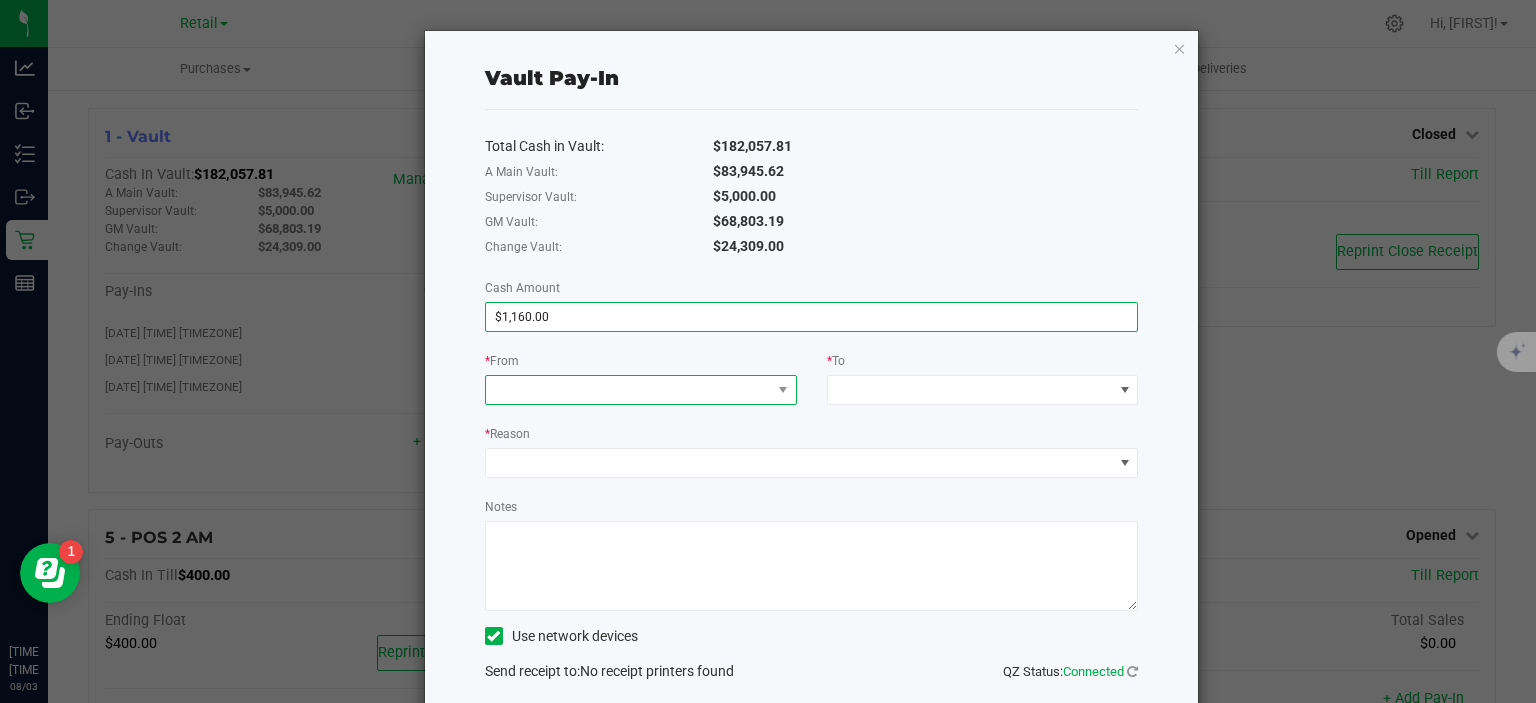 click at bounding box center [628, 390] 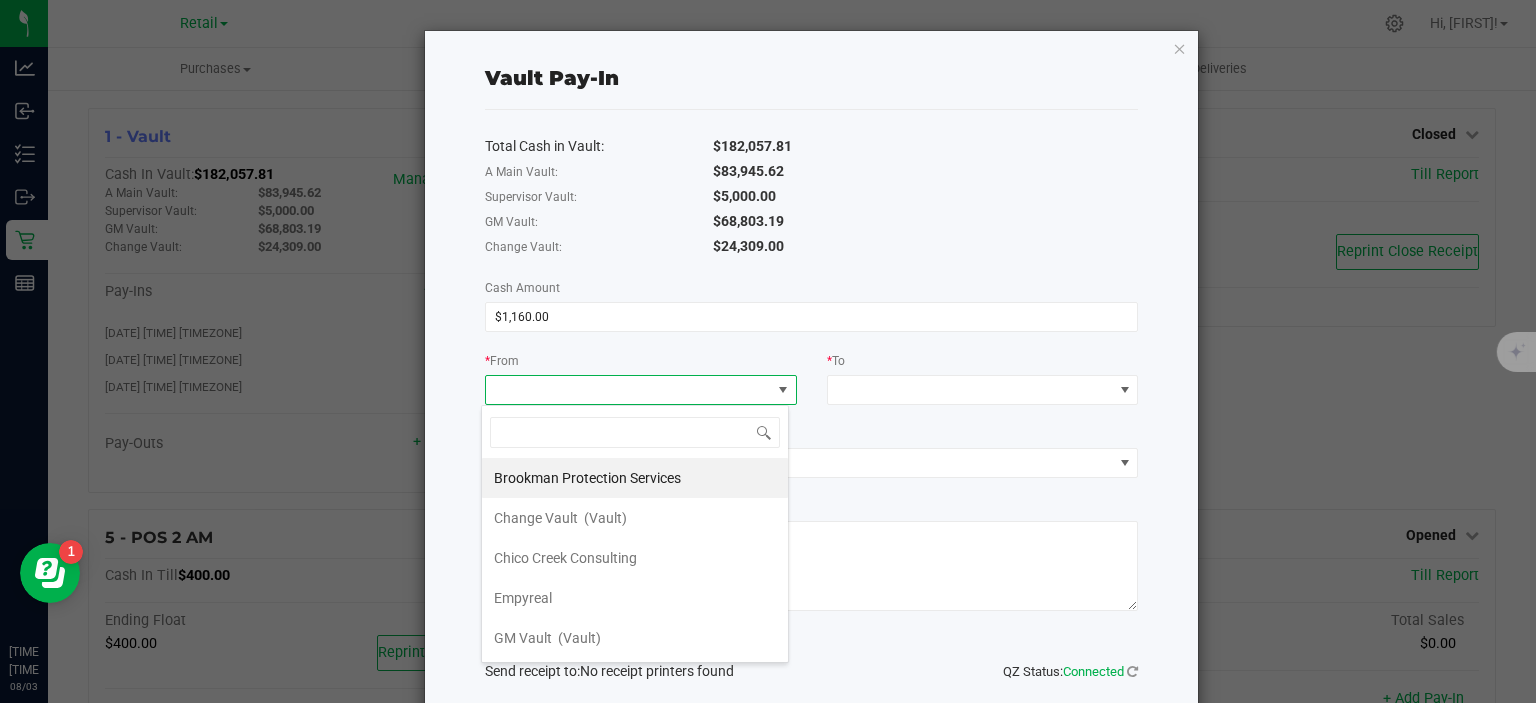 scroll, scrollTop: 99970, scrollLeft: 99692, axis: both 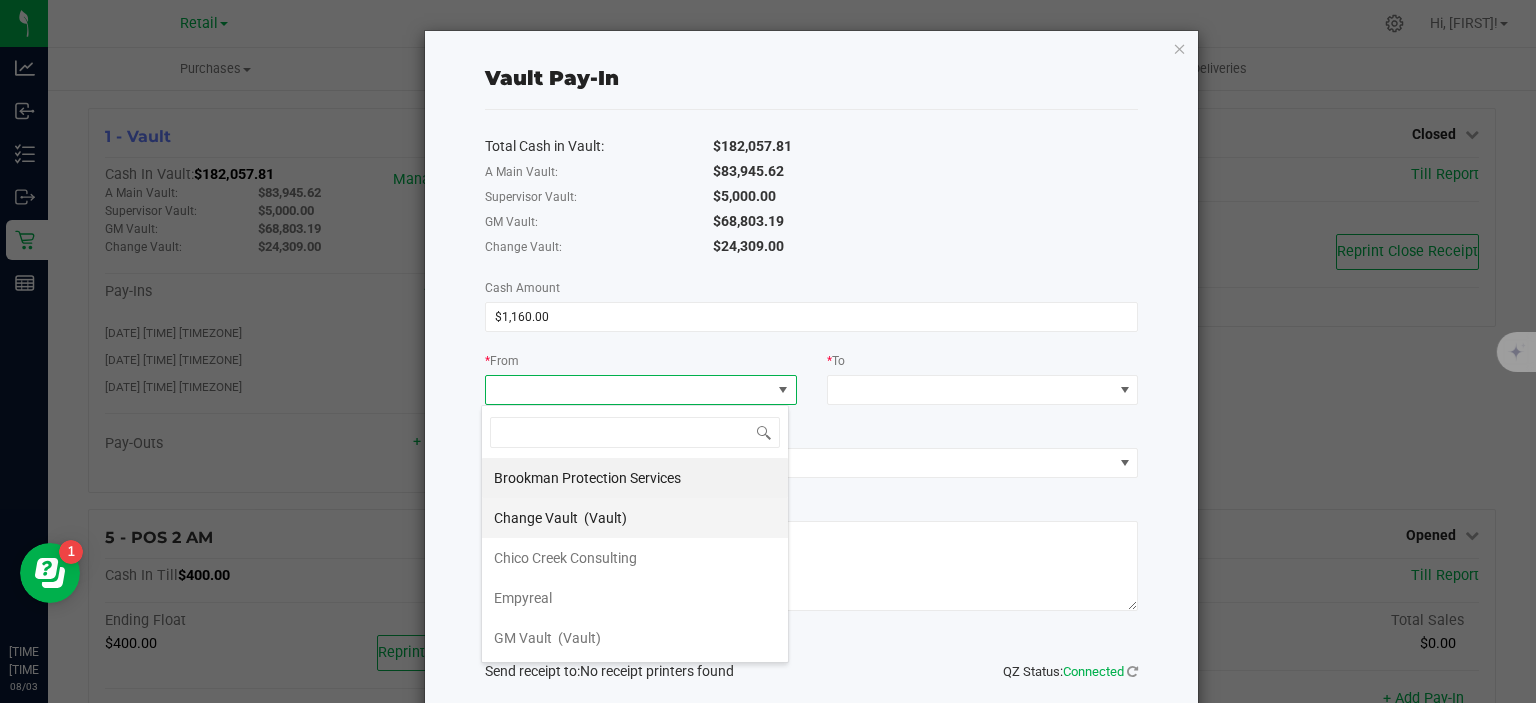 click on "(Vault)" at bounding box center [605, 518] 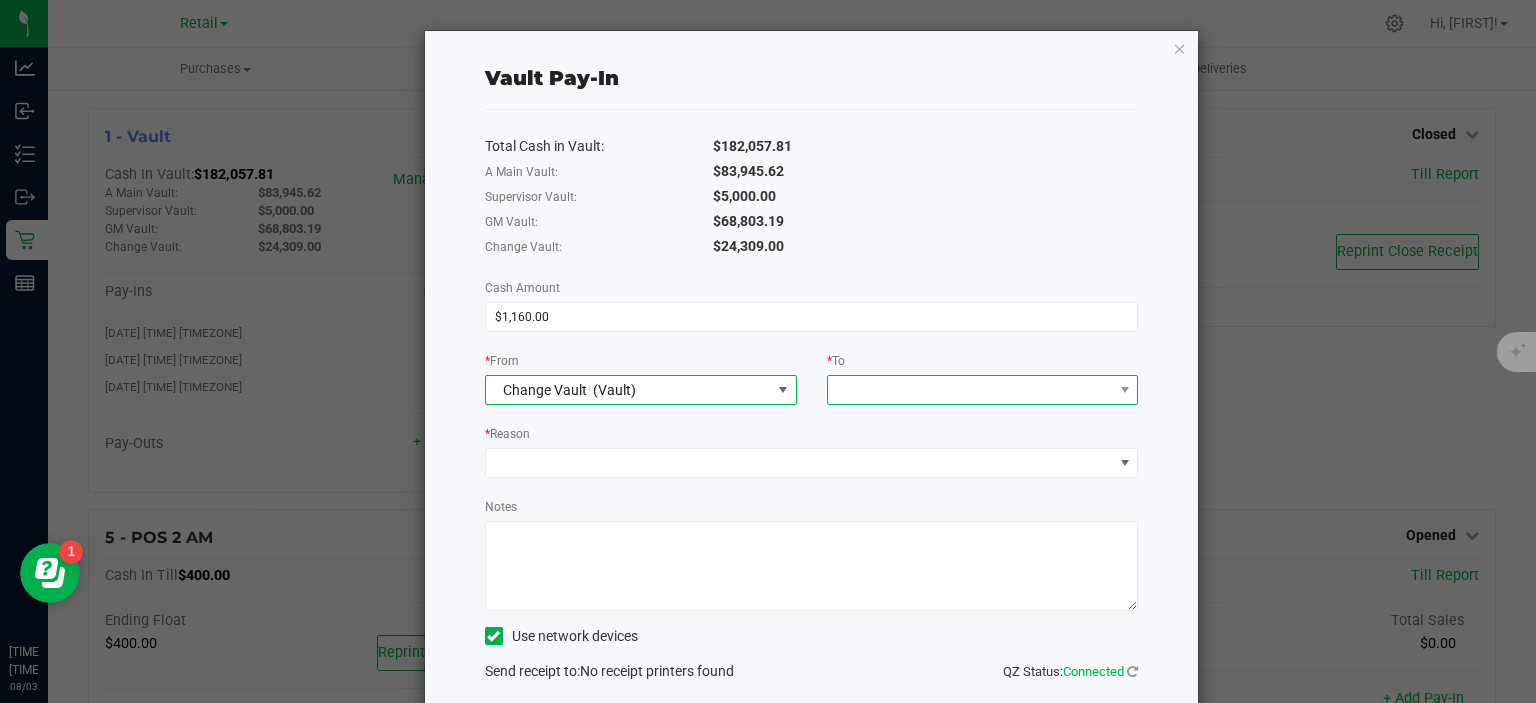 click at bounding box center [970, 390] 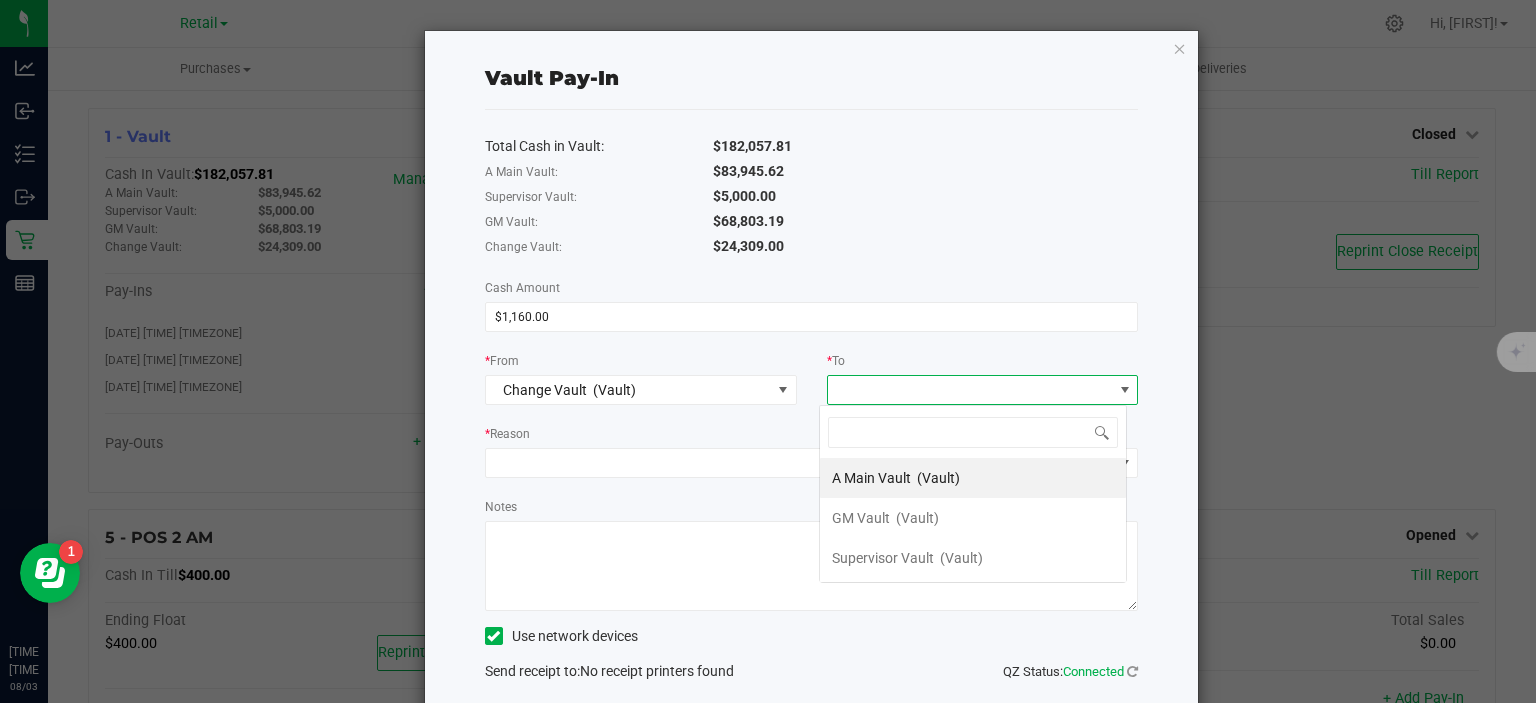 scroll, scrollTop: 99970, scrollLeft: 99692, axis: both 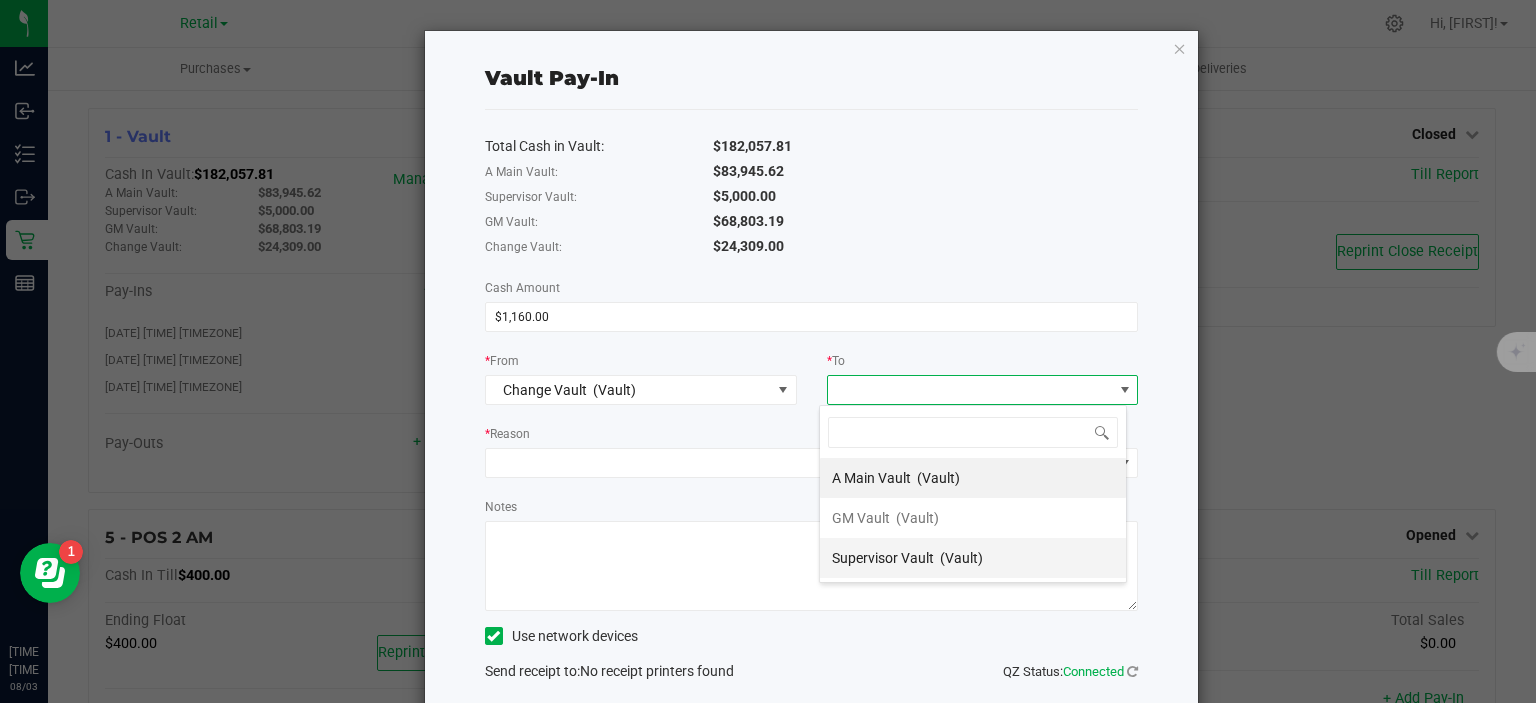 click on "Supervisor Vault" at bounding box center (883, 558) 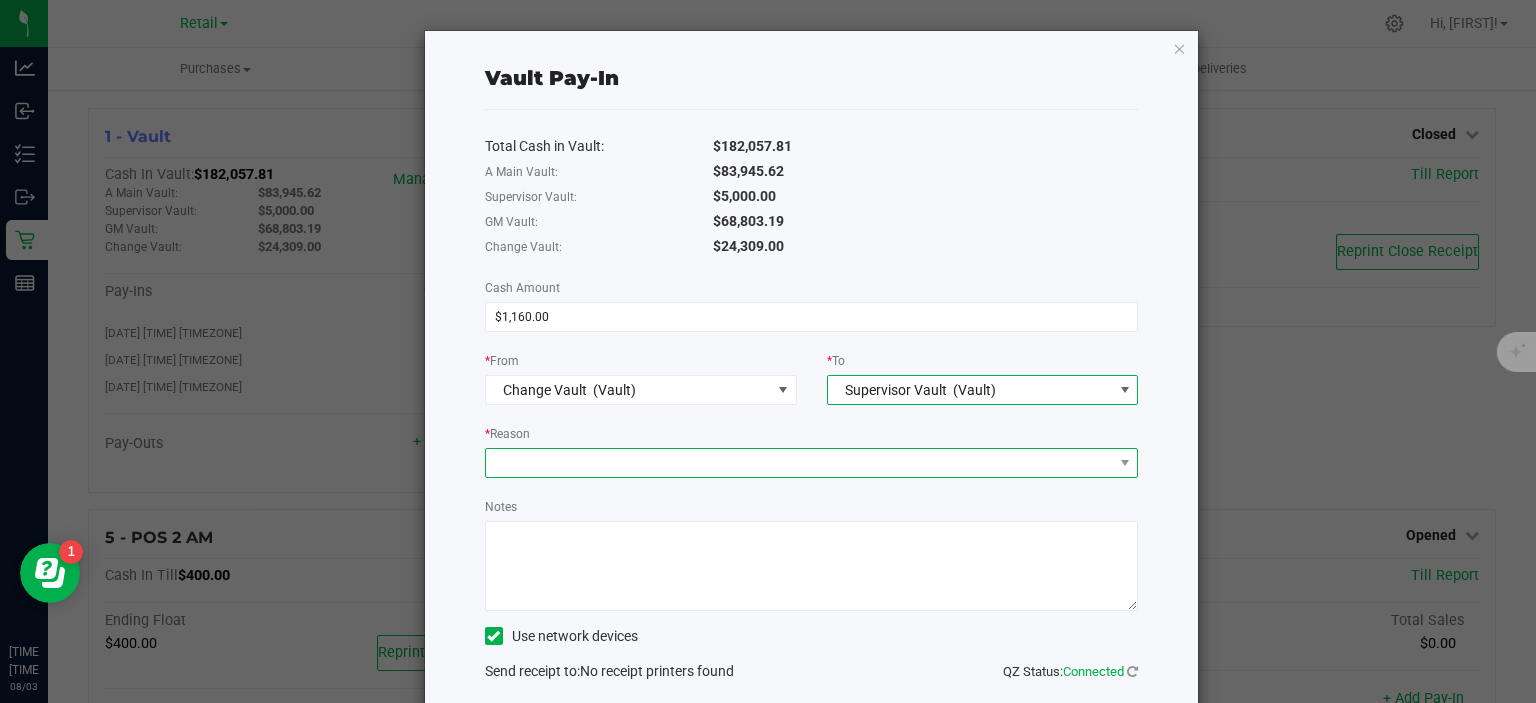 click at bounding box center [799, 463] 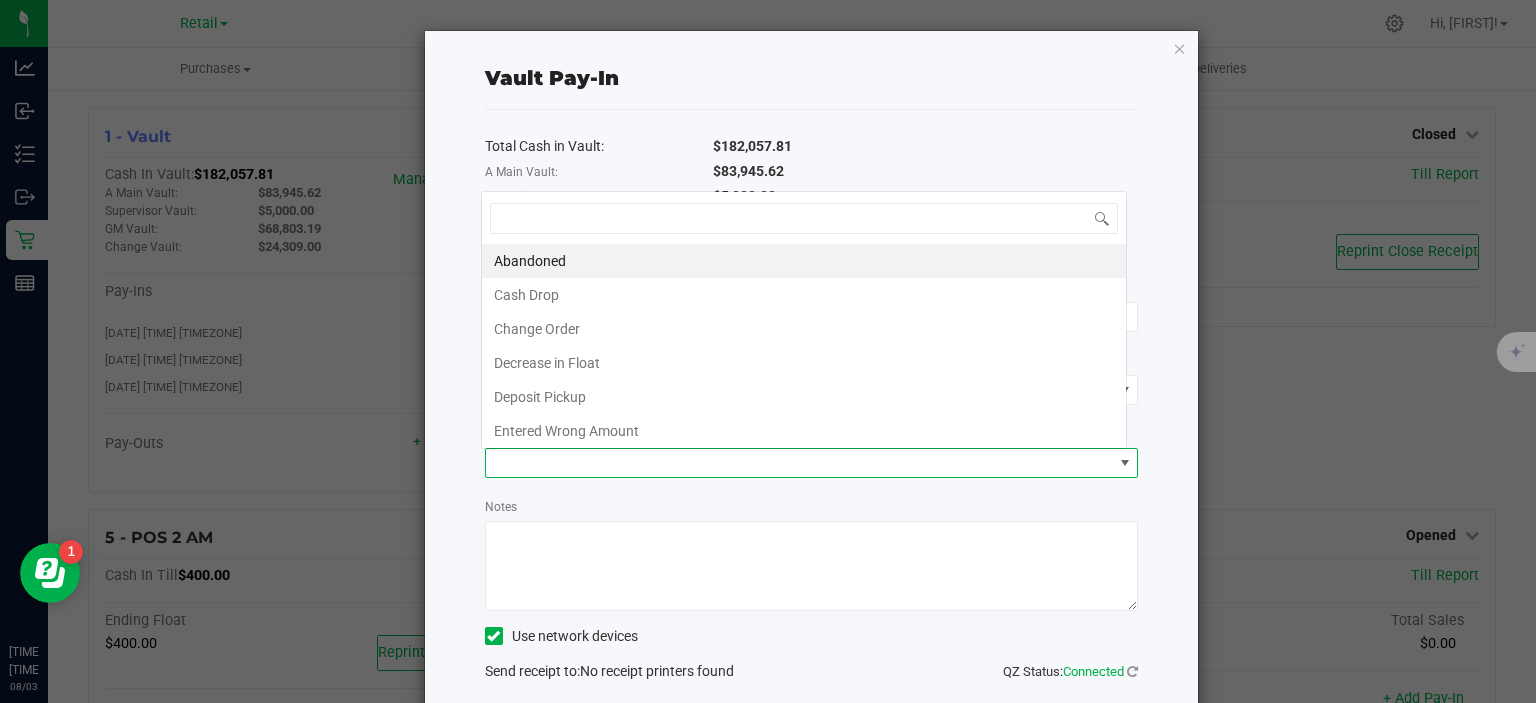 scroll, scrollTop: 0, scrollLeft: 0, axis: both 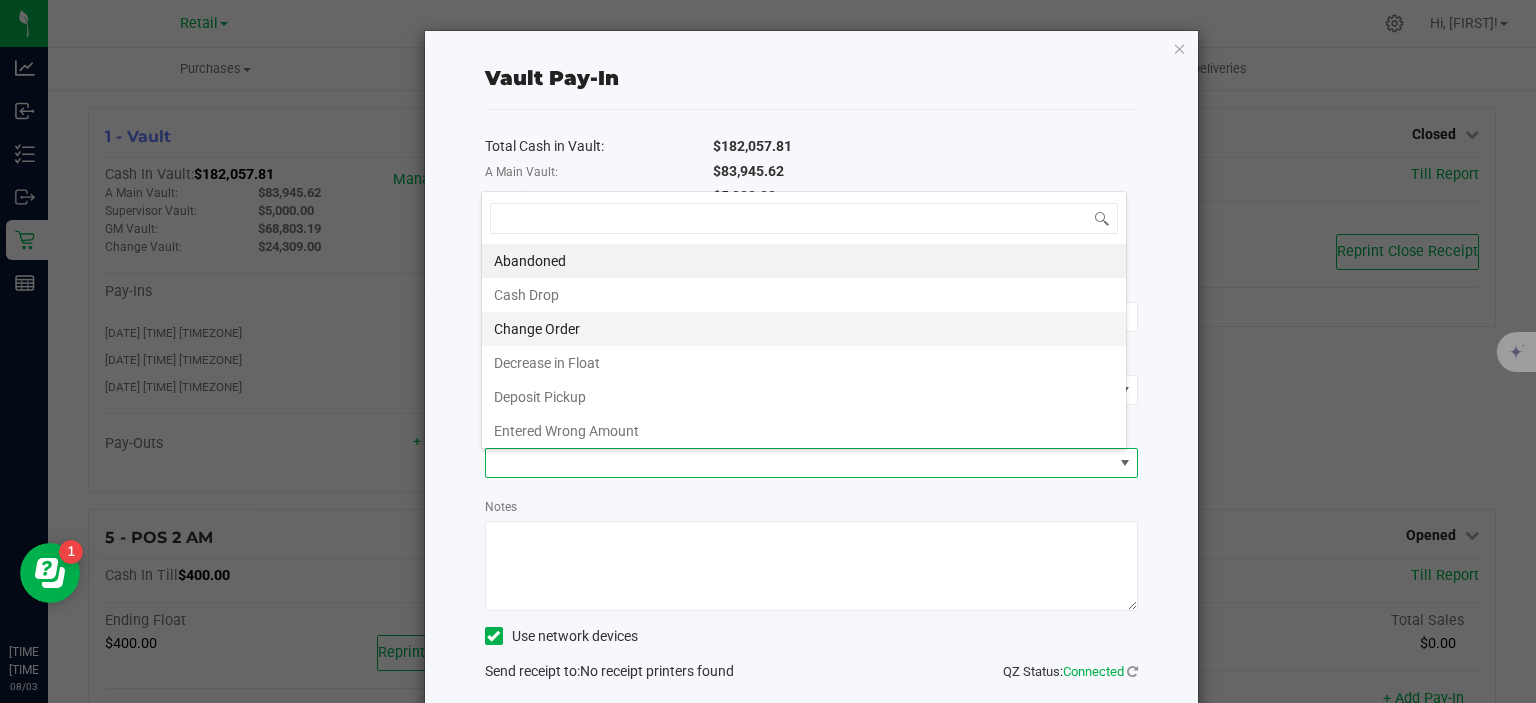 click on "Change Order" at bounding box center (804, 329) 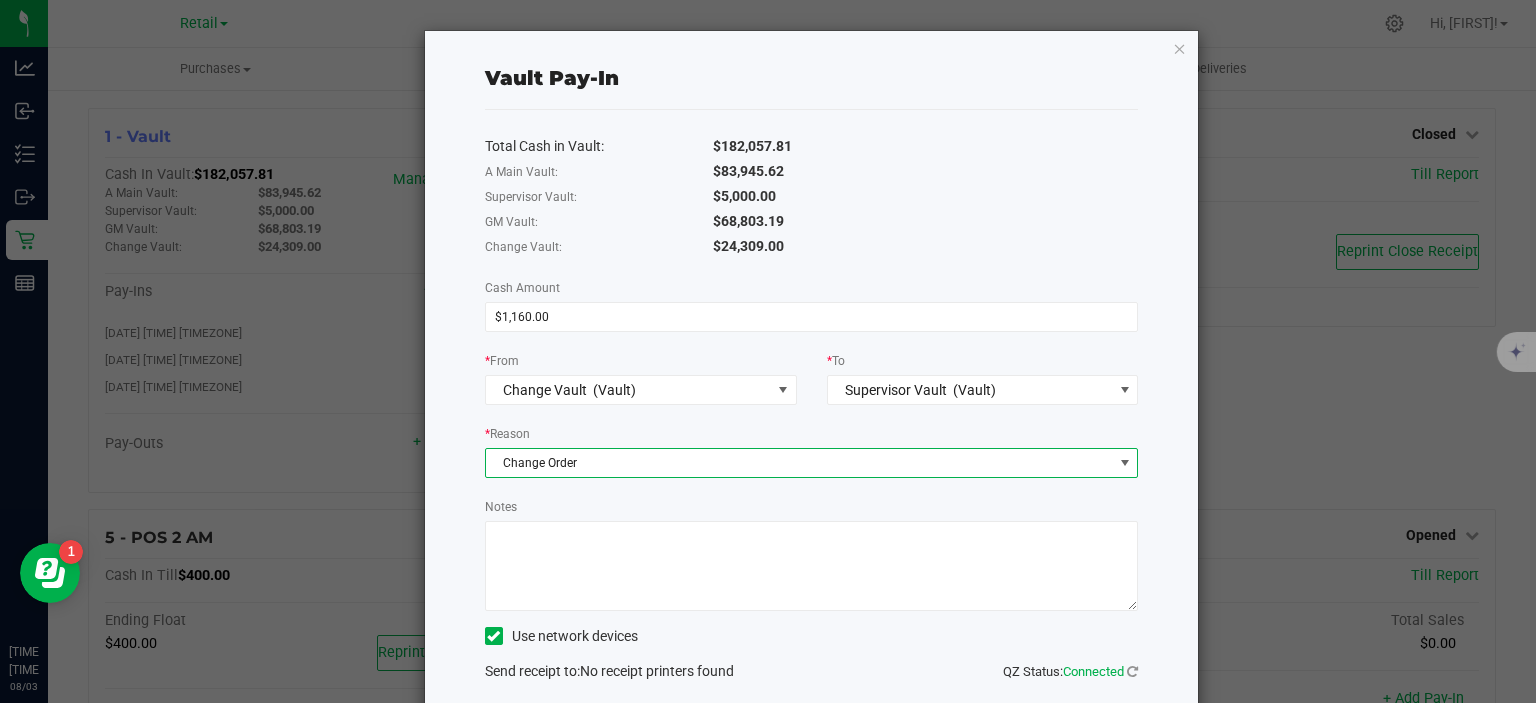 click 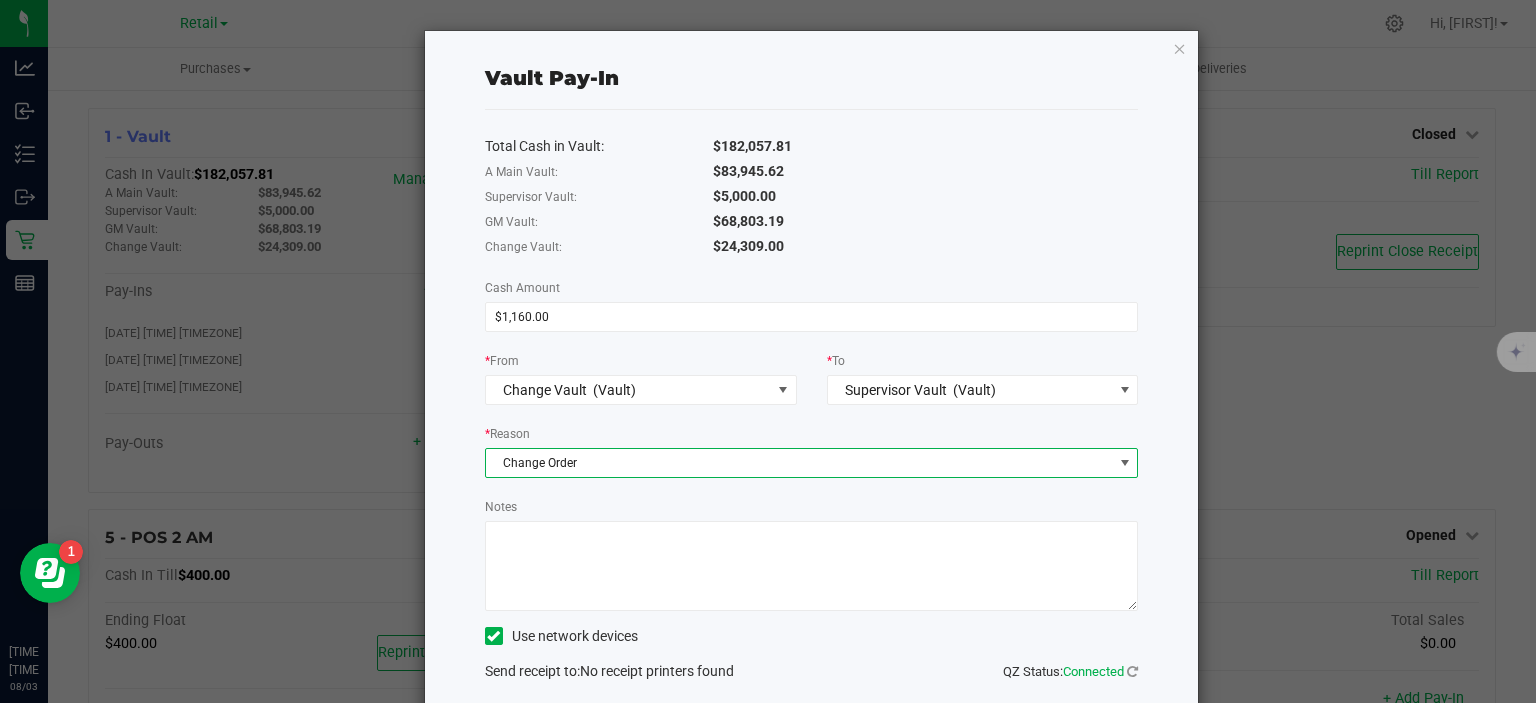 click on "Use network devices" 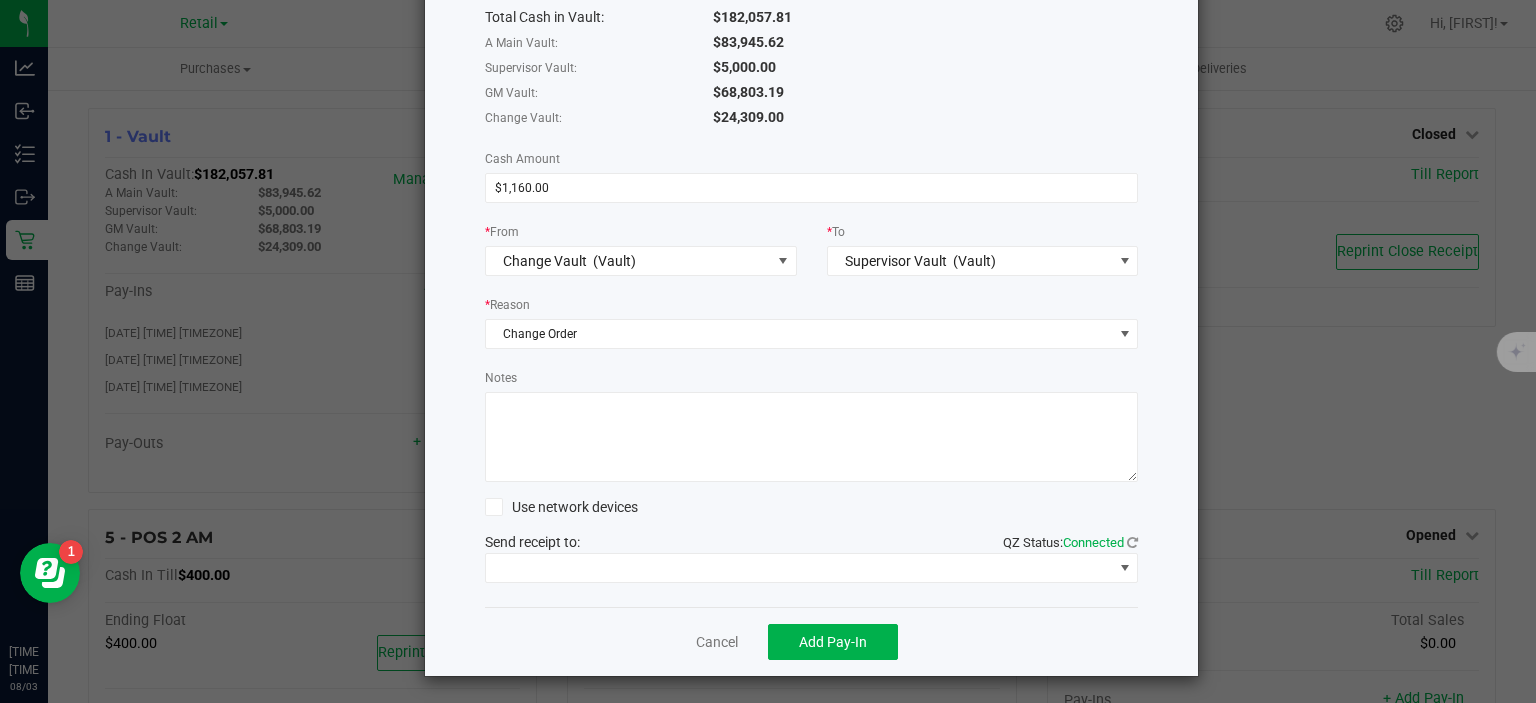scroll, scrollTop: 132, scrollLeft: 0, axis: vertical 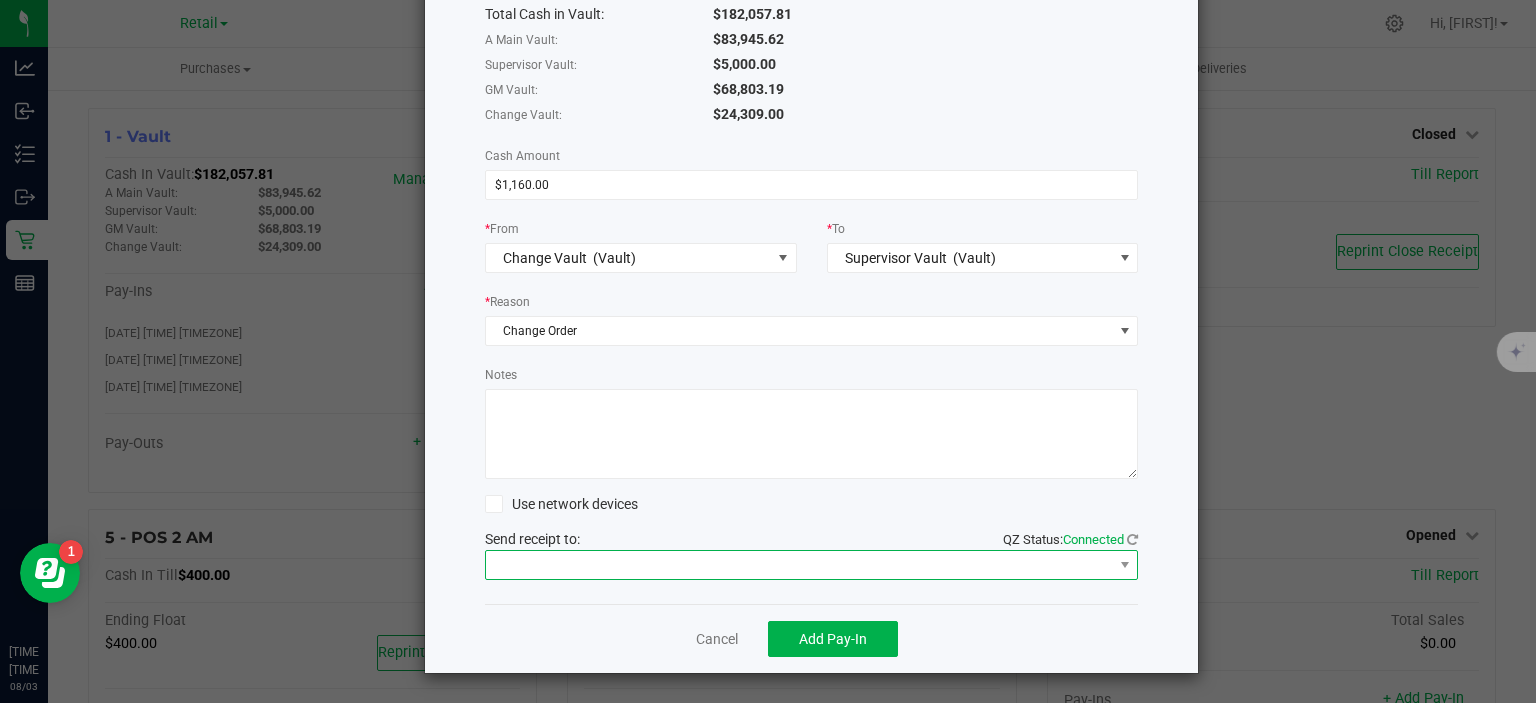click at bounding box center (799, 565) 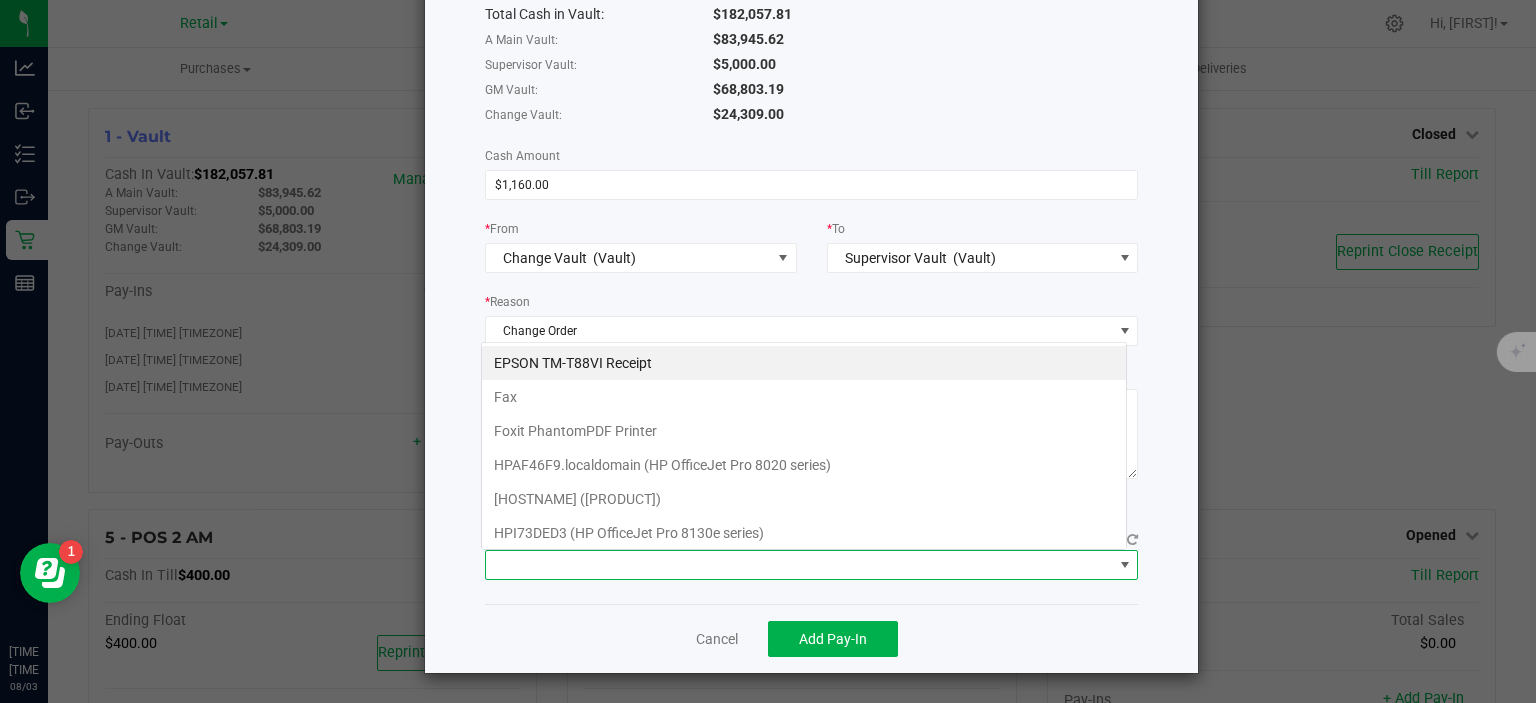 scroll, scrollTop: 99970, scrollLeft: 99353, axis: both 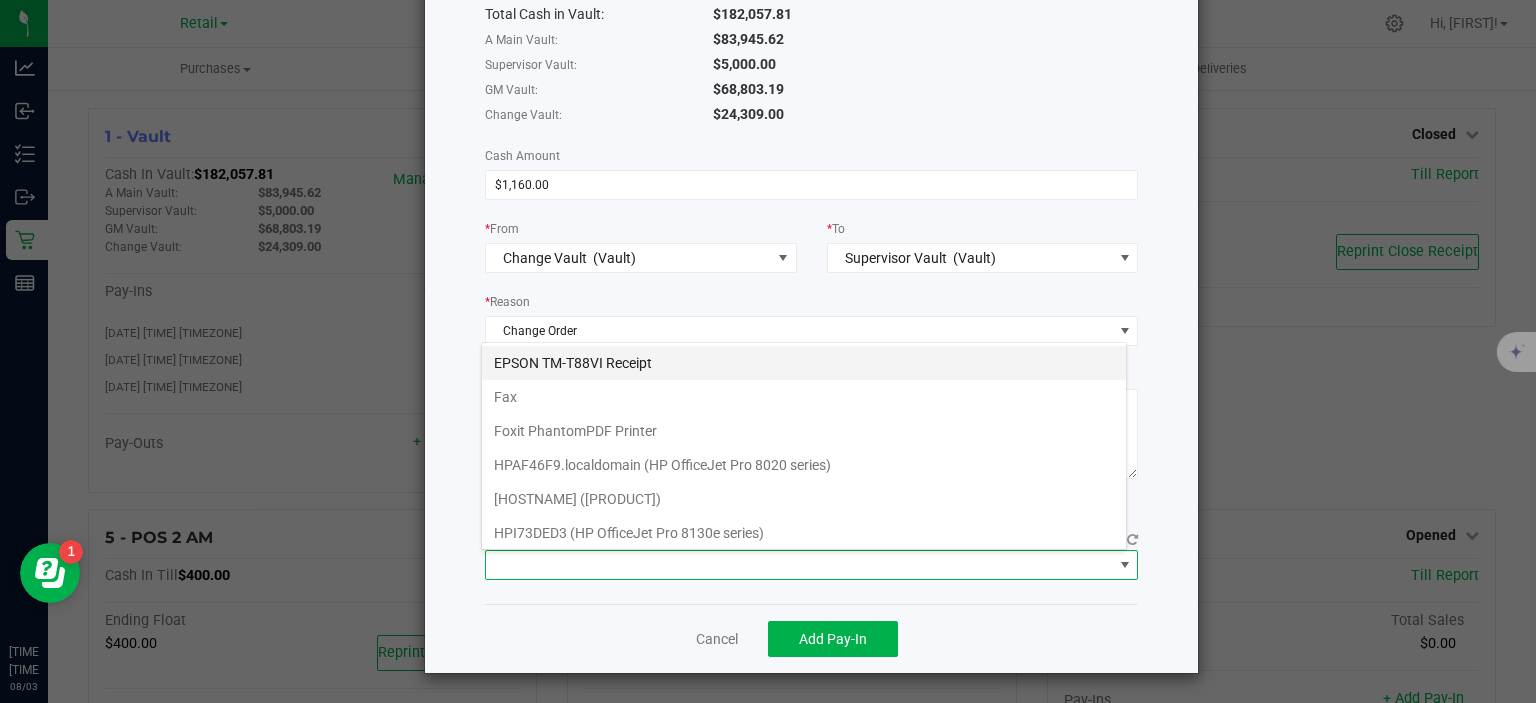 click on "EPSON TM-T88VI Receipt" at bounding box center [804, 363] 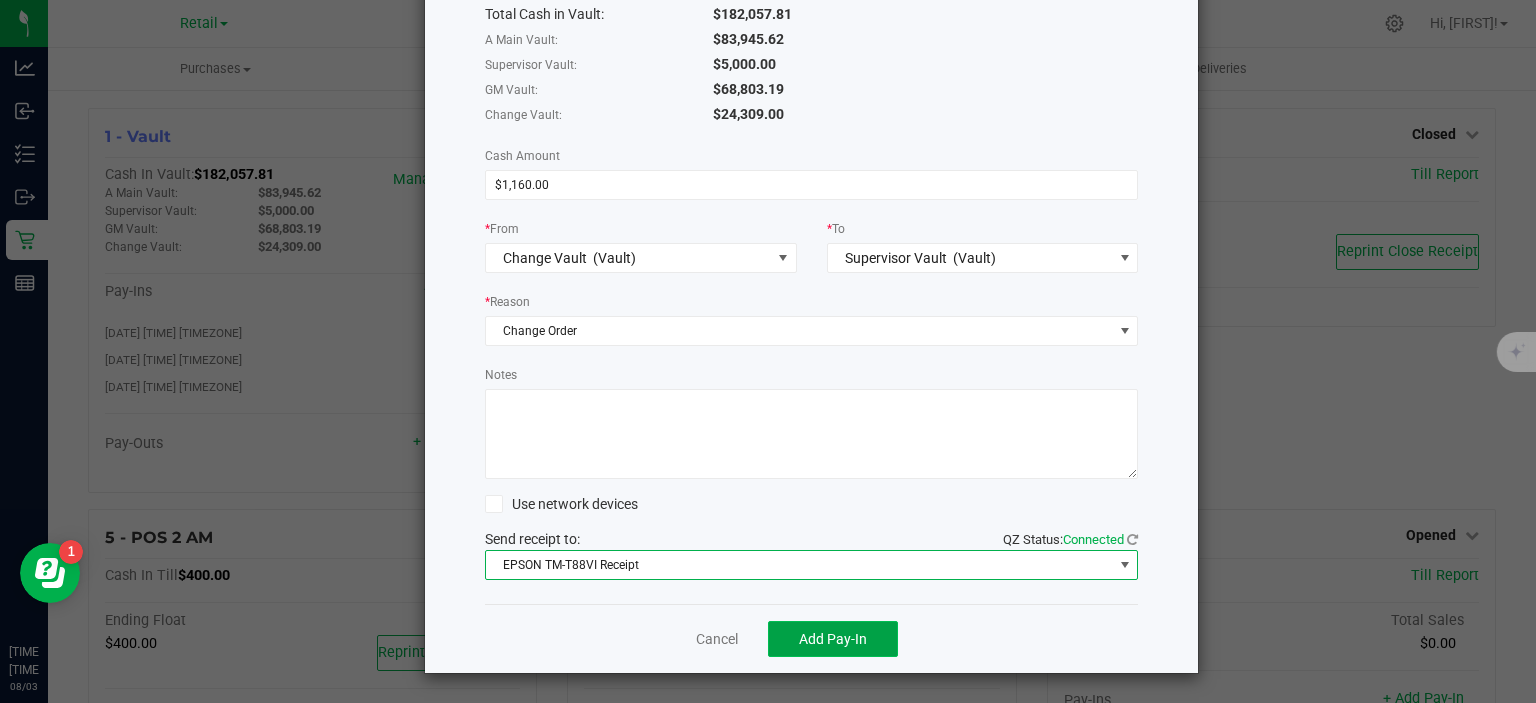 click on "Add Pay-In" 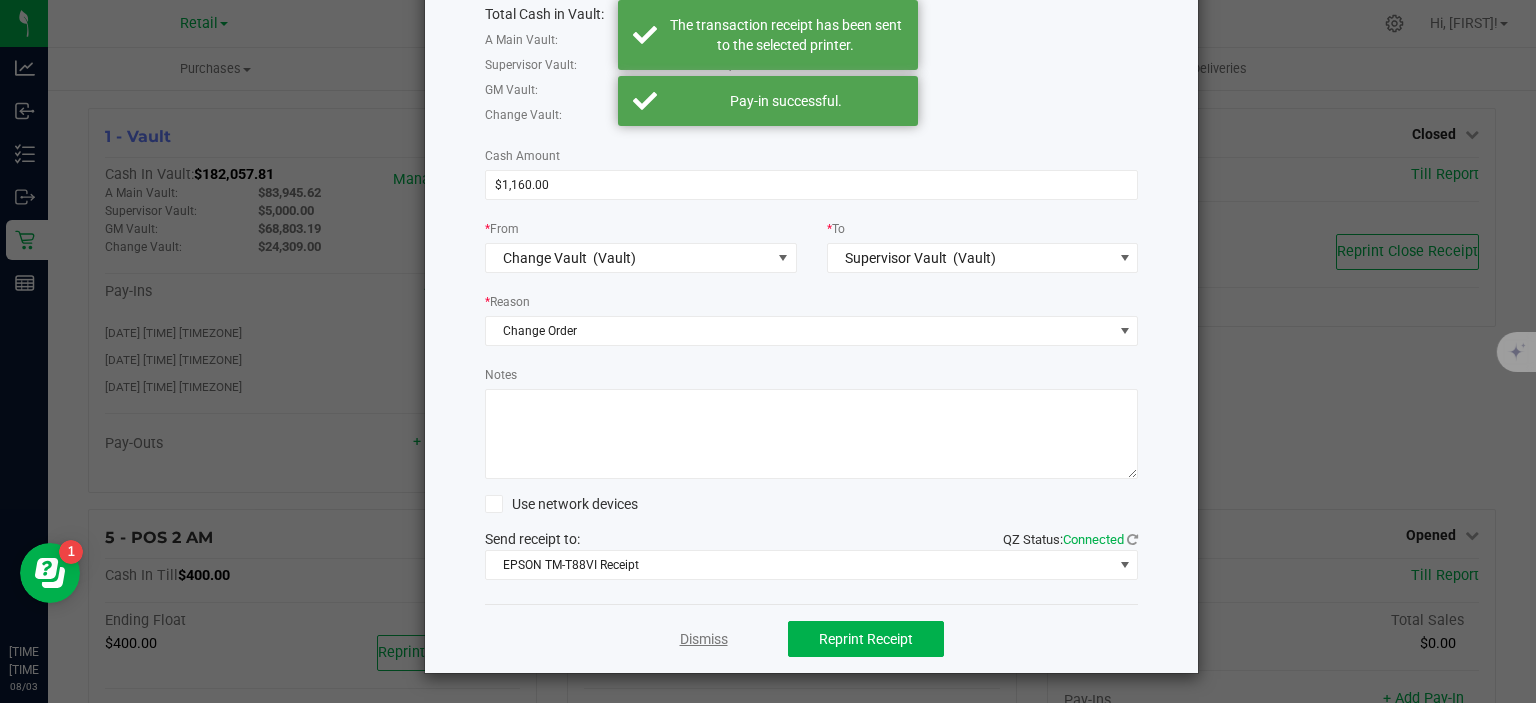 click on "Dismiss" 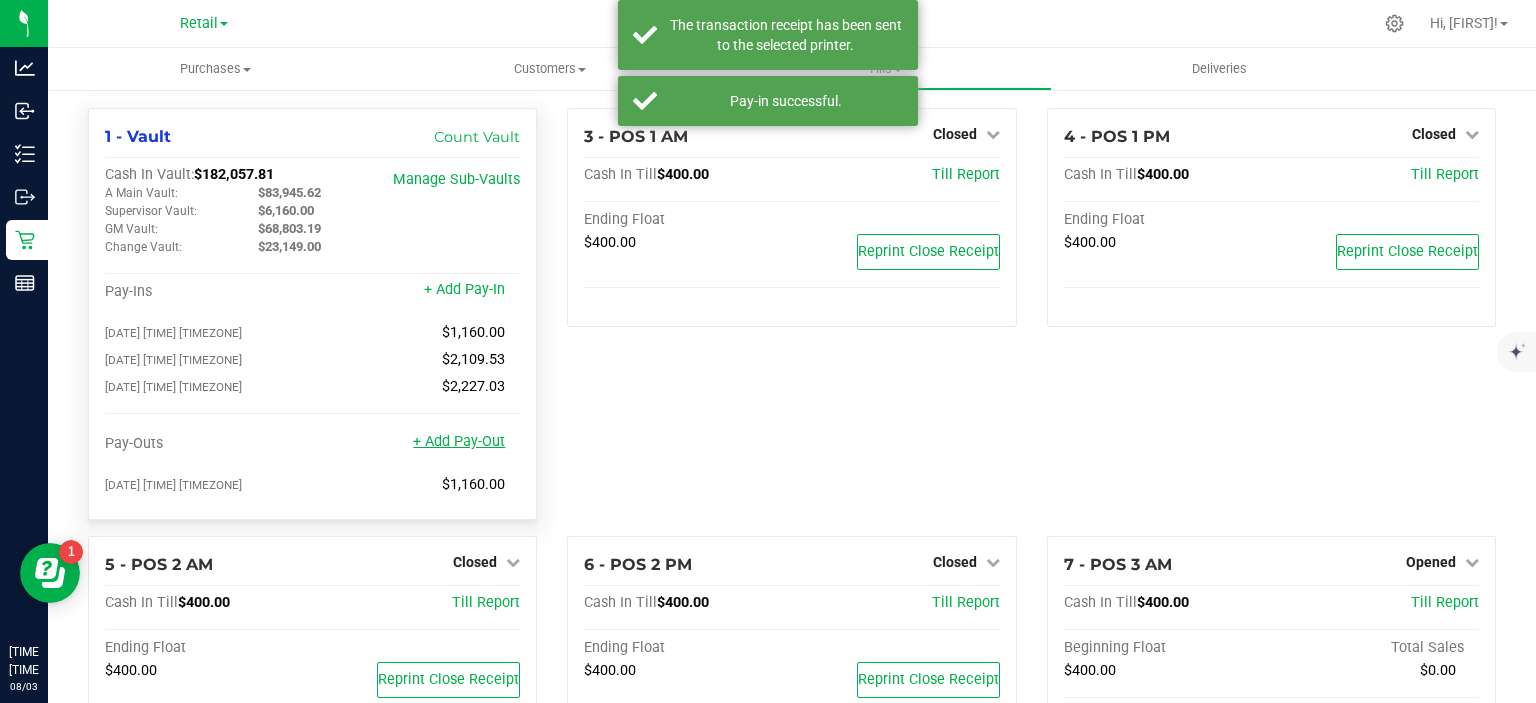 click on "+ Add Pay-Out" at bounding box center [459, 441] 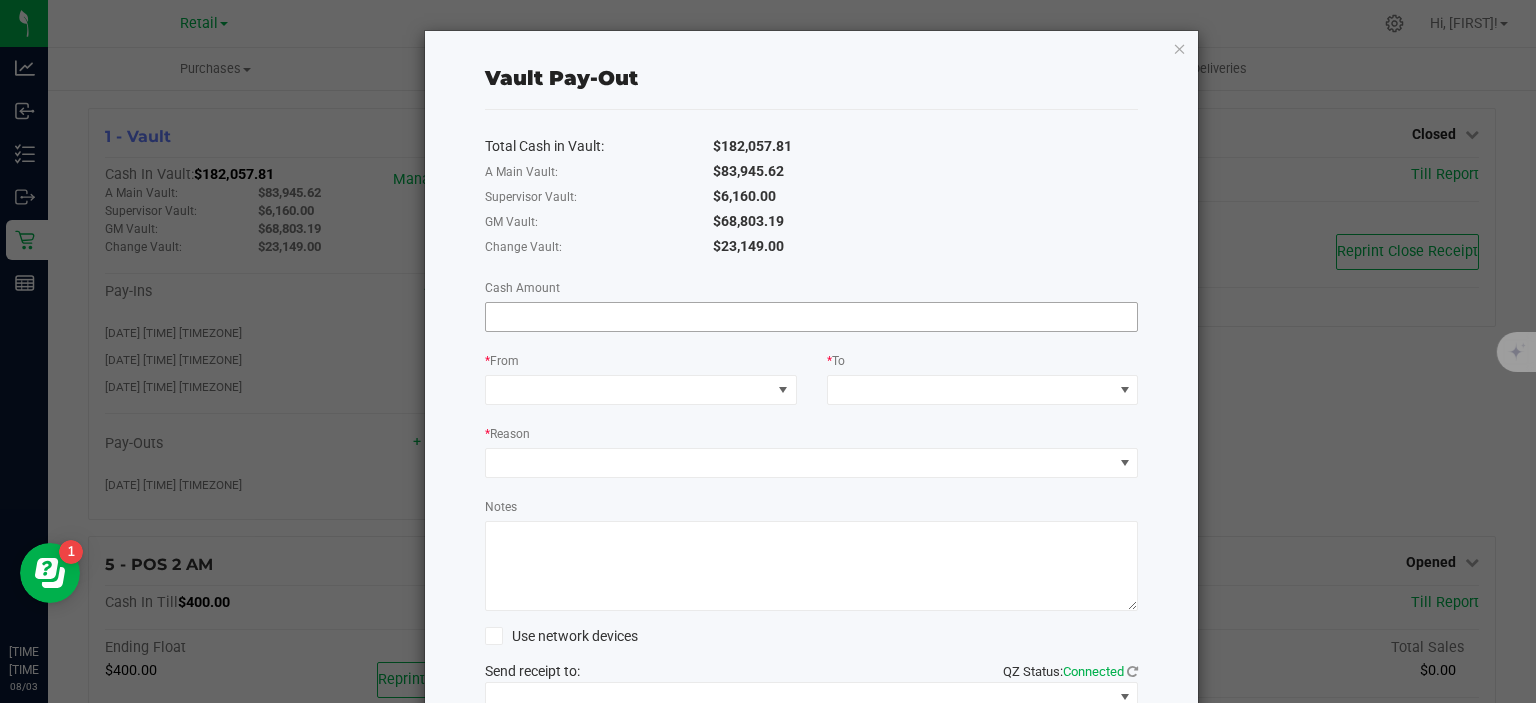 click at bounding box center (812, 317) 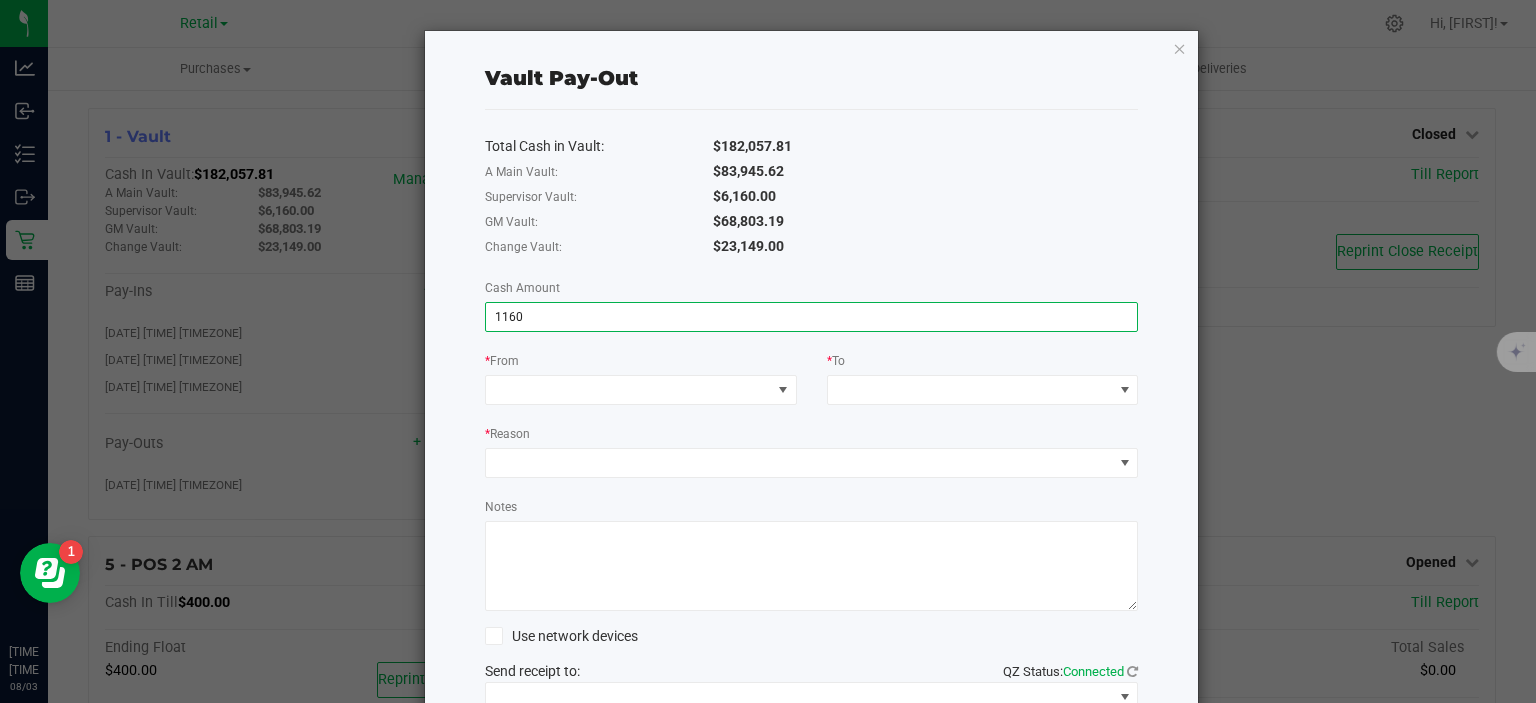 type on "$1,160.00" 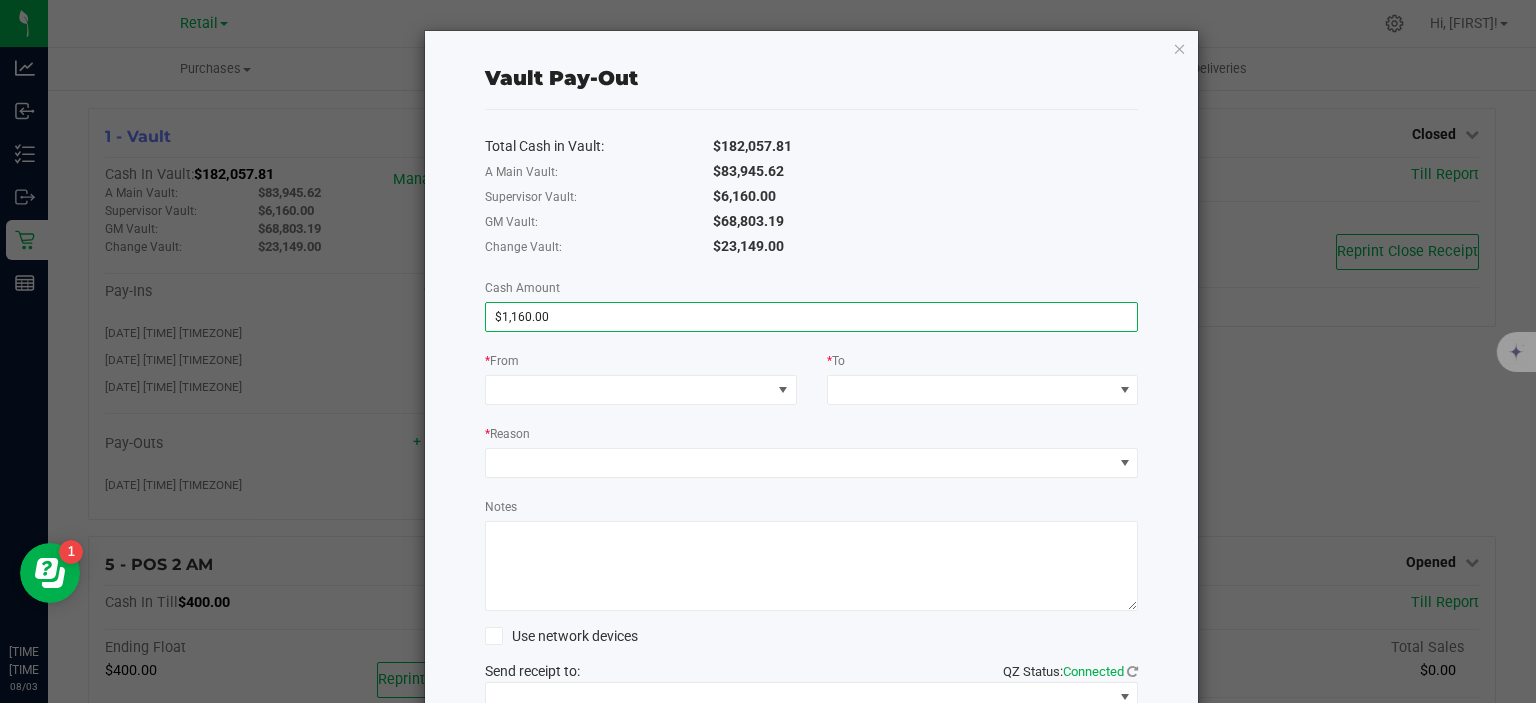 click on "*  From" 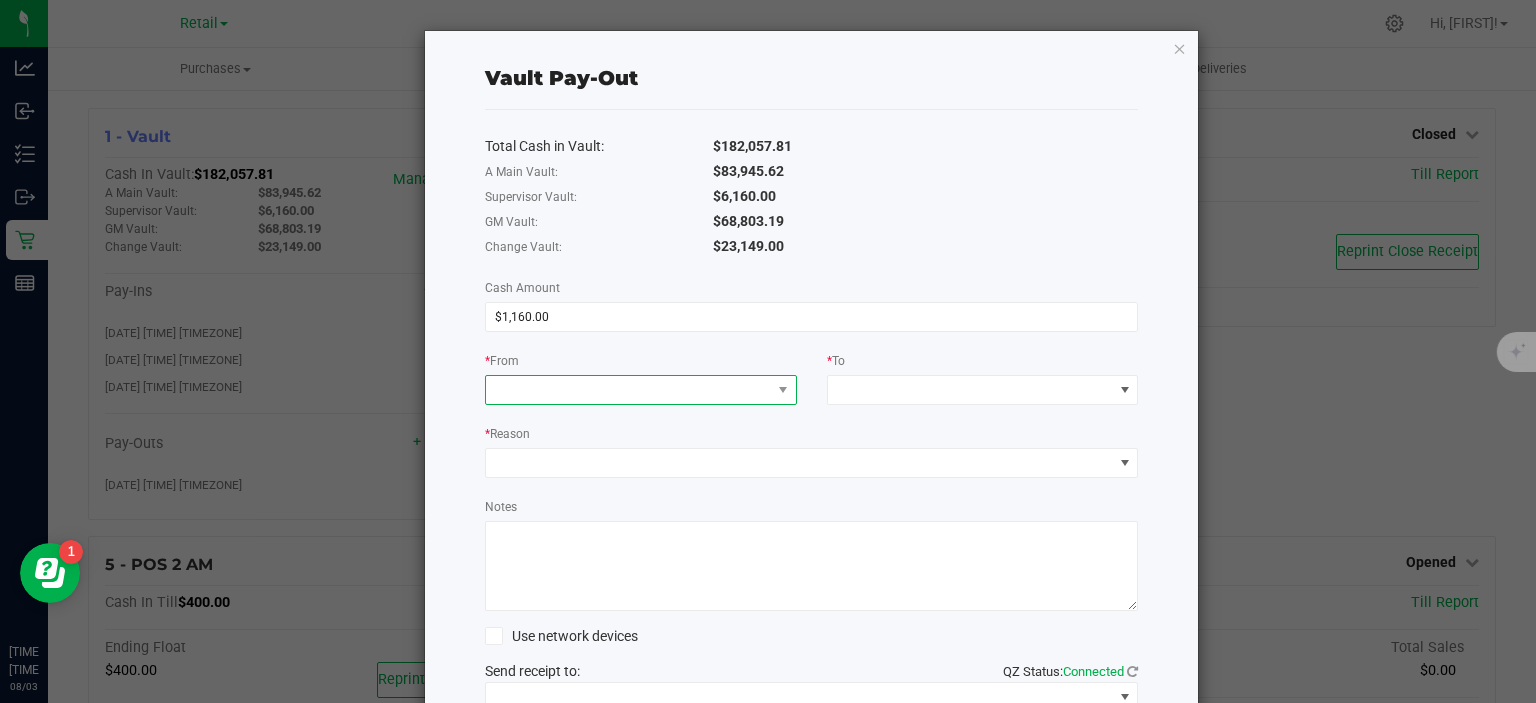 click at bounding box center (628, 390) 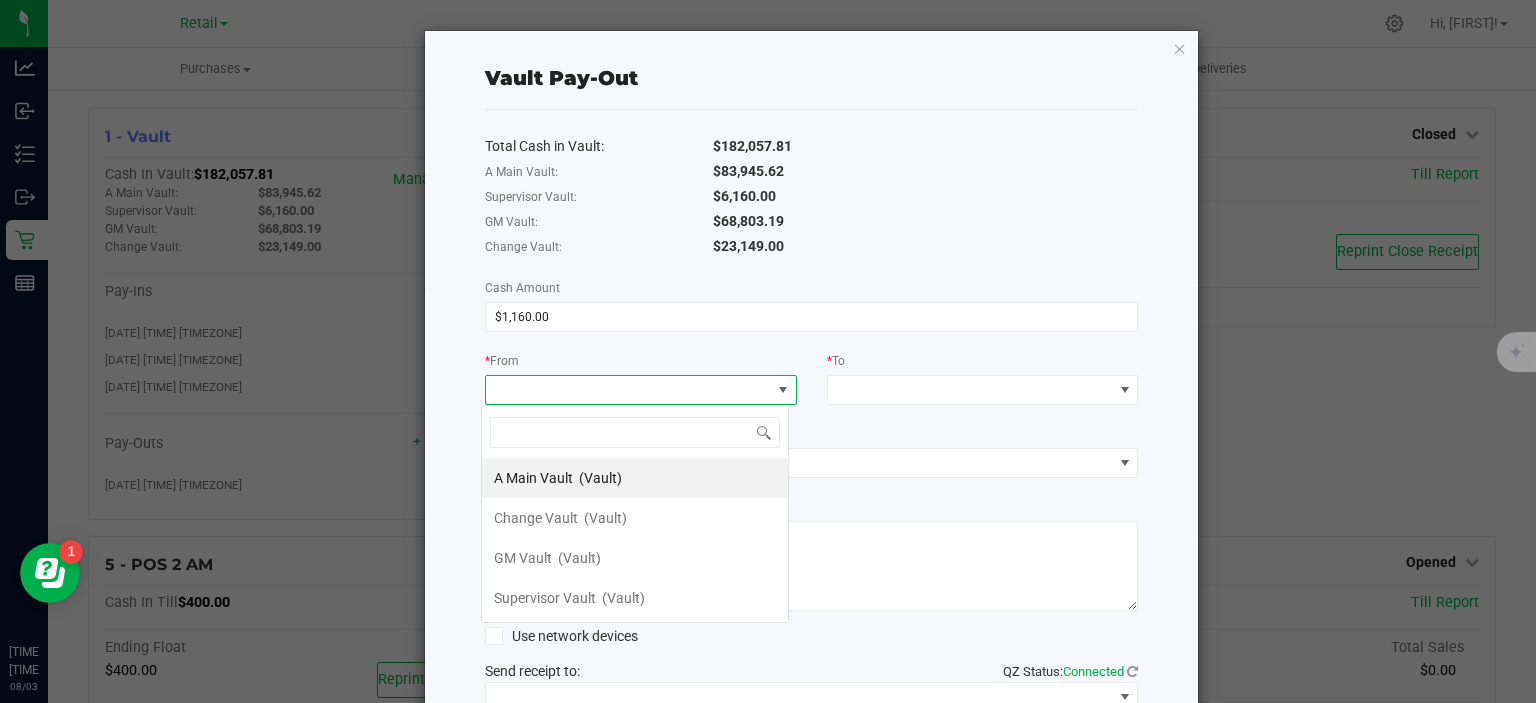 scroll, scrollTop: 99970, scrollLeft: 99692, axis: both 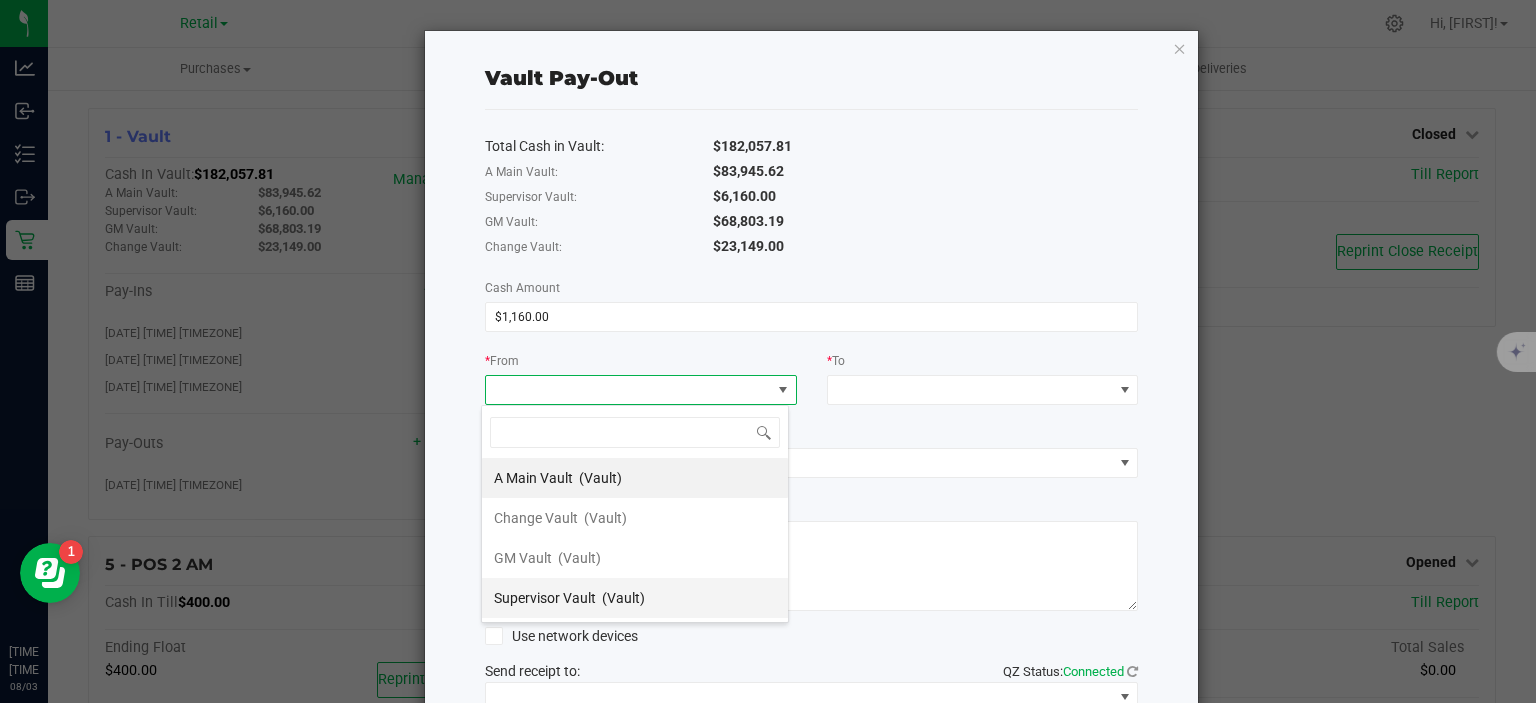 click on "Supervisor Vault" at bounding box center (545, 598) 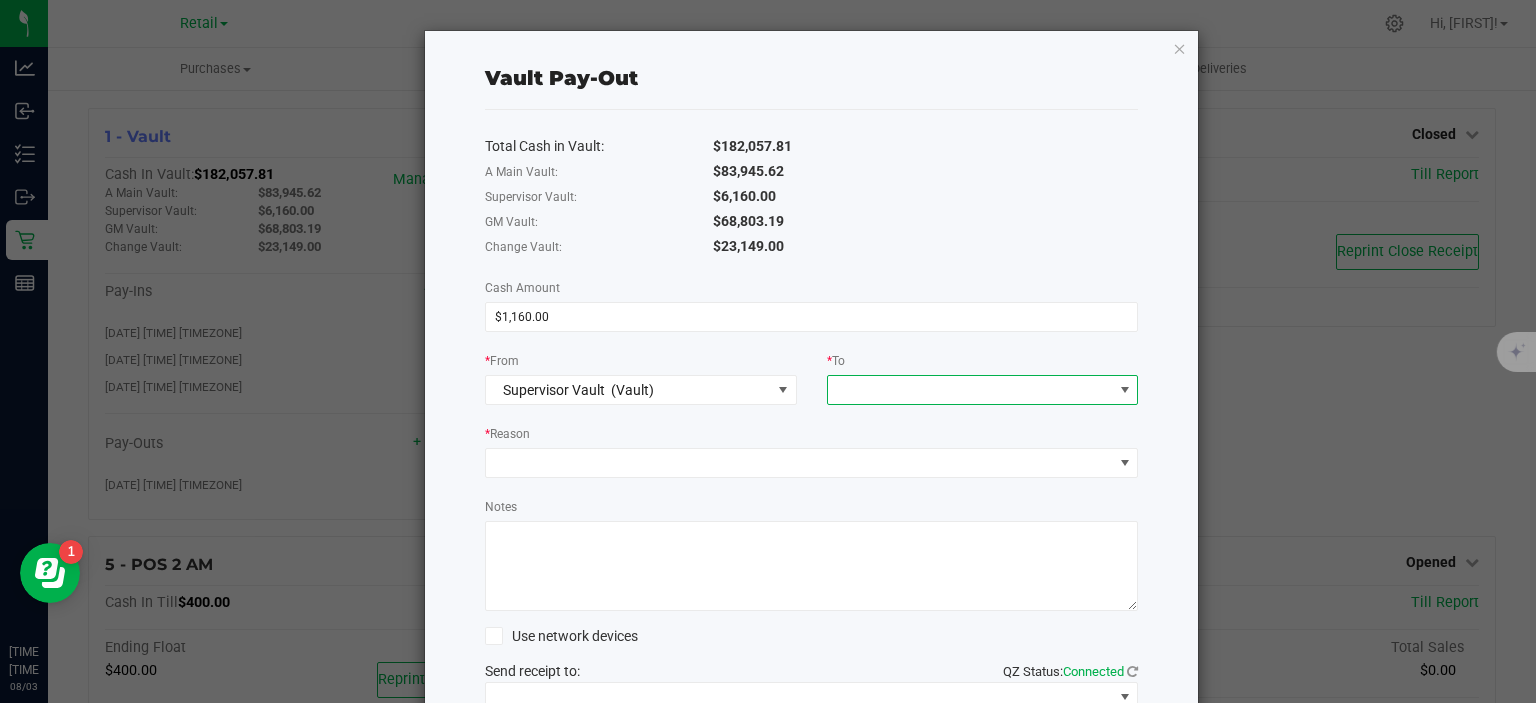 click at bounding box center [970, 390] 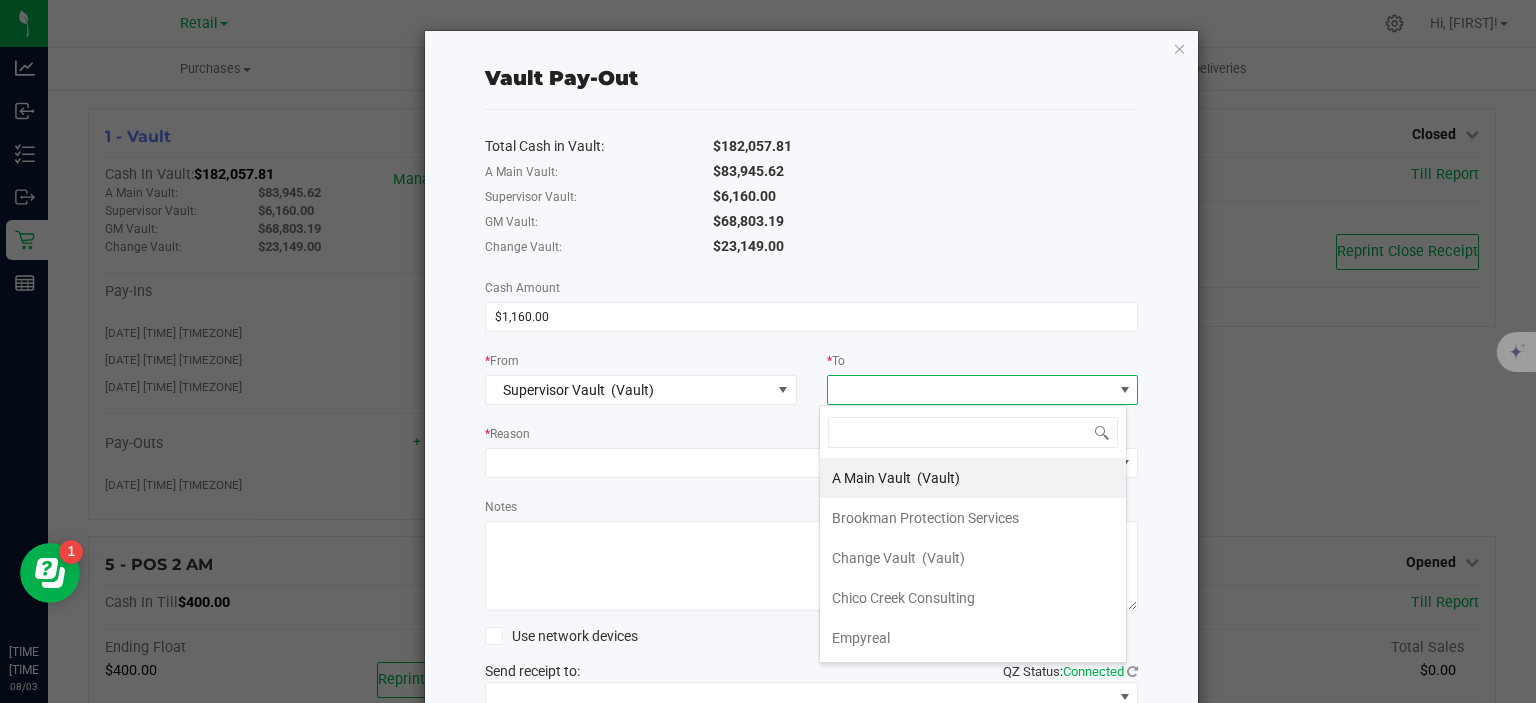 scroll, scrollTop: 99970, scrollLeft: 99692, axis: both 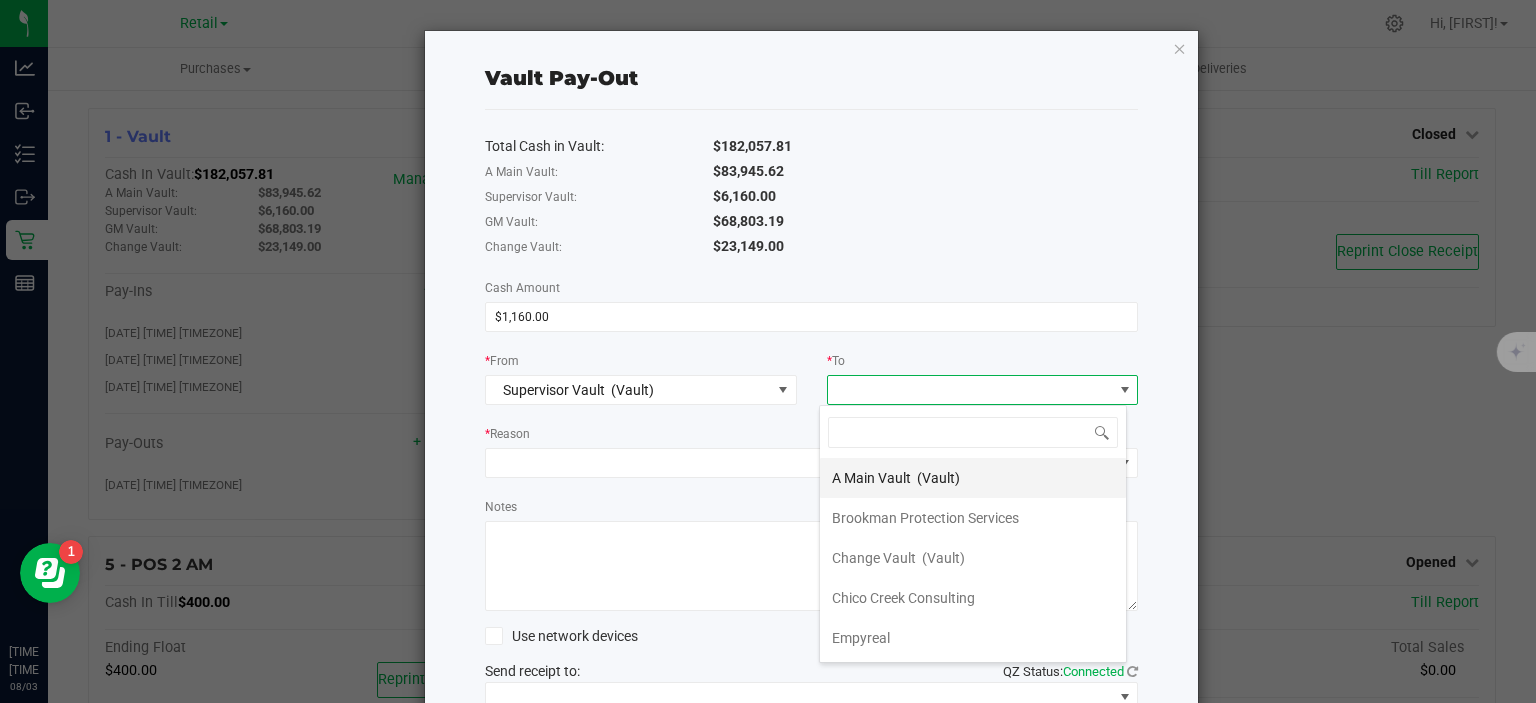 click on "A Main Vault (Vault)" at bounding box center (896, 478) 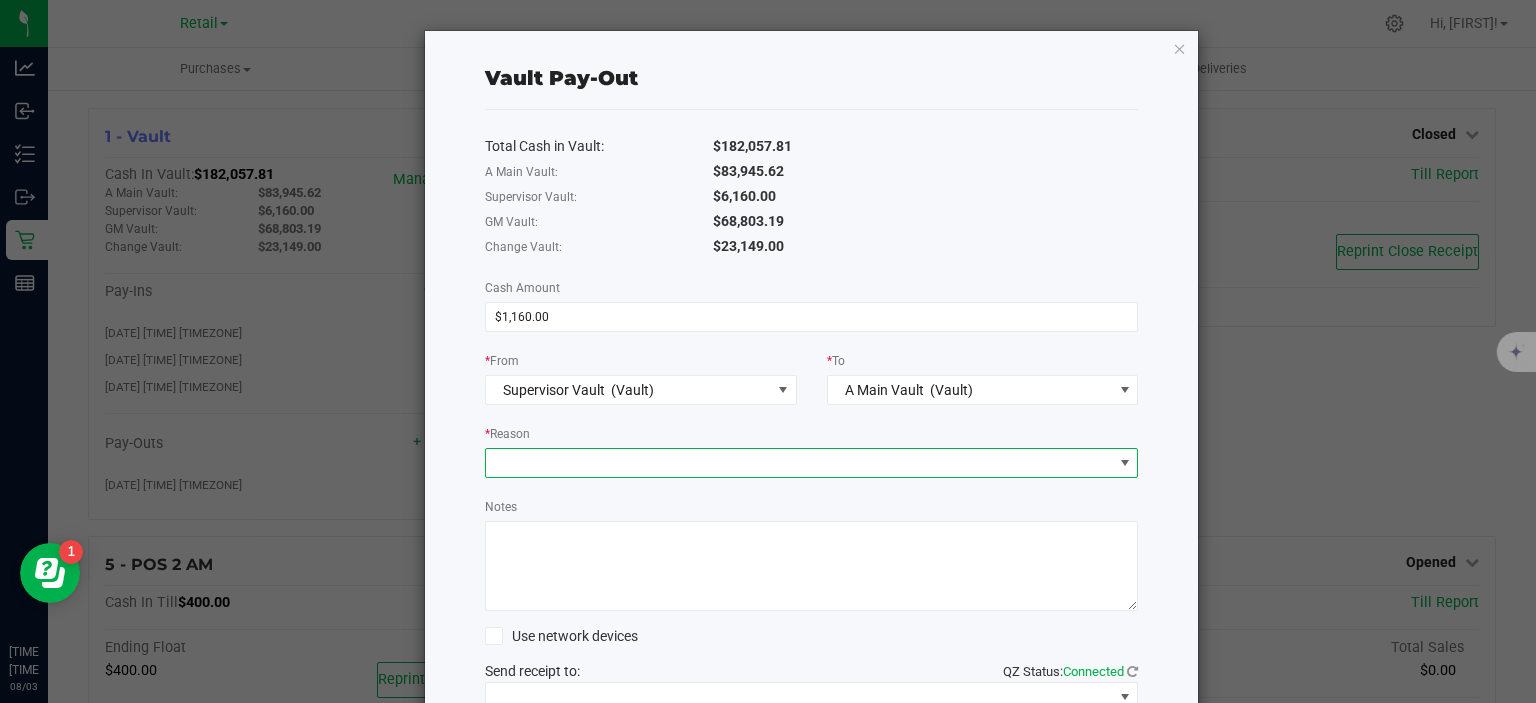 click at bounding box center [799, 463] 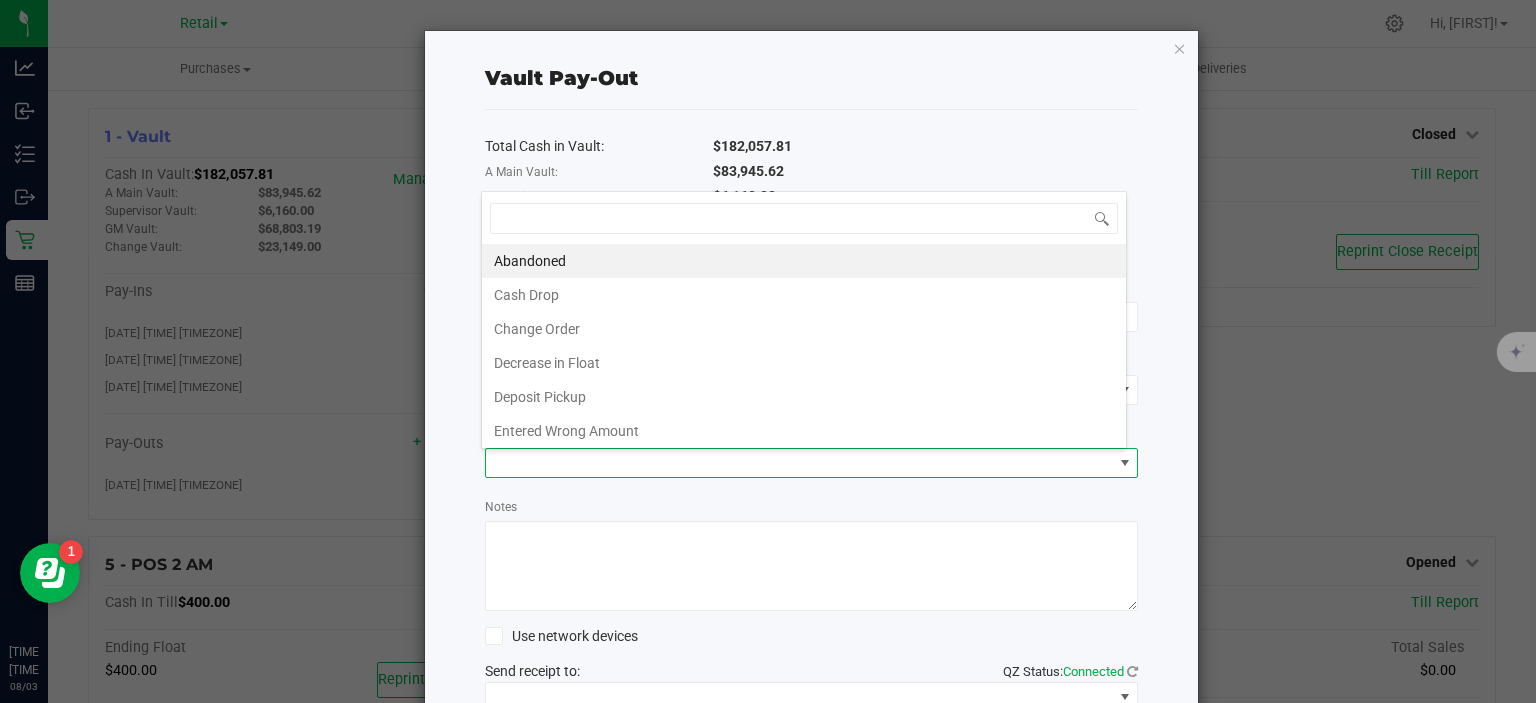 scroll, scrollTop: 99970, scrollLeft: 99353, axis: both 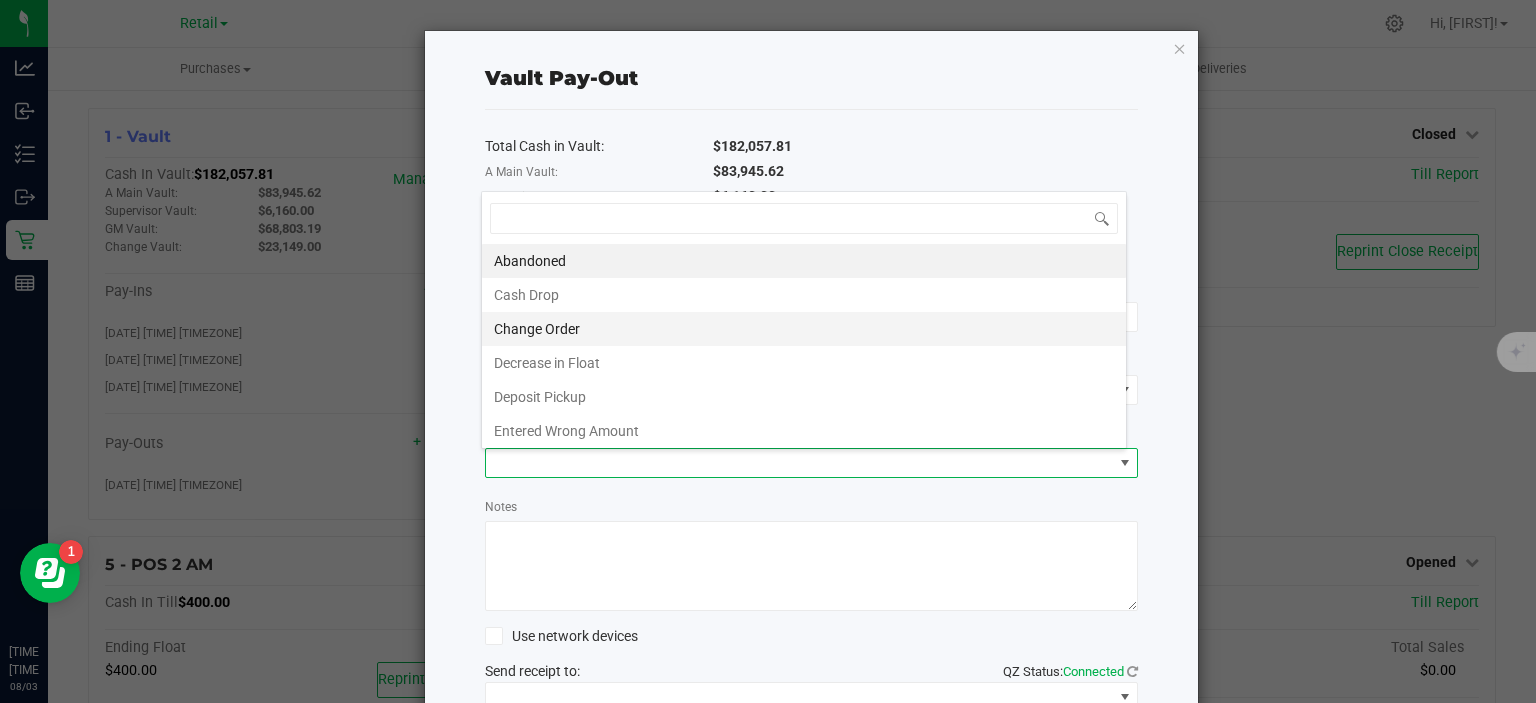 click on "Change Order" at bounding box center (804, 329) 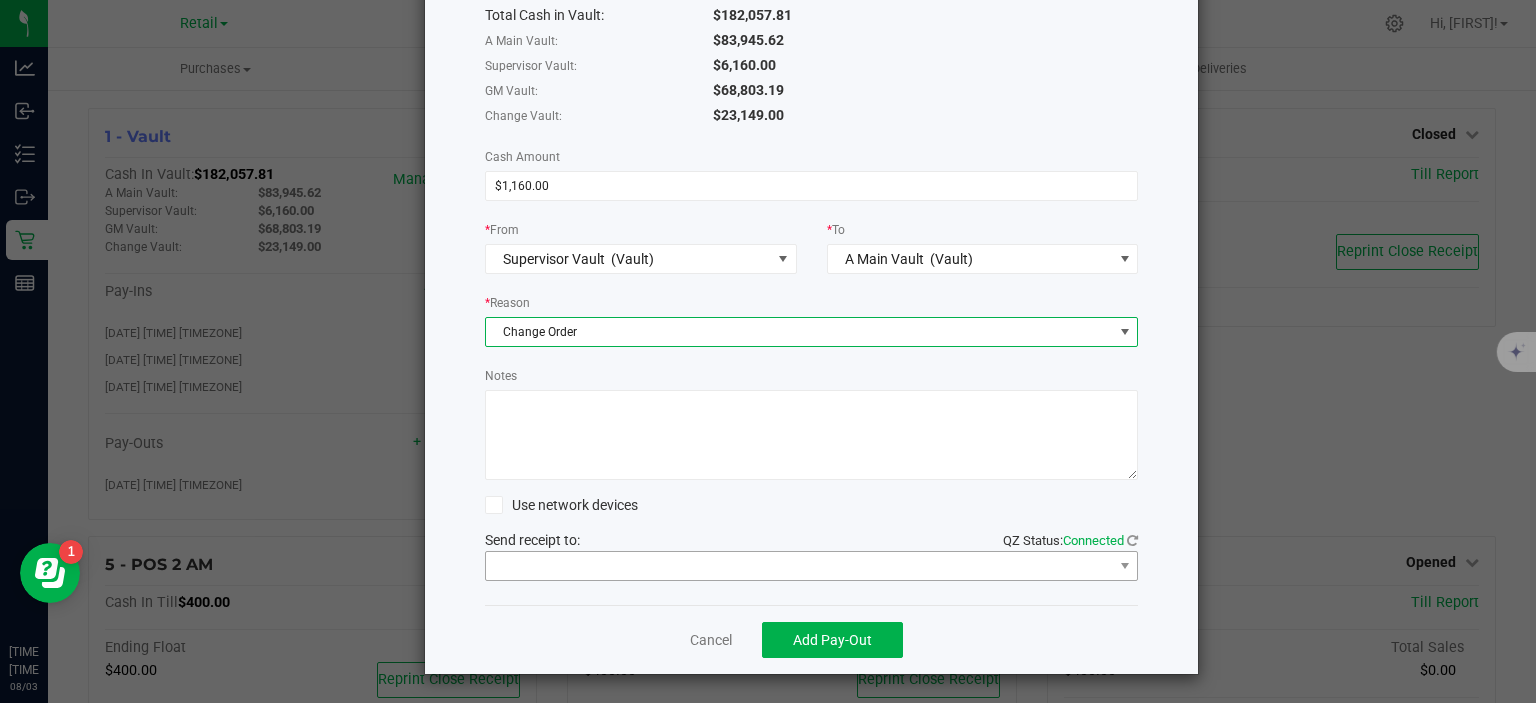 scroll, scrollTop: 132, scrollLeft: 0, axis: vertical 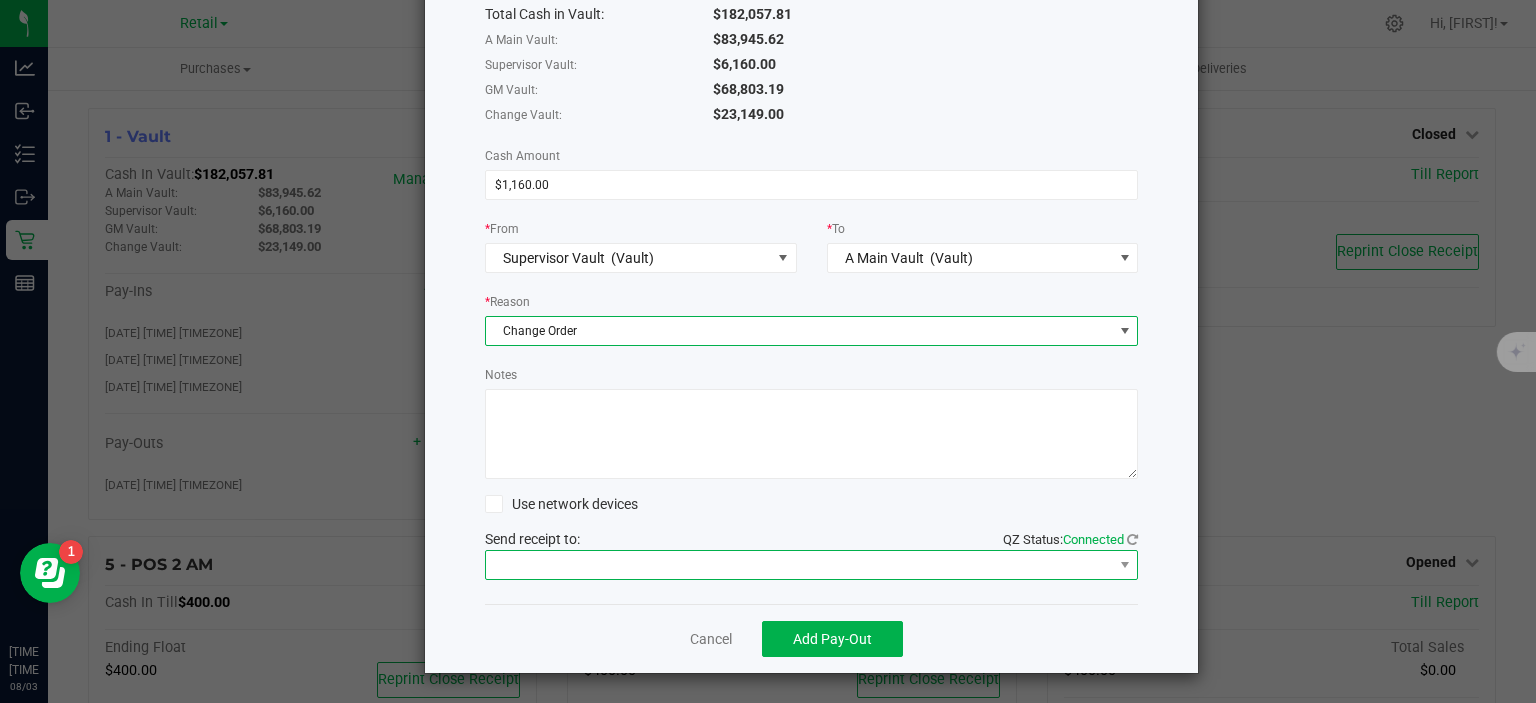 click at bounding box center (799, 565) 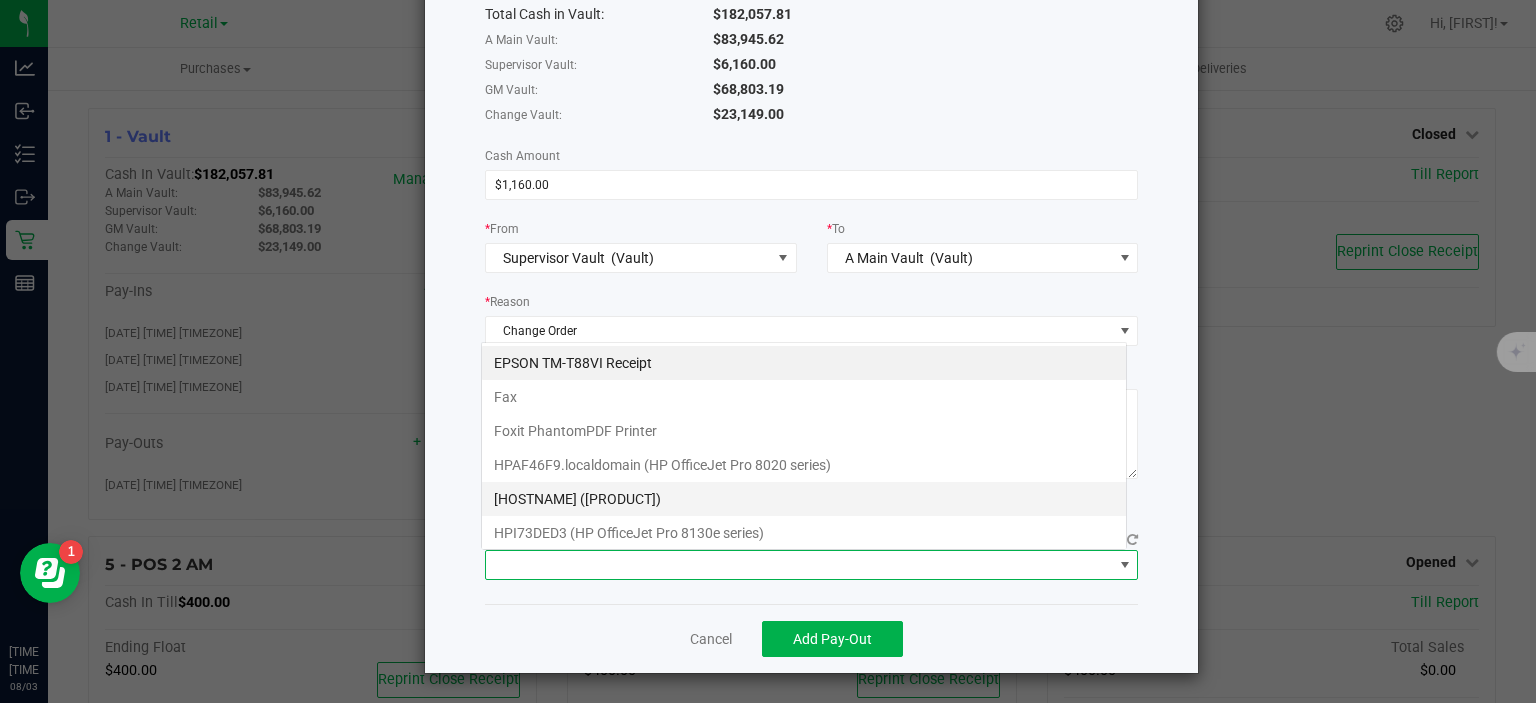 scroll, scrollTop: 99970, scrollLeft: 99353, axis: both 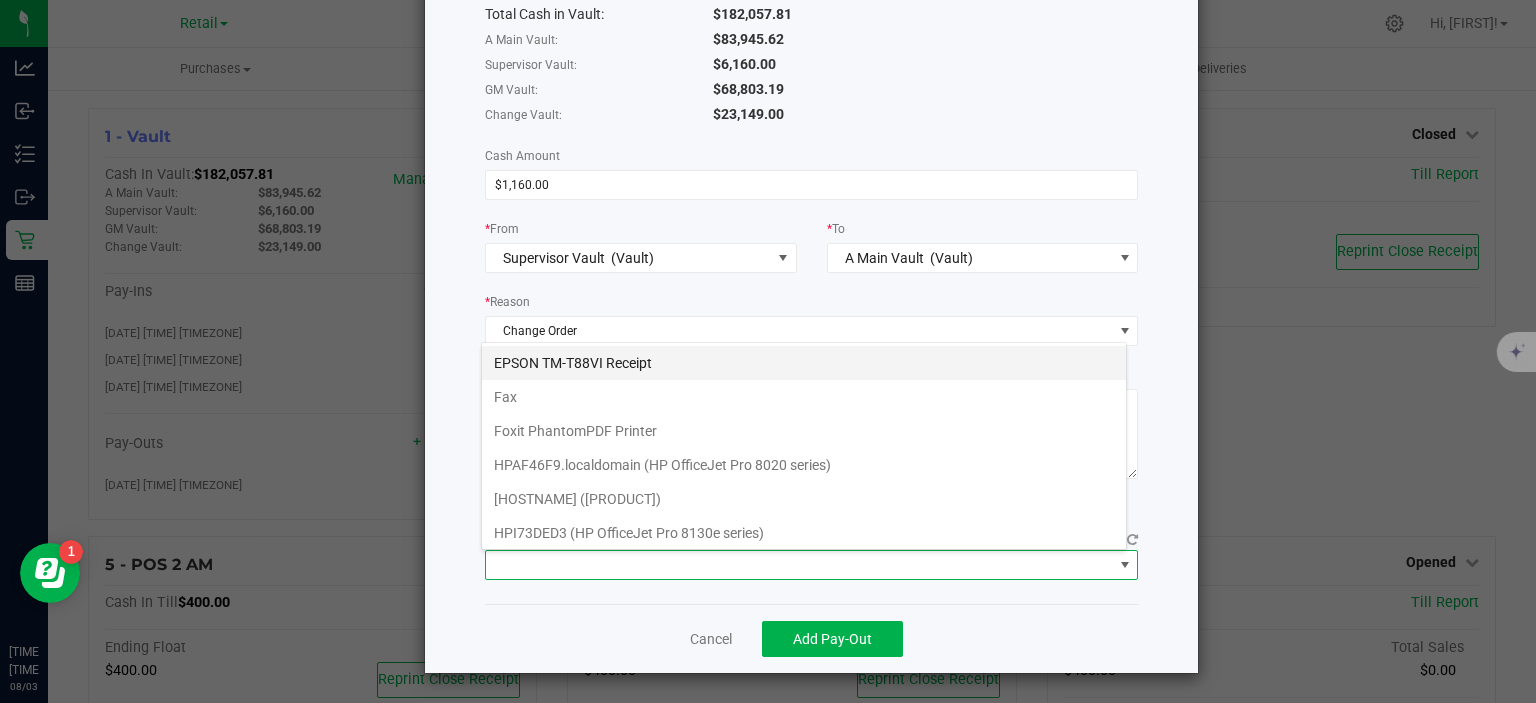 click on "EPSON TM-T88VI Receipt" at bounding box center (804, 363) 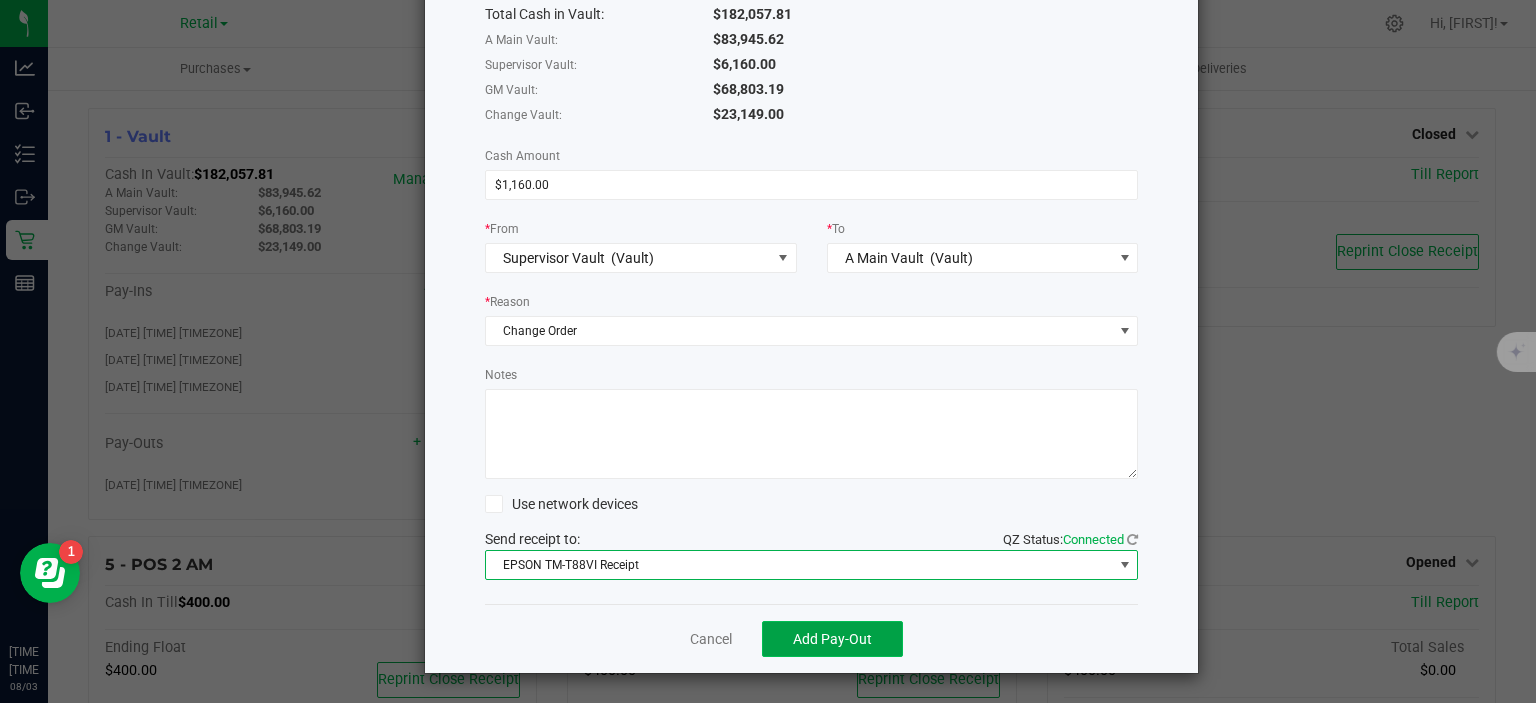 click on "Add Pay-Out" 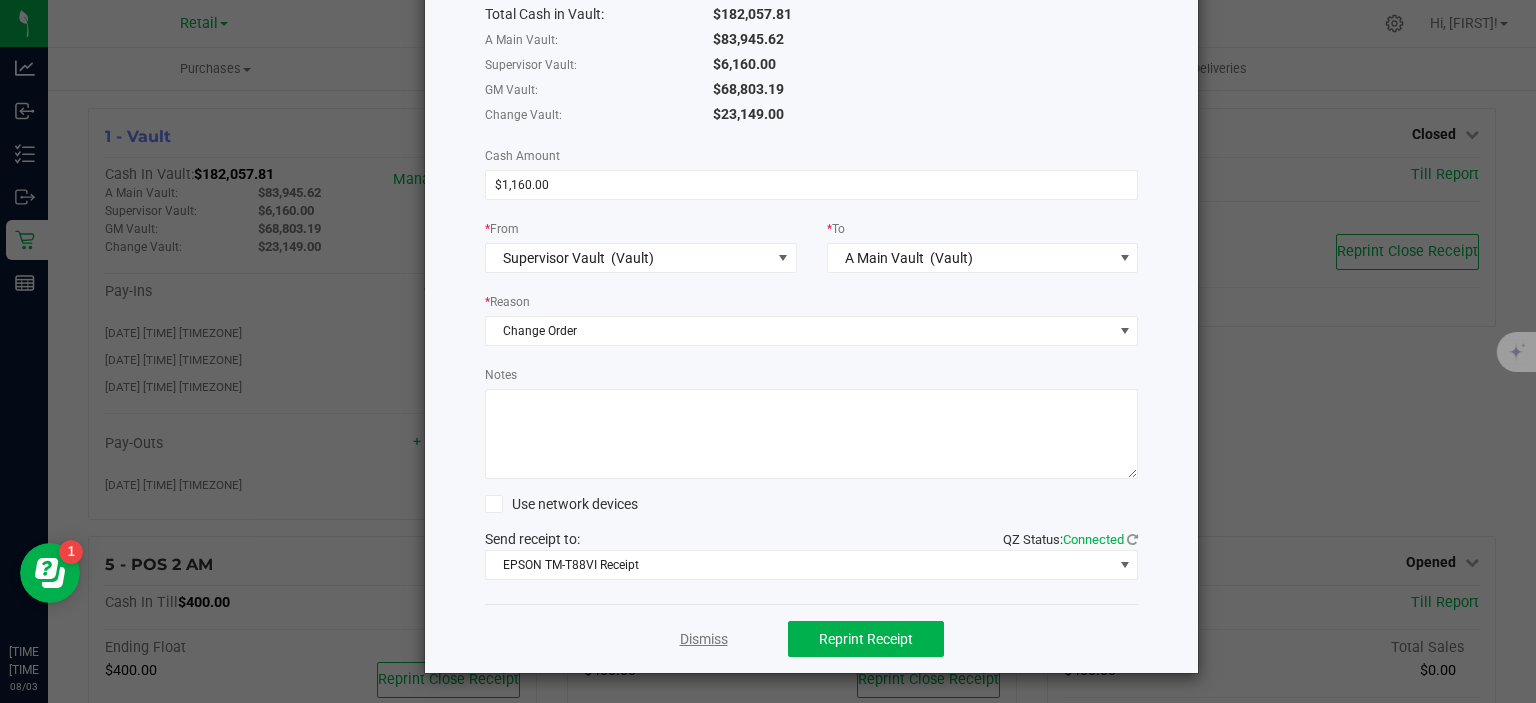 click on "Dismiss" 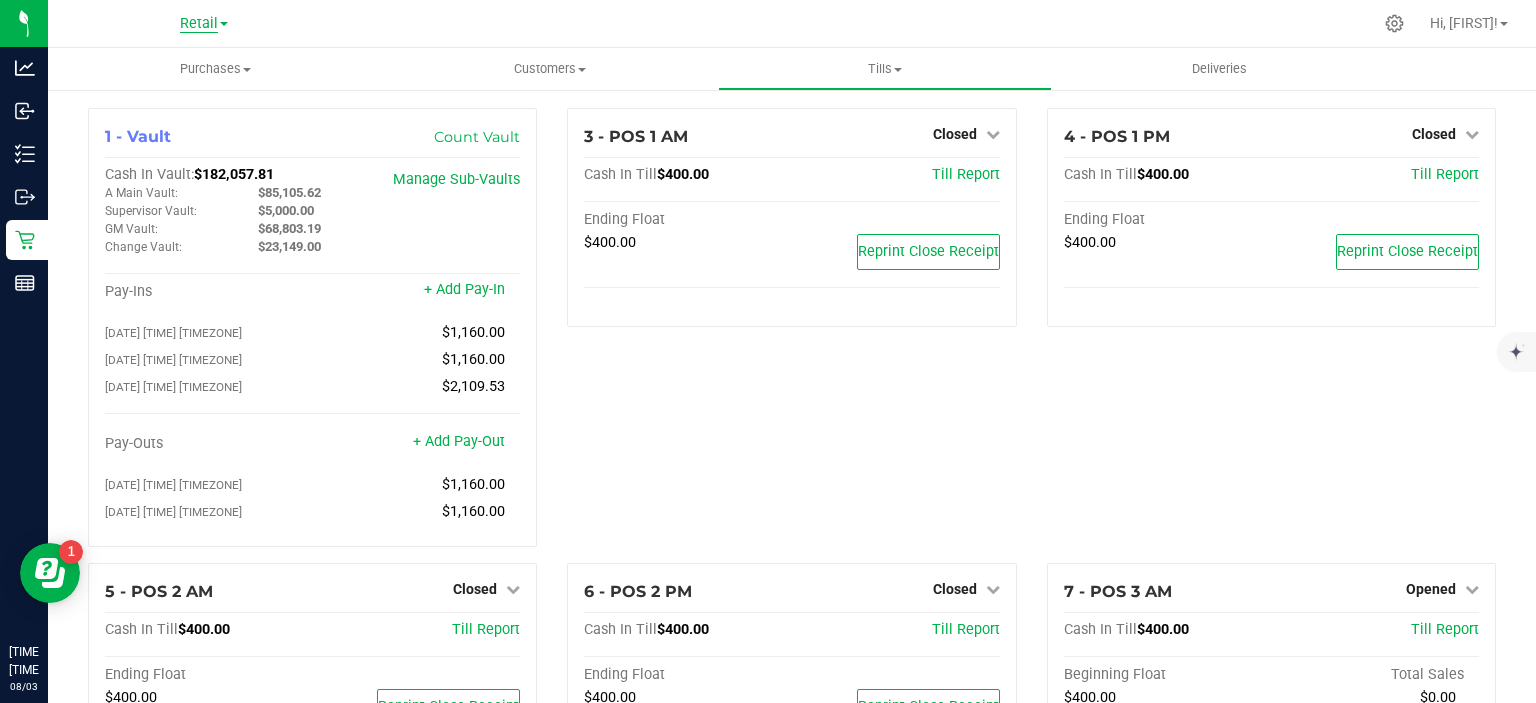 click on "Retail" at bounding box center (199, 24) 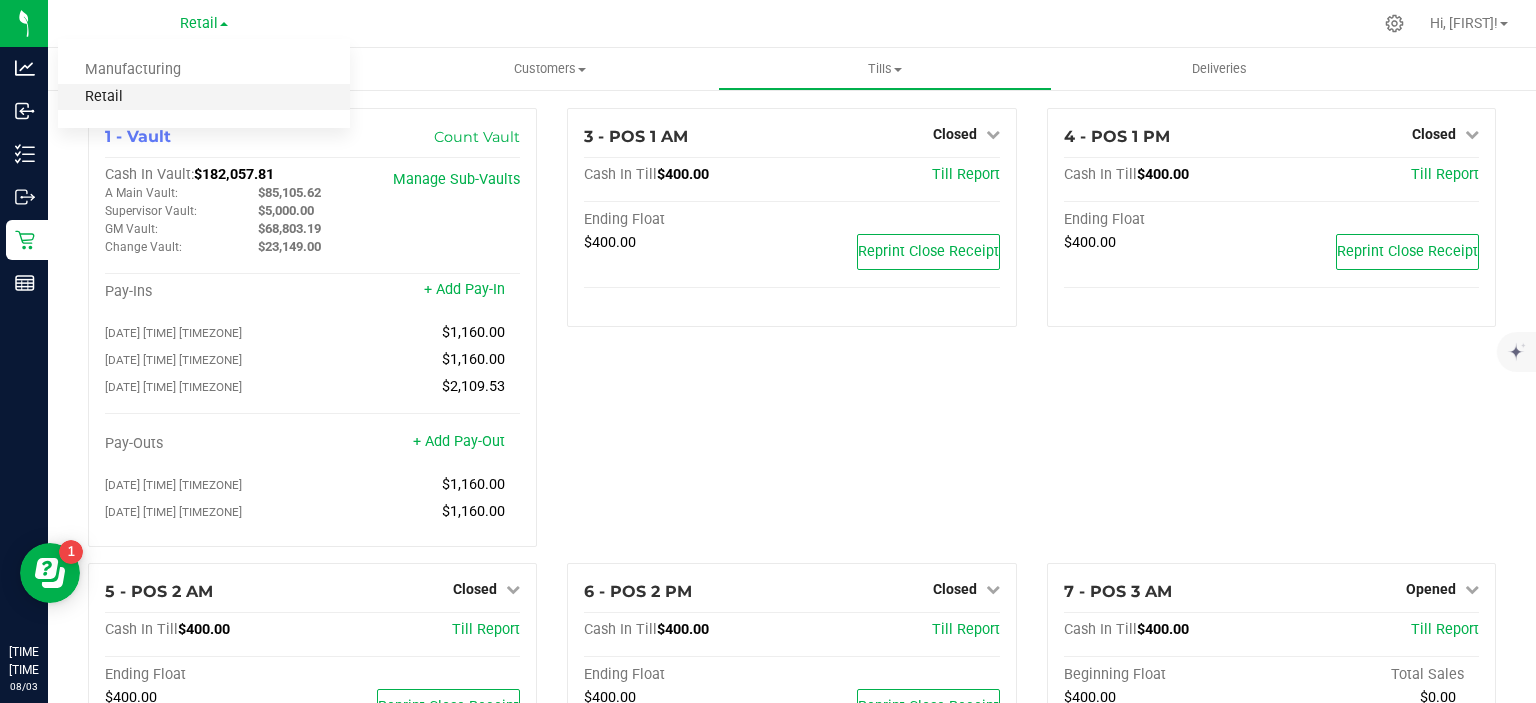 click on "Retail" at bounding box center (204, 97) 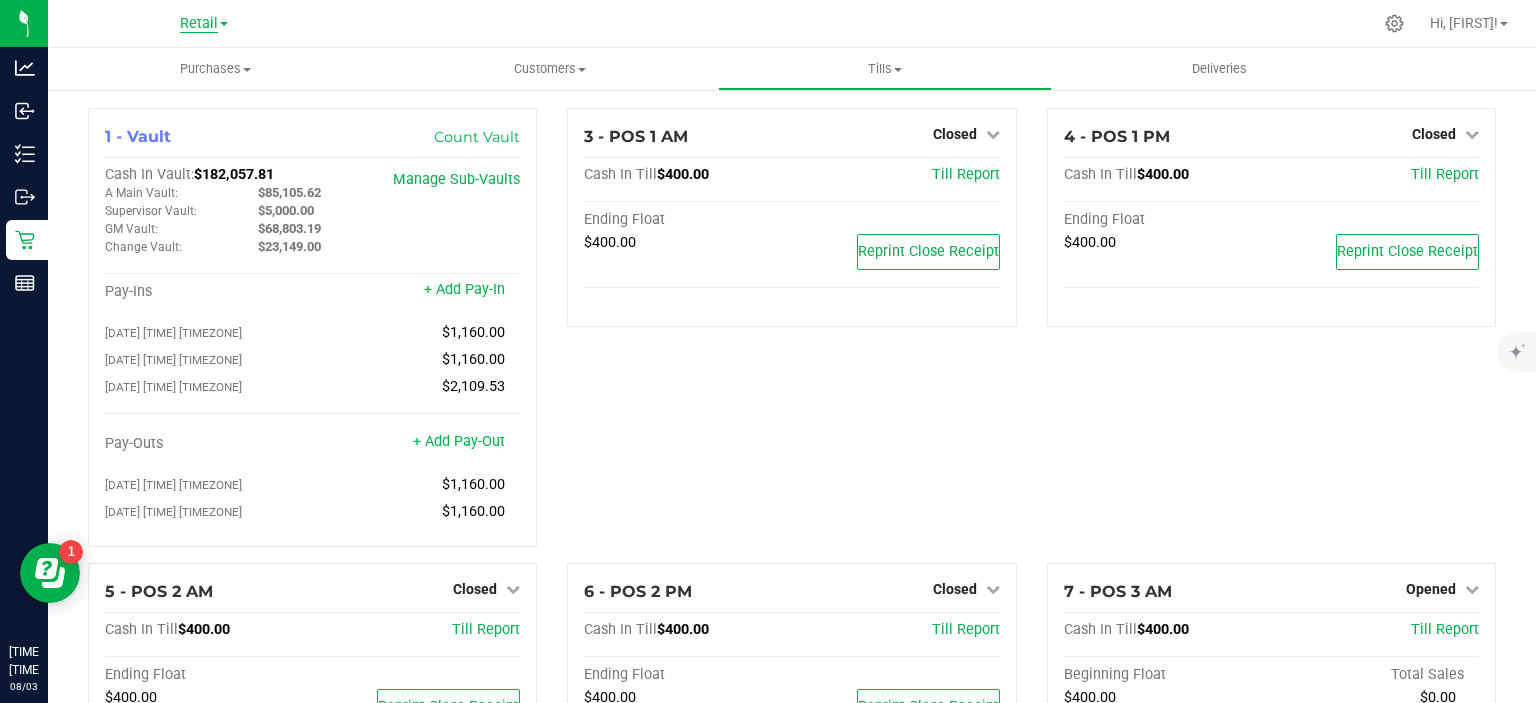 click on "Retail" at bounding box center [199, 24] 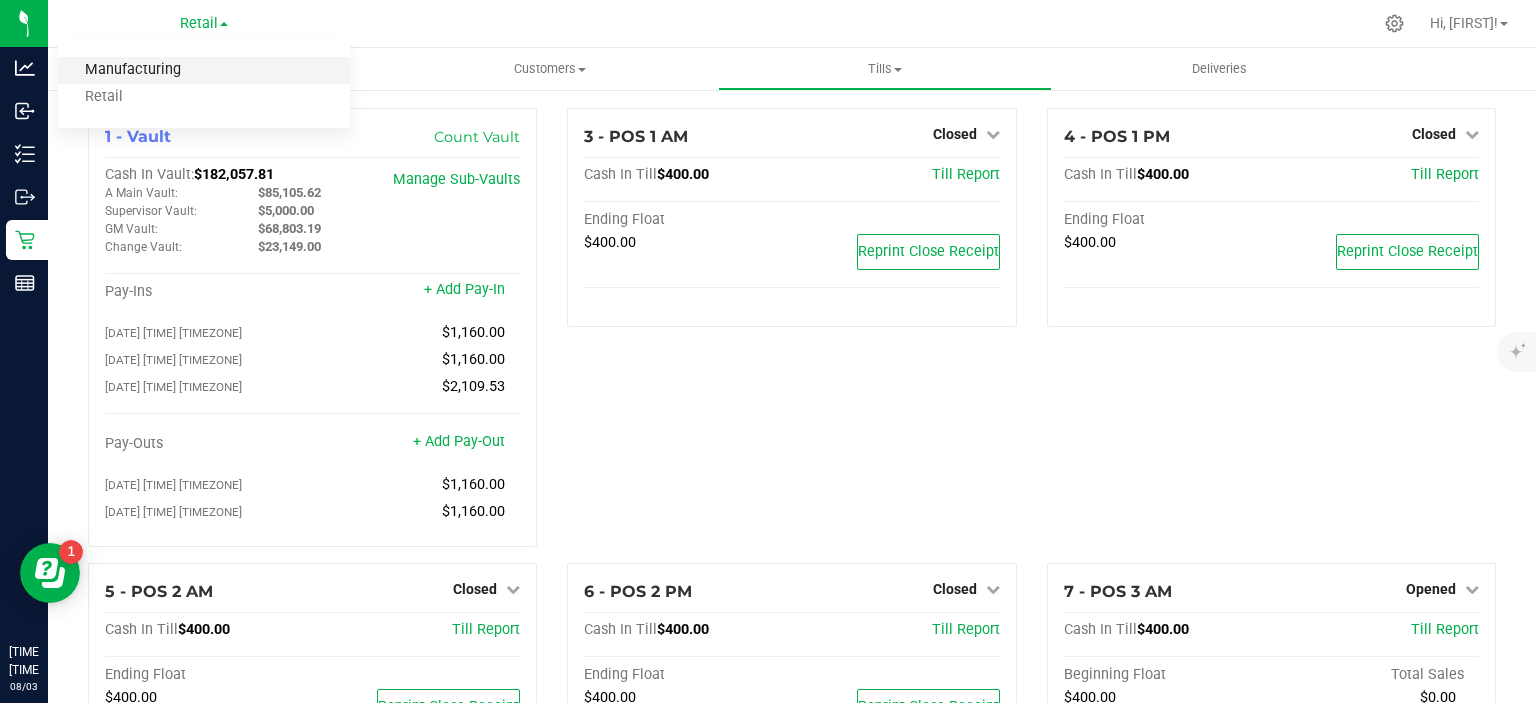 click on "Manufacturing" at bounding box center (204, 70) 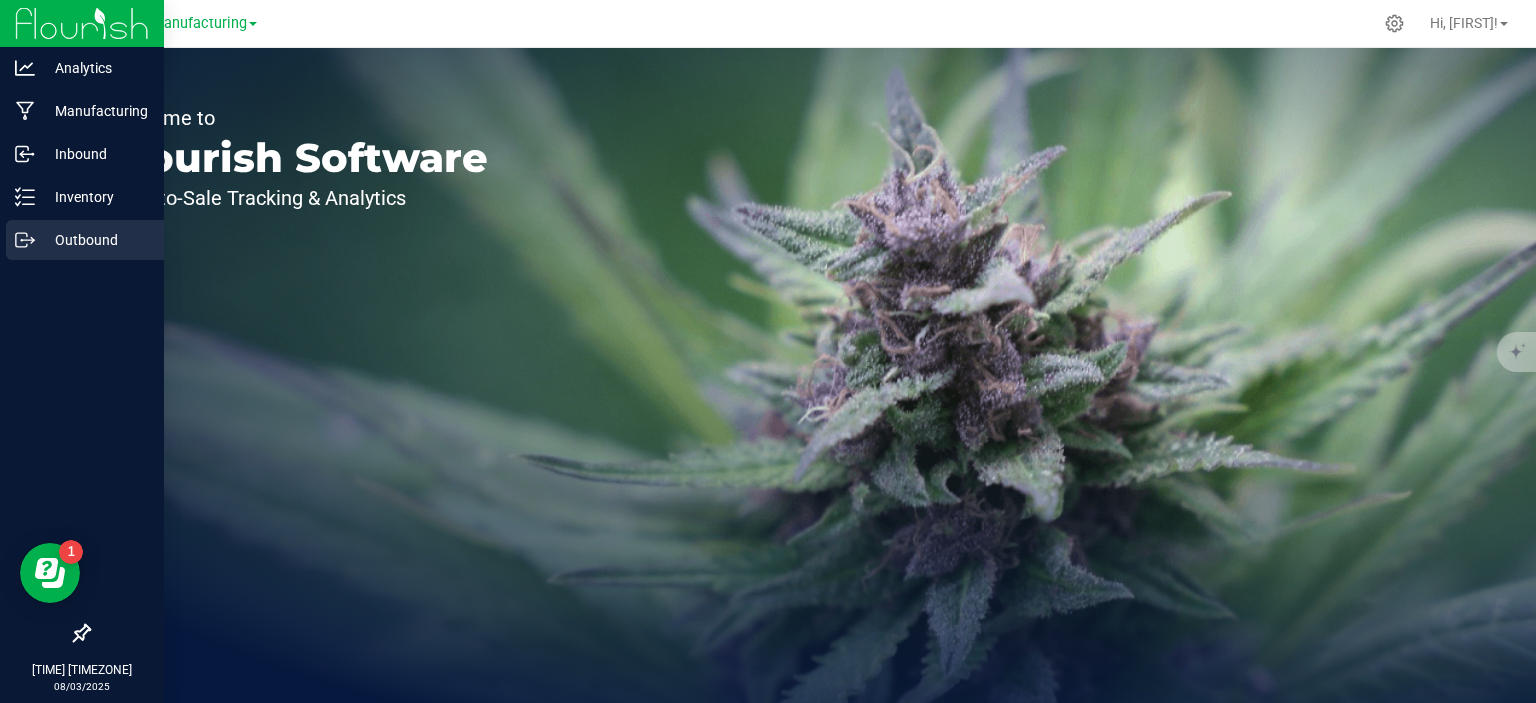 click on "Outbound" at bounding box center (95, 240) 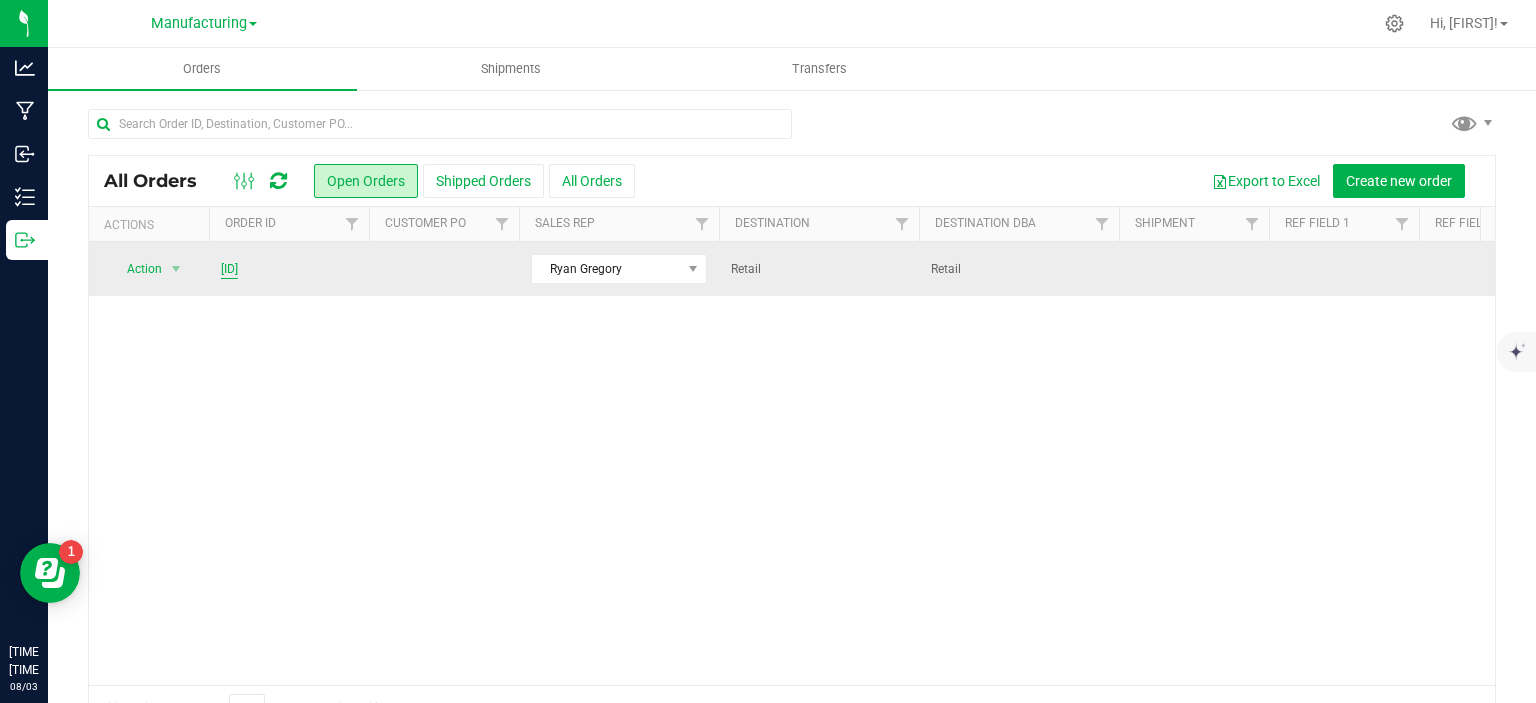 click on "[ID]" at bounding box center [229, 269] 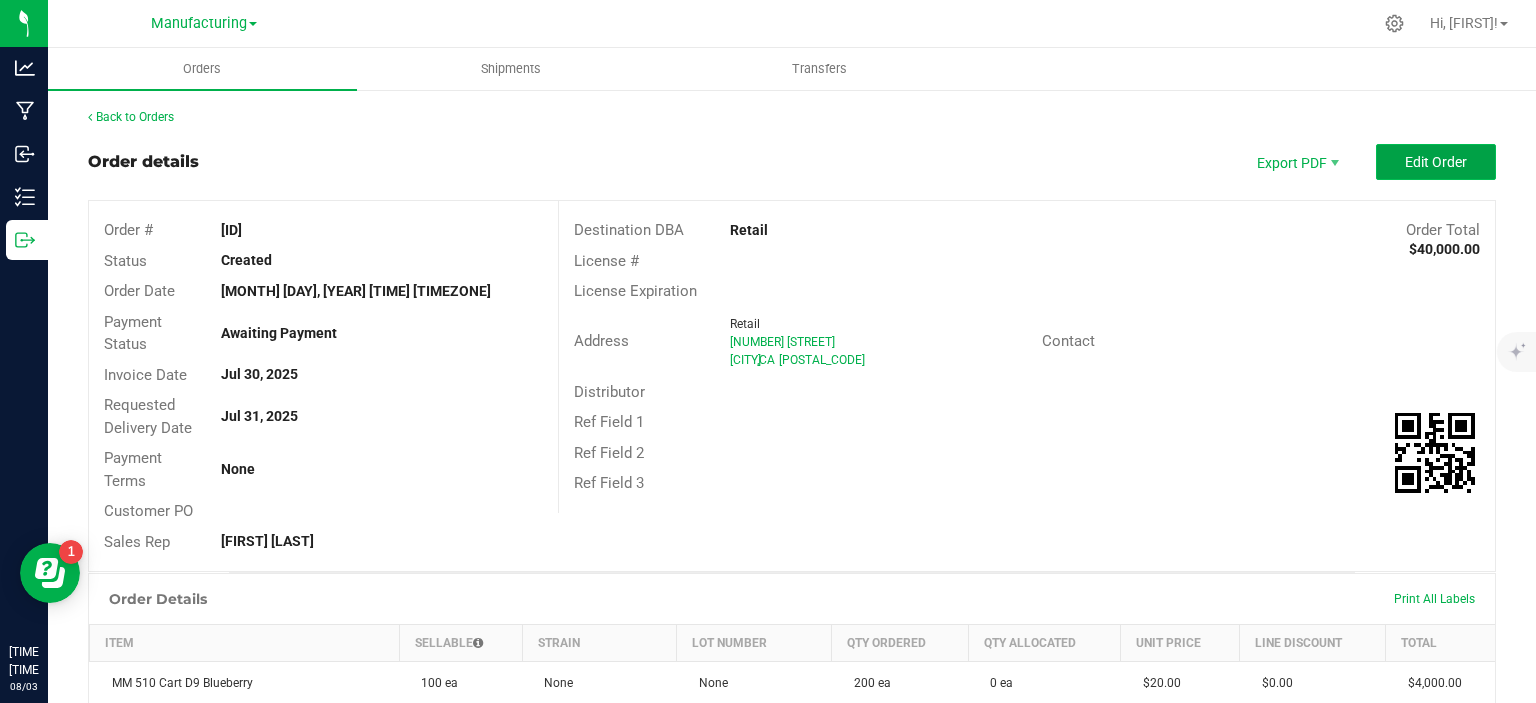click on "Edit Order" at bounding box center [1436, 162] 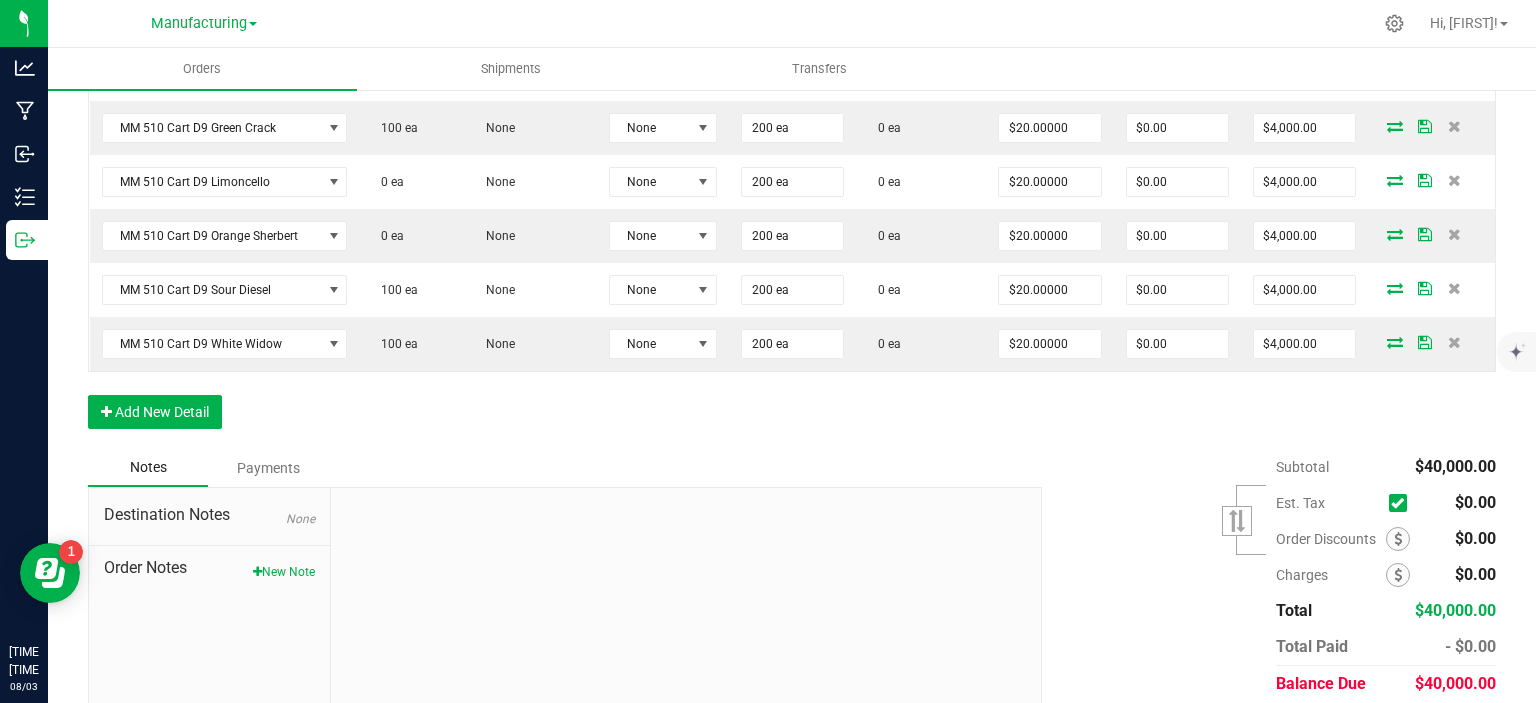 scroll, scrollTop: 938, scrollLeft: 0, axis: vertical 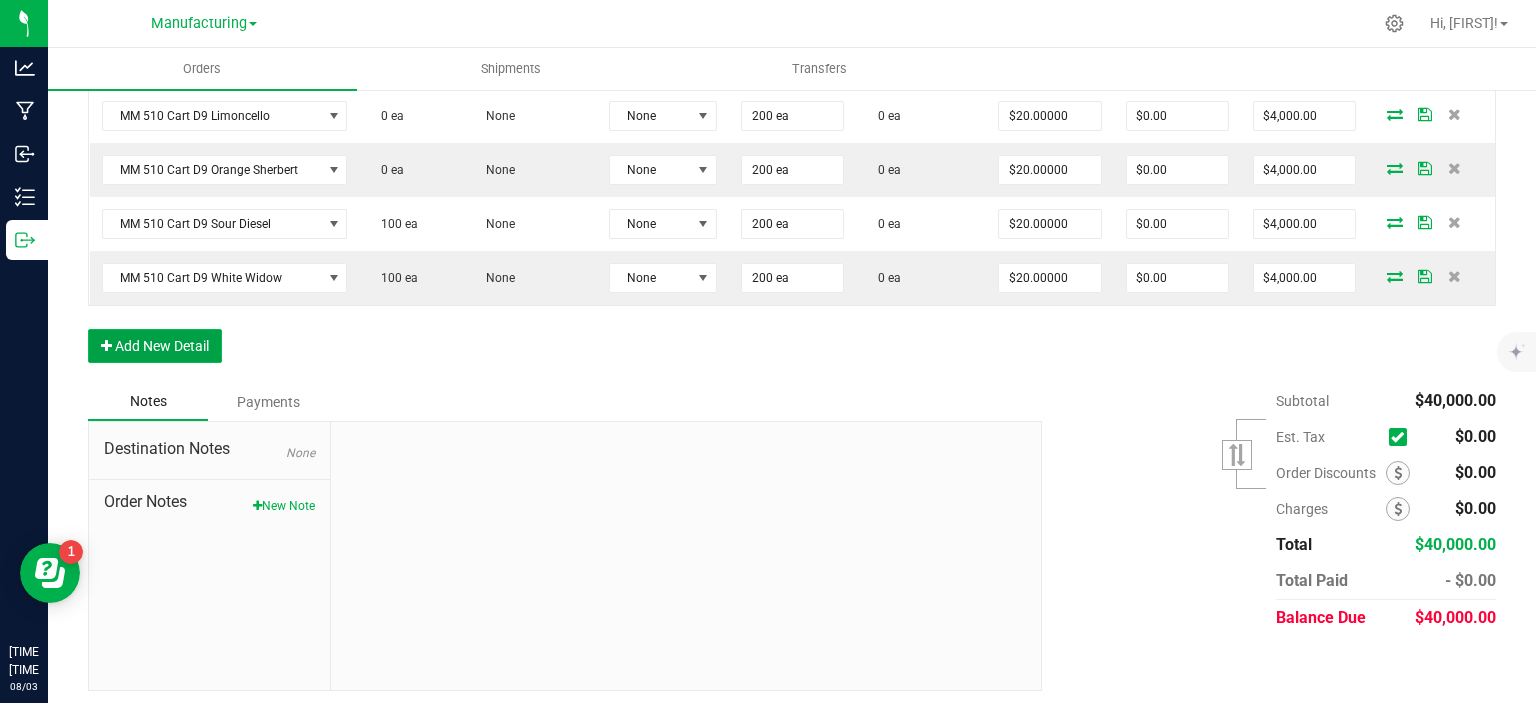 click on "Add New Detail" at bounding box center (155, 346) 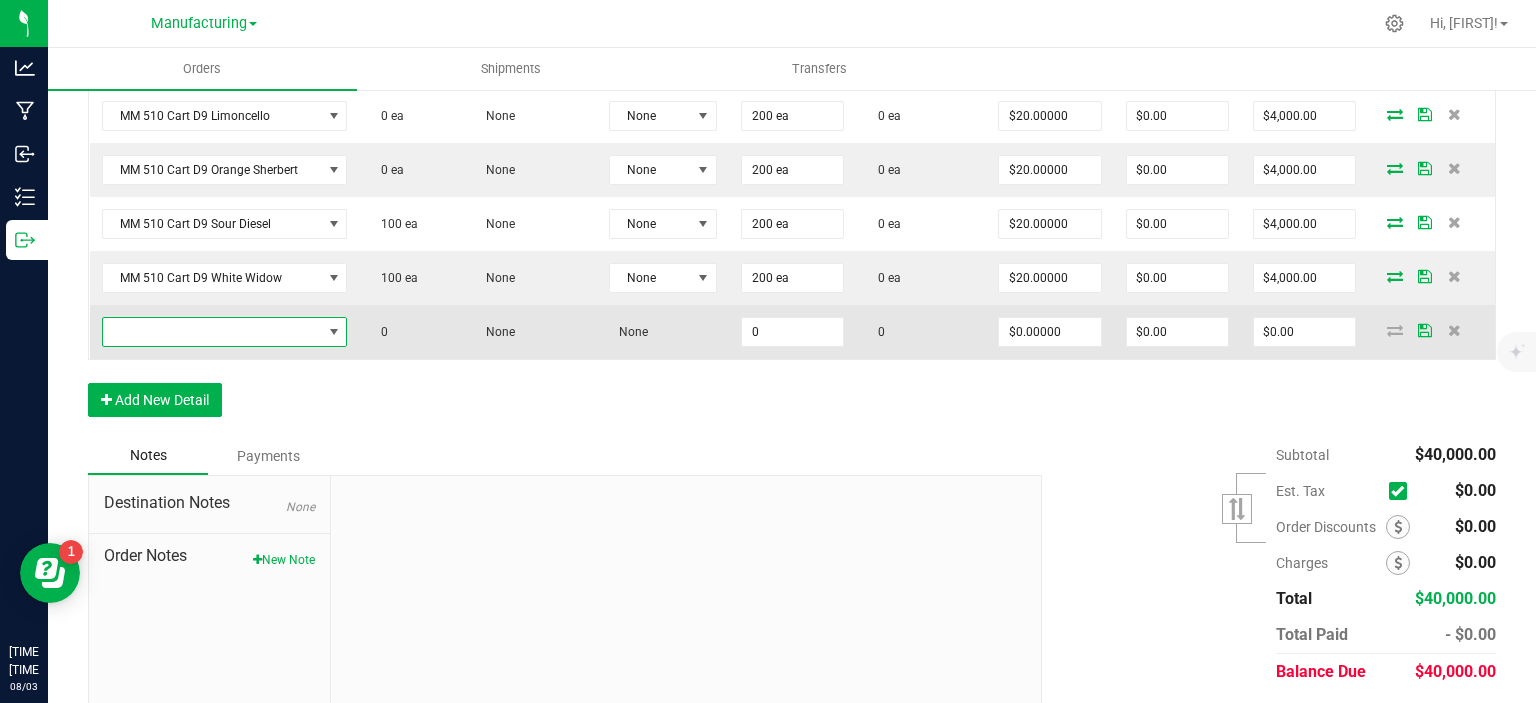 click at bounding box center (212, 332) 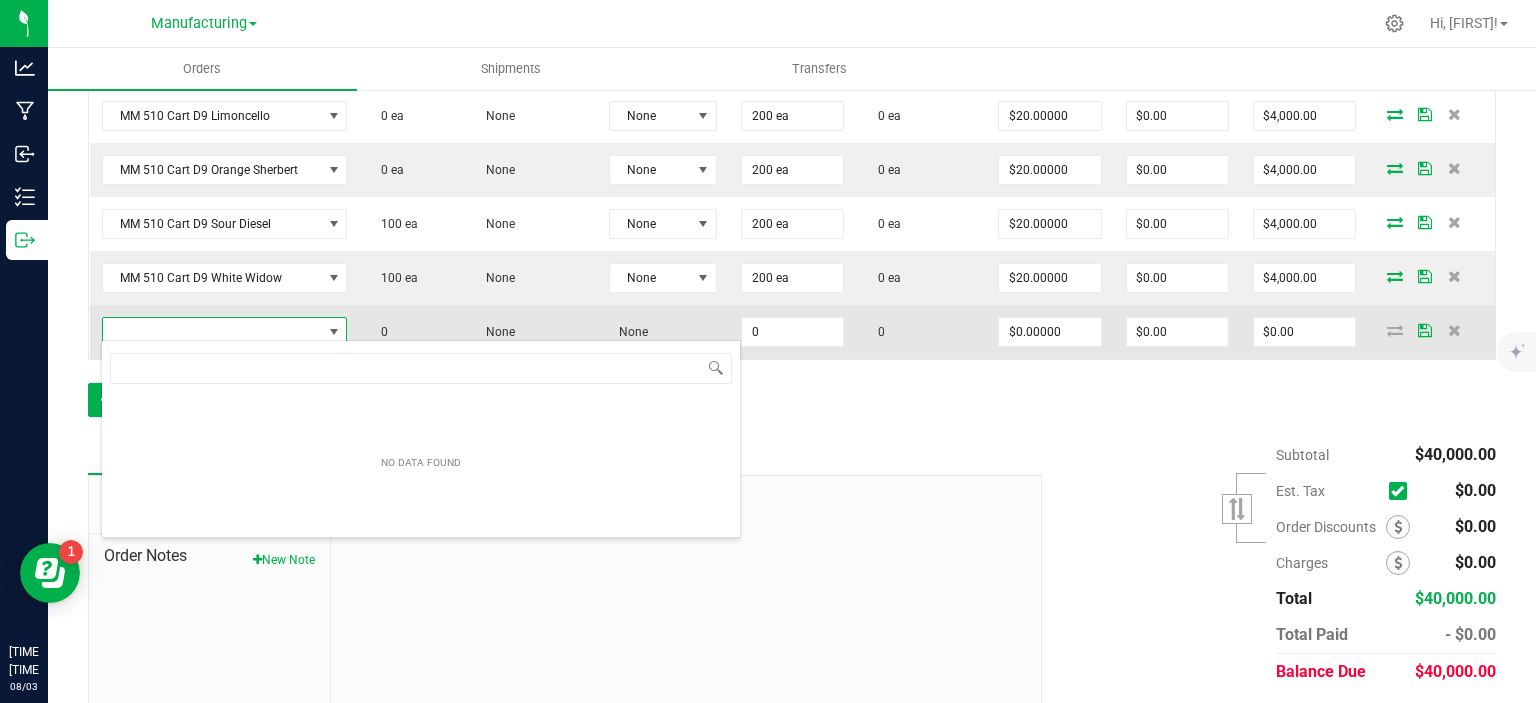 scroll, scrollTop: 99970, scrollLeft: 99759, axis: both 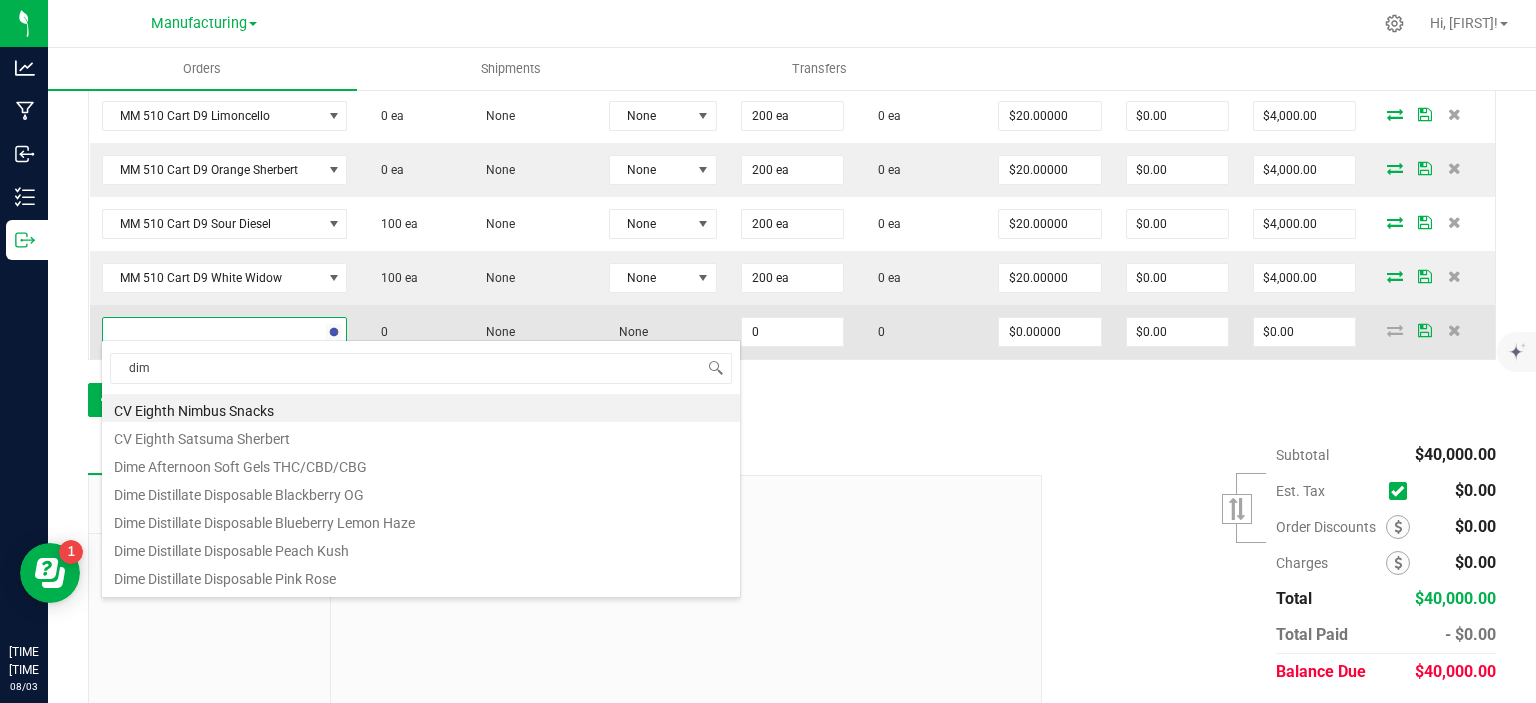 type on "dime" 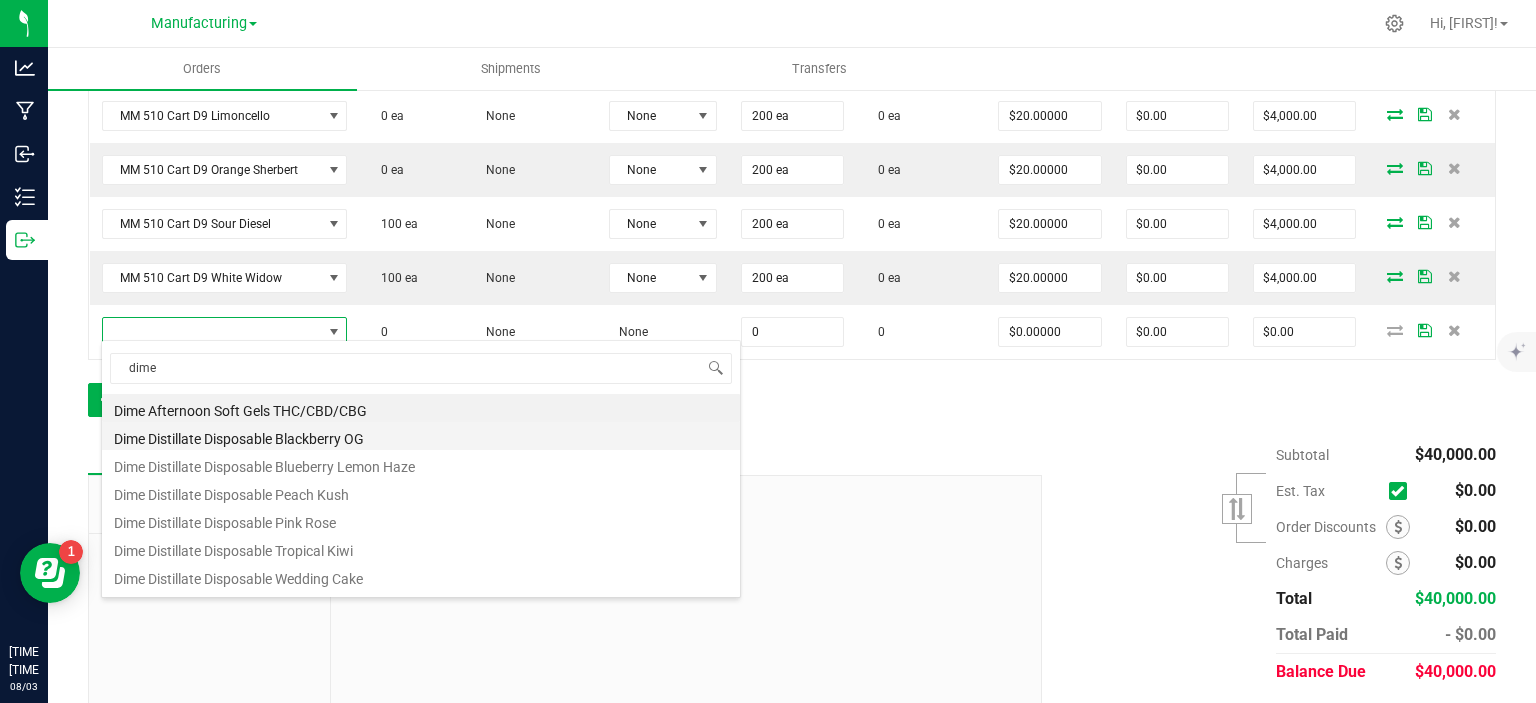 click on "Dime Distillate Disposable Blackberry OG" at bounding box center (421, 436) 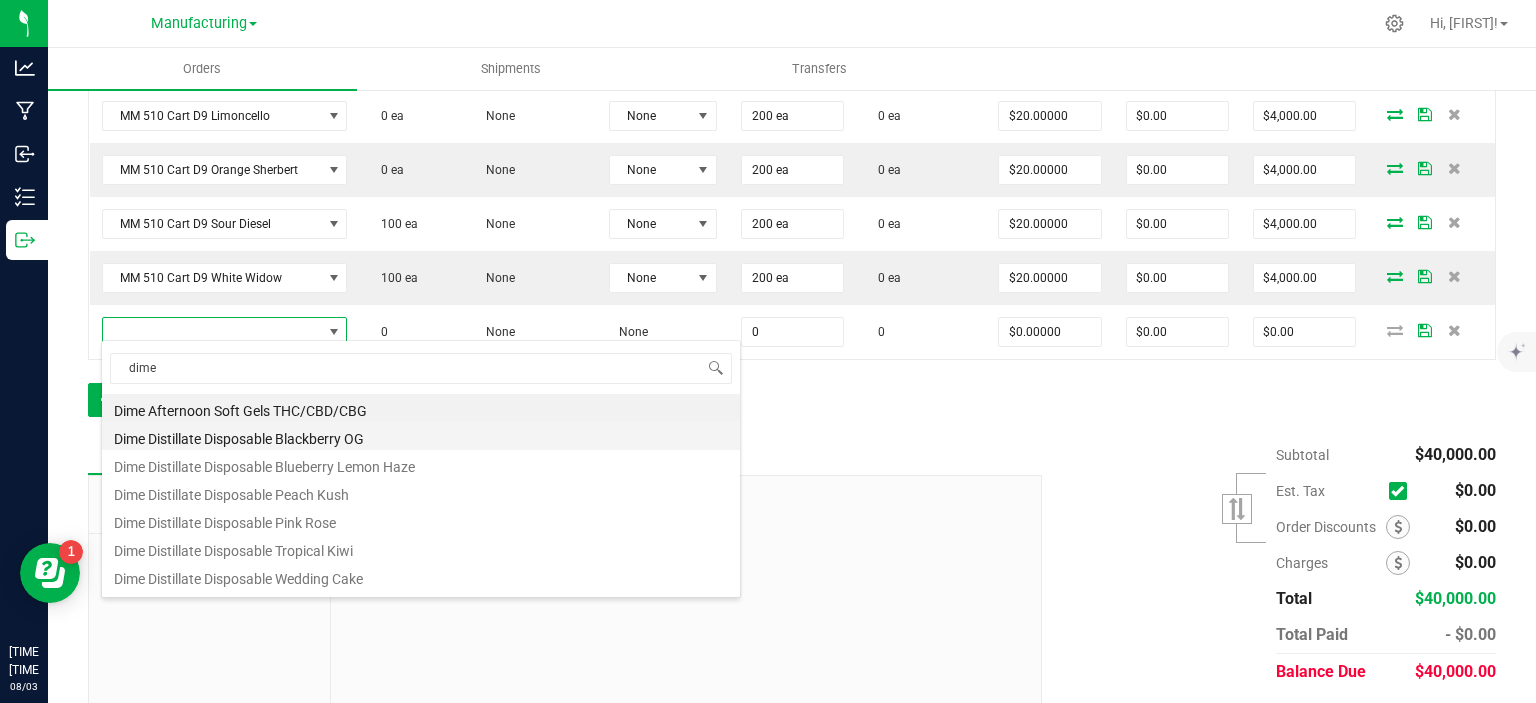 type on "0 ea" 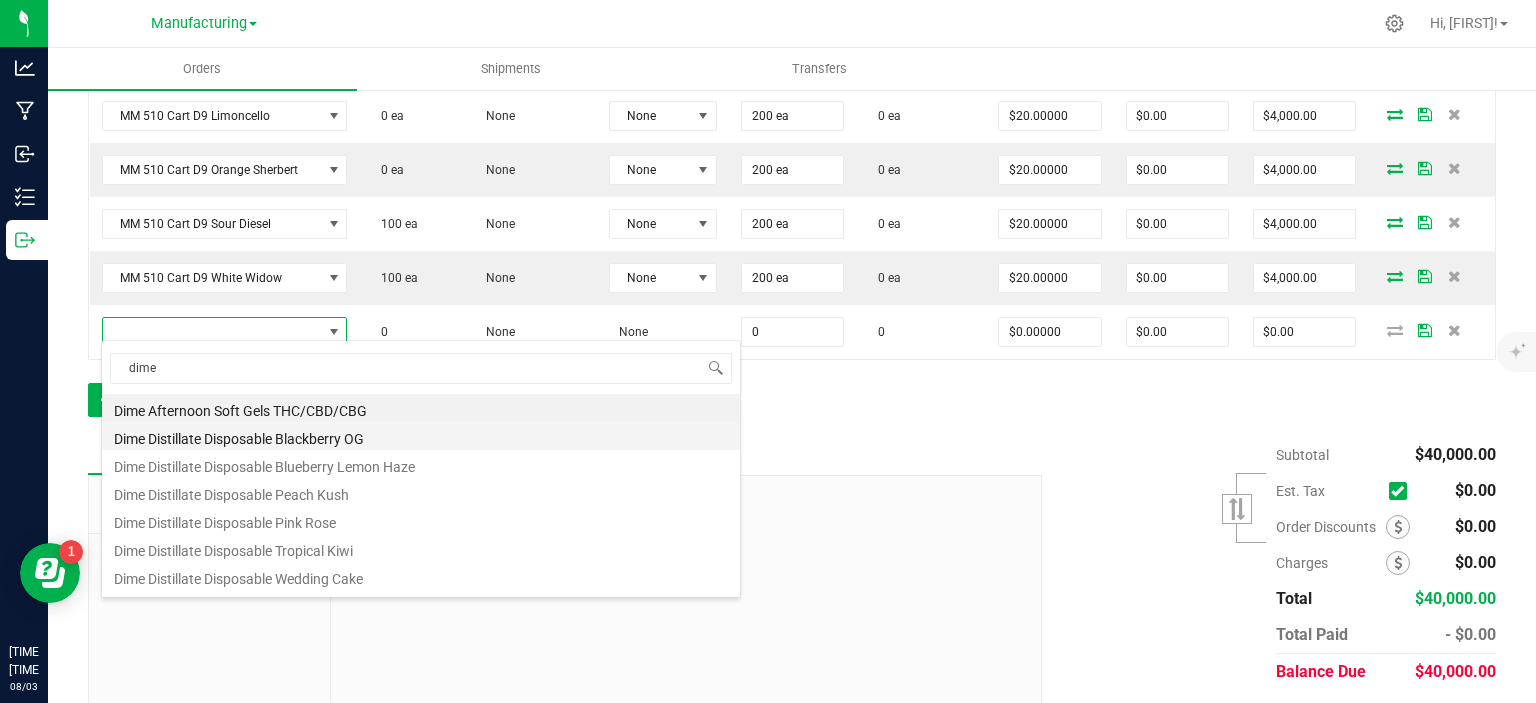 type on "$45.00000" 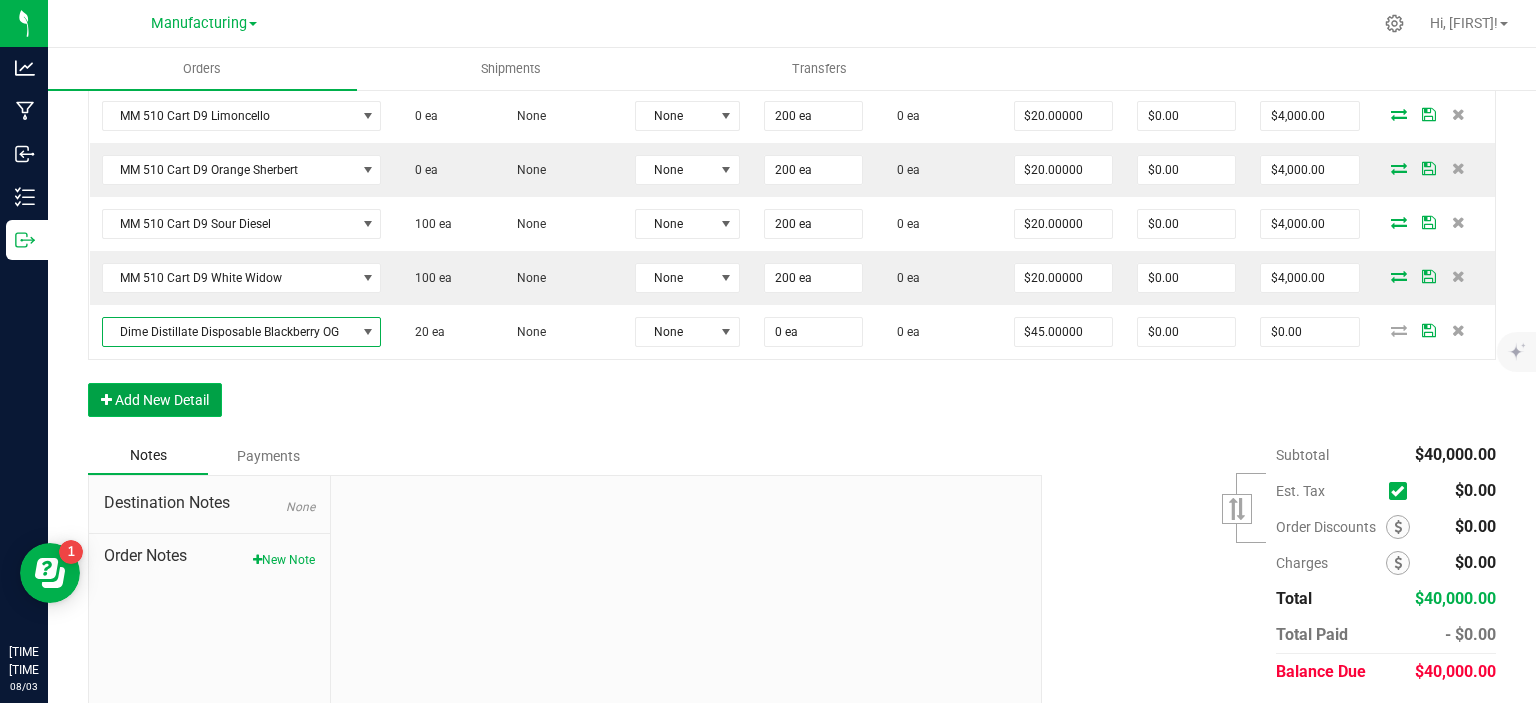 click on "Add New Detail" at bounding box center (155, 400) 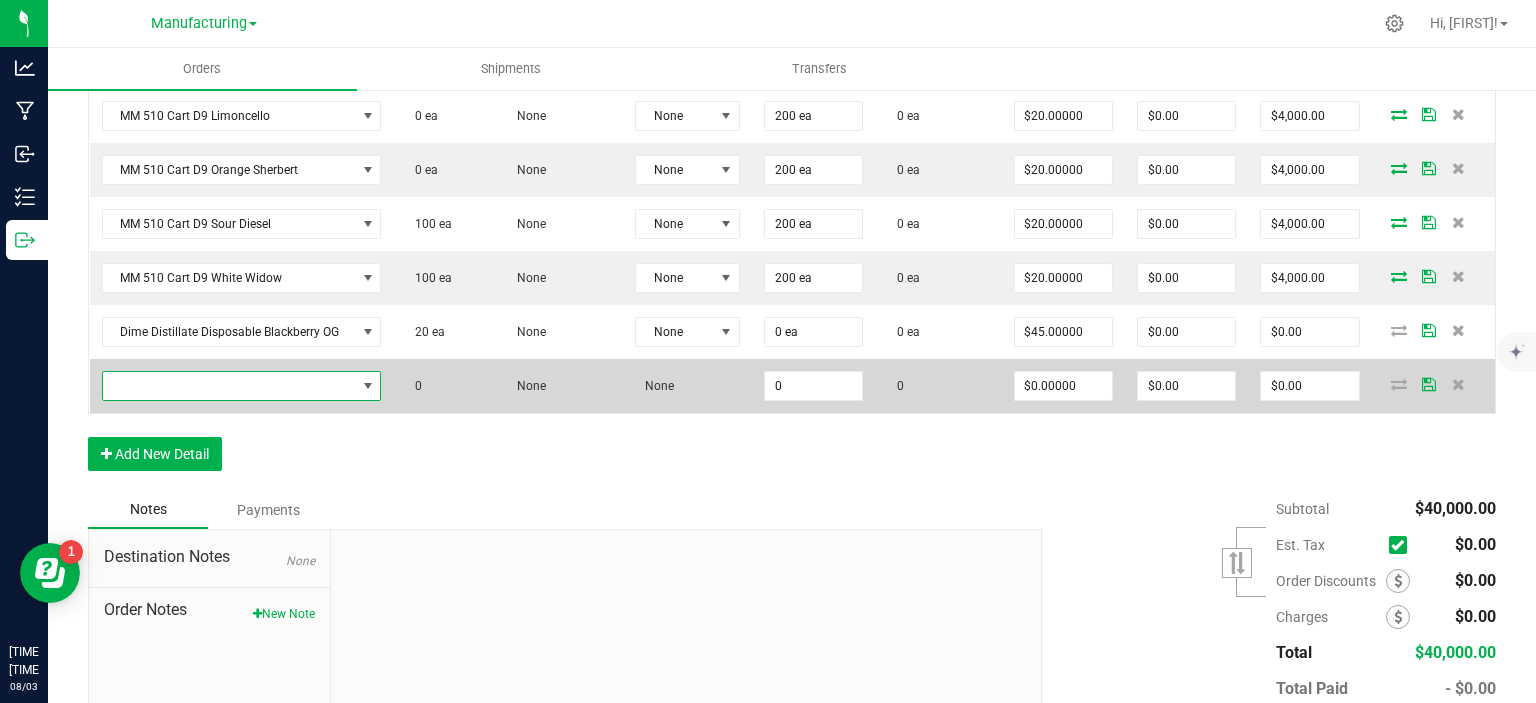 click at bounding box center (242, 386) 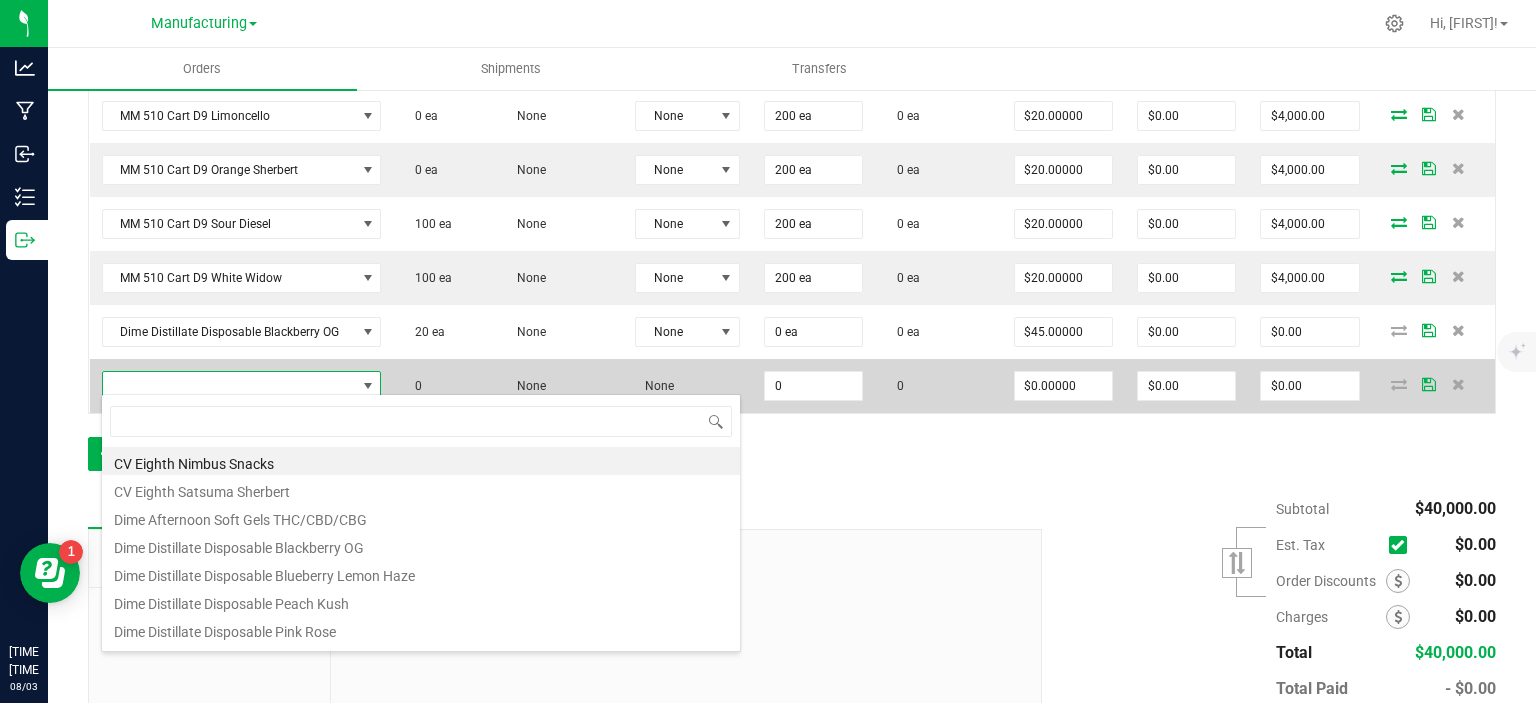 scroll, scrollTop: 99970, scrollLeft: 99722, axis: both 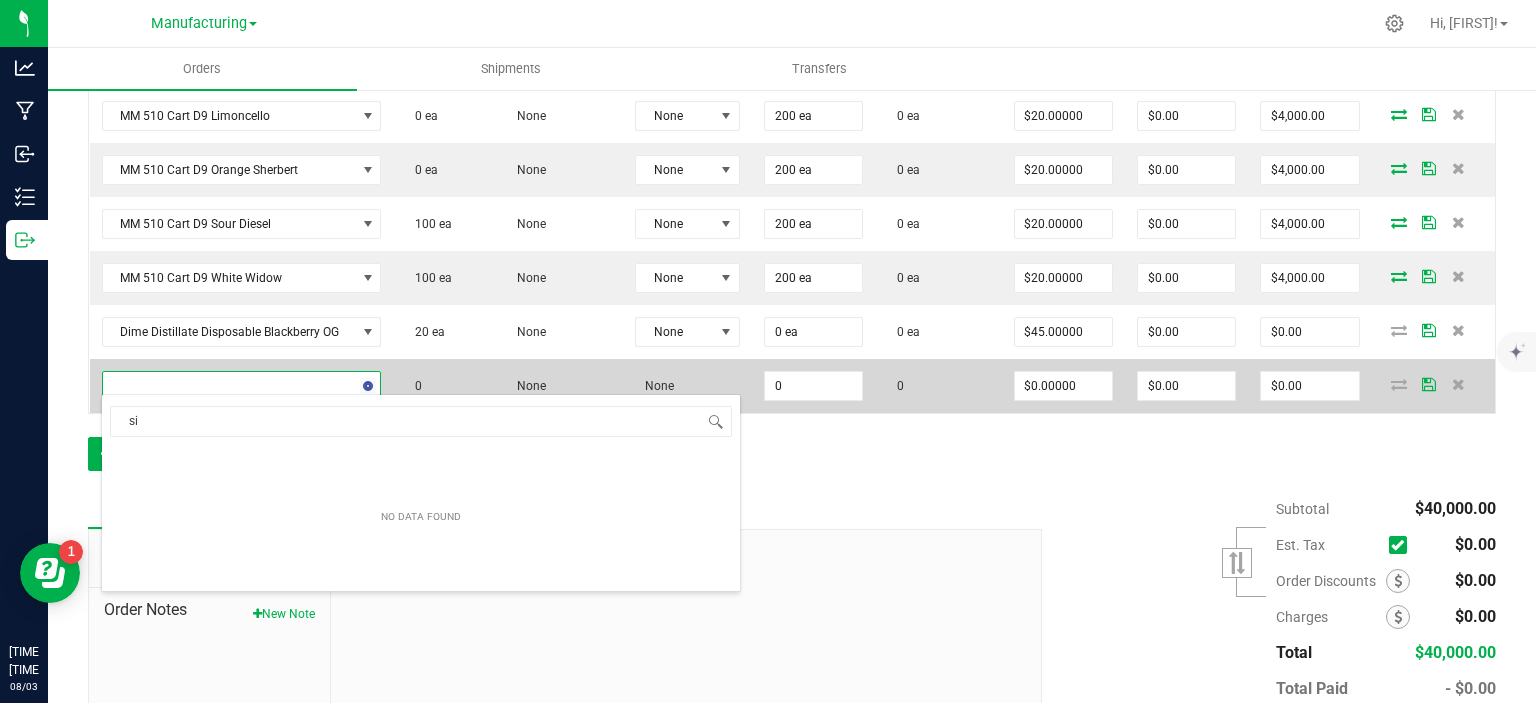 type on "s" 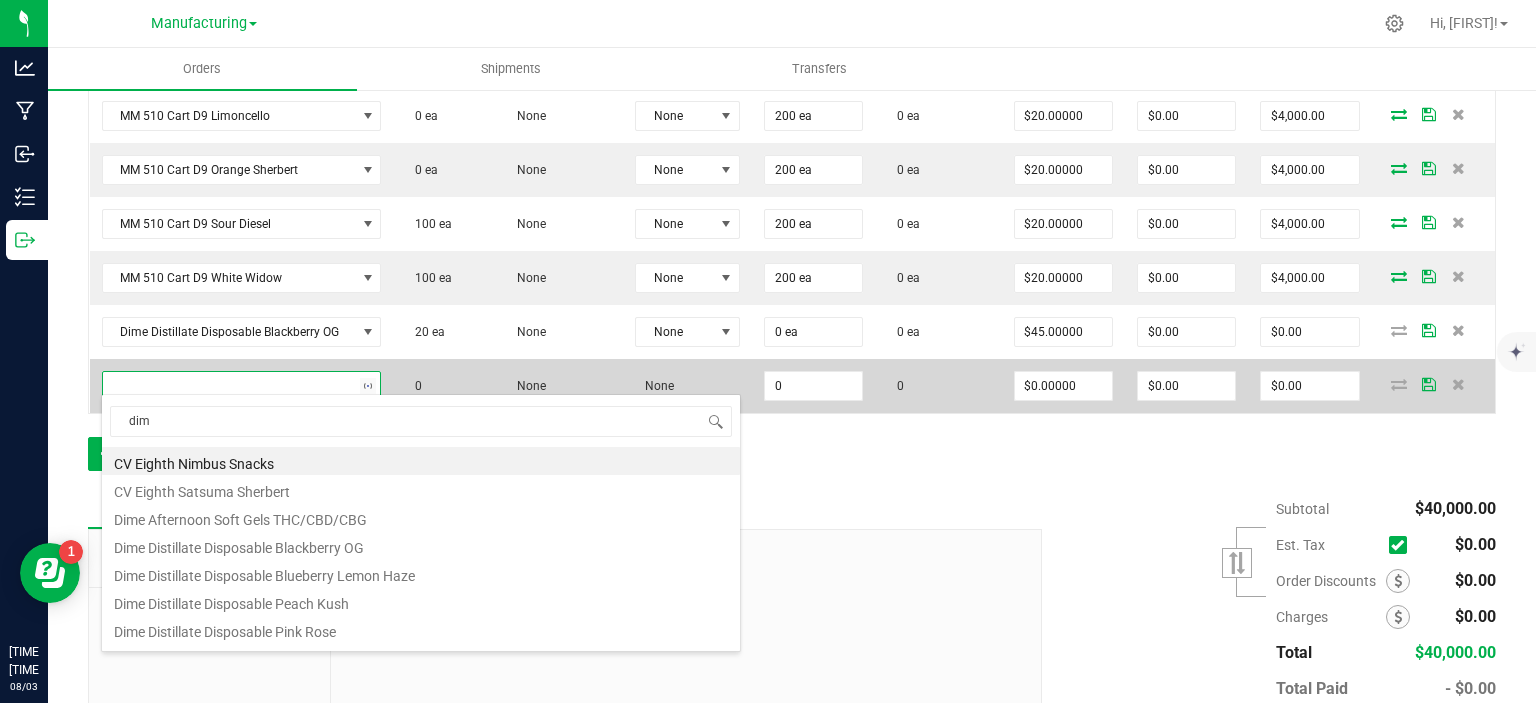 type on "dime" 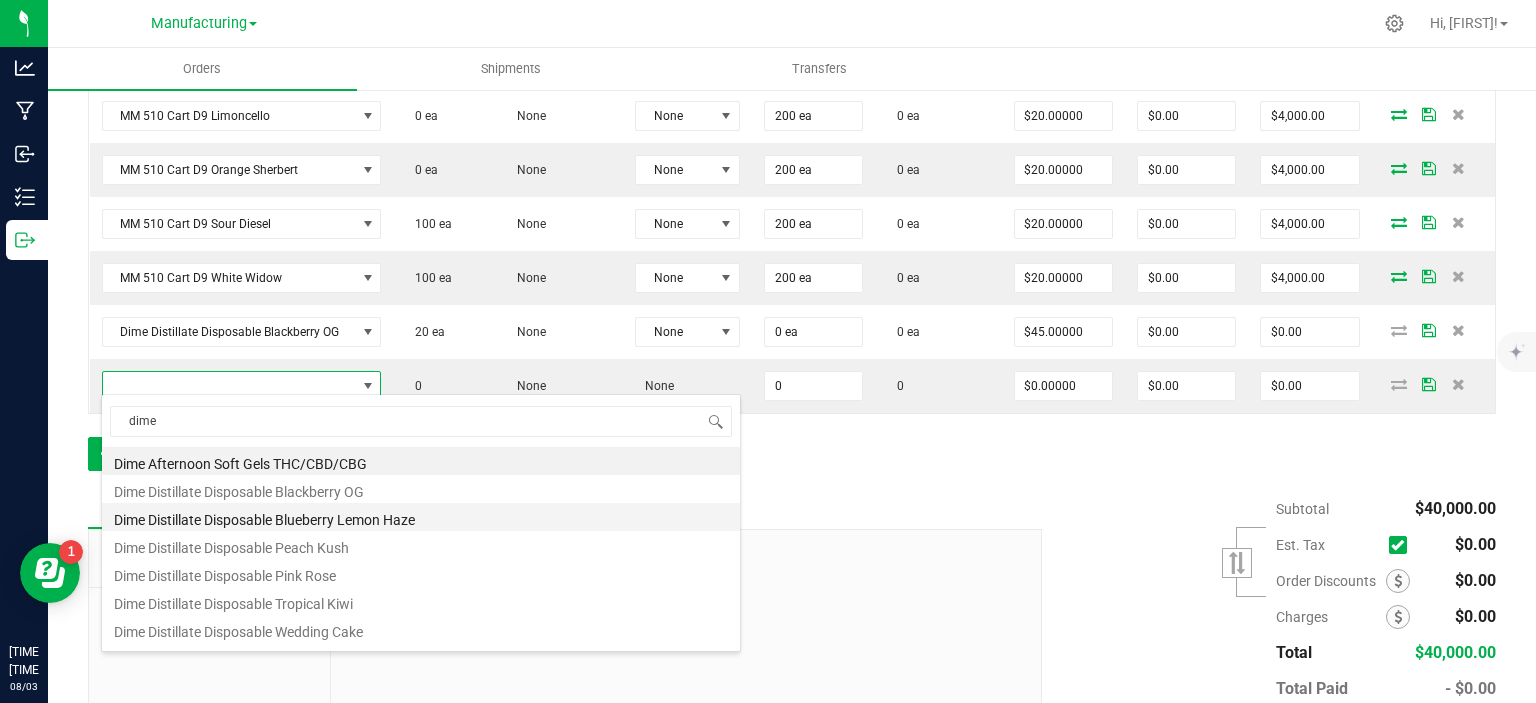 click on "Dime Distillate Disposable Blueberry Lemon Haze" at bounding box center (421, 517) 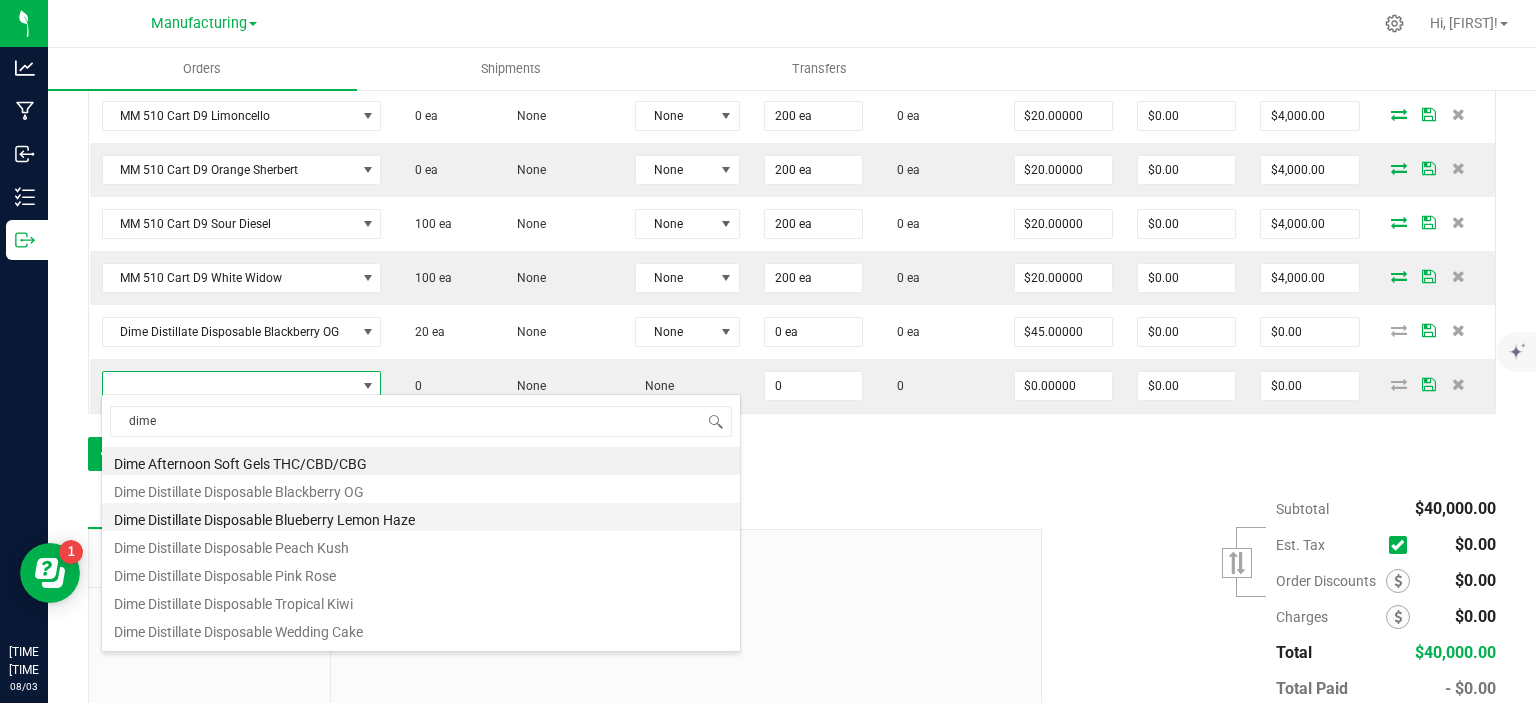 type on "0 ea" 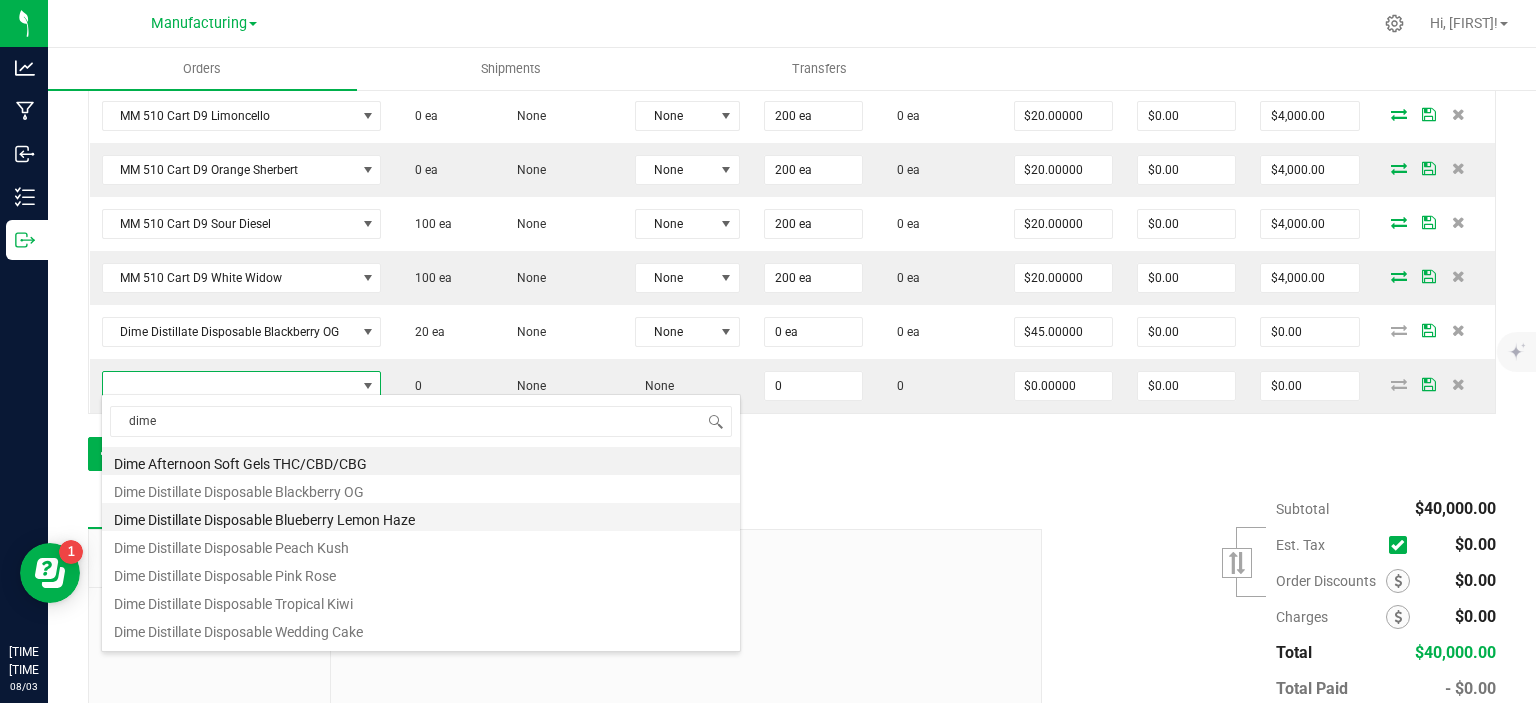 type on "$44.00000" 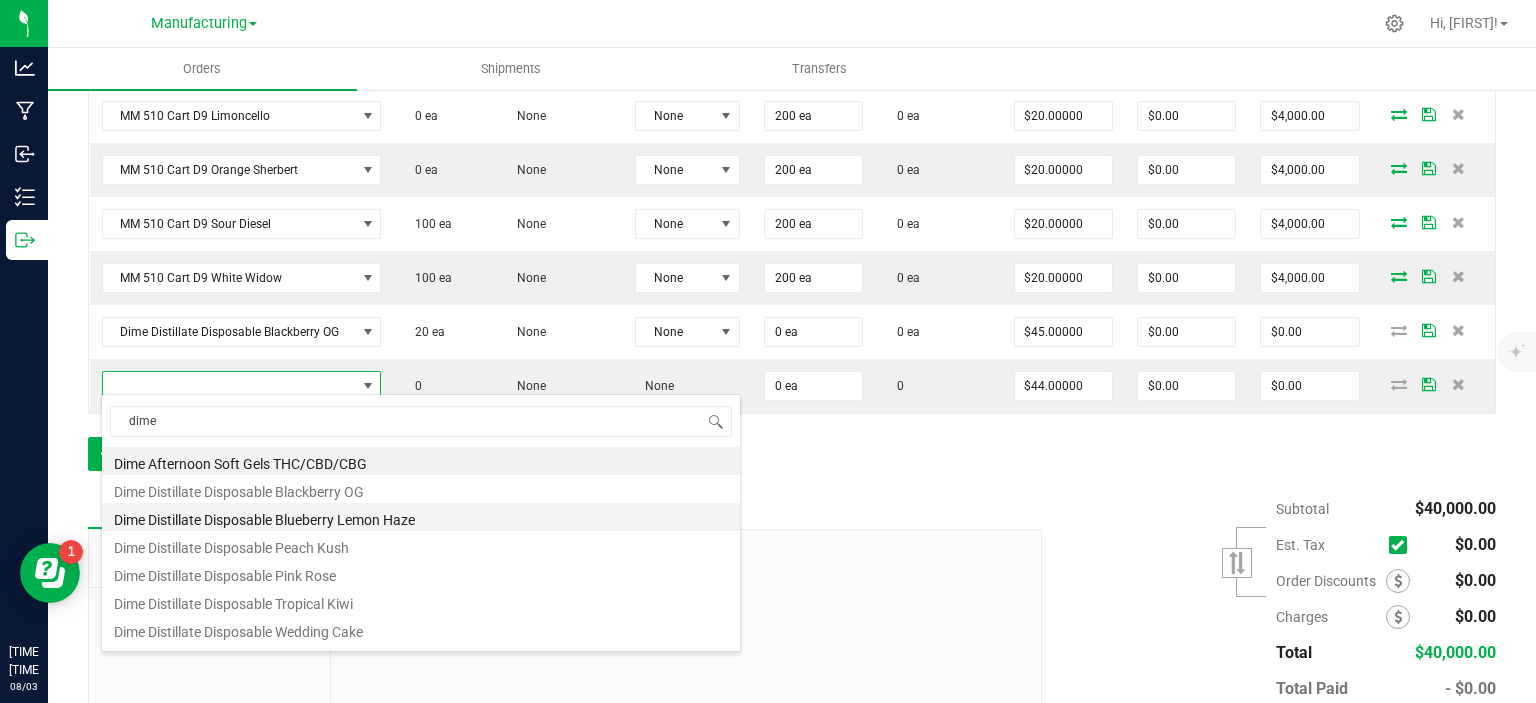 scroll, scrollTop: 954, scrollLeft: 0, axis: vertical 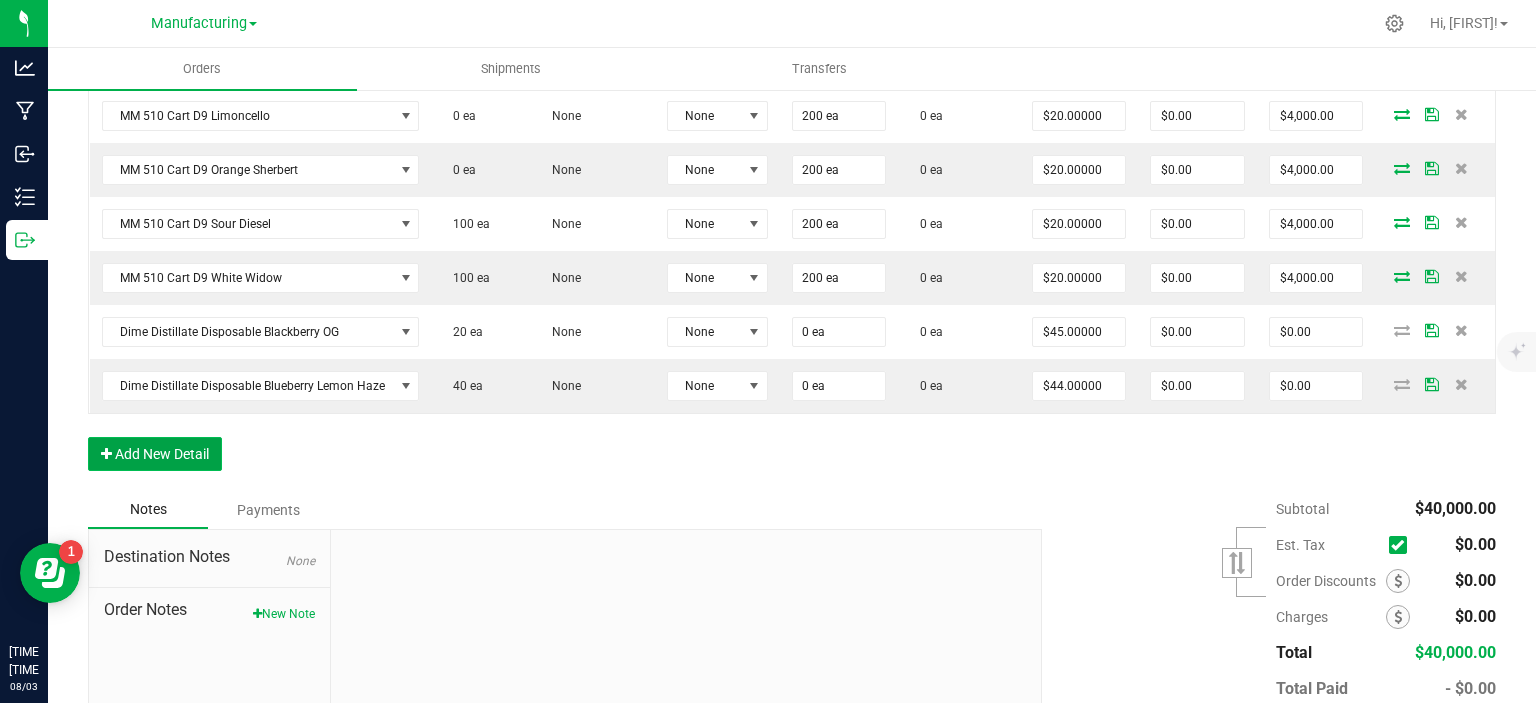 click on "Add New Detail" at bounding box center (155, 454) 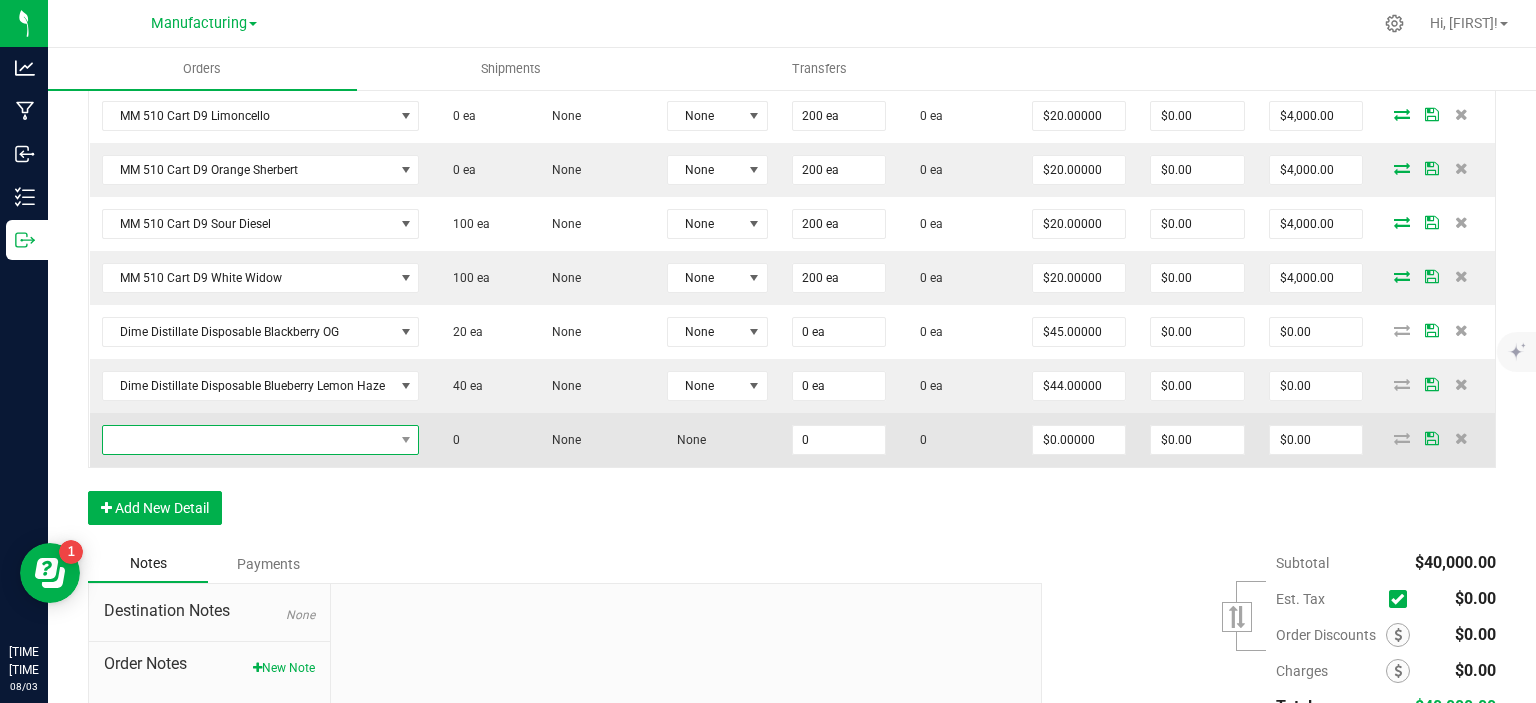 click at bounding box center [248, 440] 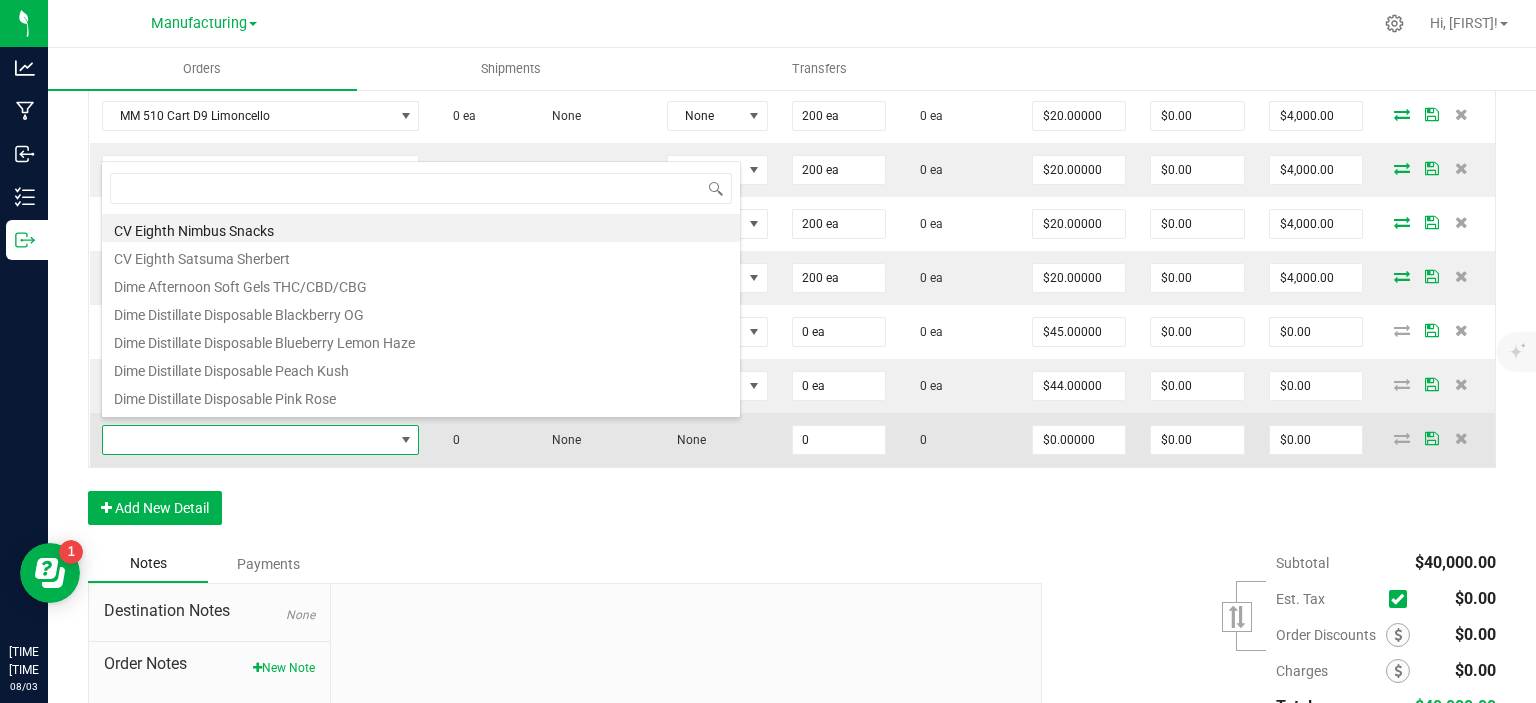 scroll, scrollTop: 99970, scrollLeft: 99682, axis: both 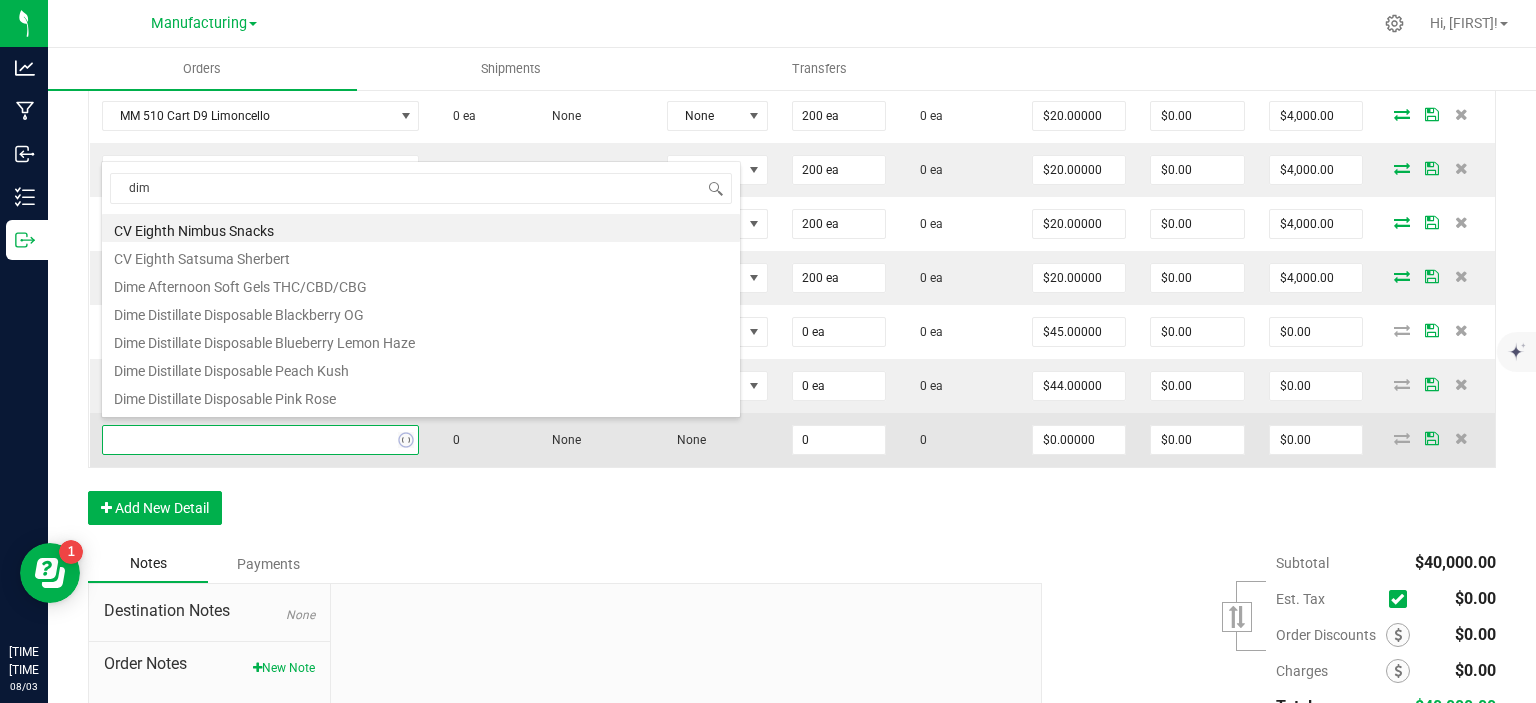 type on "dime" 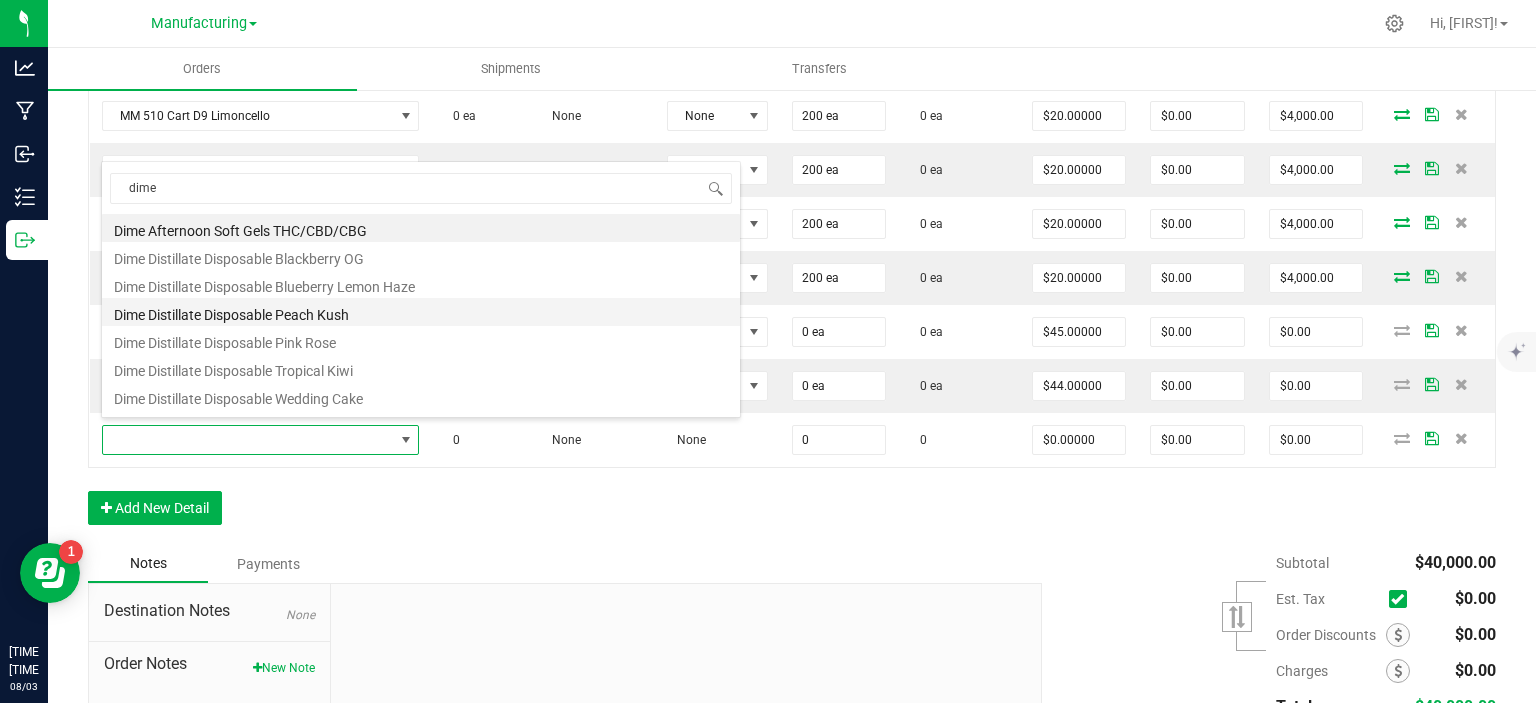 click on "Dime Distillate Disposable Peach Kush" at bounding box center (421, 312) 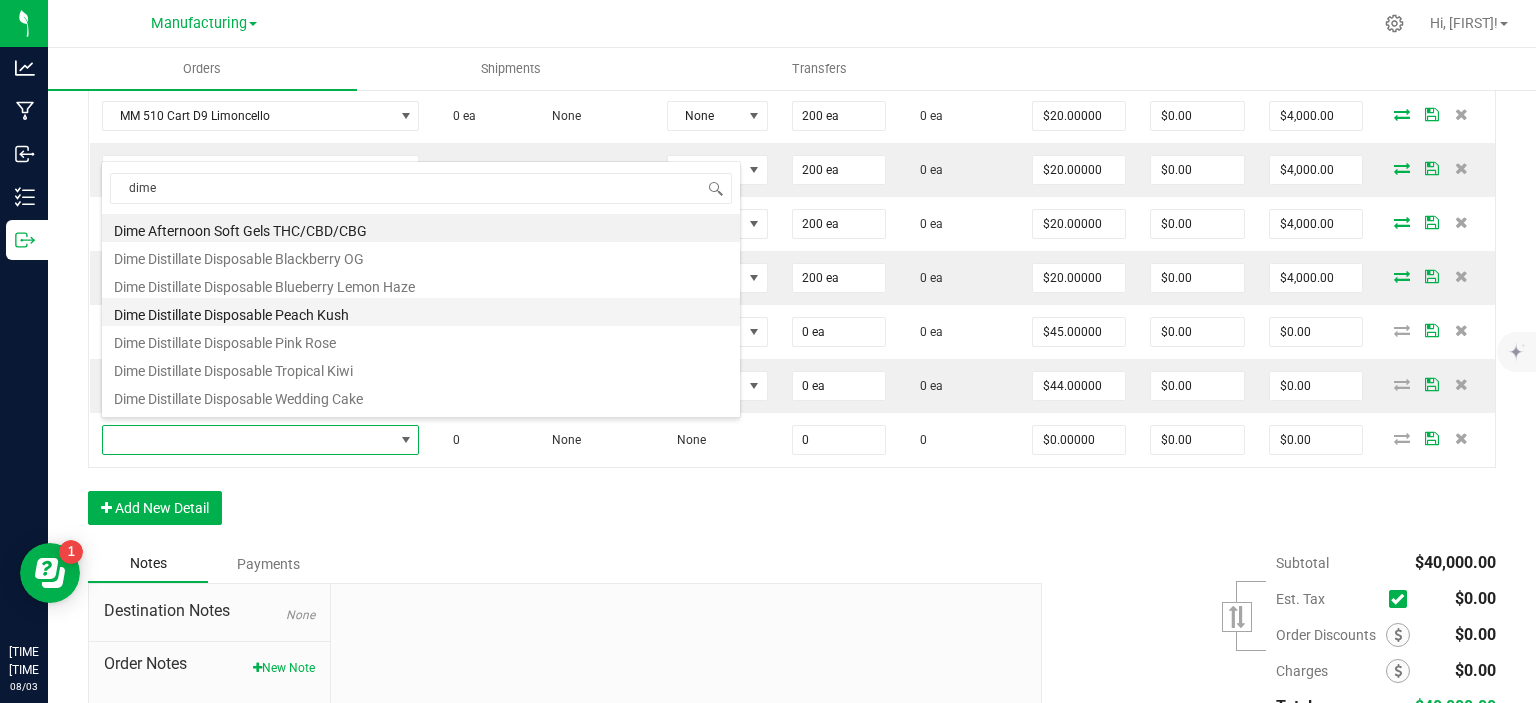 type on "0 ea" 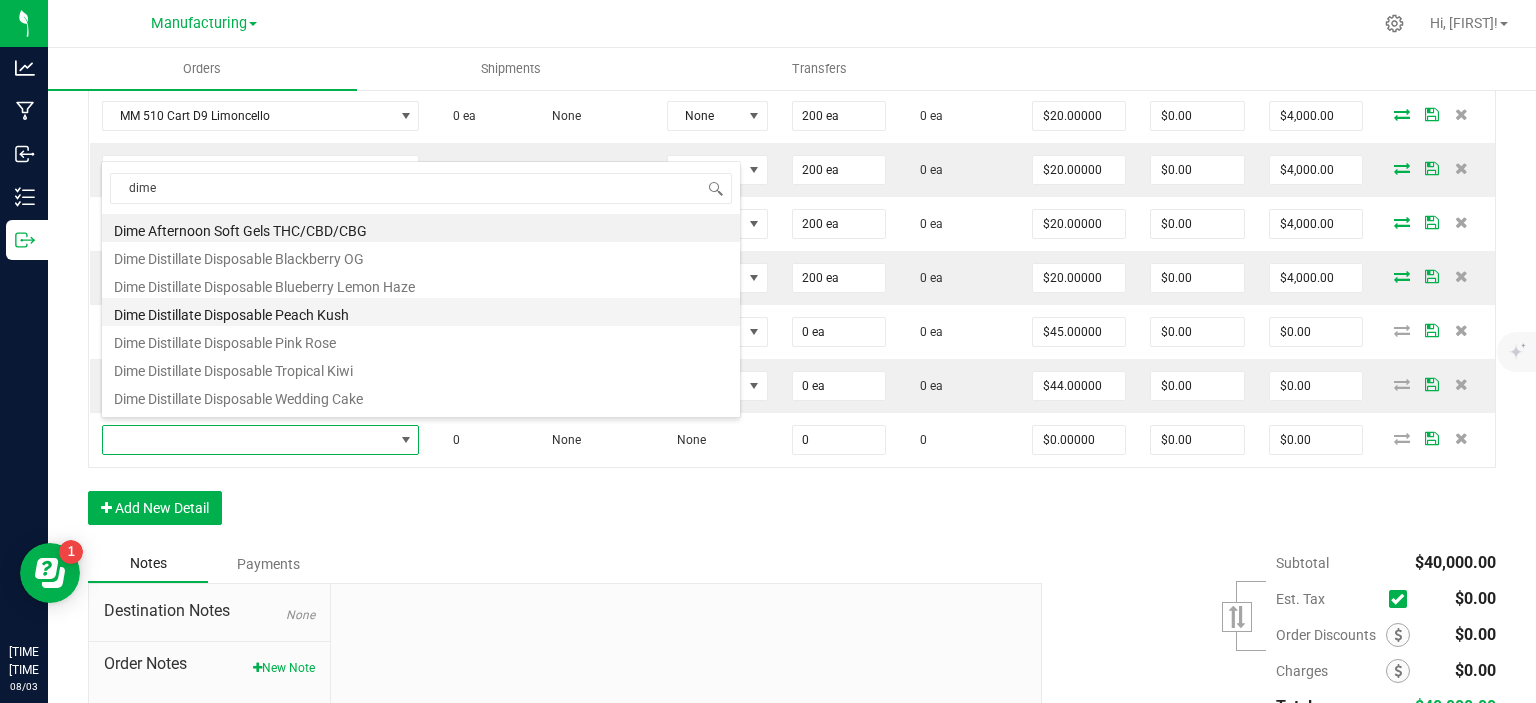 type on "$45.00000" 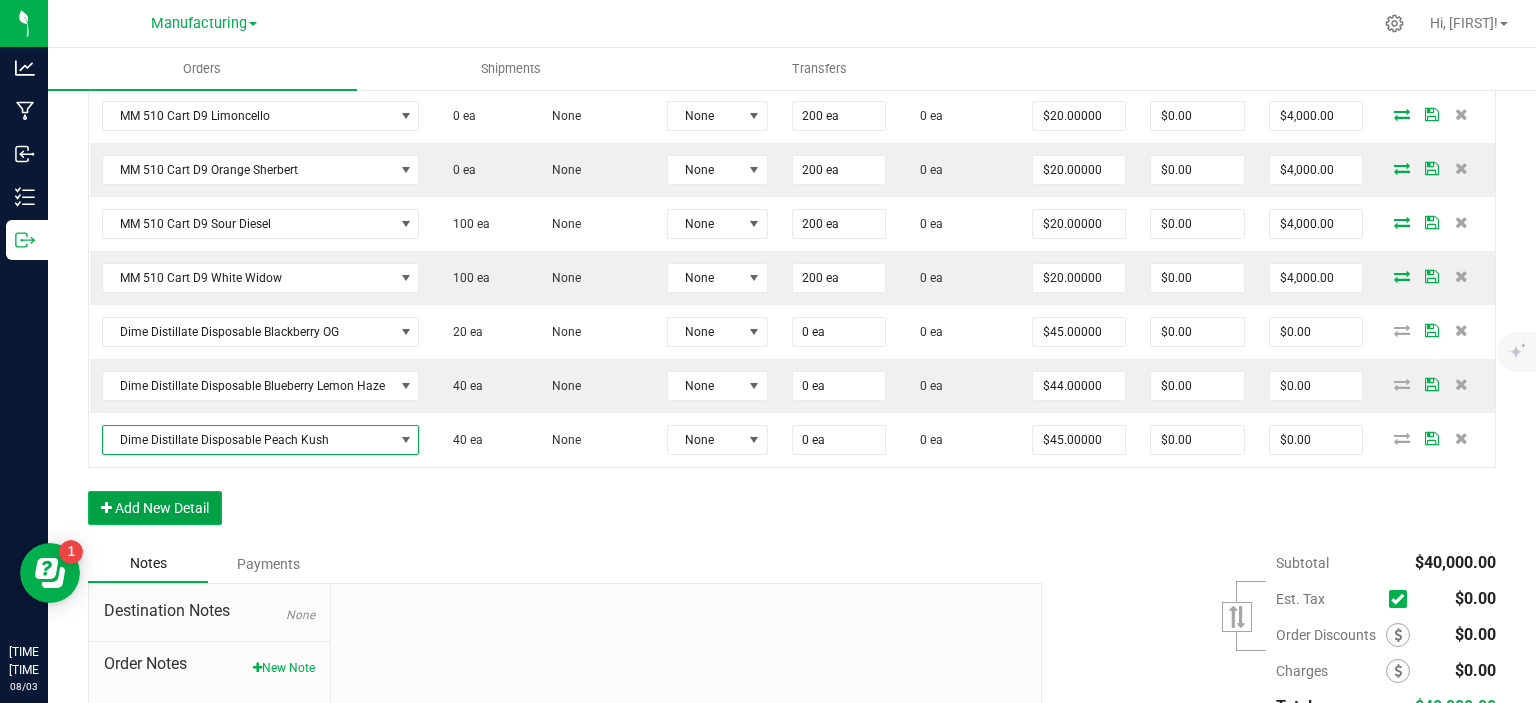 click on "Add New Detail" at bounding box center (155, 508) 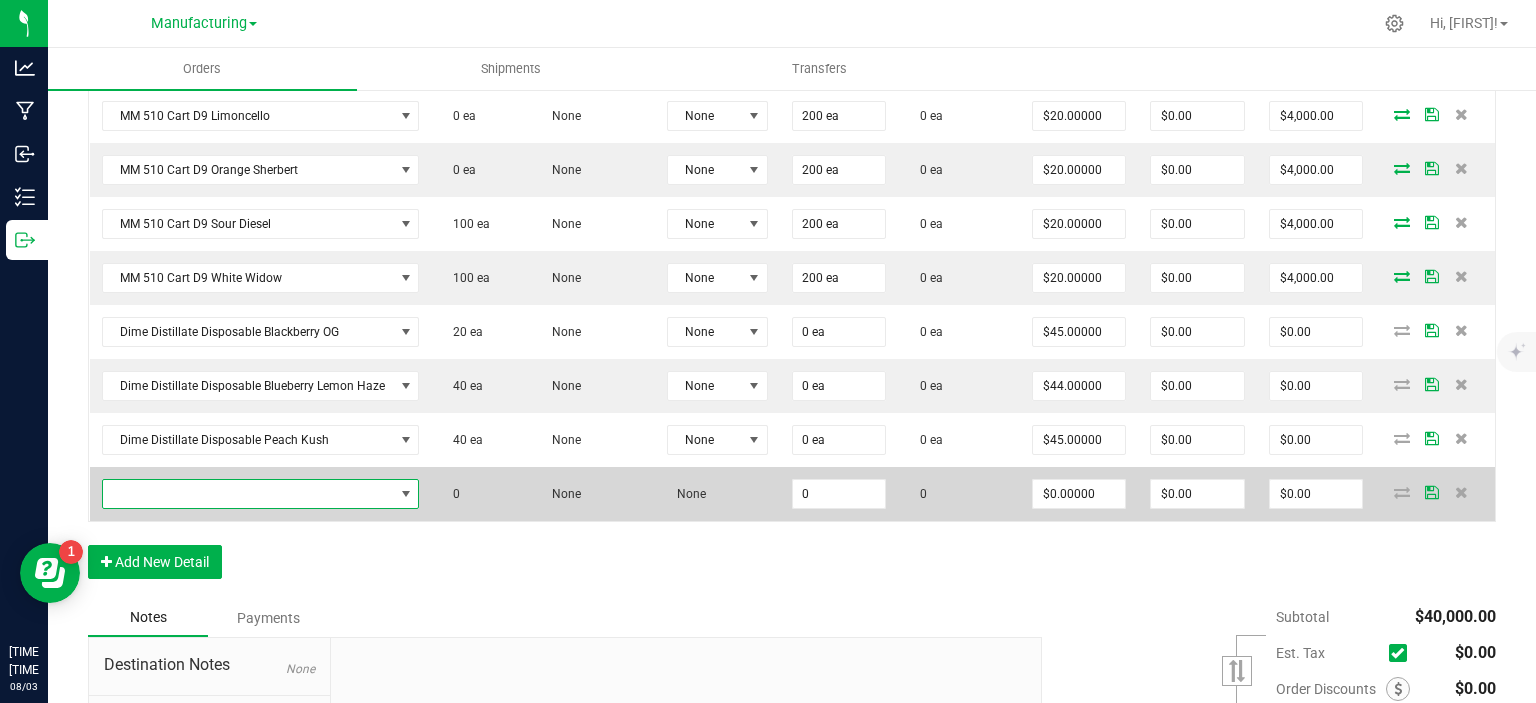 click at bounding box center [248, 494] 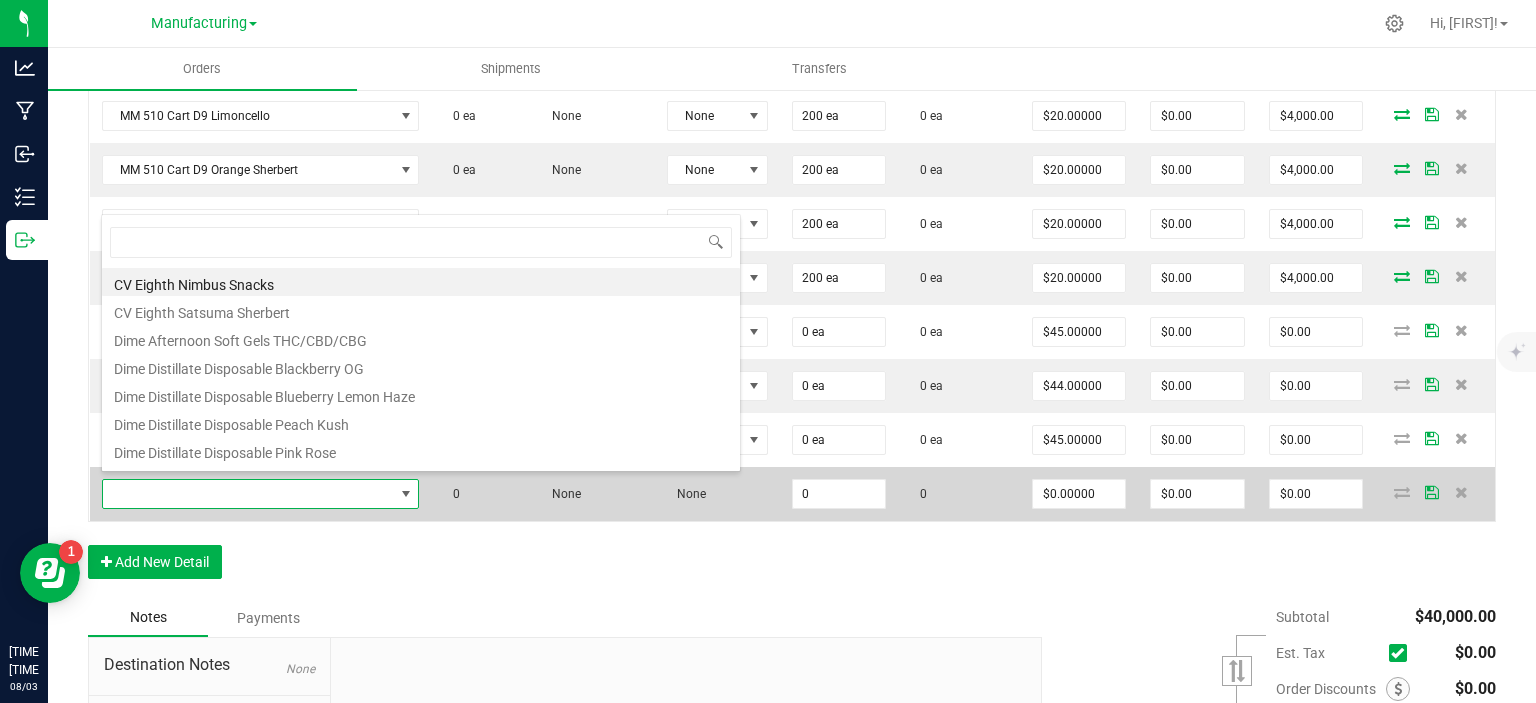 scroll, scrollTop: 99970, scrollLeft: 99682, axis: both 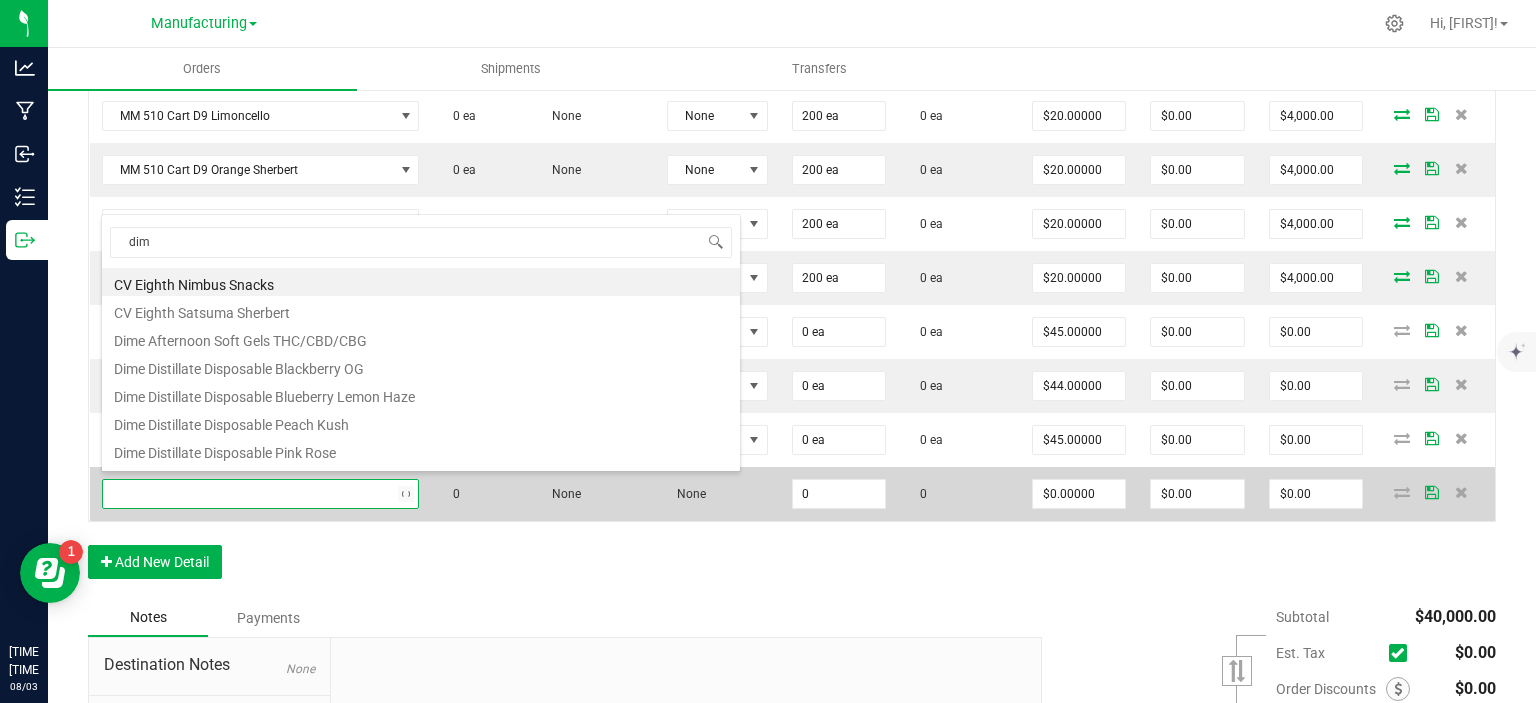 type on "dime" 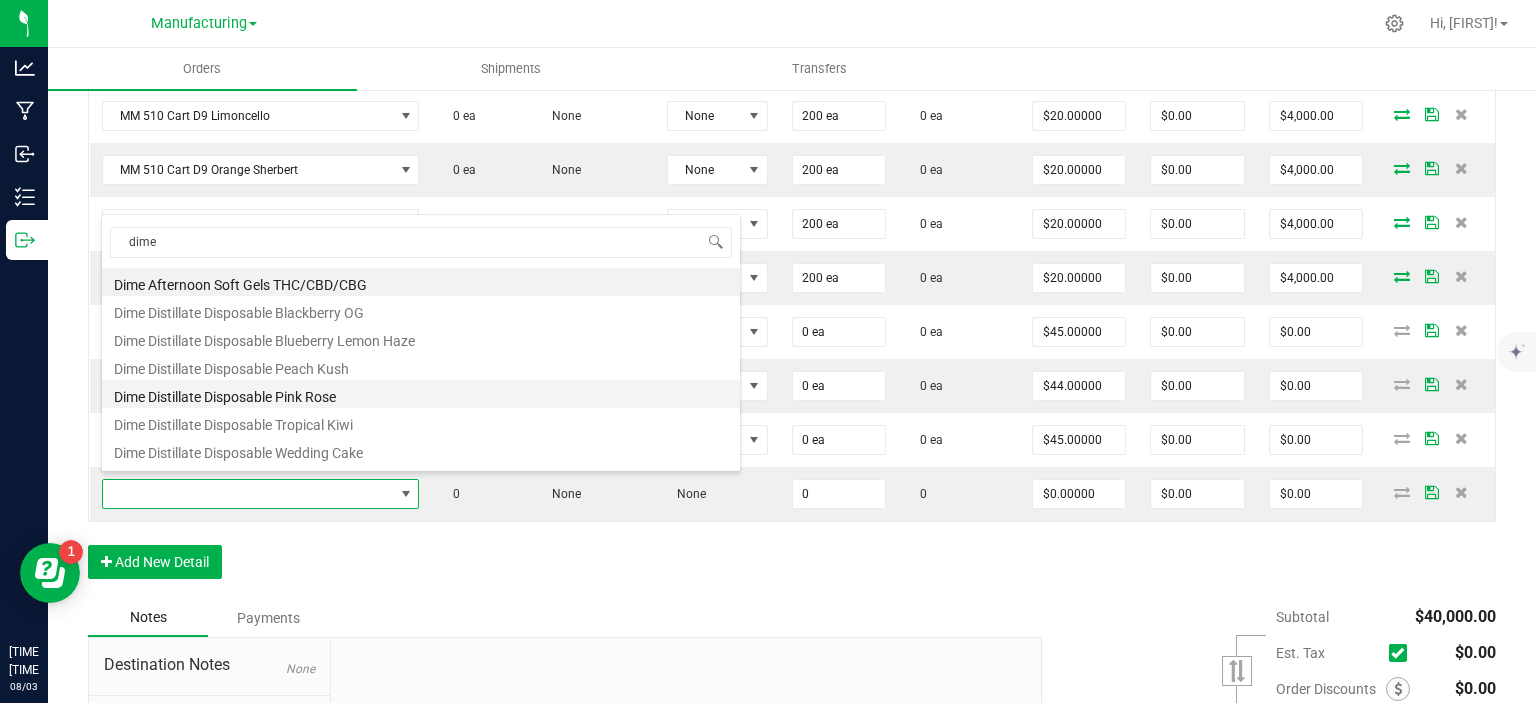 click on "Dime Distillate Disposable Pink Rose" at bounding box center [421, 394] 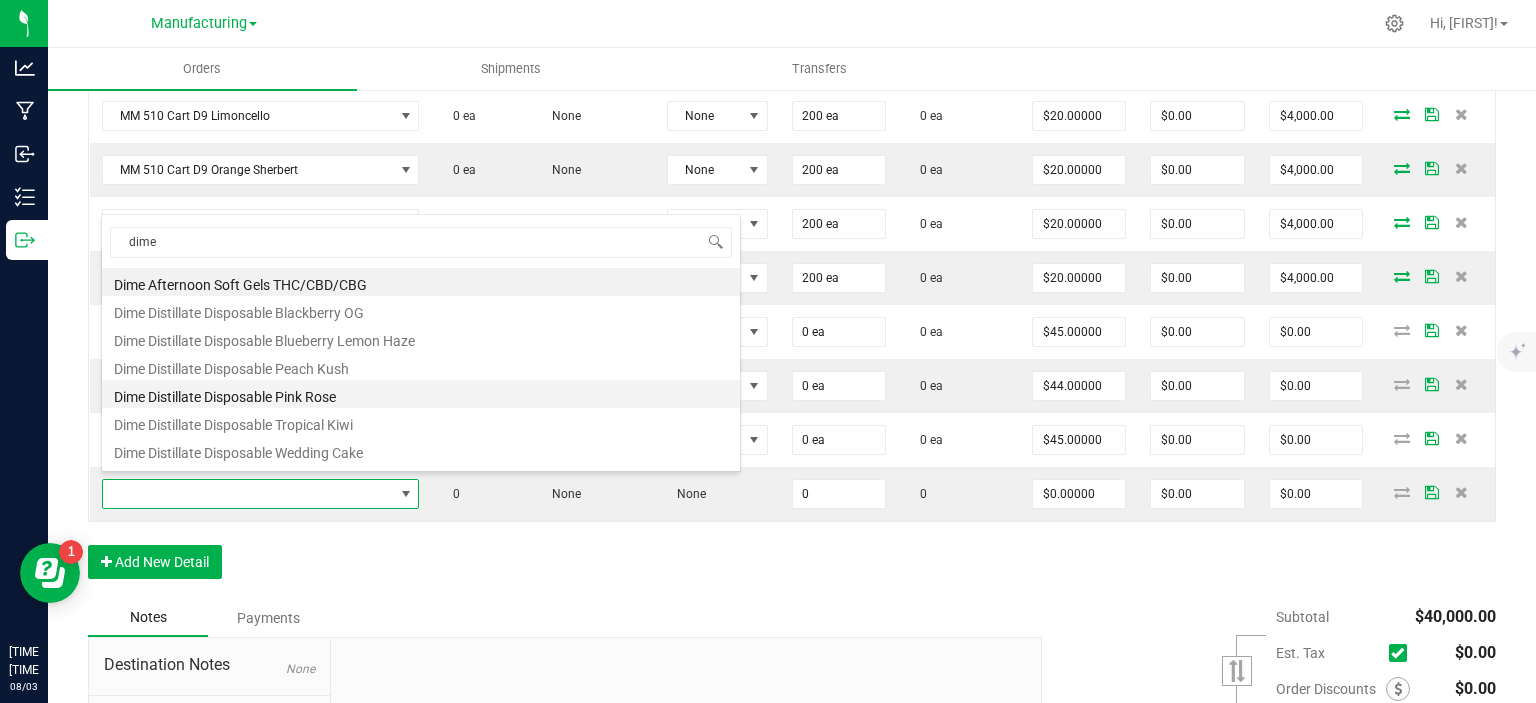 type on "0 ea" 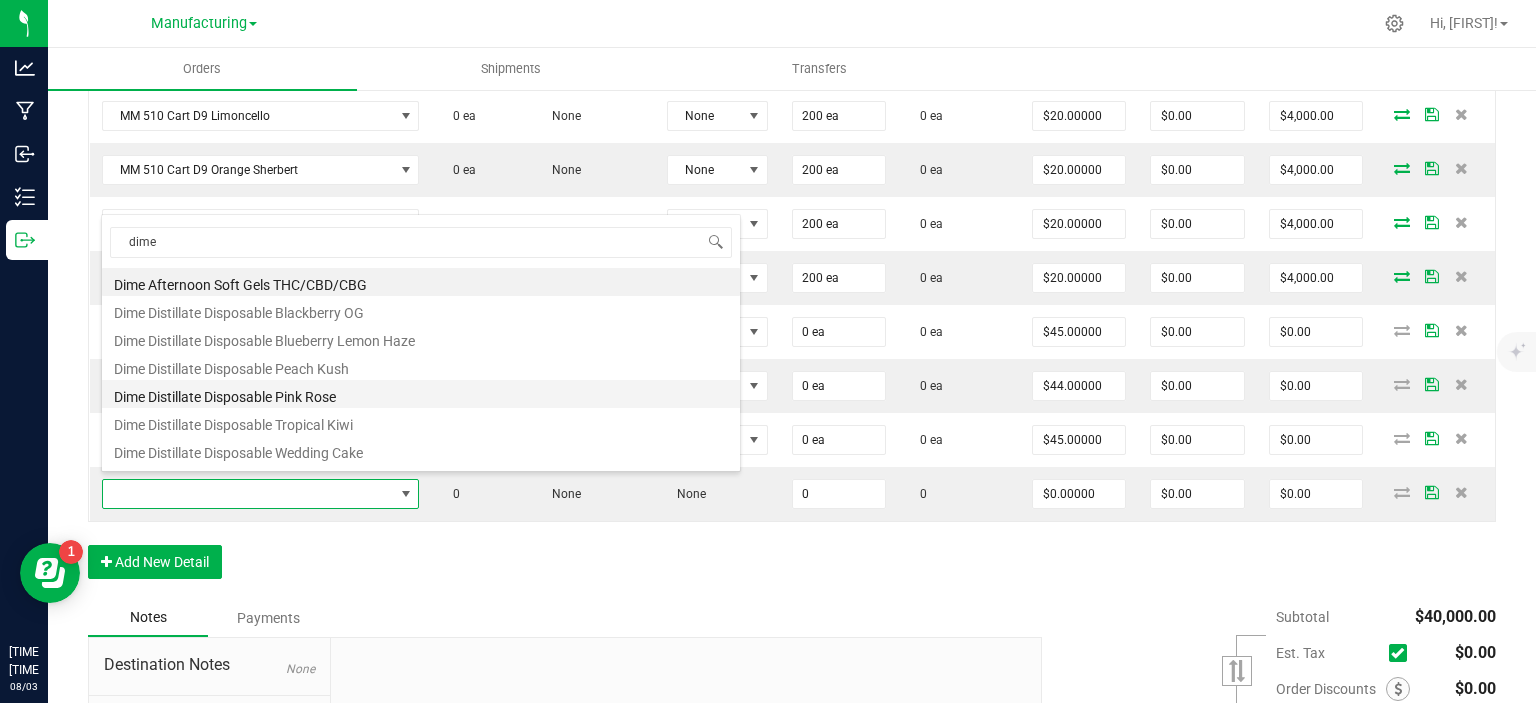 type on "$45.00000" 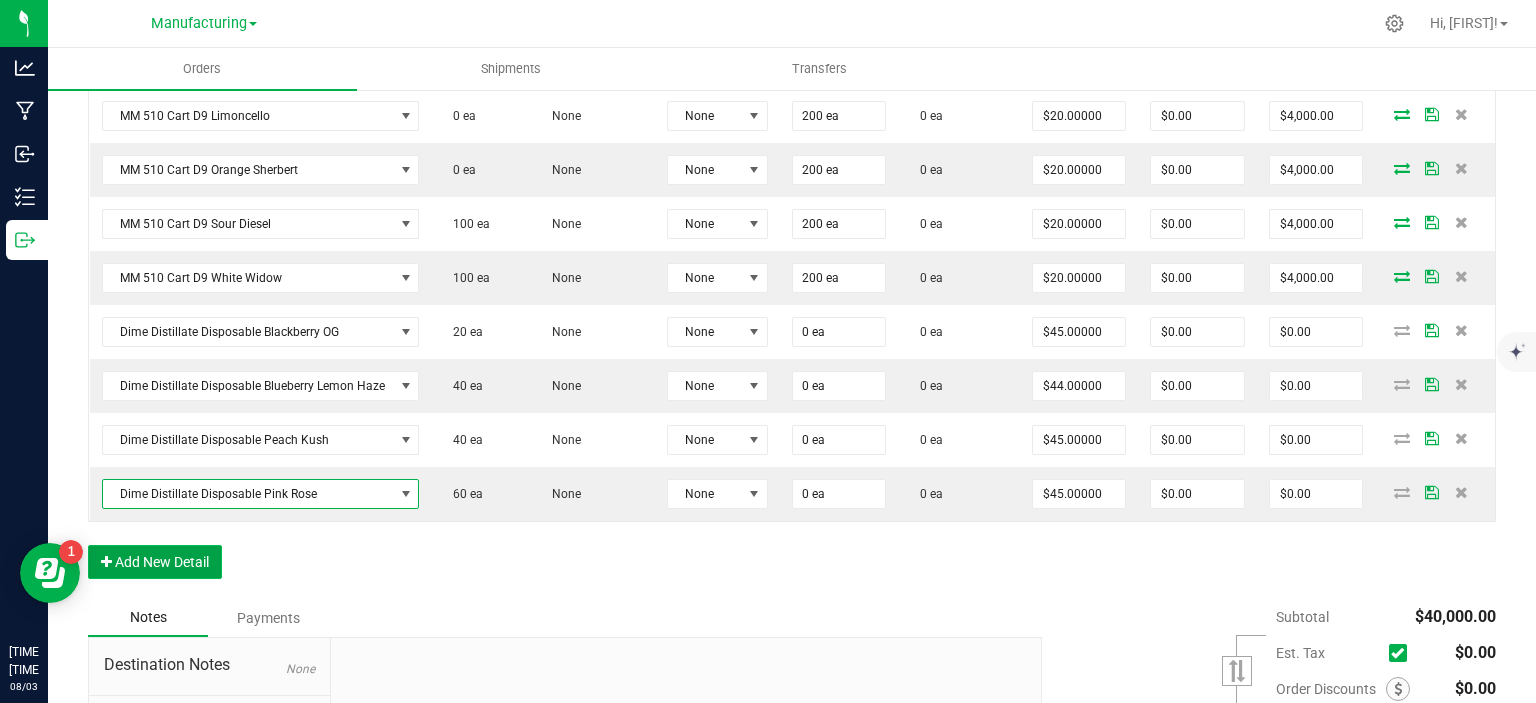 click on "Add New Detail" at bounding box center (155, 562) 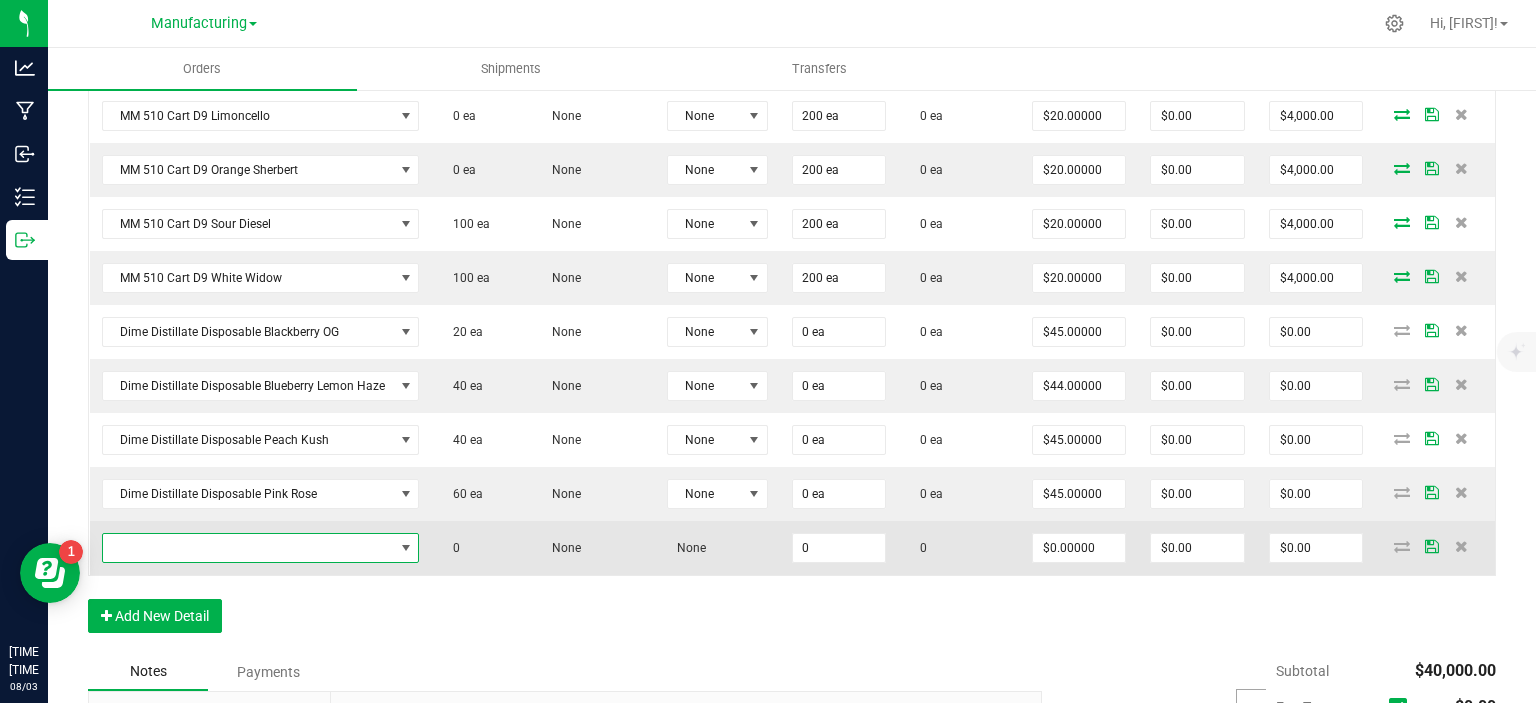 click at bounding box center [248, 548] 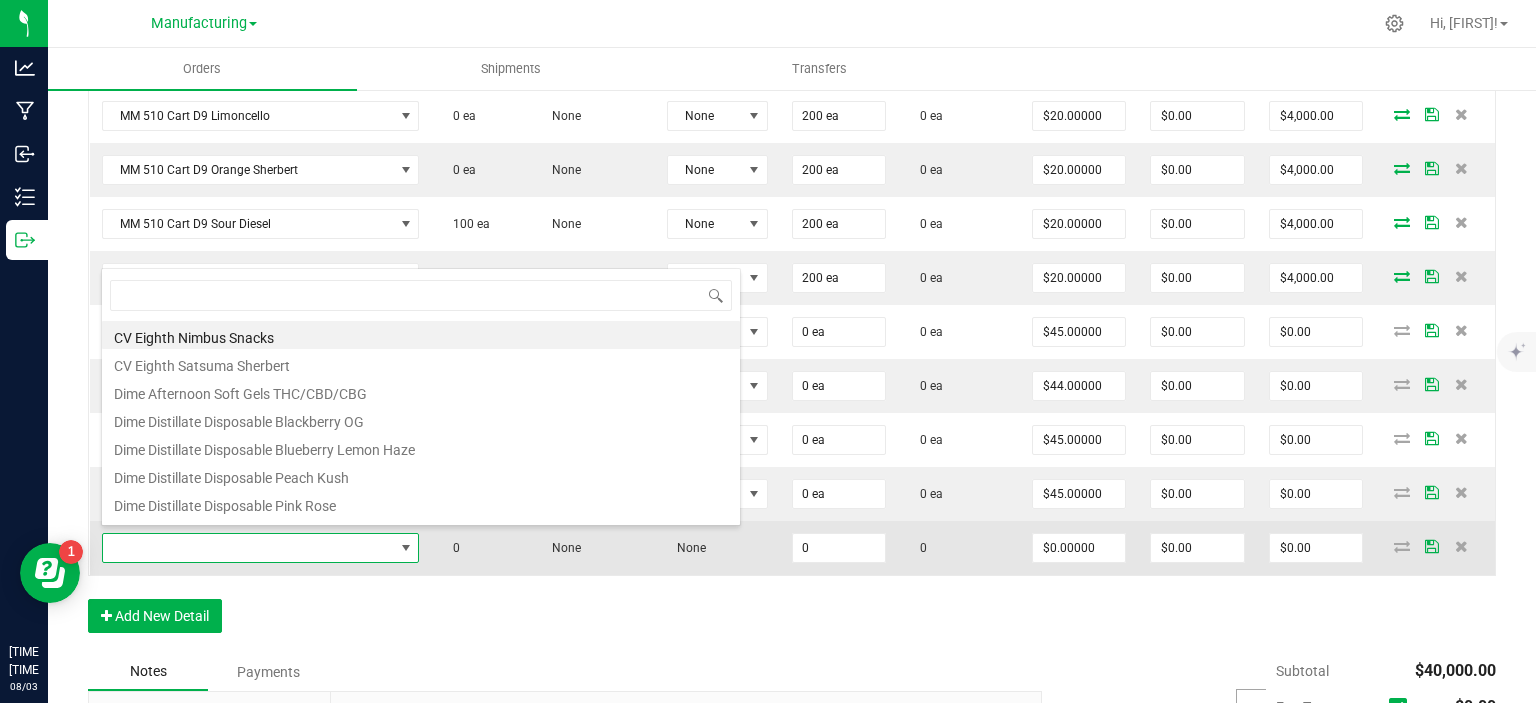 scroll, scrollTop: 99970, scrollLeft: 99682, axis: both 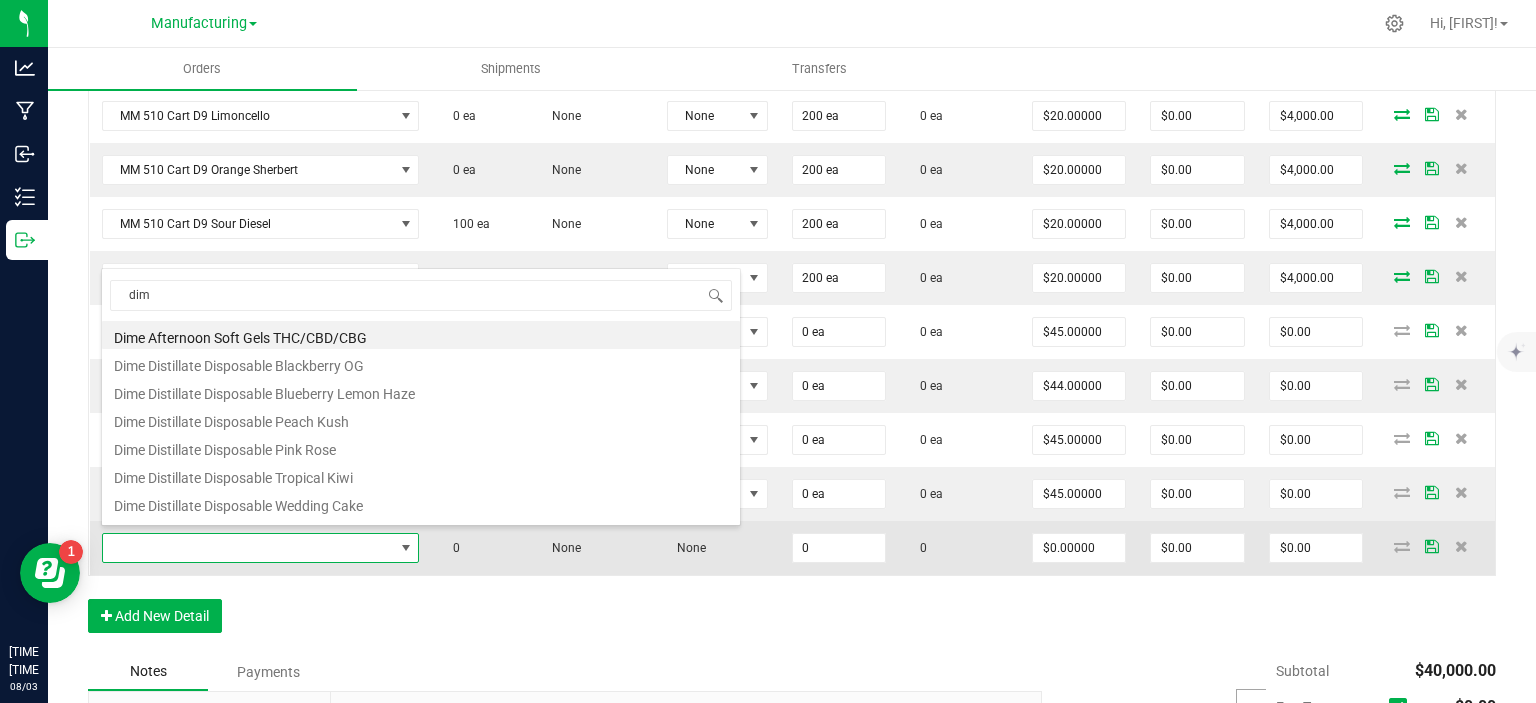type on "dime" 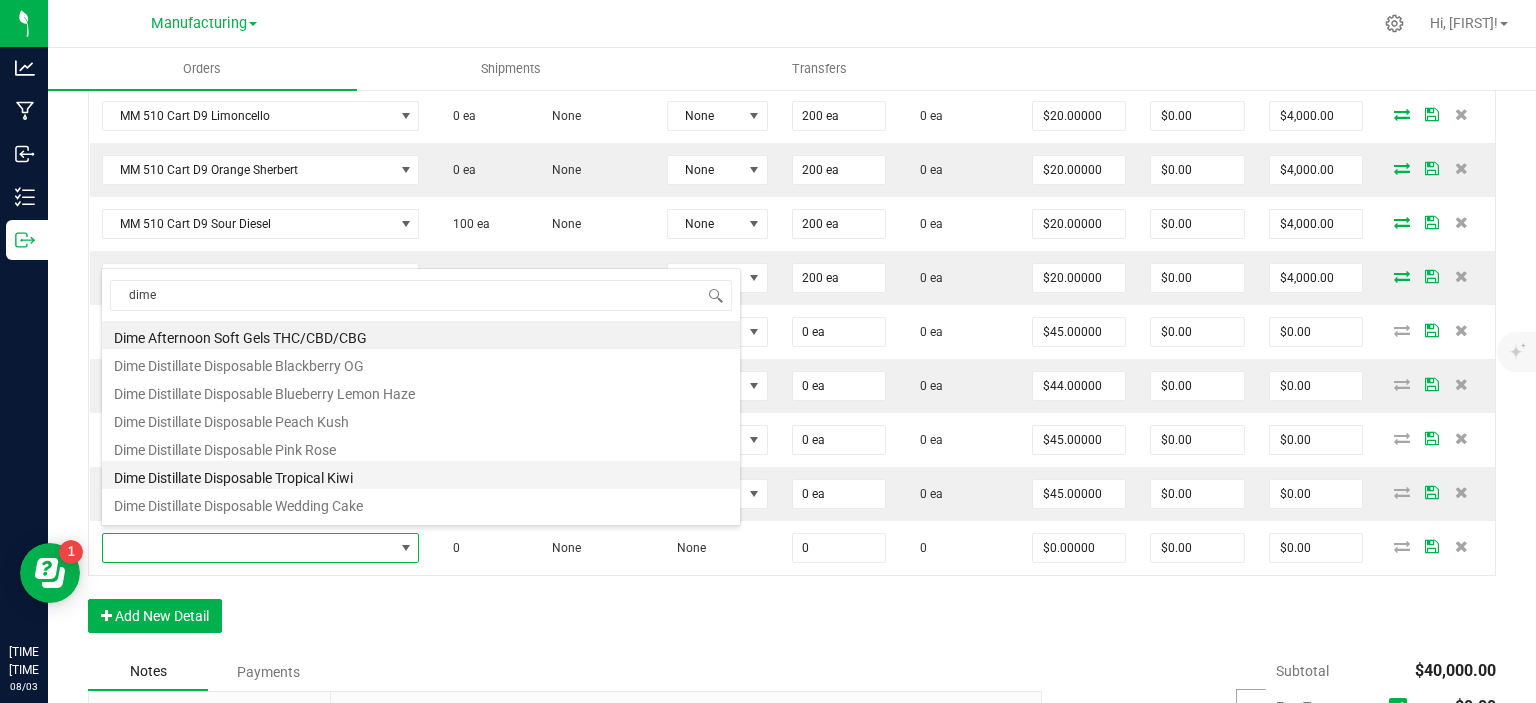 click on "Dime Distillate Disposable Tropical Kiwi" at bounding box center (421, 475) 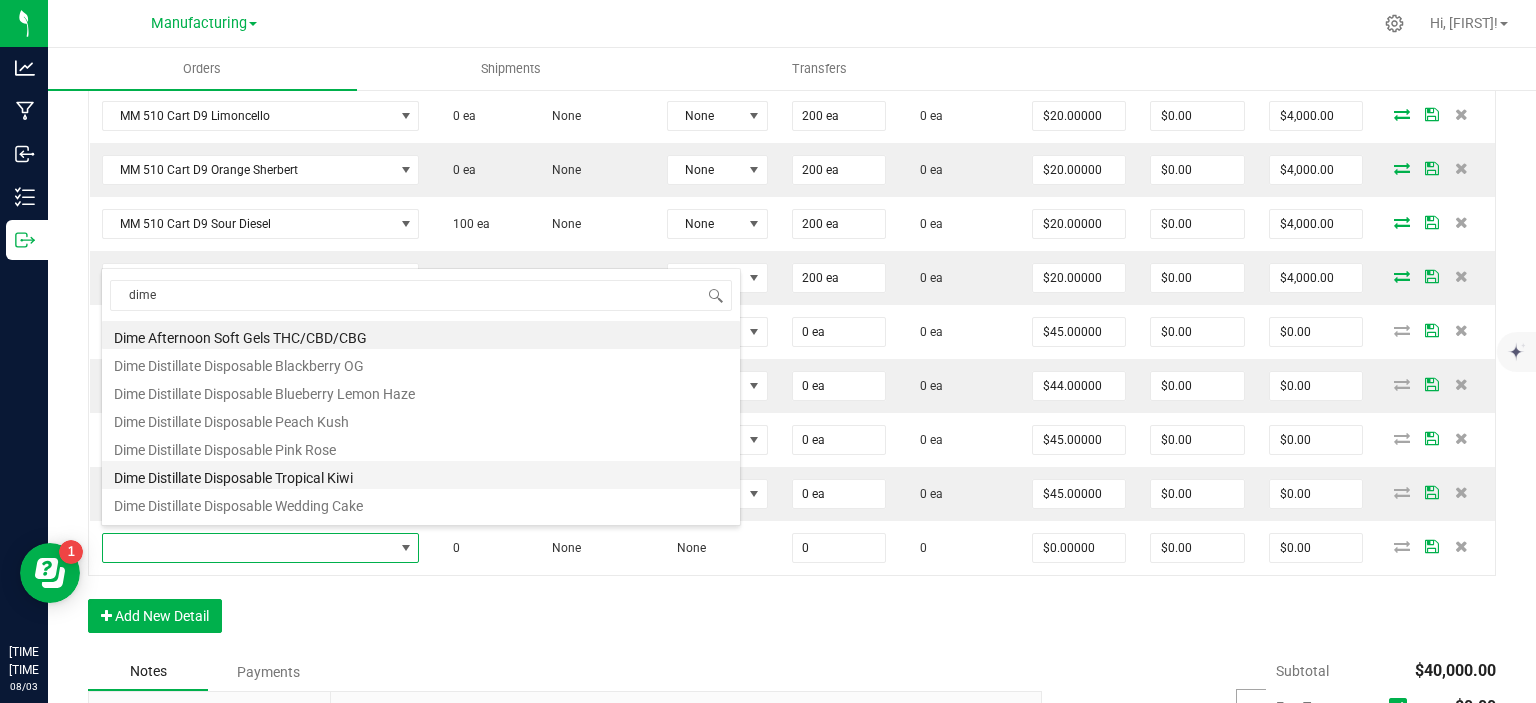 type on "0 ea" 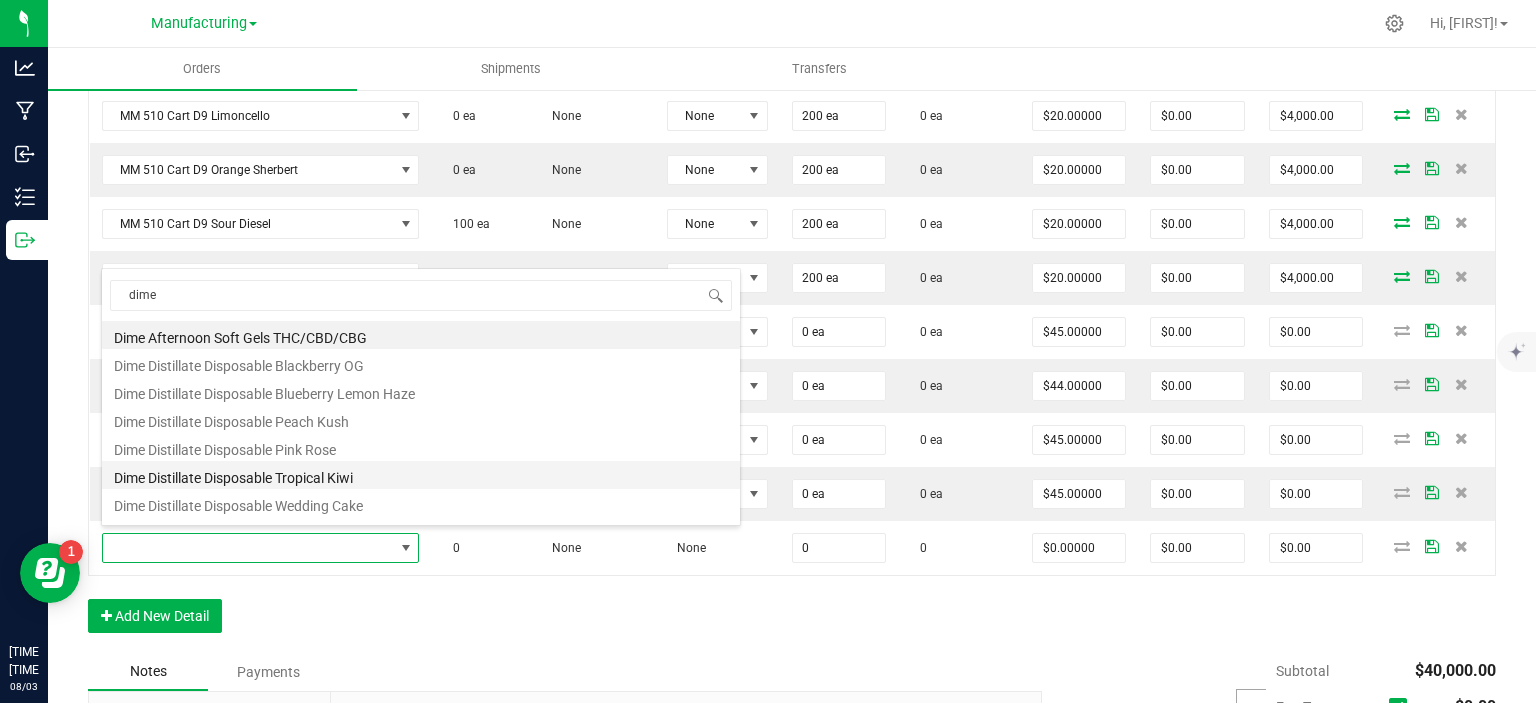 type on "$44.00000" 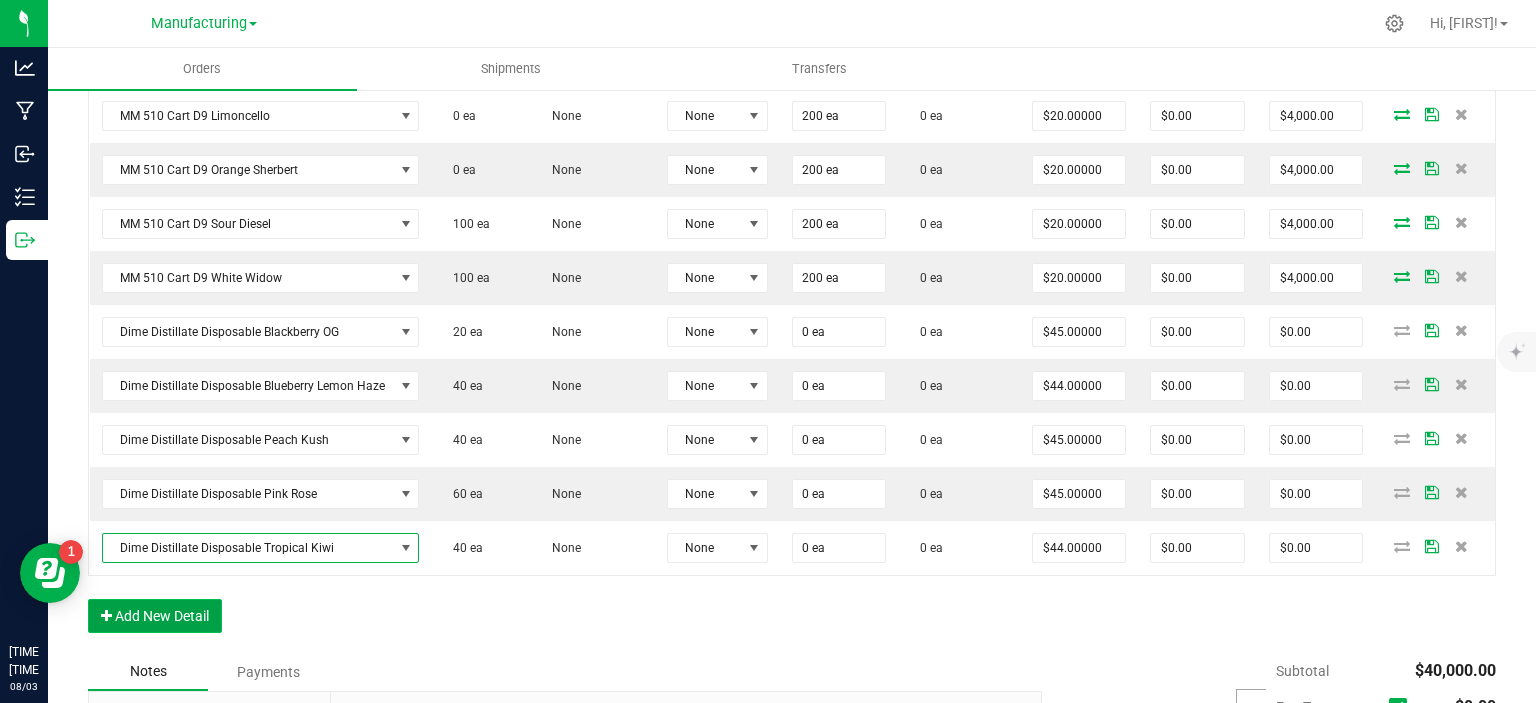 click on "Add New Detail" at bounding box center (155, 616) 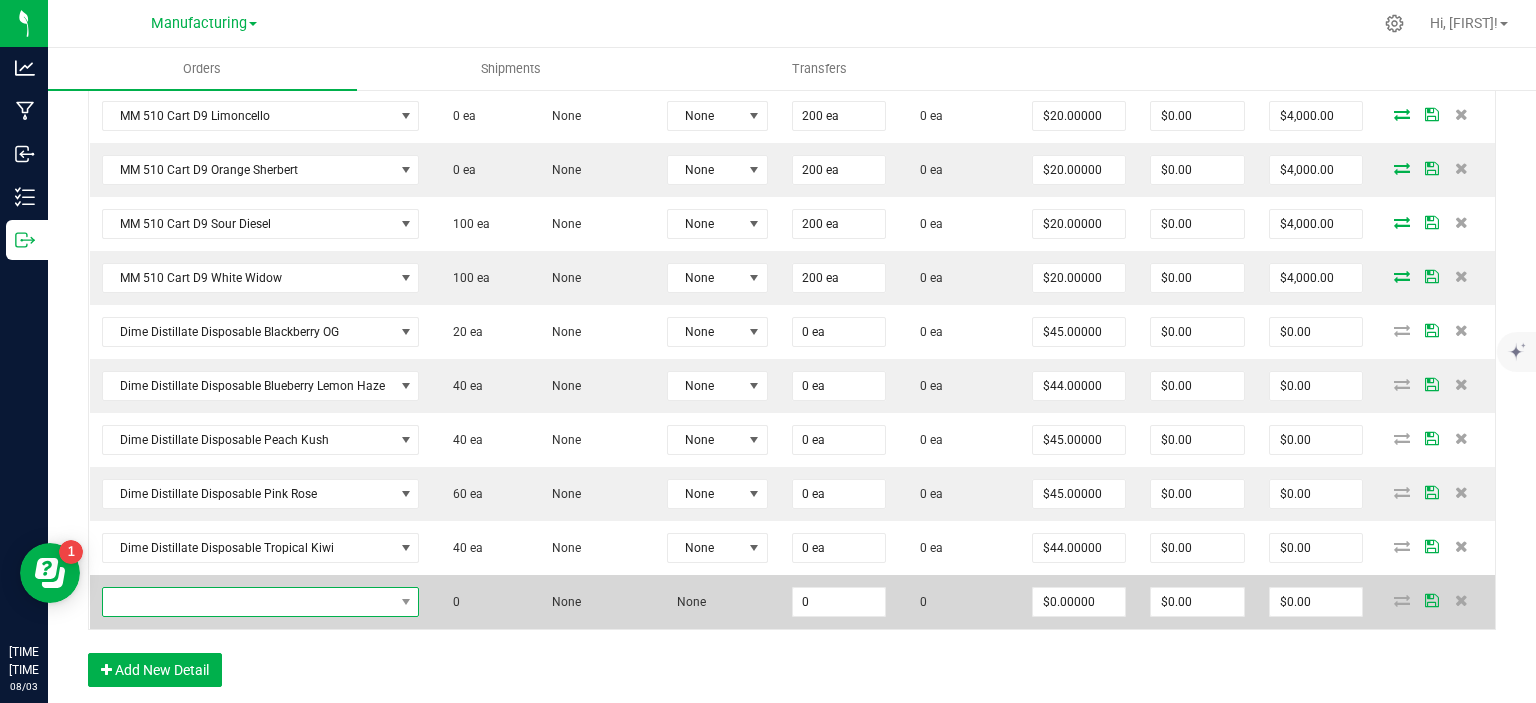 click at bounding box center (248, 602) 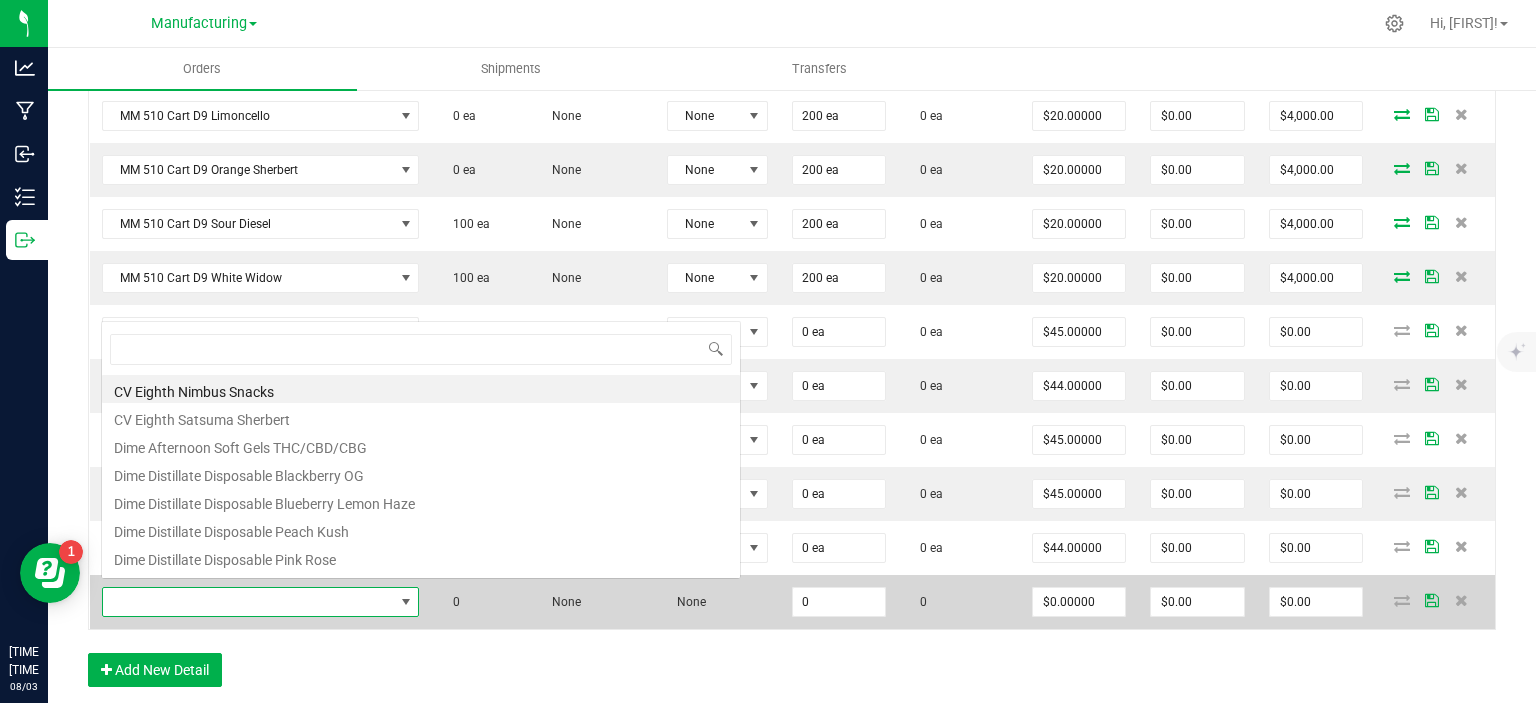 scroll, scrollTop: 0, scrollLeft: 0, axis: both 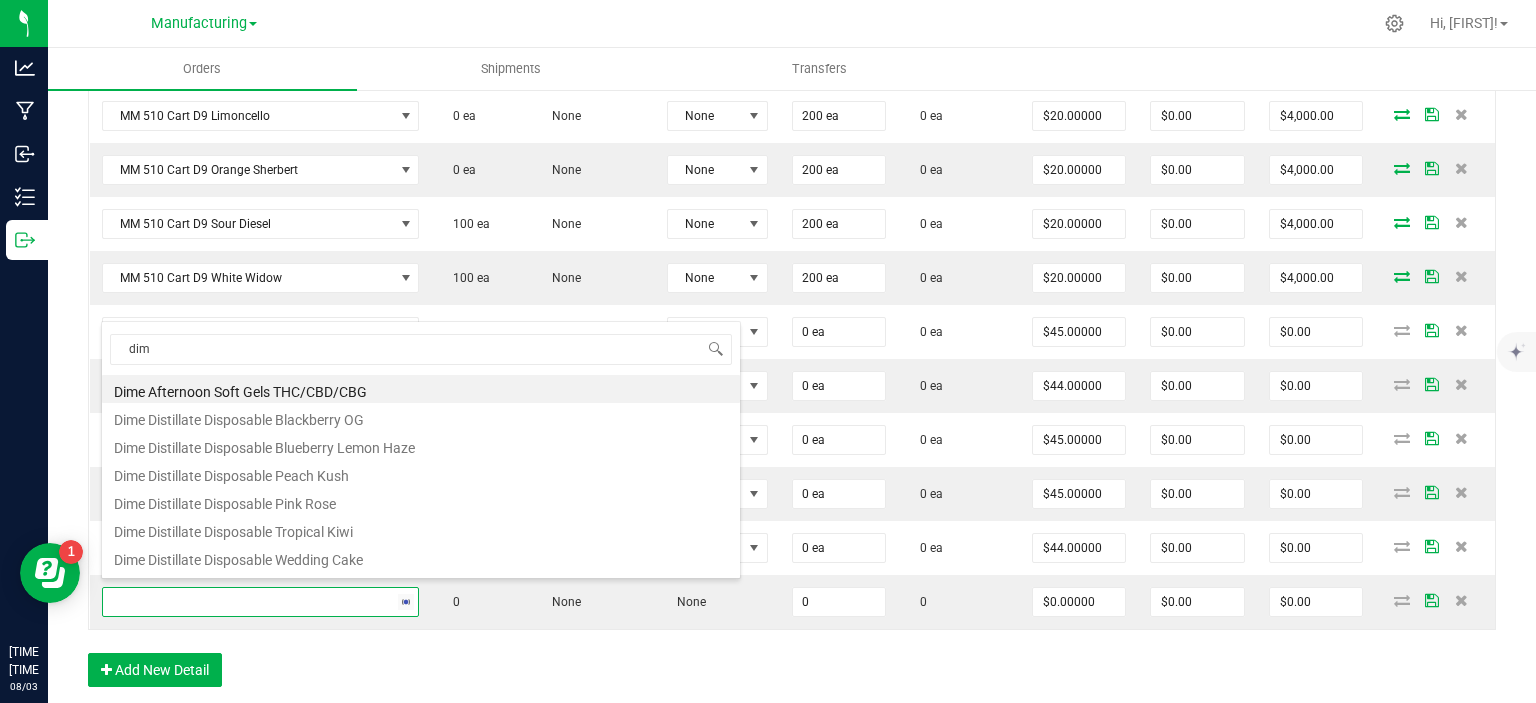 type on "dime" 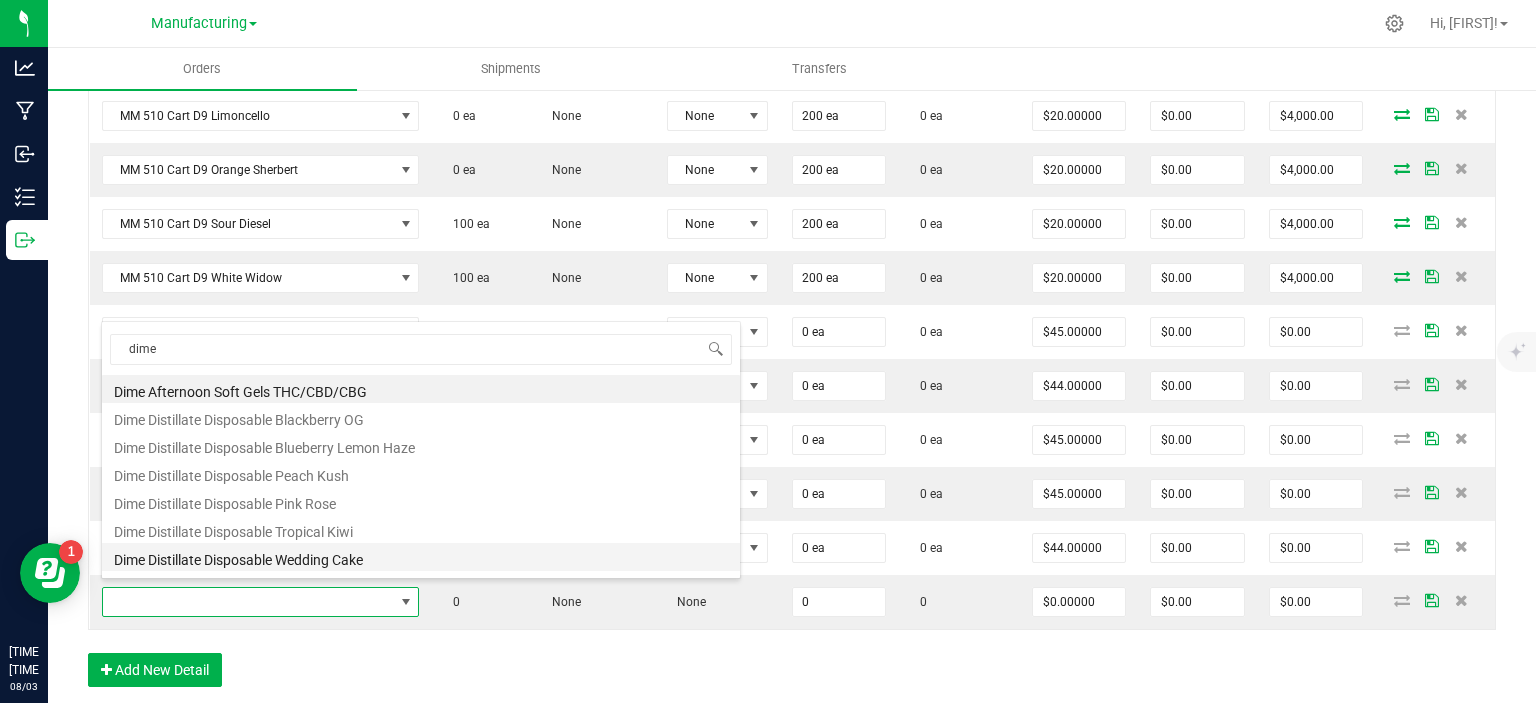 click on "Dime Distillate Disposable Wedding Cake" at bounding box center (421, 557) 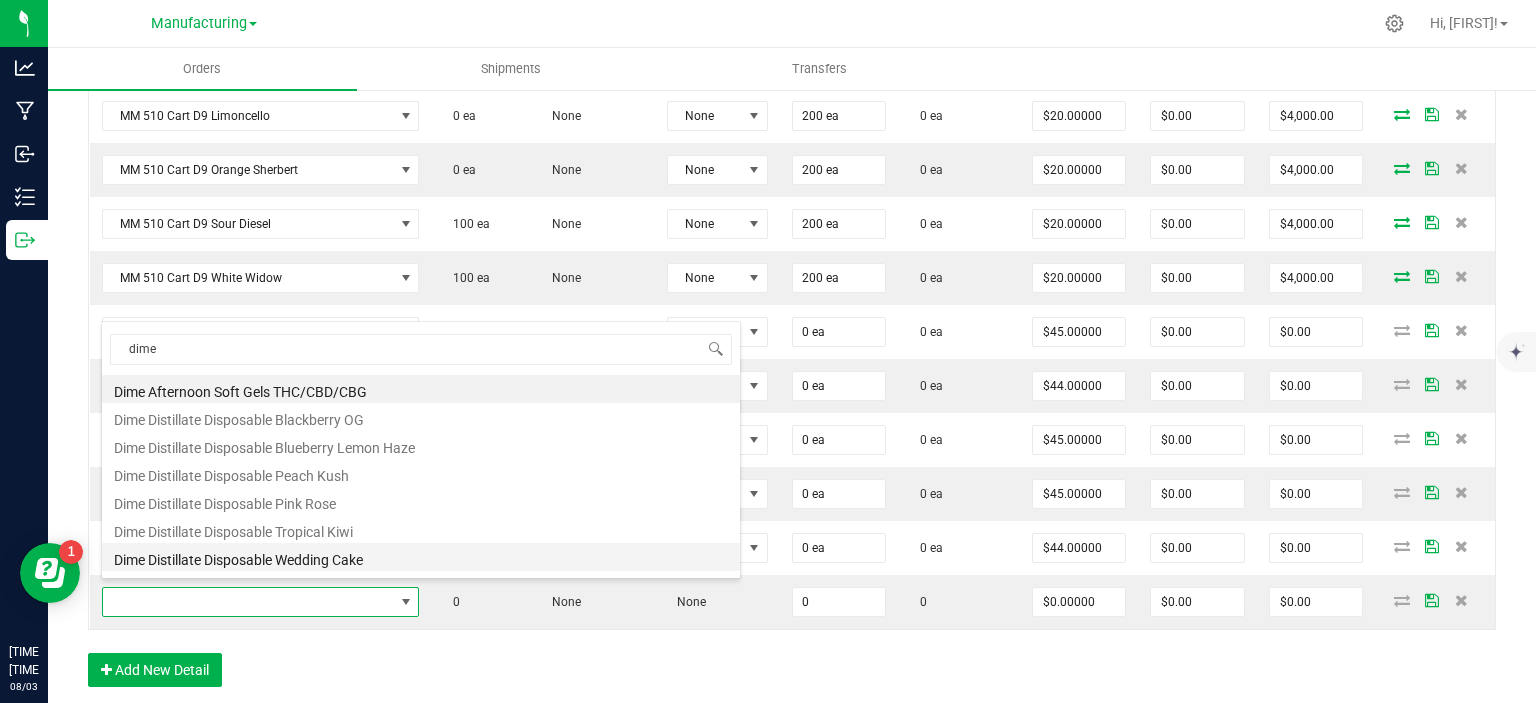 type on "0 ea" 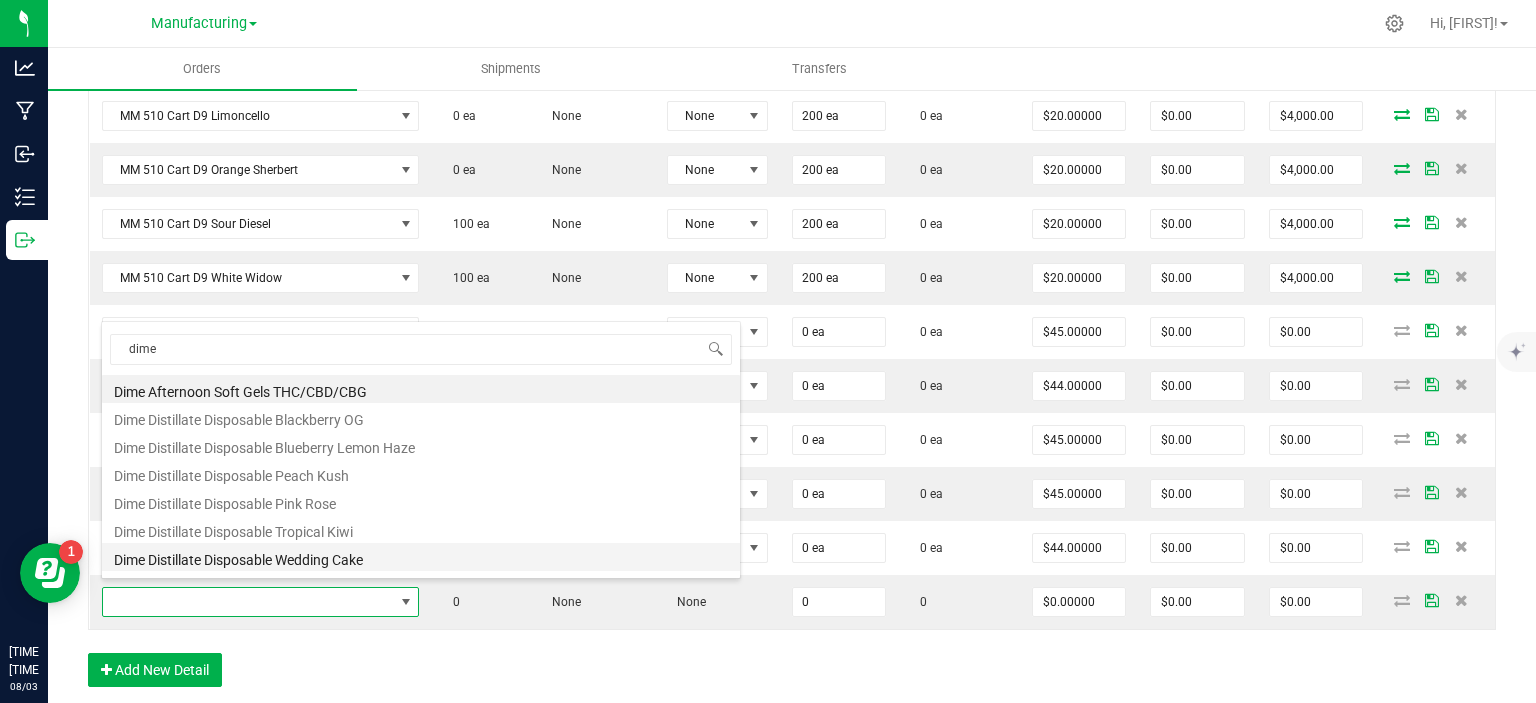 type on "$45.00000" 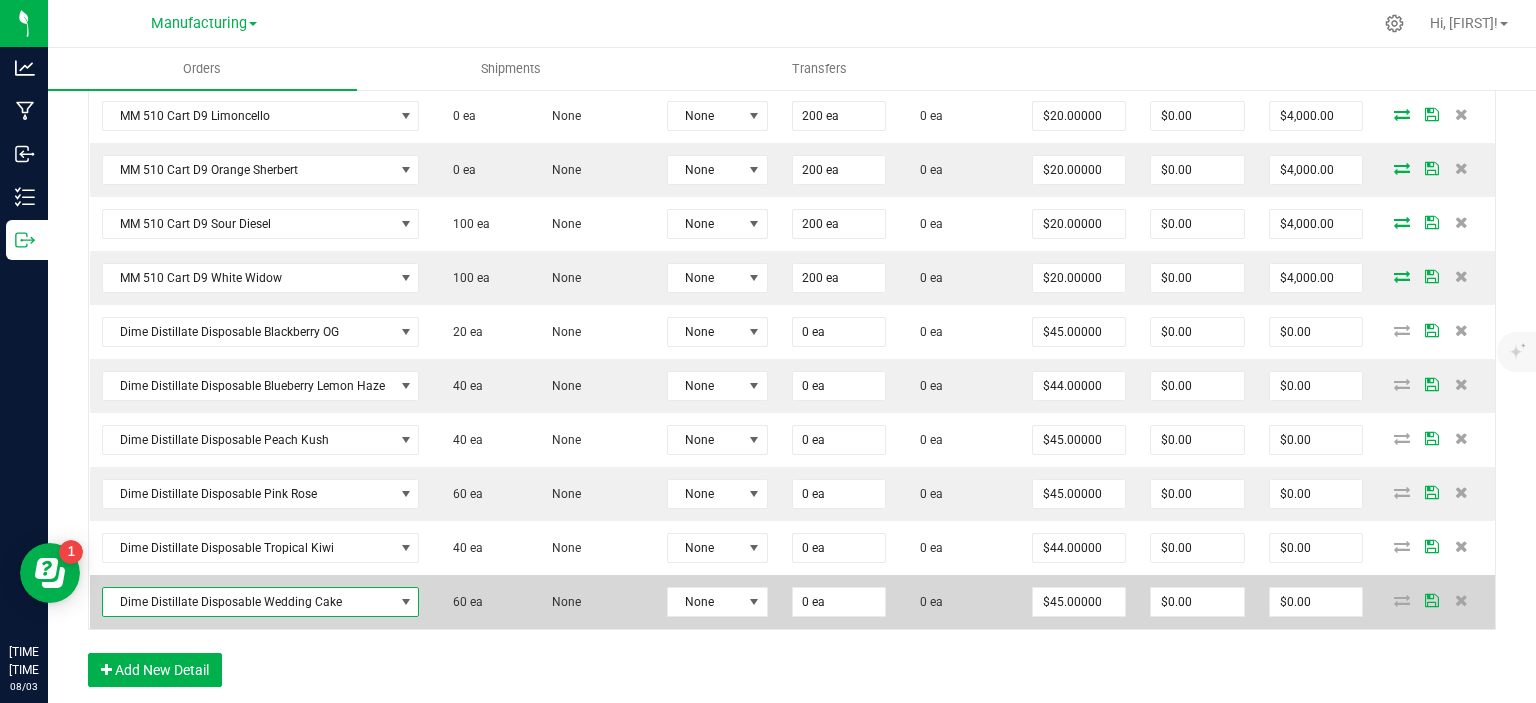 scroll, scrollTop: 1054, scrollLeft: 0, axis: vertical 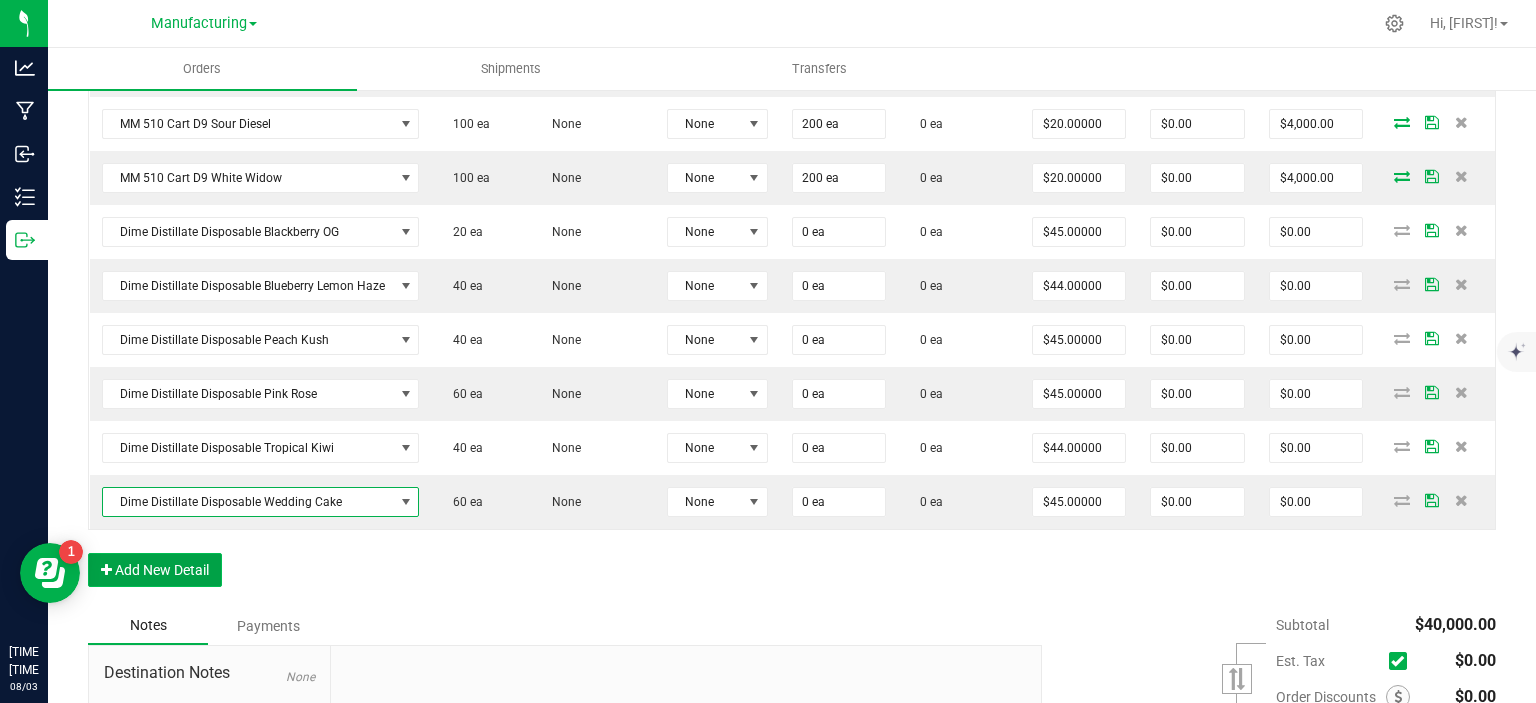 click on "Add New Detail" at bounding box center [155, 570] 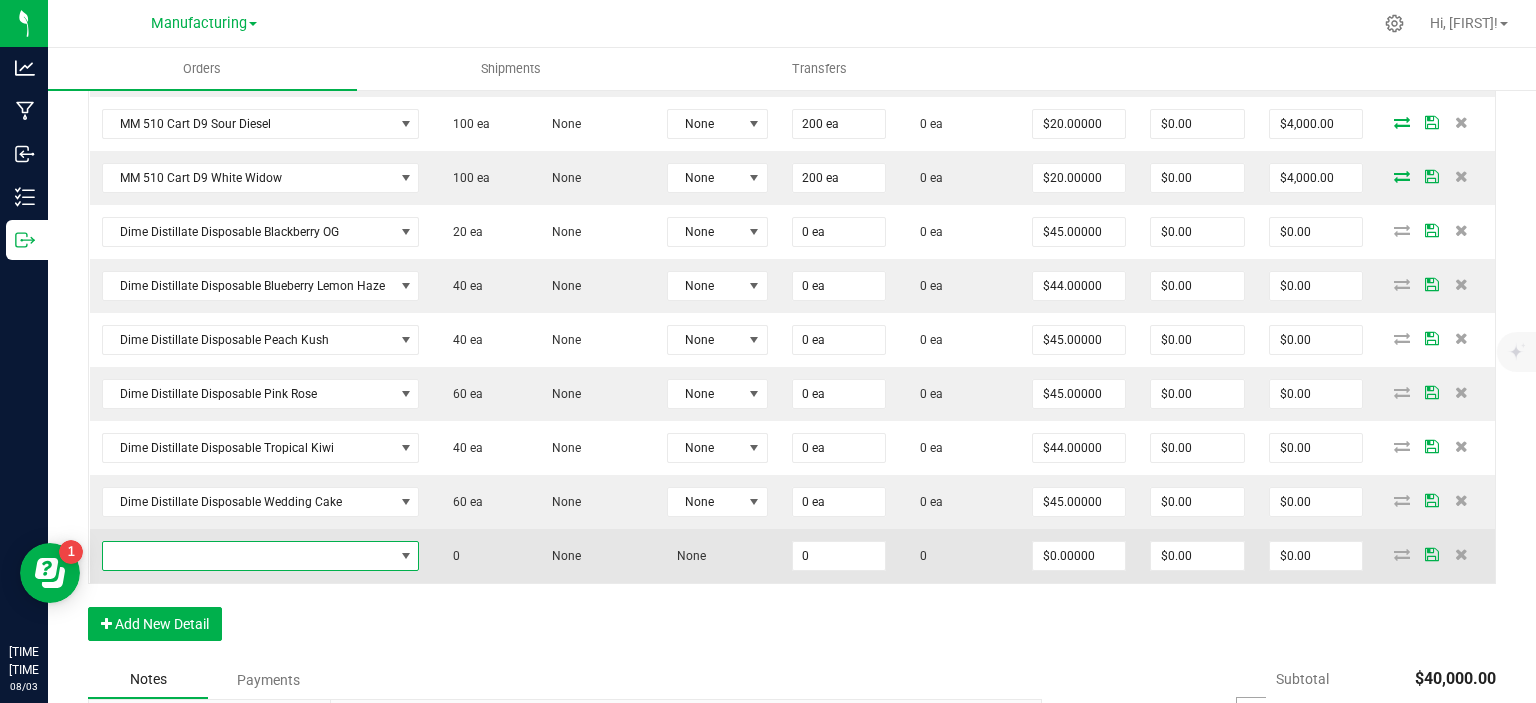 click at bounding box center (248, 556) 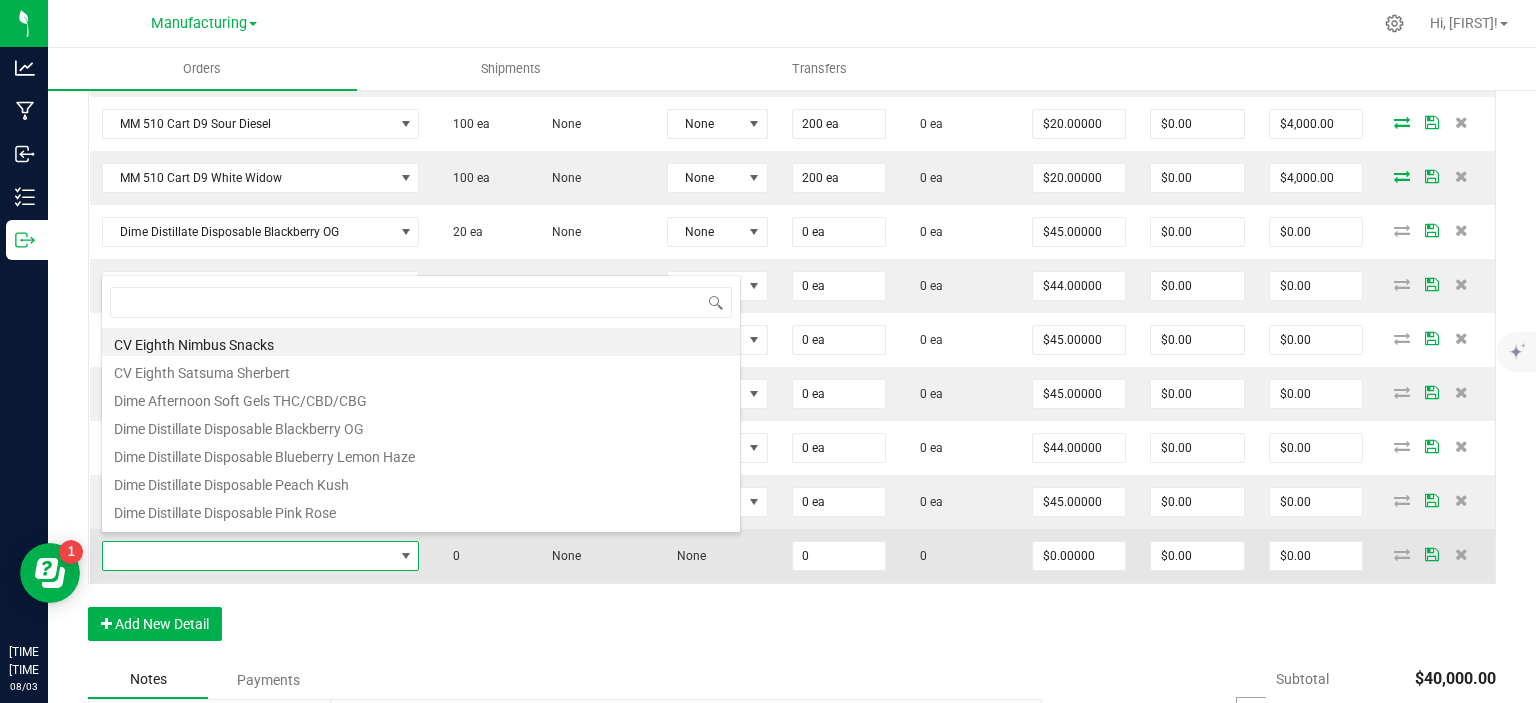 scroll, scrollTop: 99970, scrollLeft: 99682, axis: both 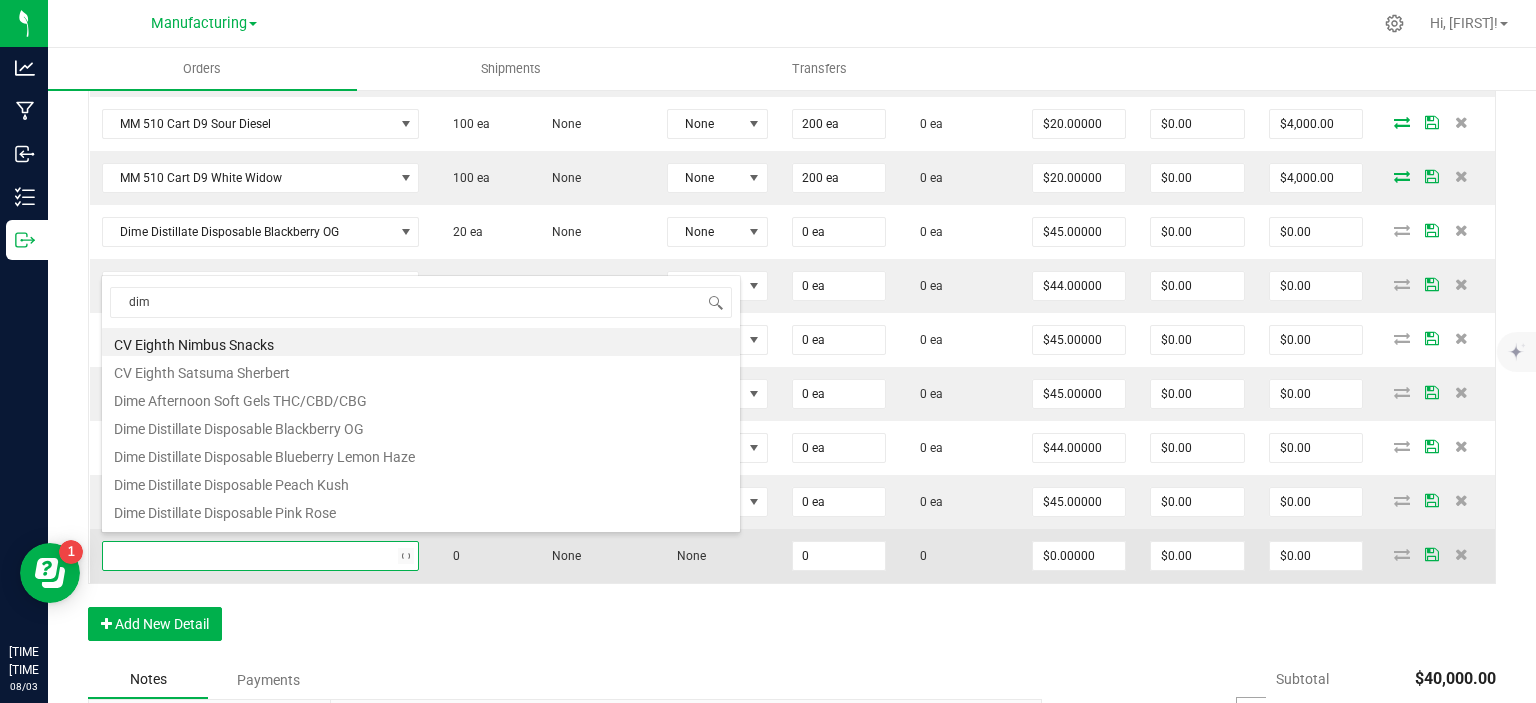 type on "dime" 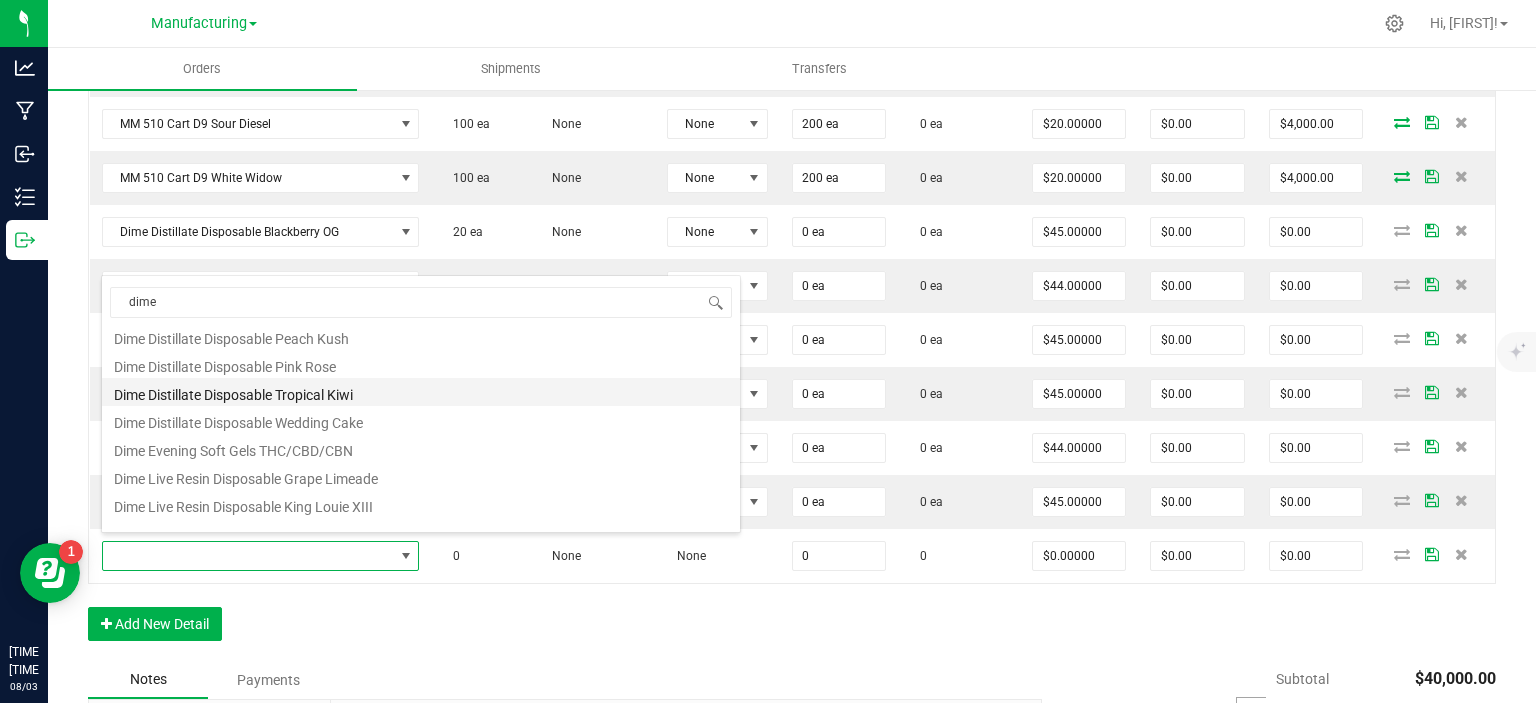 scroll, scrollTop: 100, scrollLeft: 0, axis: vertical 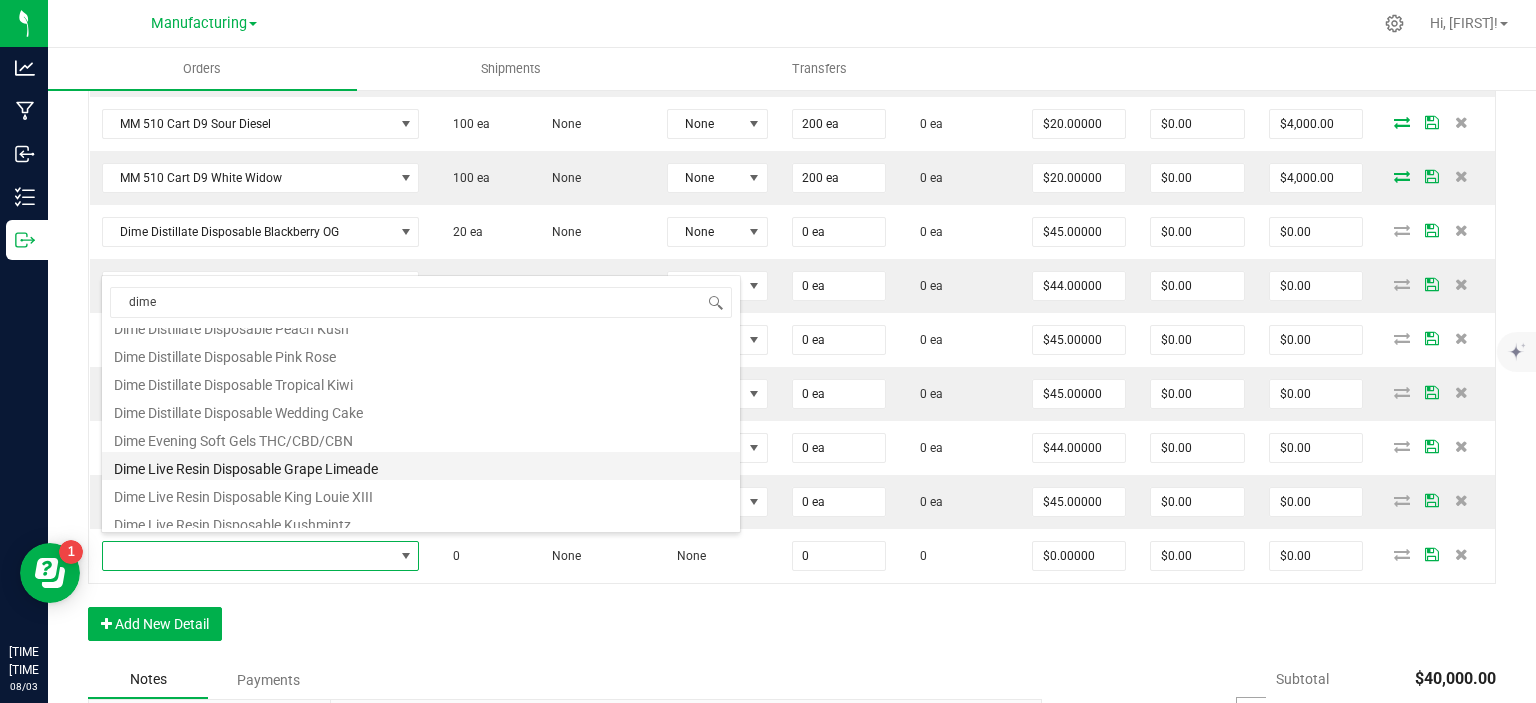 click on "Dime Live Resin Disposable Grape Limeade" at bounding box center (421, 466) 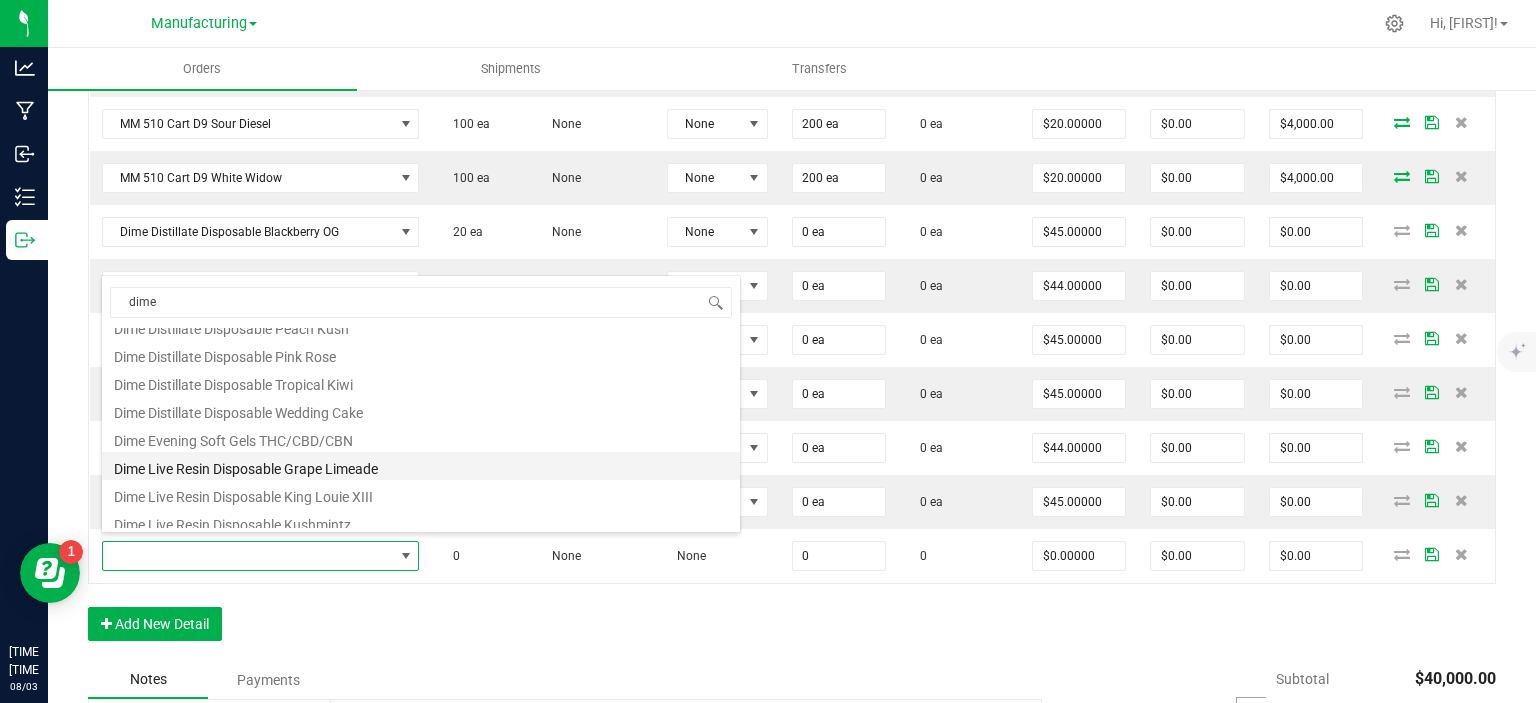 type on "0 ea" 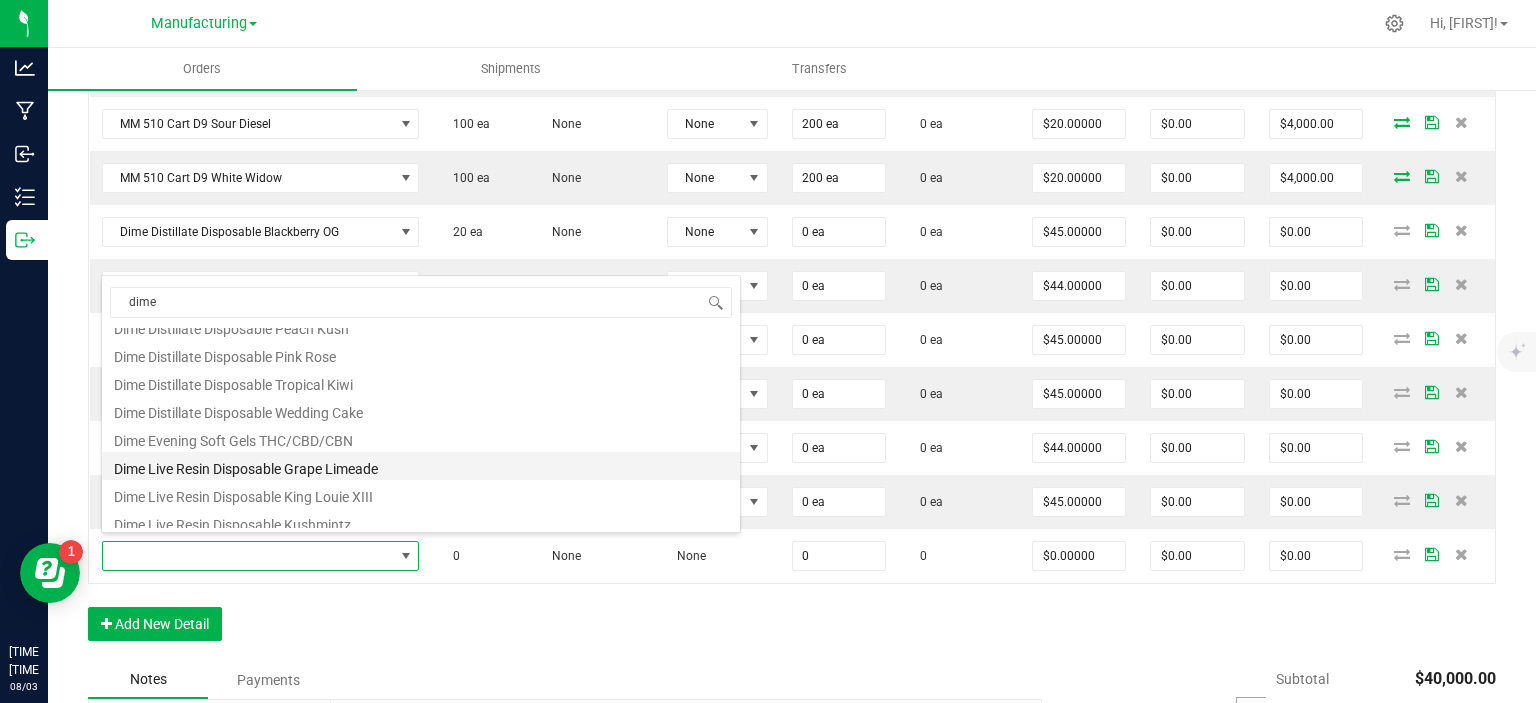 type on "$49.00000" 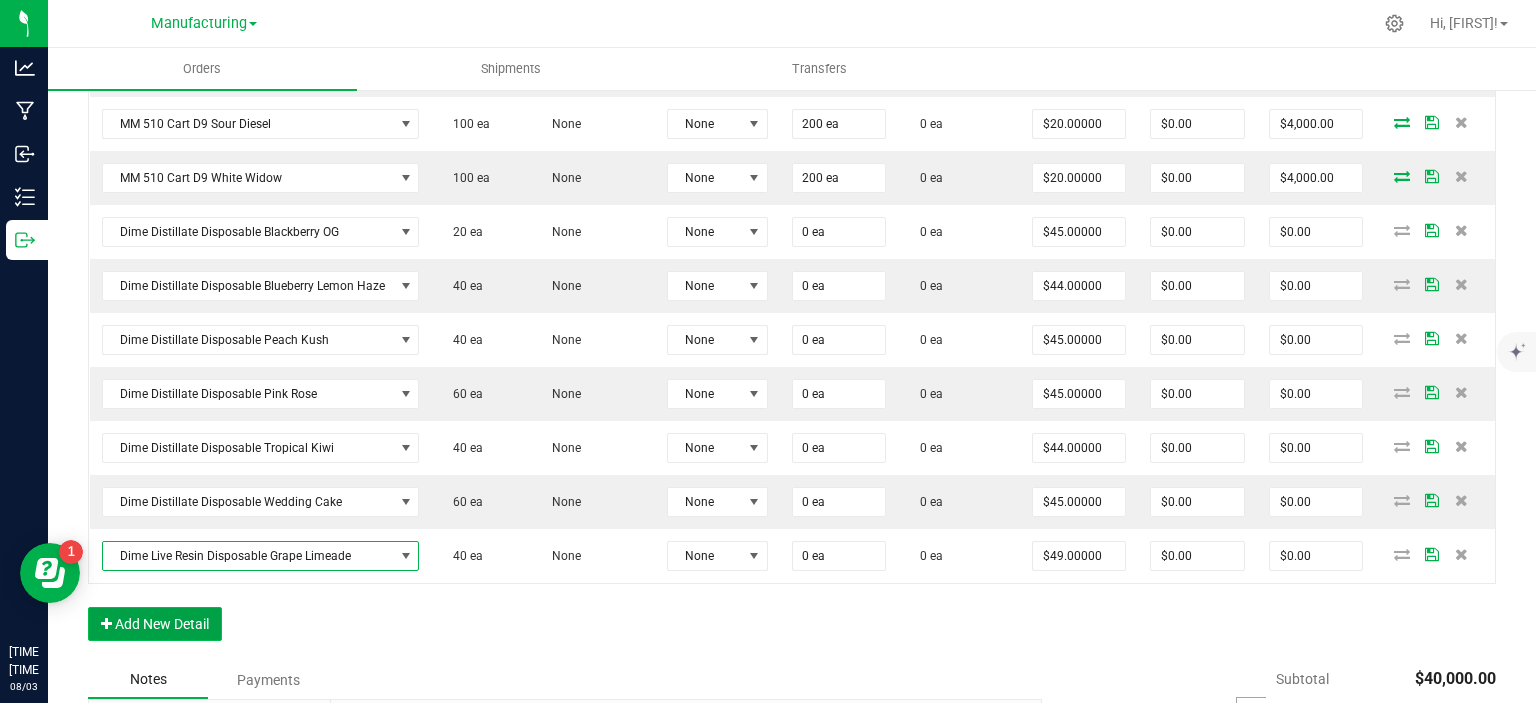 click on "Add New Detail" at bounding box center (155, 624) 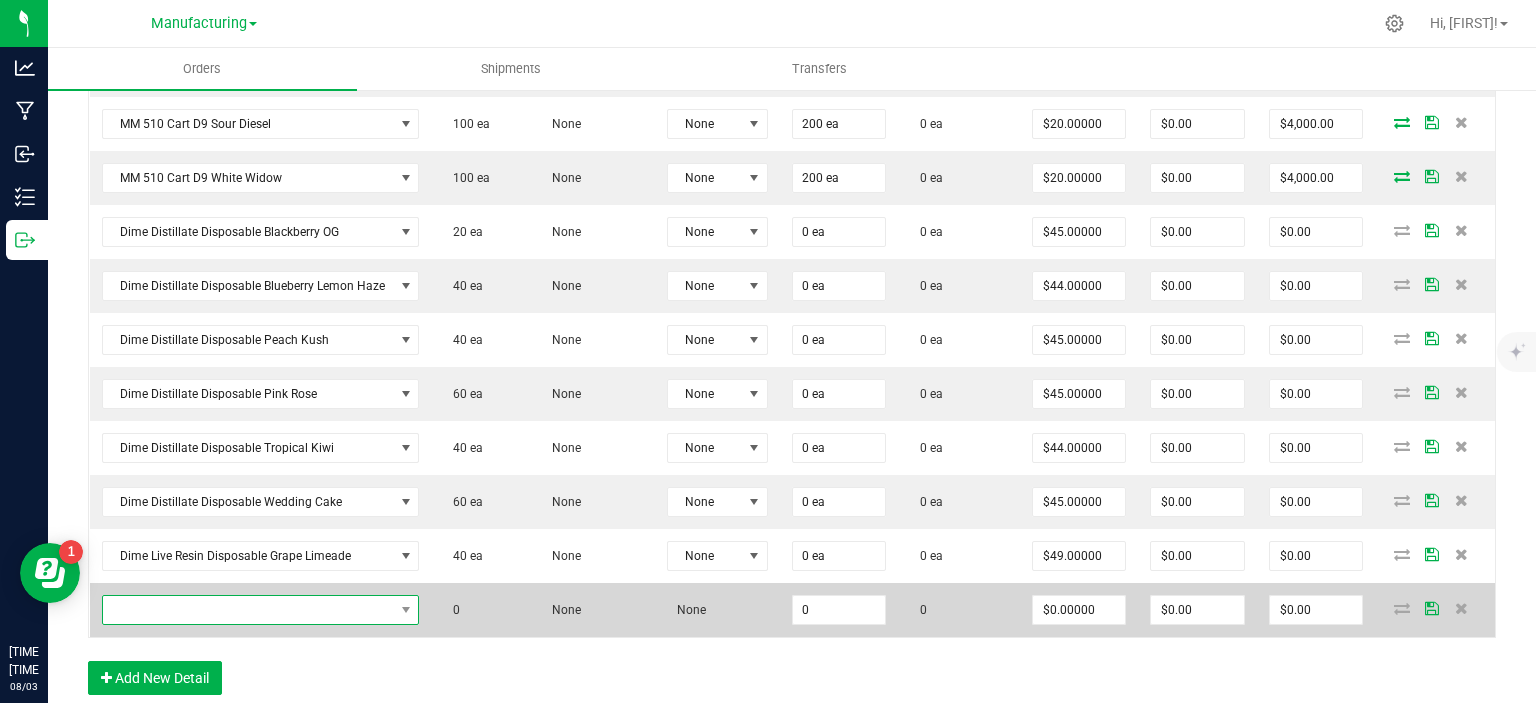 click at bounding box center (248, 610) 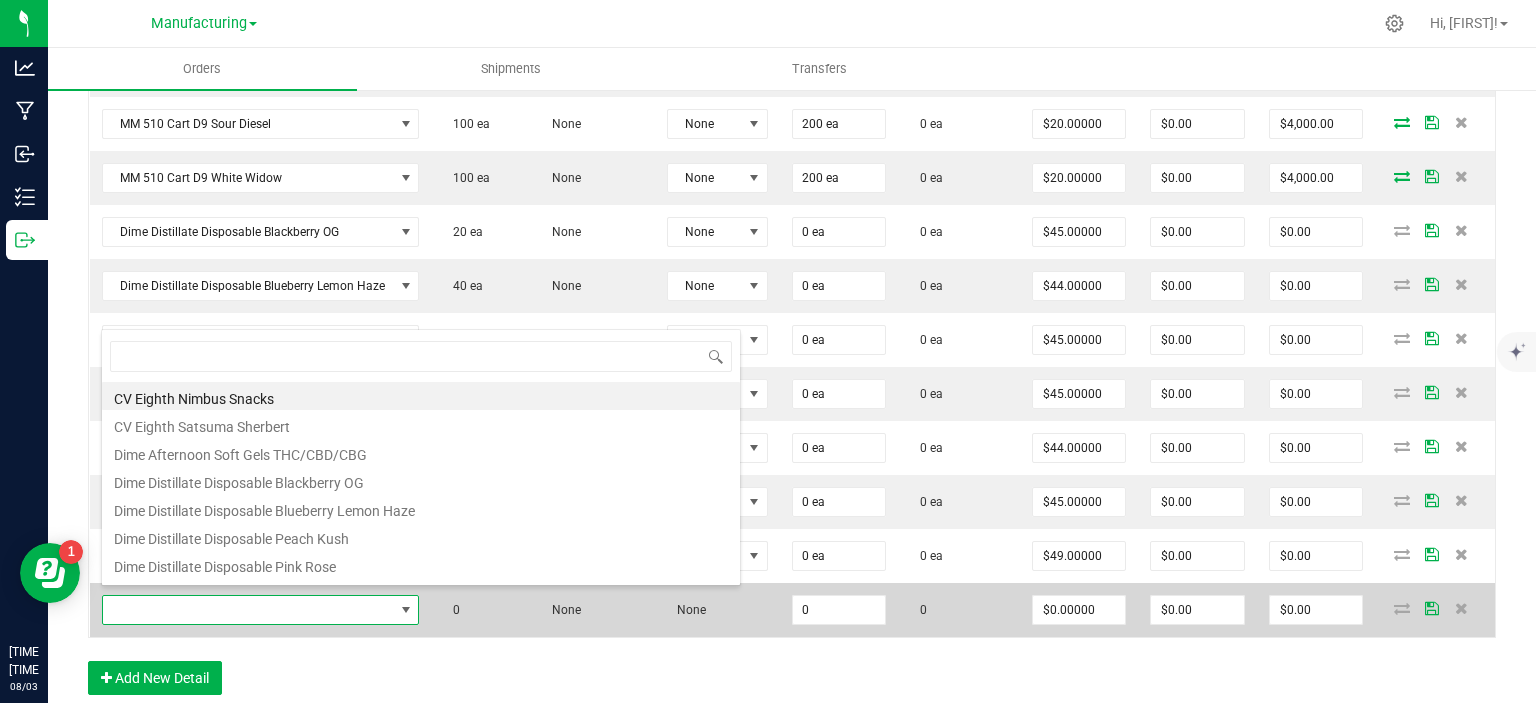 scroll, scrollTop: 99970, scrollLeft: 99682, axis: both 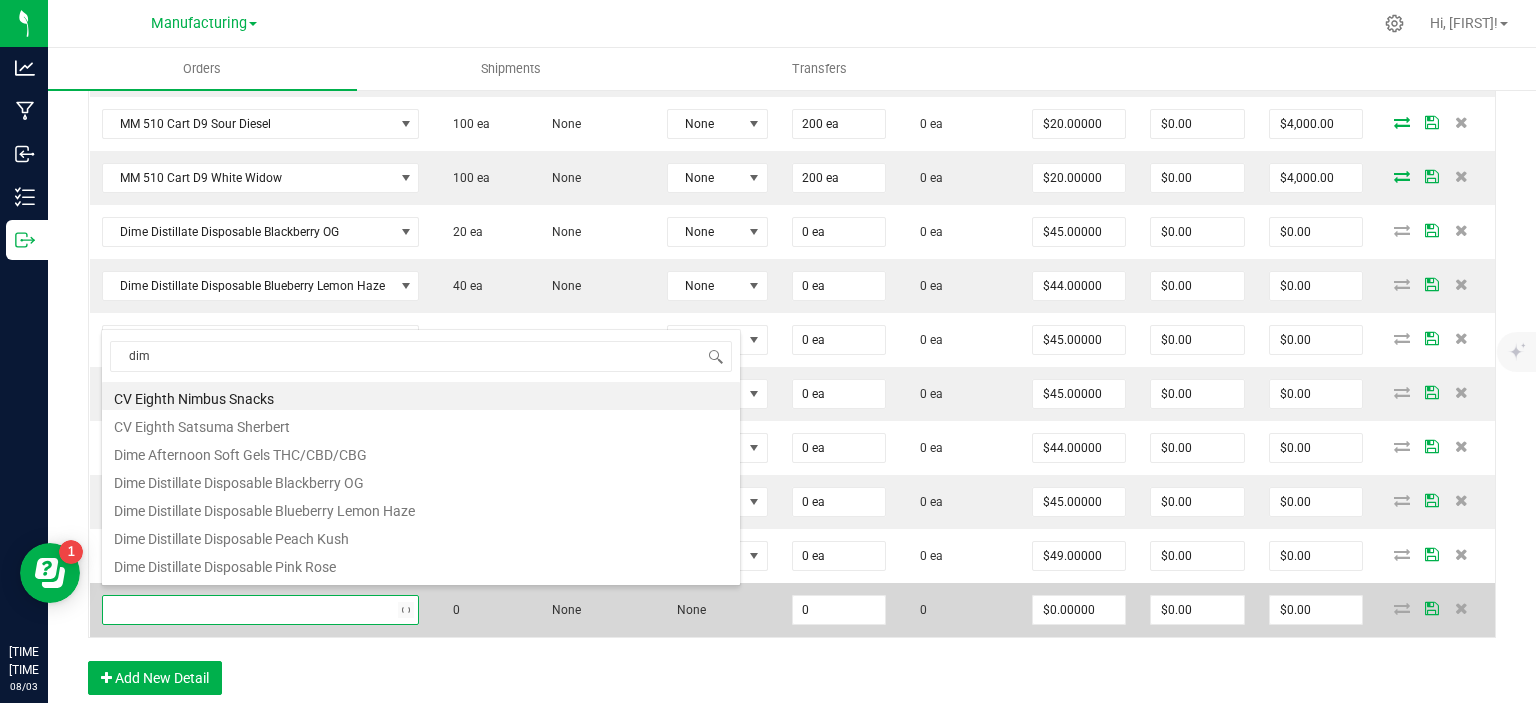 type on "dime" 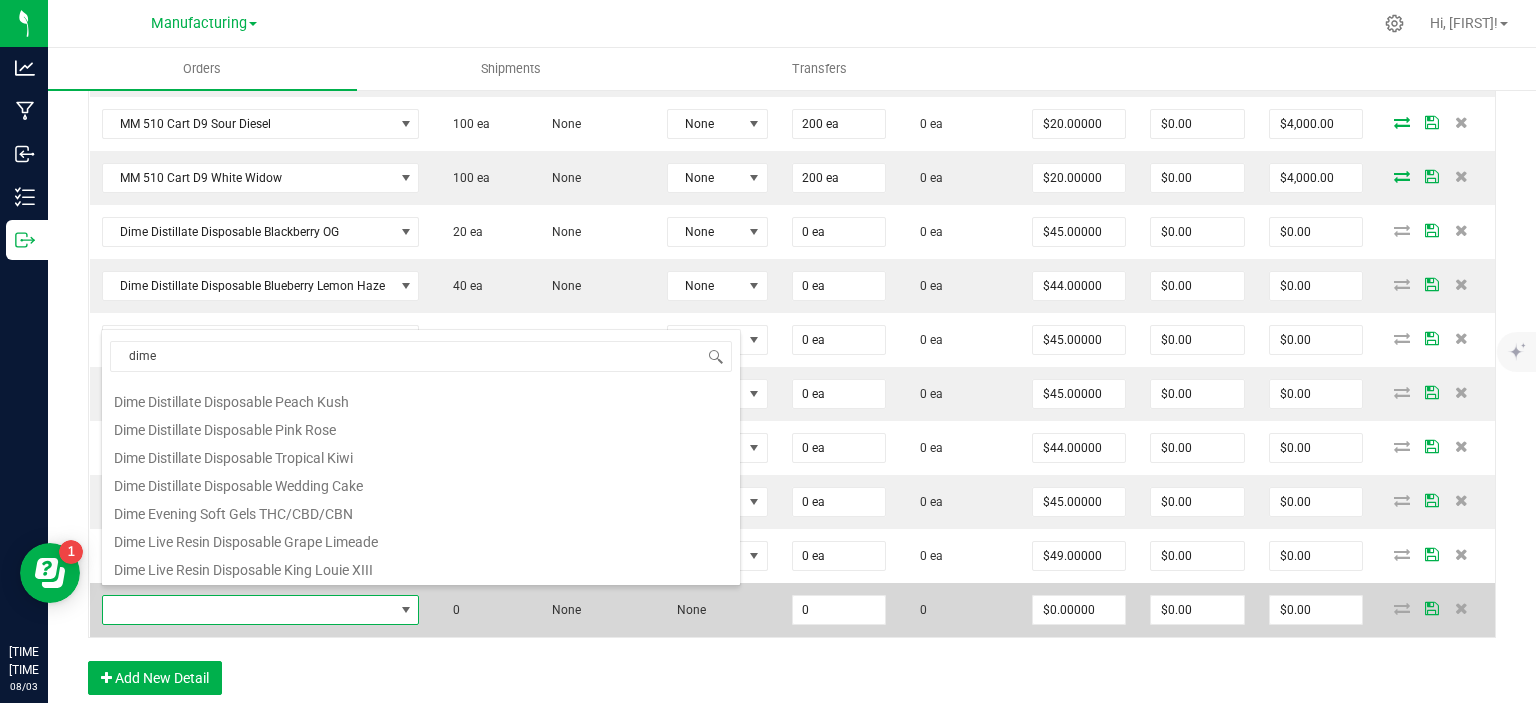 scroll, scrollTop: 200, scrollLeft: 0, axis: vertical 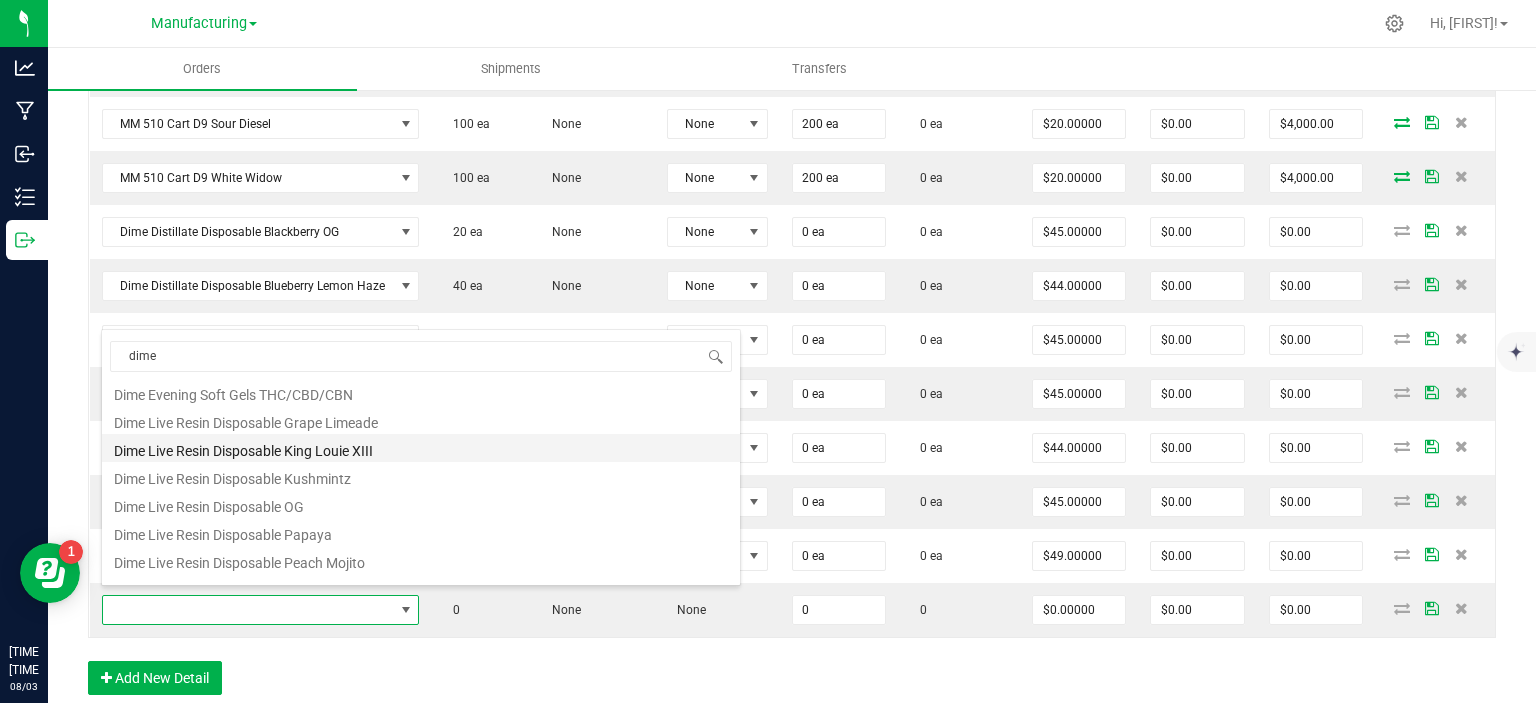 click on "Dime Live Resin Disposable King Louie XIII" at bounding box center [421, 448] 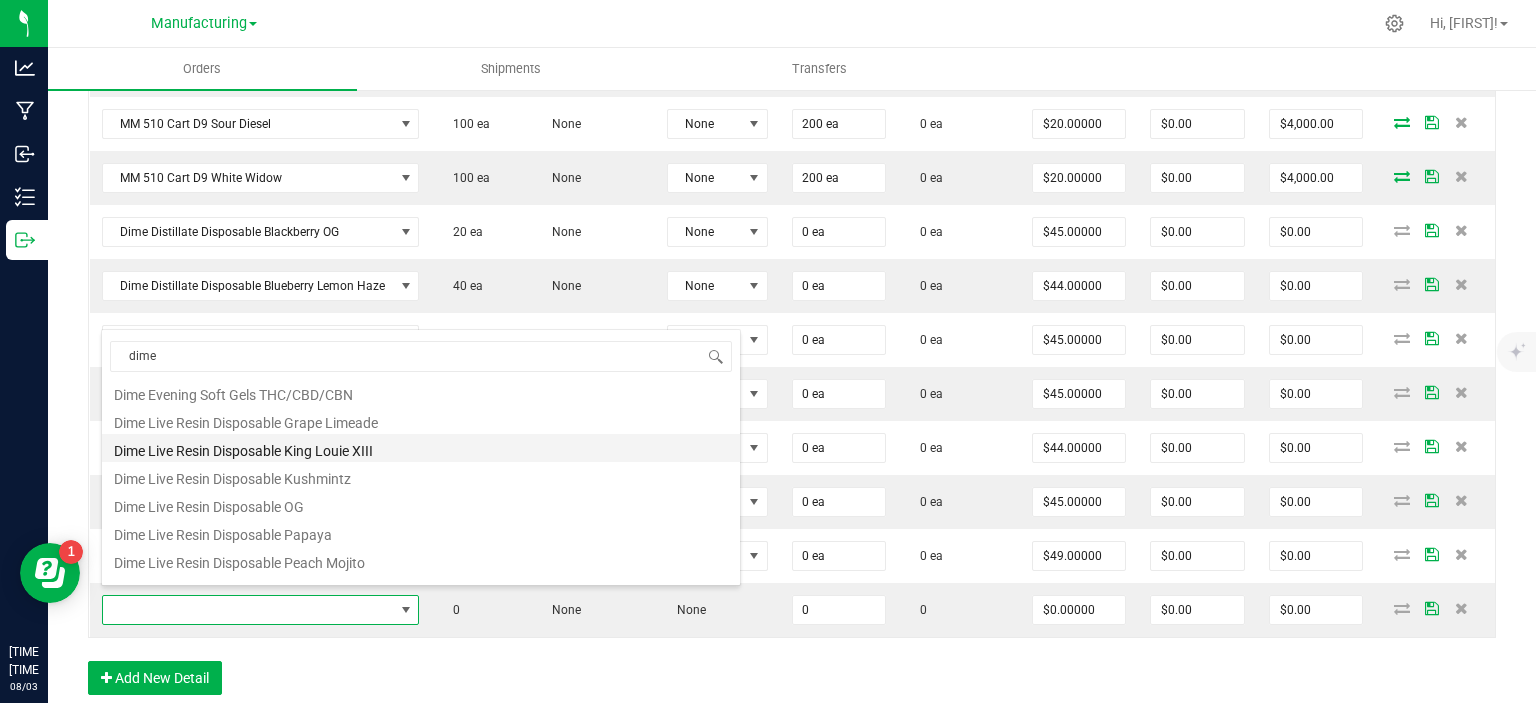 type on "0 ea" 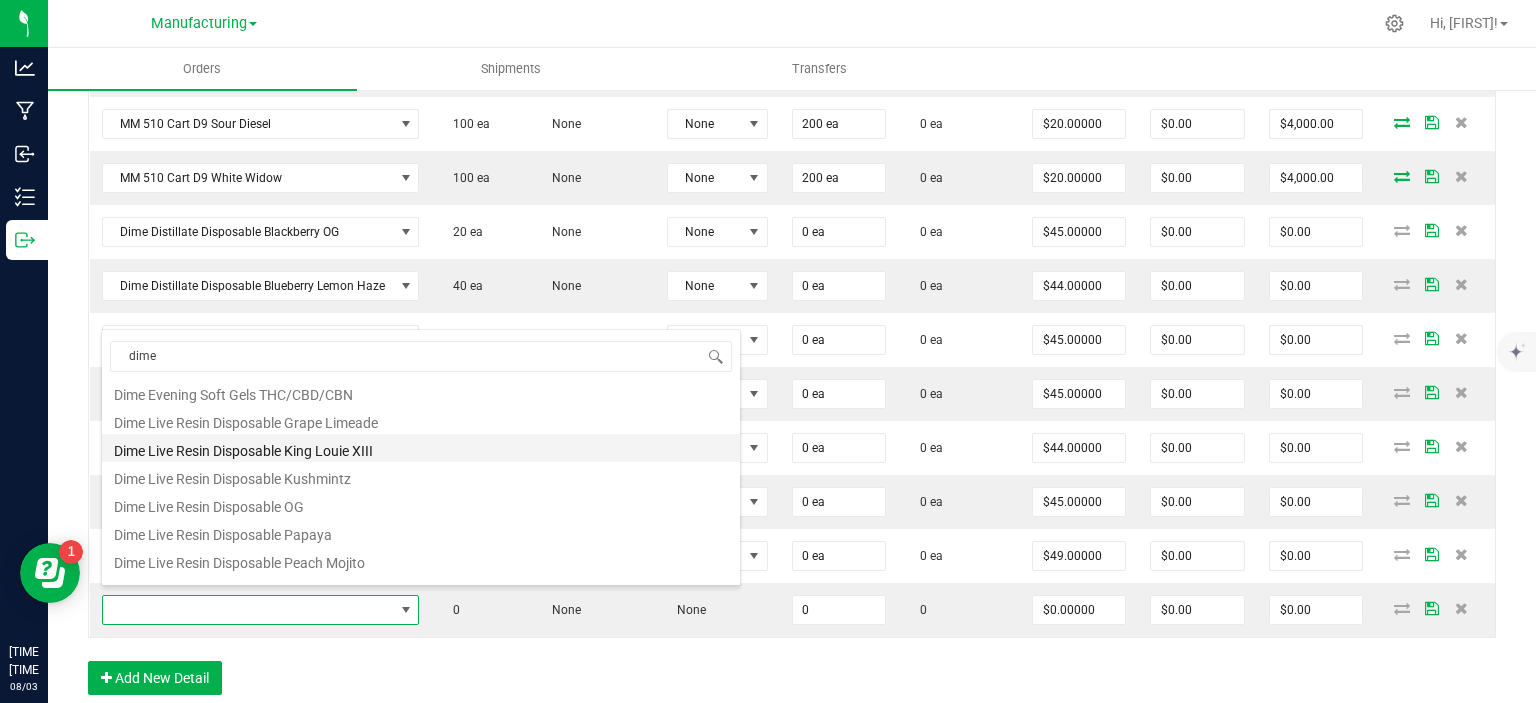 type on "$49.00000" 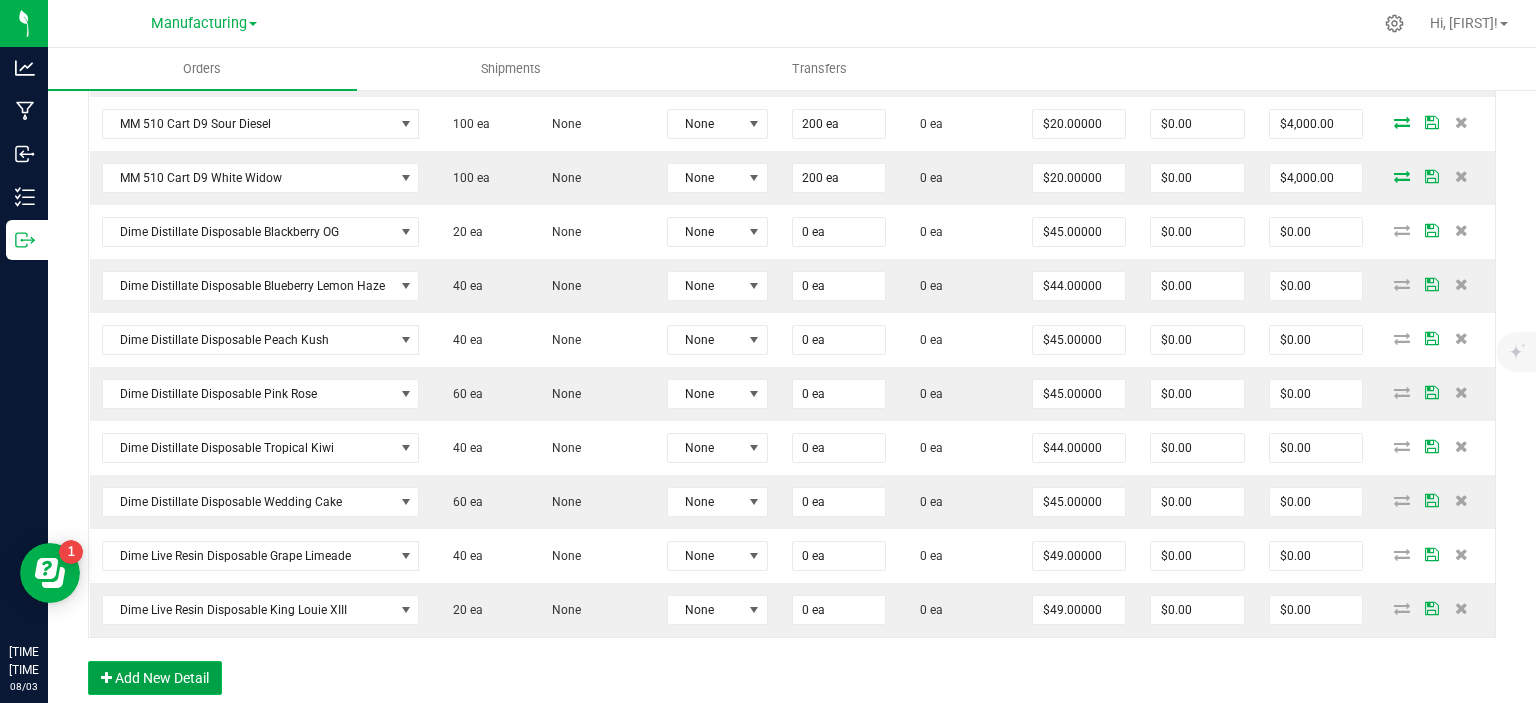 click on "Add New Detail" at bounding box center [155, 678] 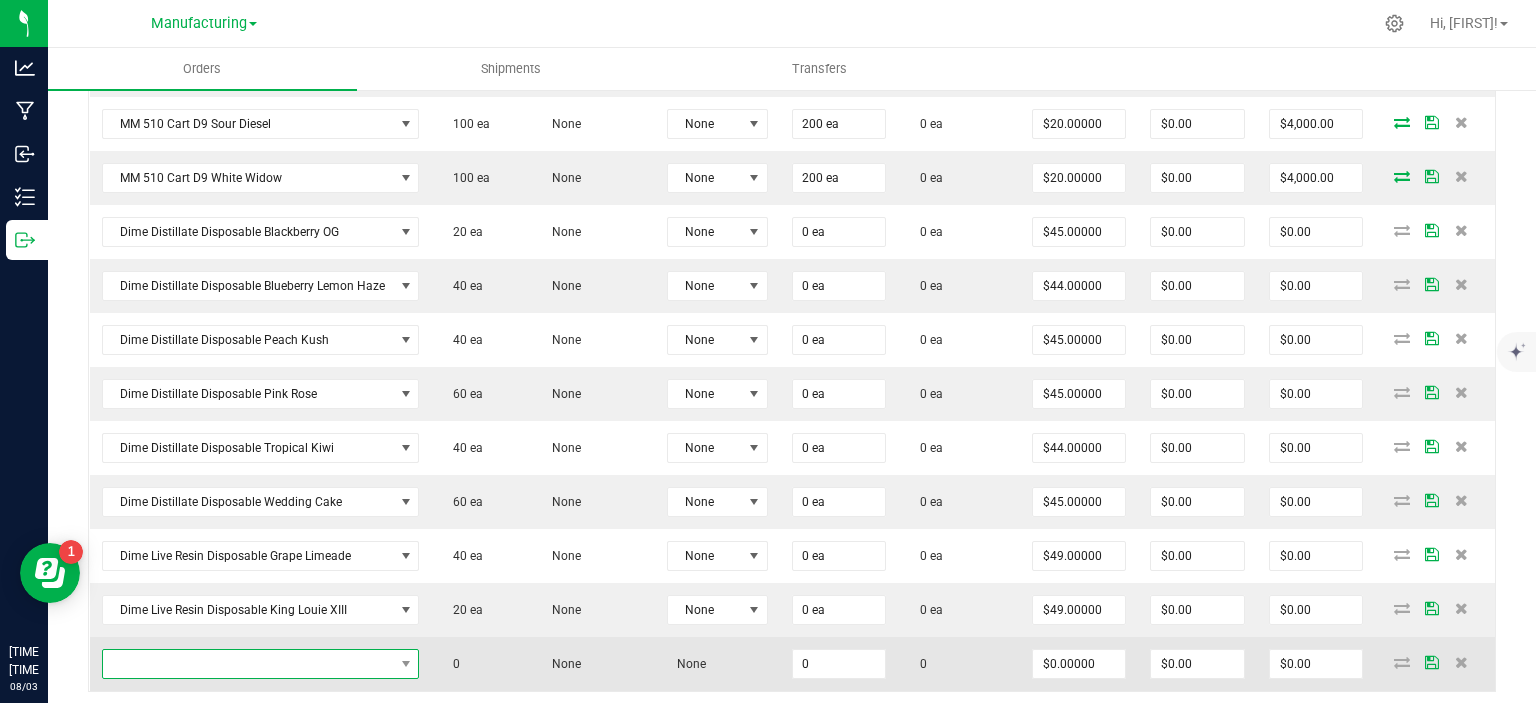click at bounding box center [248, 664] 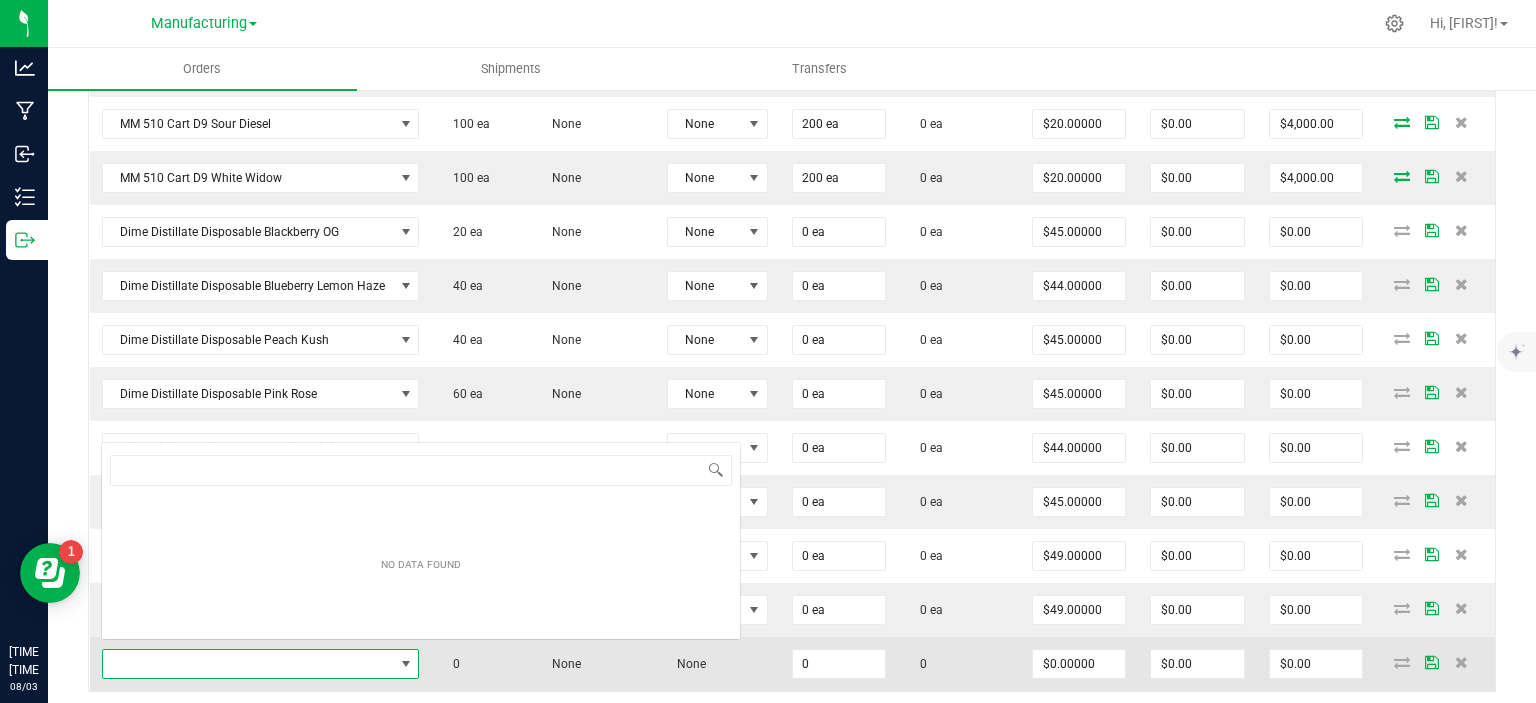 scroll, scrollTop: 0, scrollLeft: 0, axis: both 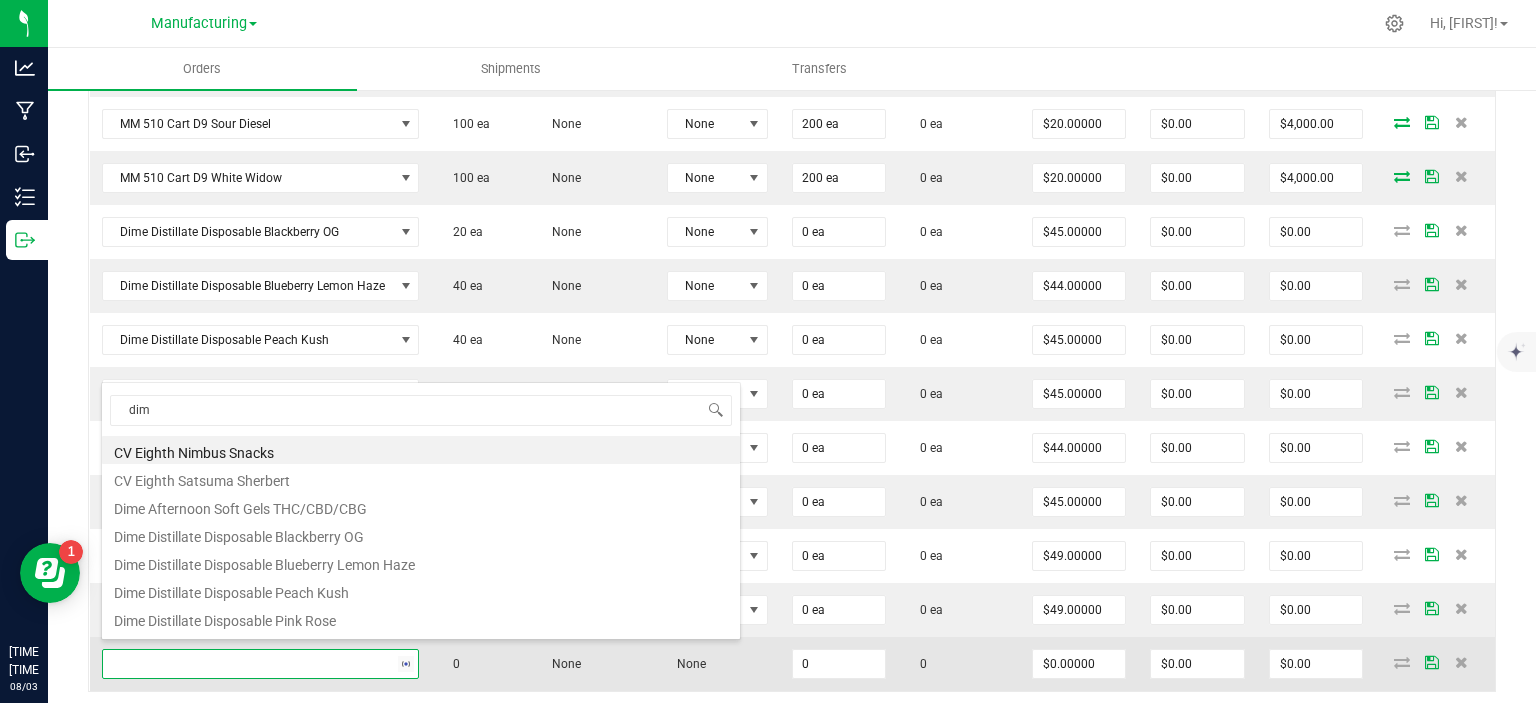 type on "dime" 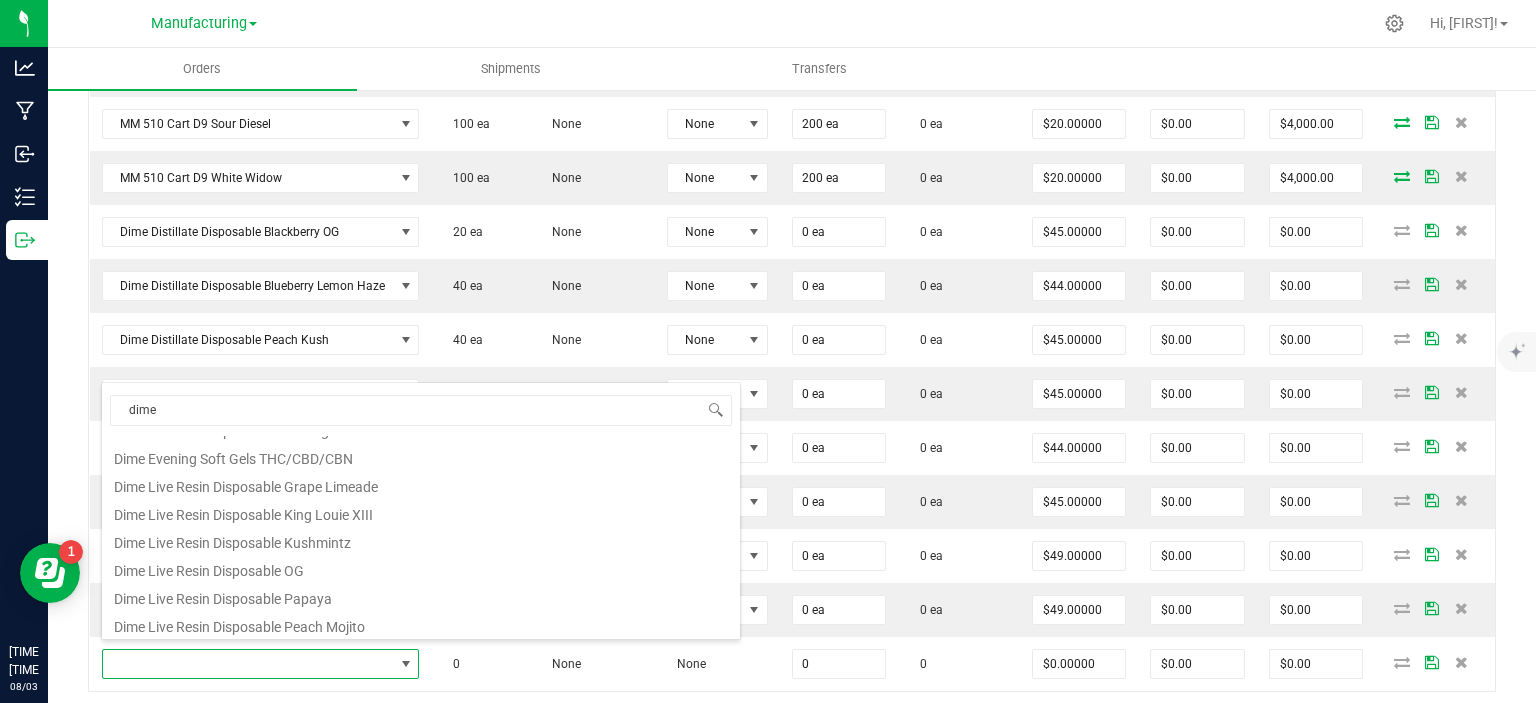 scroll, scrollTop: 200, scrollLeft: 0, axis: vertical 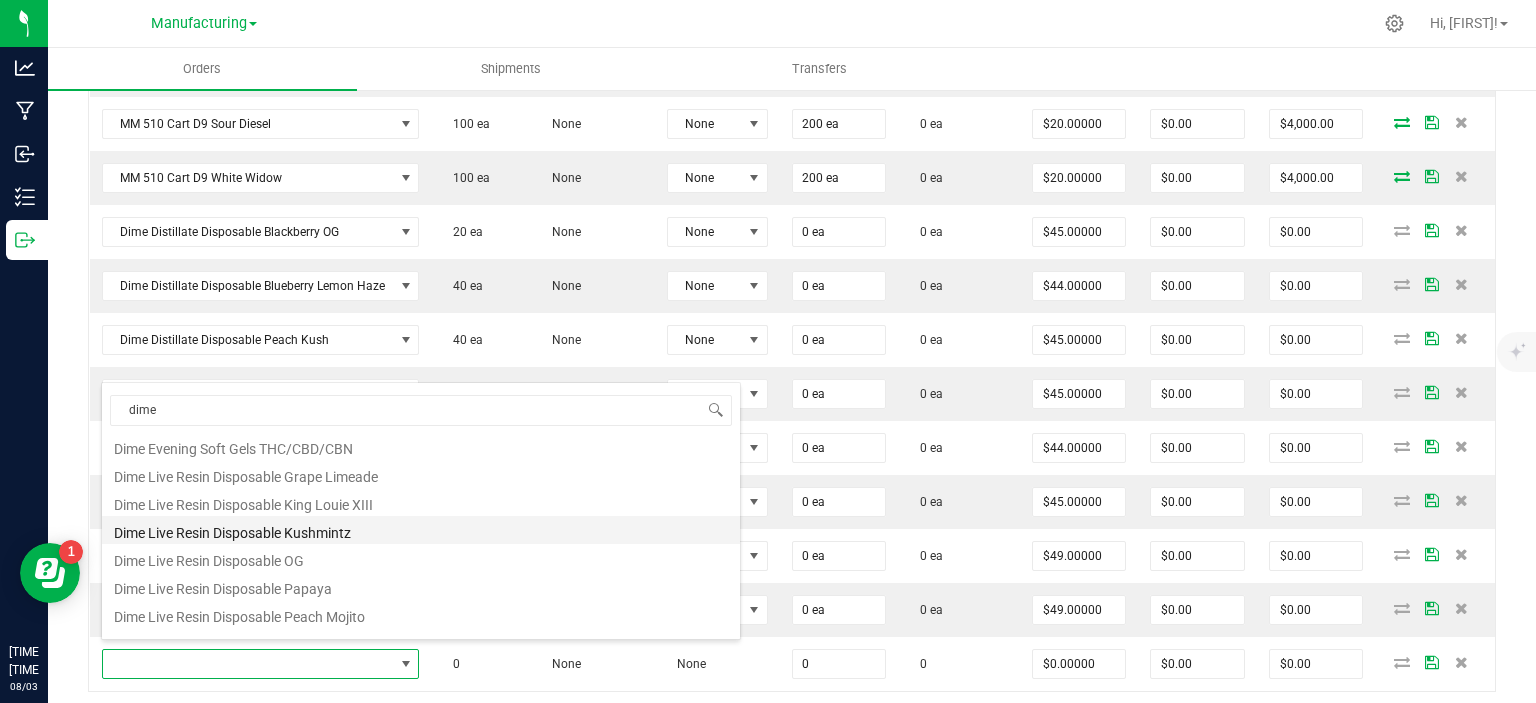 click on "Dime Live Resin Disposable Kushmintz" at bounding box center [421, 530] 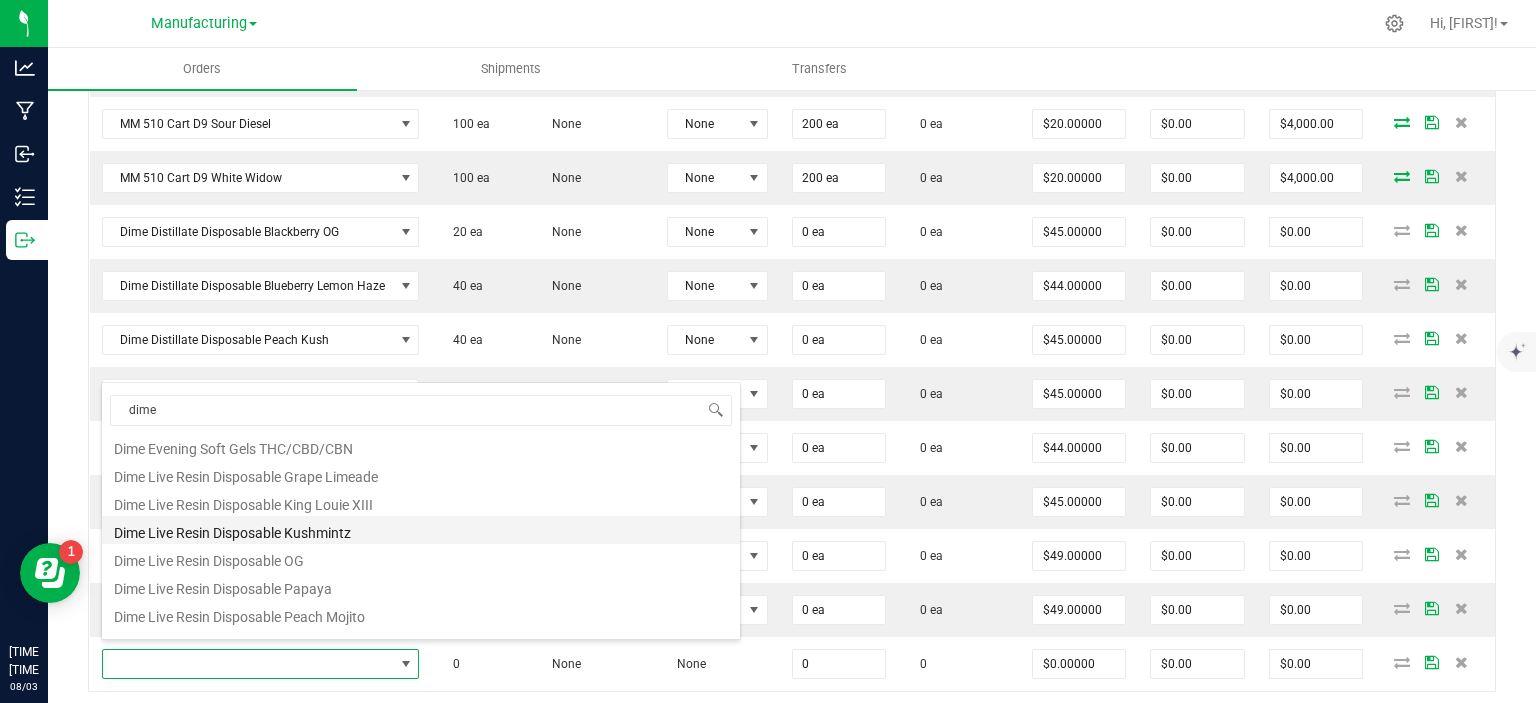 type on "0 ea" 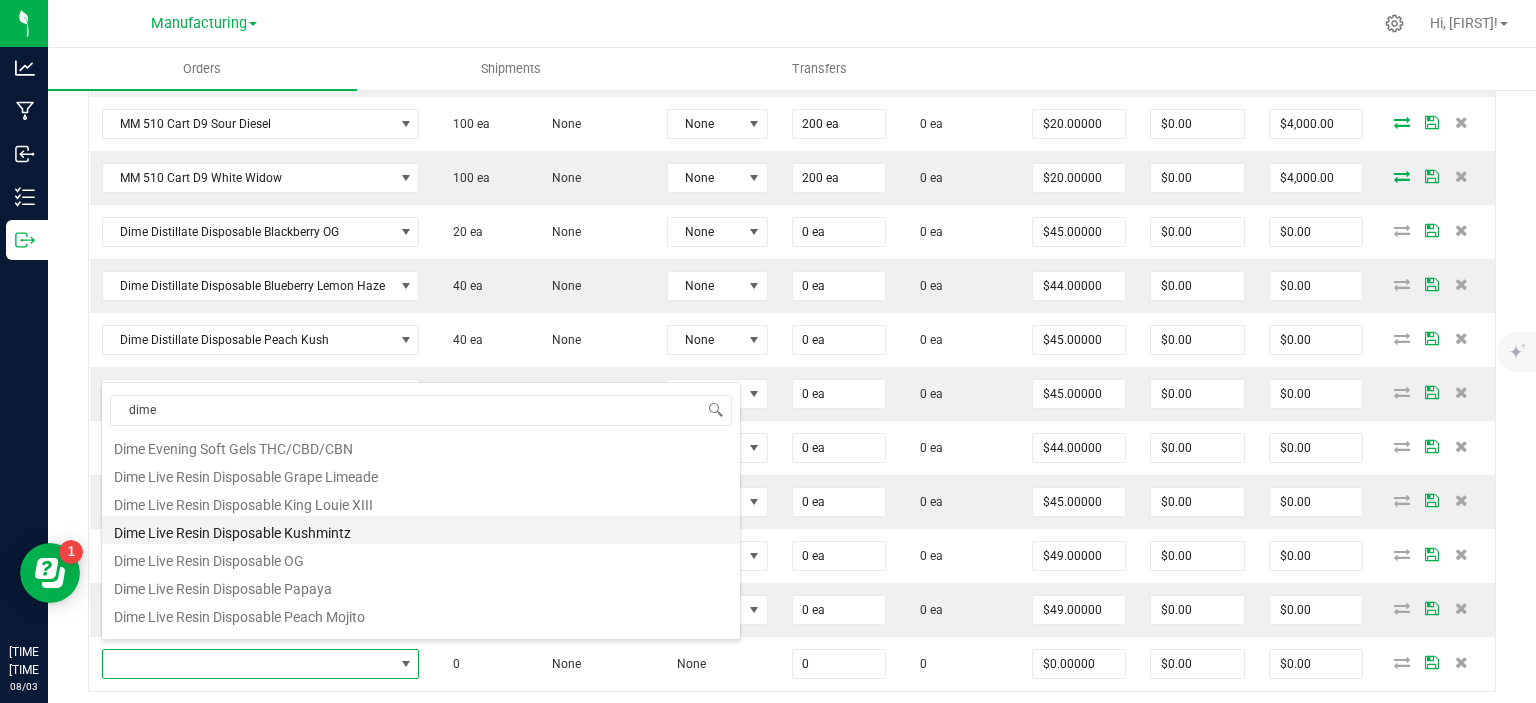 type on "$49.00000" 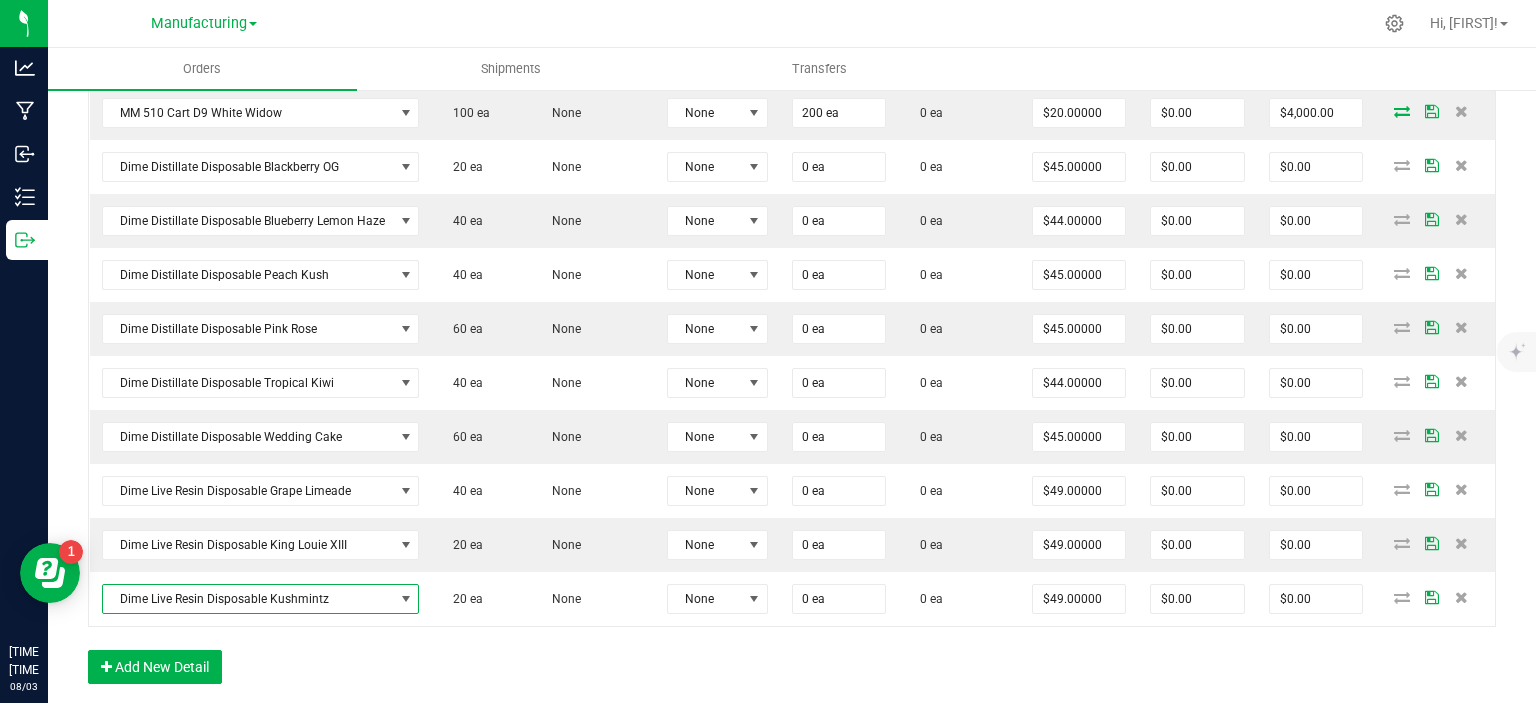 scroll, scrollTop: 1154, scrollLeft: 0, axis: vertical 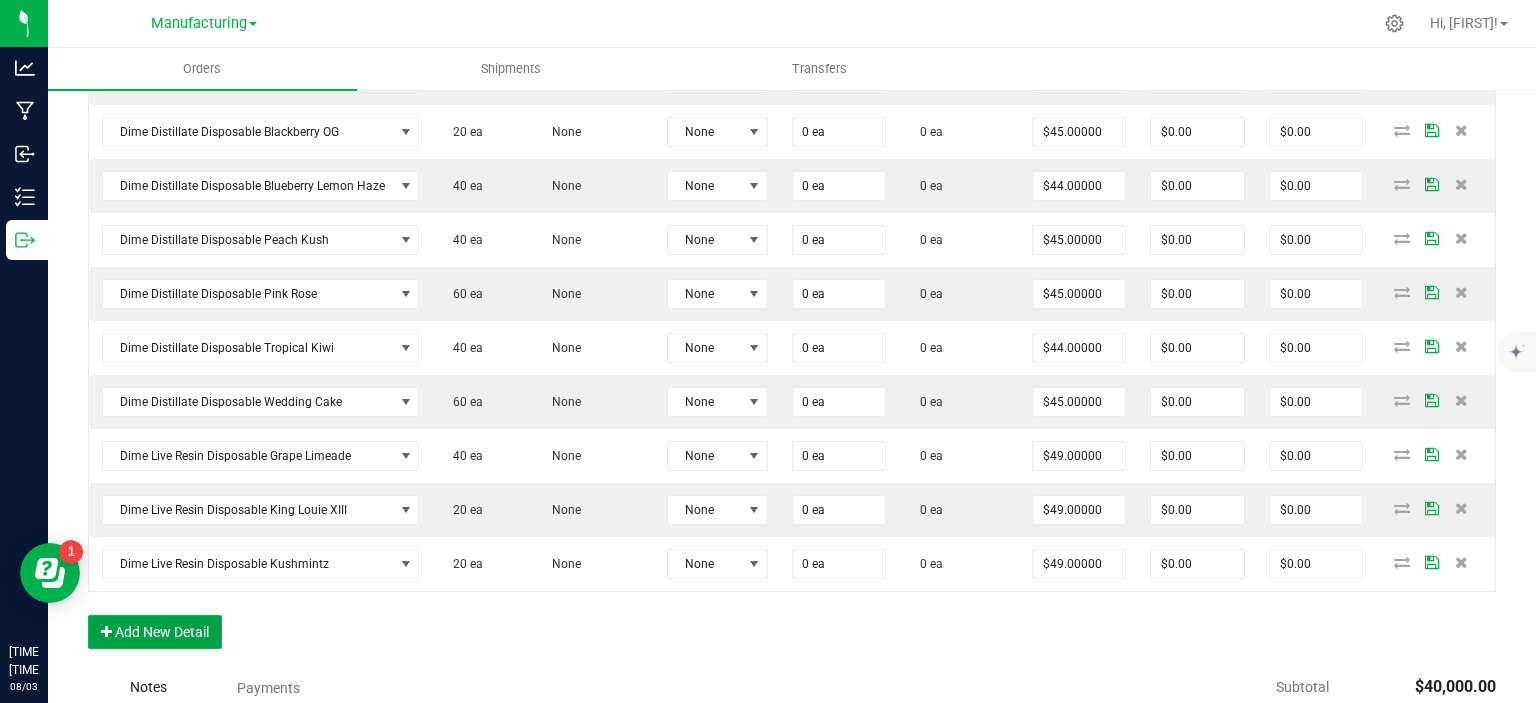 click on "Add New Detail" at bounding box center [155, 632] 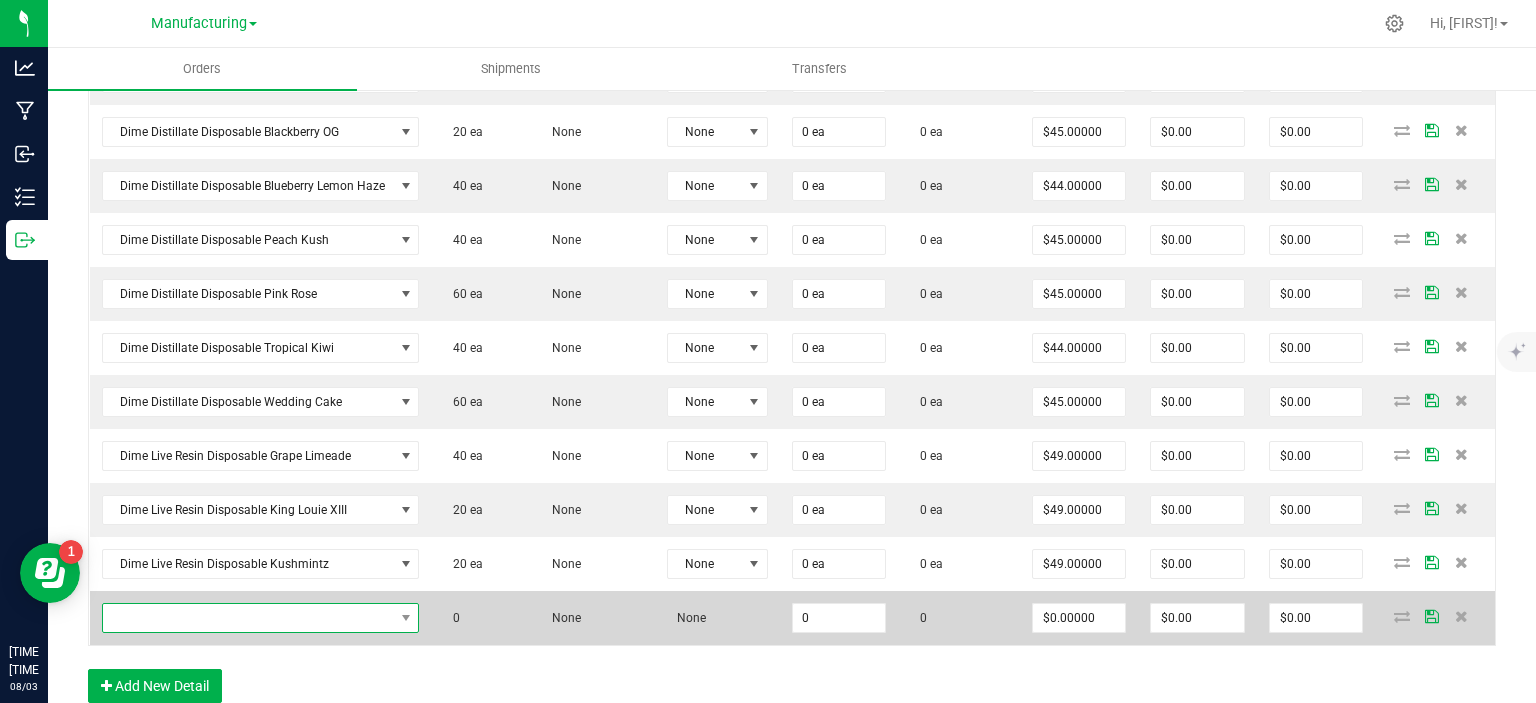 click at bounding box center (248, 618) 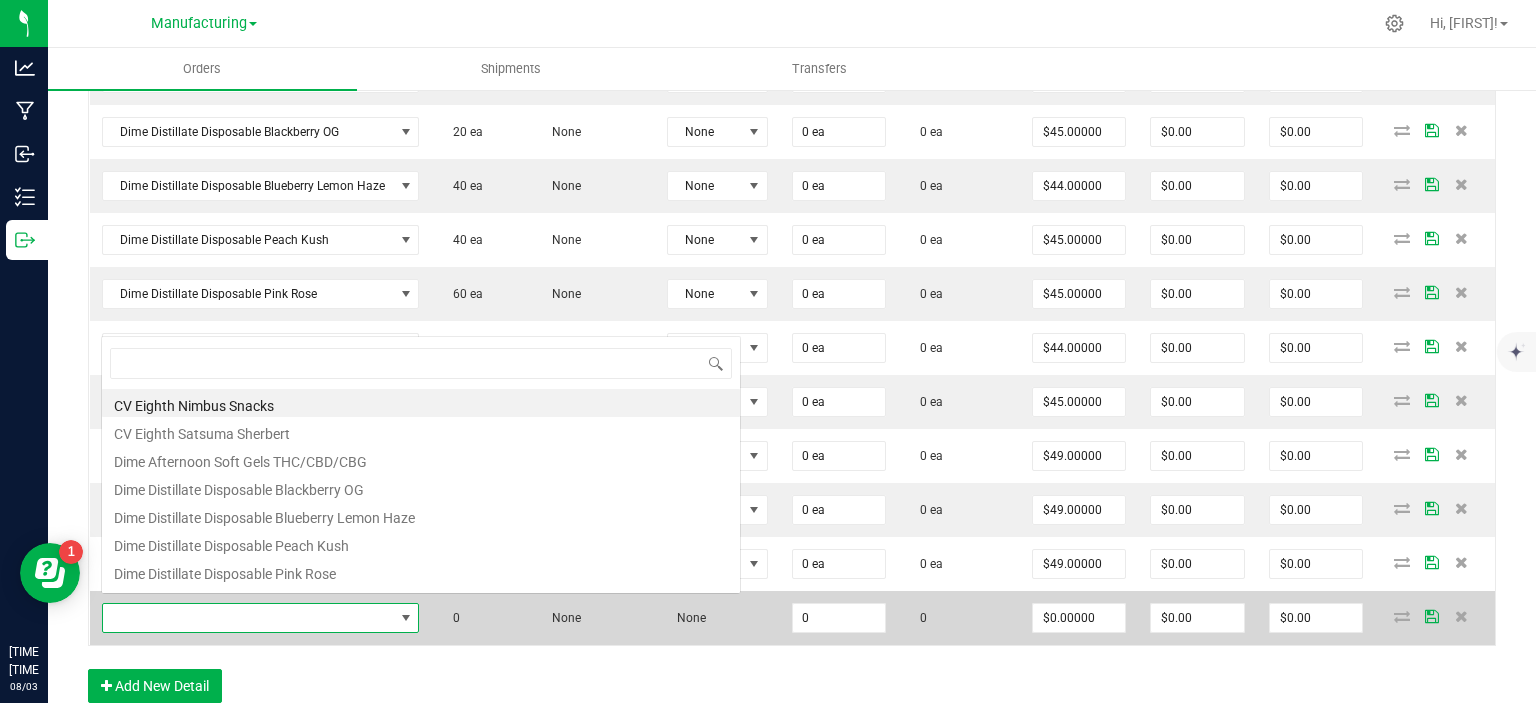 scroll, scrollTop: 0, scrollLeft: 0, axis: both 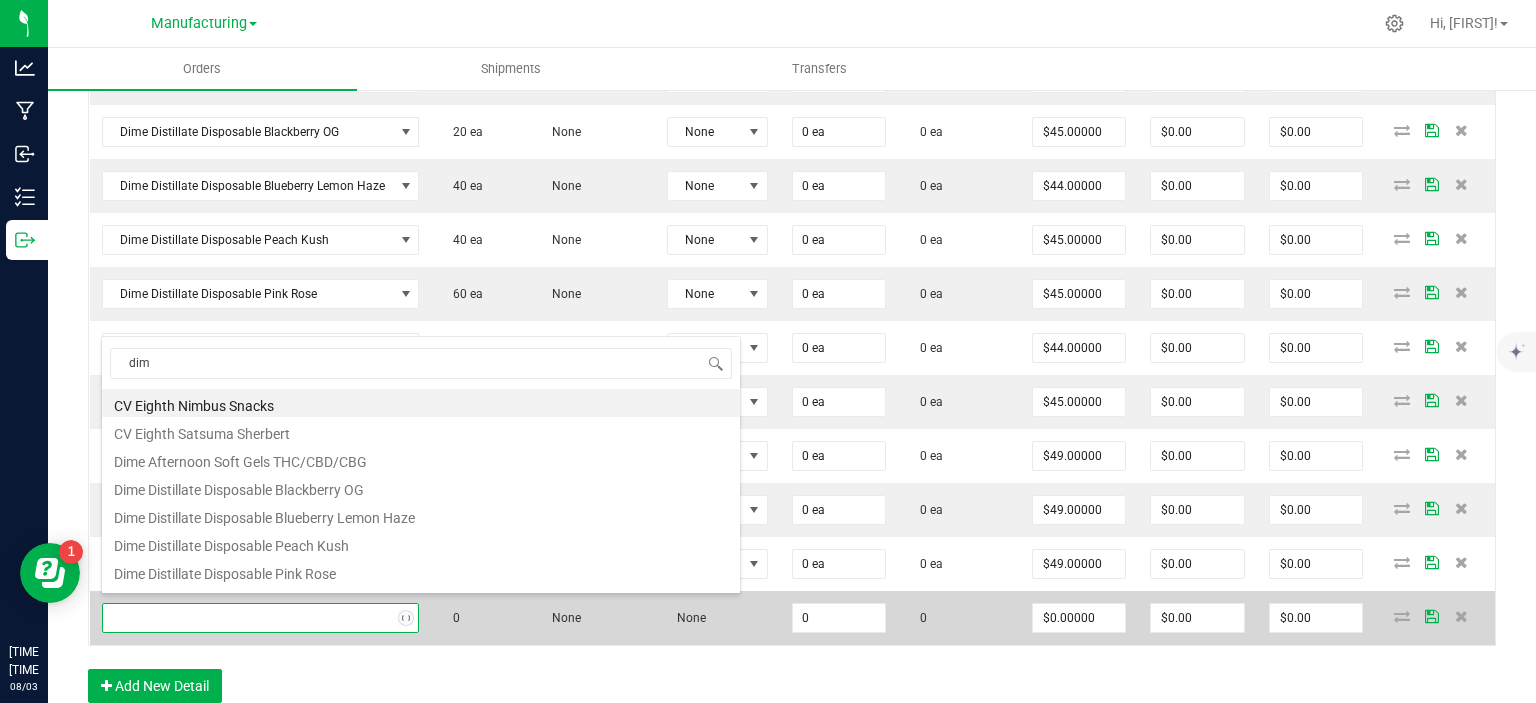 type on "dime" 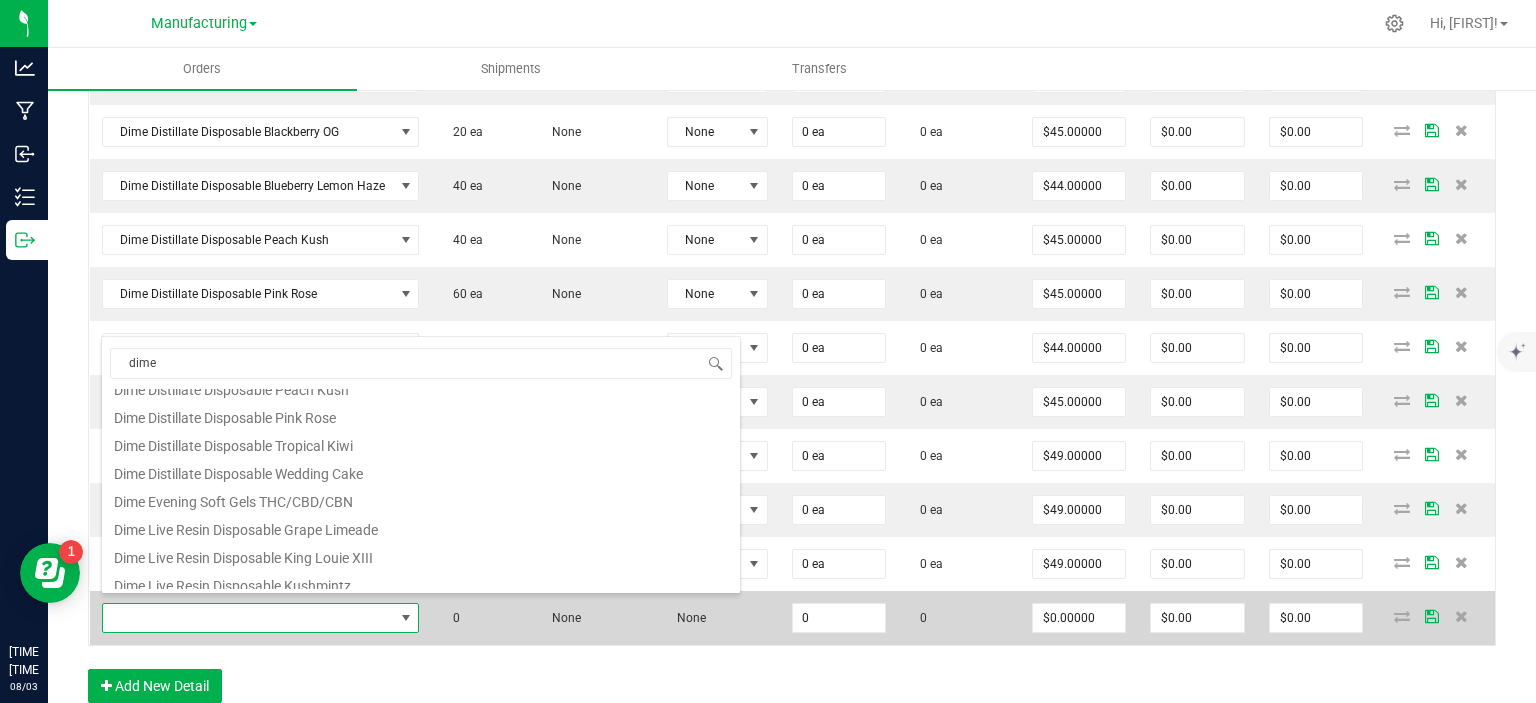 scroll, scrollTop: 200, scrollLeft: 0, axis: vertical 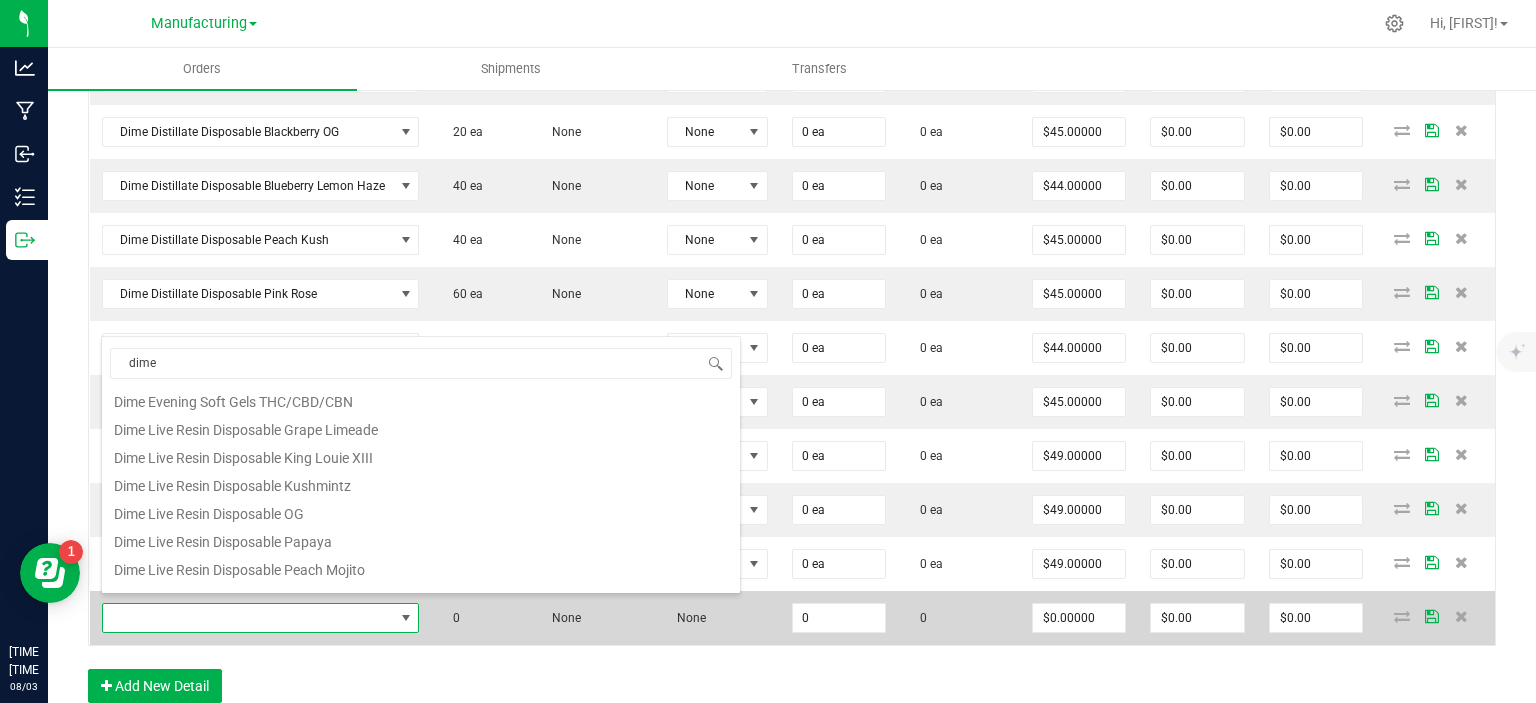 click on "Dime Live Resin Disposable OG" at bounding box center [421, 511] 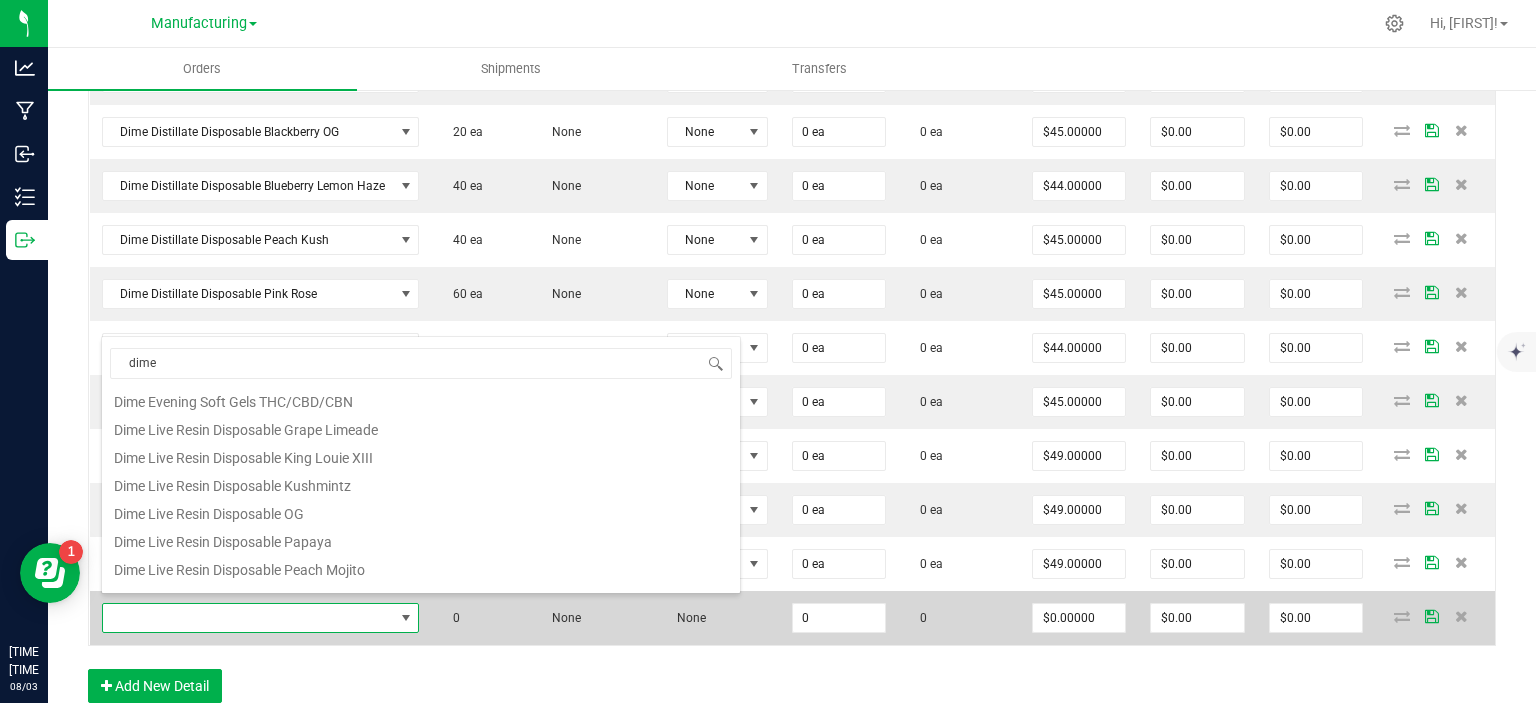 type on "0 ea" 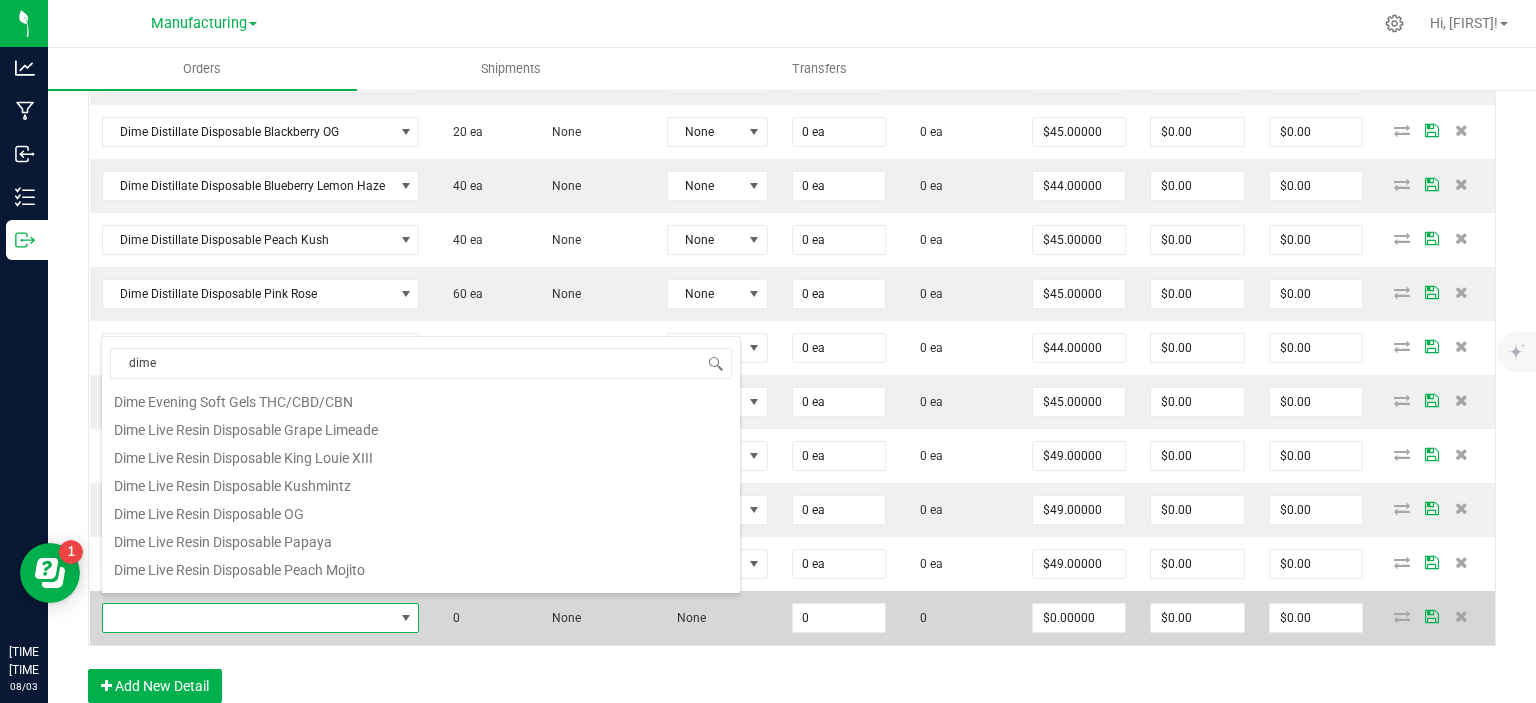 type on "$48.00000" 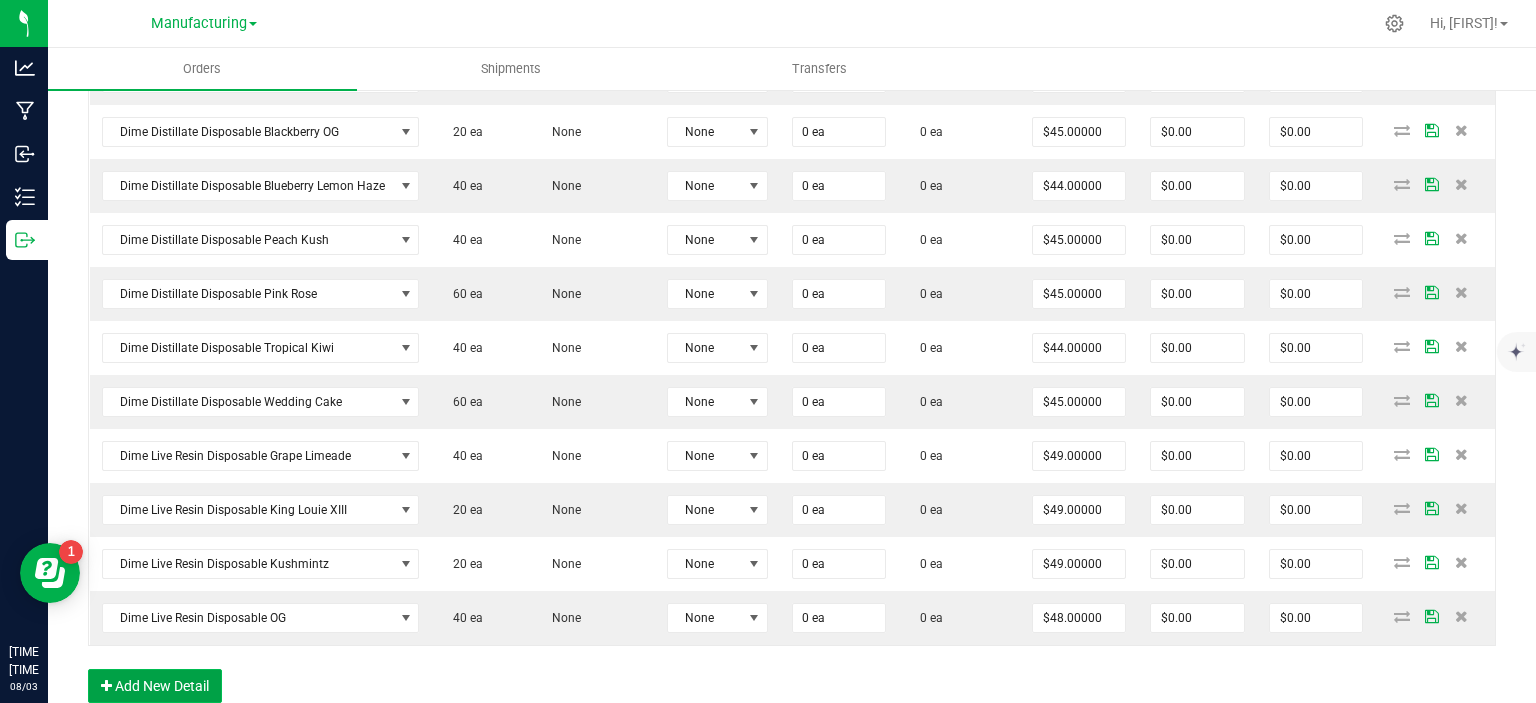 click on "Add New Detail" at bounding box center [155, 686] 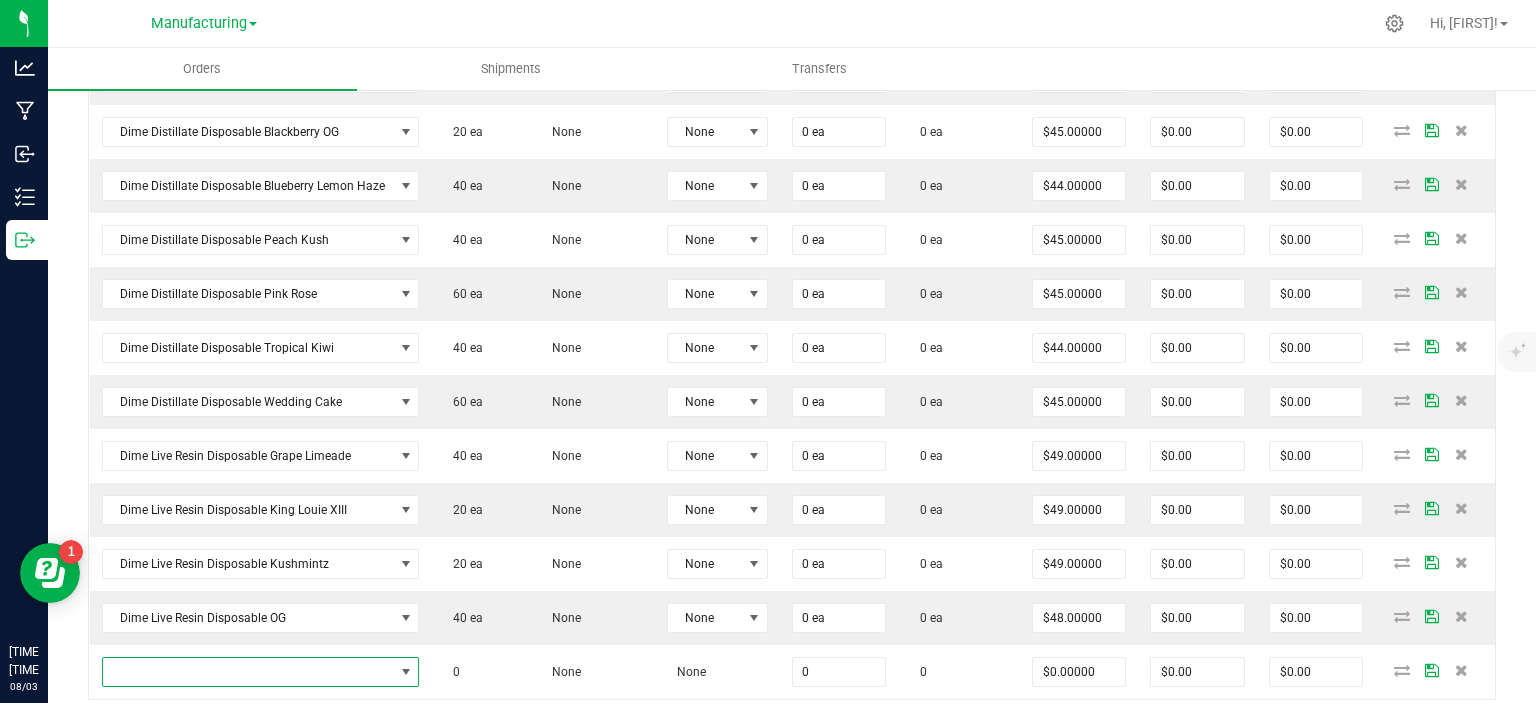 click at bounding box center (248, 672) 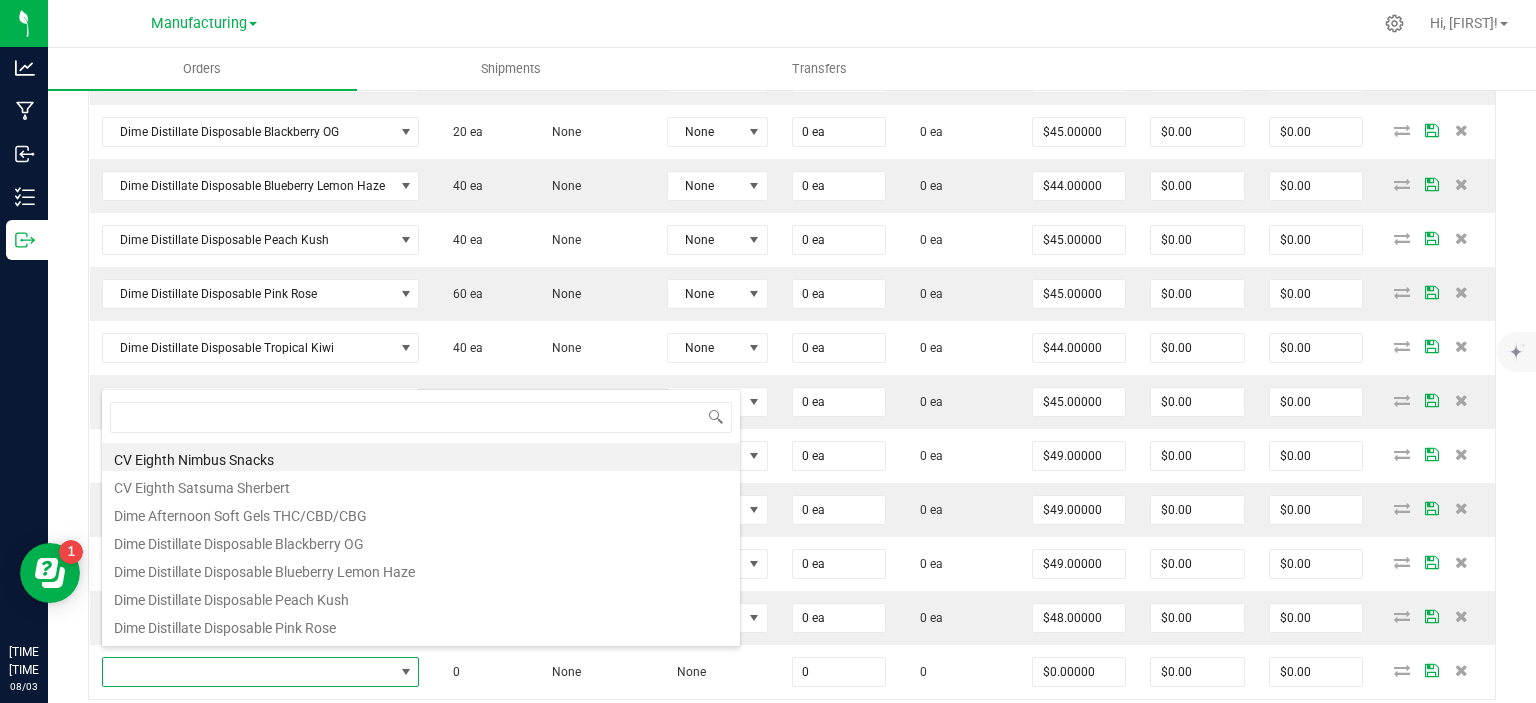 scroll, scrollTop: 99970, scrollLeft: 99682, axis: both 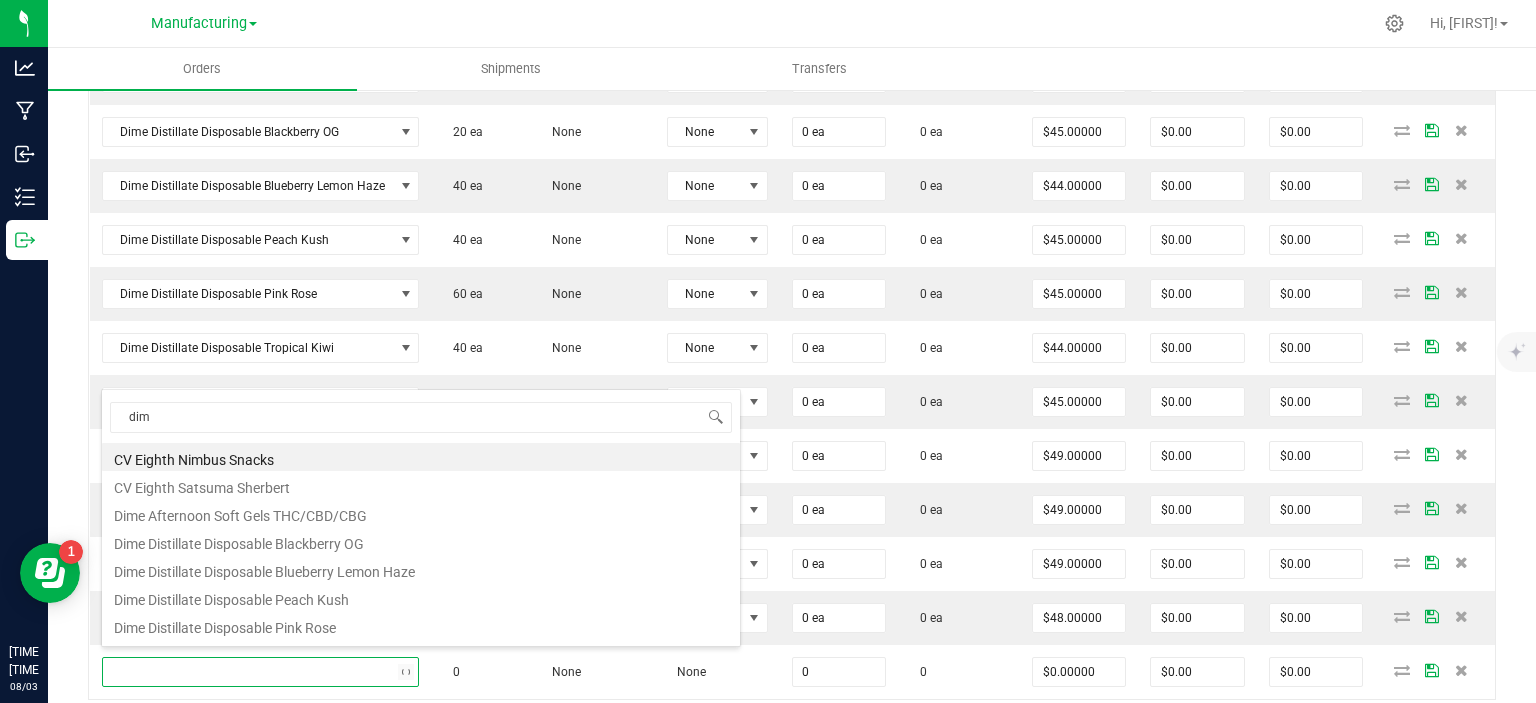 type on "dime" 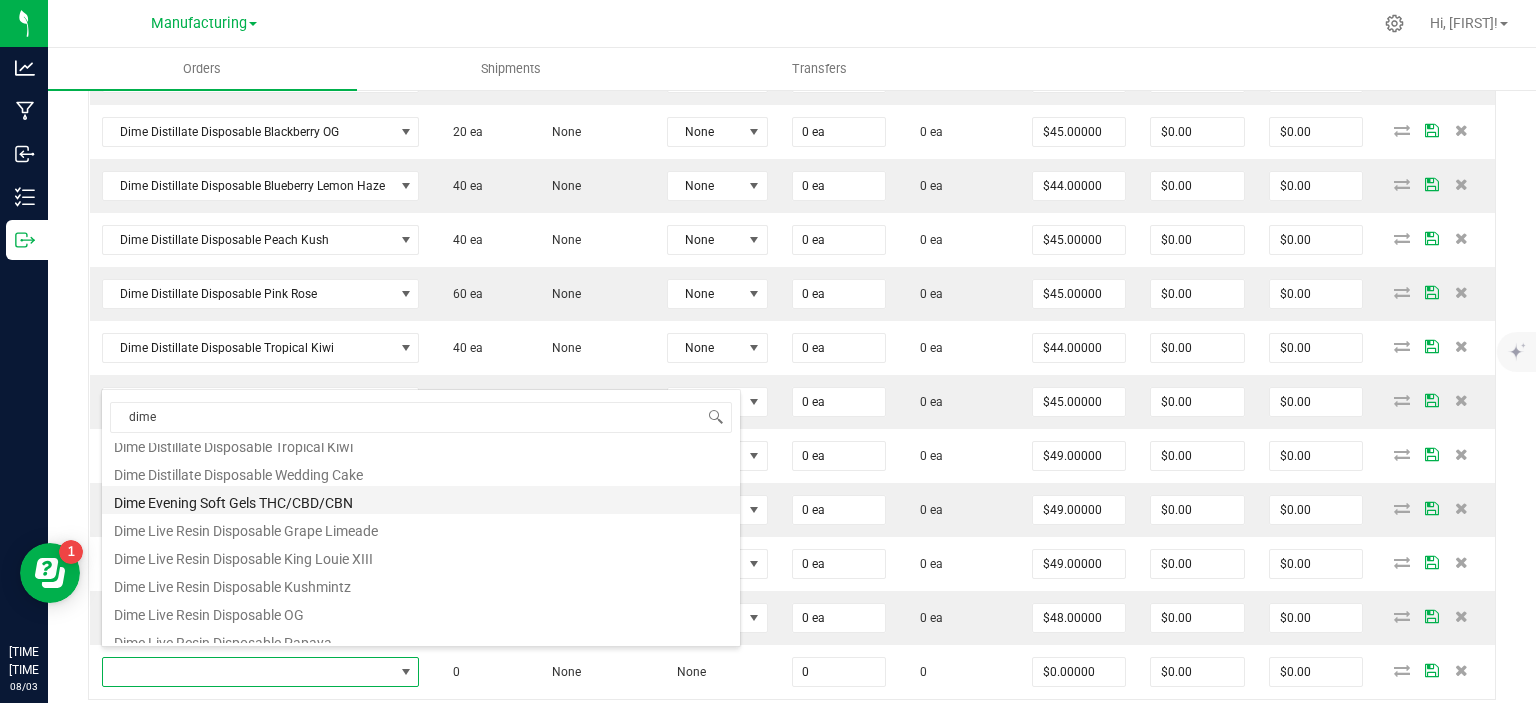 scroll, scrollTop: 200, scrollLeft: 0, axis: vertical 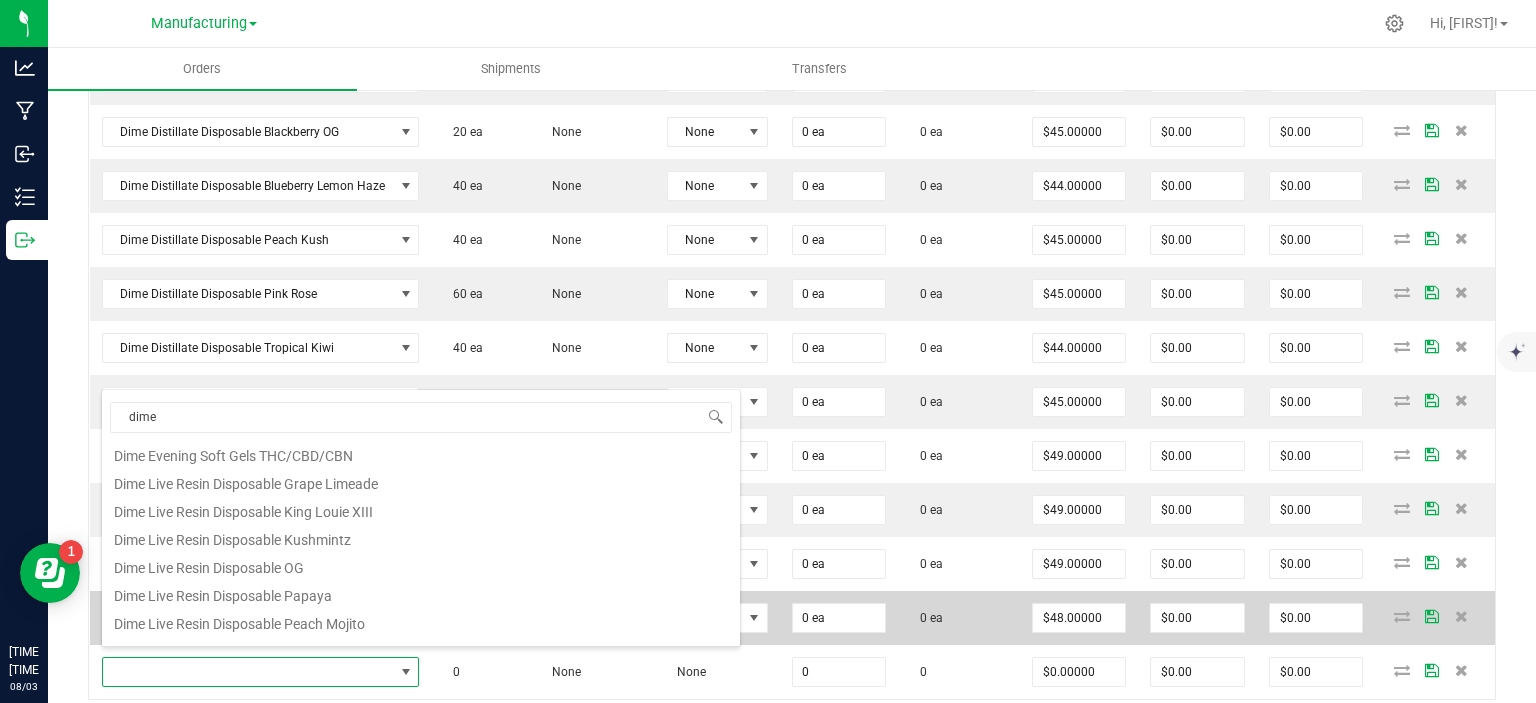 click on "Dime Live Resin Disposable Papaya" at bounding box center (421, 593) 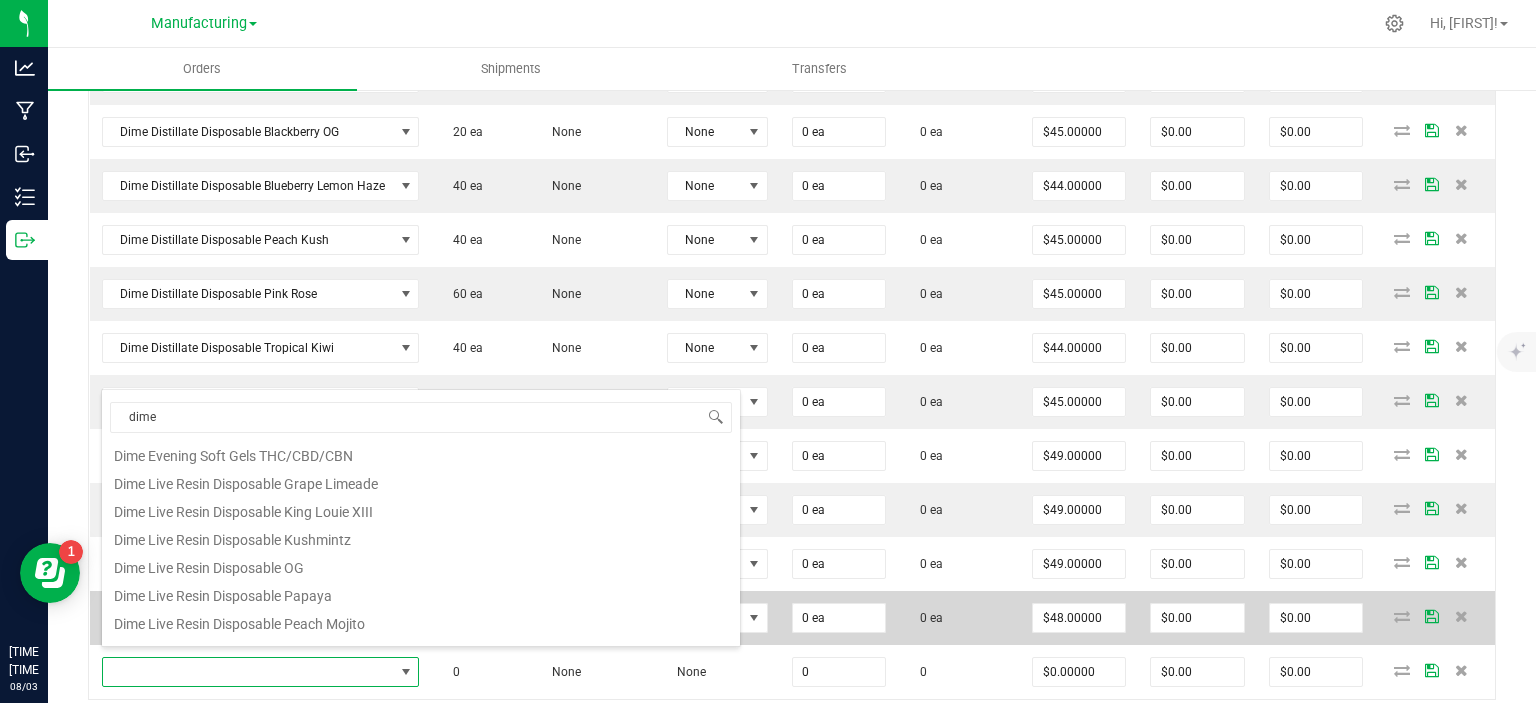 type on "0 ea" 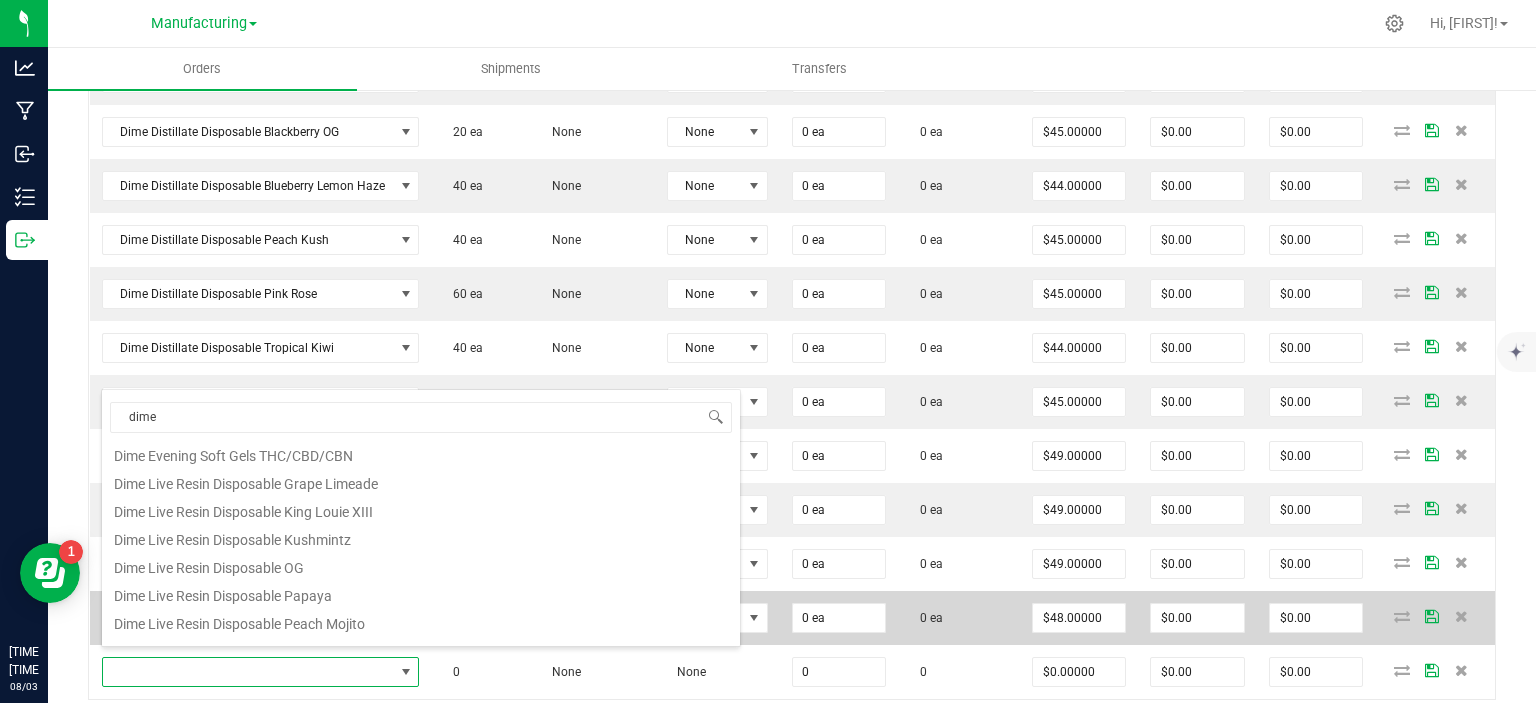type on "$49.00000" 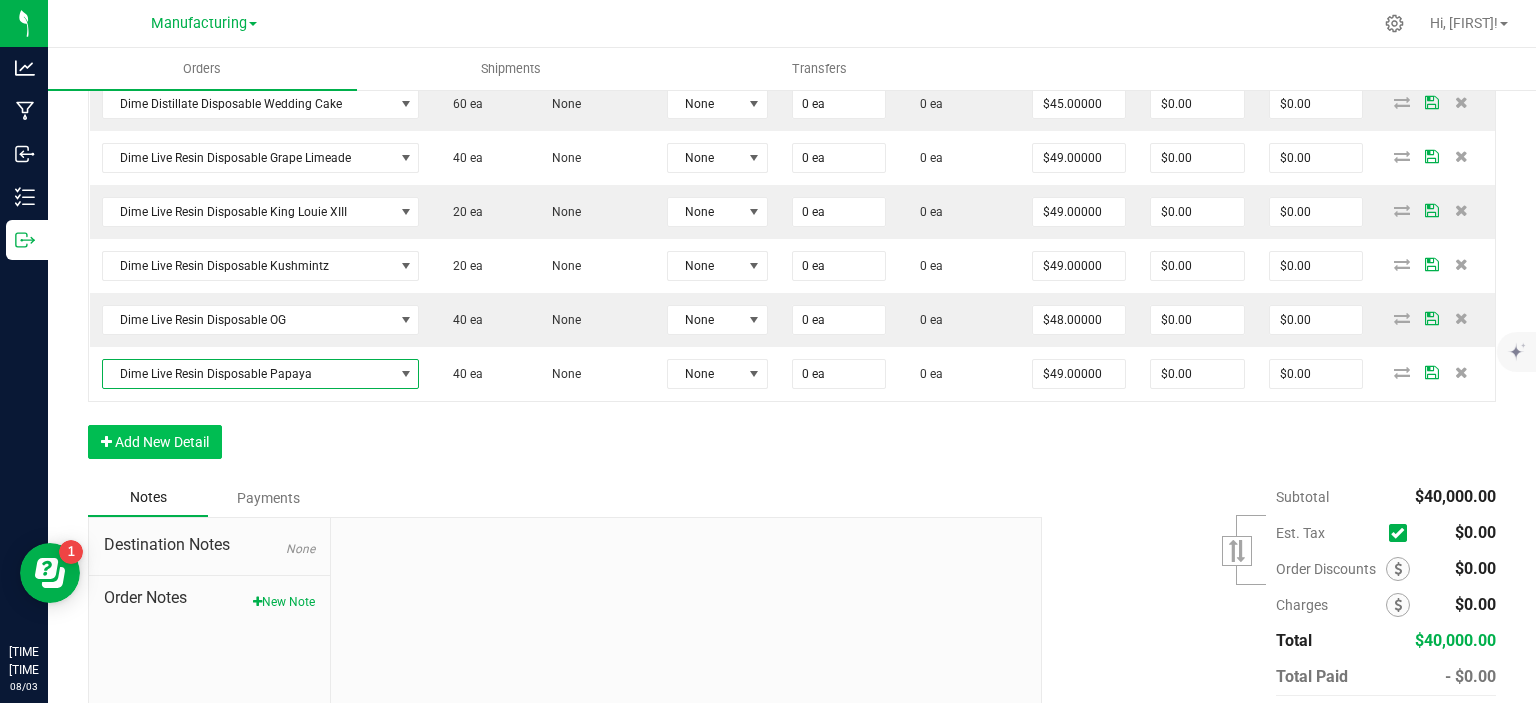 scroll, scrollTop: 1454, scrollLeft: 0, axis: vertical 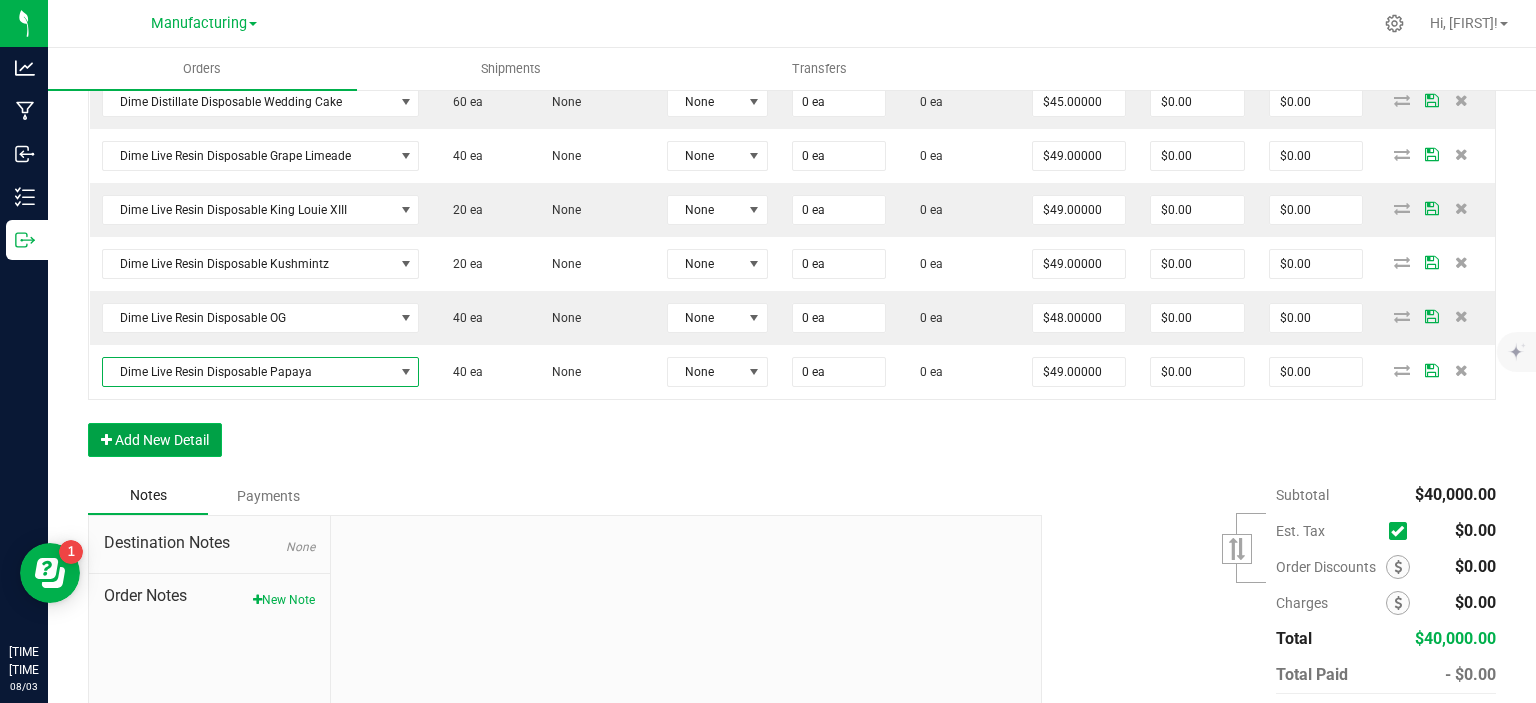 click on "Add New Detail" at bounding box center (155, 440) 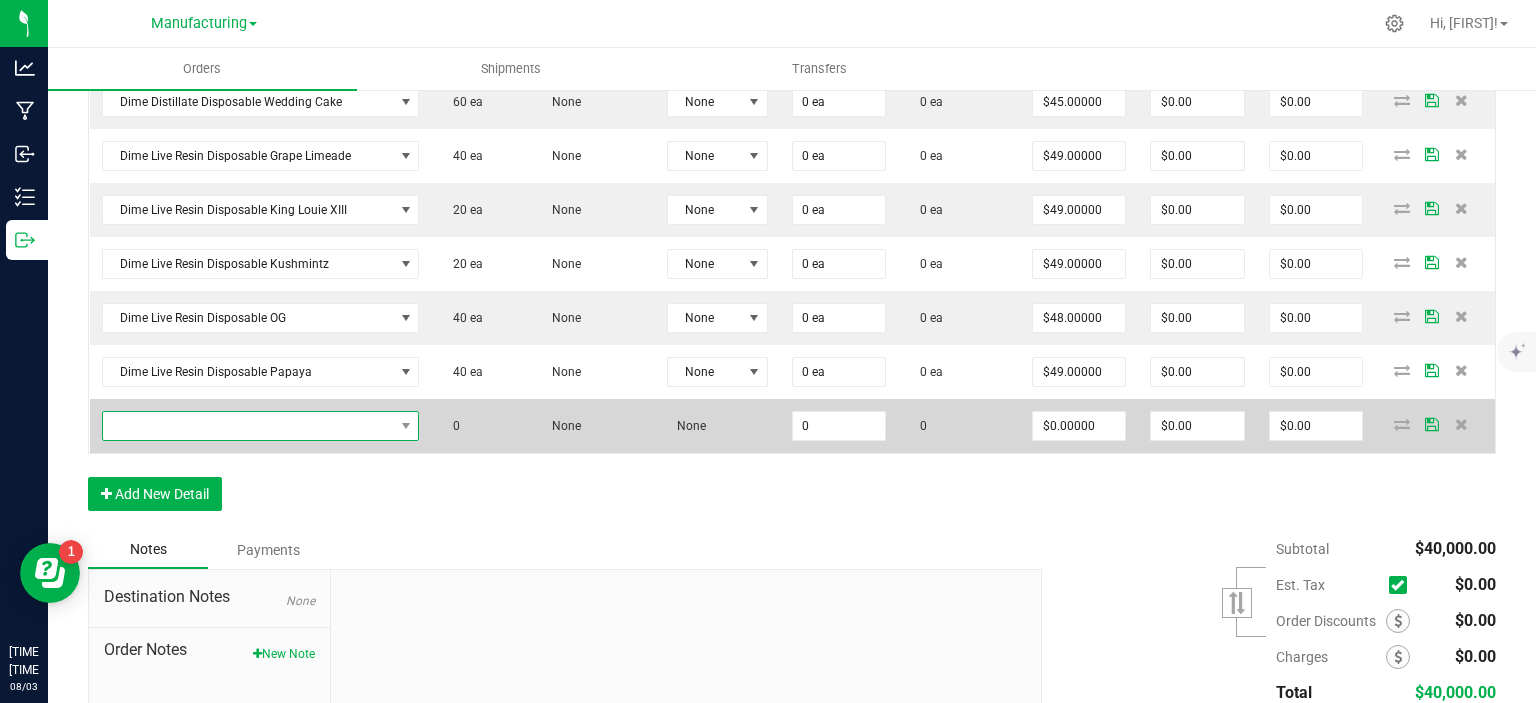 click at bounding box center (248, 426) 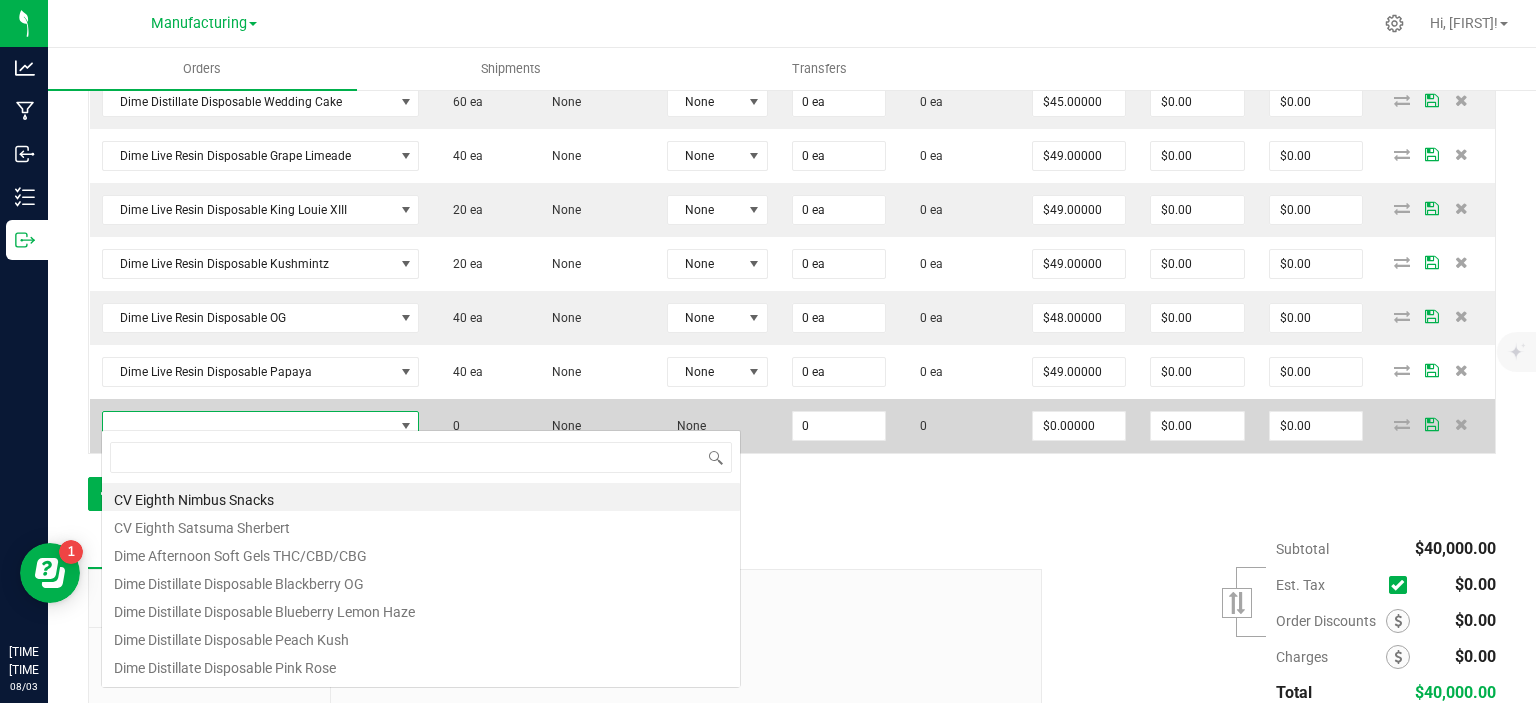 scroll, scrollTop: 99970, scrollLeft: 99682, axis: both 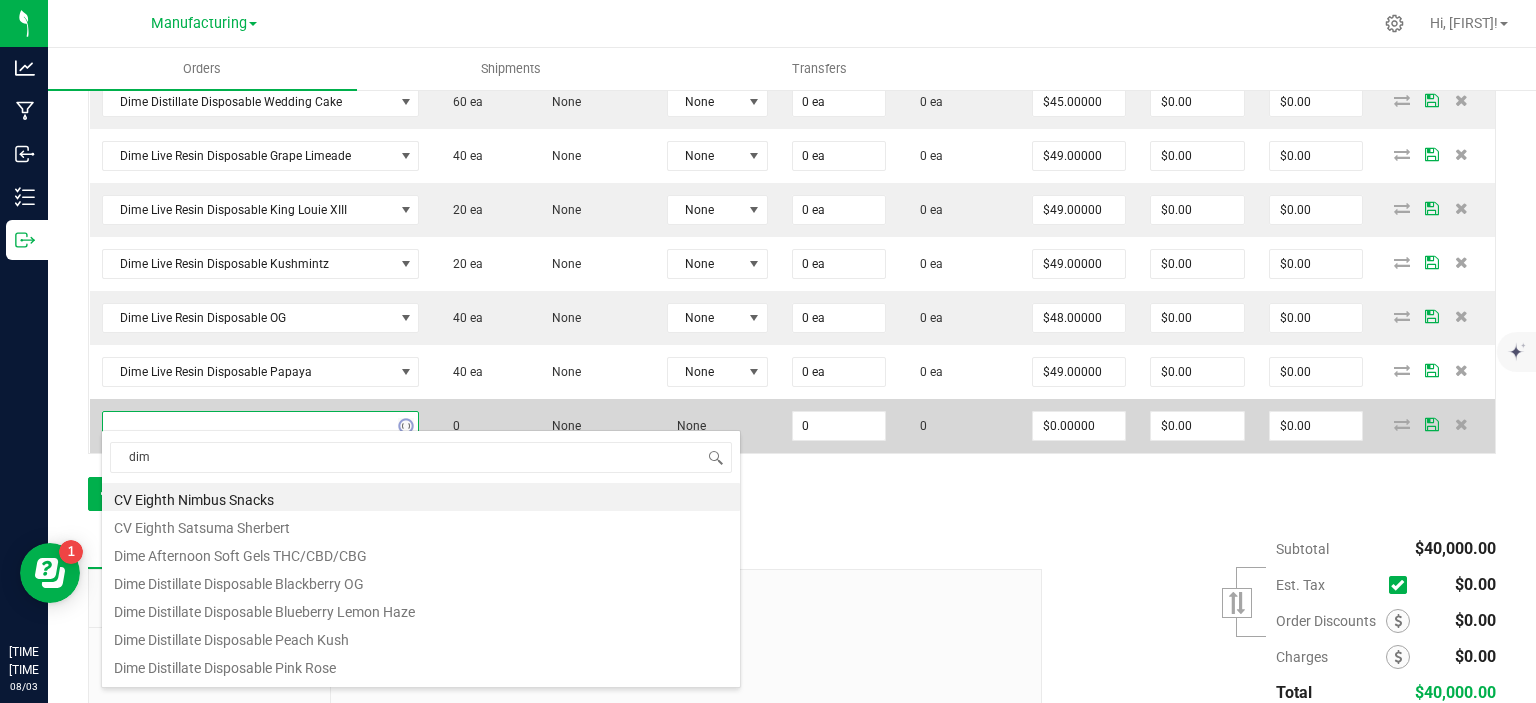 type on "dime" 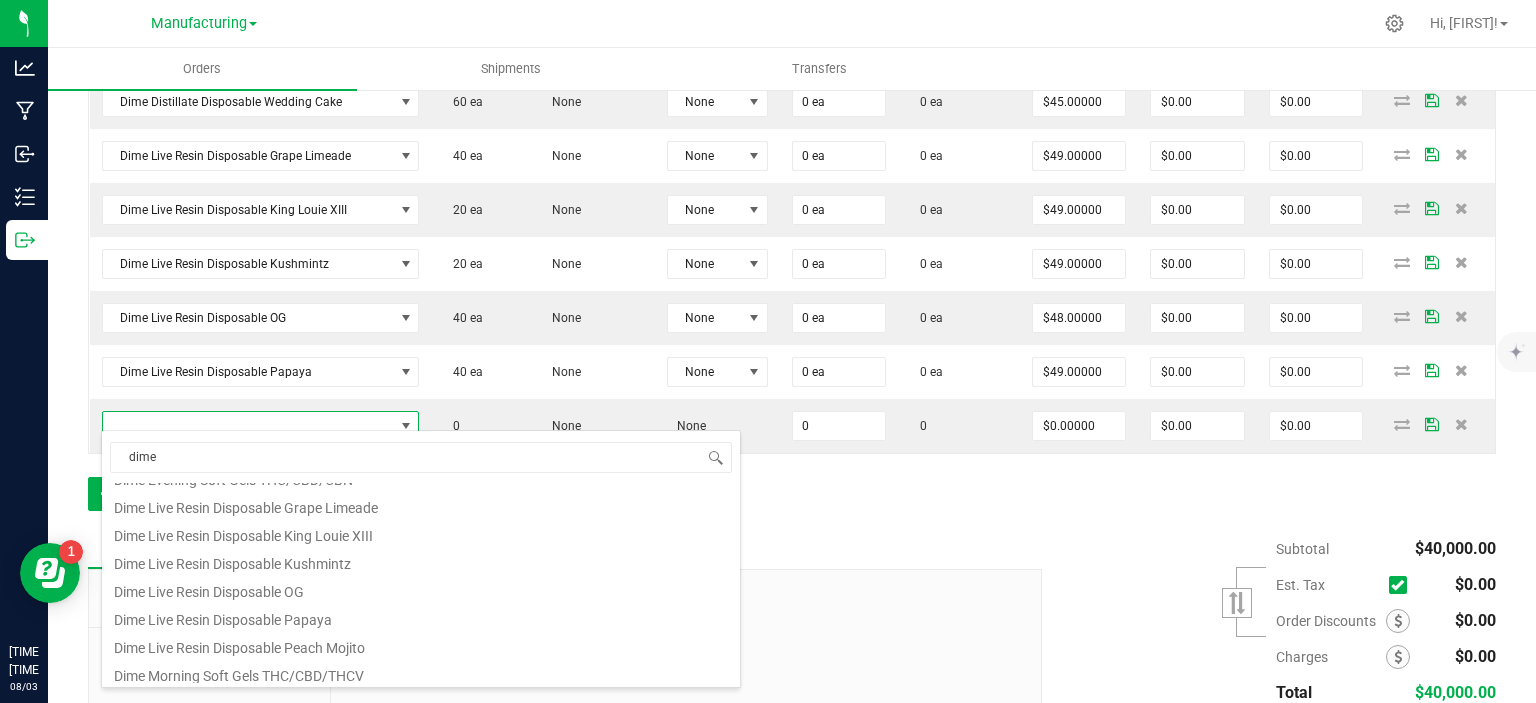 scroll, scrollTop: 220, scrollLeft: 0, axis: vertical 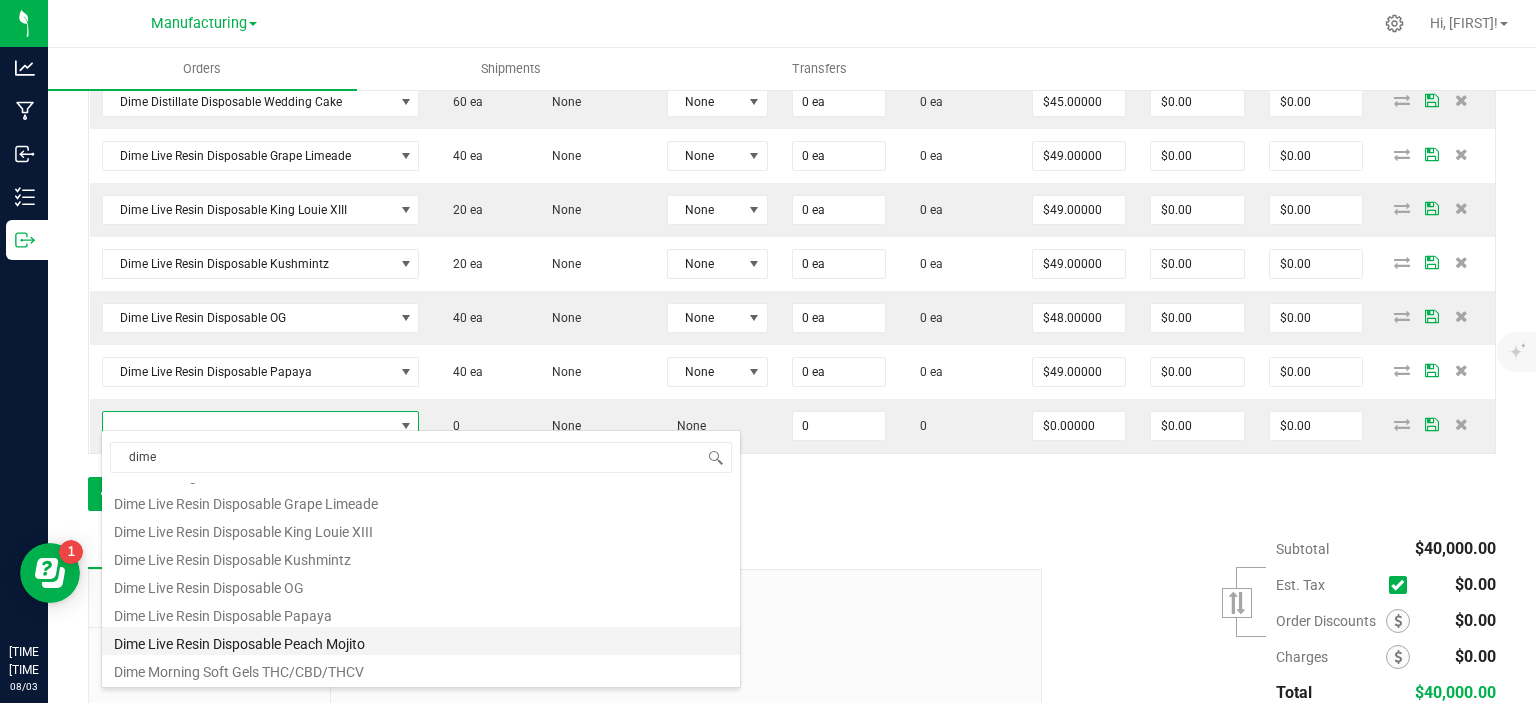 click on "Dime Live Resin Disposable Peach Mojito" at bounding box center [421, 641] 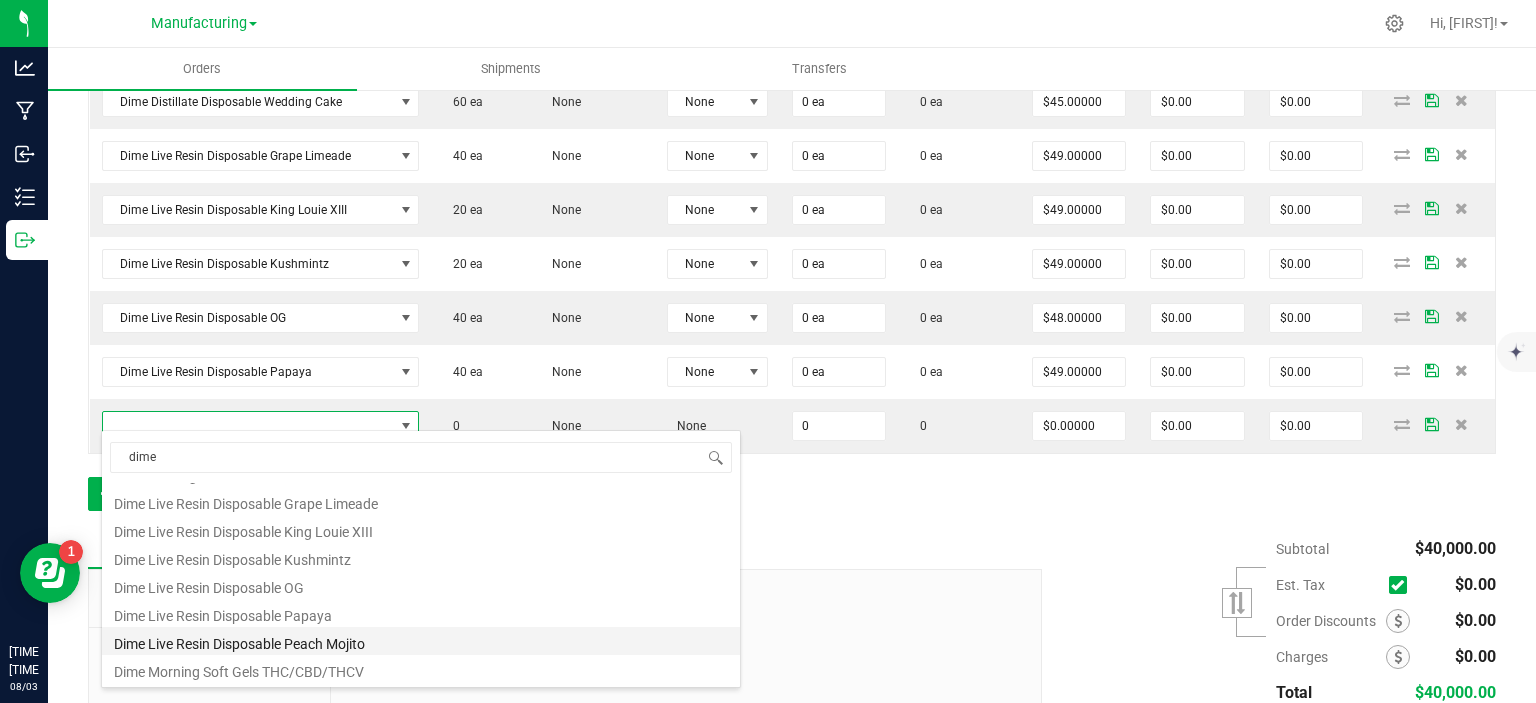 type on "0 ea" 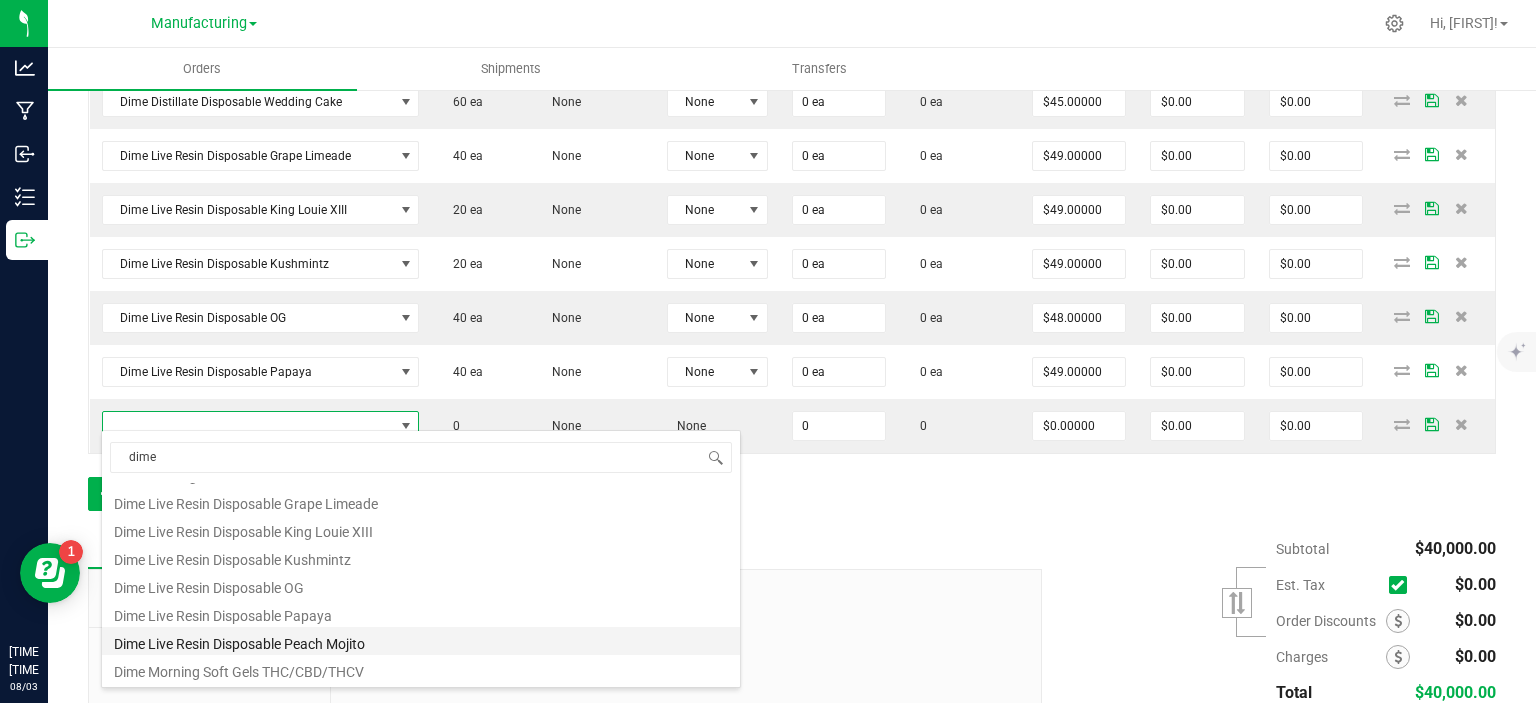type on "$49.00000" 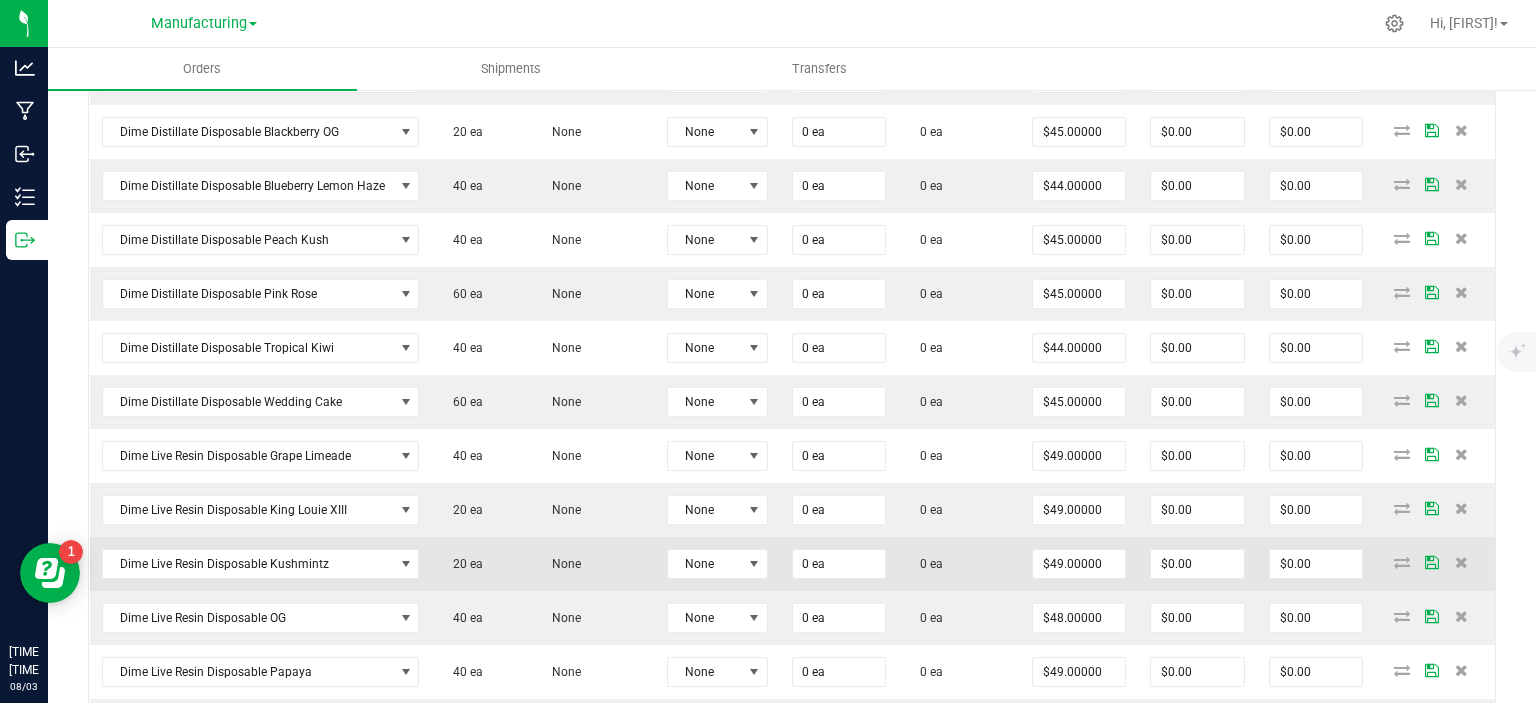 scroll, scrollTop: 1054, scrollLeft: 0, axis: vertical 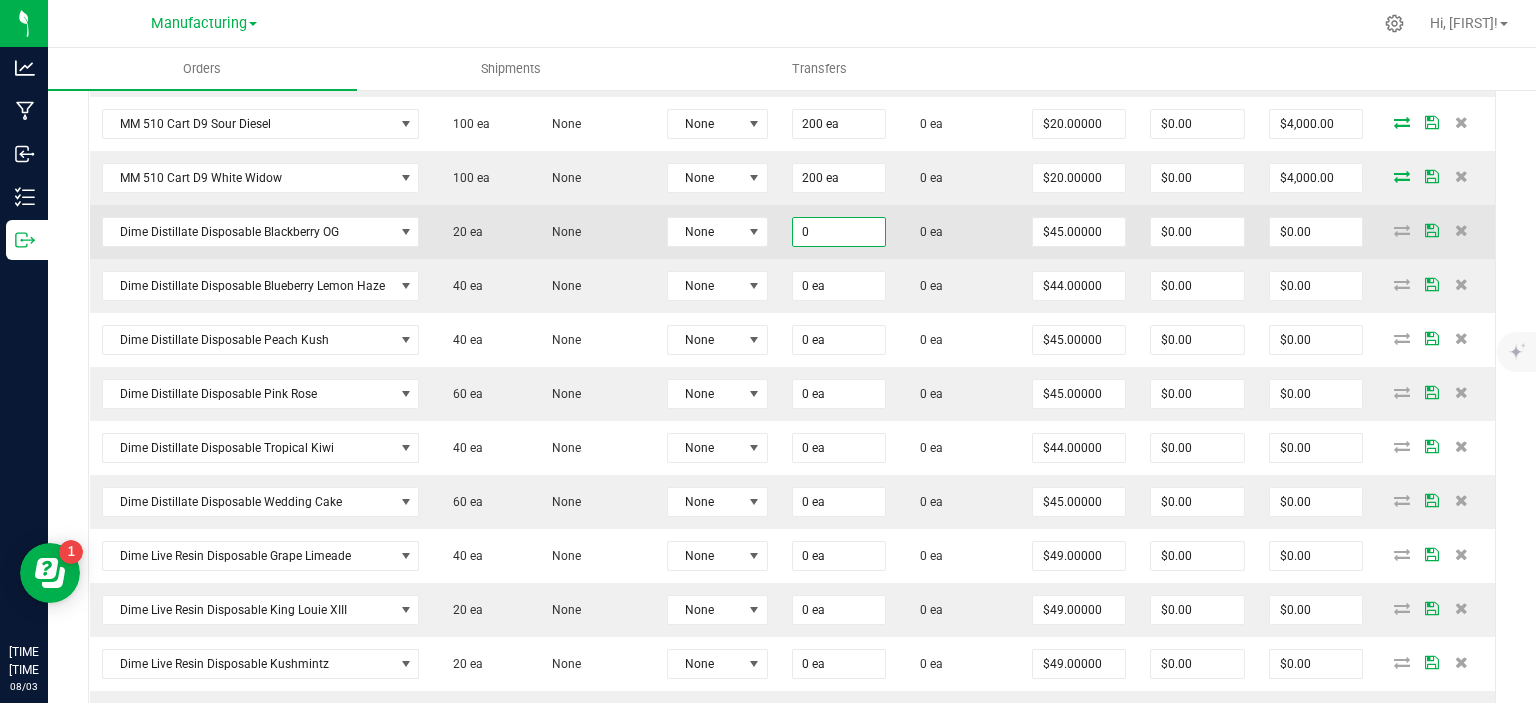 click on "0" at bounding box center (839, 232) 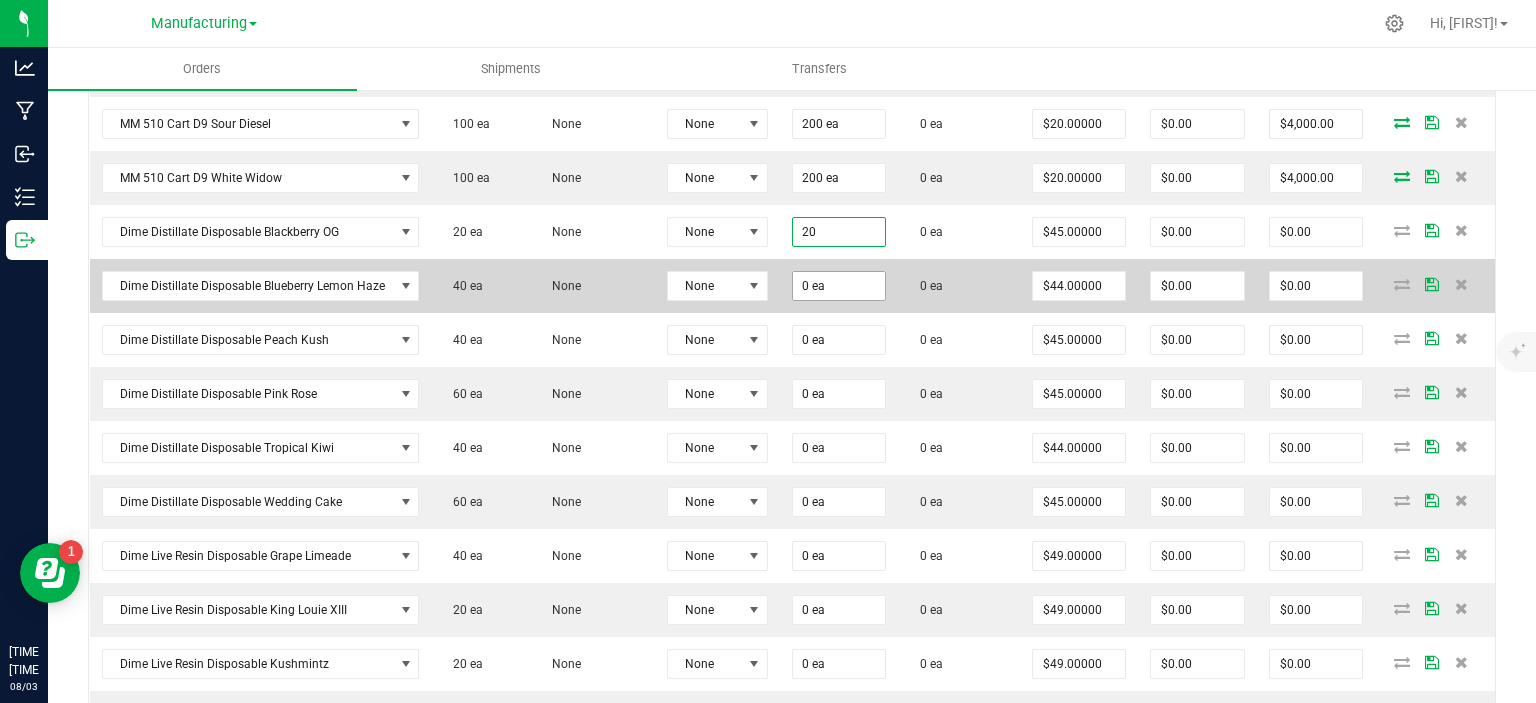 type on "20 ea" 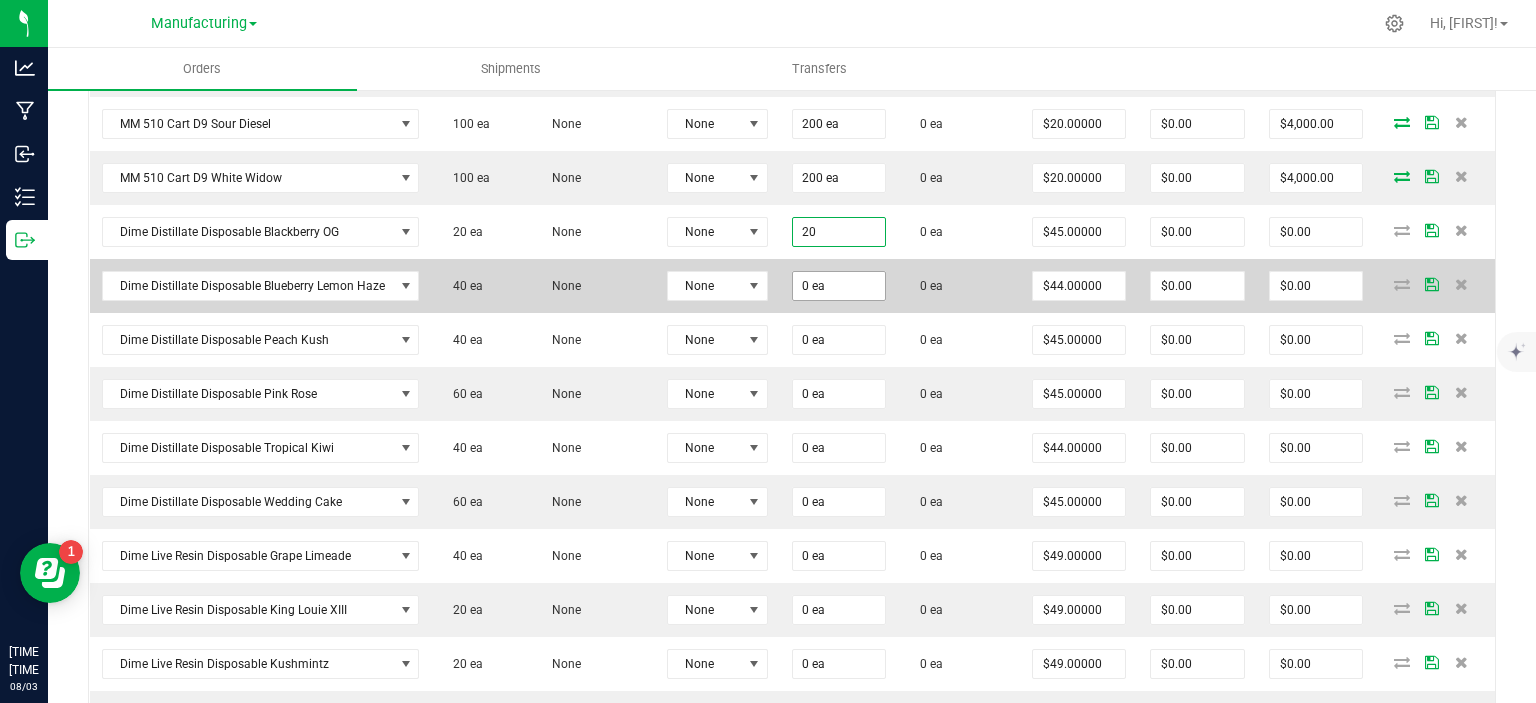 type on "$900.00" 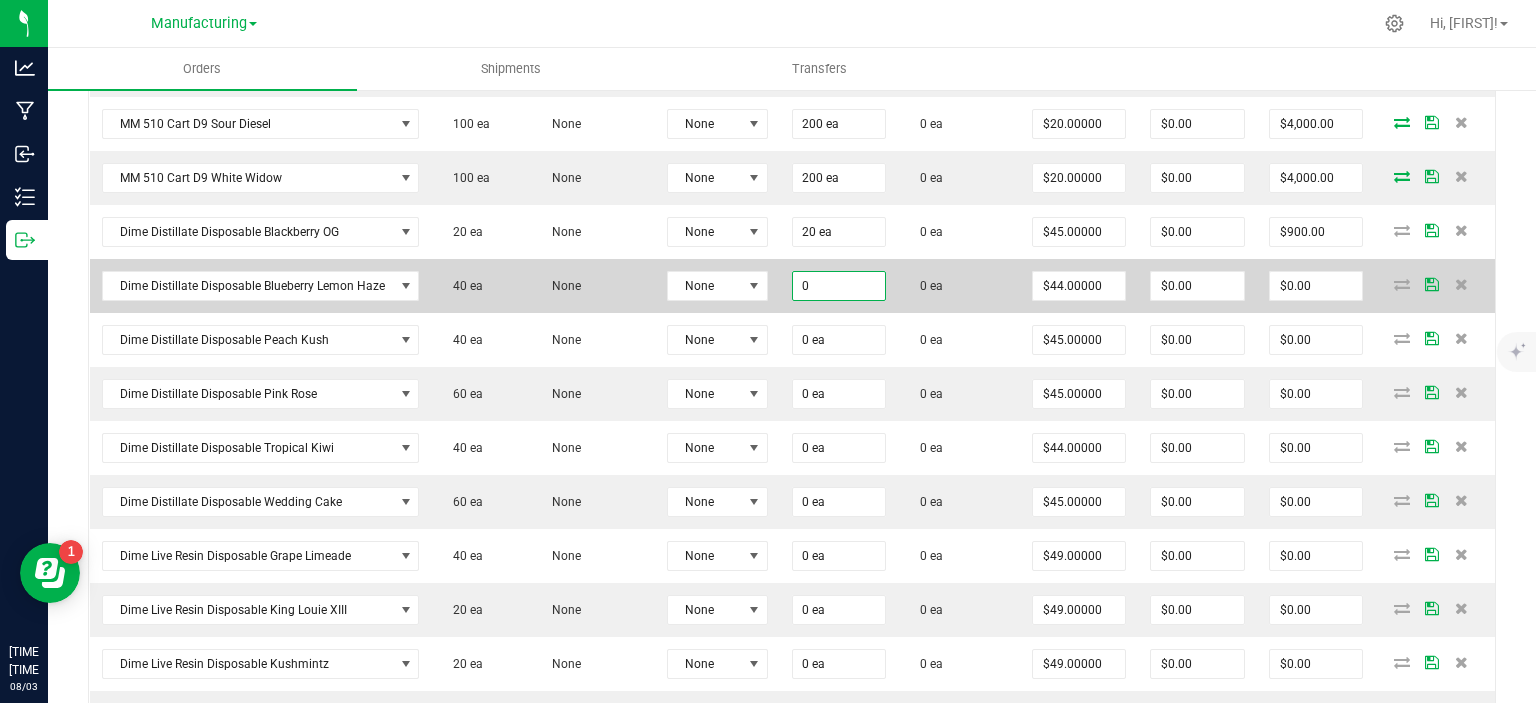 click on "0" at bounding box center (839, 286) 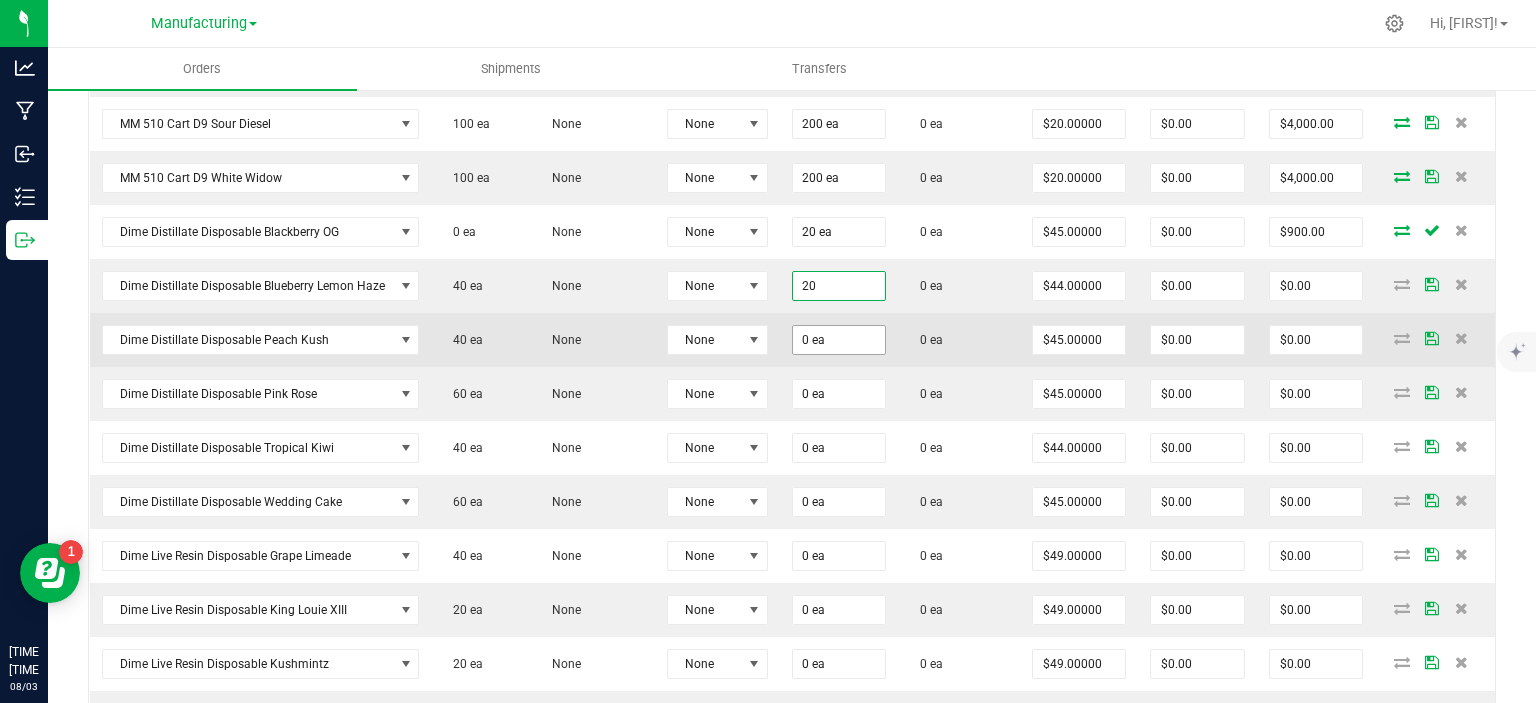 type on "20 ea" 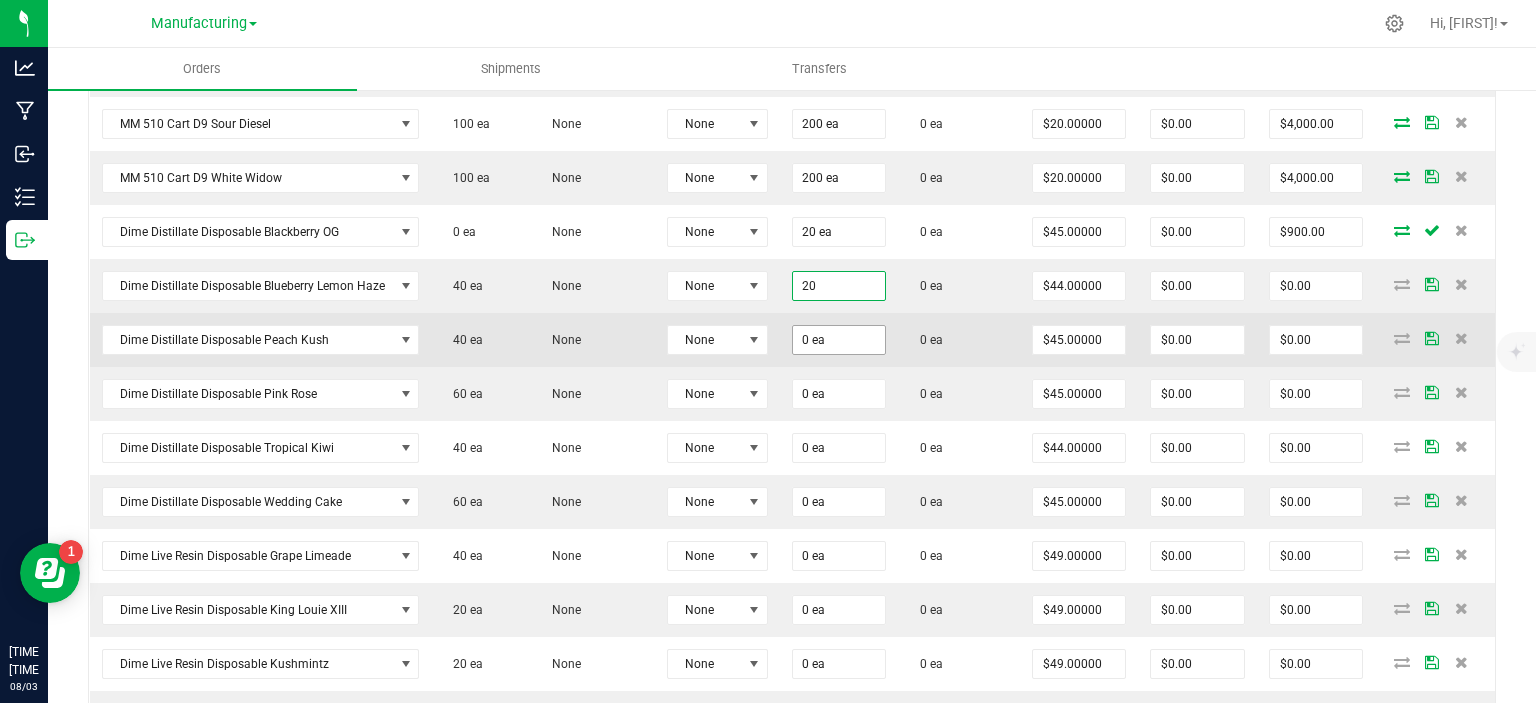 type on "$880.00" 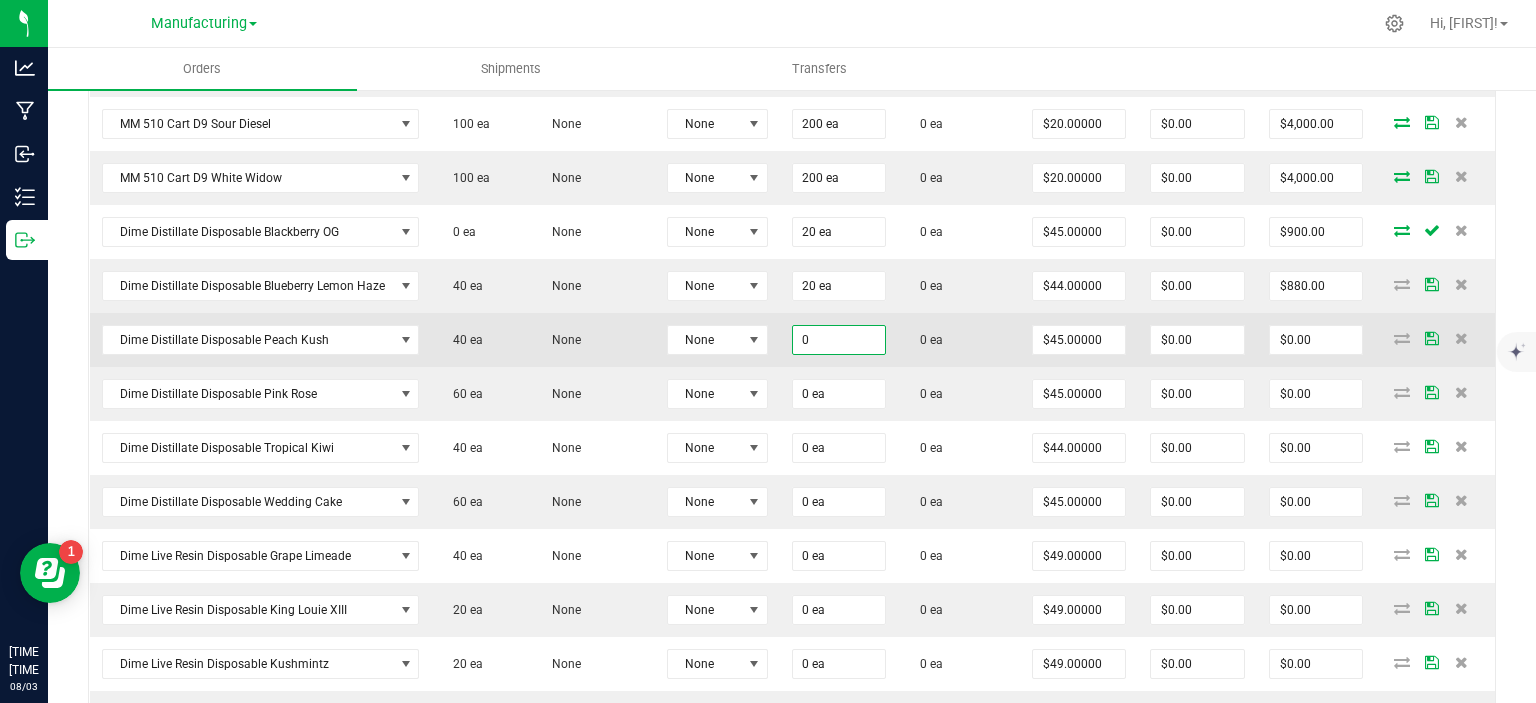 click on "0" at bounding box center [839, 340] 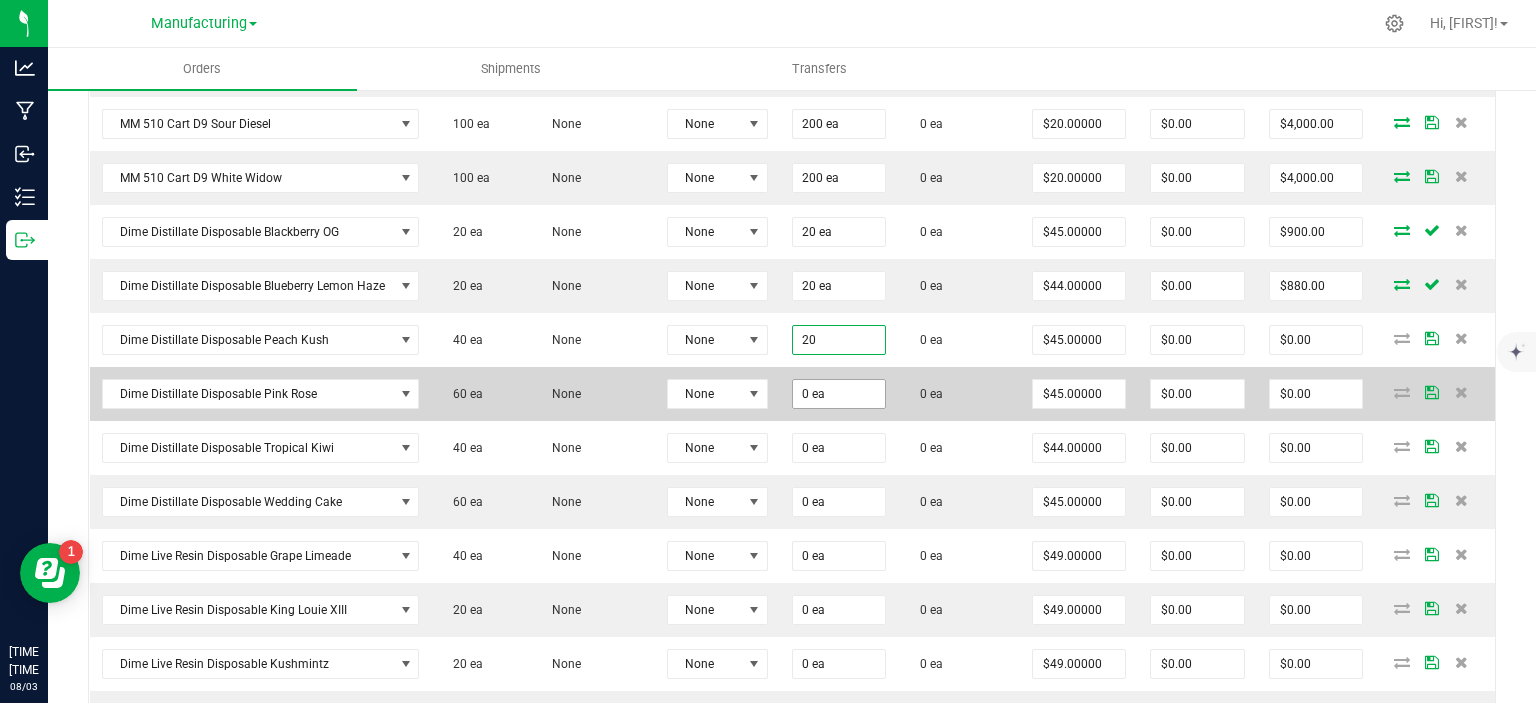 type on "20 ea" 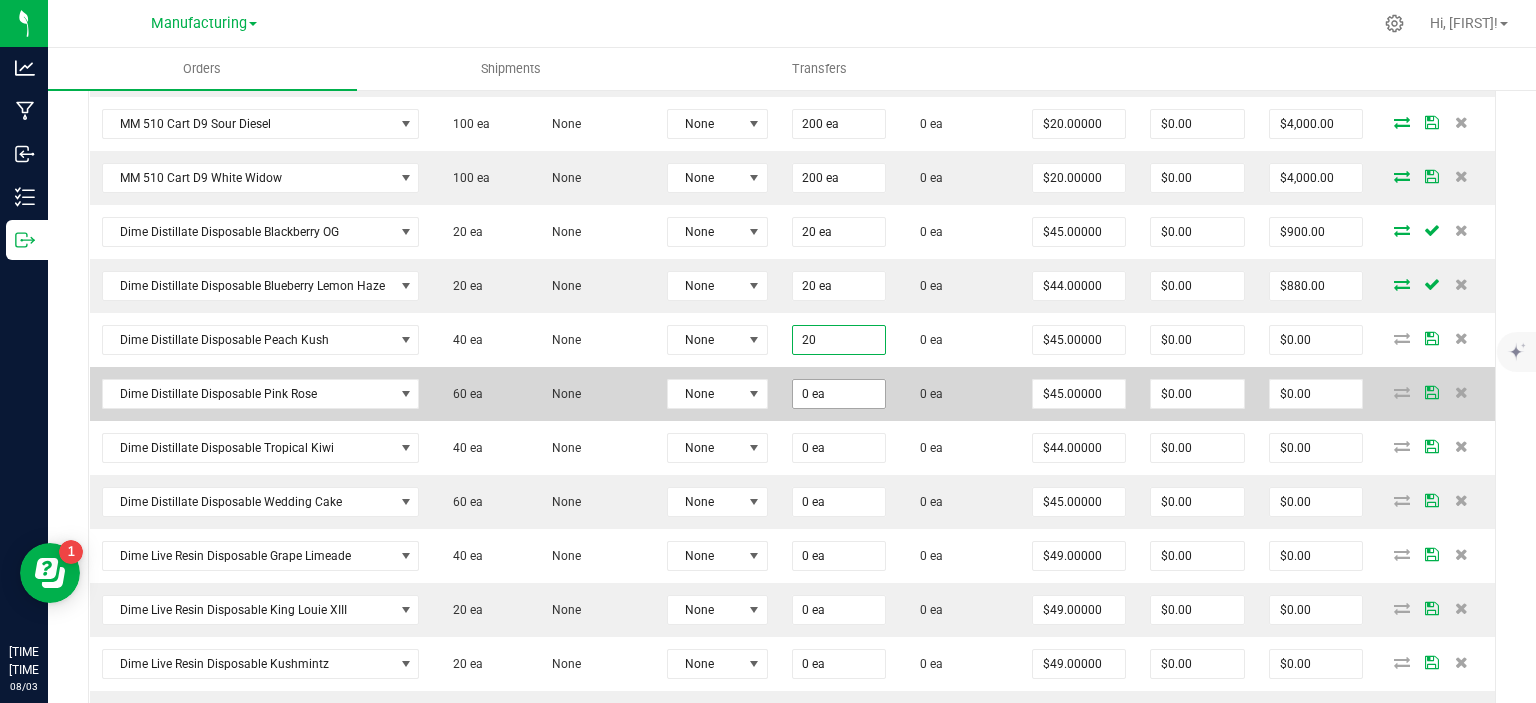 type on "$900.00" 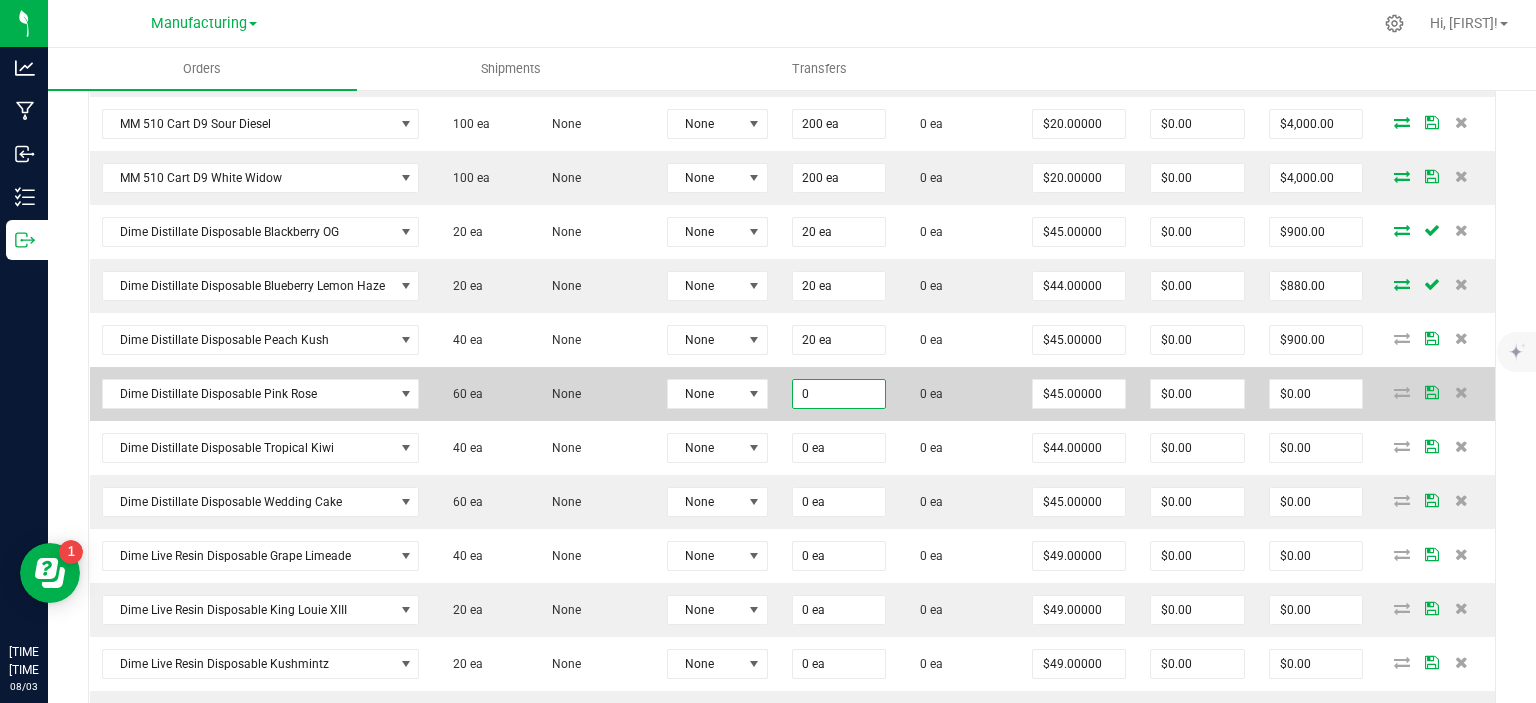 click on "0" at bounding box center (839, 394) 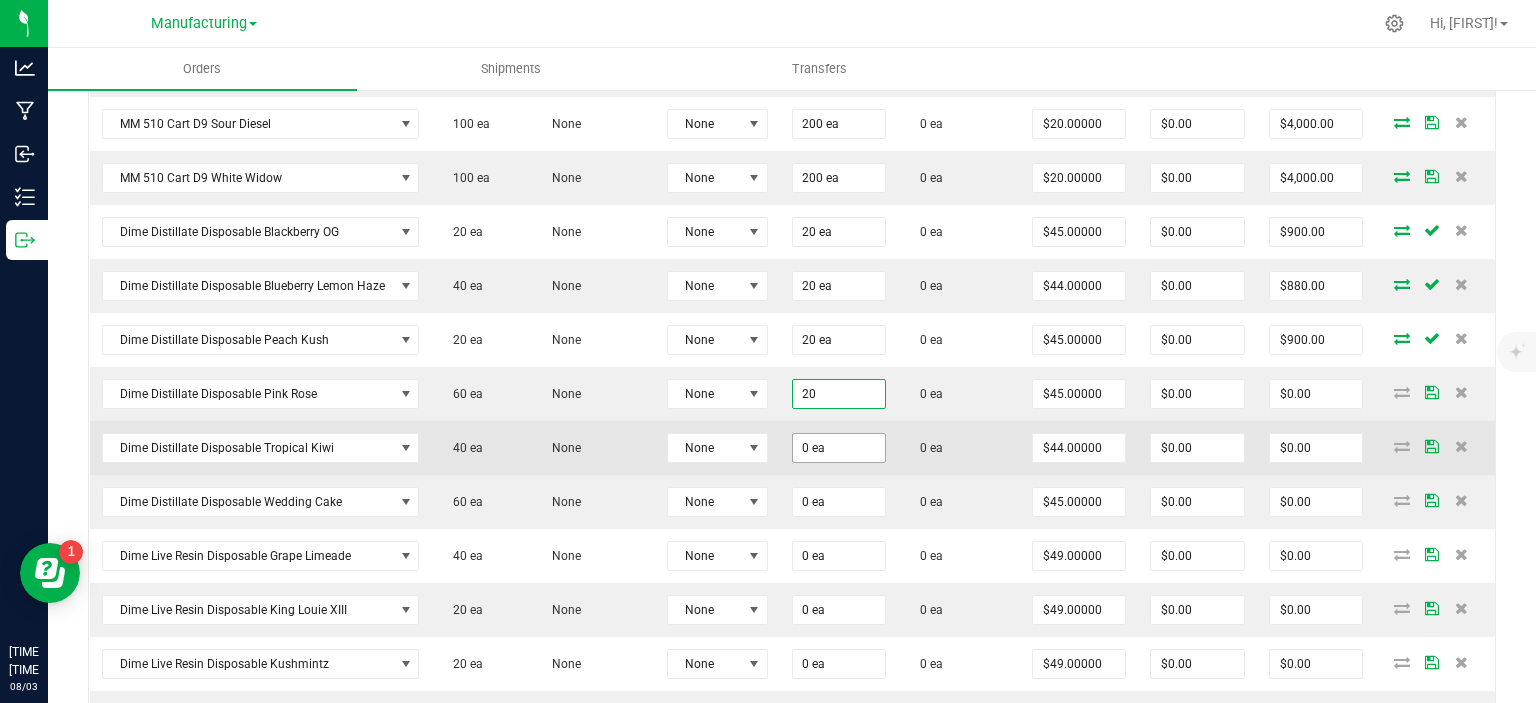 type on "20 ea" 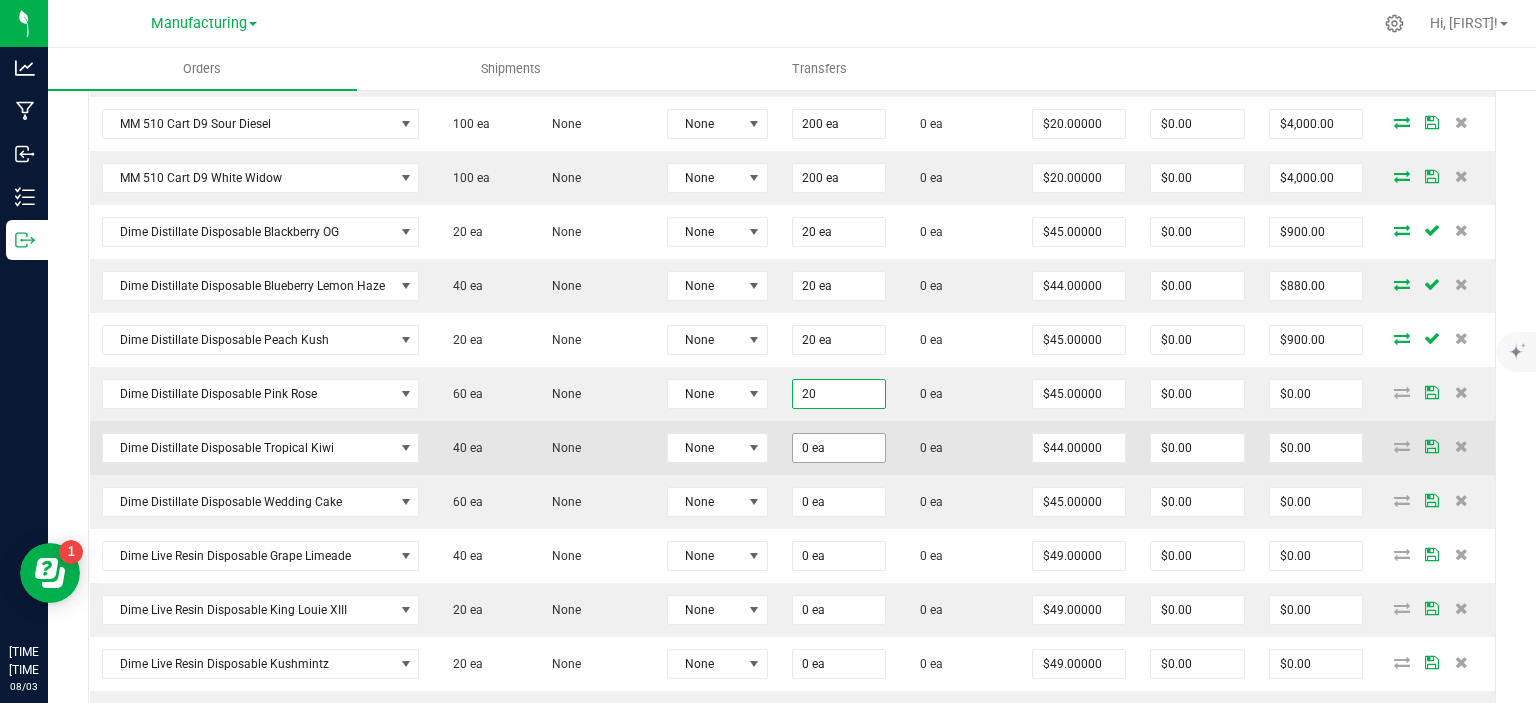 type on "$900.00" 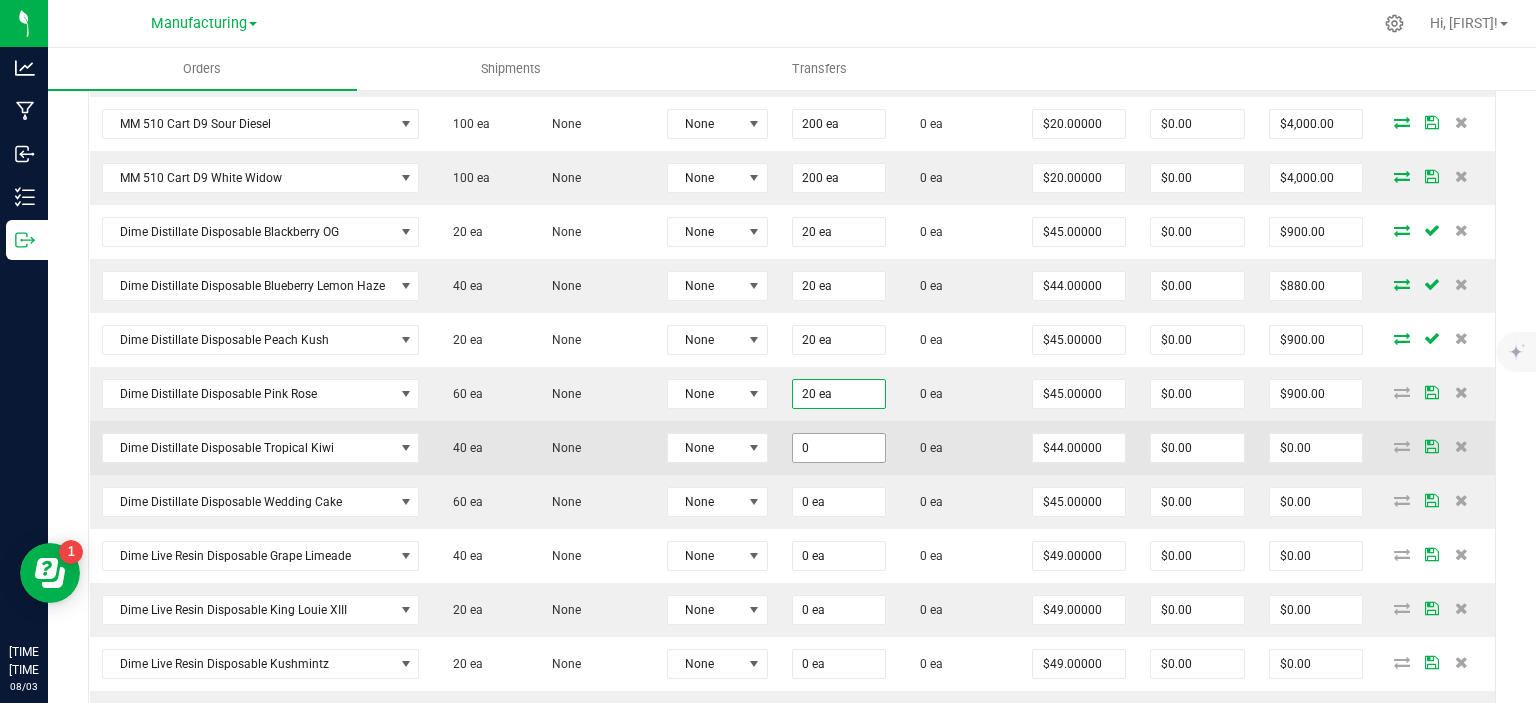 click on "0" at bounding box center [839, 448] 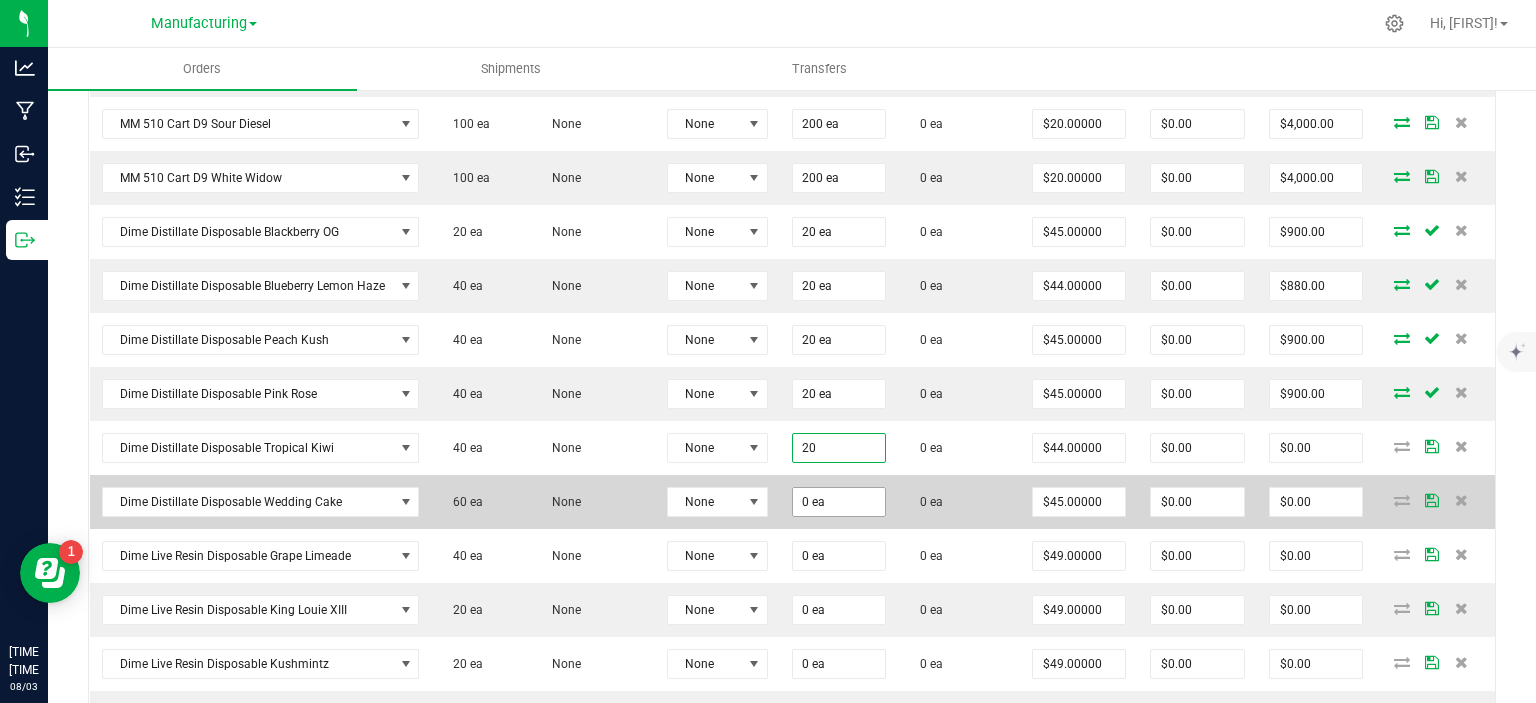type on "20 ea" 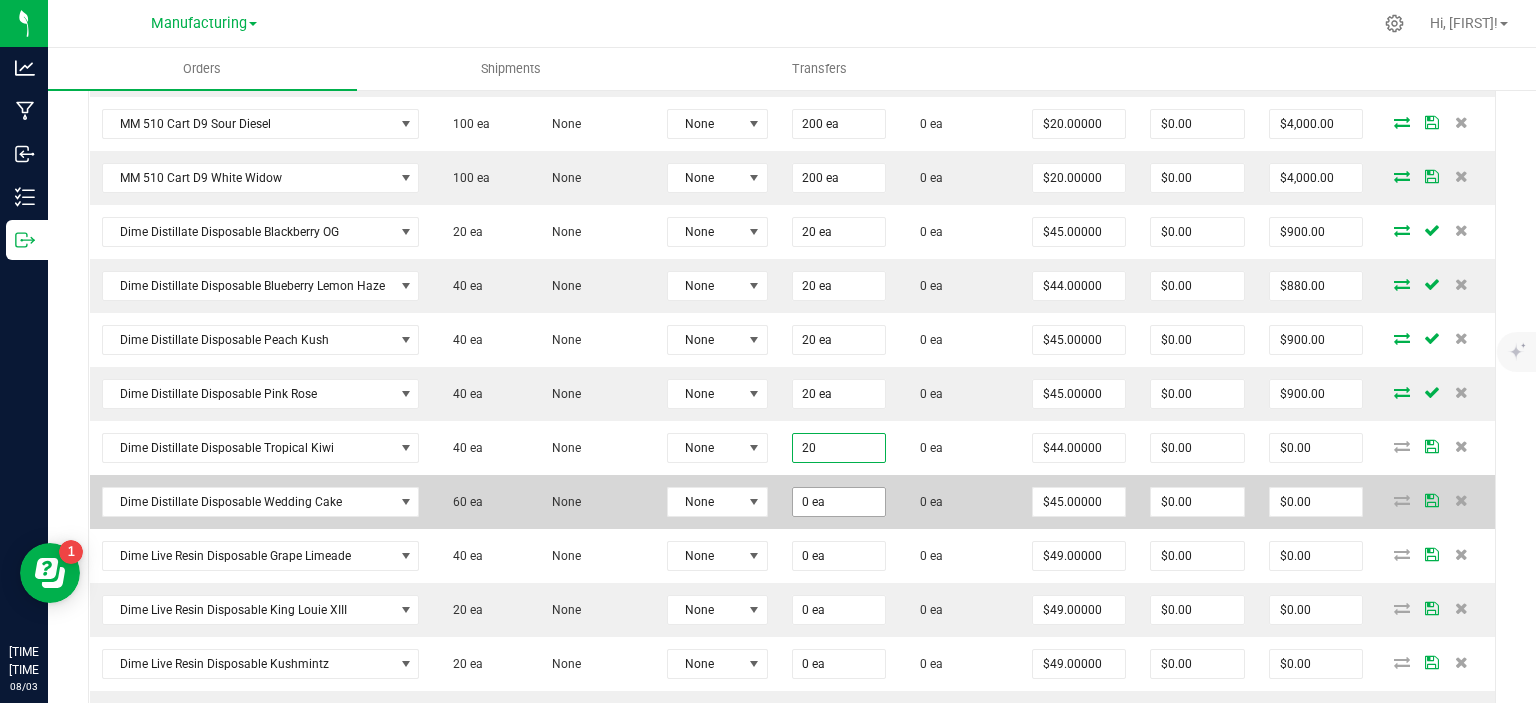 type on "$880.00" 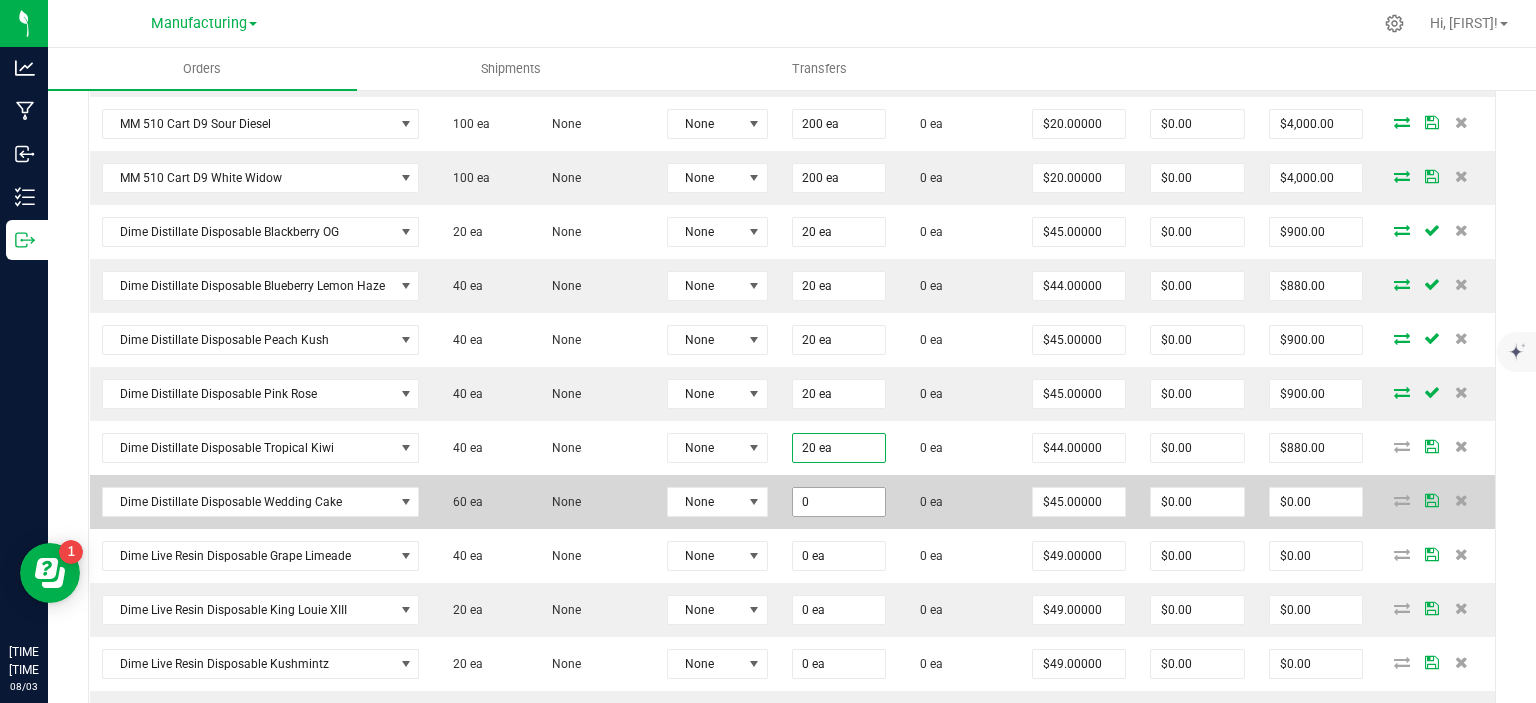 click on "0" at bounding box center [839, 502] 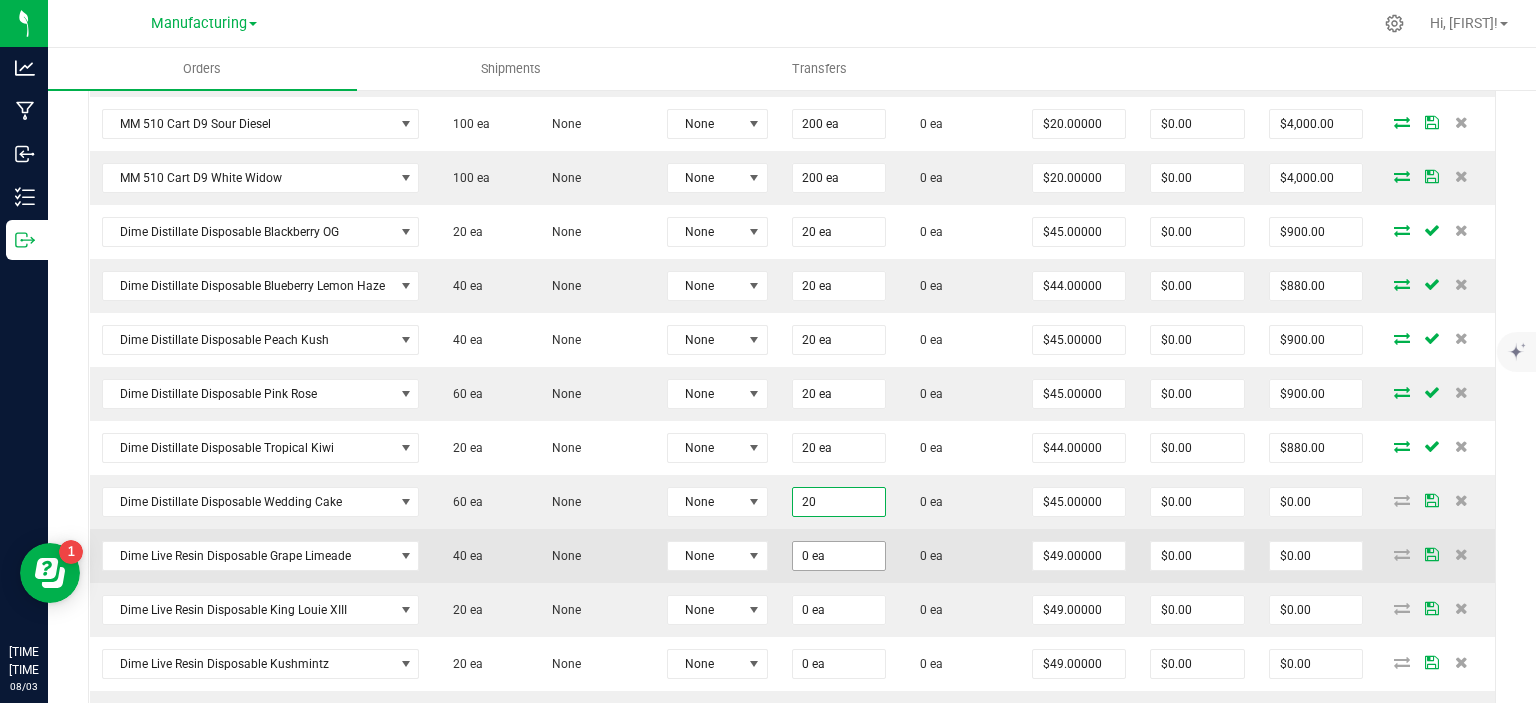 type on "20 ea" 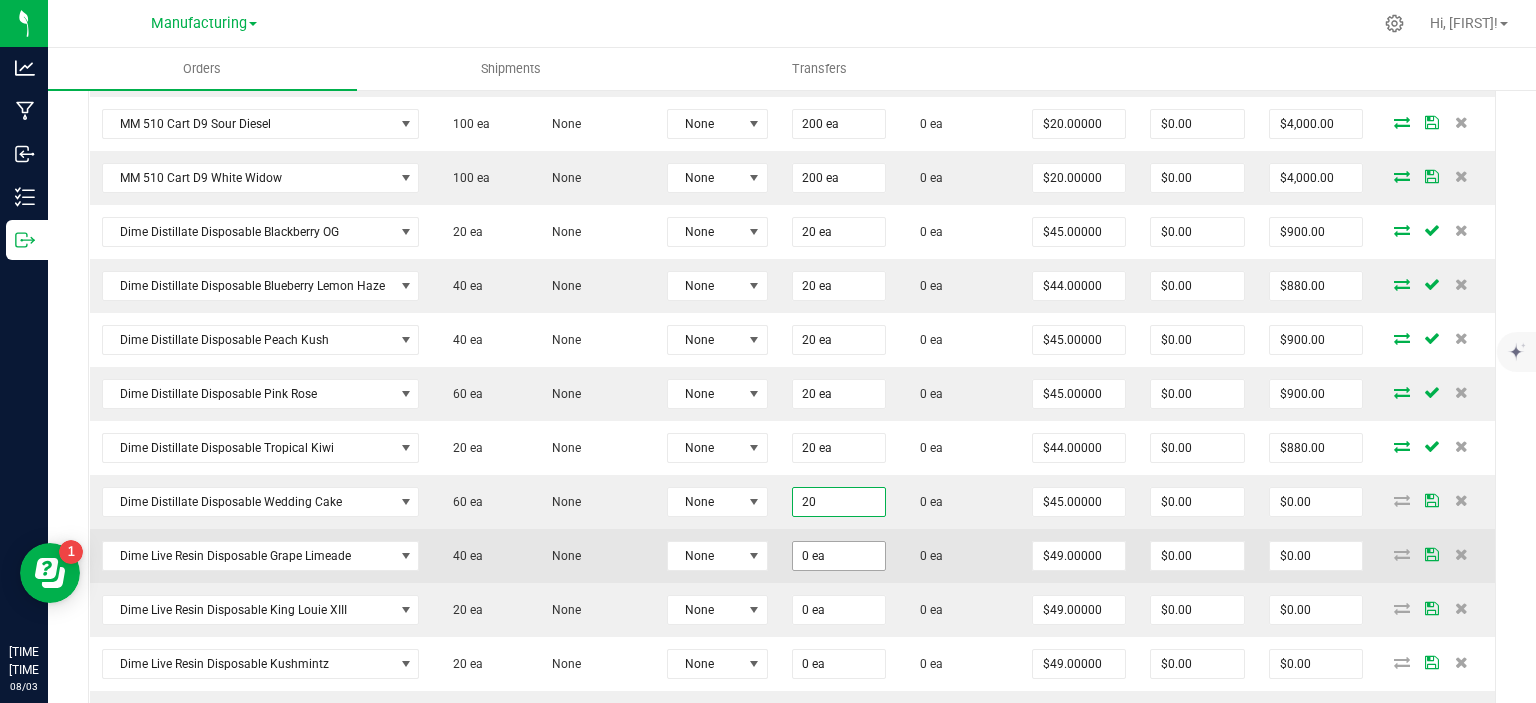 type on "$900.00" 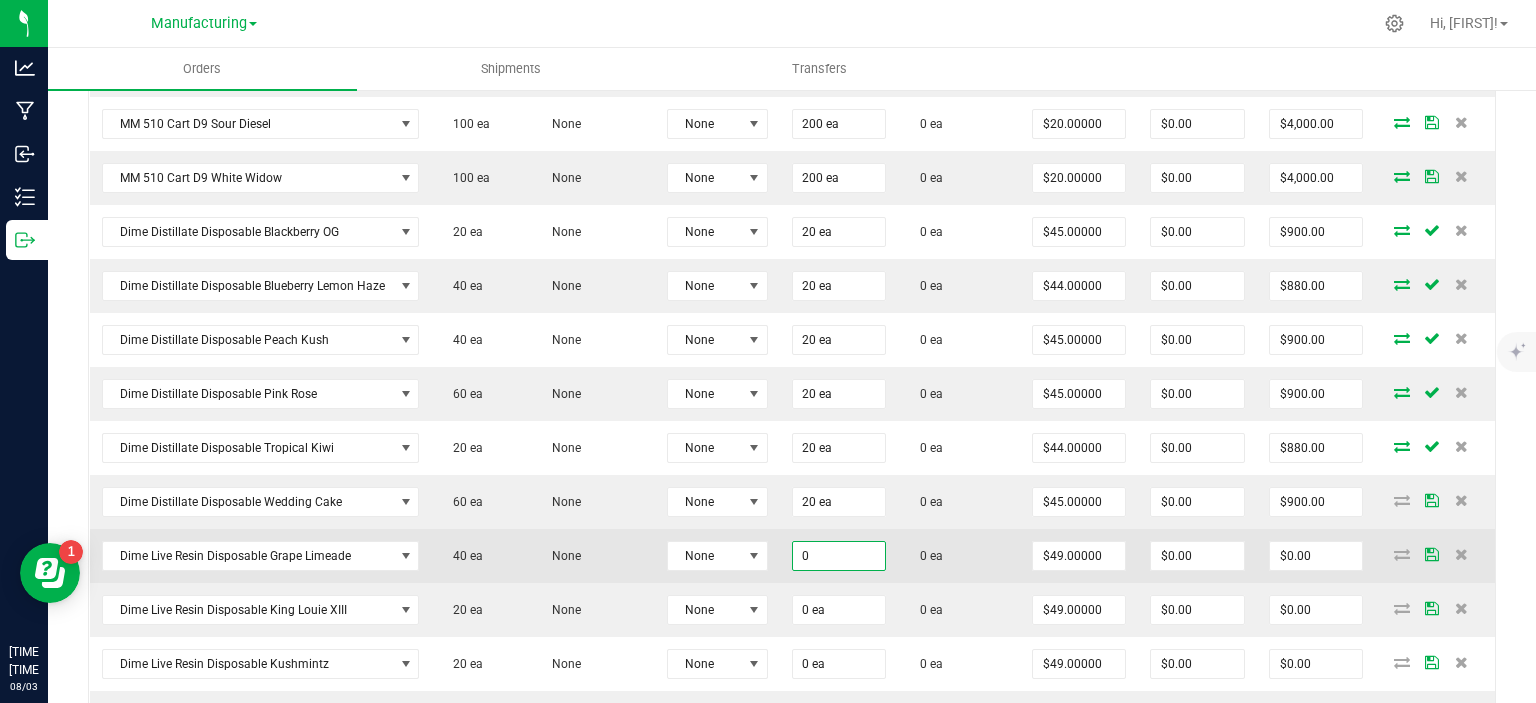 click on "0" at bounding box center [839, 556] 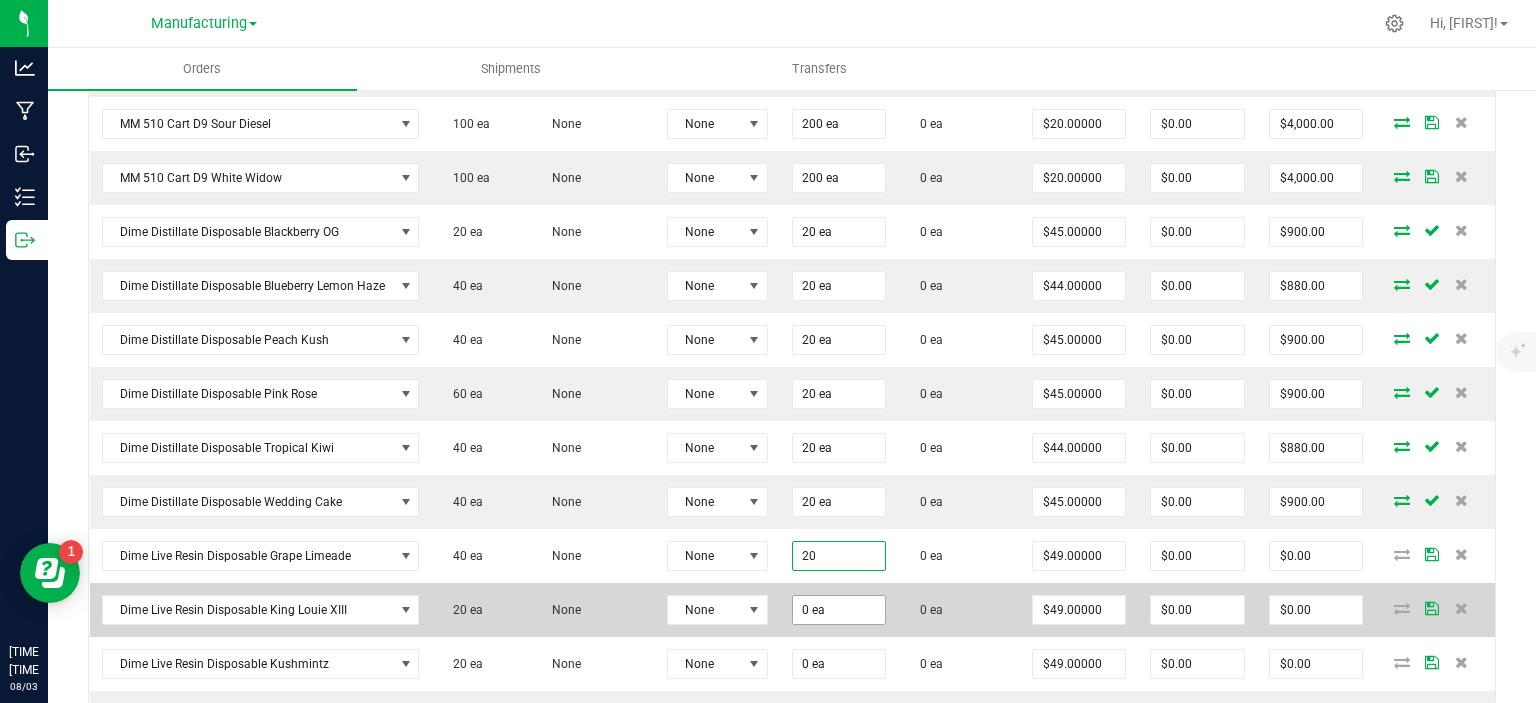 type on "20 ea" 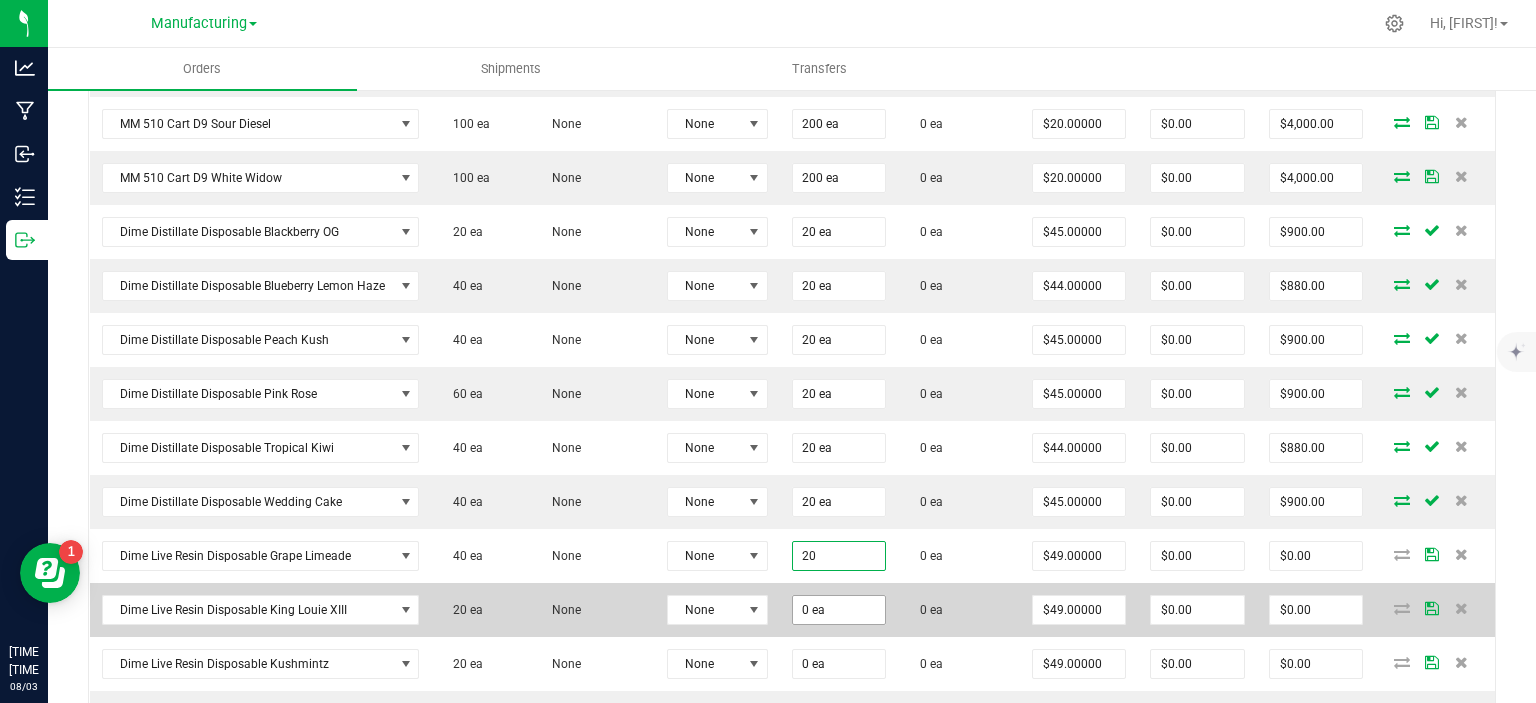 type on "$980.00" 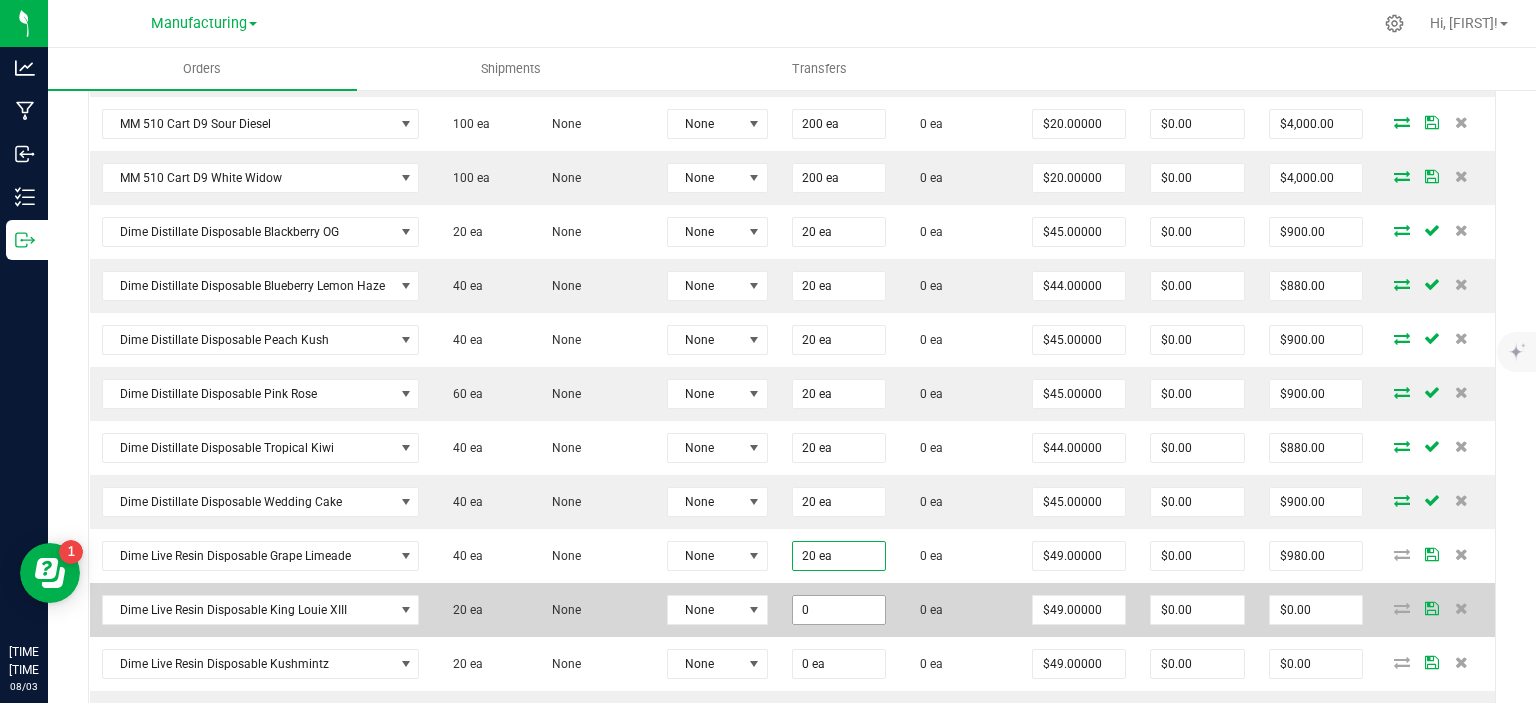 click on "0" at bounding box center [839, 610] 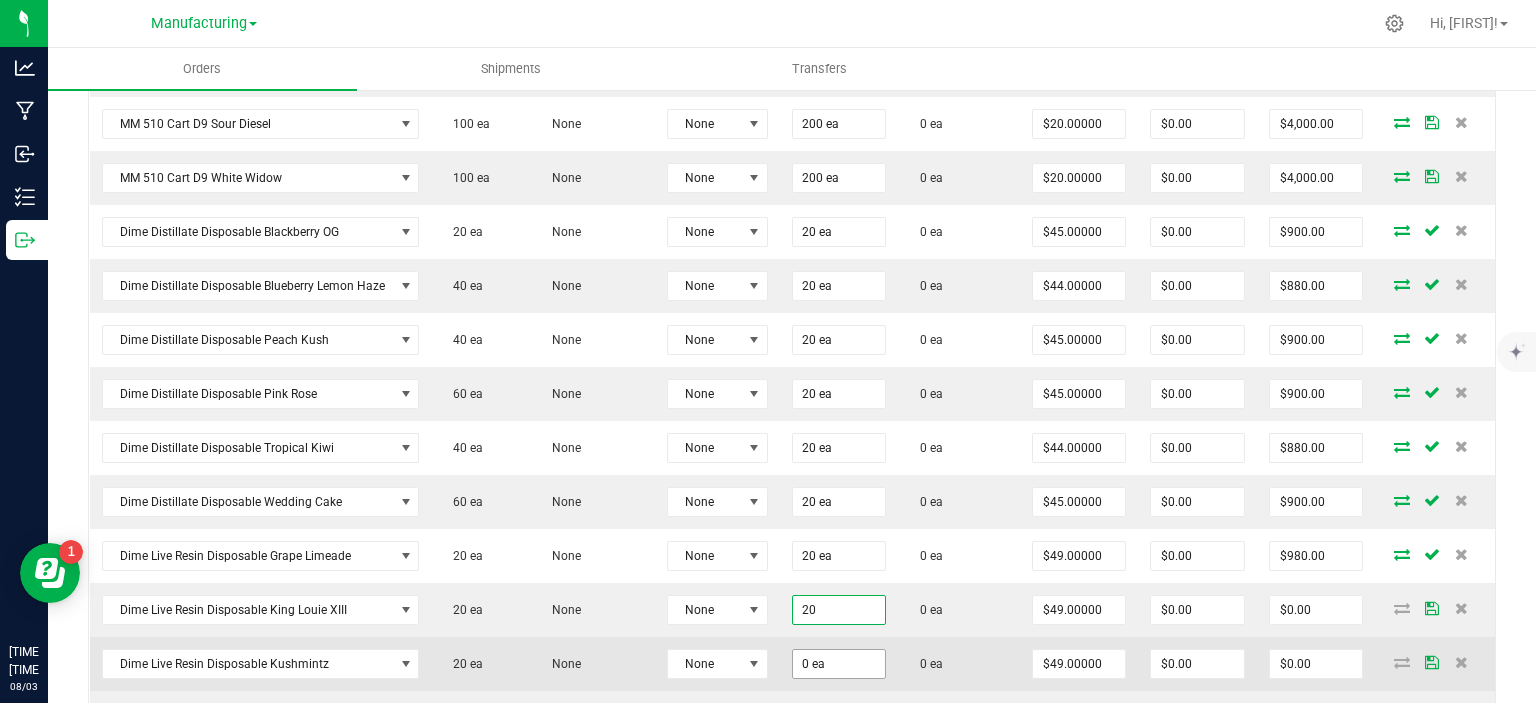 type on "20 ea" 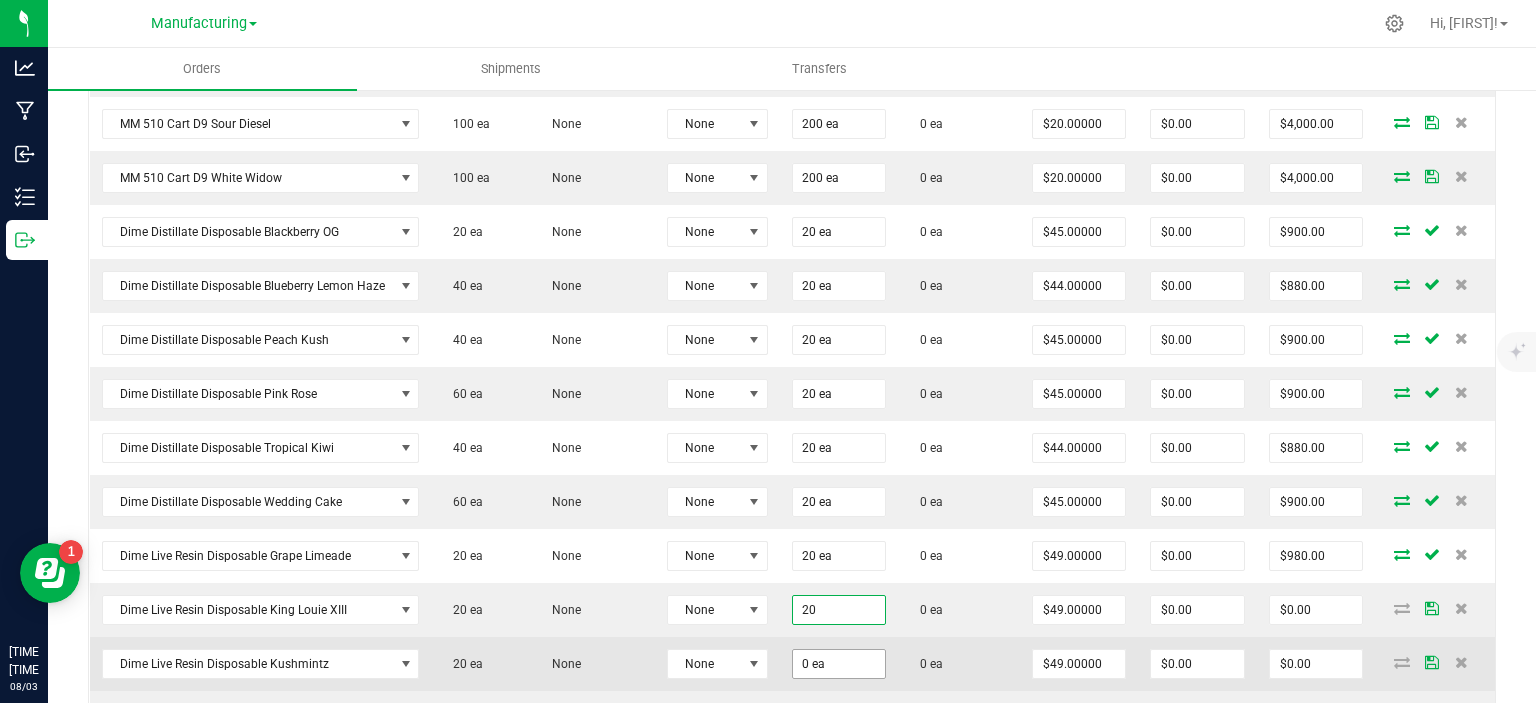 type on "$980.00" 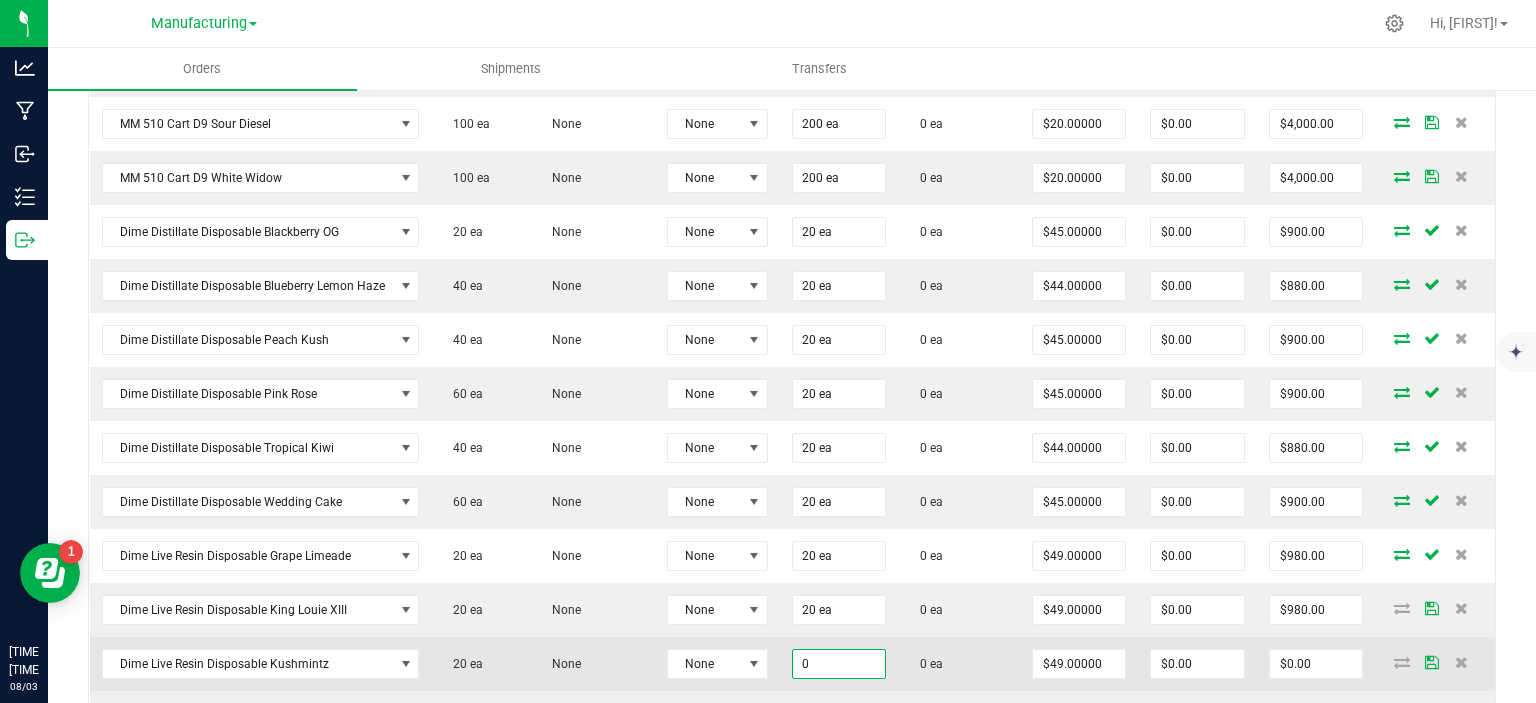 click on "0" at bounding box center [839, 664] 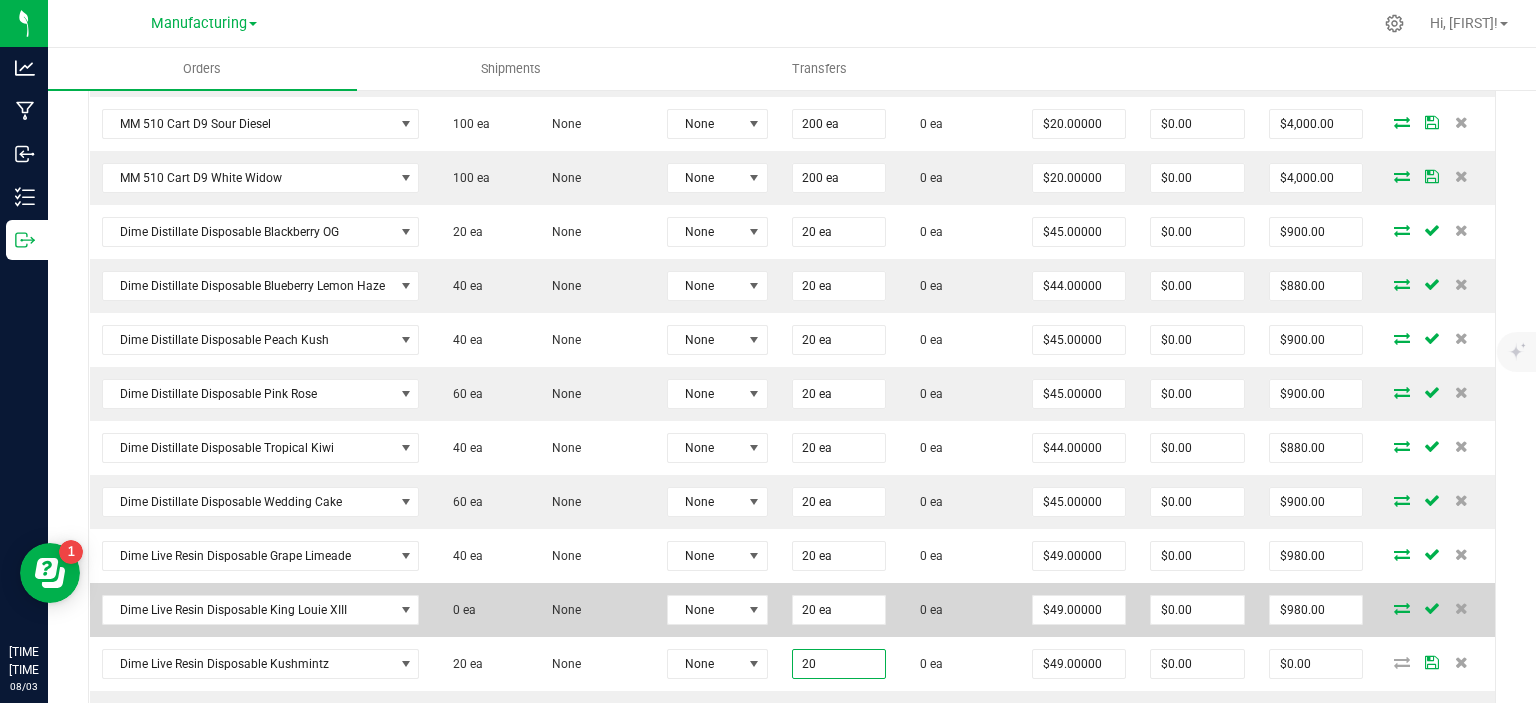 type on "20 ea" 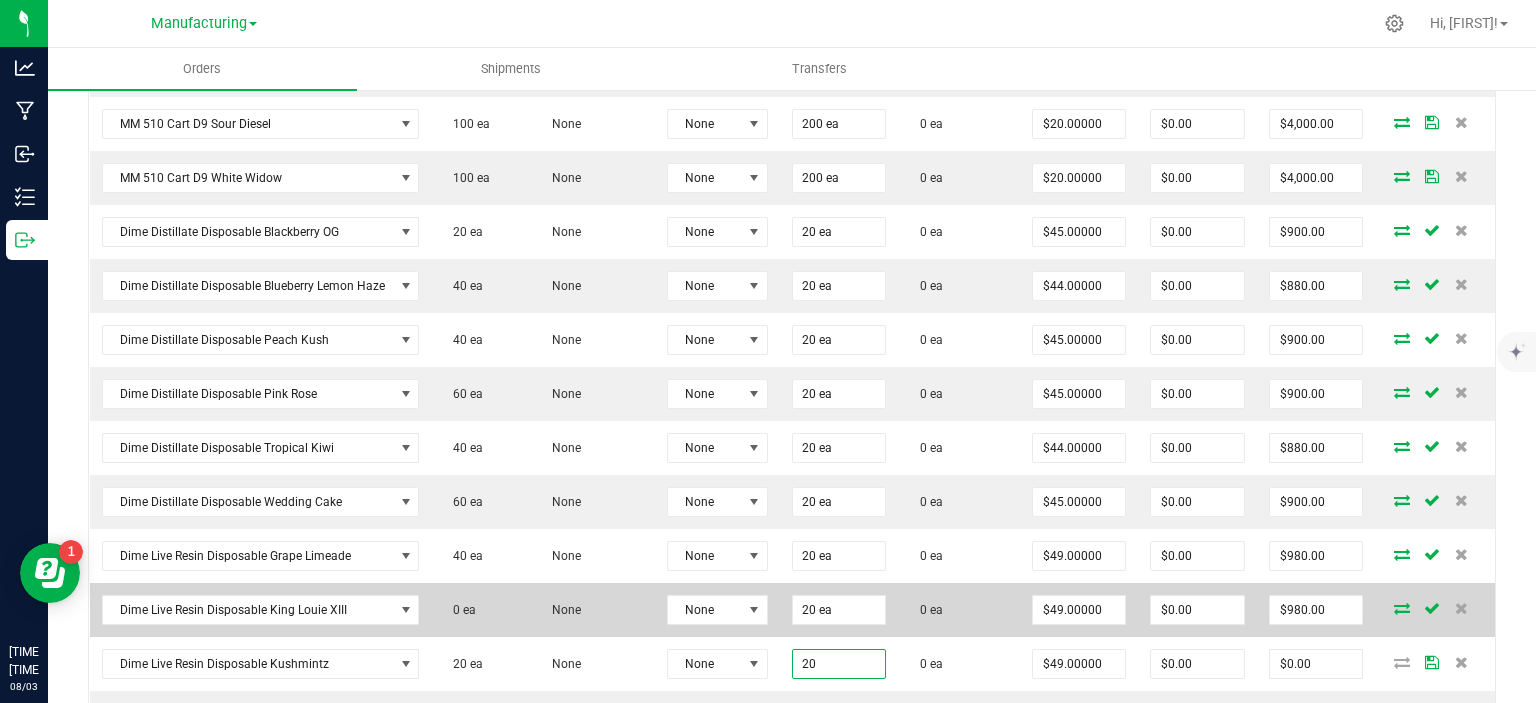 type on "$980.00" 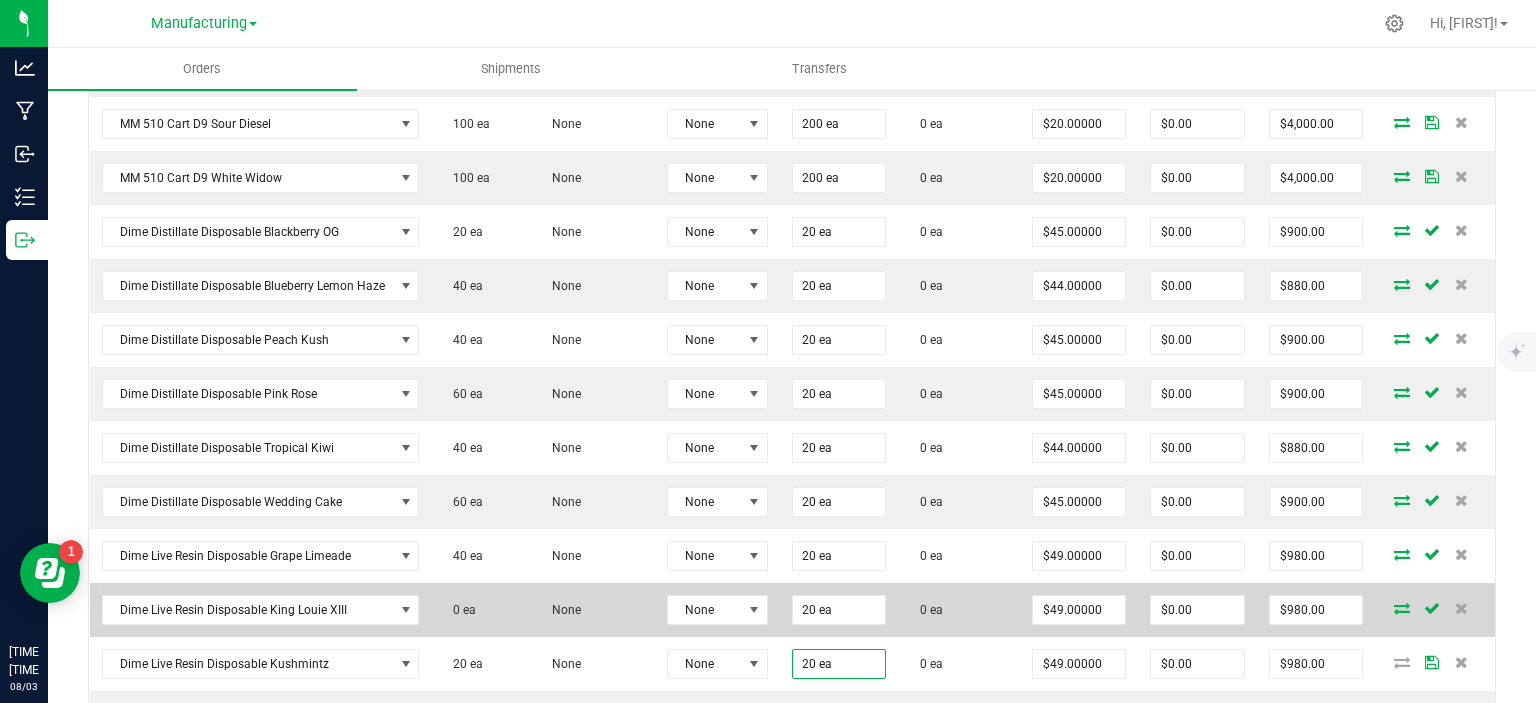 click on "0 ea" at bounding box center (959, 610) 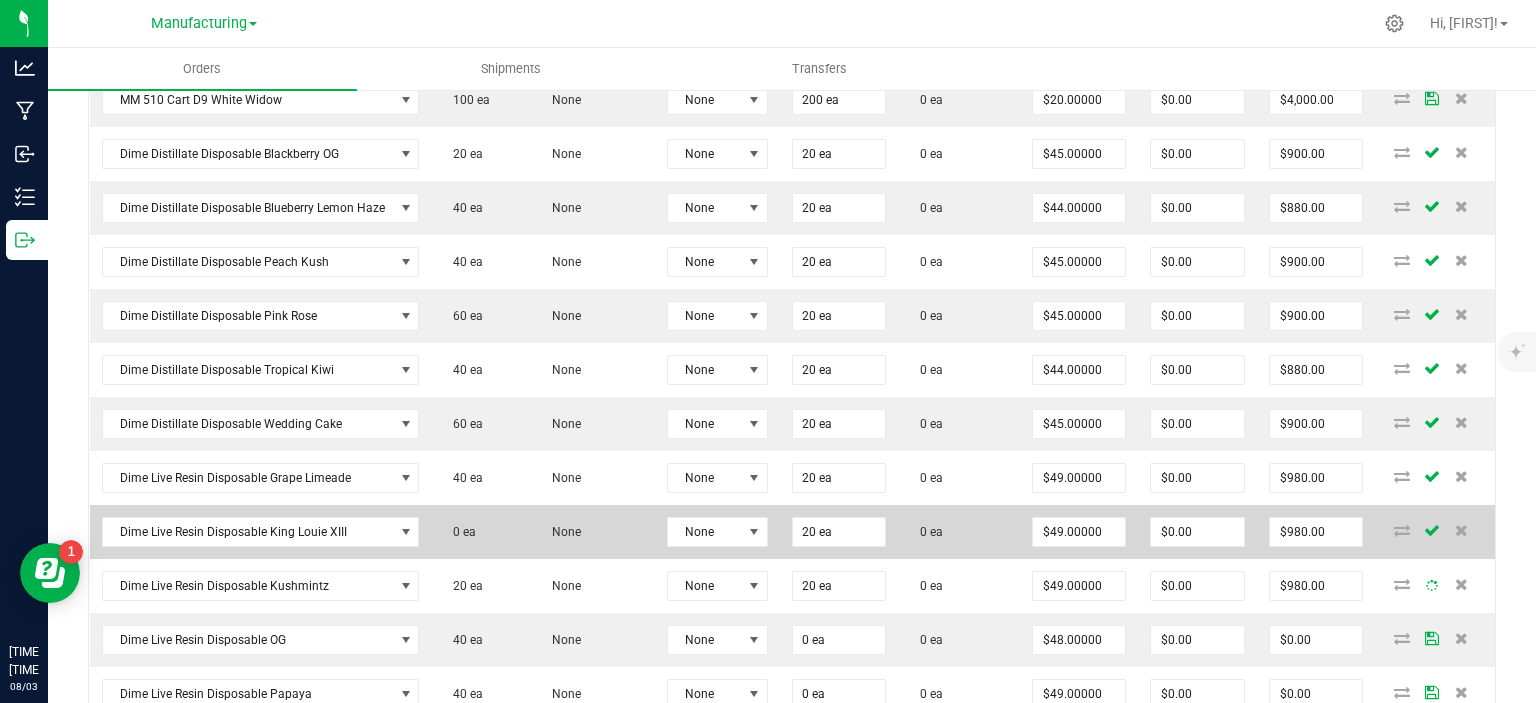 scroll, scrollTop: 1254, scrollLeft: 0, axis: vertical 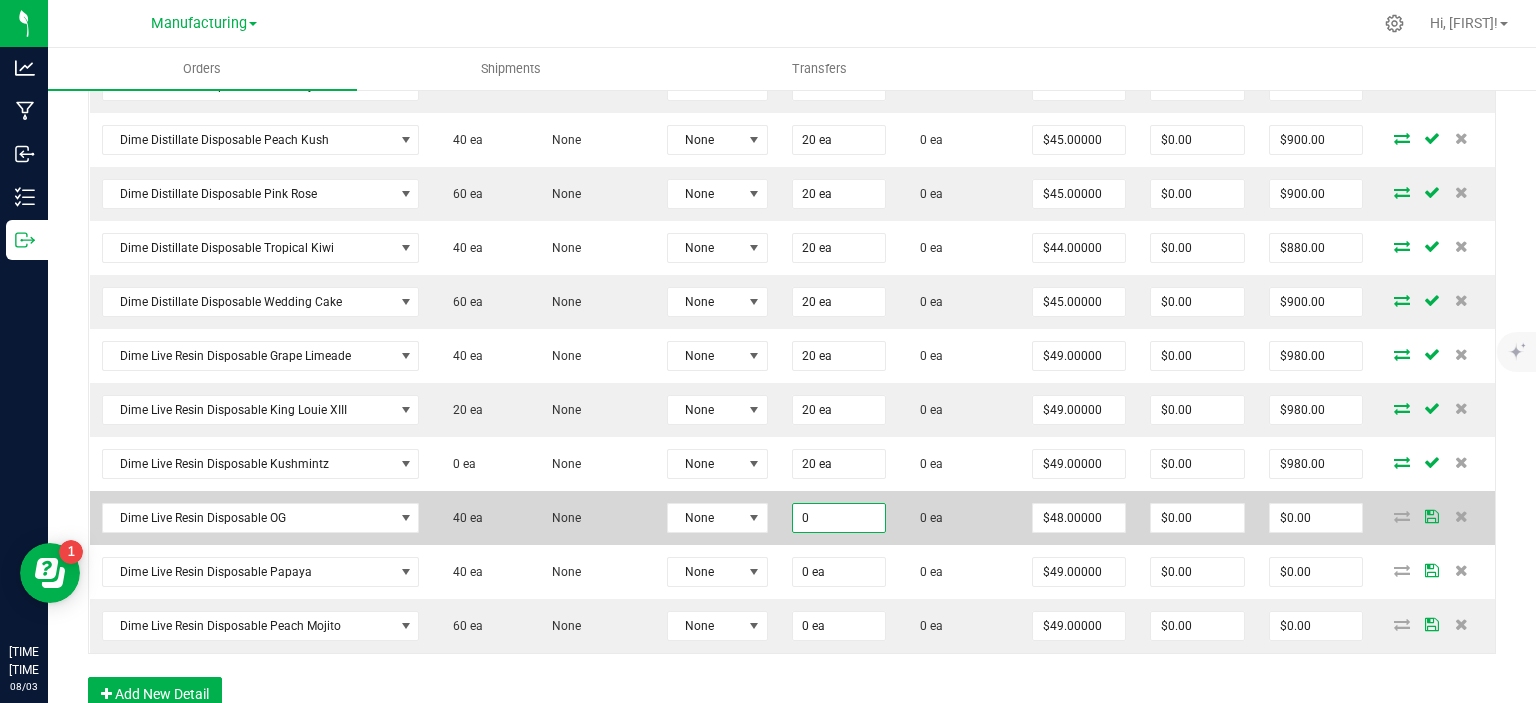 click on "0" at bounding box center [839, 518] 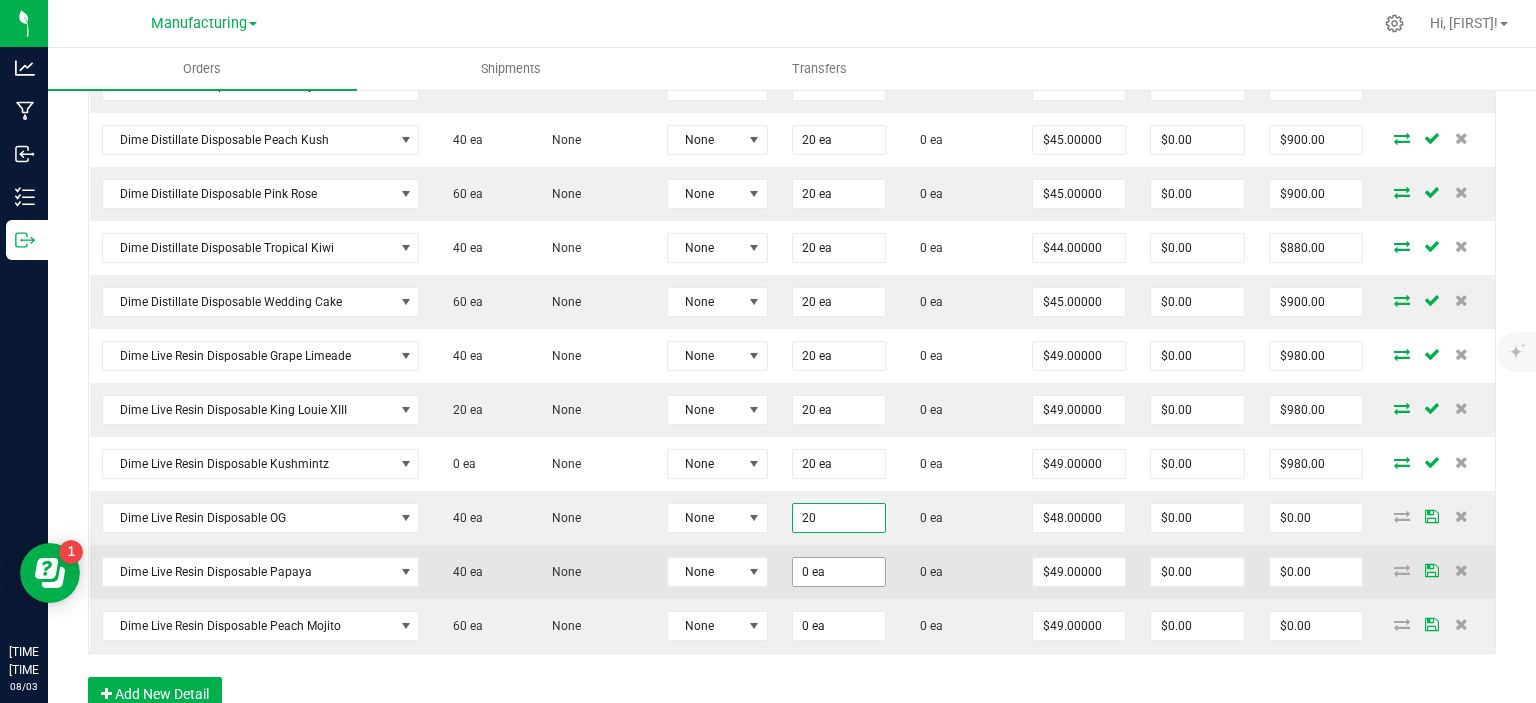 type on "20 ea" 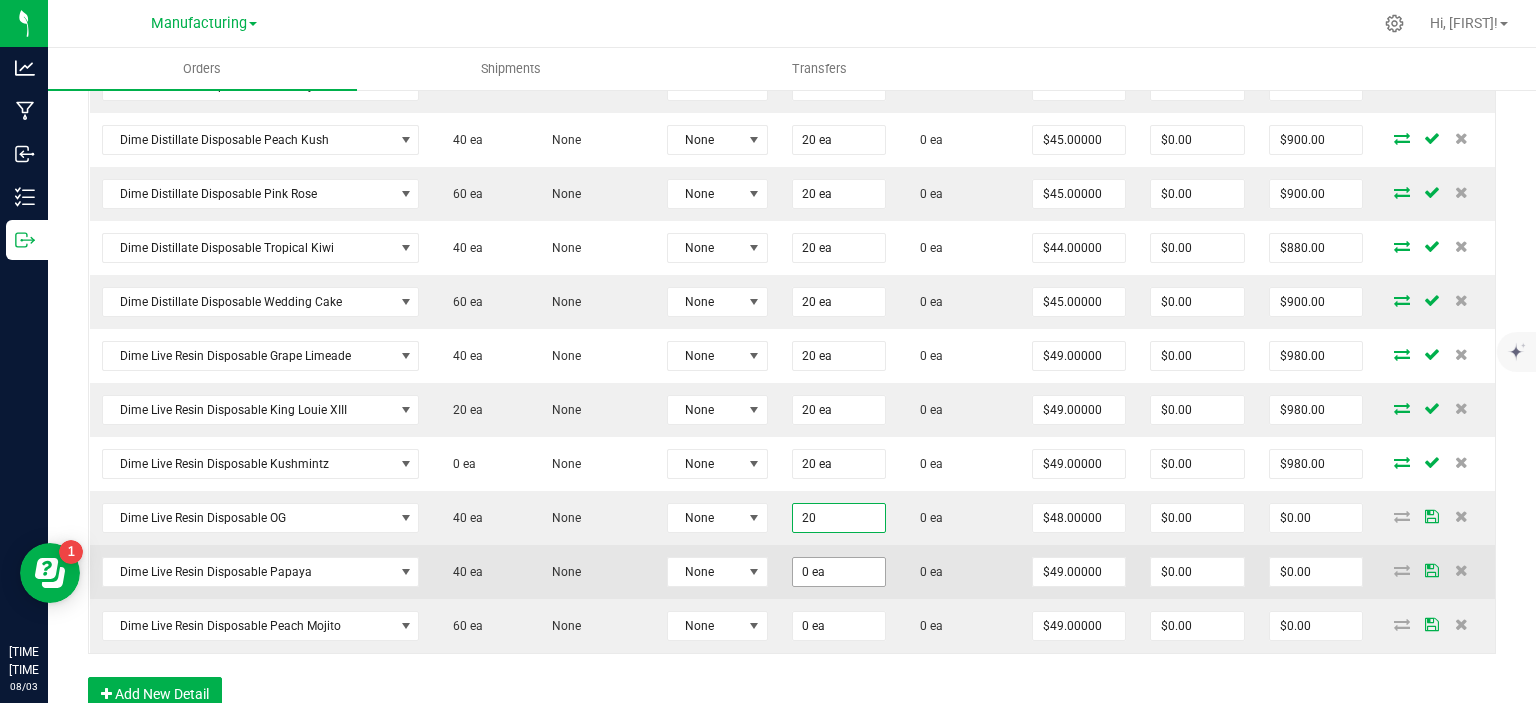 type on "$960.00" 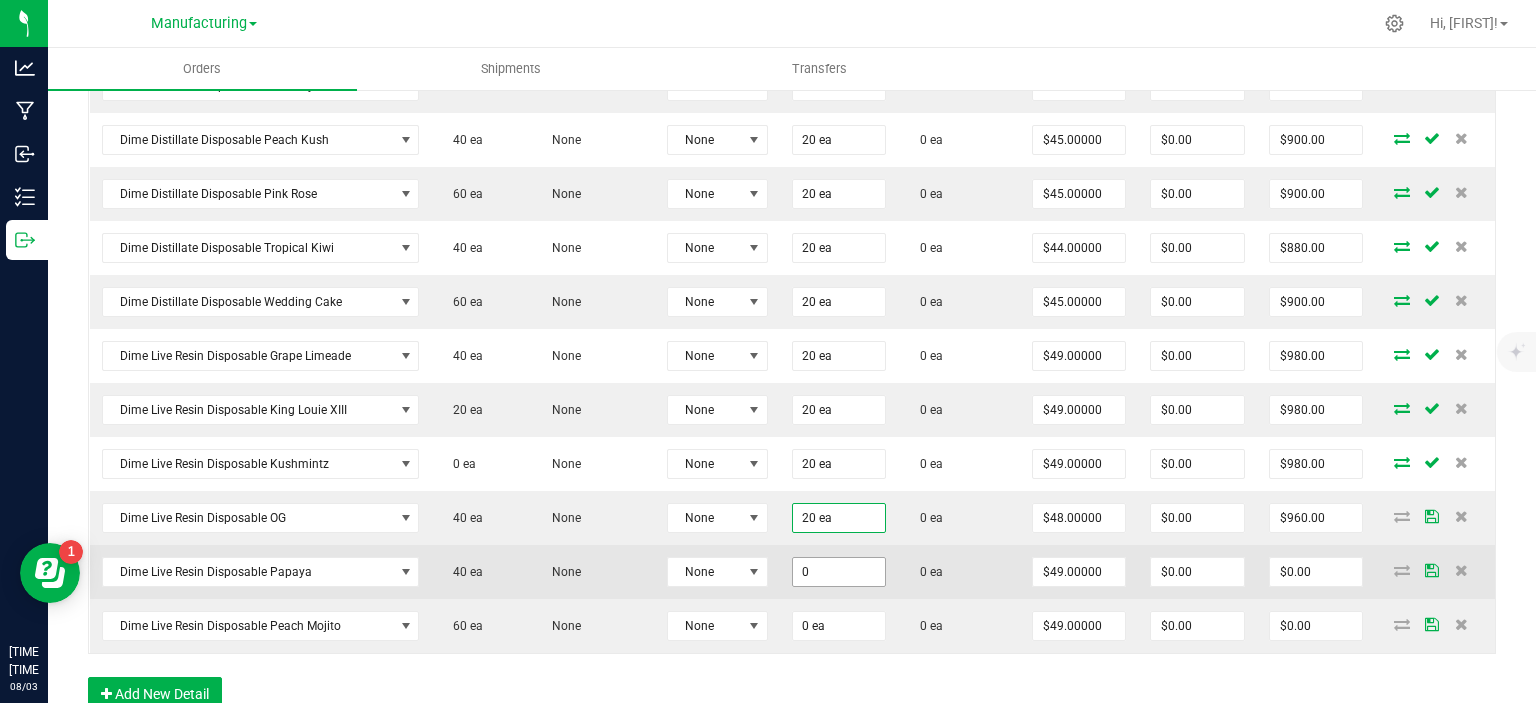 click on "0" at bounding box center [839, 572] 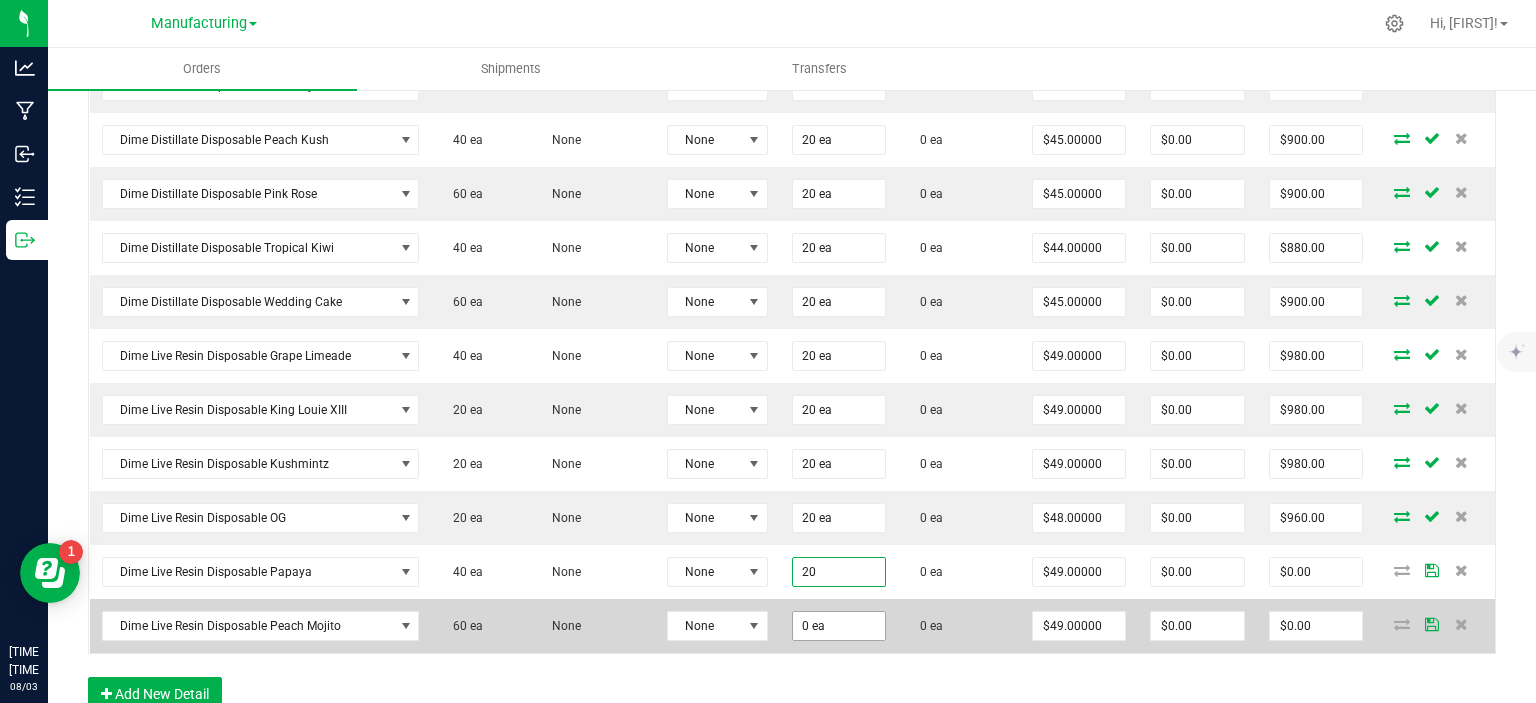 type on "20 ea" 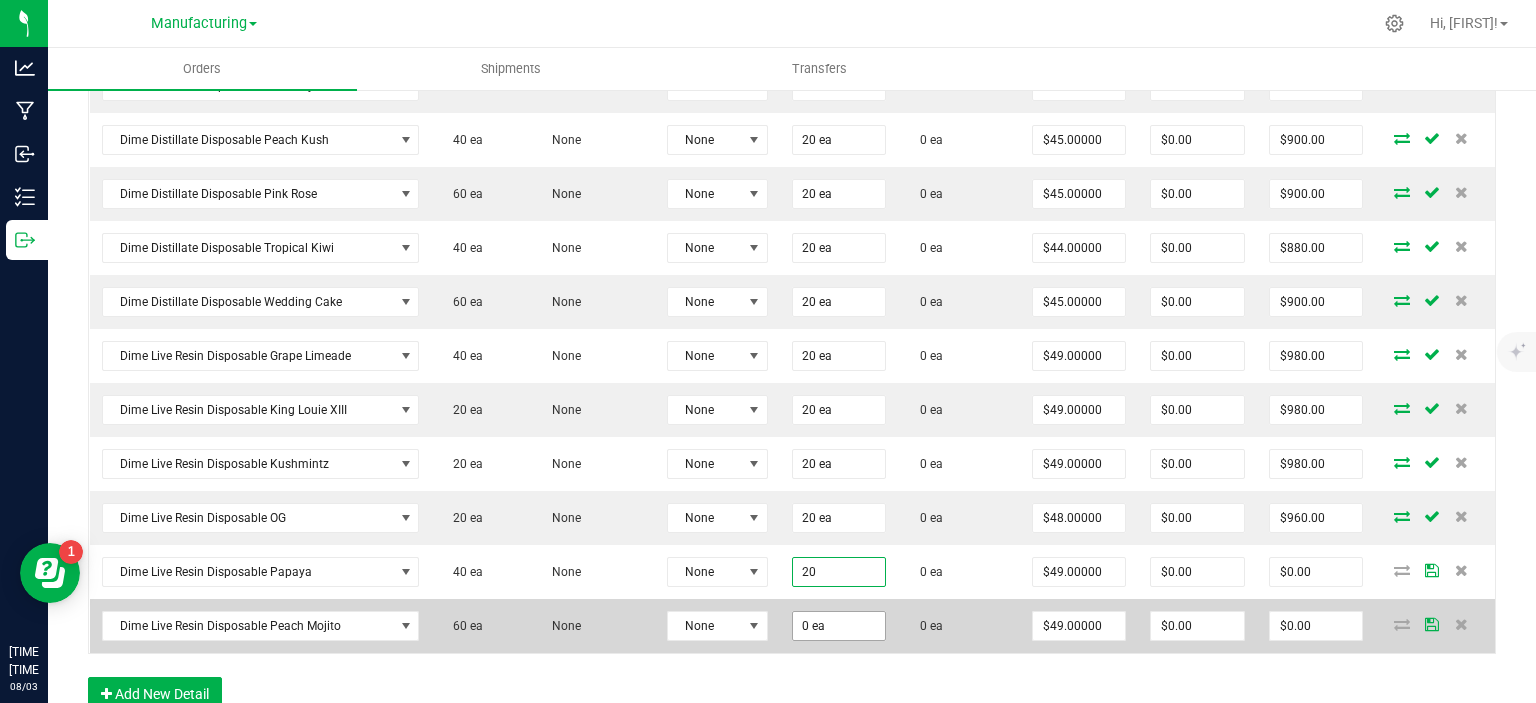 type on "$980.00" 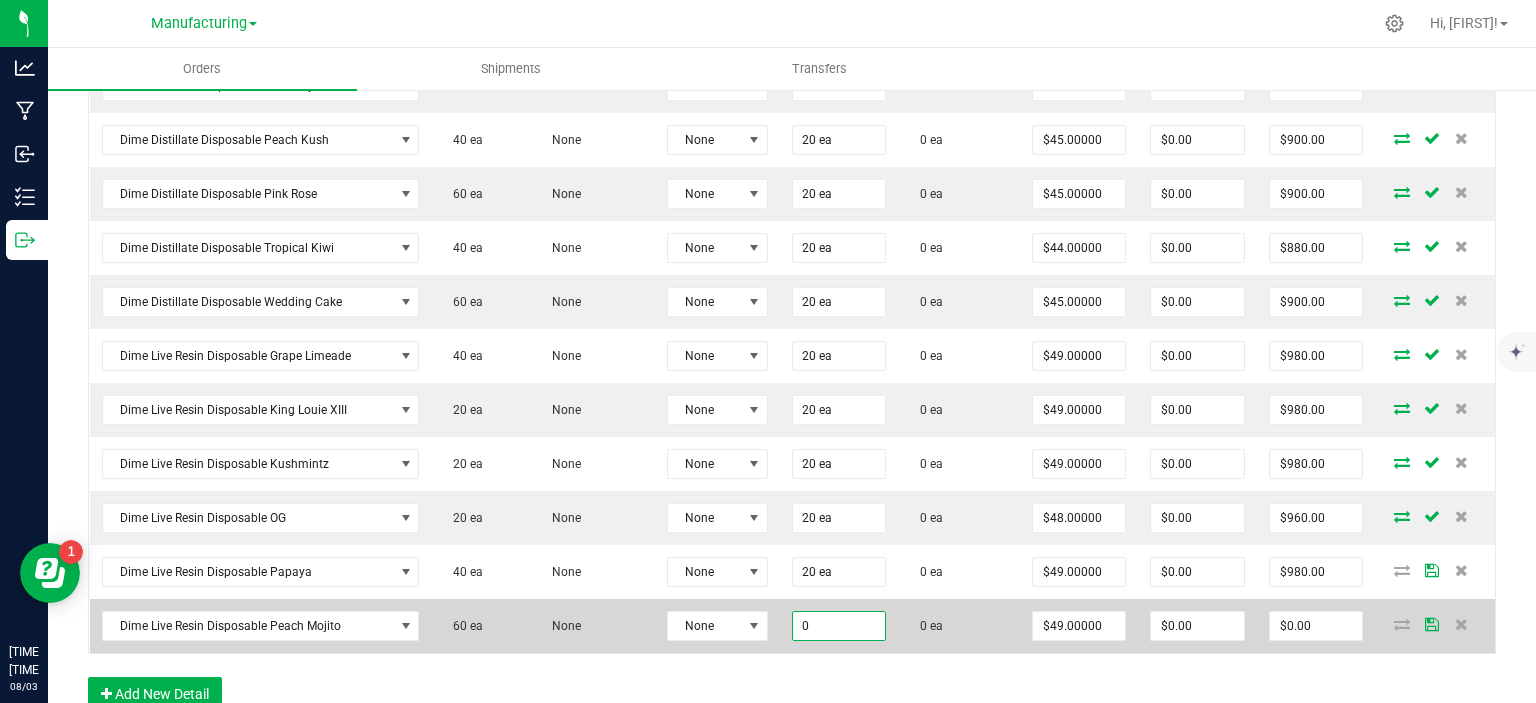 click on "0" at bounding box center (839, 626) 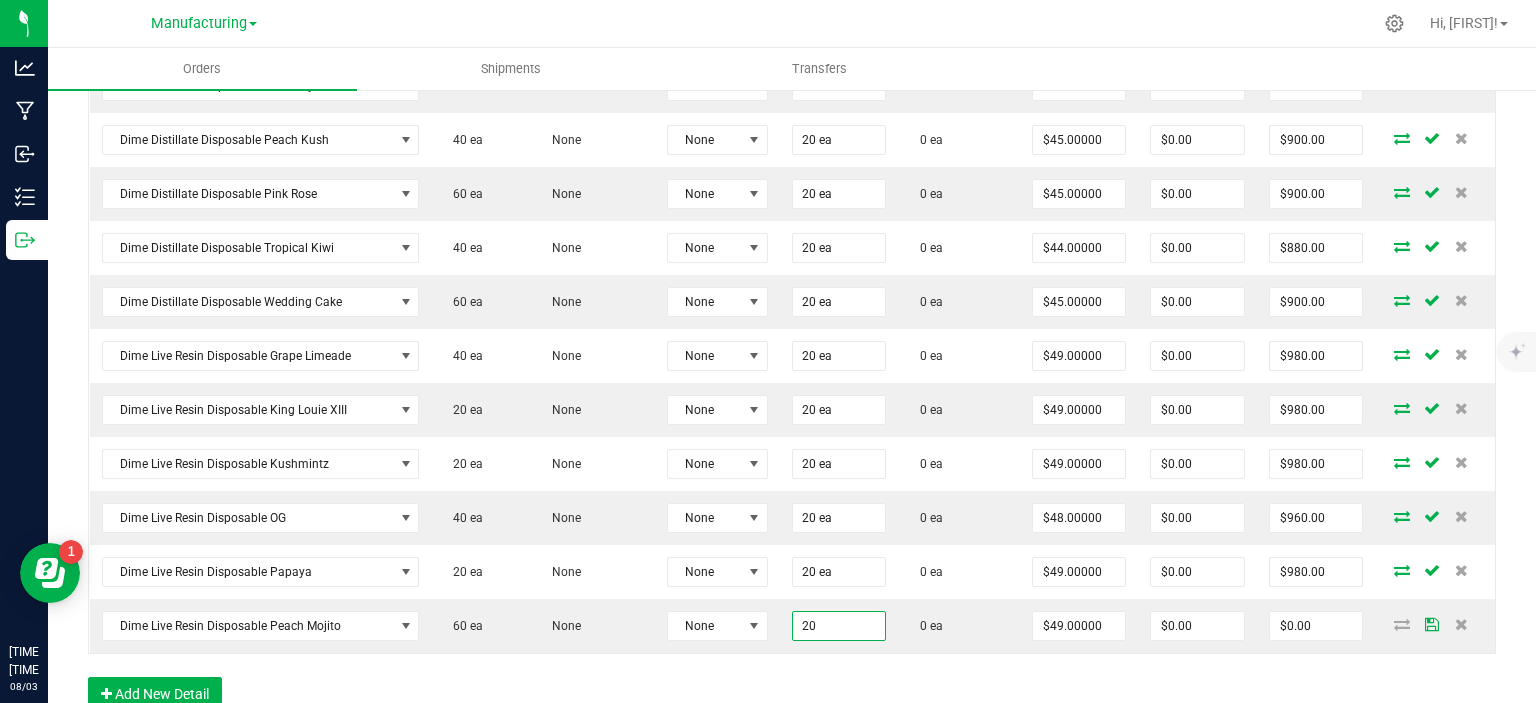 type on "20 ea" 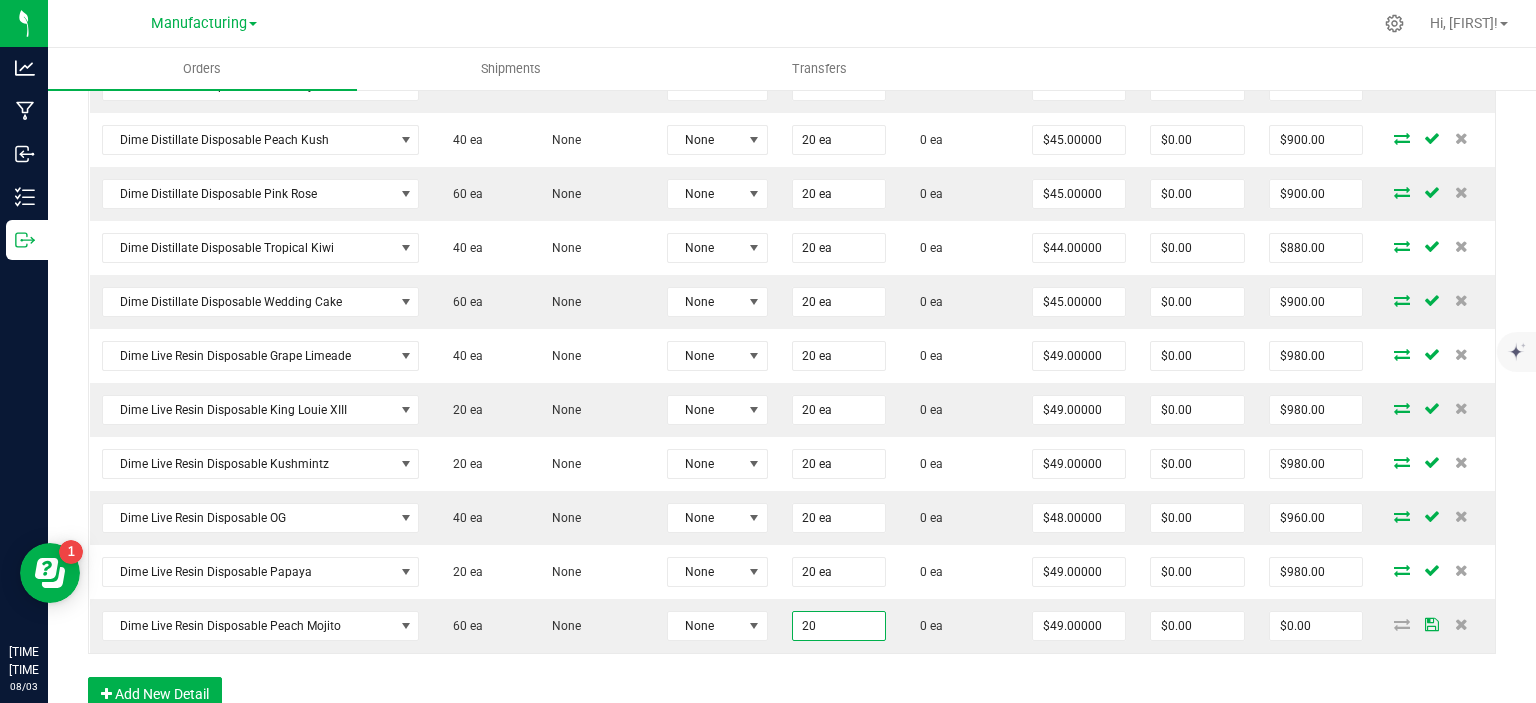 type on "$980.00" 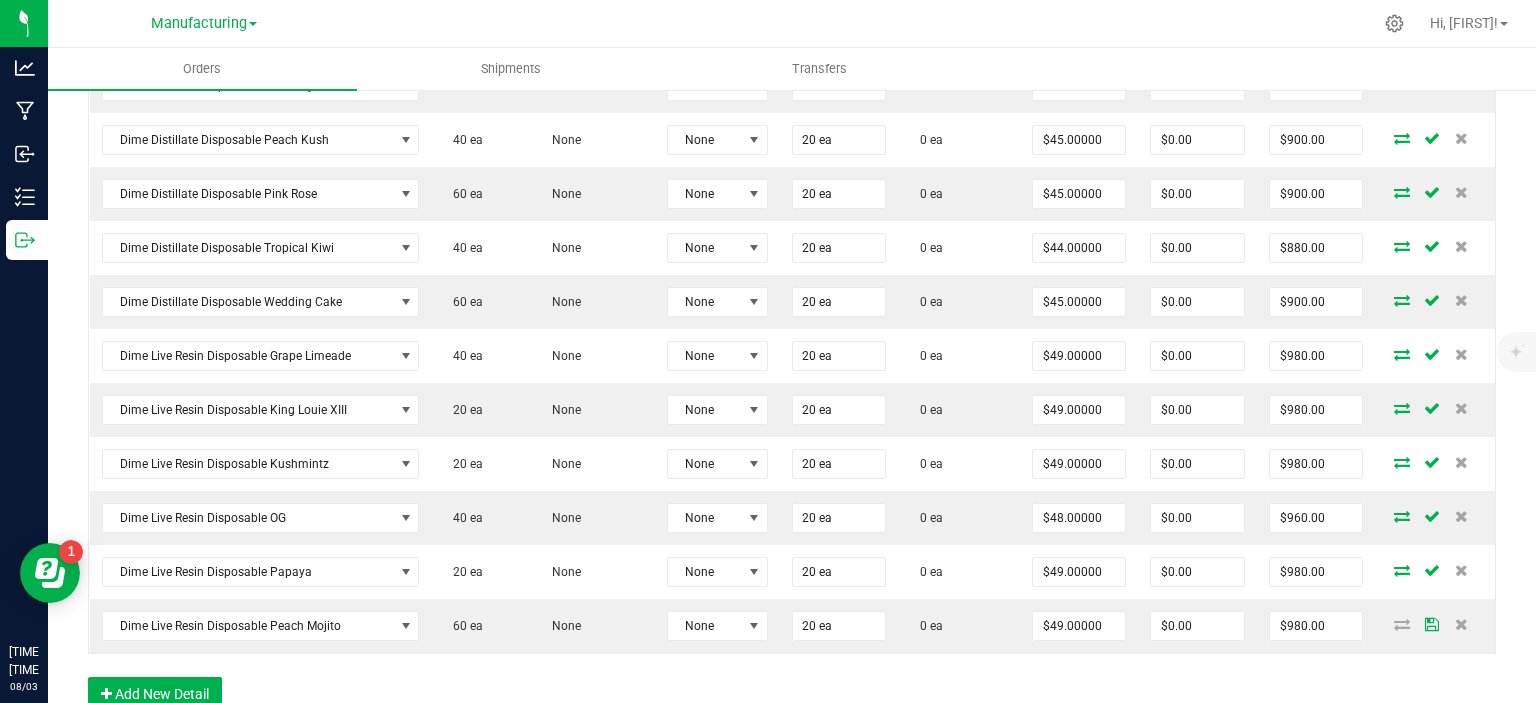 click on "Order Details Print All Labels Item Sellable Strain Lot Number Qty Ordered Qty Allocated Unit Price Line Discount Total Actions MM 510 Cart D9 Blueberry 100 ea None None 200 ea 0 ea $20.00000 $0.00 $4,000.00 MM 510 Cart D9 Bubba Gum 100 ea None None 200 ea 0 ea $20.00000 $0.00 $4,000.00 MM 510 Cart D9 Durban Poison 0 ea None None 200 ea 0 ea $20.00000 $0.00 $4,000.00 MM 510 Cart D9 Fruity Pebbles 100 ea None None 200 ea 0 ea $20.00000 $0.00 $4,000.00 MM 510 Cart D9 Grape Gas 0 ea None None 200 ea 0 ea $20.00000 $0.00 $4,000.00 MM 510 Cart D9 Green Crack 100 ea None None 200 ea 0 ea $20.00000 $0.00 $4,000.00 MM 510 Cart D9 Limoncello 0 ea None None 200 ea 0 ea $20.00000 $0.00 $4,000.00 MM 510 Cart D9 Orange Sherbert 0 ea None None 200 ea 0 ea $20.00000 $0.00 $4,000.00 MM 510 Cart D9 Sour Diesel 100 ea None None 200 ea 0 ea $20.00000 $0.00 $4,000.00 MM 510 Cart D9 White Widow 100 ea None None 200 ea 0 ea $20.00000" at bounding box center (792, 45) 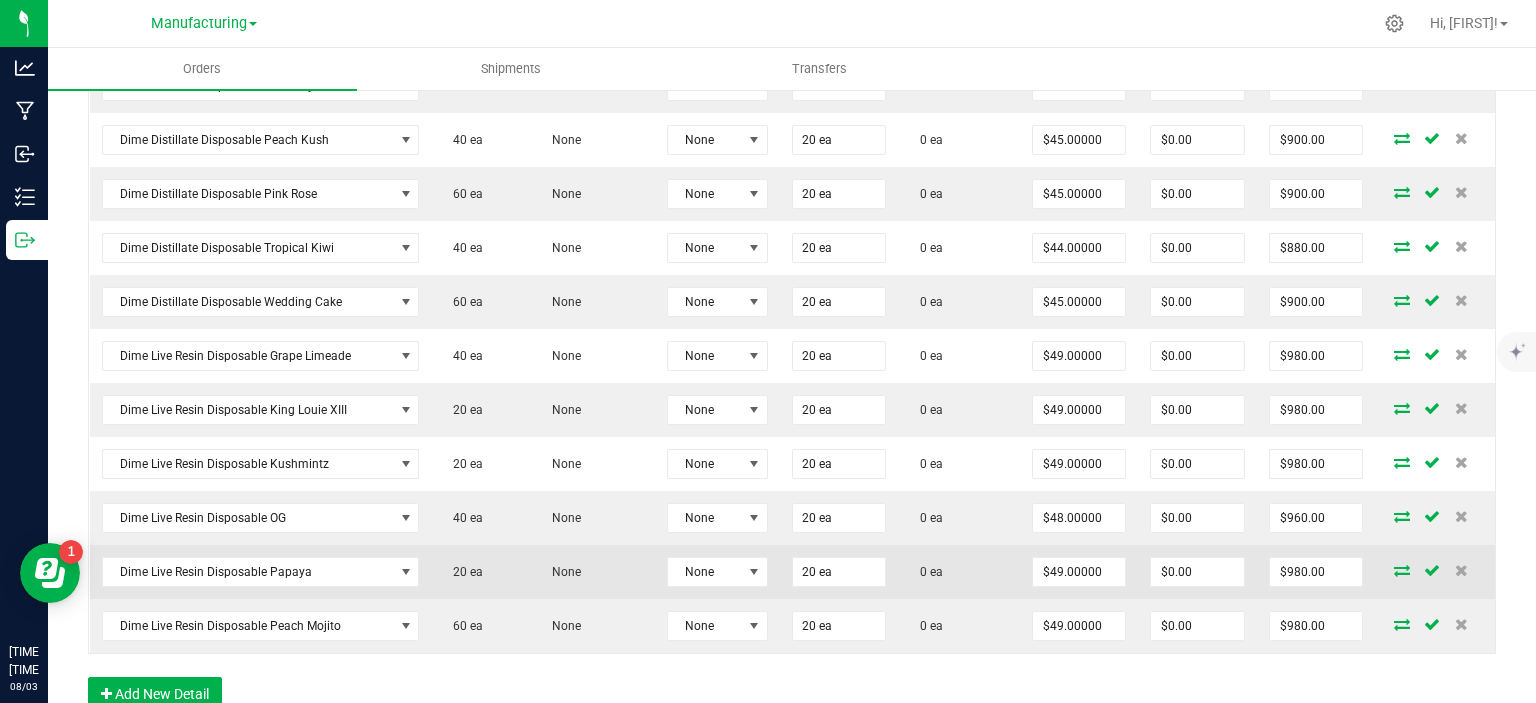 scroll, scrollTop: 1354, scrollLeft: 0, axis: vertical 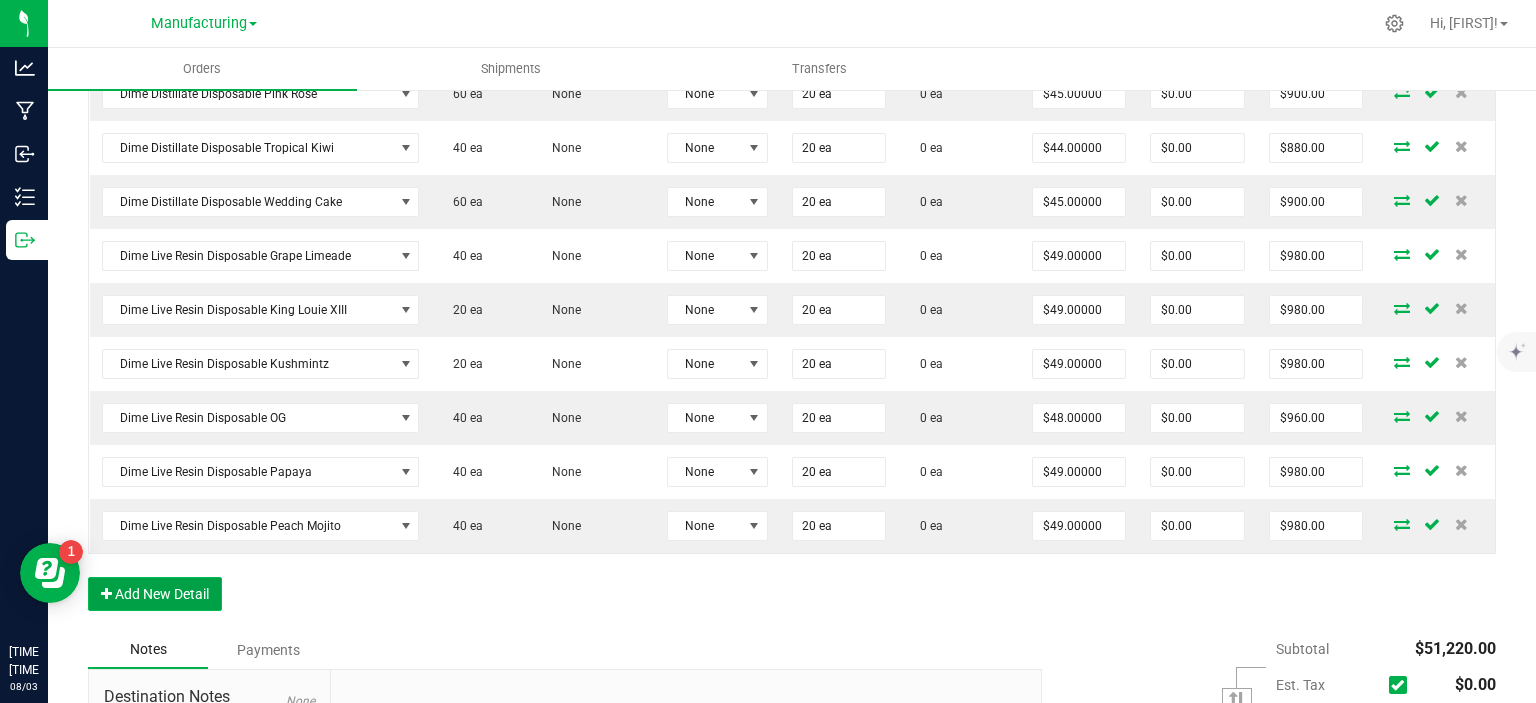 click on "Add New Detail" at bounding box center (155, 594) 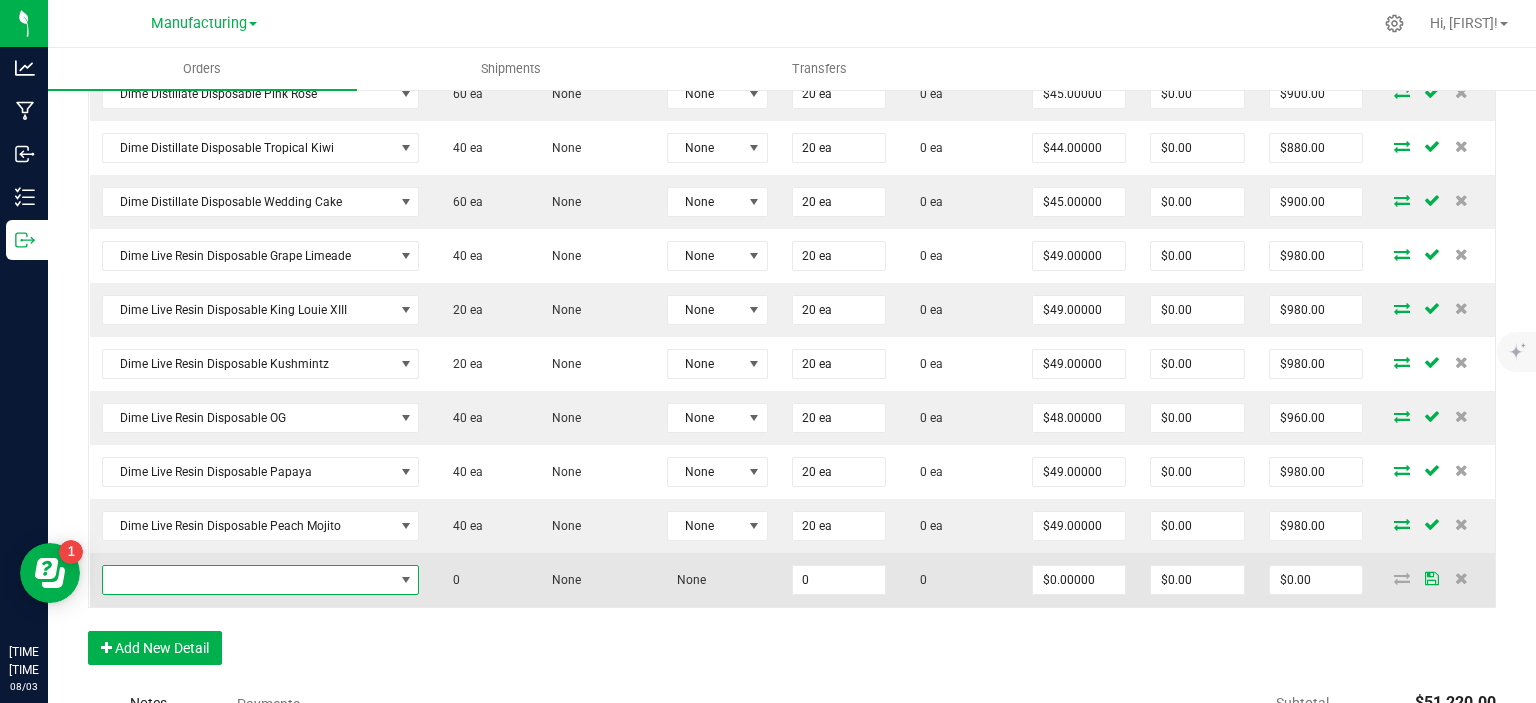 click at bounding box center (248, 580) 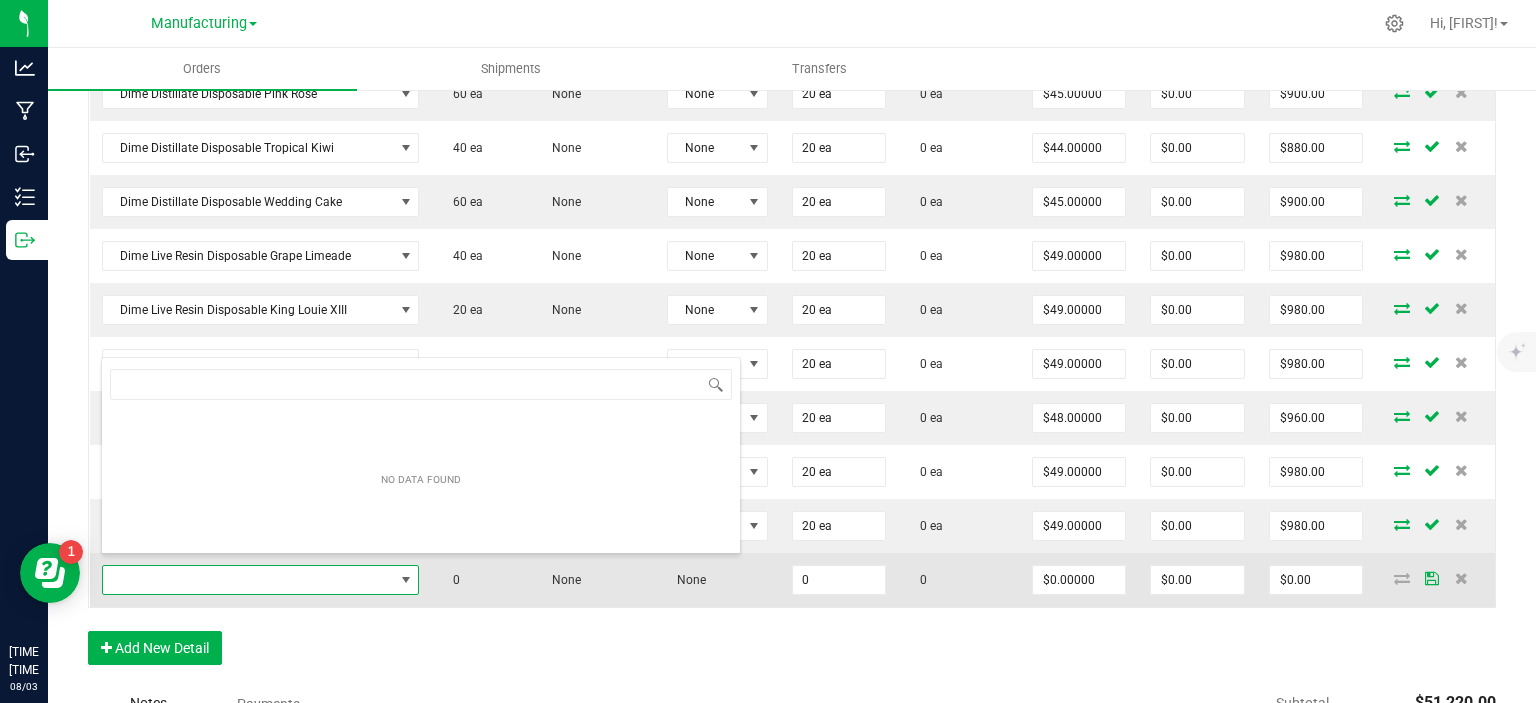 scroll, scrollTop: 99970, scrollLeft: 99682, axis: both 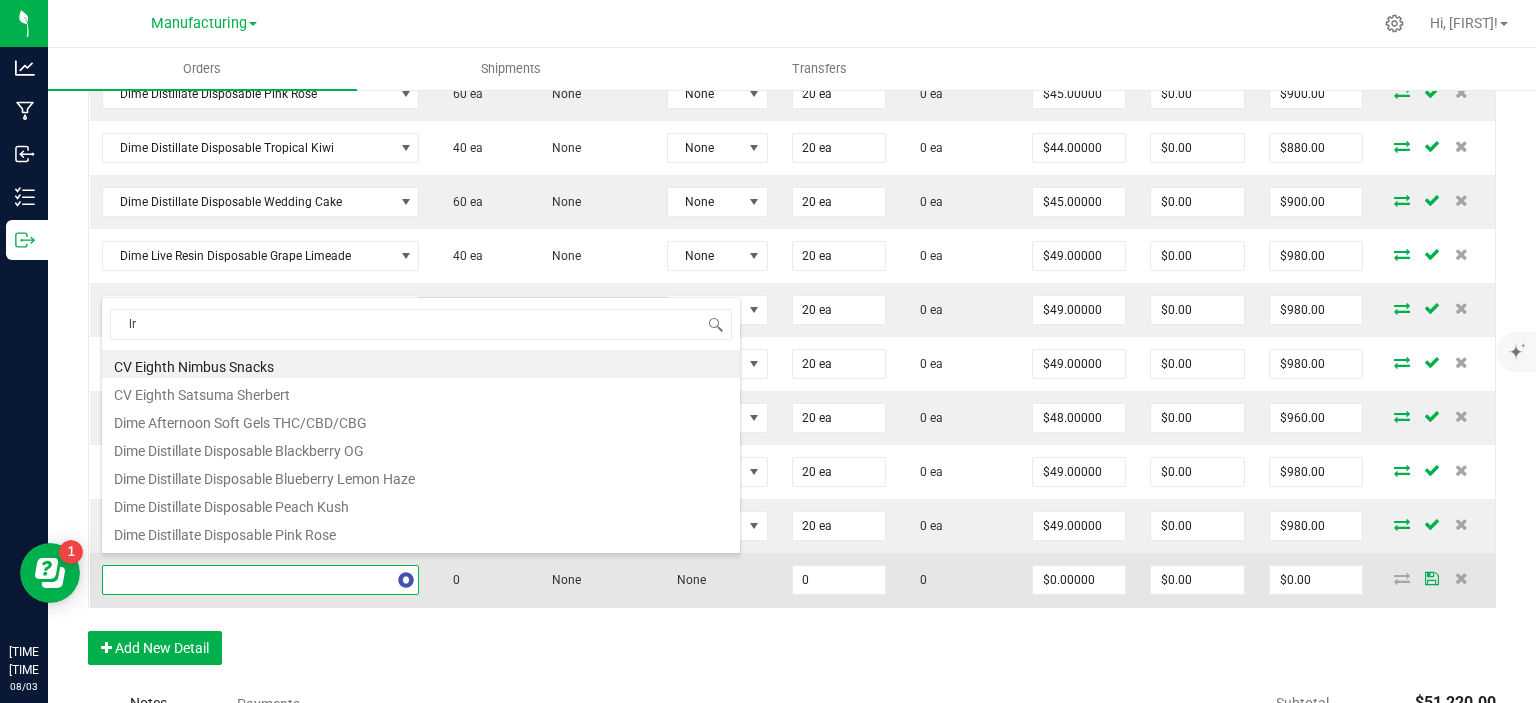 type on "lrb" 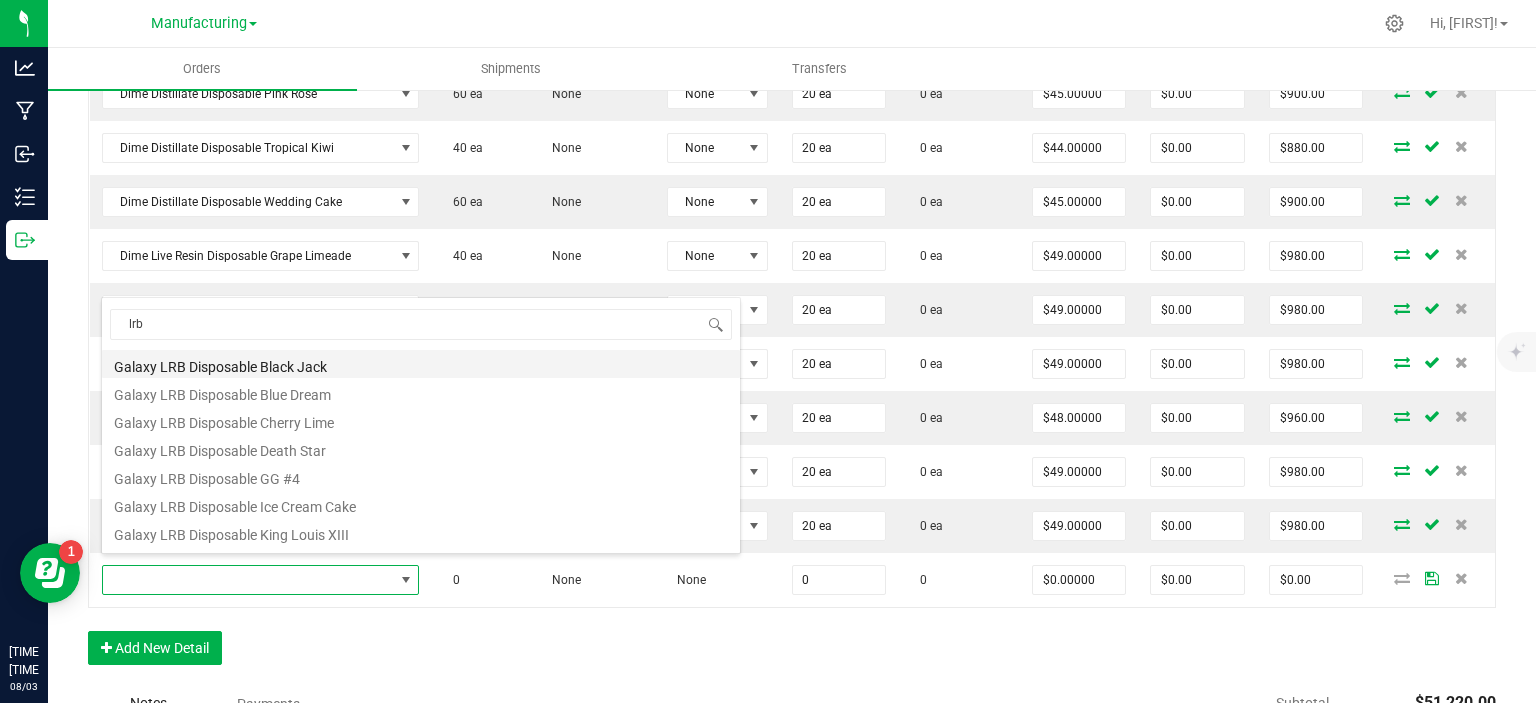 click on "Galaxy LRB Disposable Black Jack" at bounding box center [421, 364] 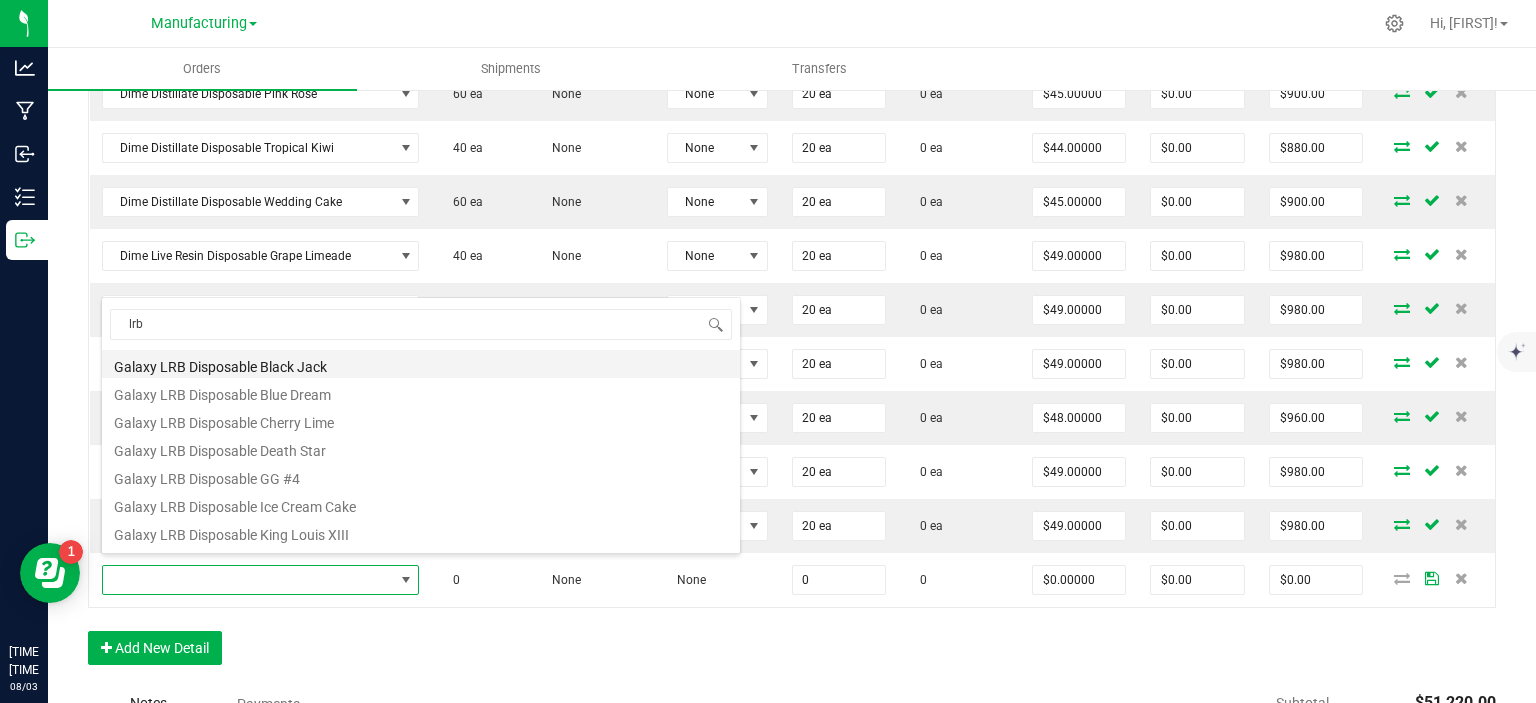 type on "0 ea" 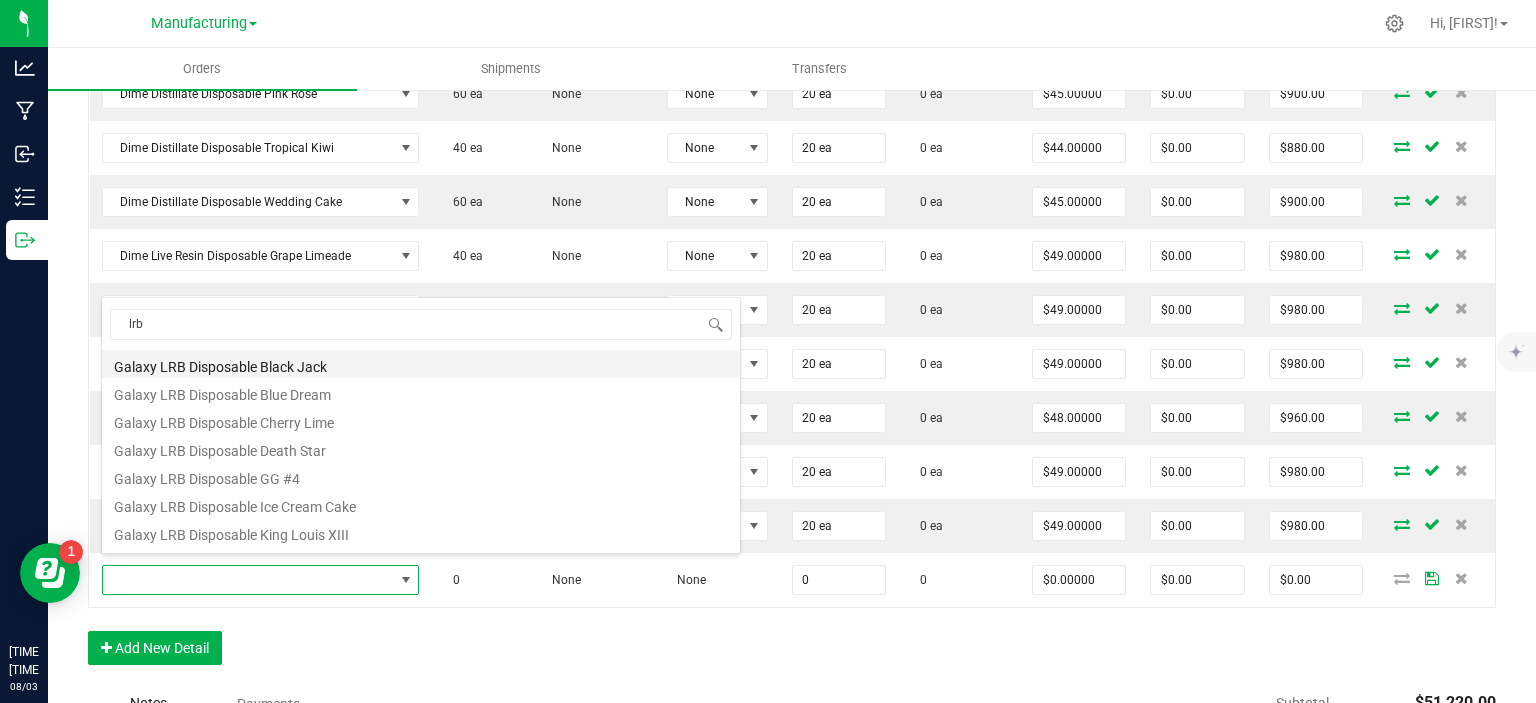 type on "$40.00000" 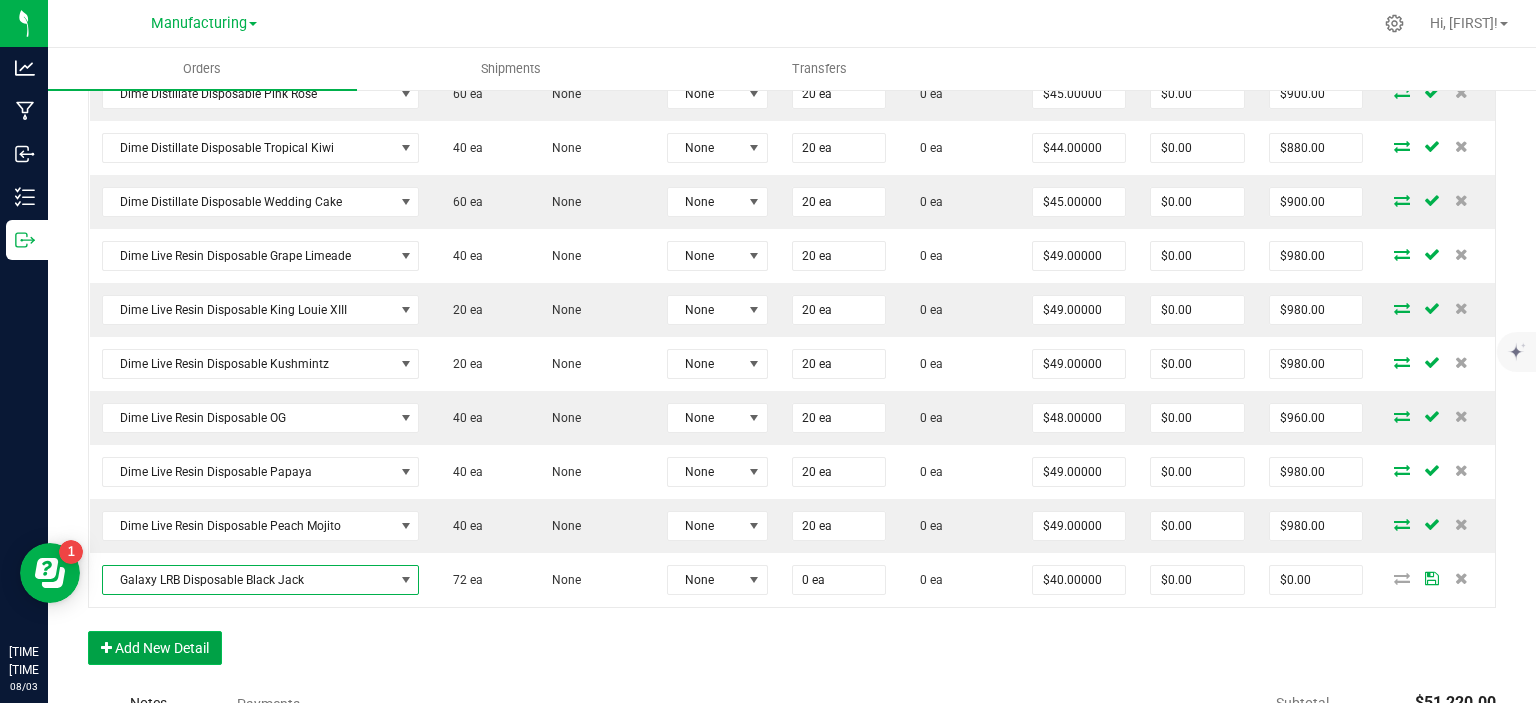 click on "Add New Detail" at bounding box center (155, 648) 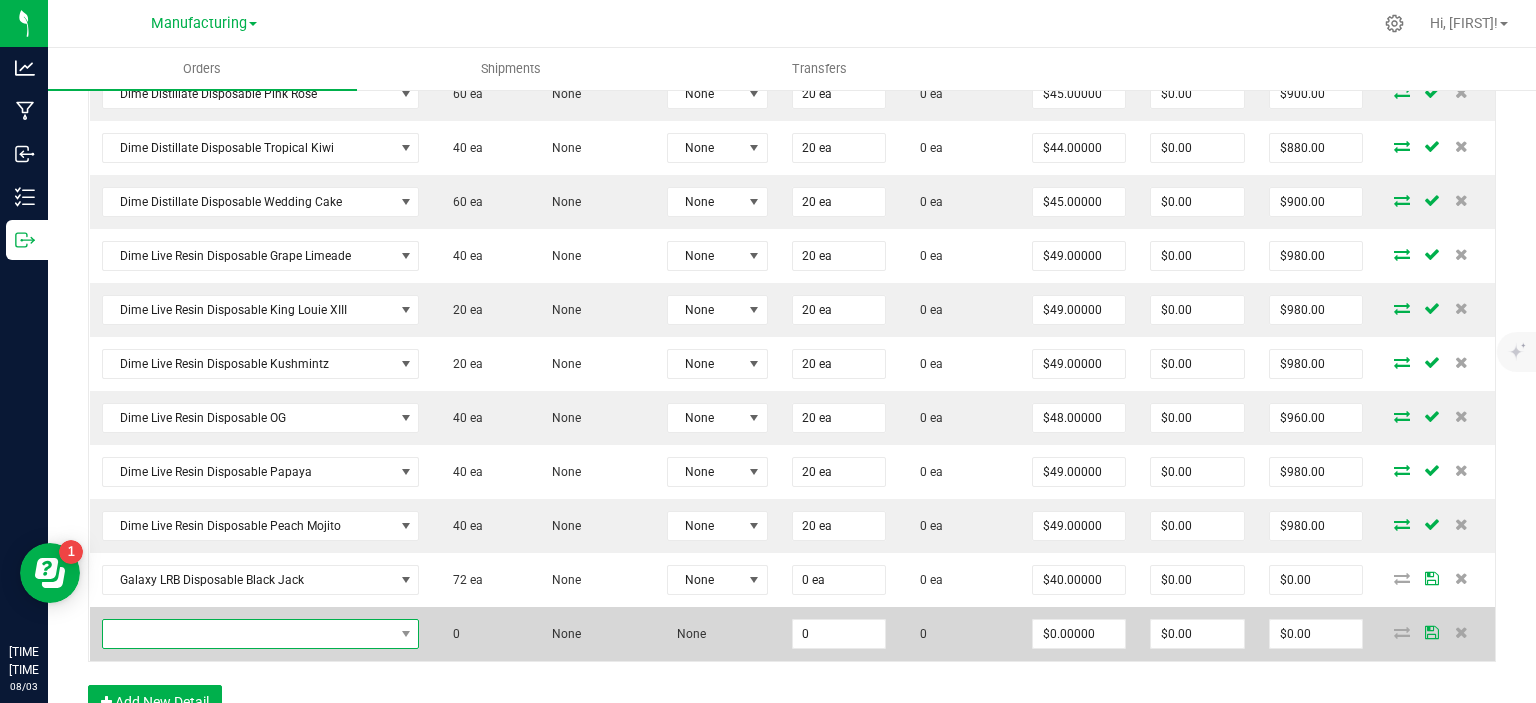 click at bounding box center [248, 634] 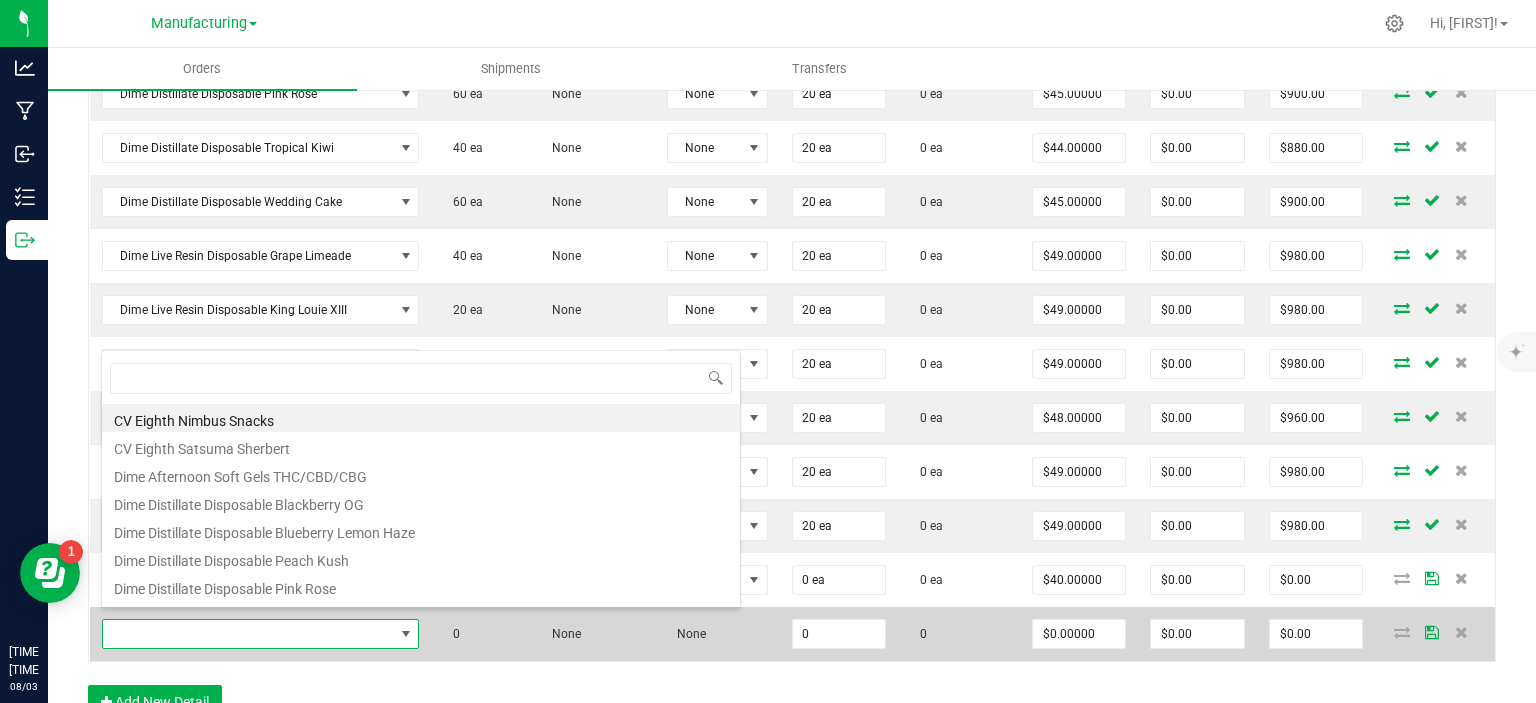 scroll, scrollTop: 99970, scrollLeft: 99682, axis: both 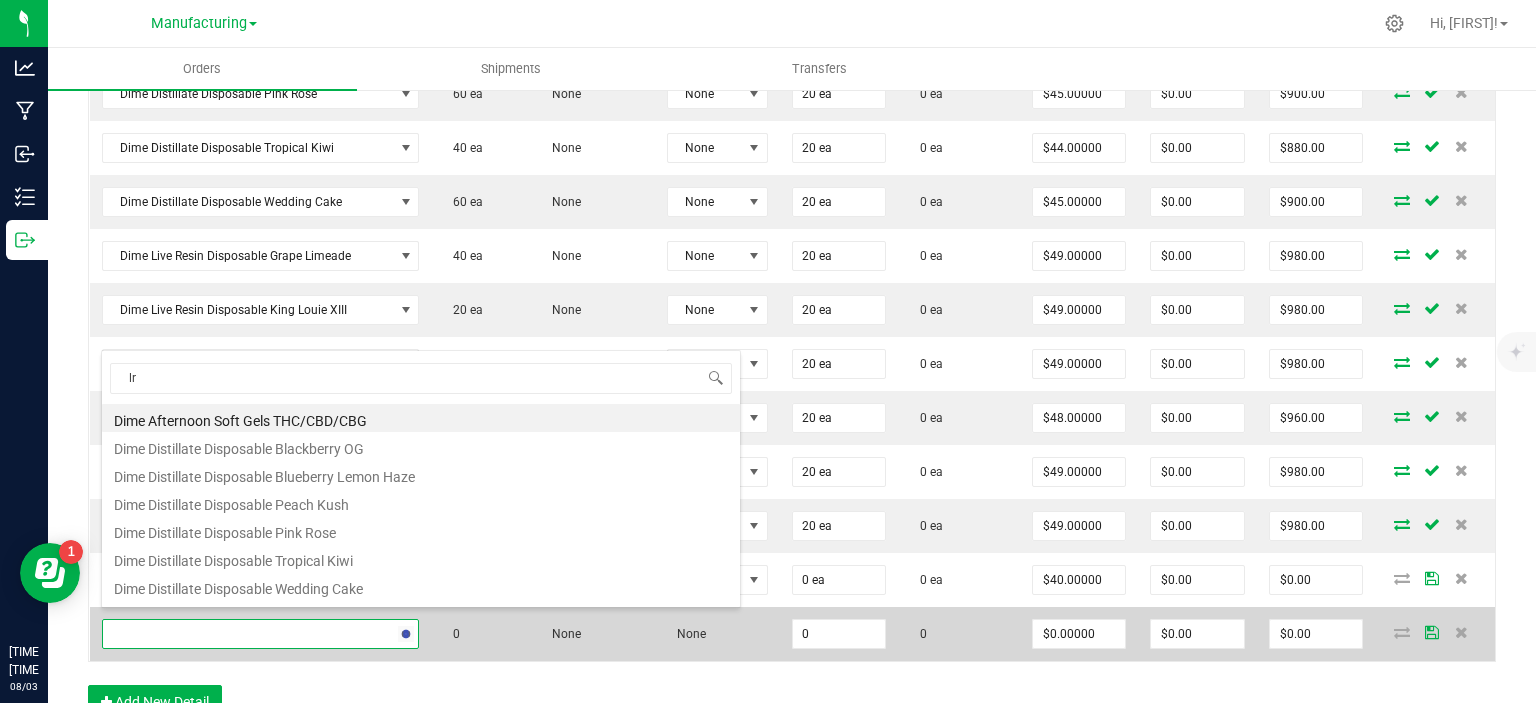 type on "lrb" 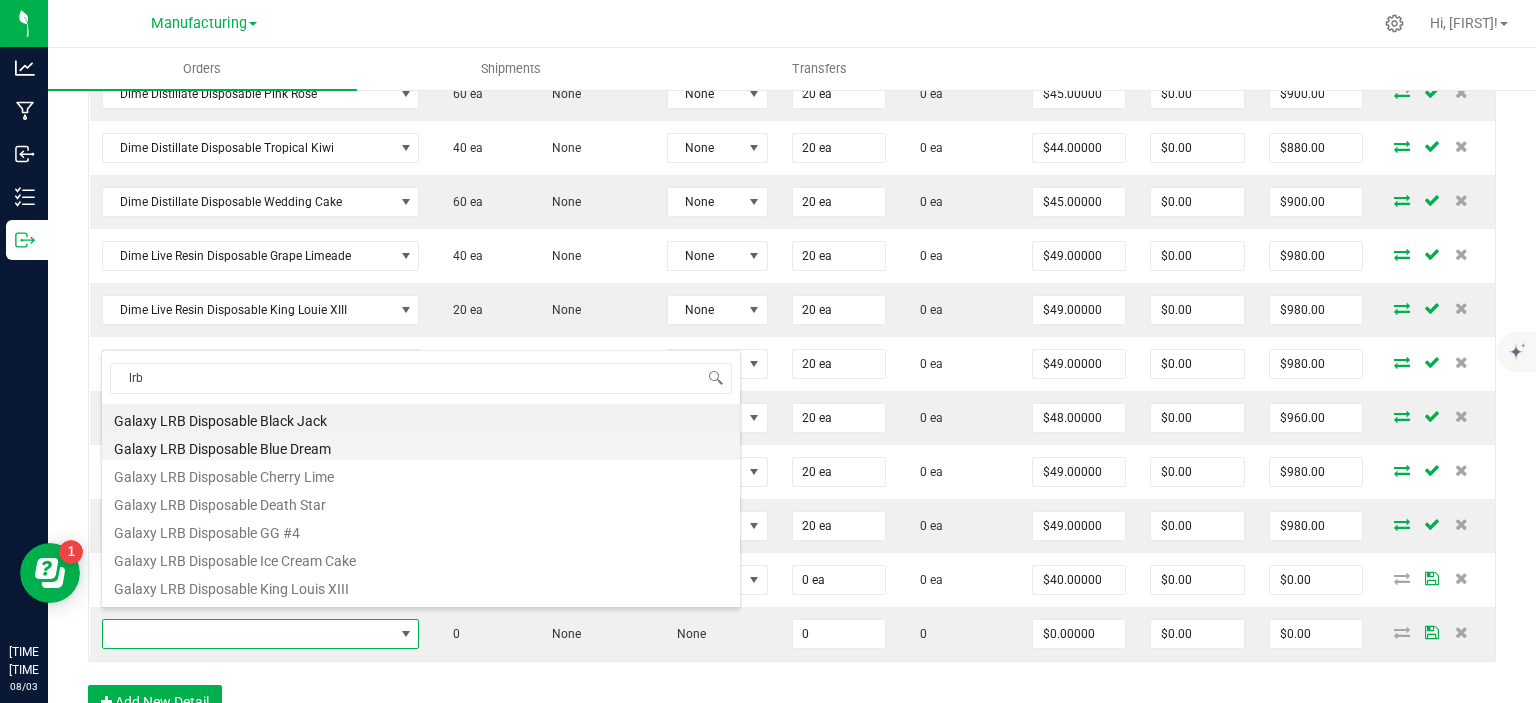 click on "Galaxy LRB Disposable Blue Dream" at bounding box center (421, 446) 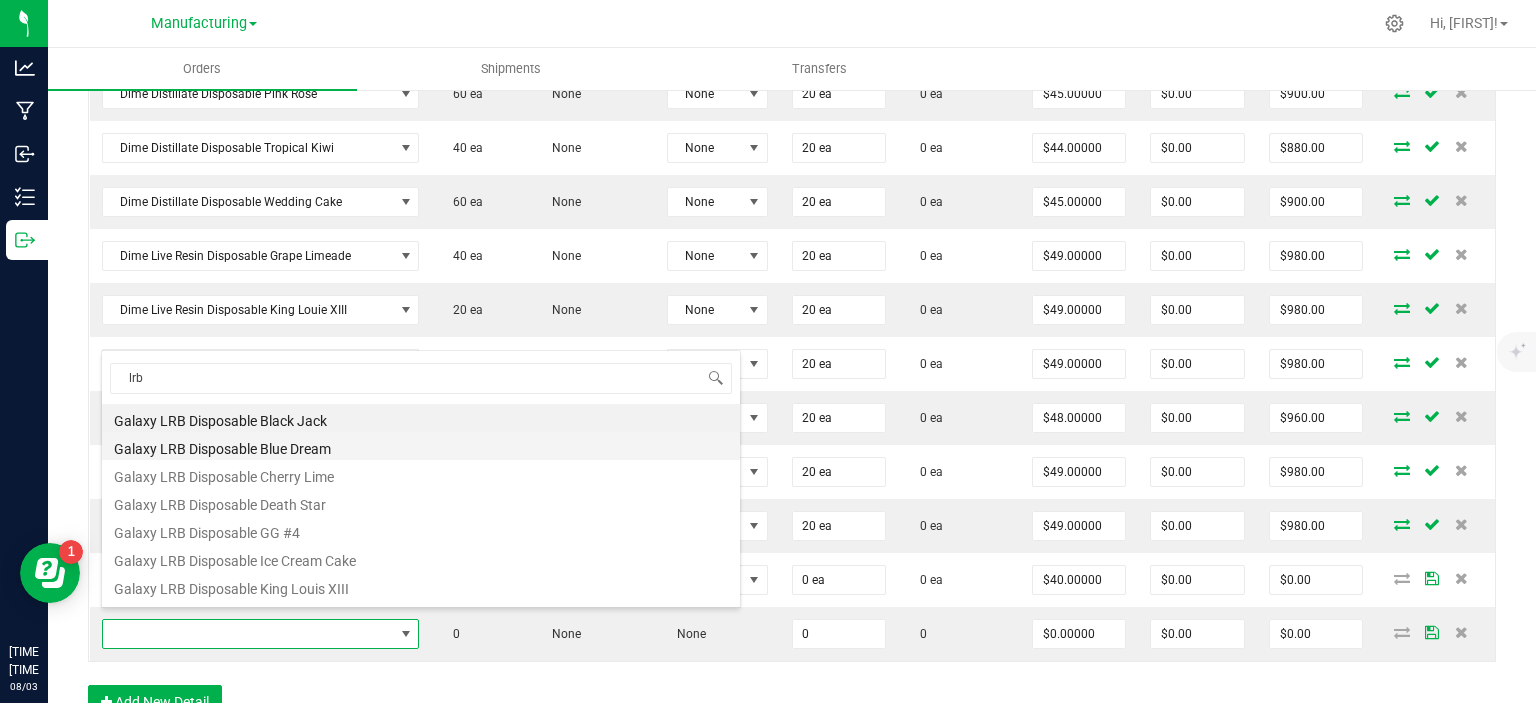 type on "0 ea" 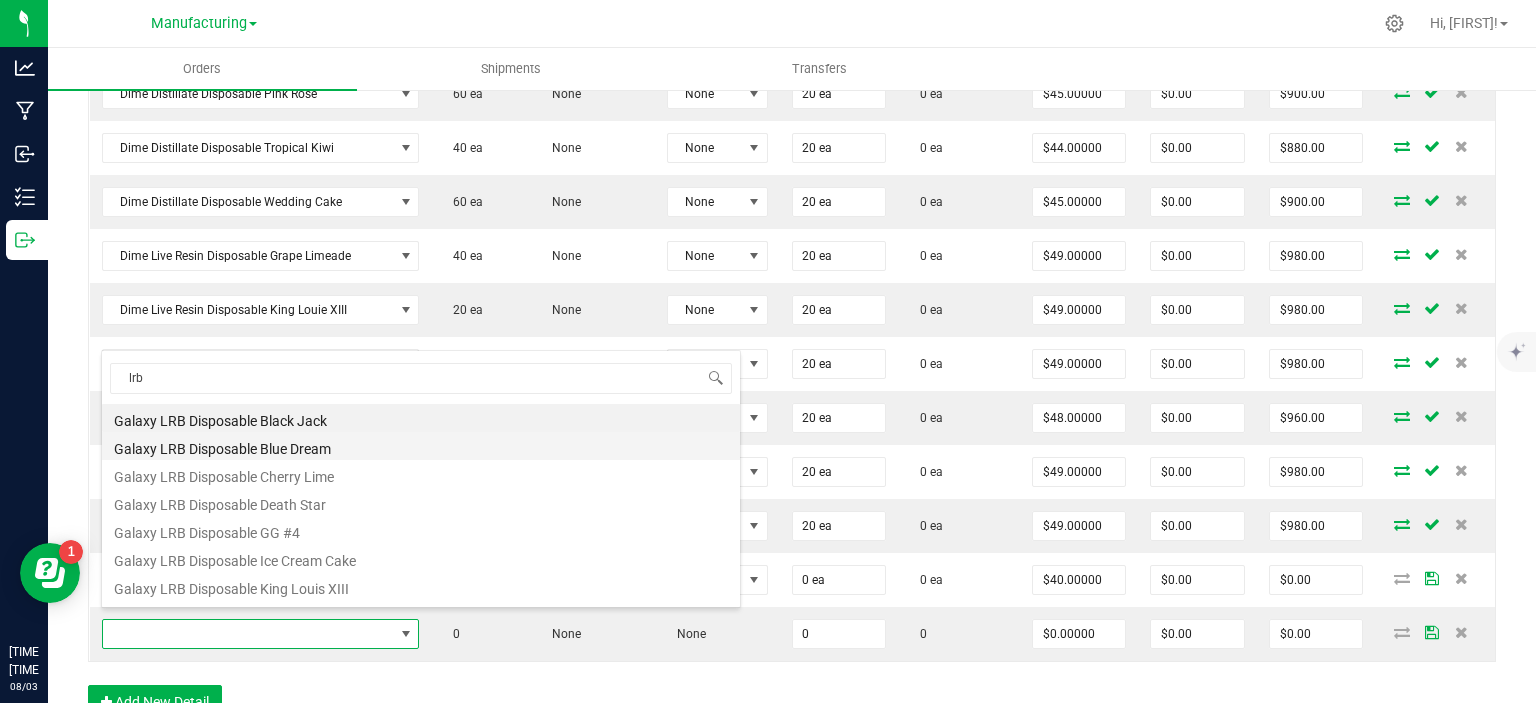 type on "$40.00000" 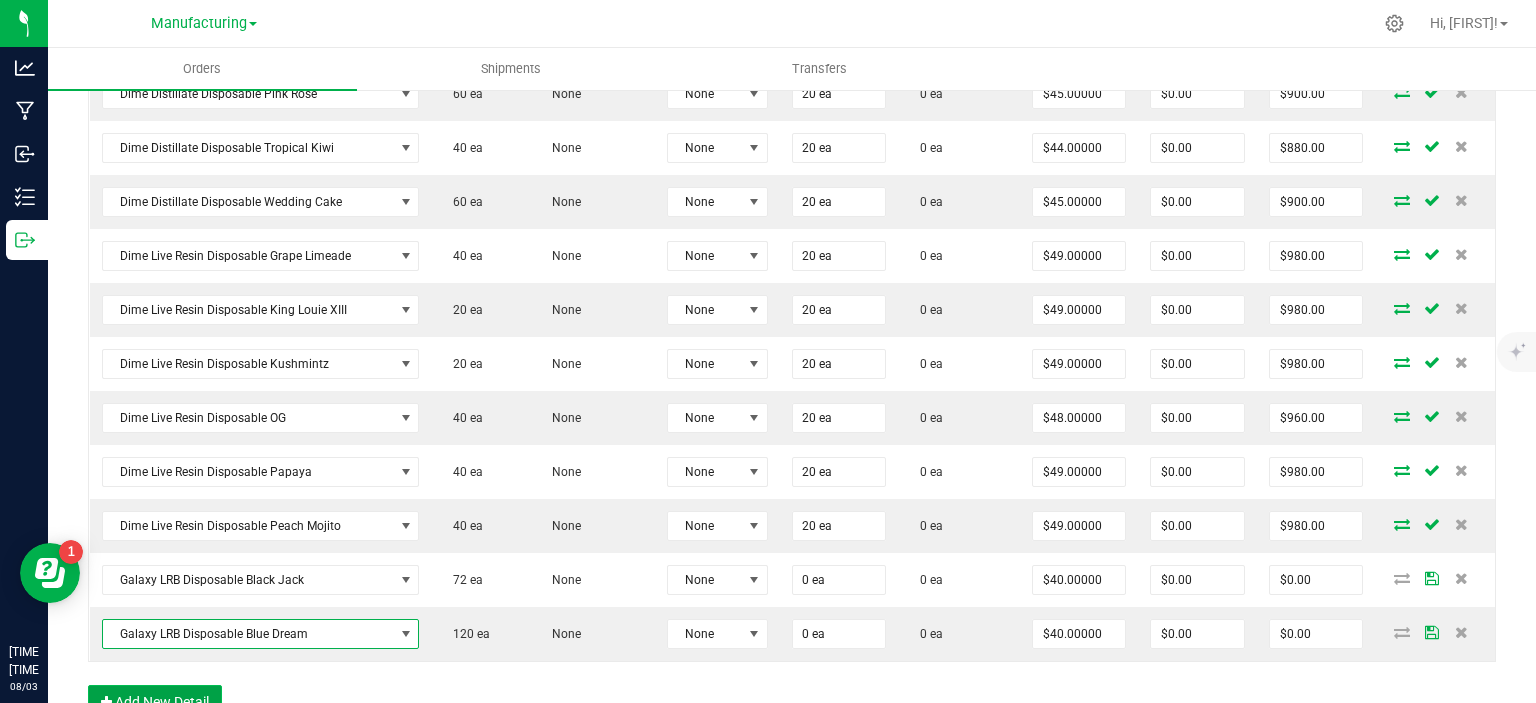 click on "Add New Detail" at bounding box center (155, 702) 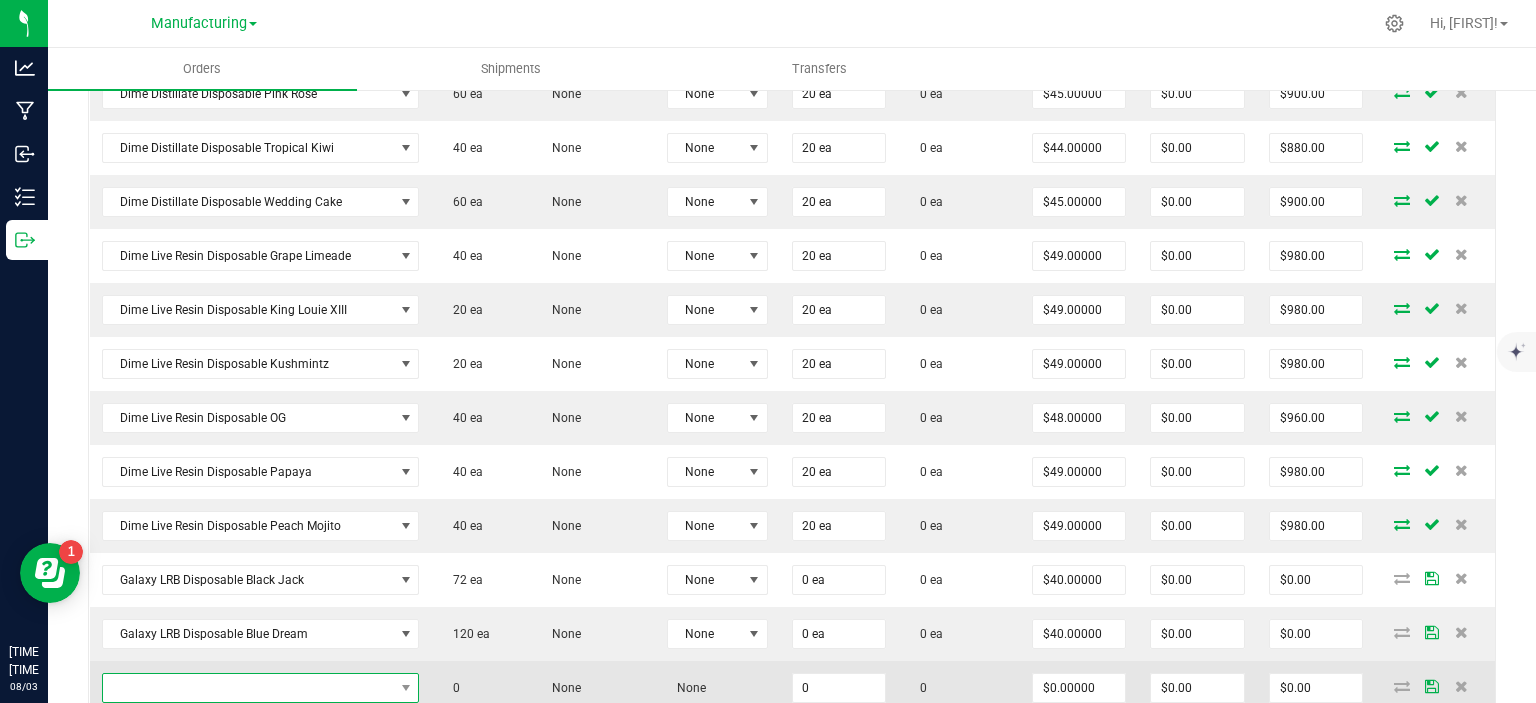 click at bounding box center [248, 688] 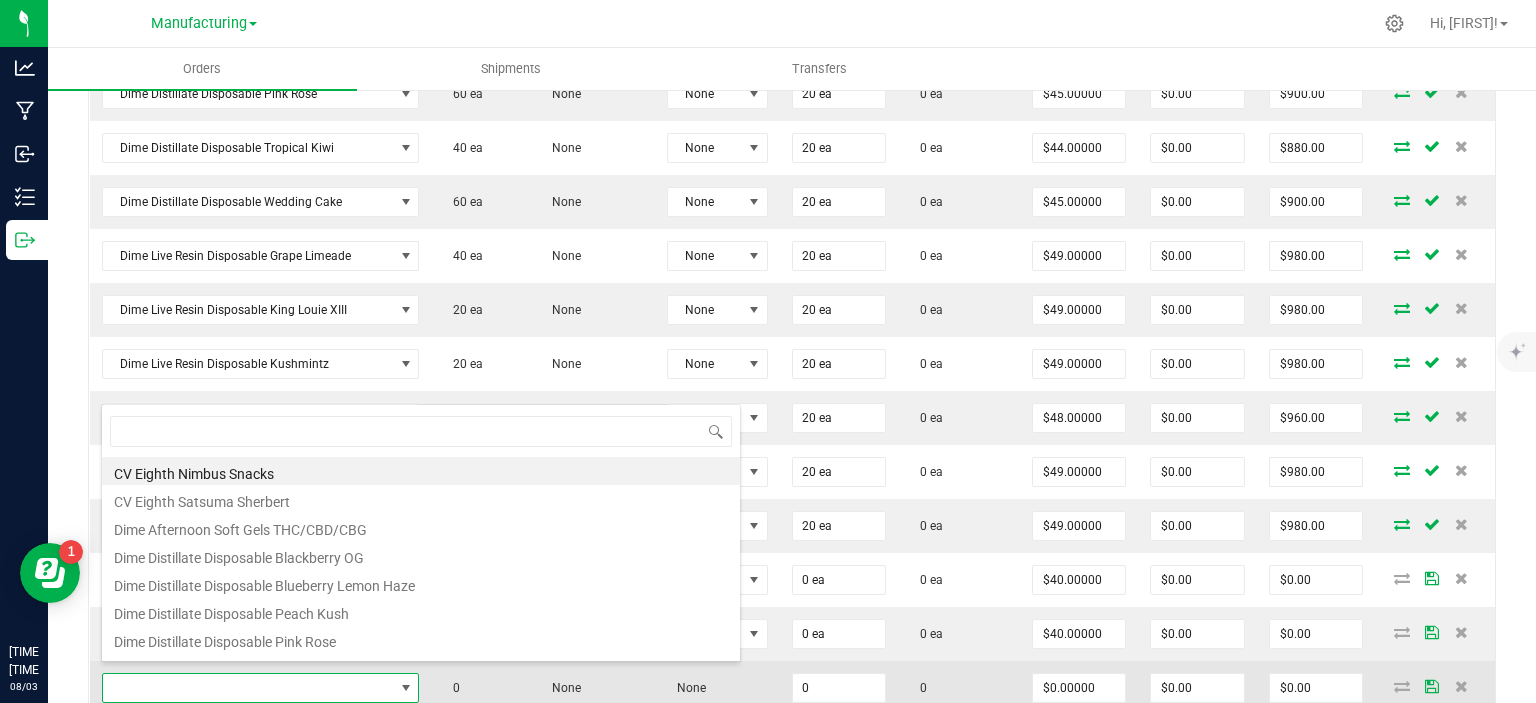 scroll, scrollTop: 99970, scrollLeft: 99682, axis: both 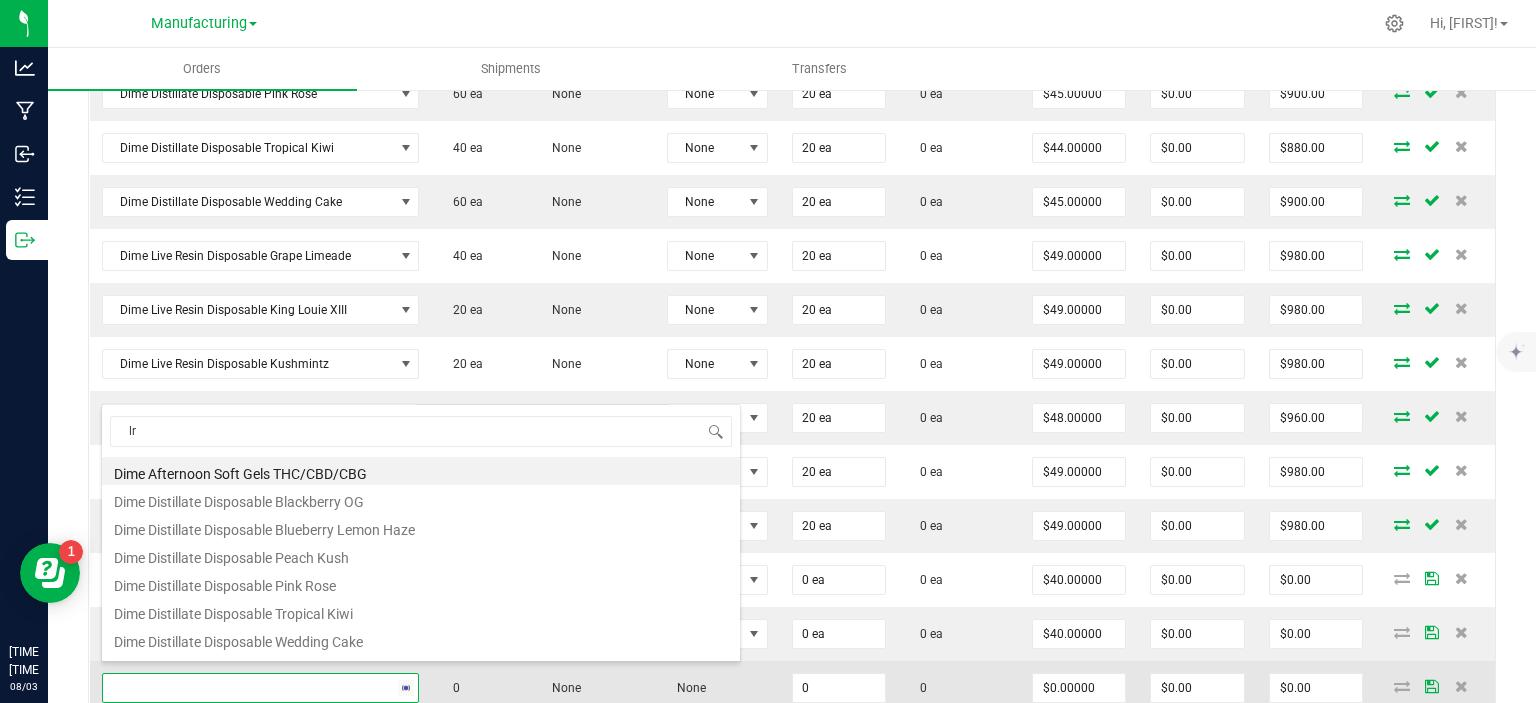 type on "lrb" 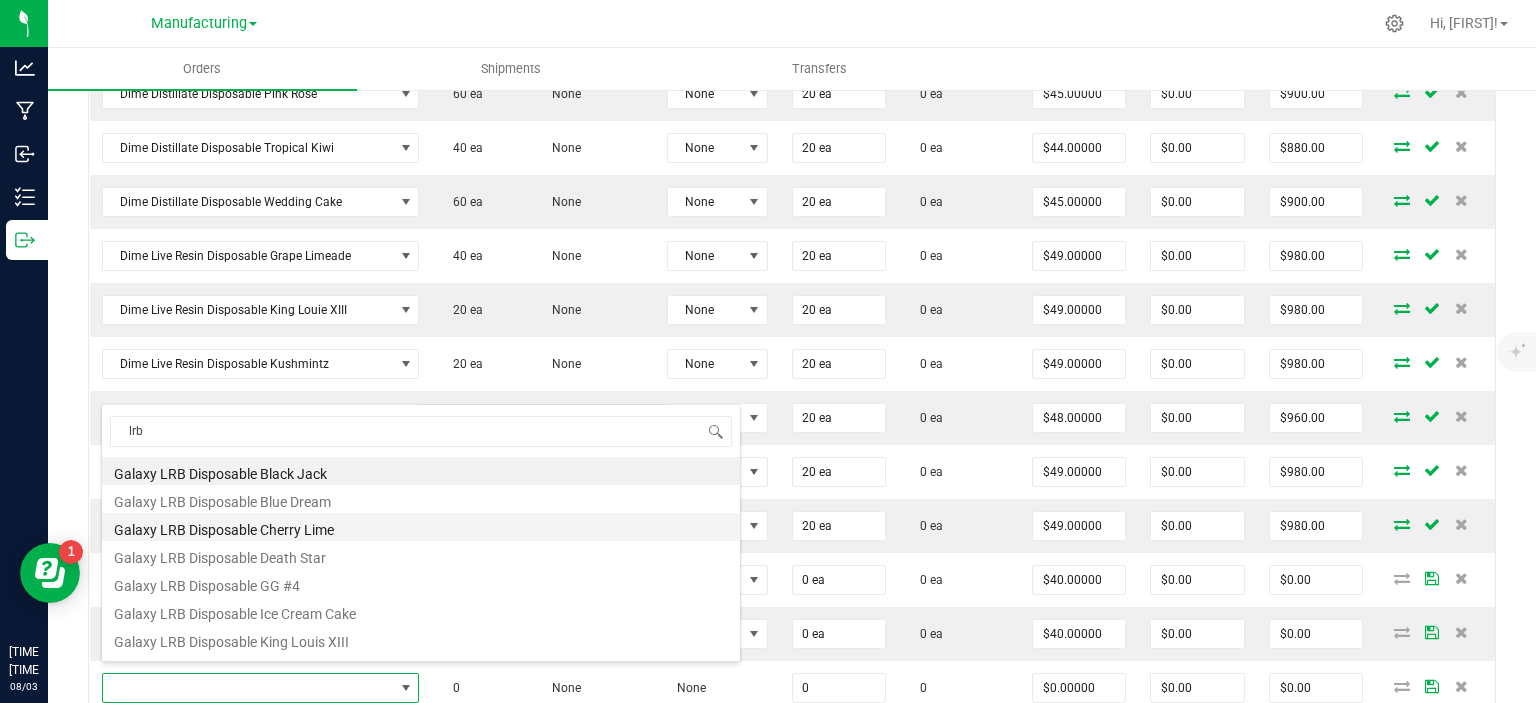 click on "Galaxy LRB Disposable Cherry Lime" at bounding box center (421, 527) 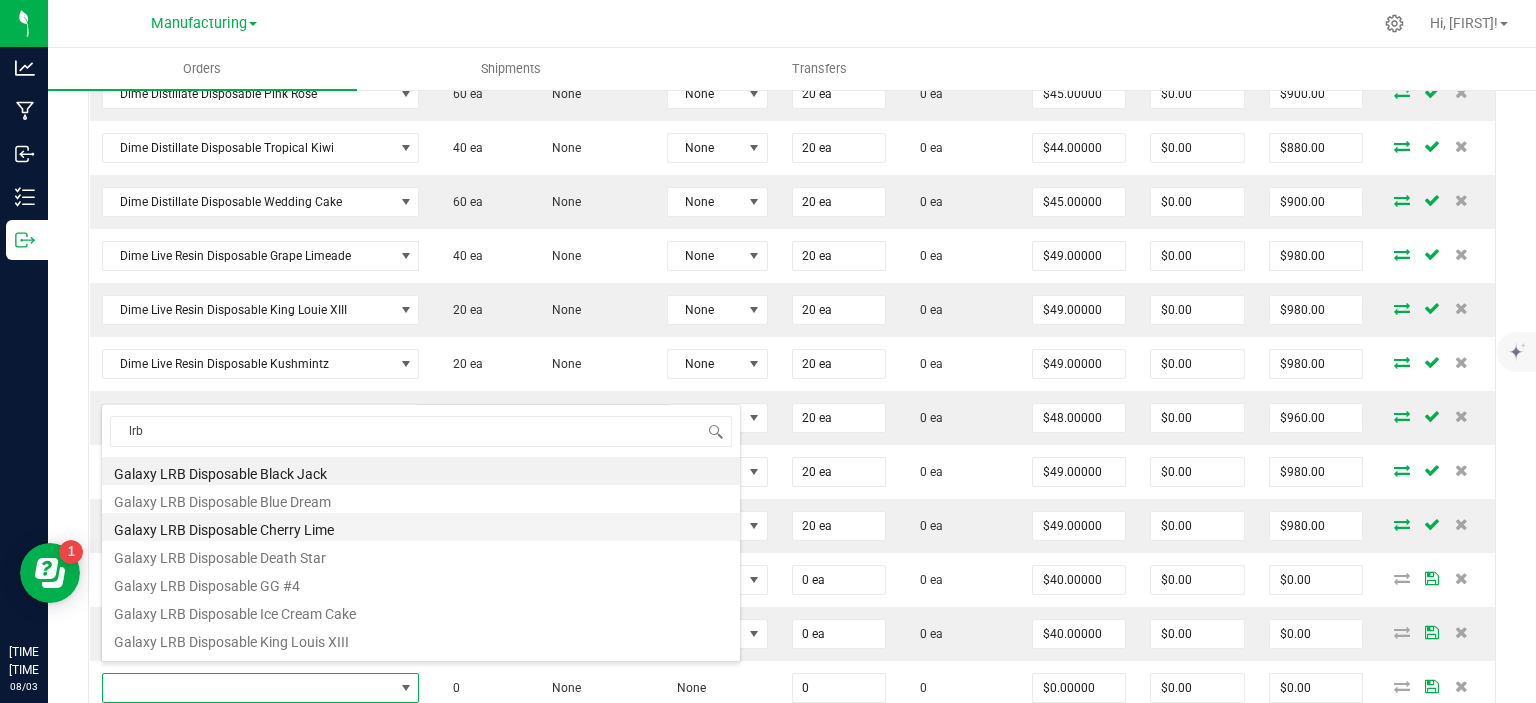 type on "0 ea" 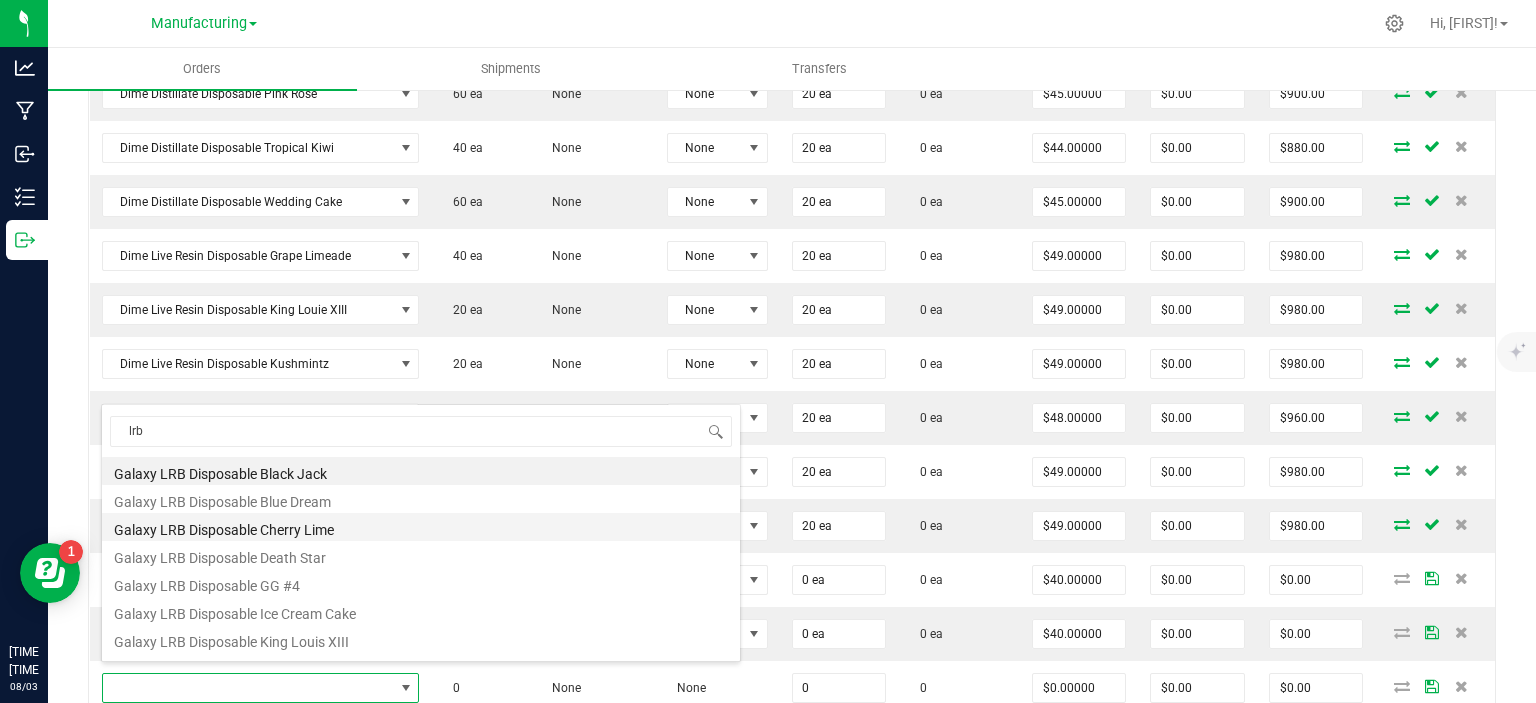 type on "$40.00000" 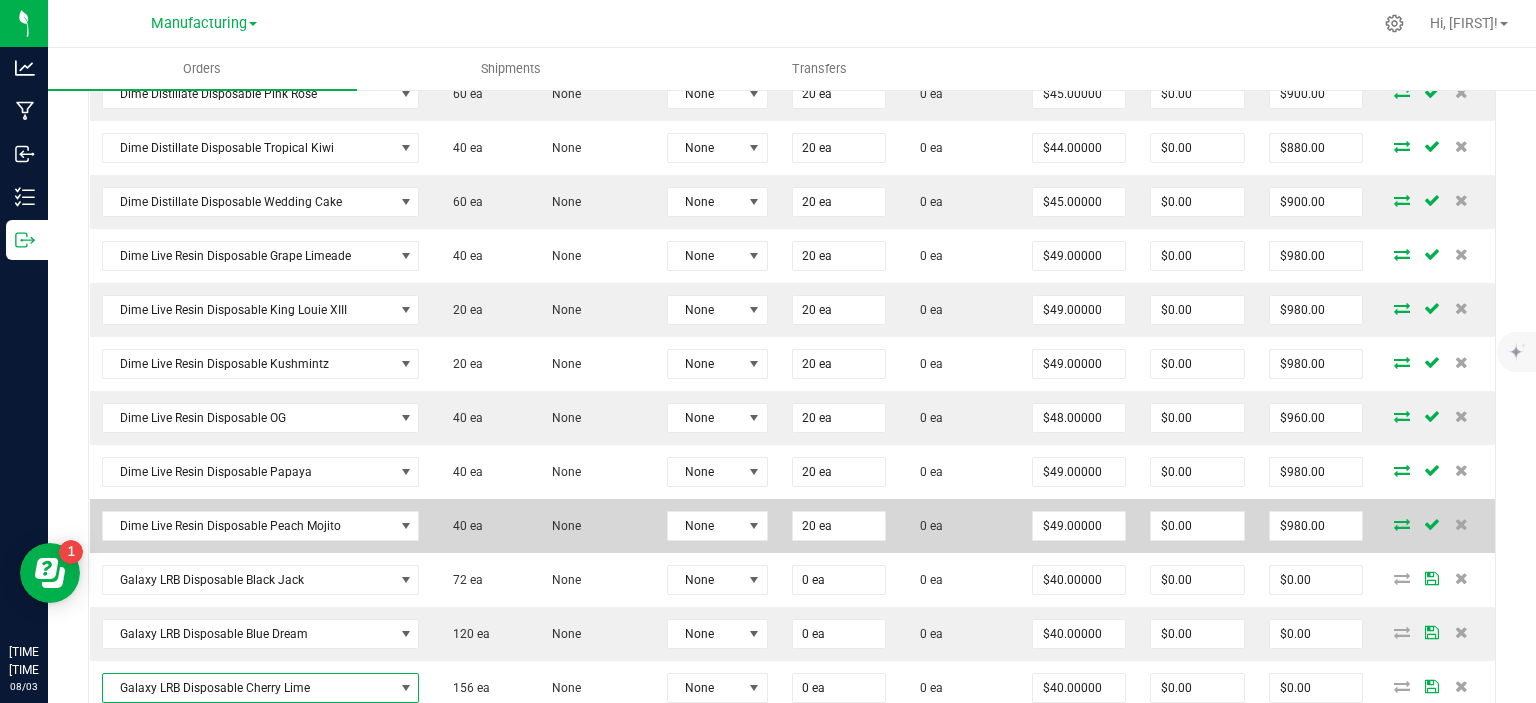 scroll, scrollTop: 1554, scrollLeft: 0, axis: vertical 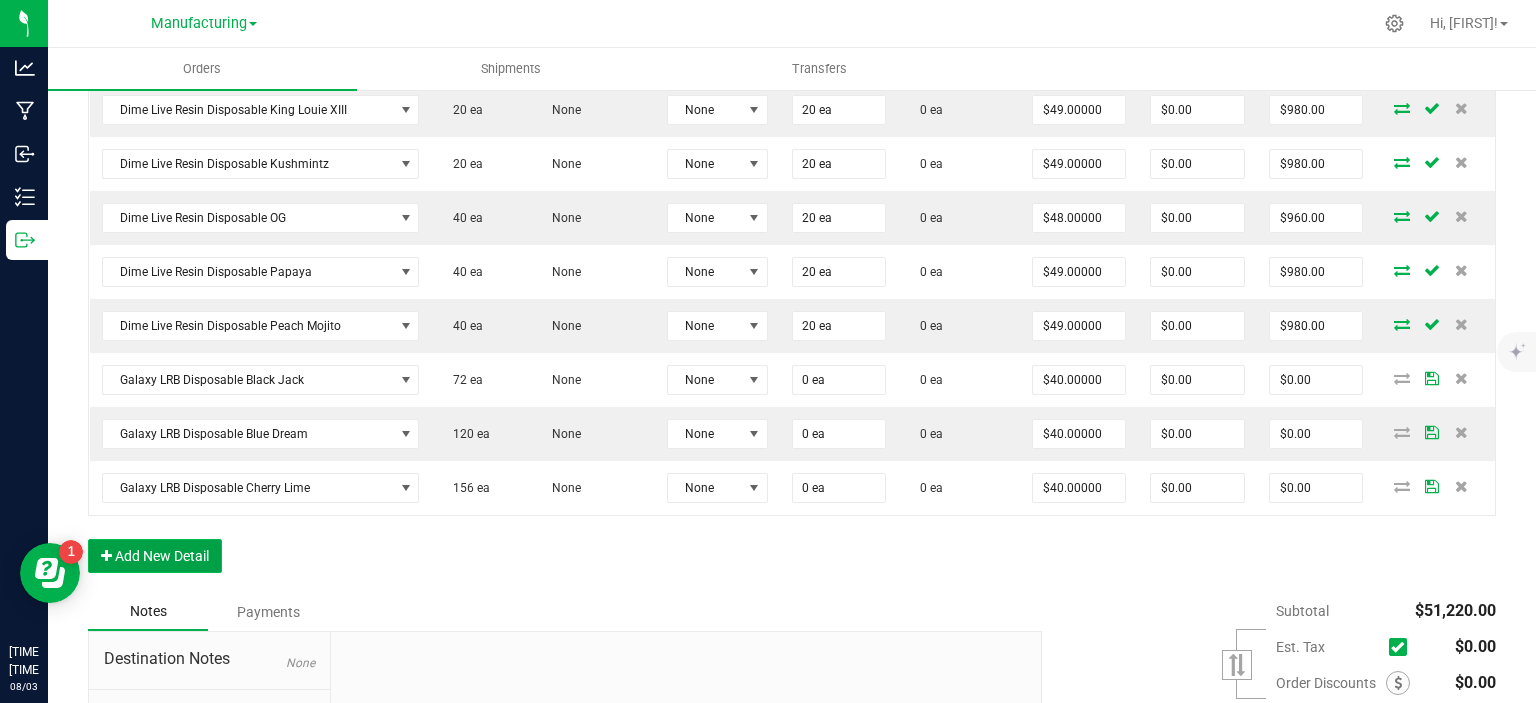 click on "Add New Detail" at bounding box center (155, 556) 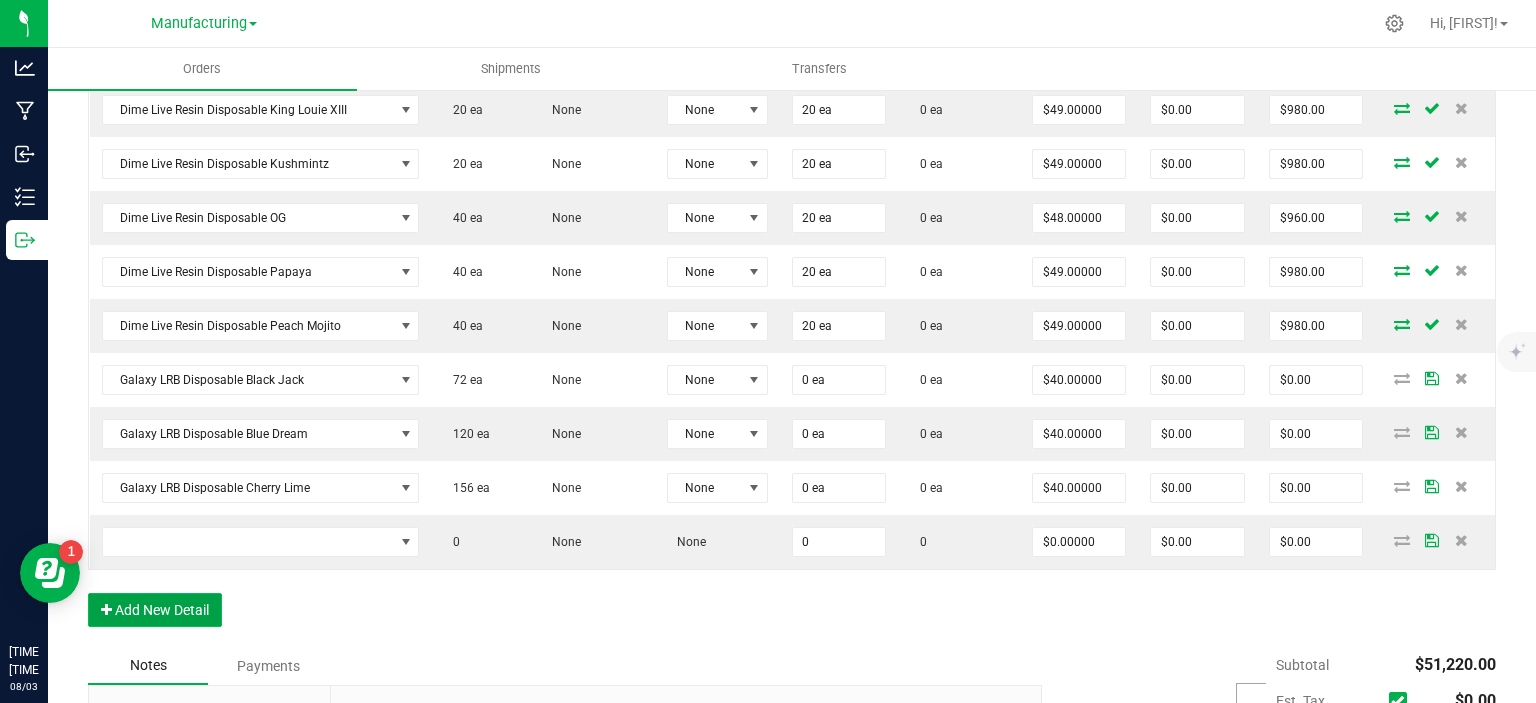 type 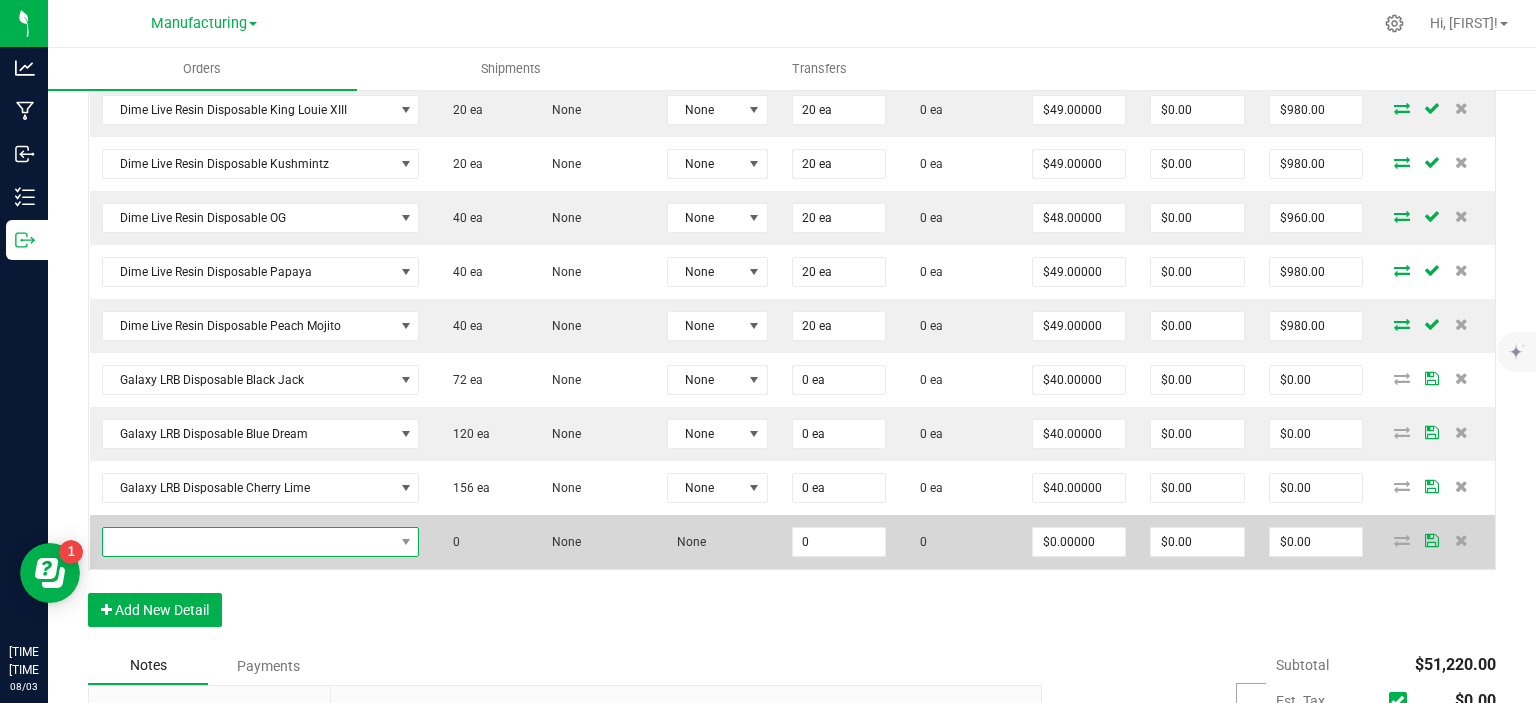 click at bounding box center (248, 542) 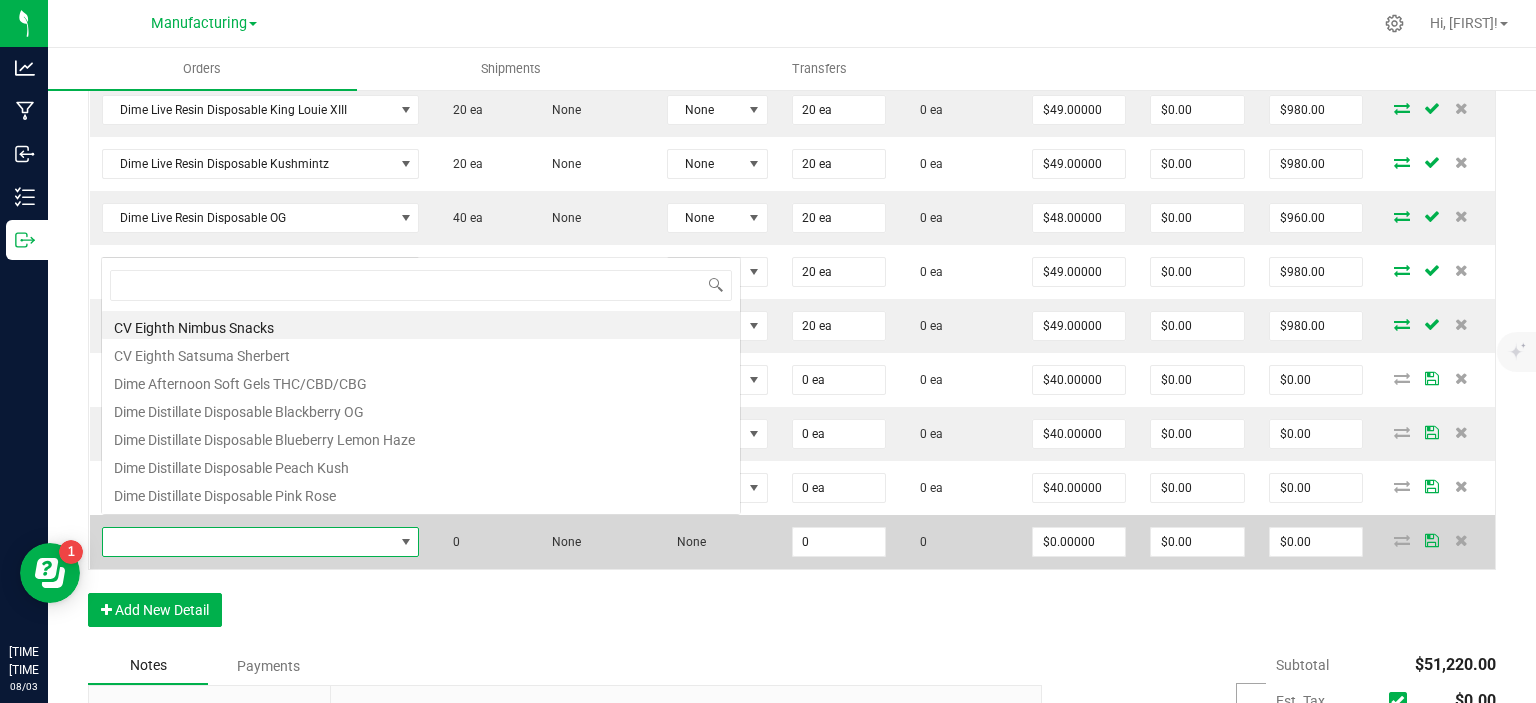 scroll, scrollTop: 0, scrollLeft: 0, axis: both 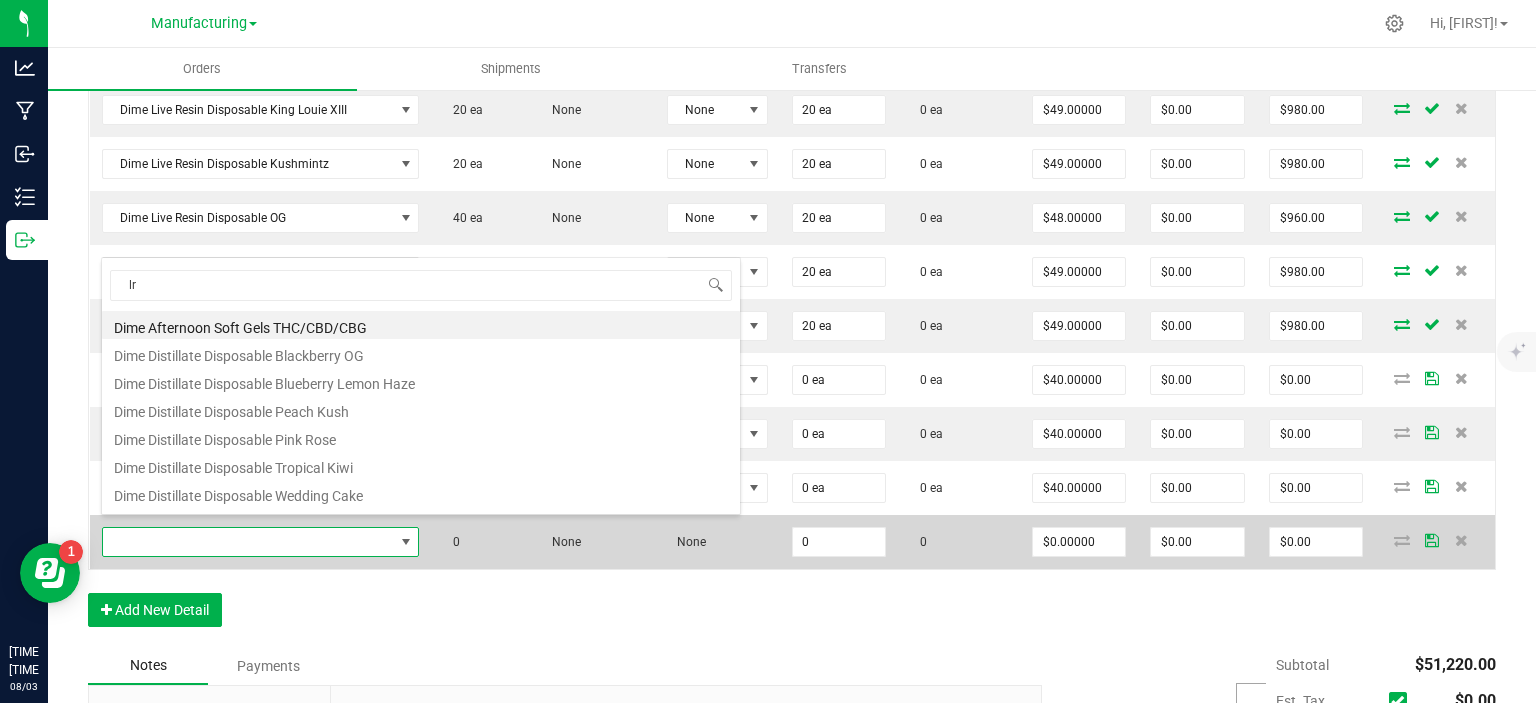type on "lrb" 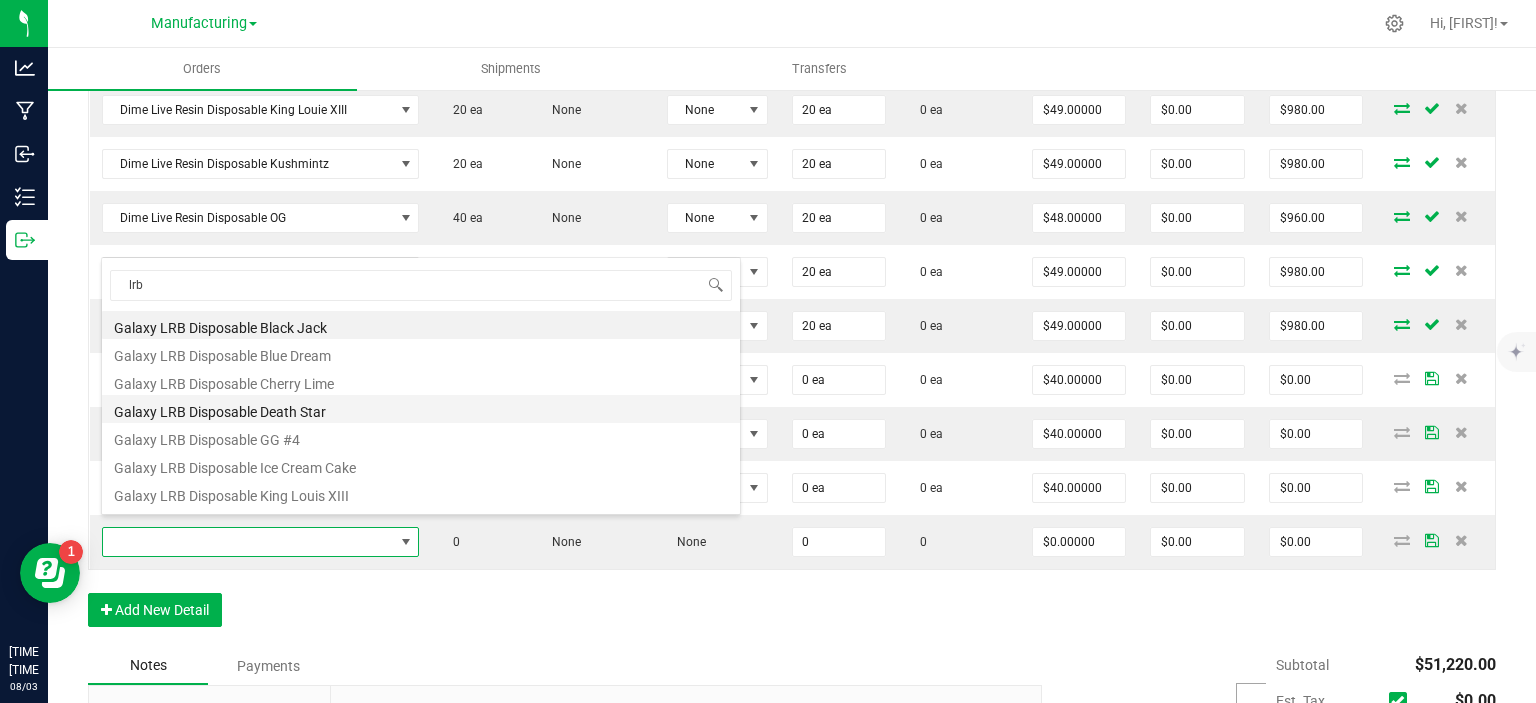 click on "Galaxy LRB Disposable Death Star" at bounding box center [421, 409] 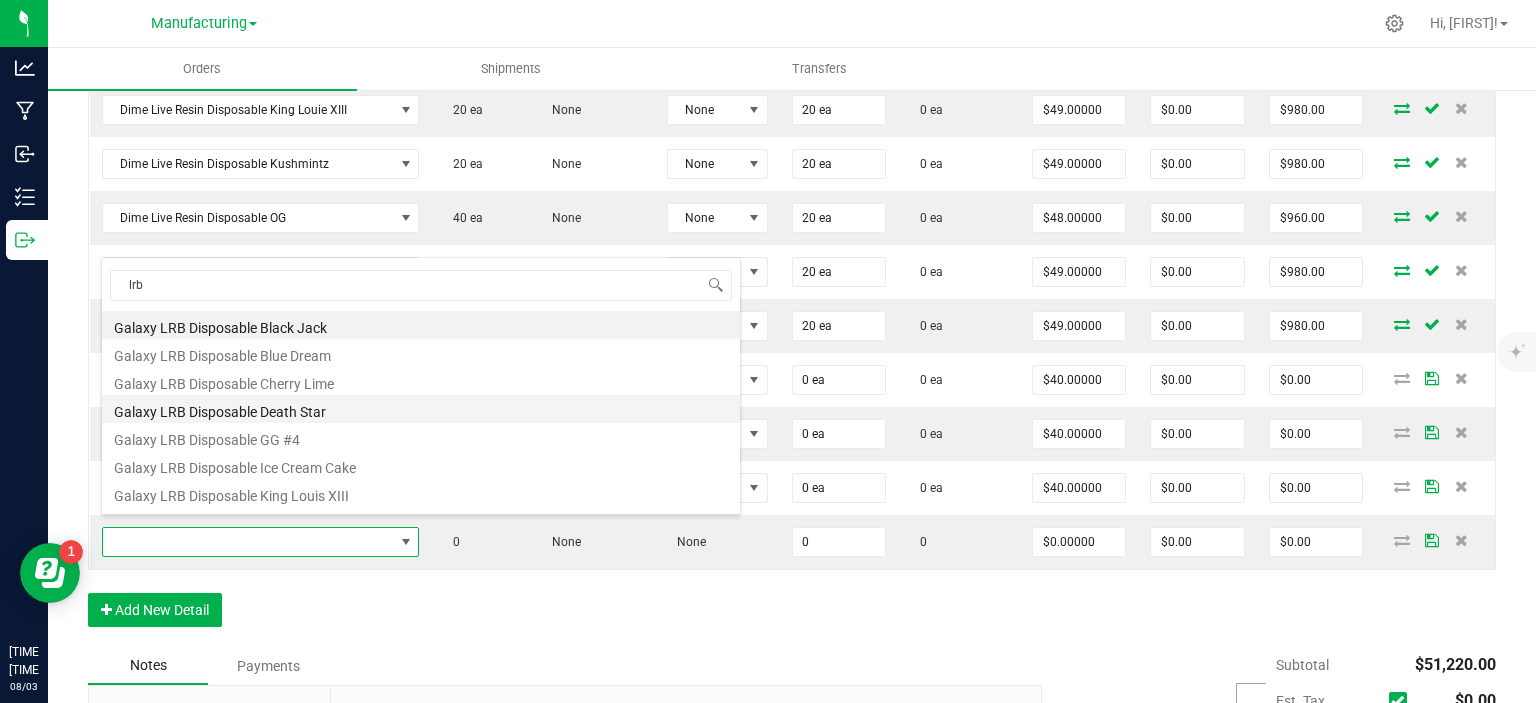 type on "0 ea" 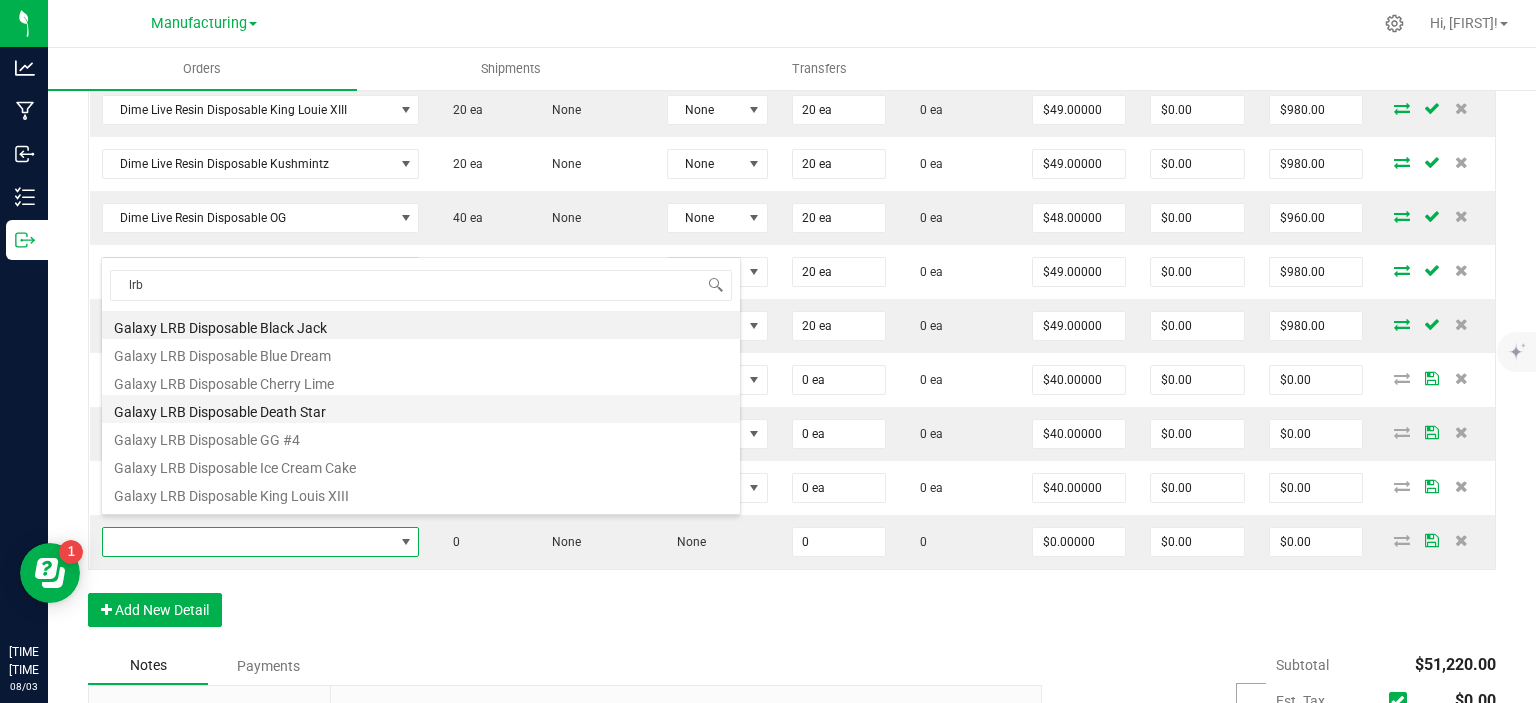 type on "$40.00000" 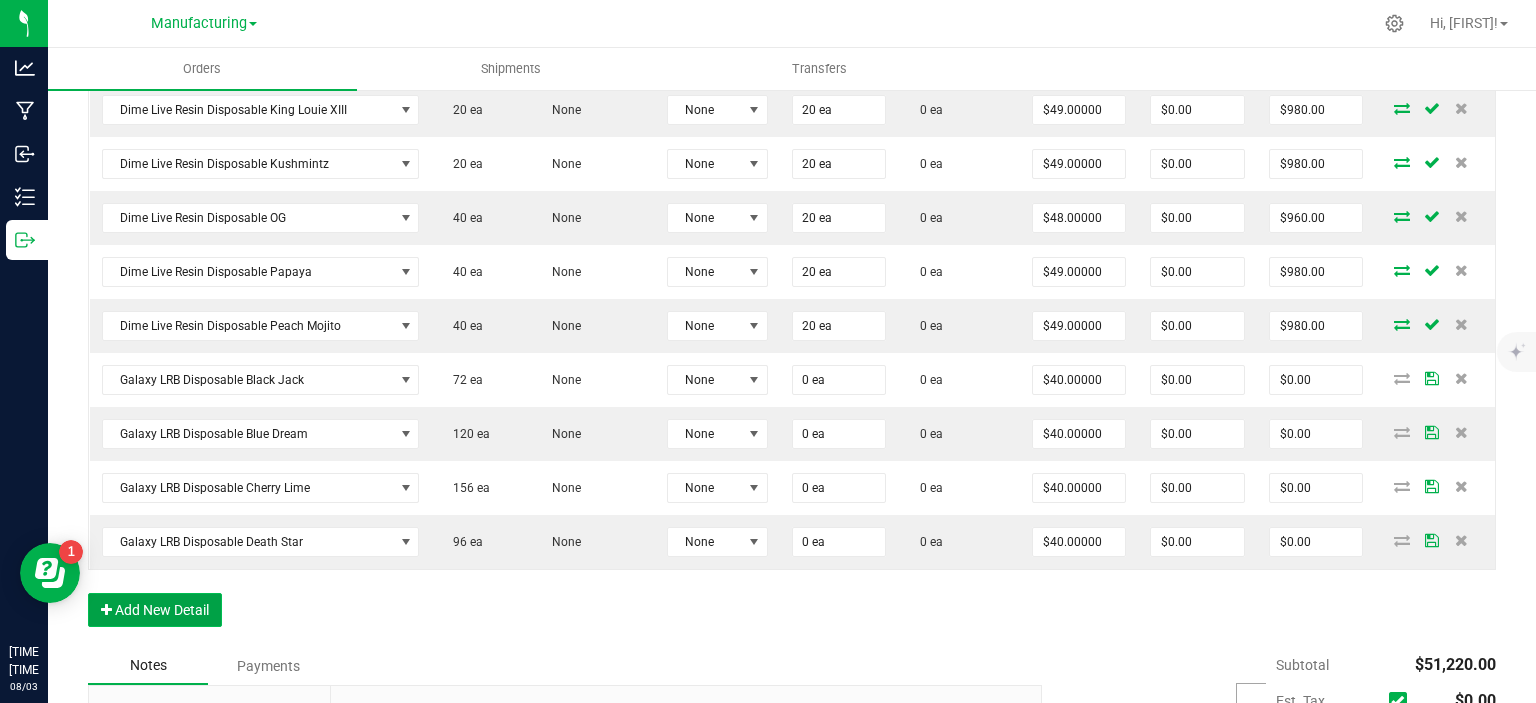 click on "Add New Detail" at bounding box center [155, 610] 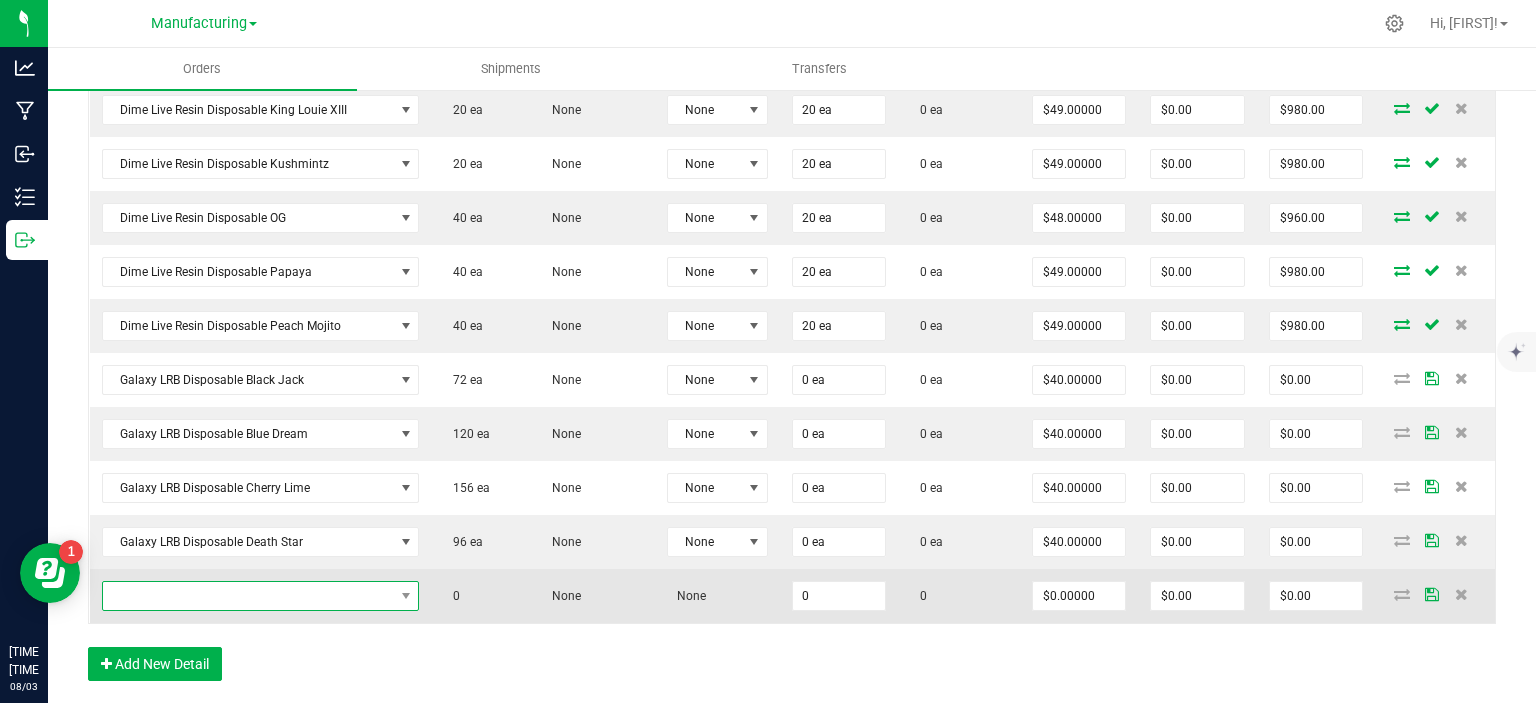 click at bounding box center (248, 596) 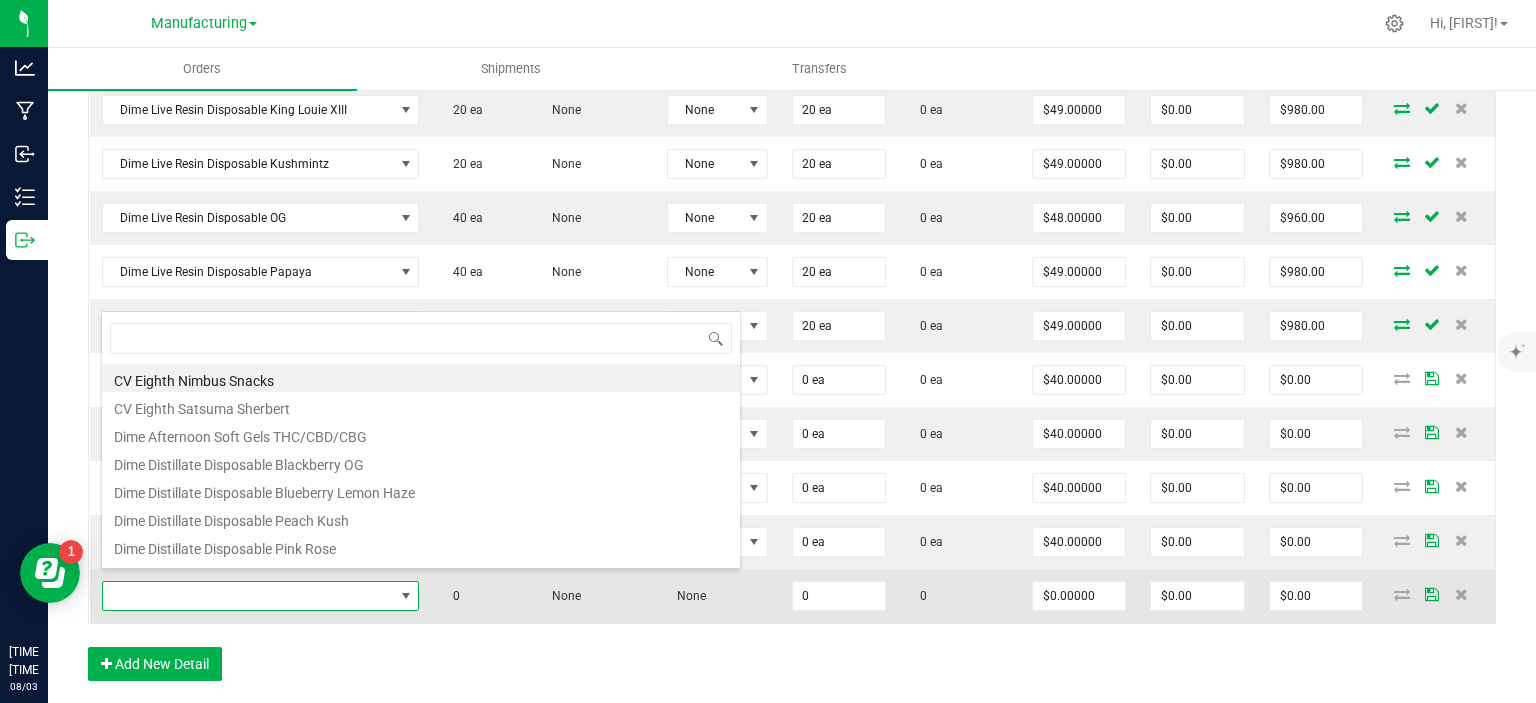 scroll, scrollTop: 99970, scrollLeft: 99682, axis: both 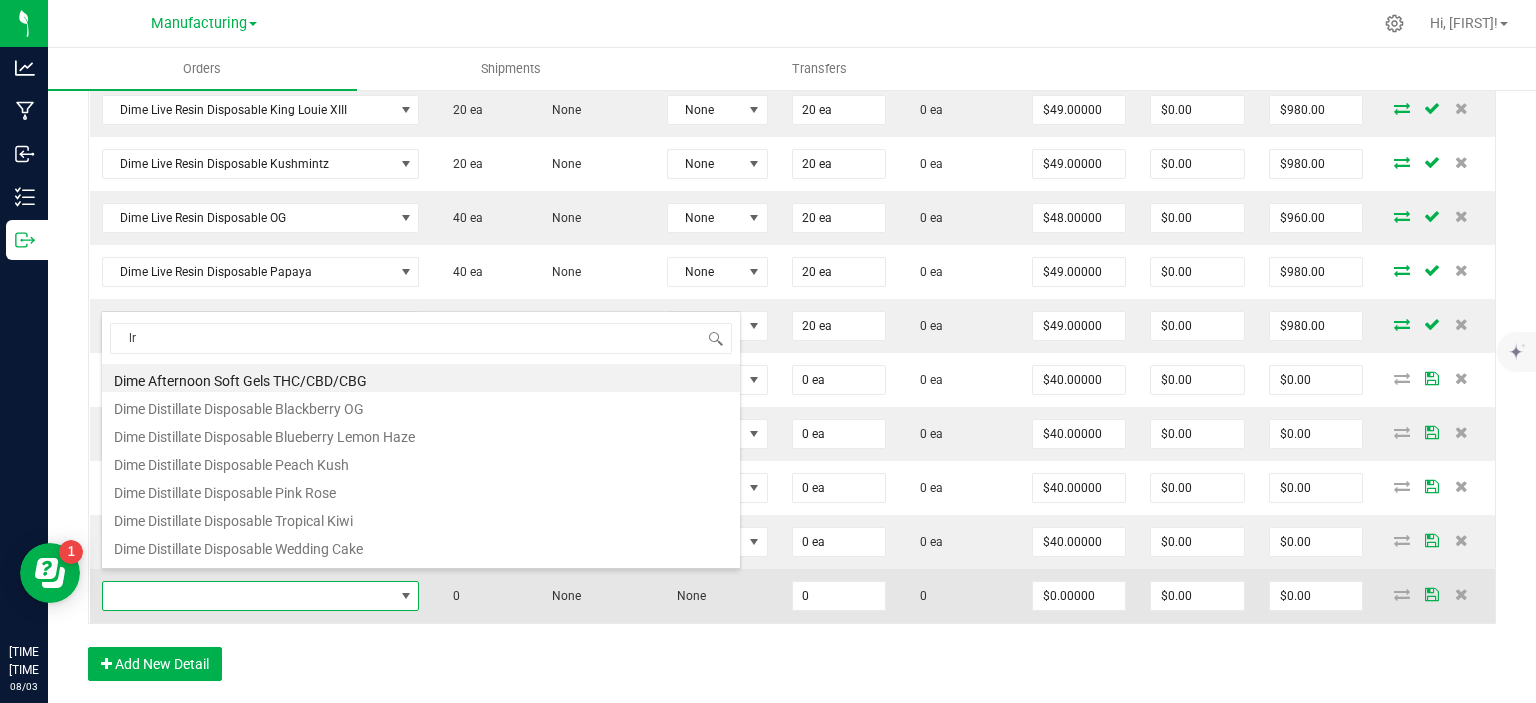 type on "lrb" 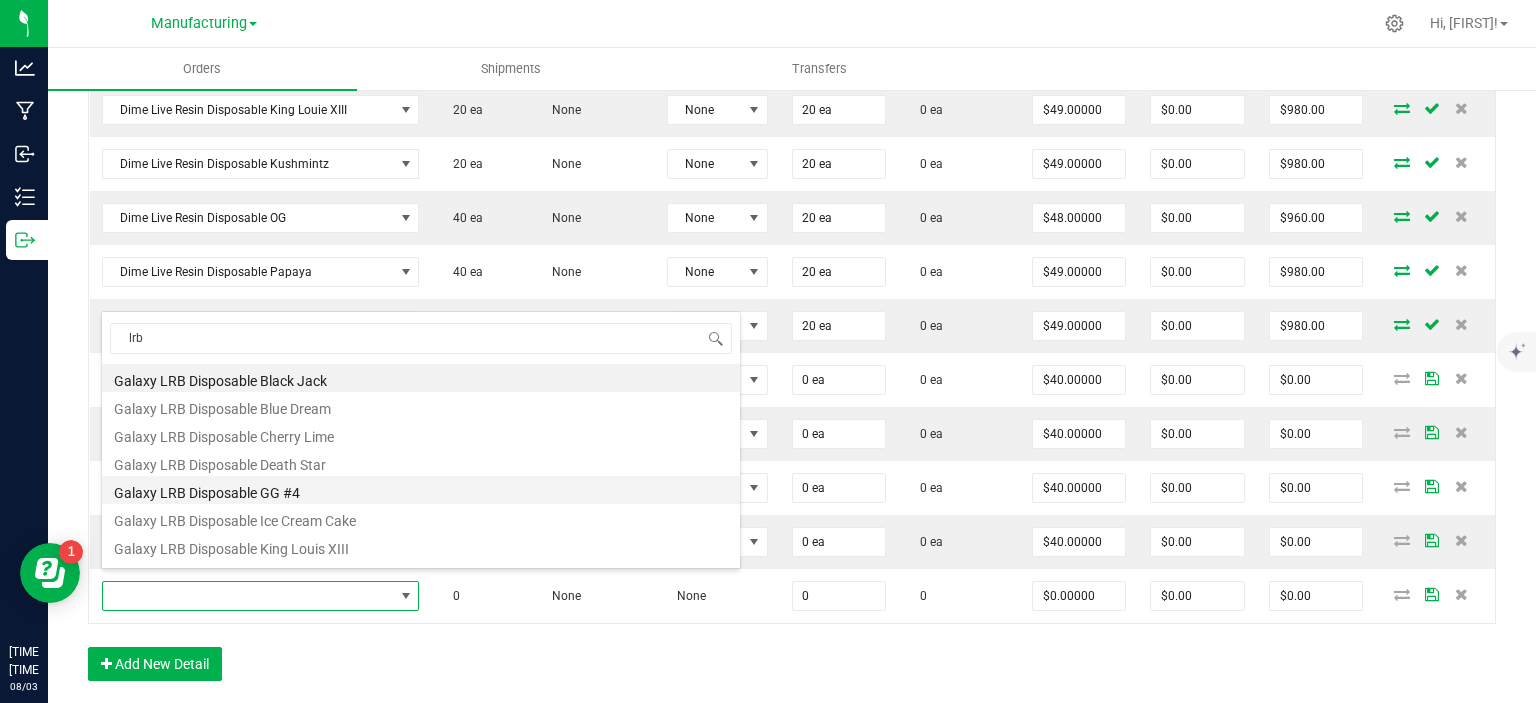 click on "Galaxy LRB Disposable GG #4" at bounding box center (421, 490) 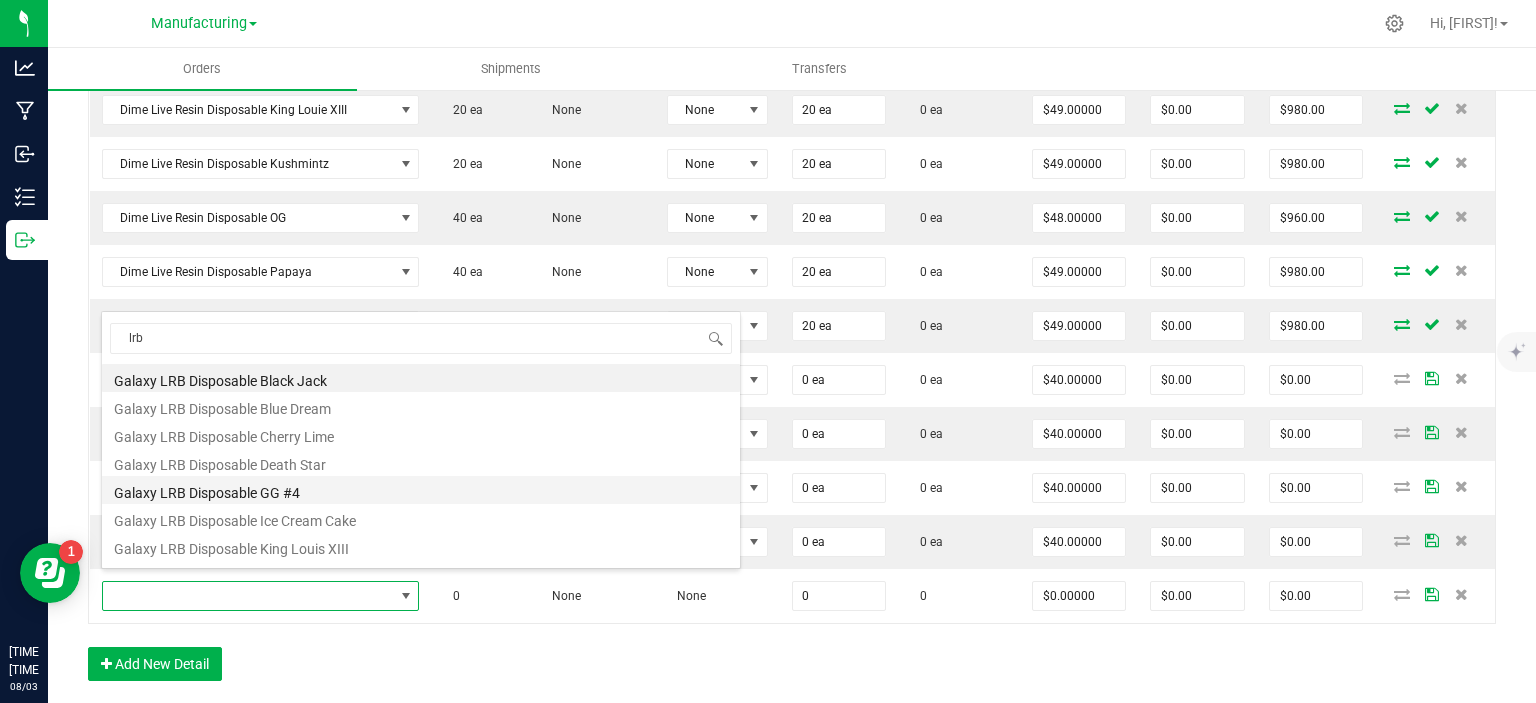type on "0 ea" 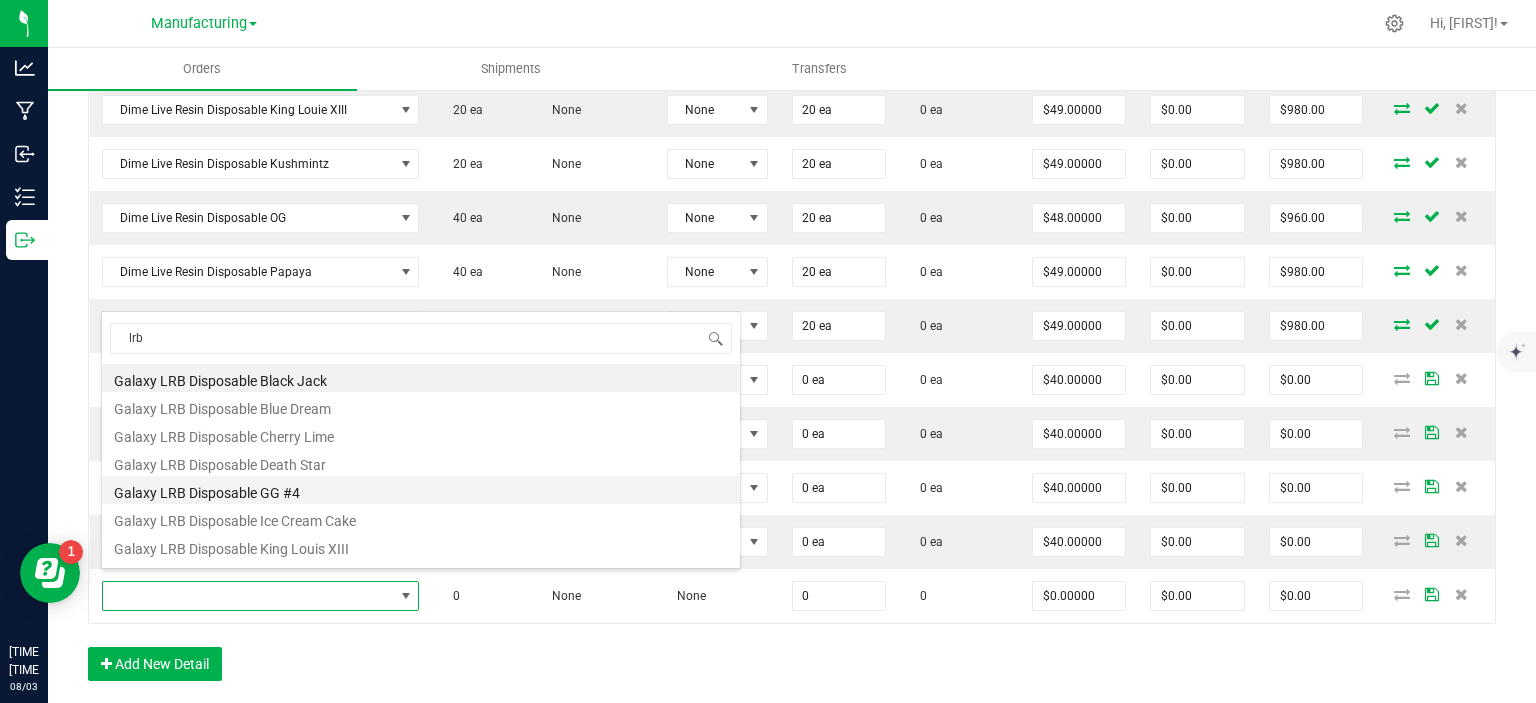 type on "$40.00000" 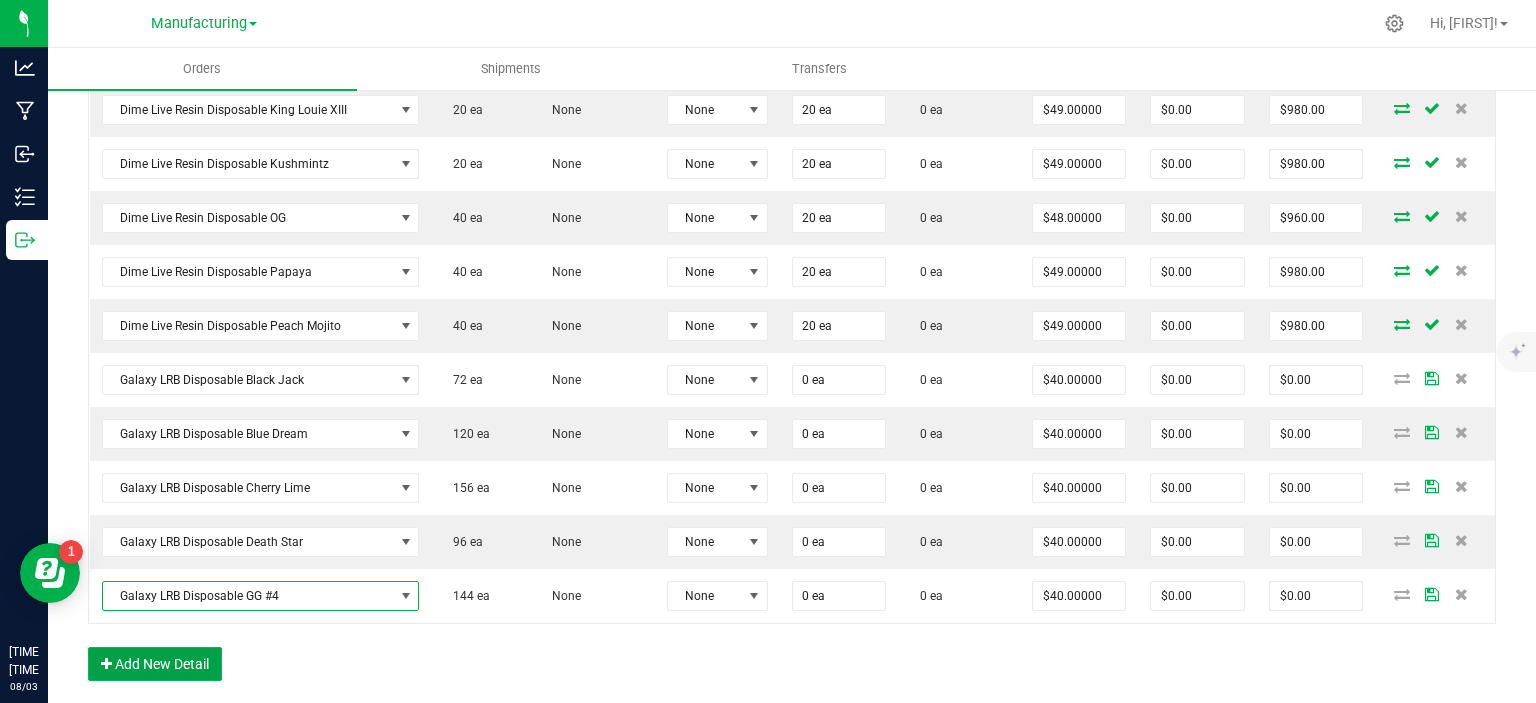 click on "Add New Detail" at bounding box center (155, 664) 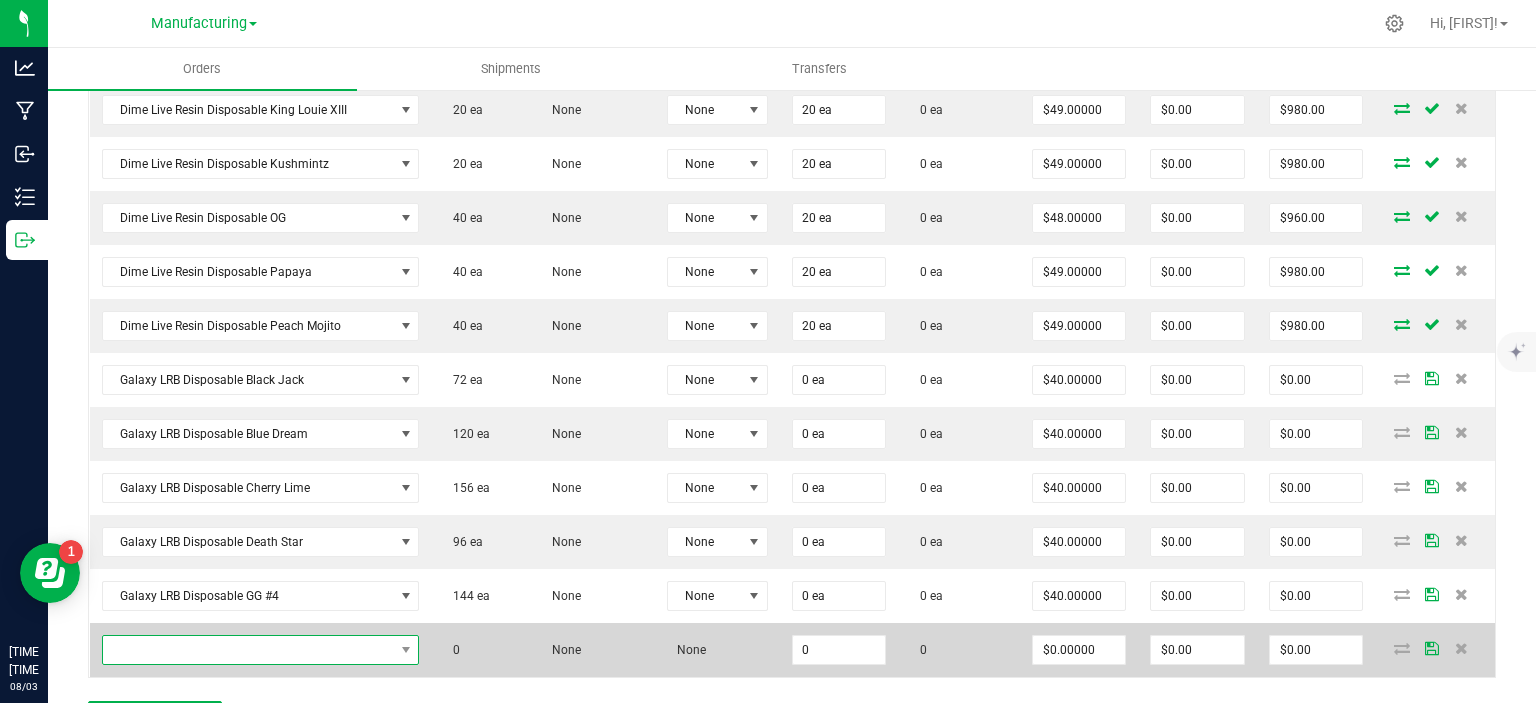 click at bounding box center [248, 650] 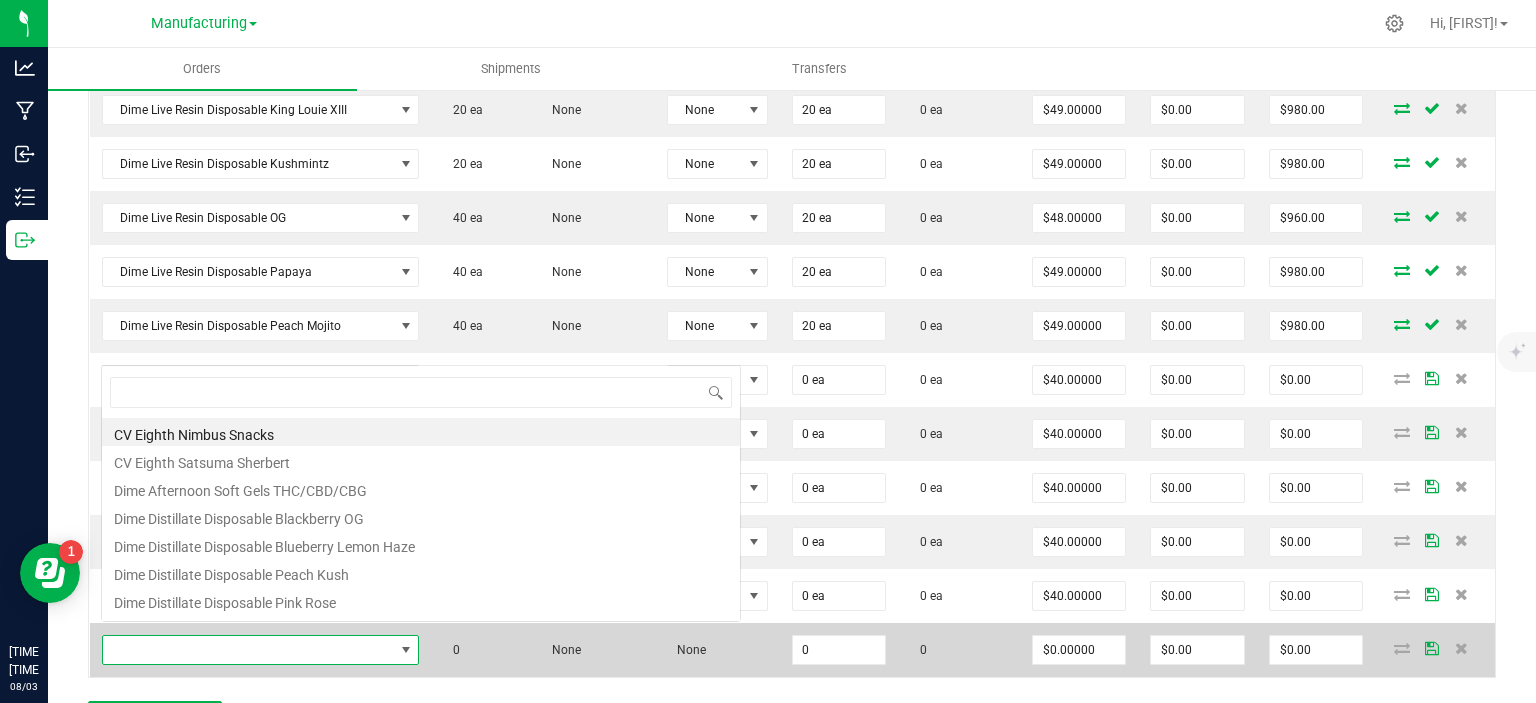 scroll, scrollTop: 99970, scrollLeft: 99682, axis: both 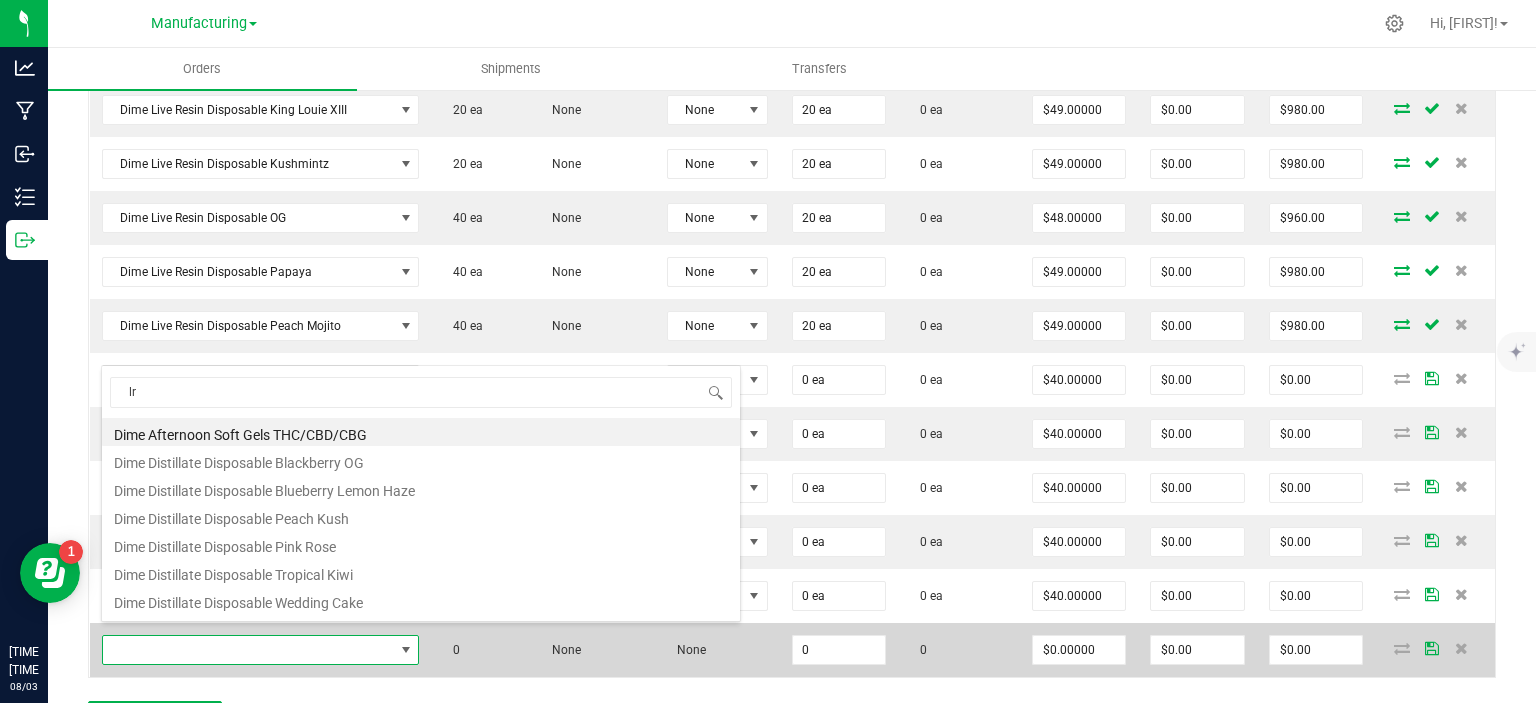 type on "lrb" 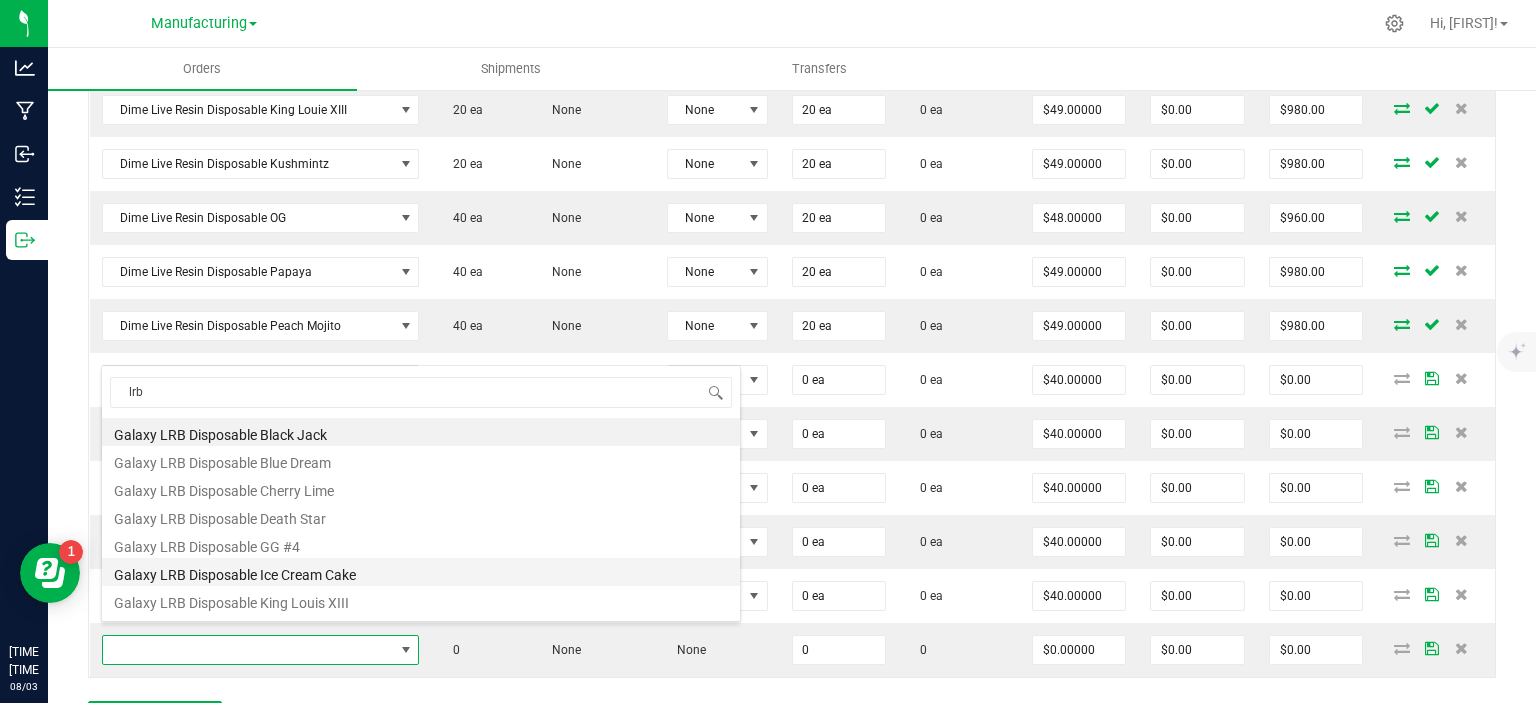 click on "Galaxy LRB Disposable Ice Cream Cake" at bounding box center [421, 572] 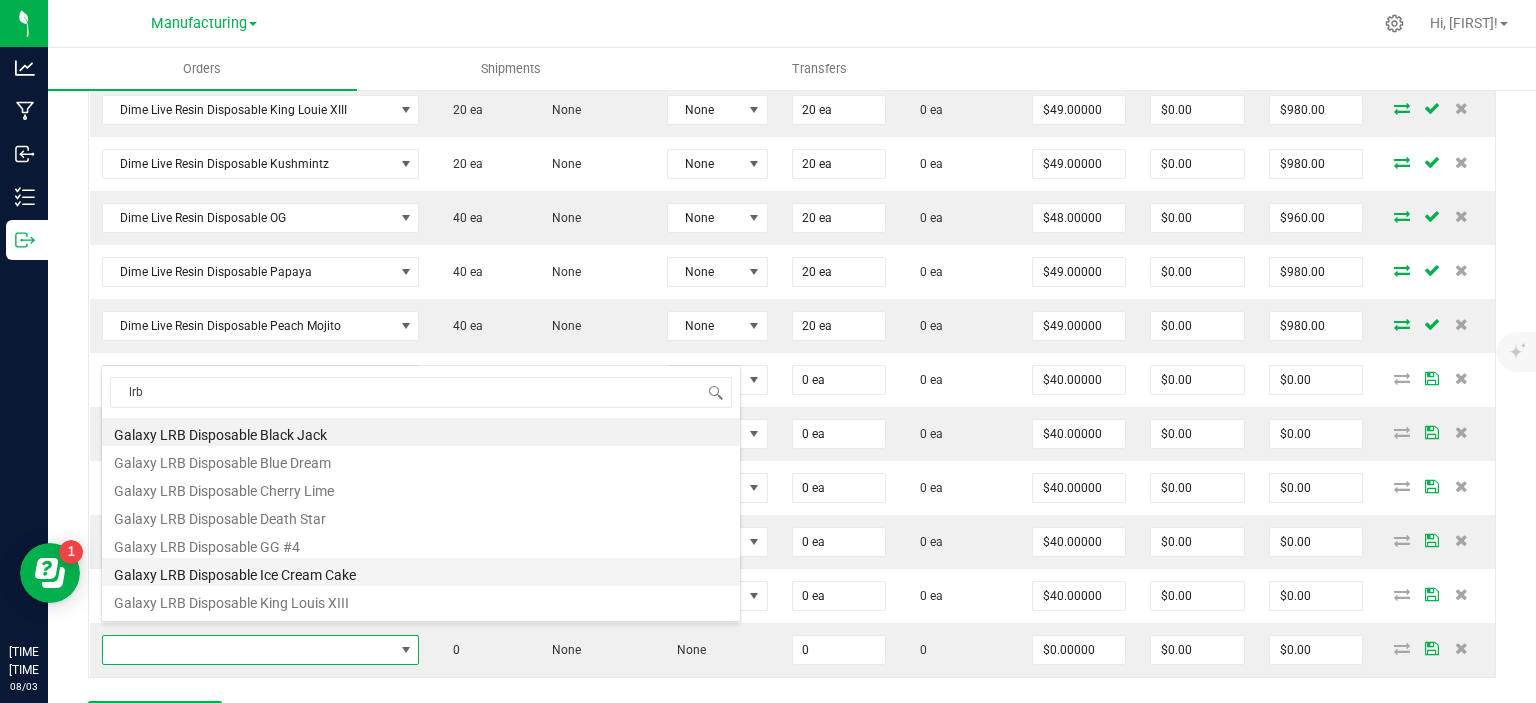type on "0 ea" 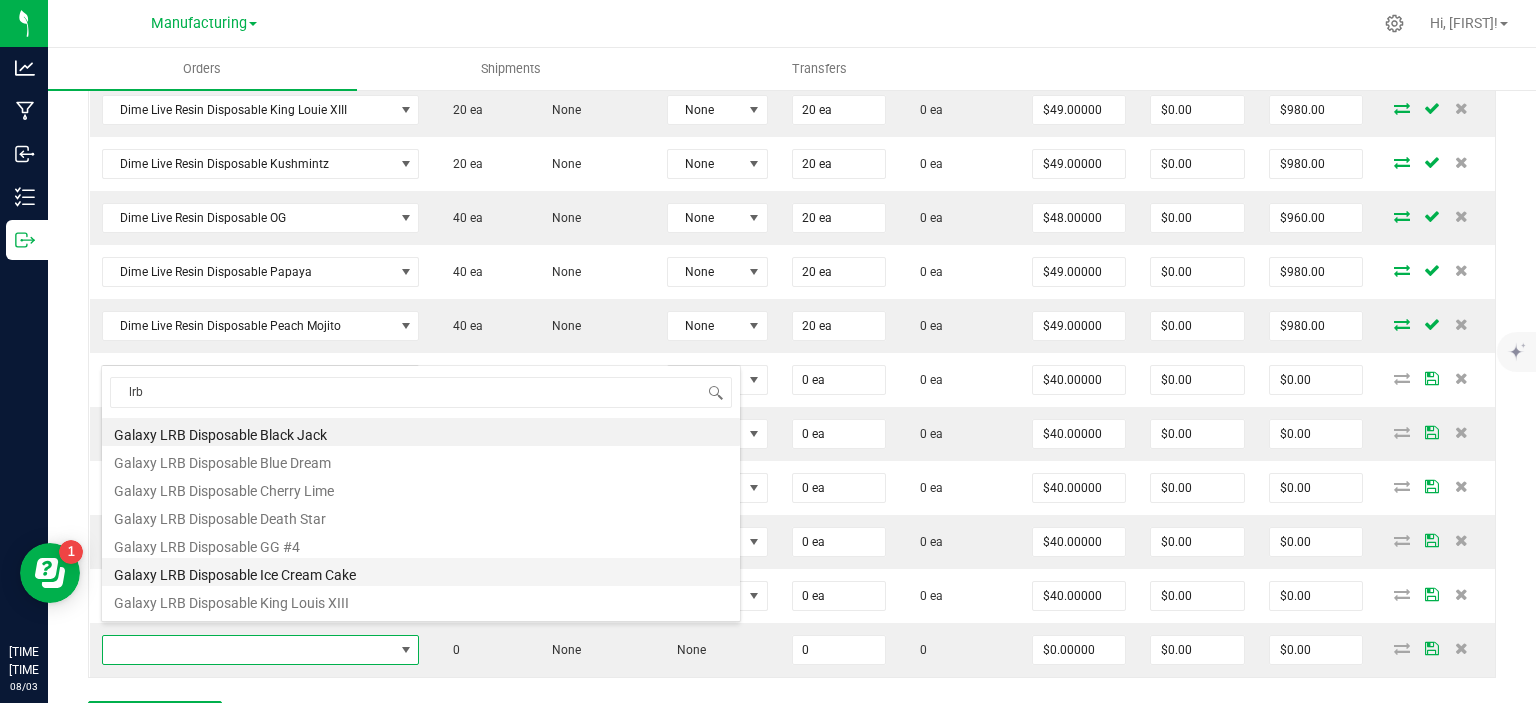 type on "$40.00000" 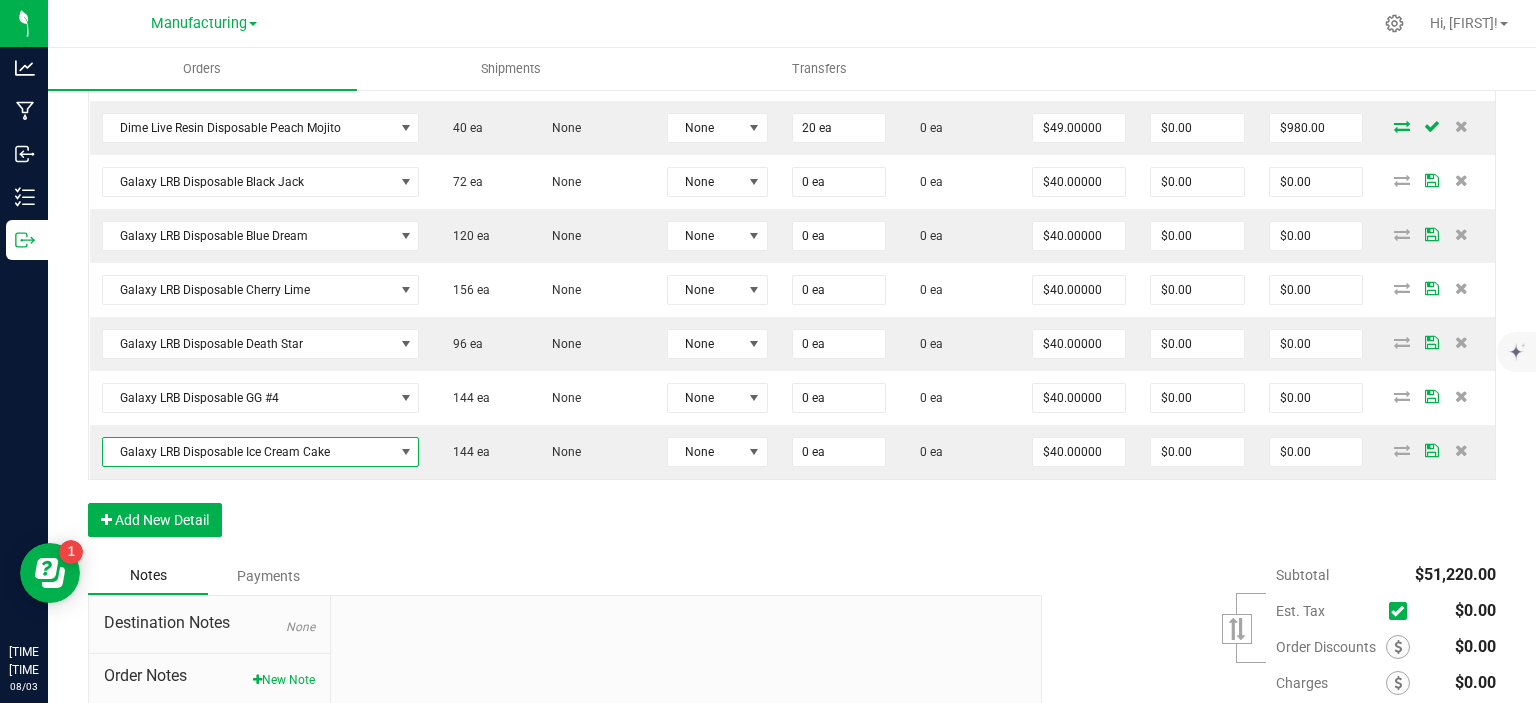 scroll, scrollTop: 1754, scrollLeft: 0, axis: vertical 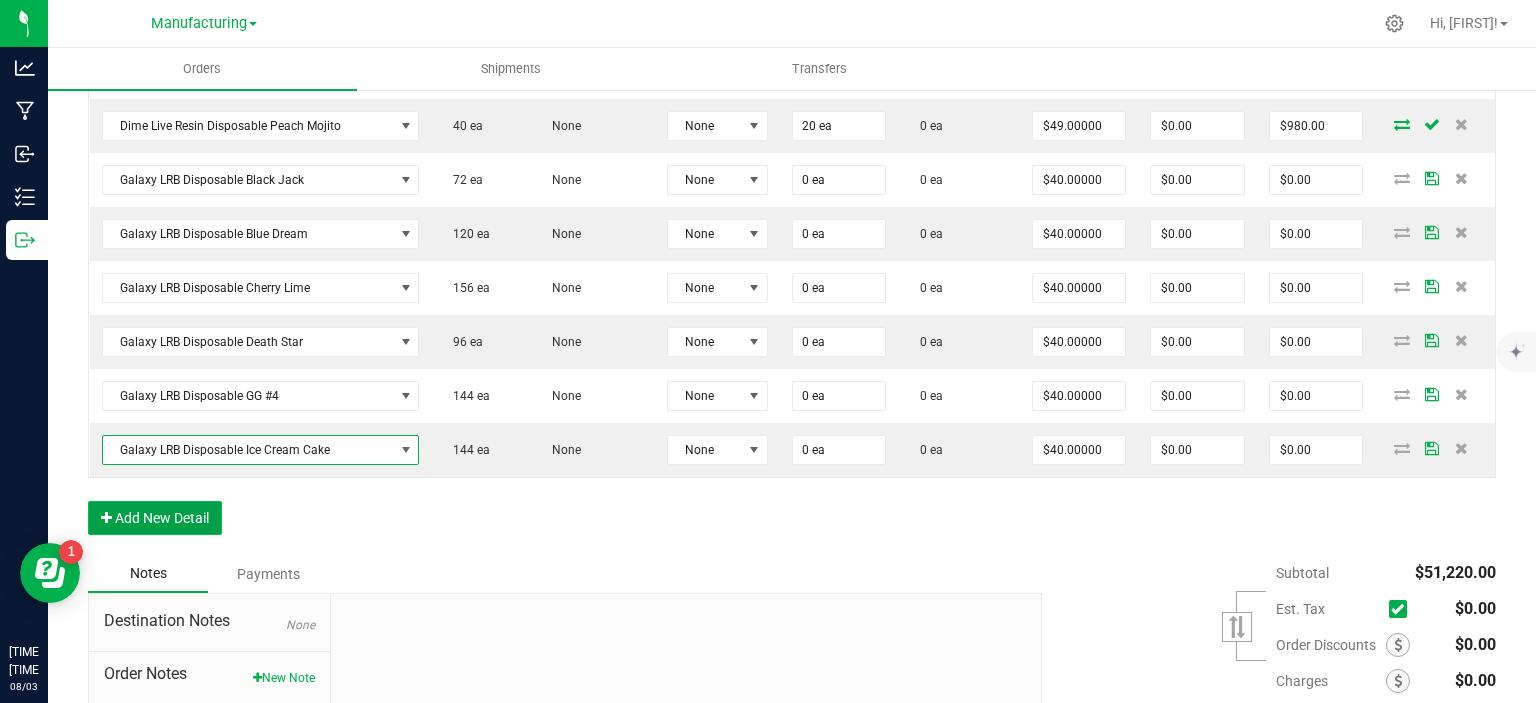 click on "Add New Detail" at bounding box center [155, 518] 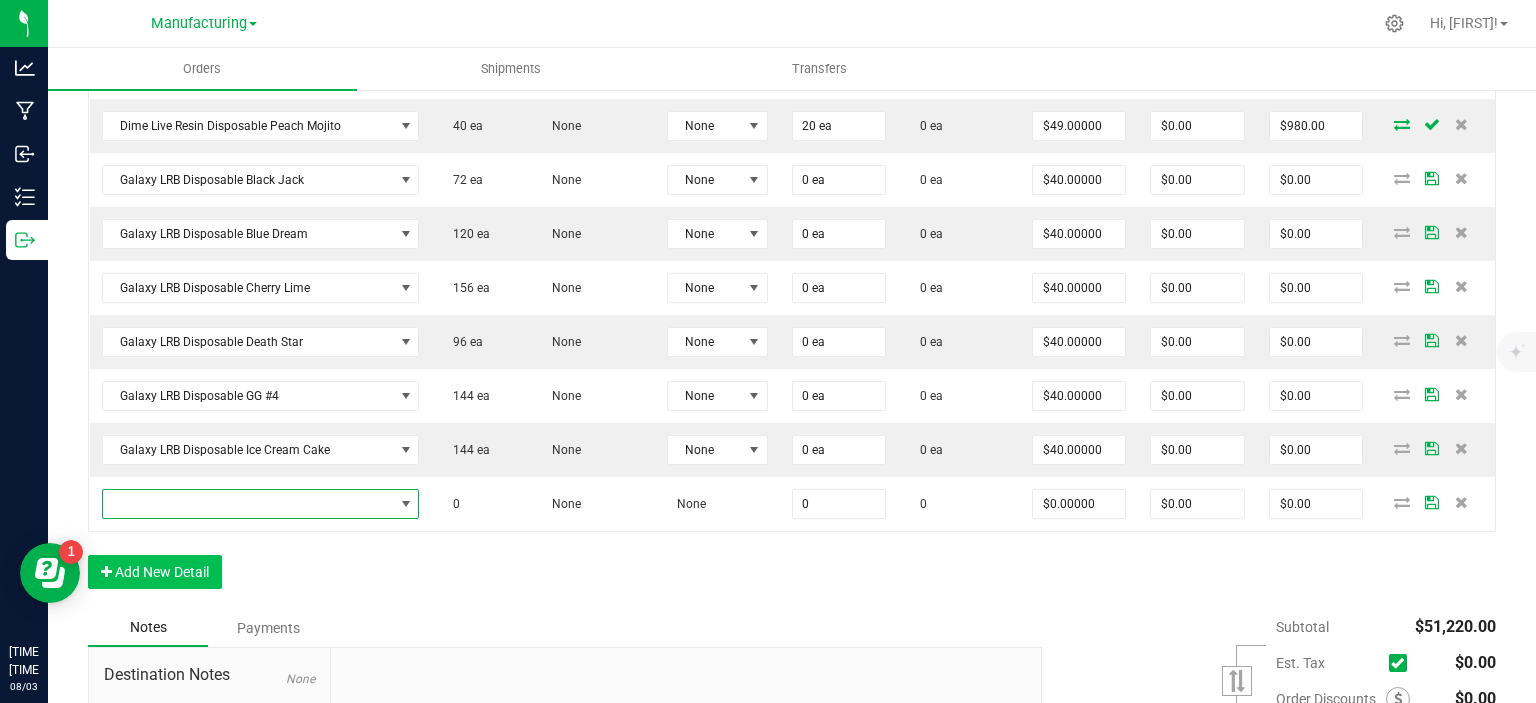click at bounding box center [248, 504] 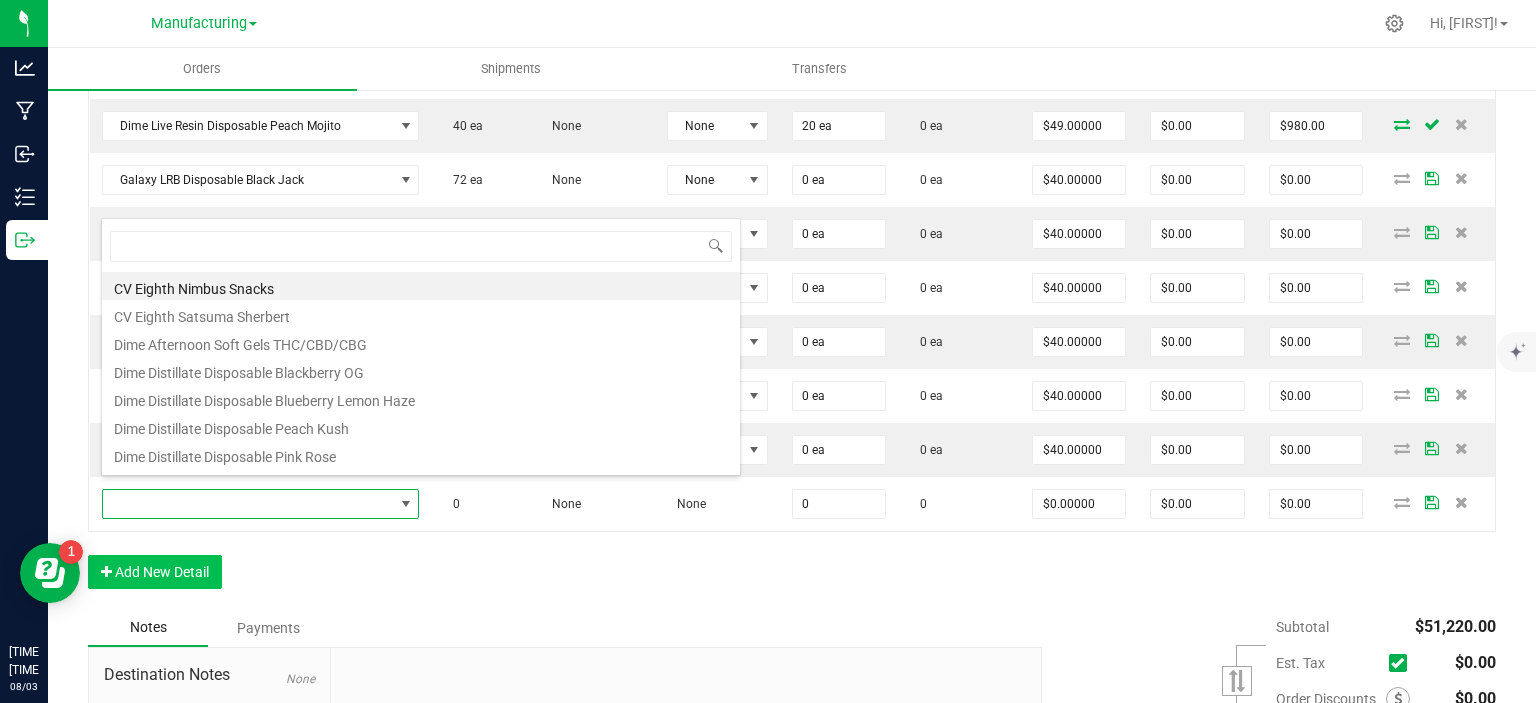 scroll, scrollTop: 99970, scrollLeft: 99682, axis: both 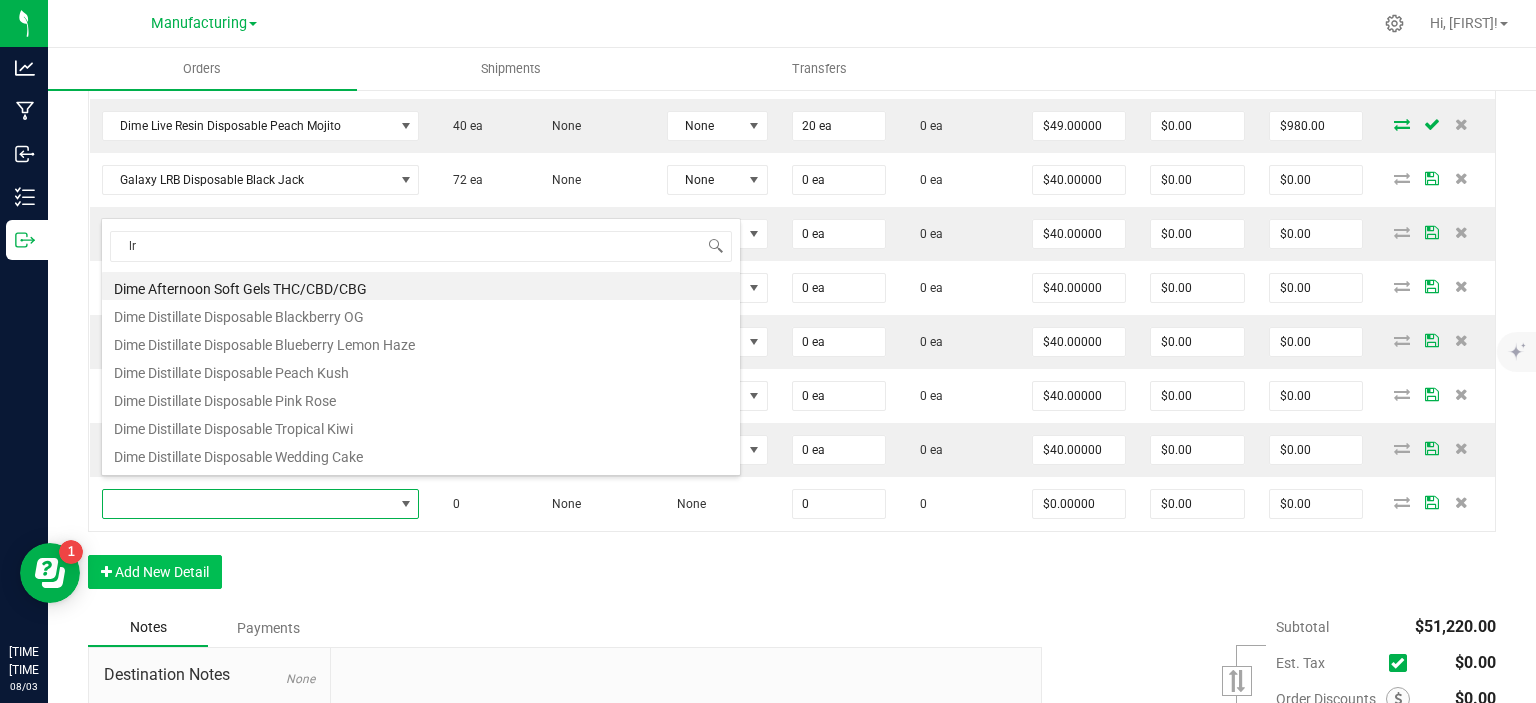 type on "lrb" 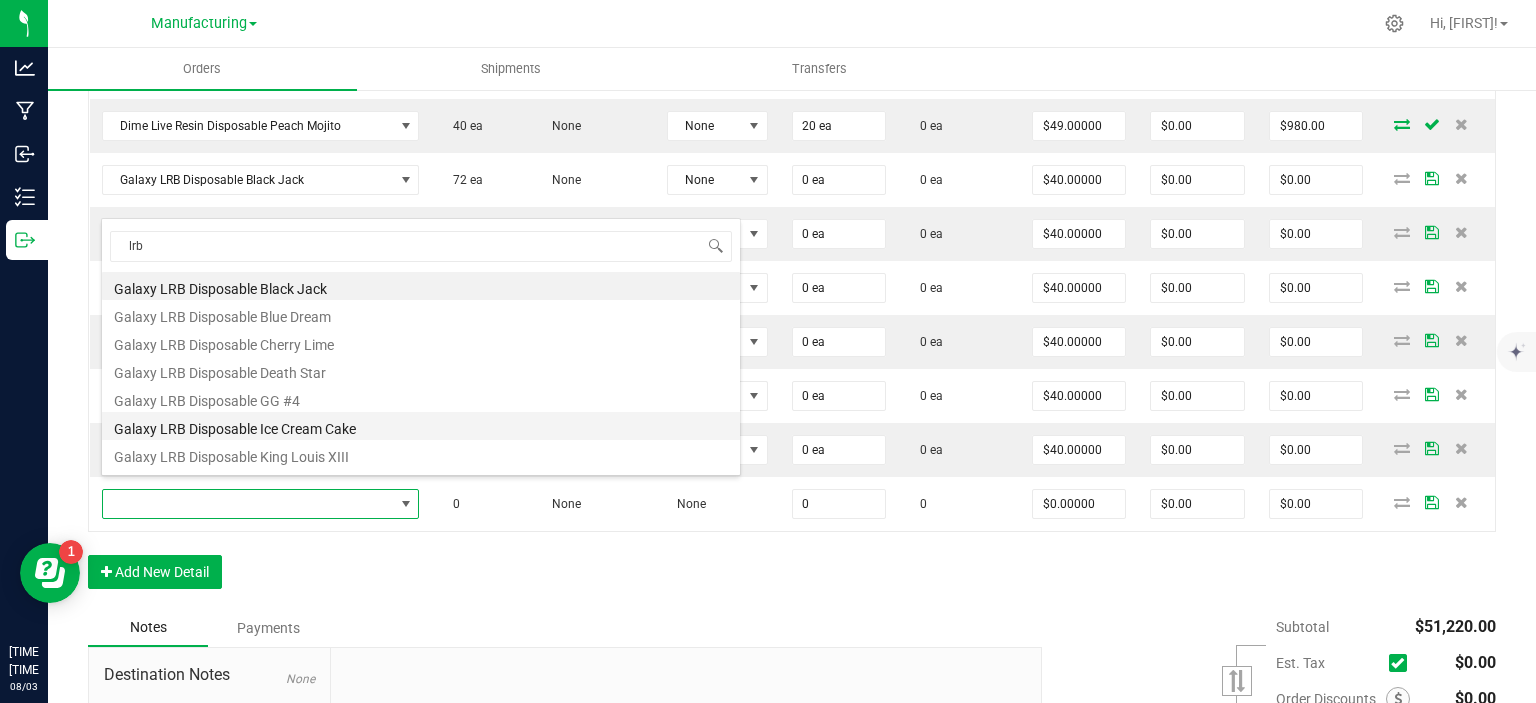 scroll, scrollTop: 100, scrollLeft: 0, axis: vertical 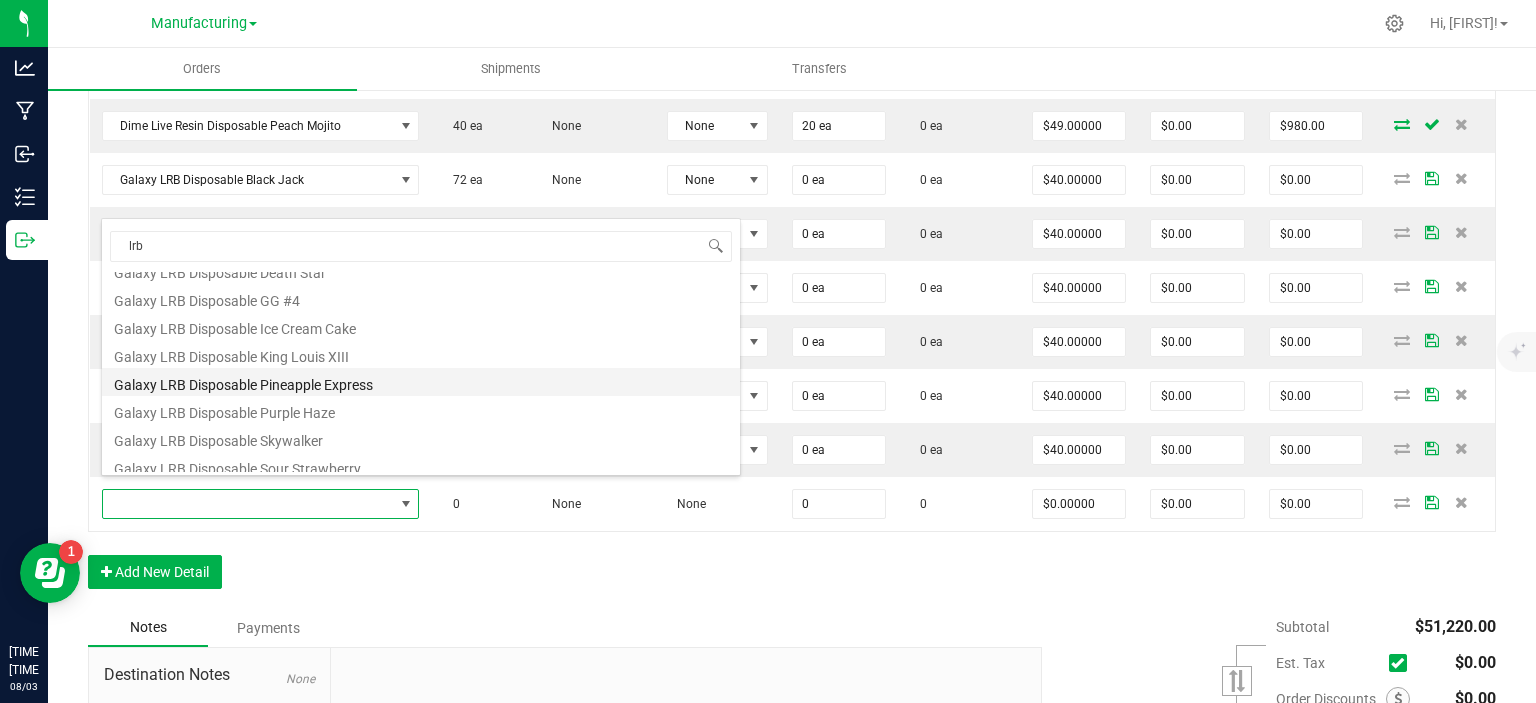 click on "Galaxy LRB Disposable Pineapple Express" at bounding box center [421, 382] 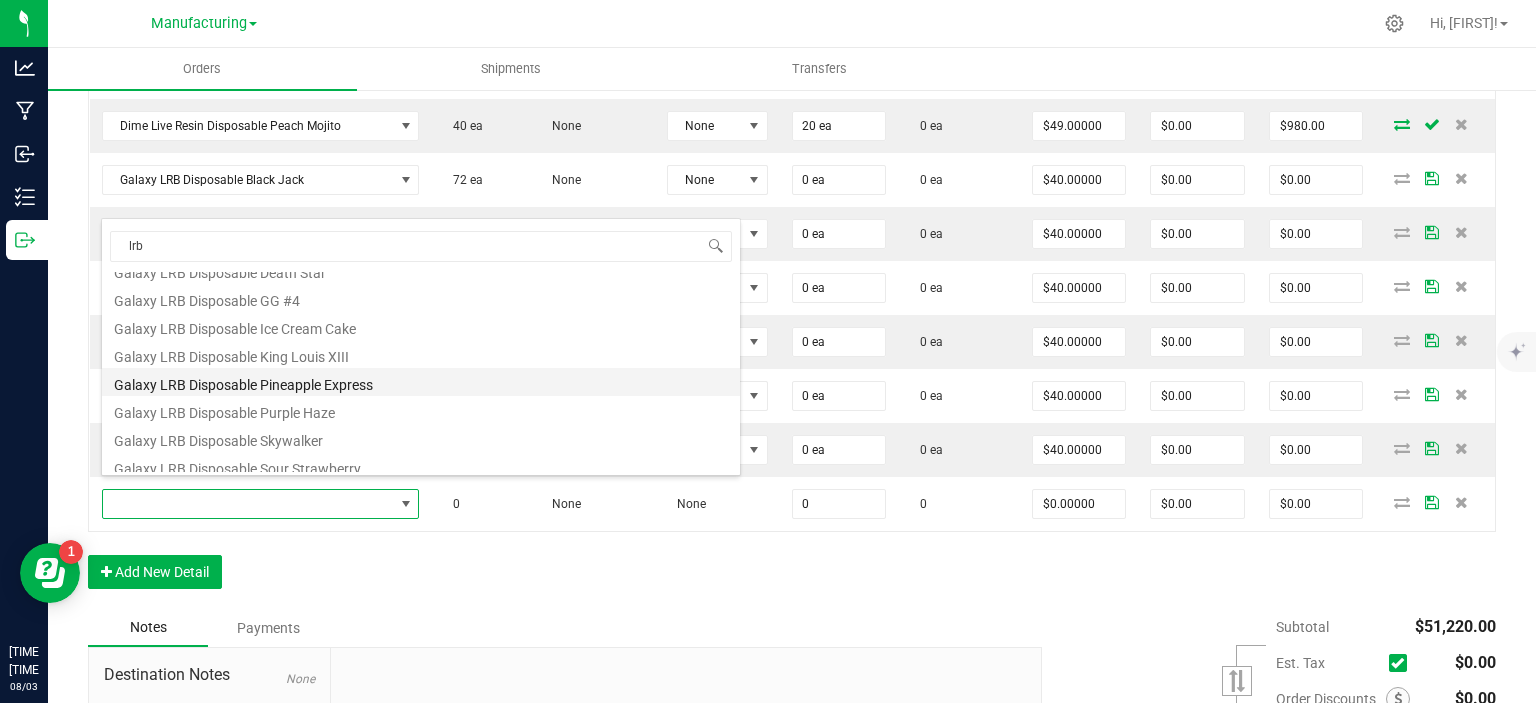 type on "0 ea" 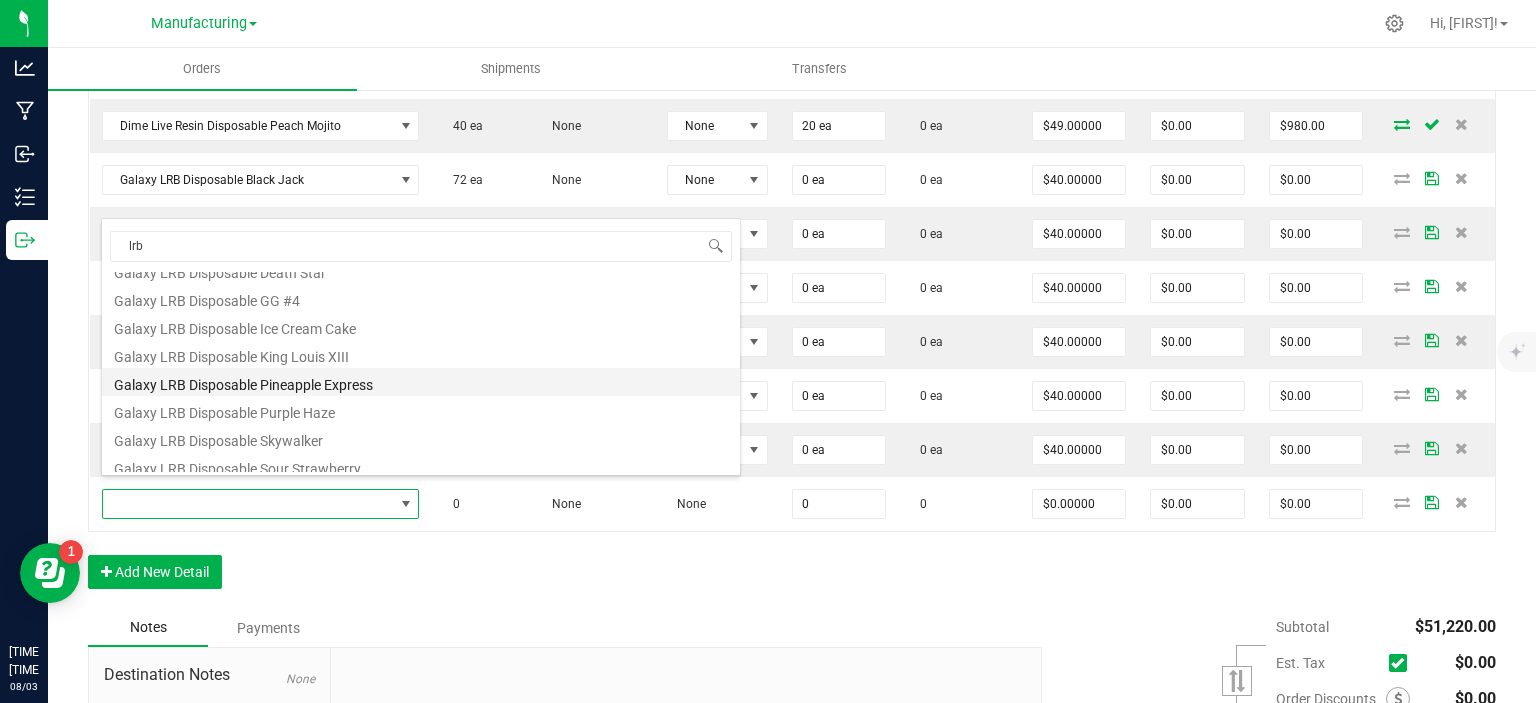 type on "$40.00000" 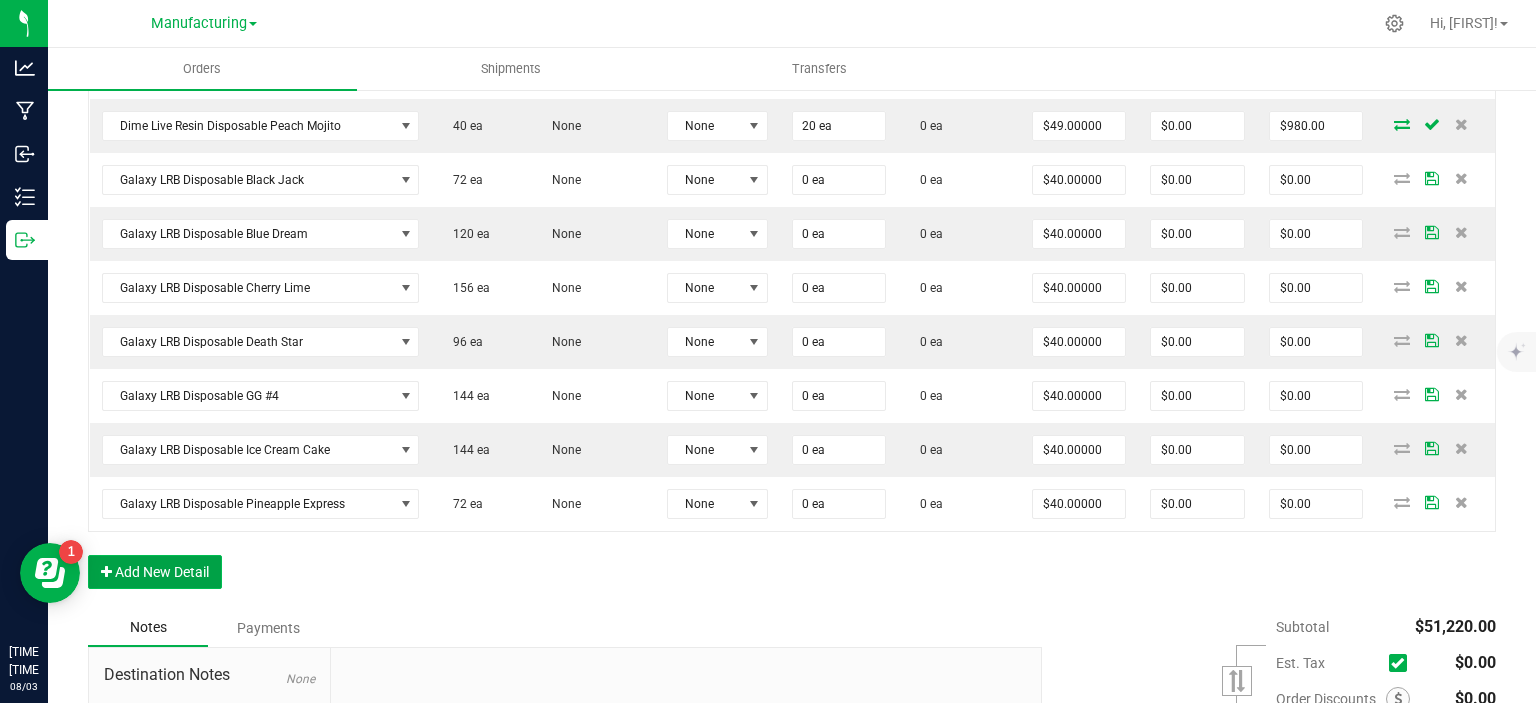 click on "Add New Detail" at bounding box center (155, 572) 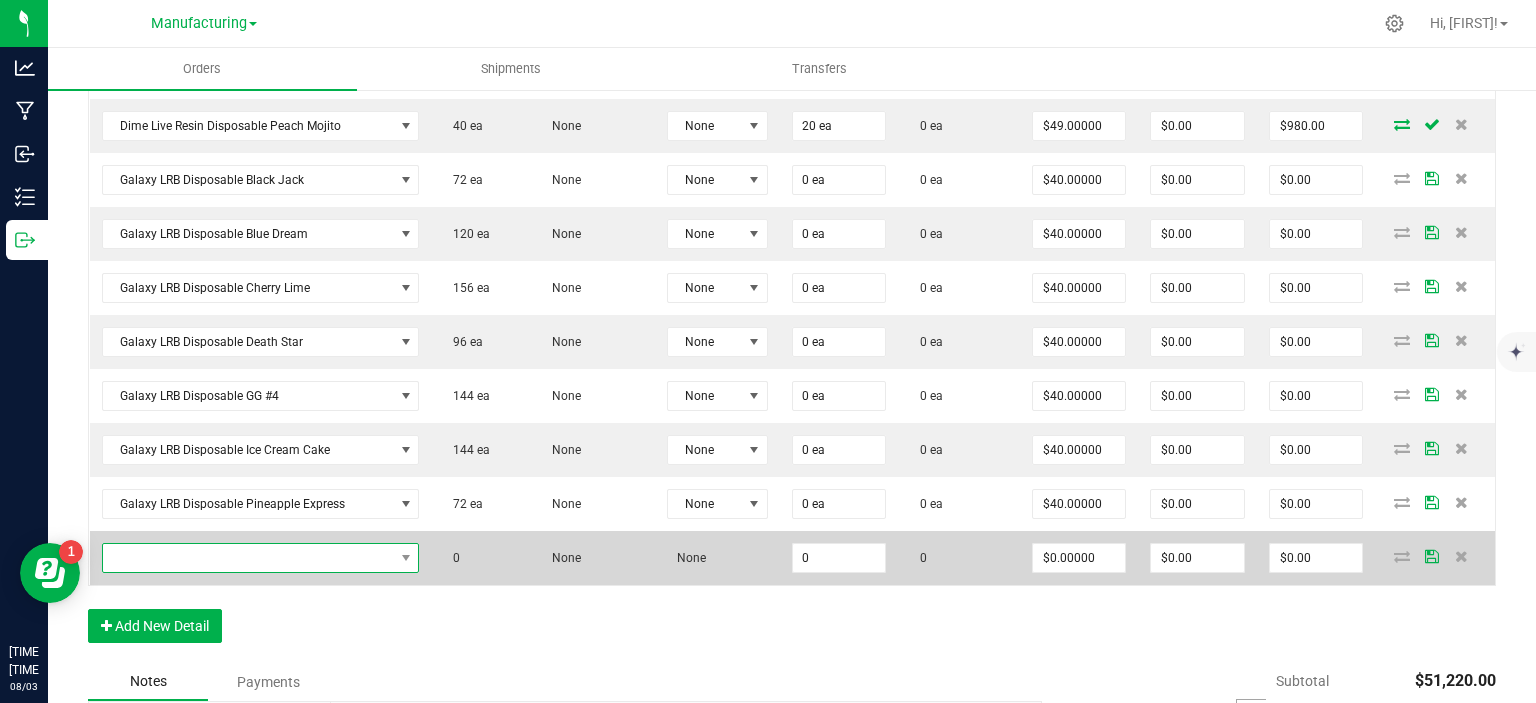 click at bounding box center (248, 558) 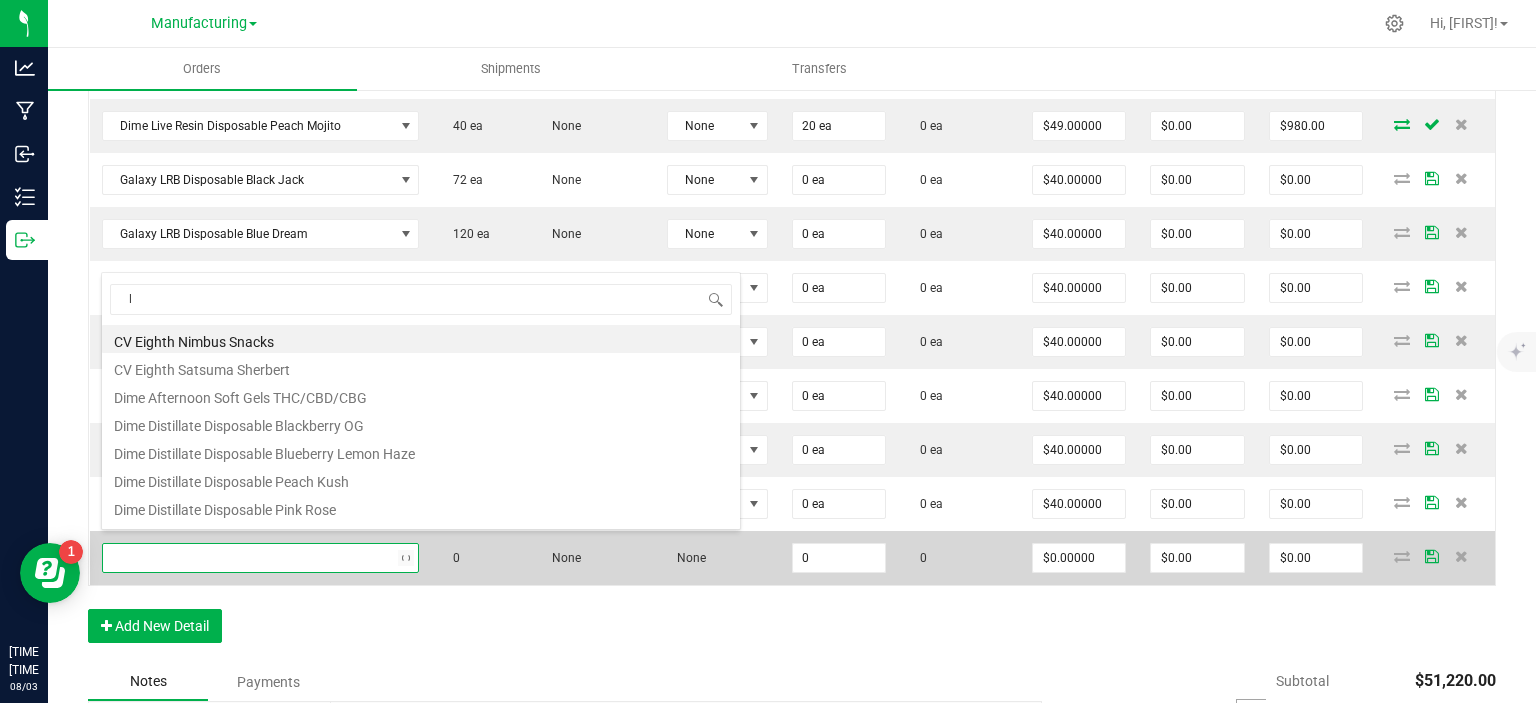 scroll, scrollTop: 0, scrollLeft: 0, axis: both 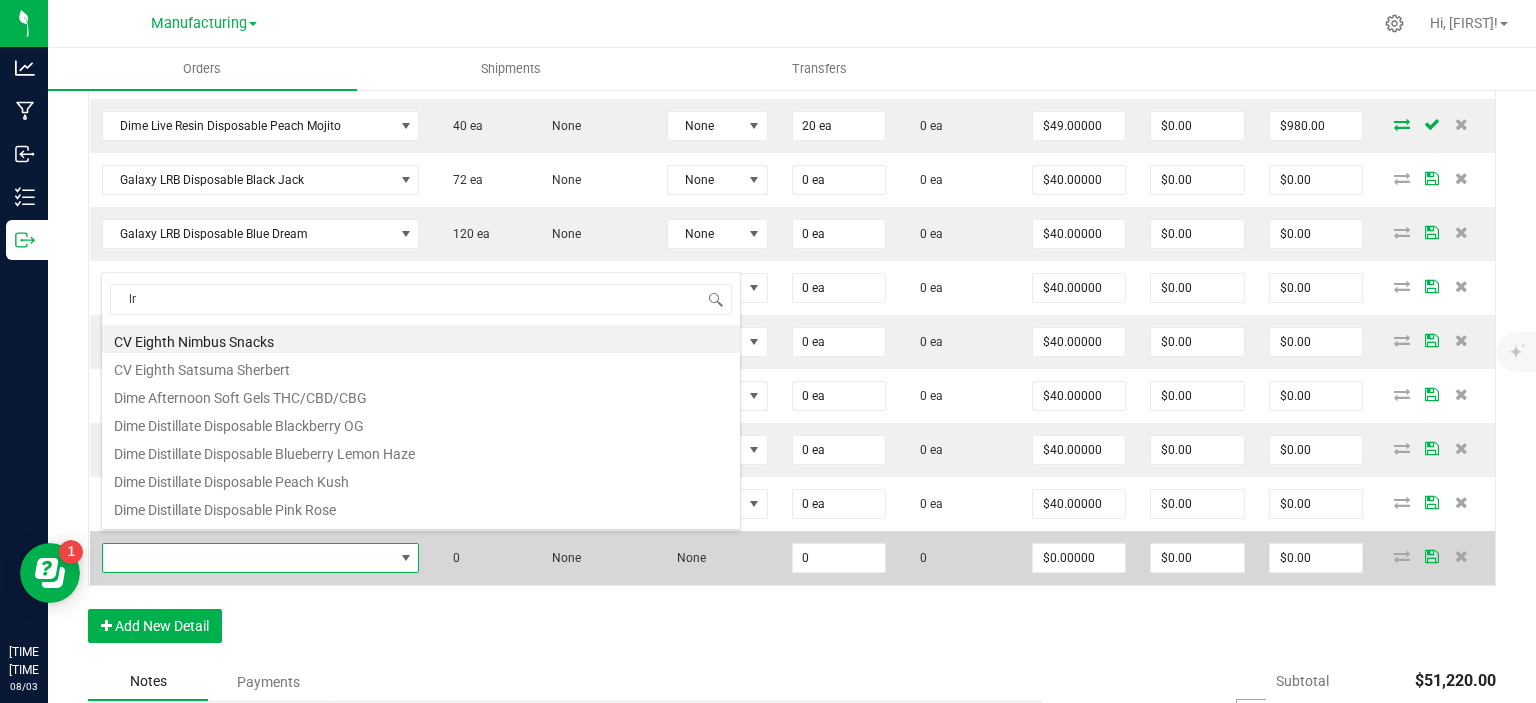type on "lrb" 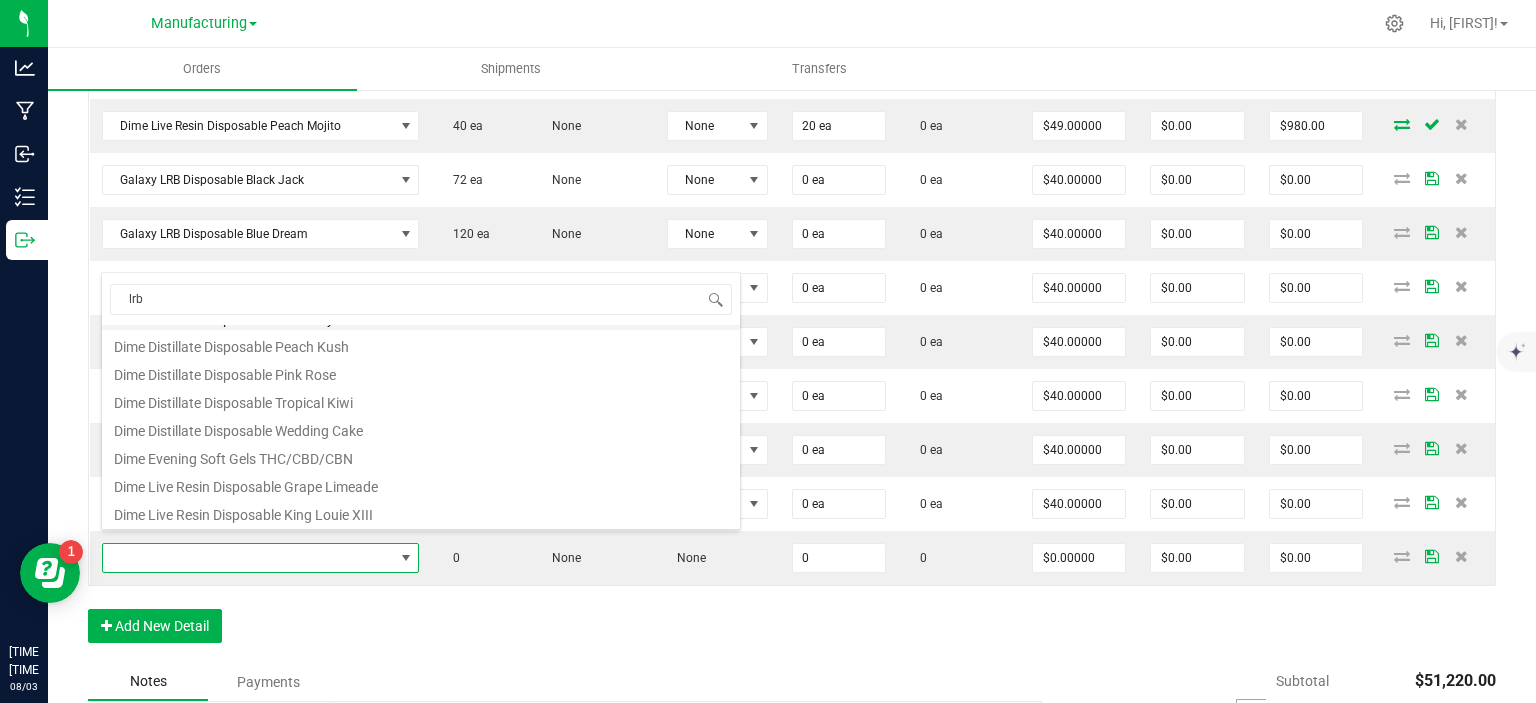 scroll, scrollTop: 200, scrollLeft: 0, axis: vertical 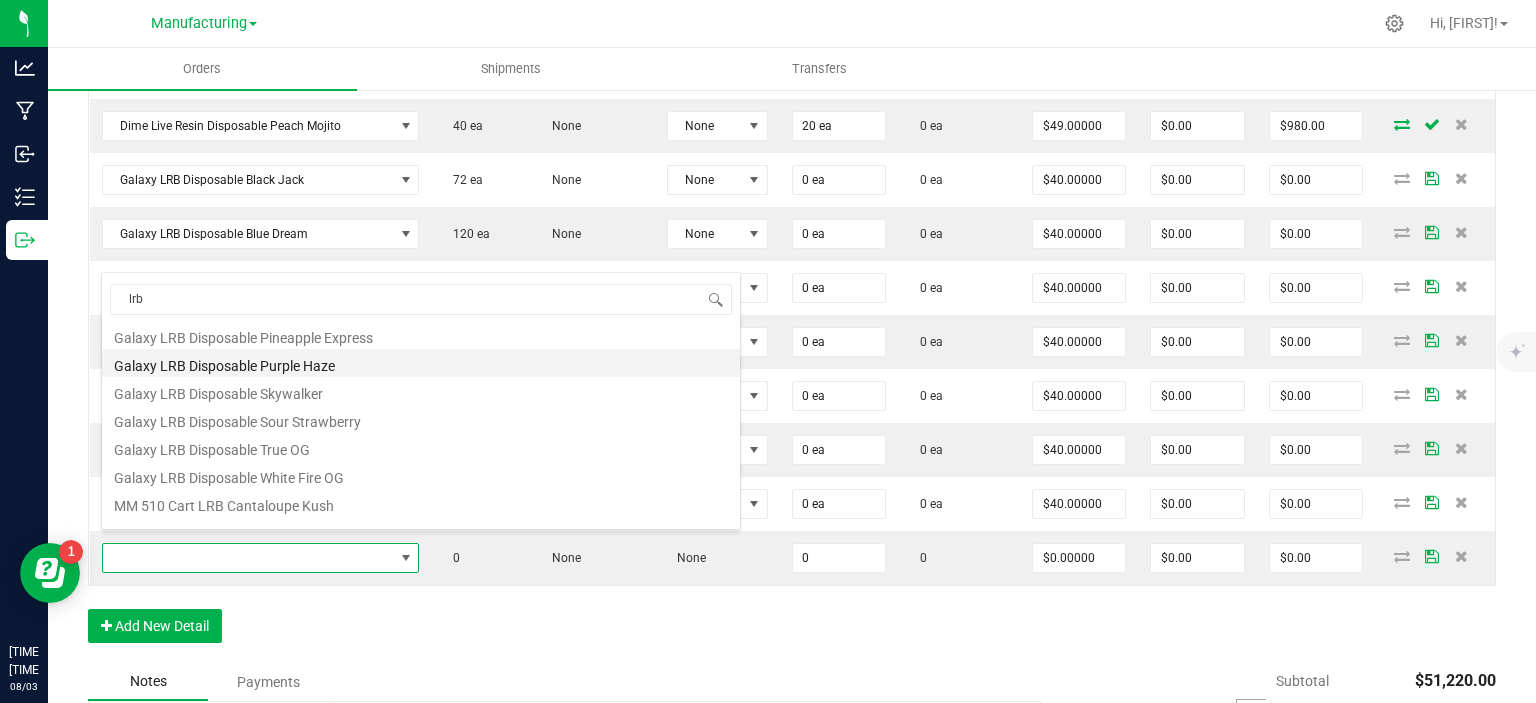 click on "Galaxy LRB Disposable Purple Haze" at bounding box center (421, 363) 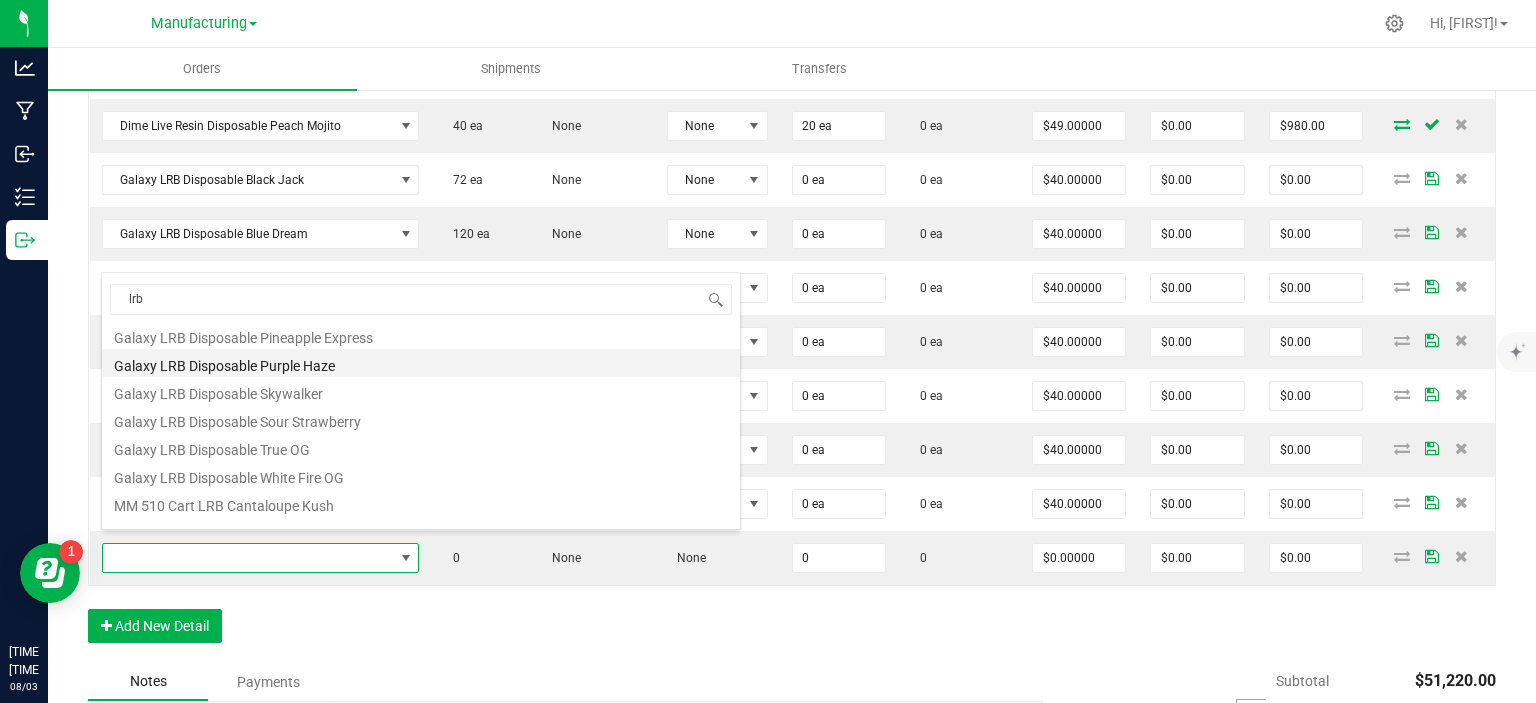 type on "0 ea" 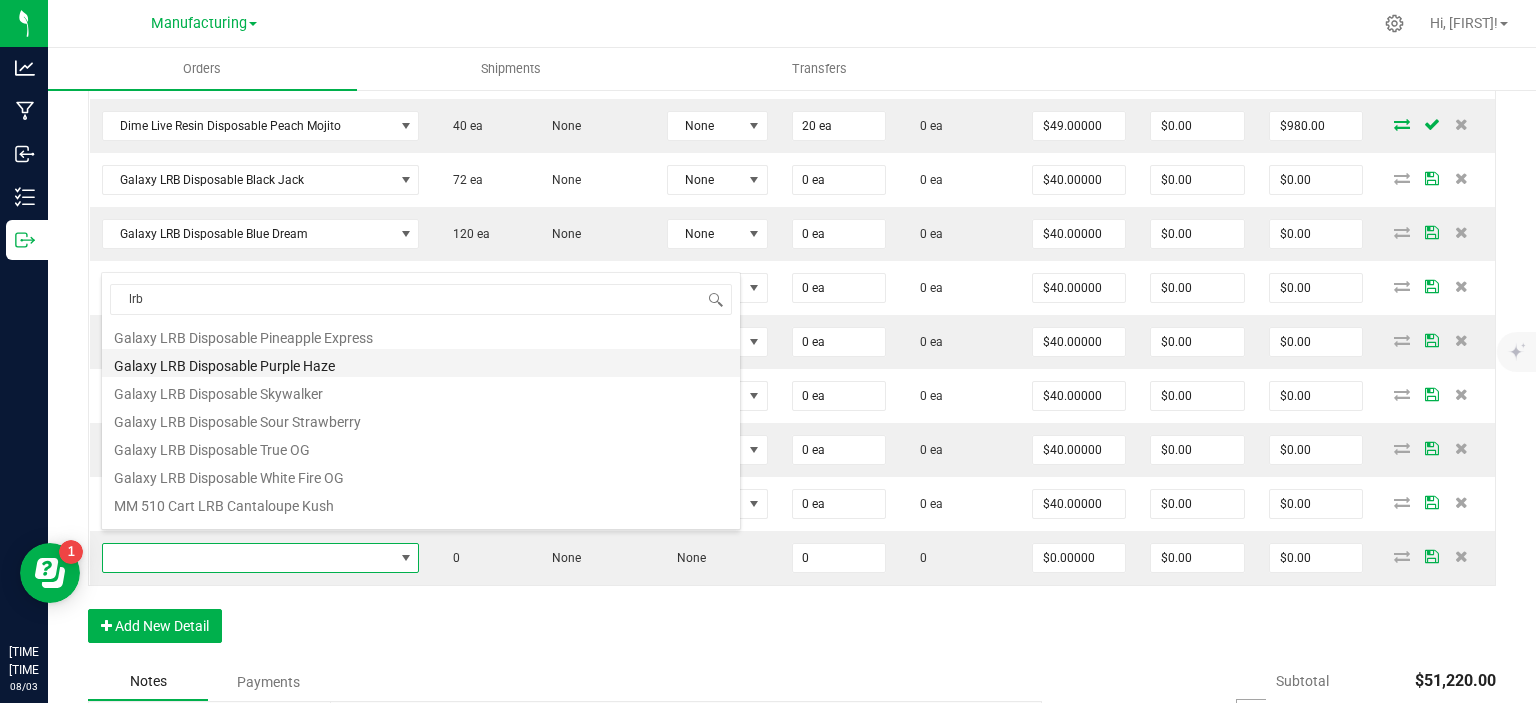 type on "$40.00000" 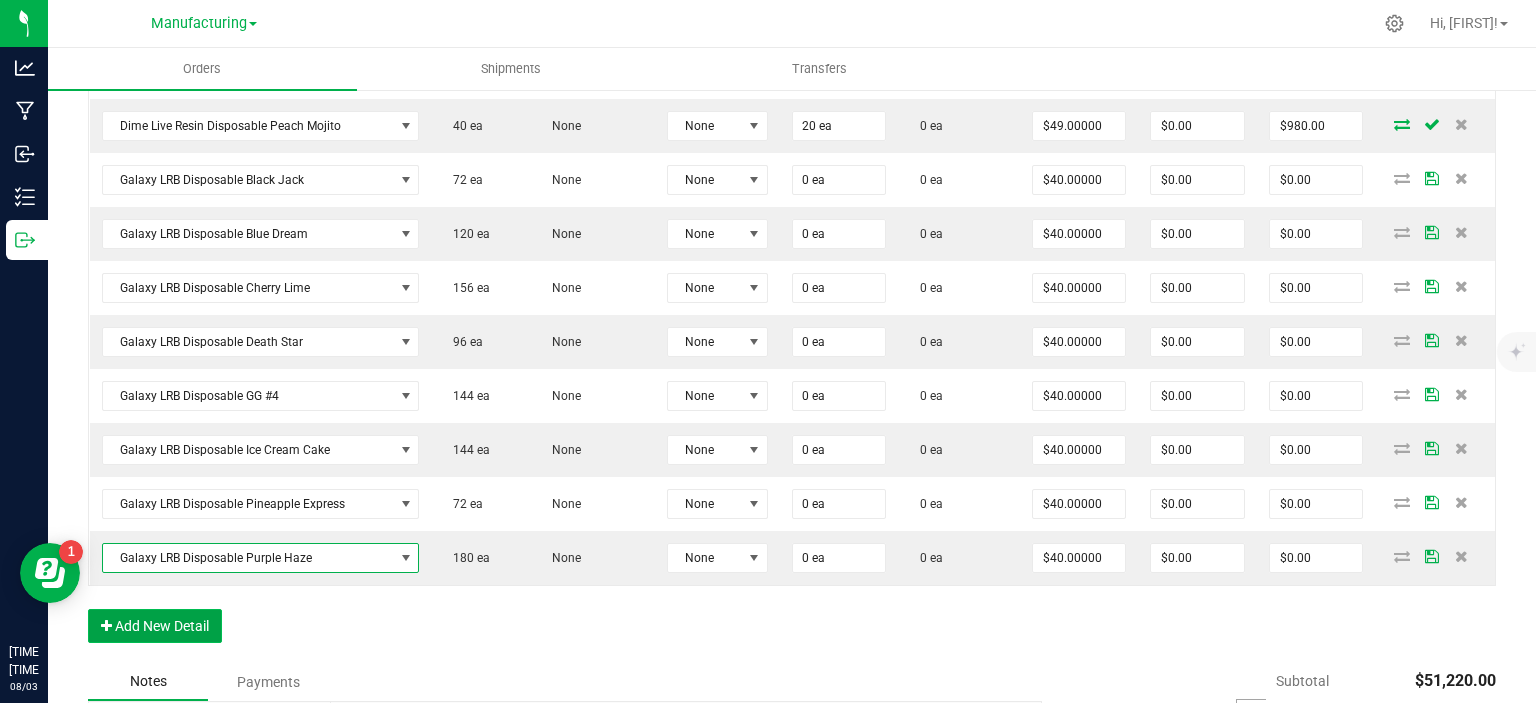 click on "Add New Detail" at bounding box center [155, 626] 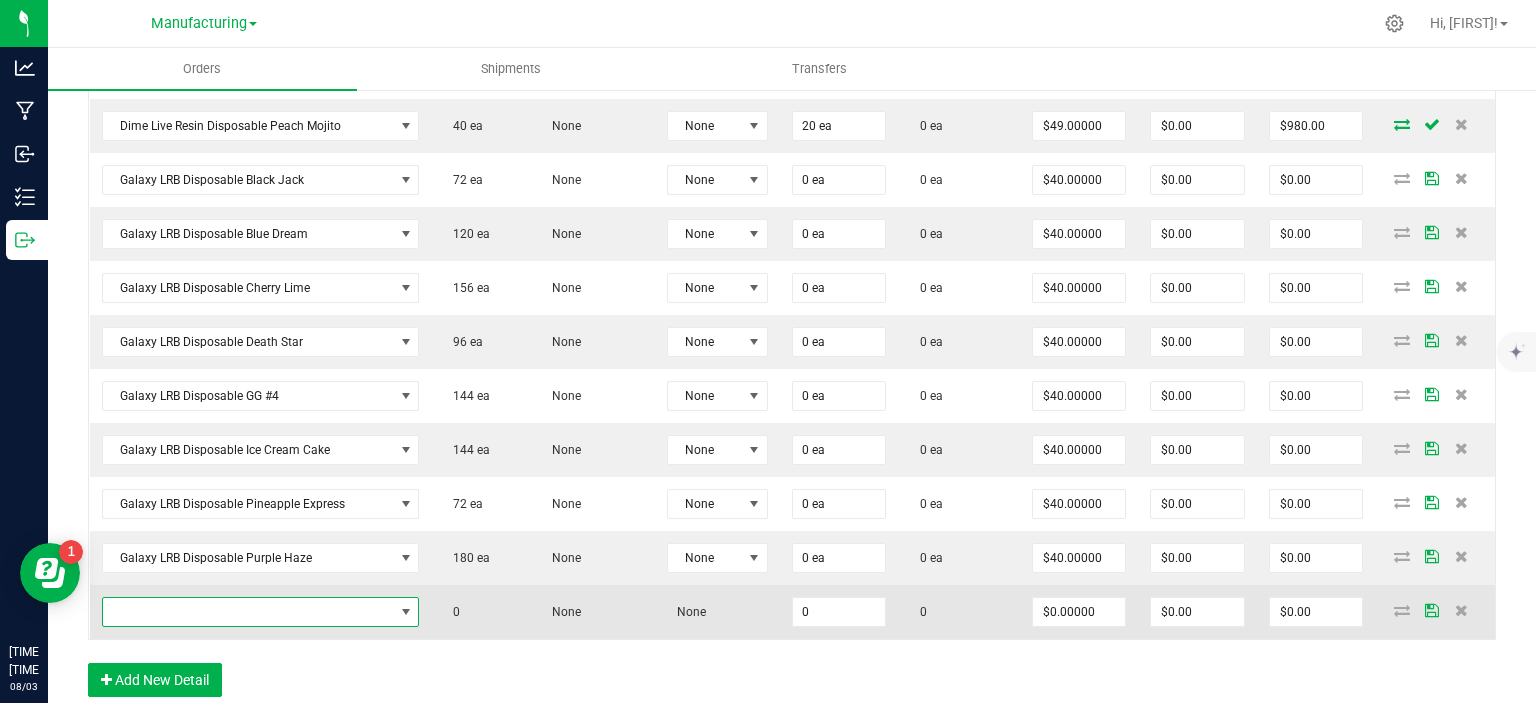 click at bounding box center (248, 612) 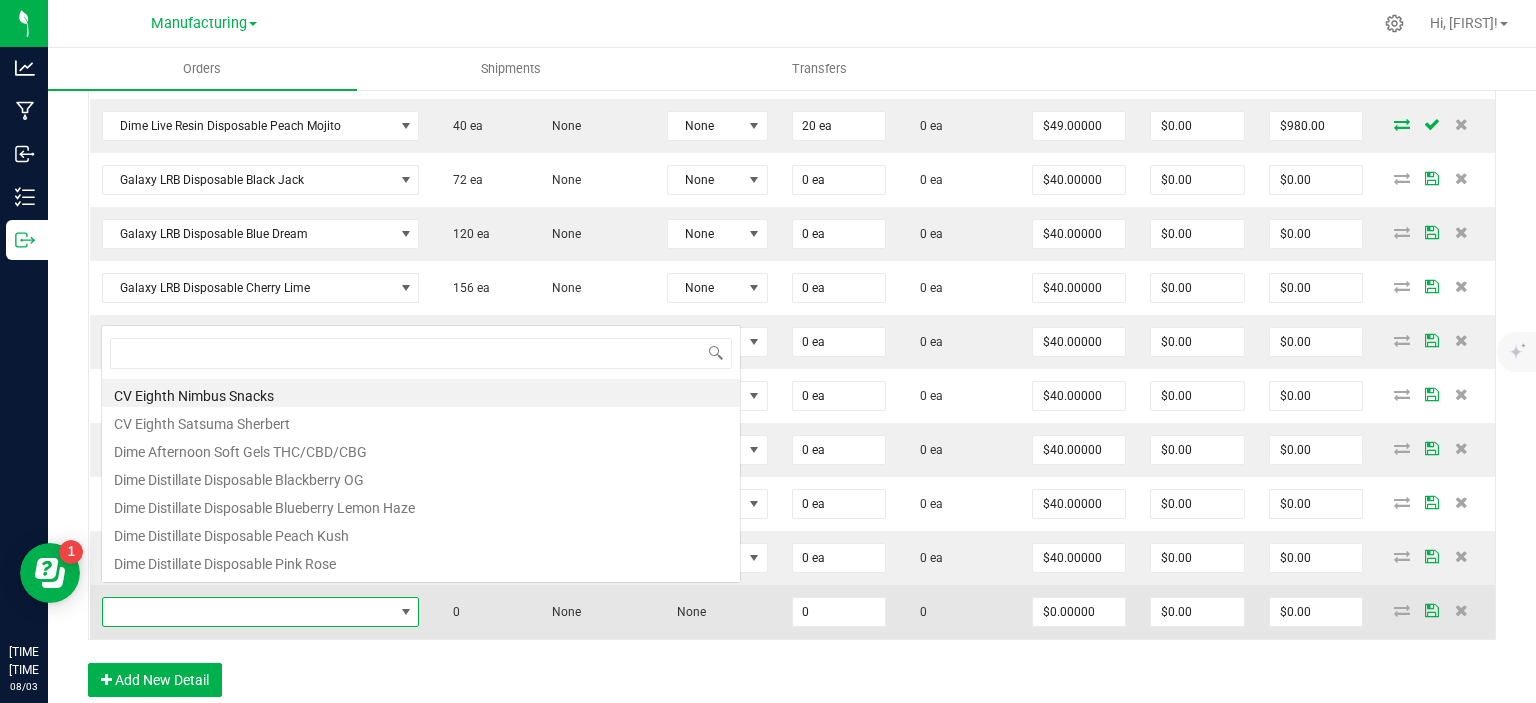 scroll, scrollTop: 0, scrollLeft: 0, axis: both 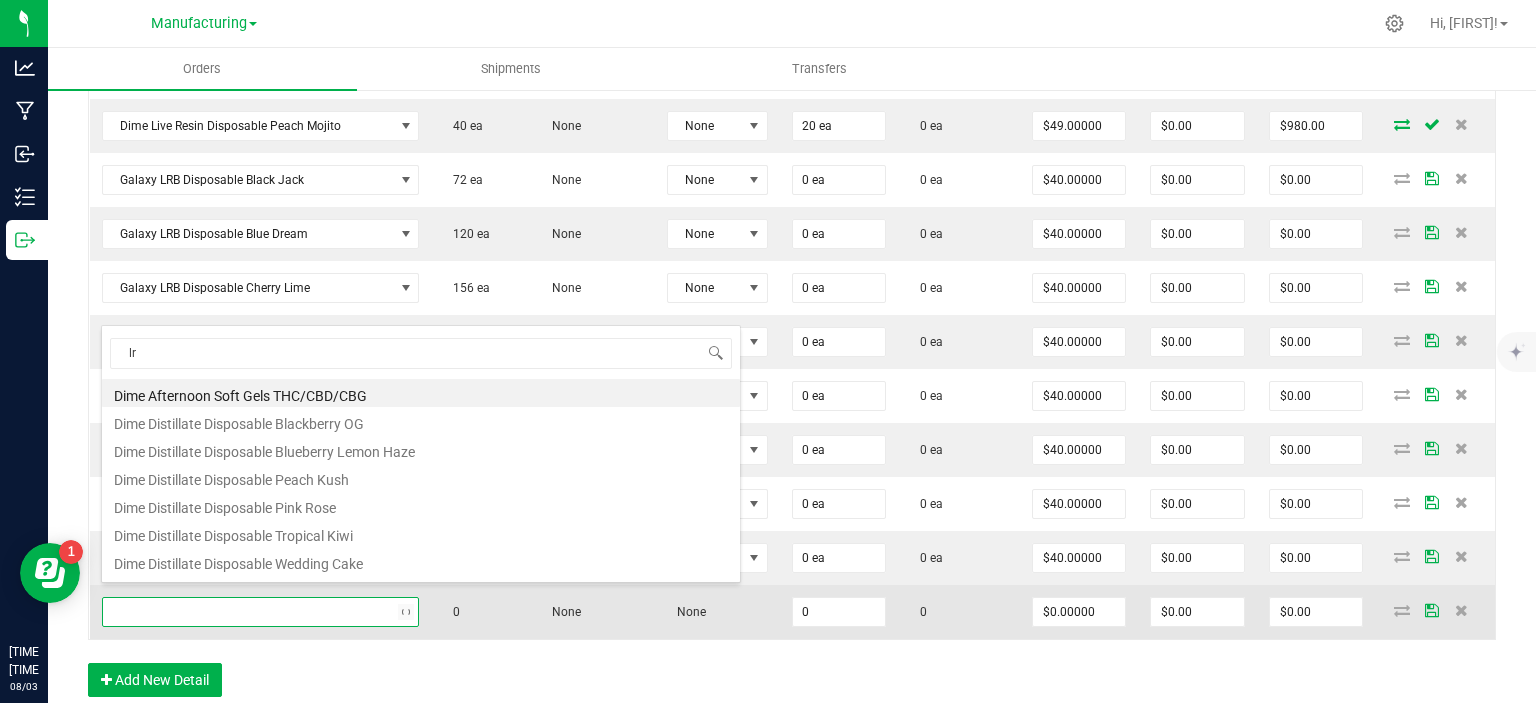 type on "lrb" 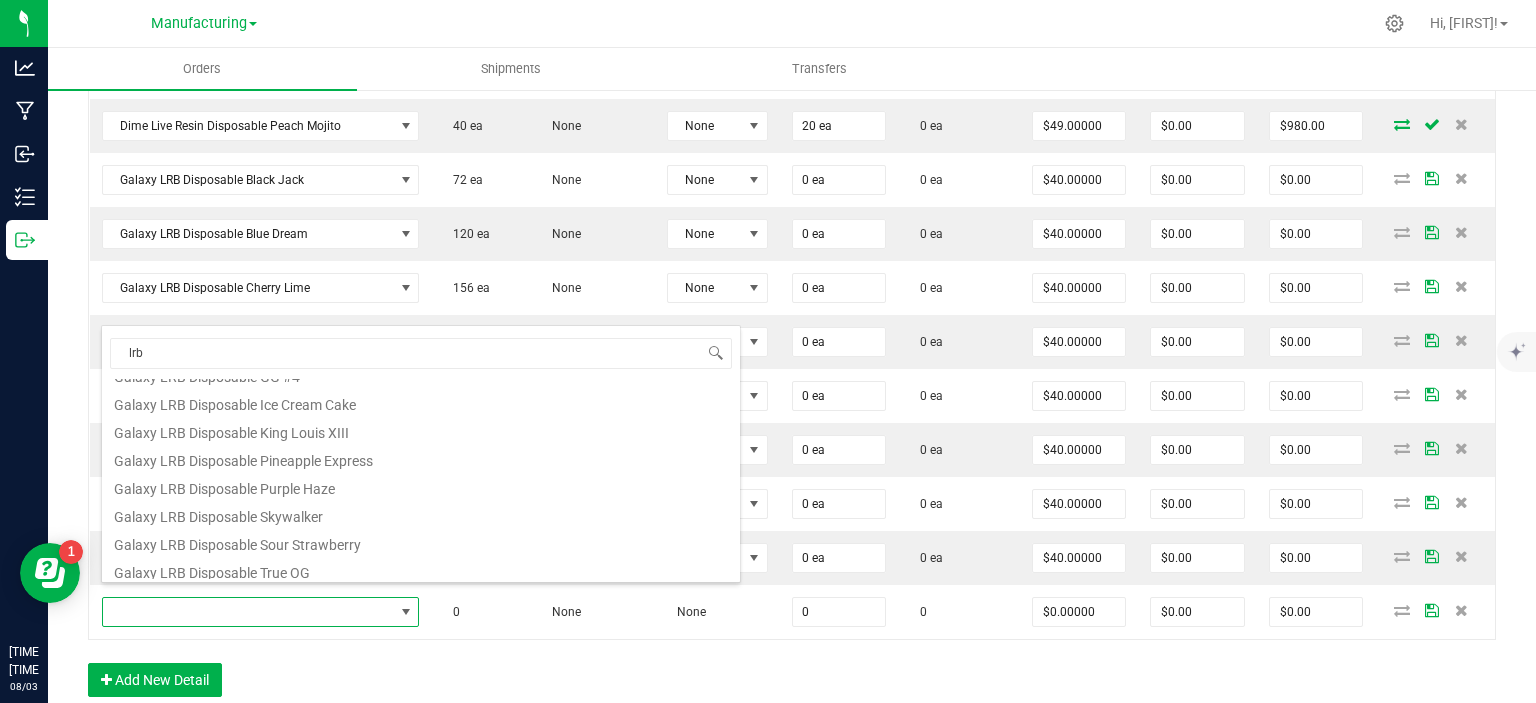 scroll, scrollTop: 200, scrollLeft: 0, axis: vertical 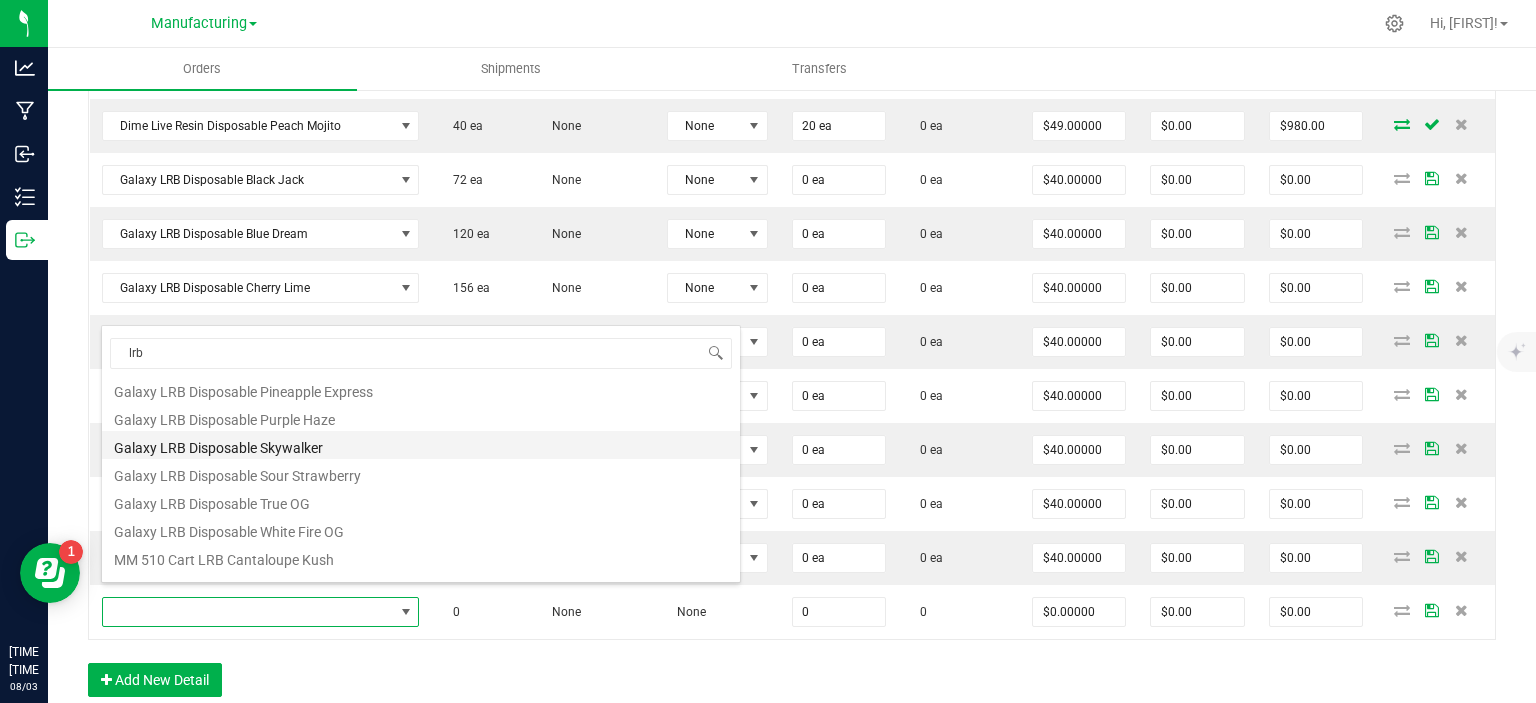 click on "Galaxy LRB Disposable Skywalker" at bounding box center (421, 445) 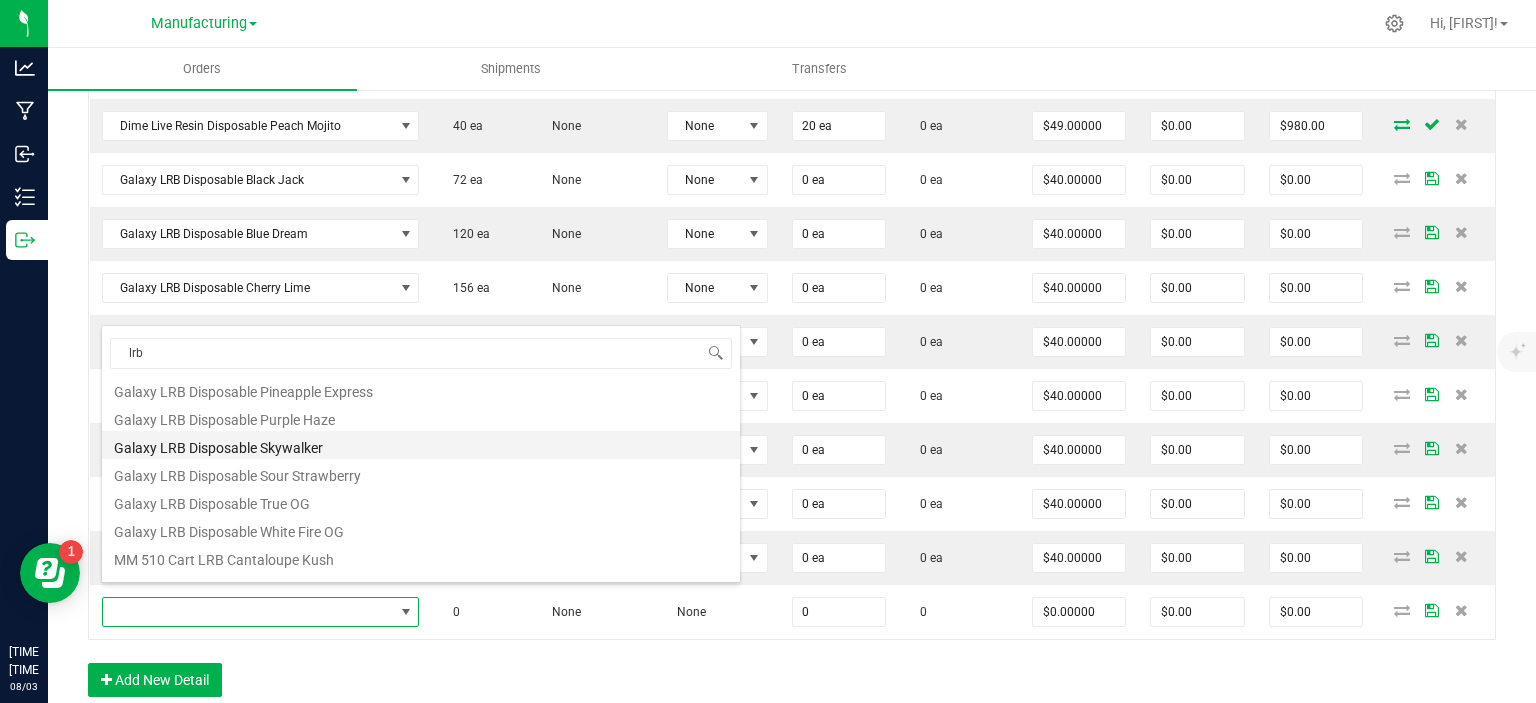 type on "0 ea" 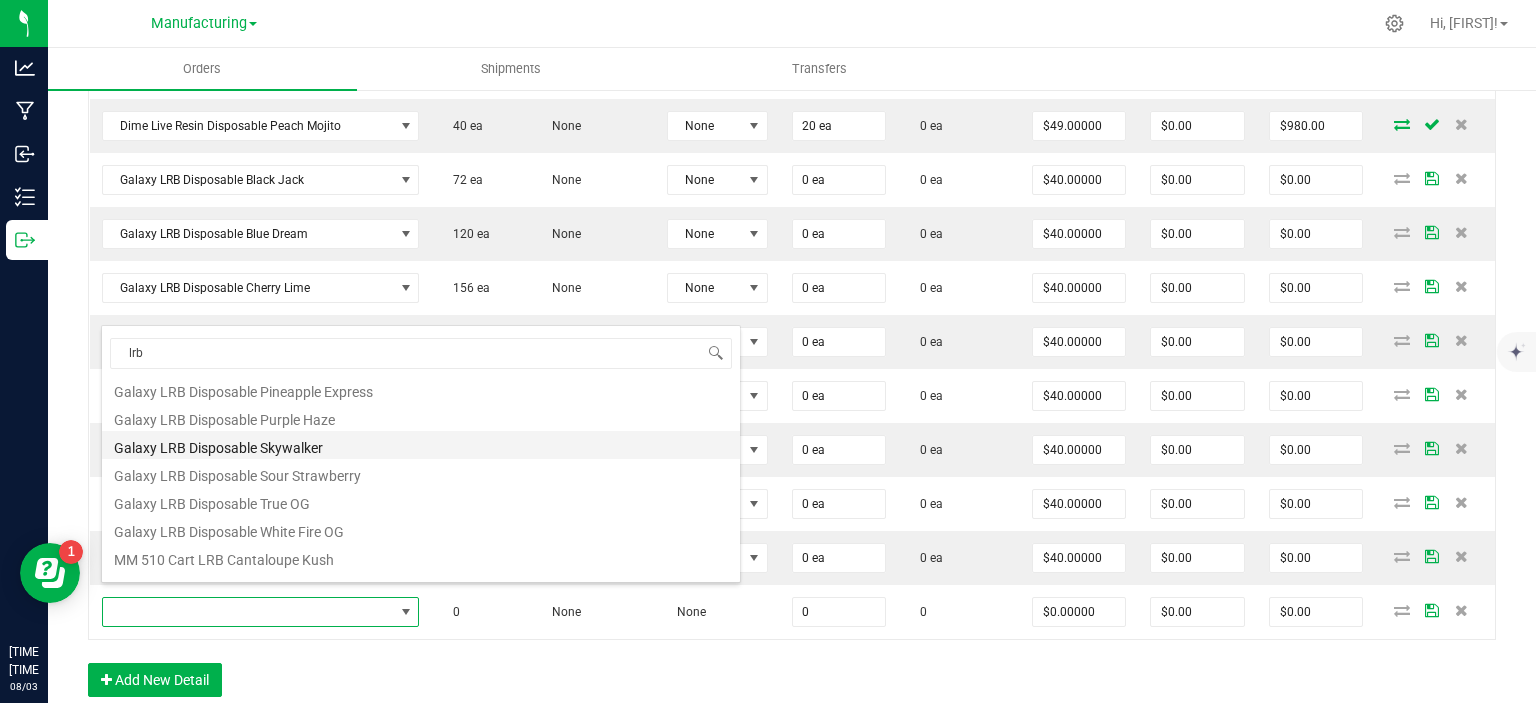 type on "$40.00000" 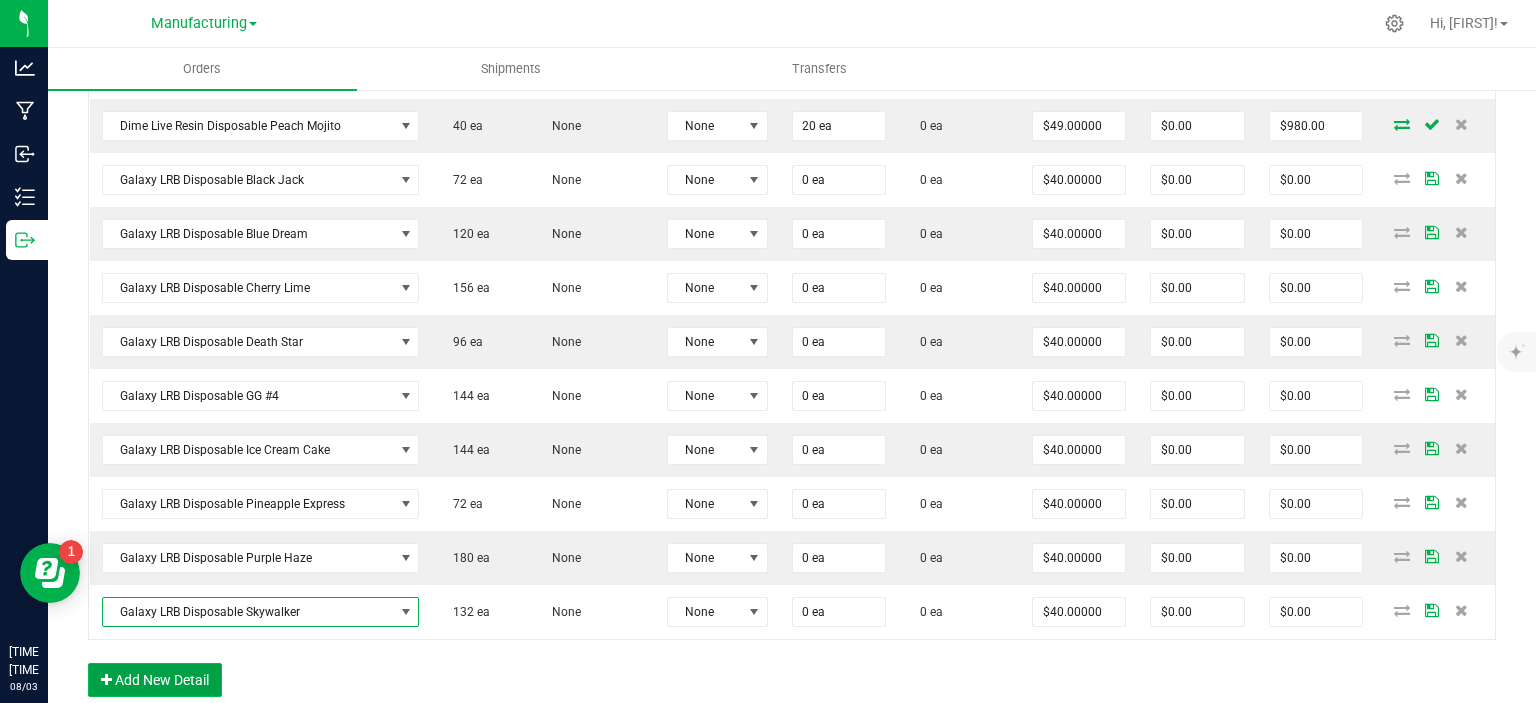 click on "Add New Detail" at bounding box center [155, 680] 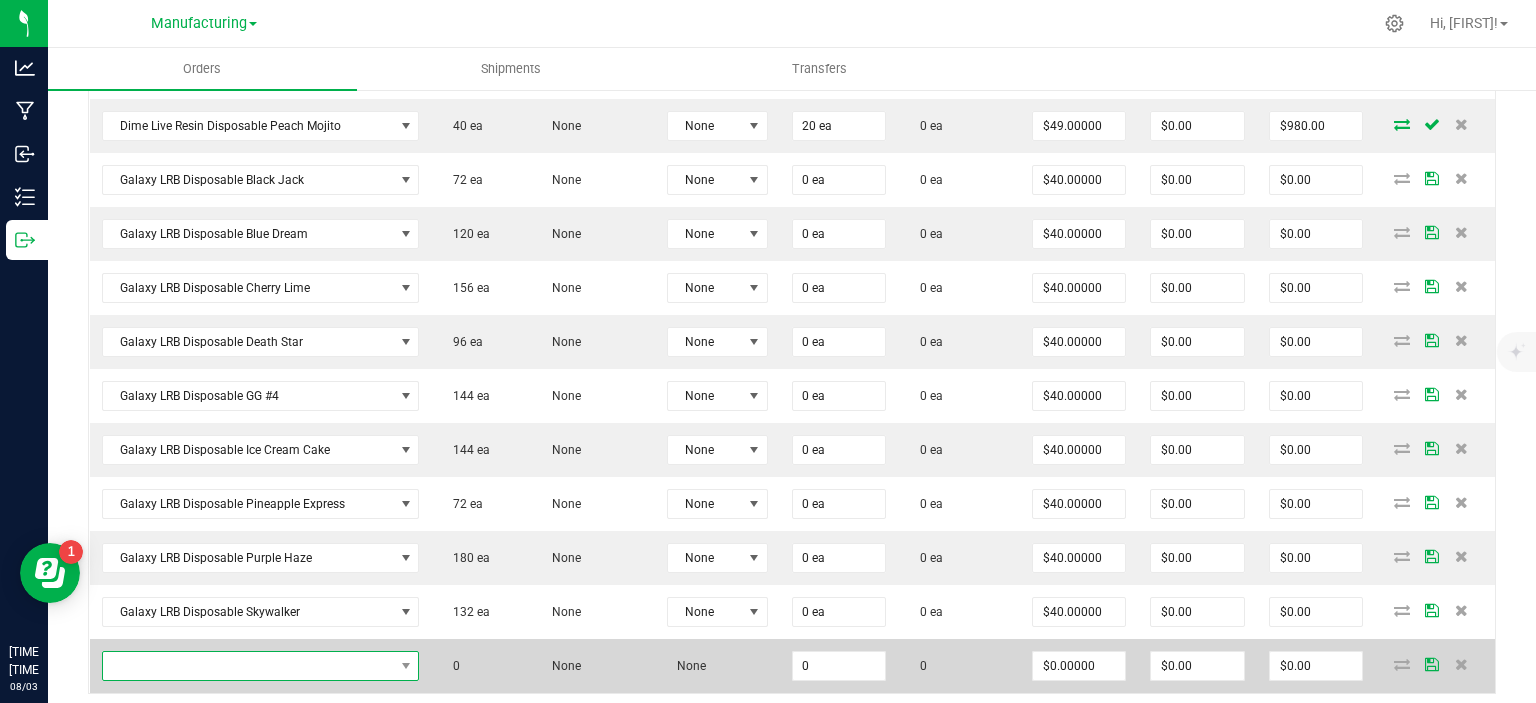 click at bounding box center [248, 666] 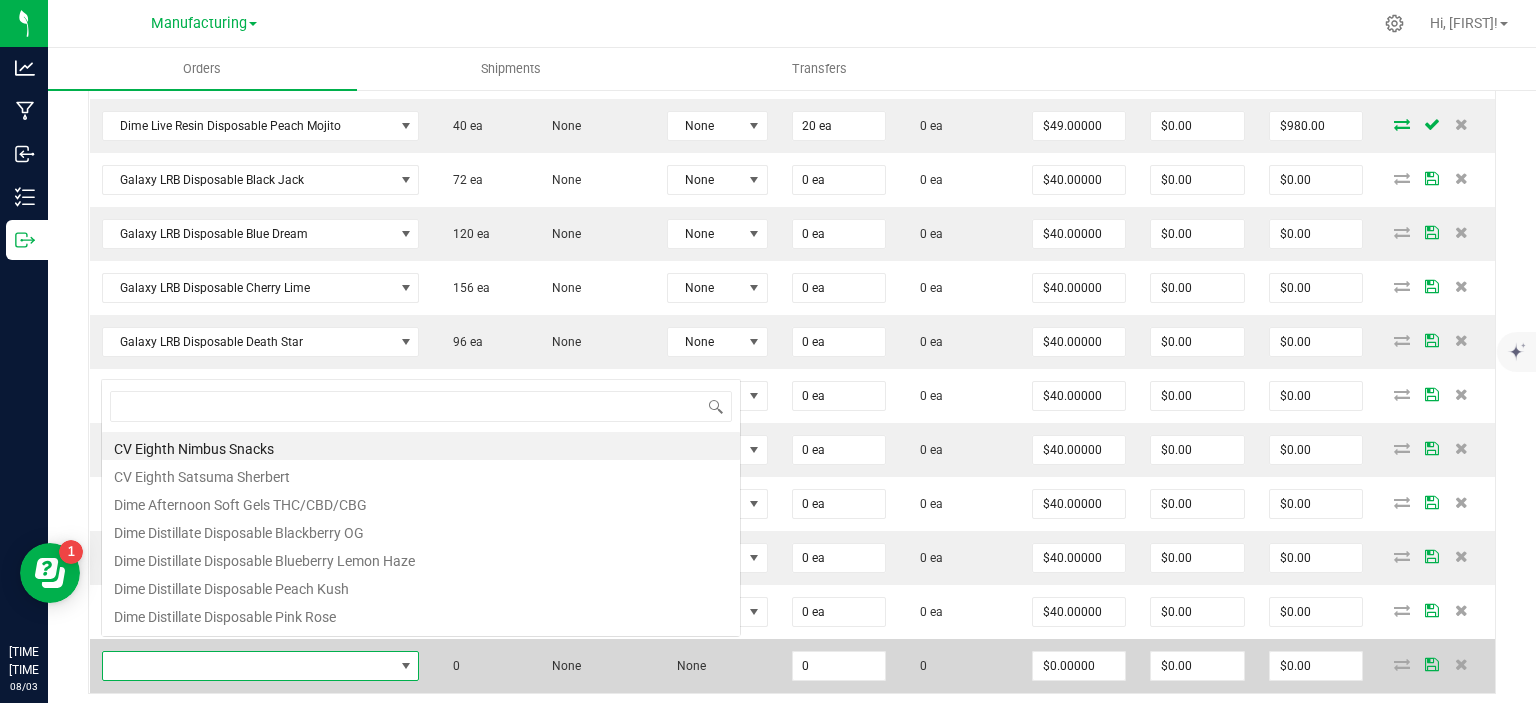 scroll, scrollTop: 0, scrollLeft: 0, axis: both 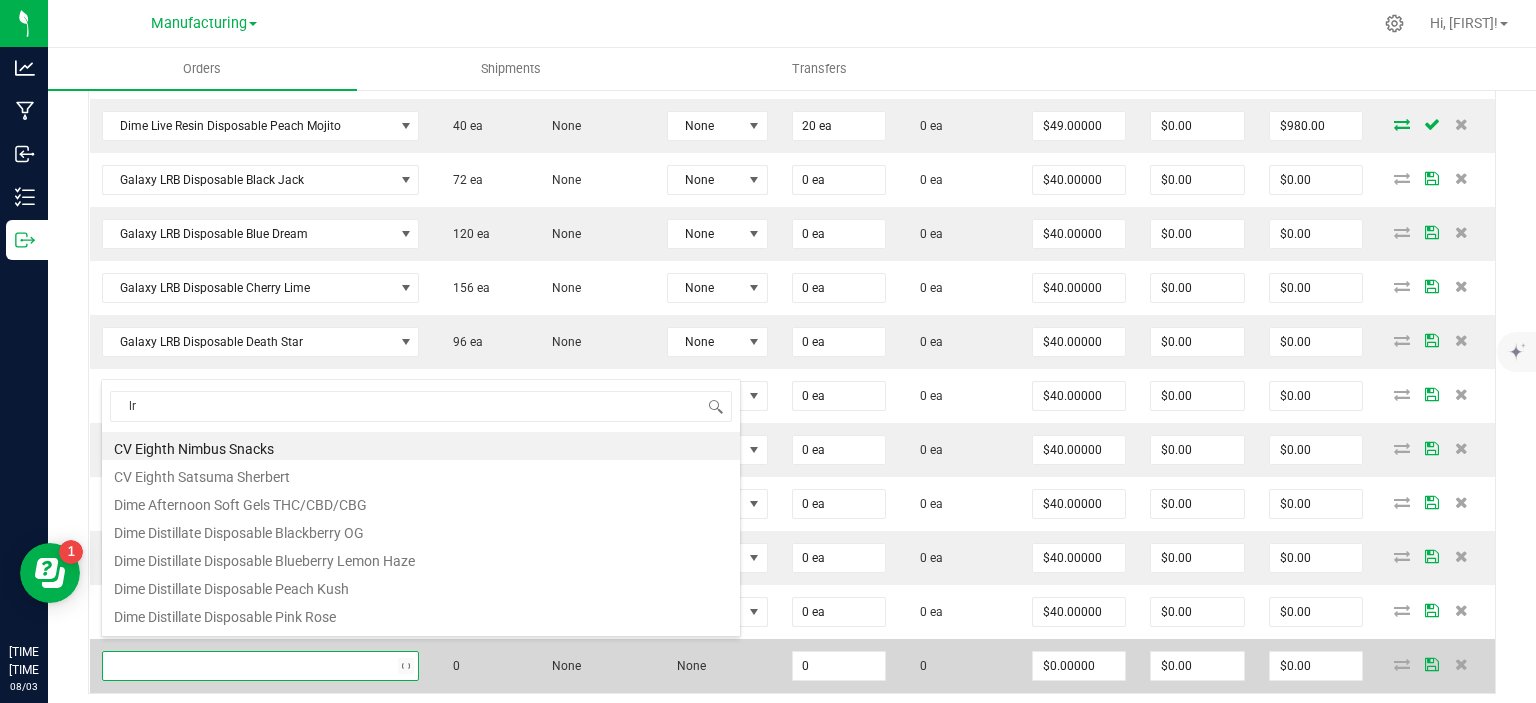 type on "lrb" 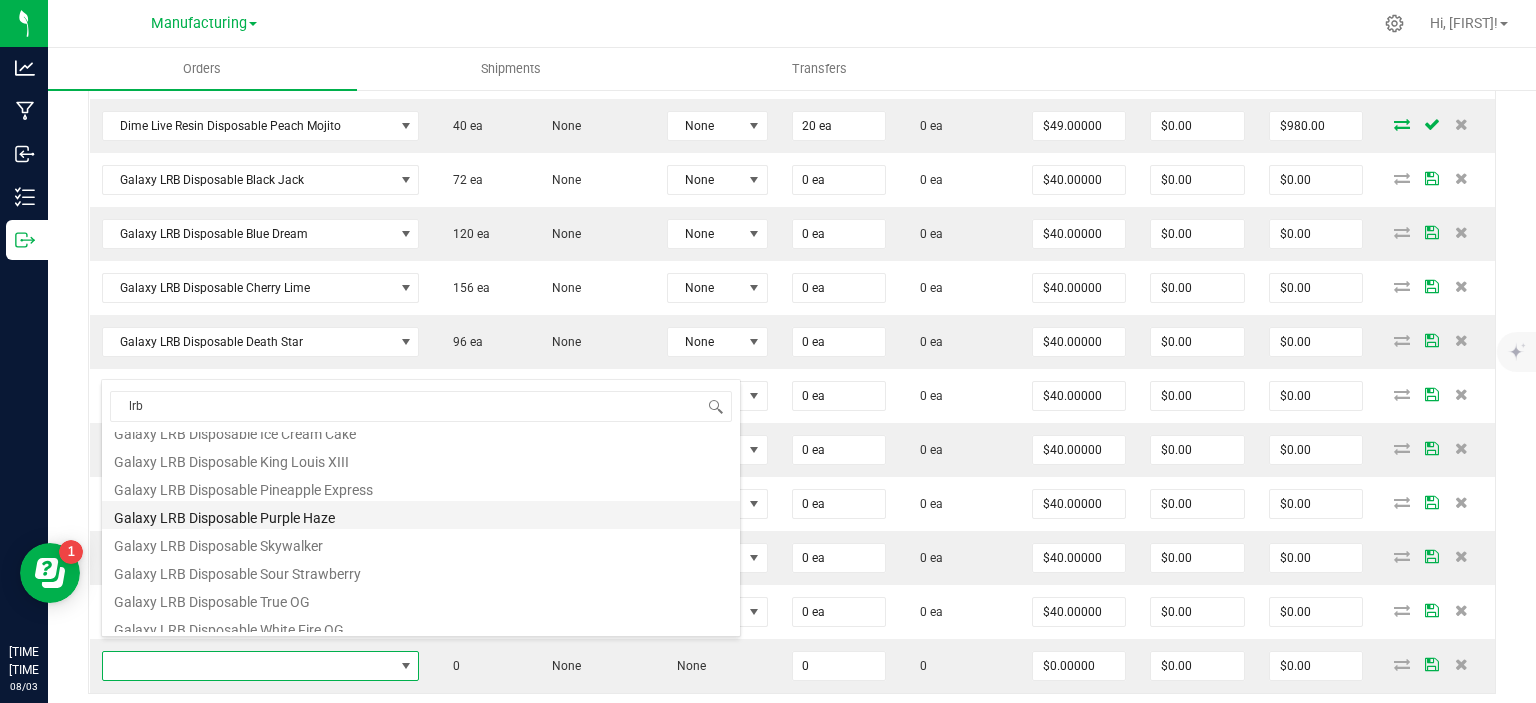 scroll, scrollTop: 200, scrollLeft: 0, axis: vertical 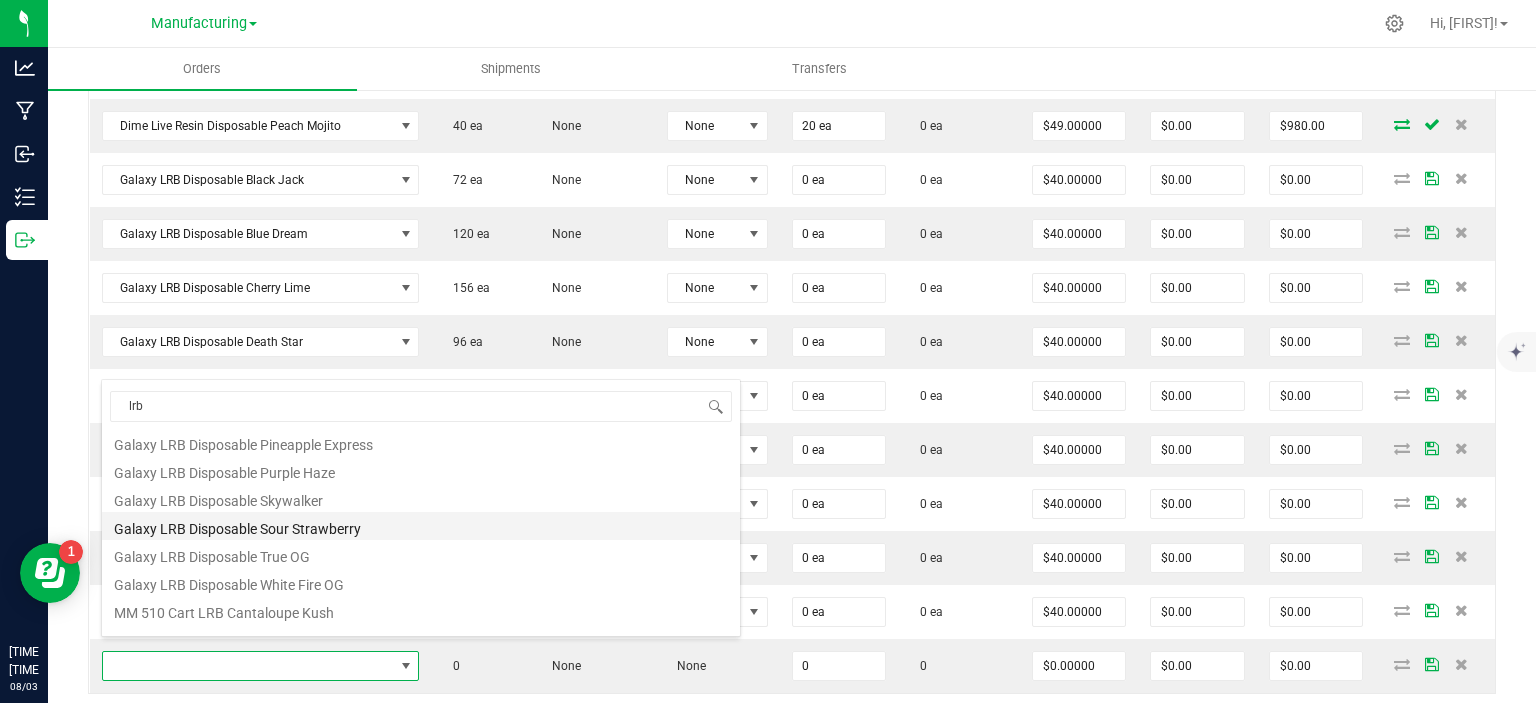 click on "Galaxy LRB Disposable Sour Strawberry" at bounding box center [421, 526] 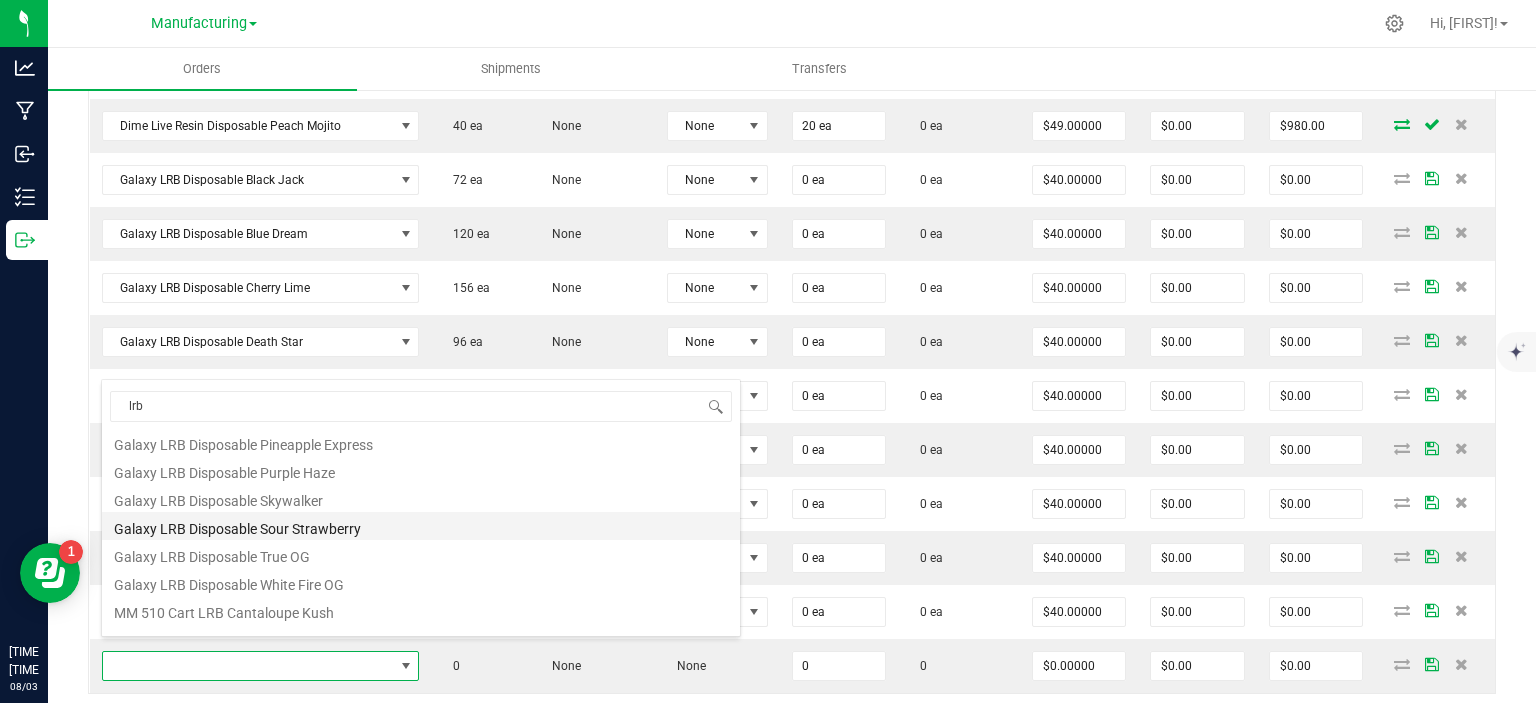 type on "0 ea" 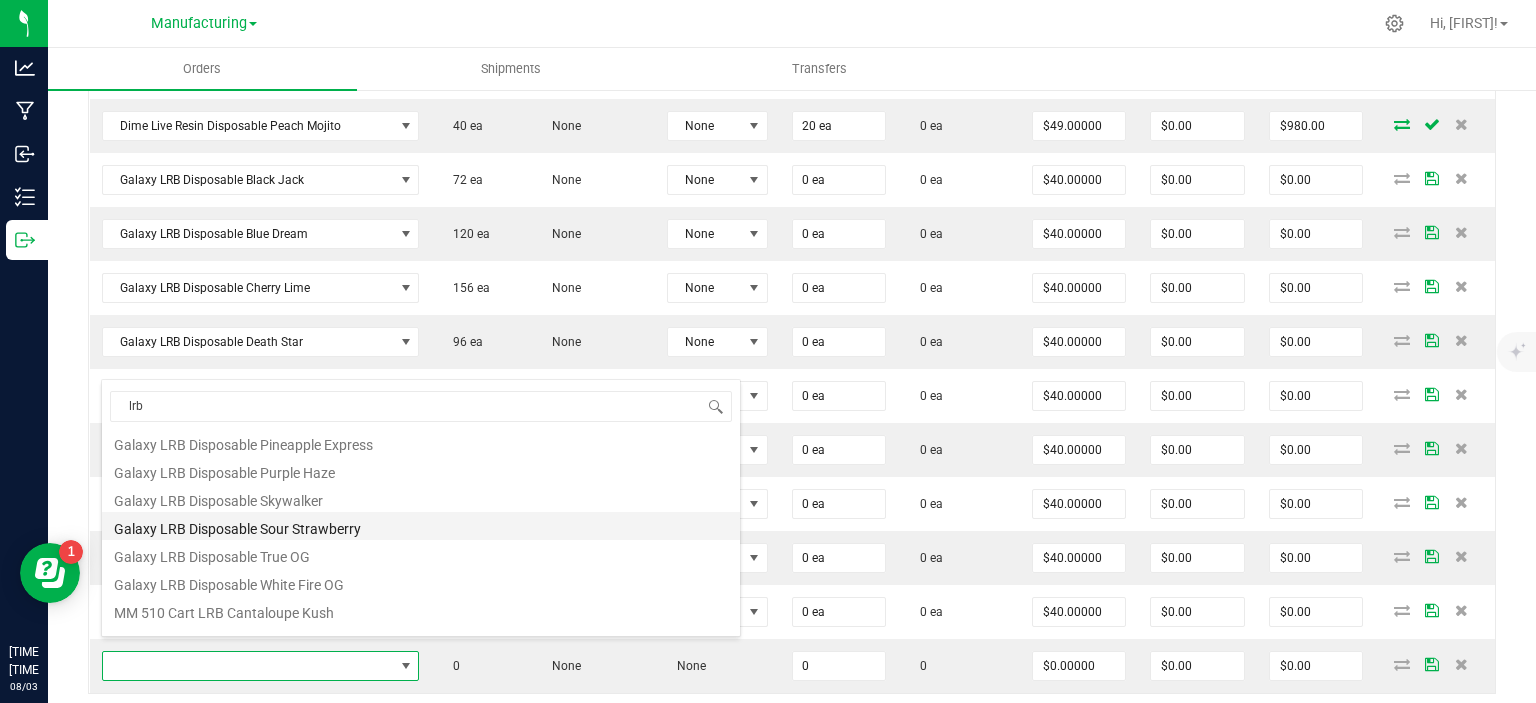 type on "$40.00000" 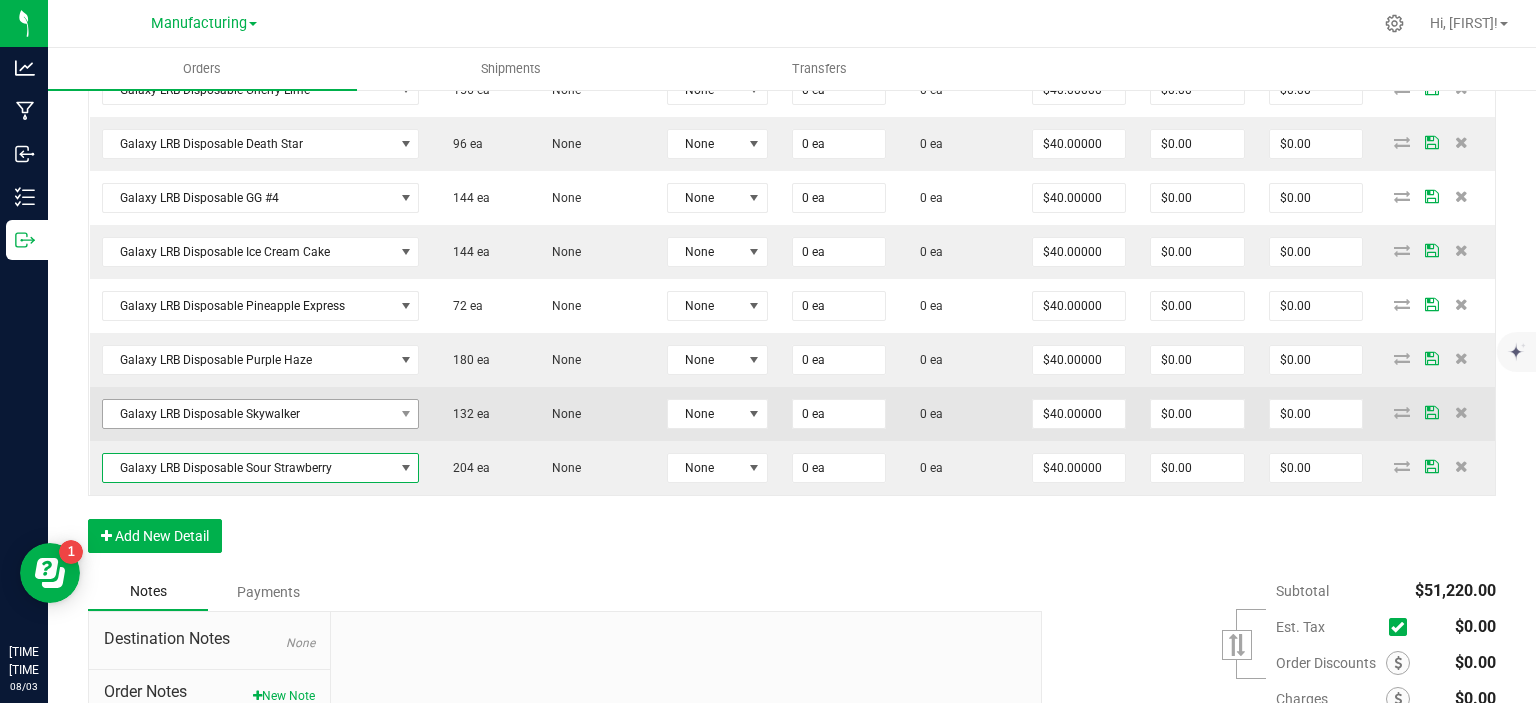 scroll, scrollTop: 1954, scrollLeft: 0, axis: vertical 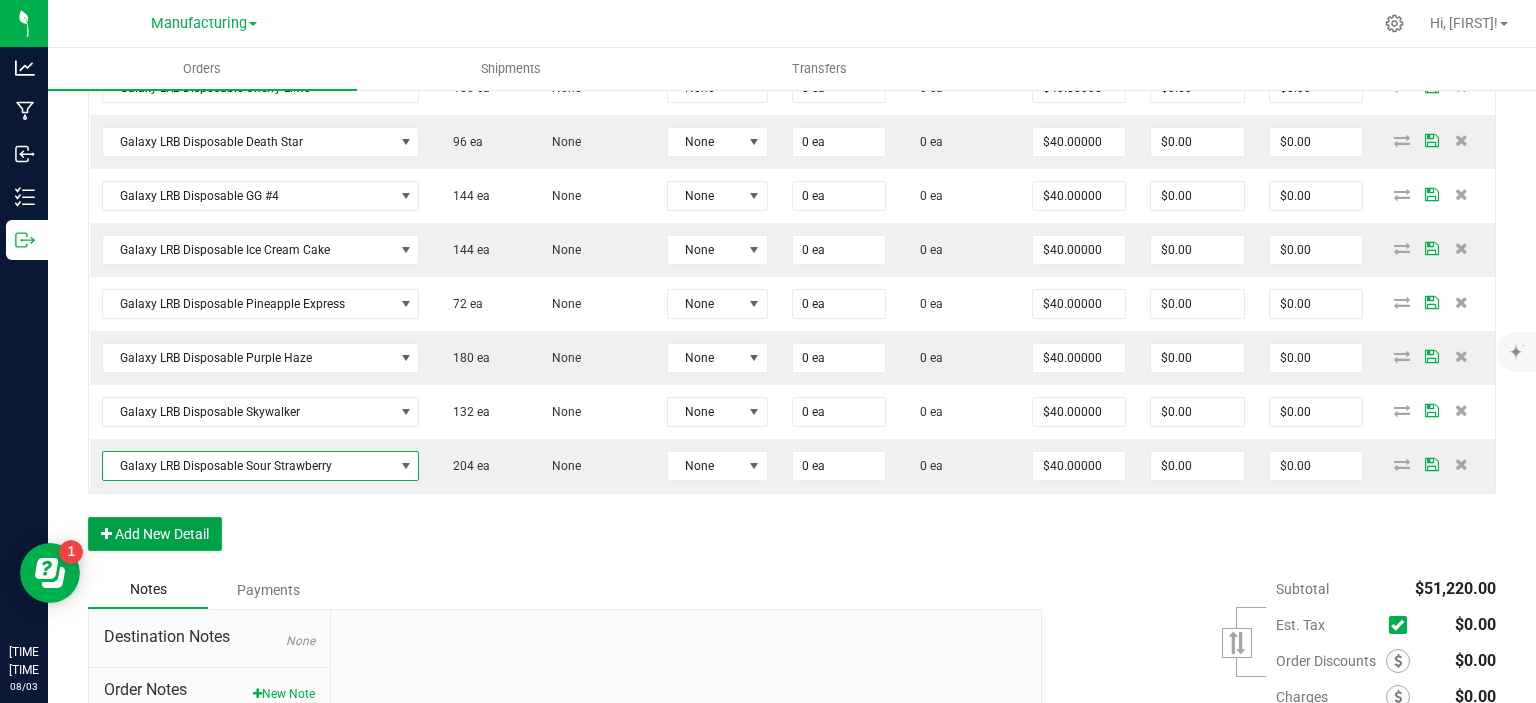click on "Add New Detail" at bounding box center [155, 534] 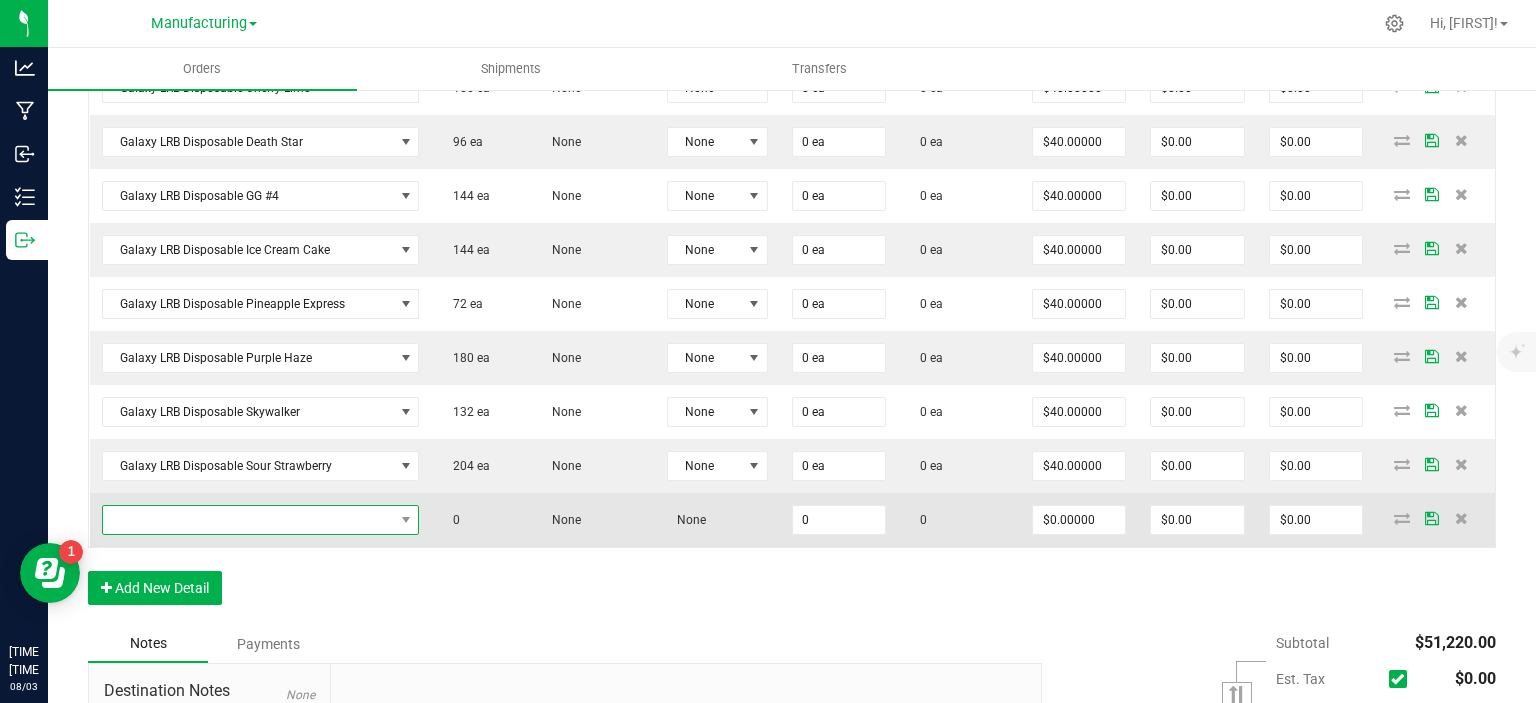 click at bounding box center (248, 520) 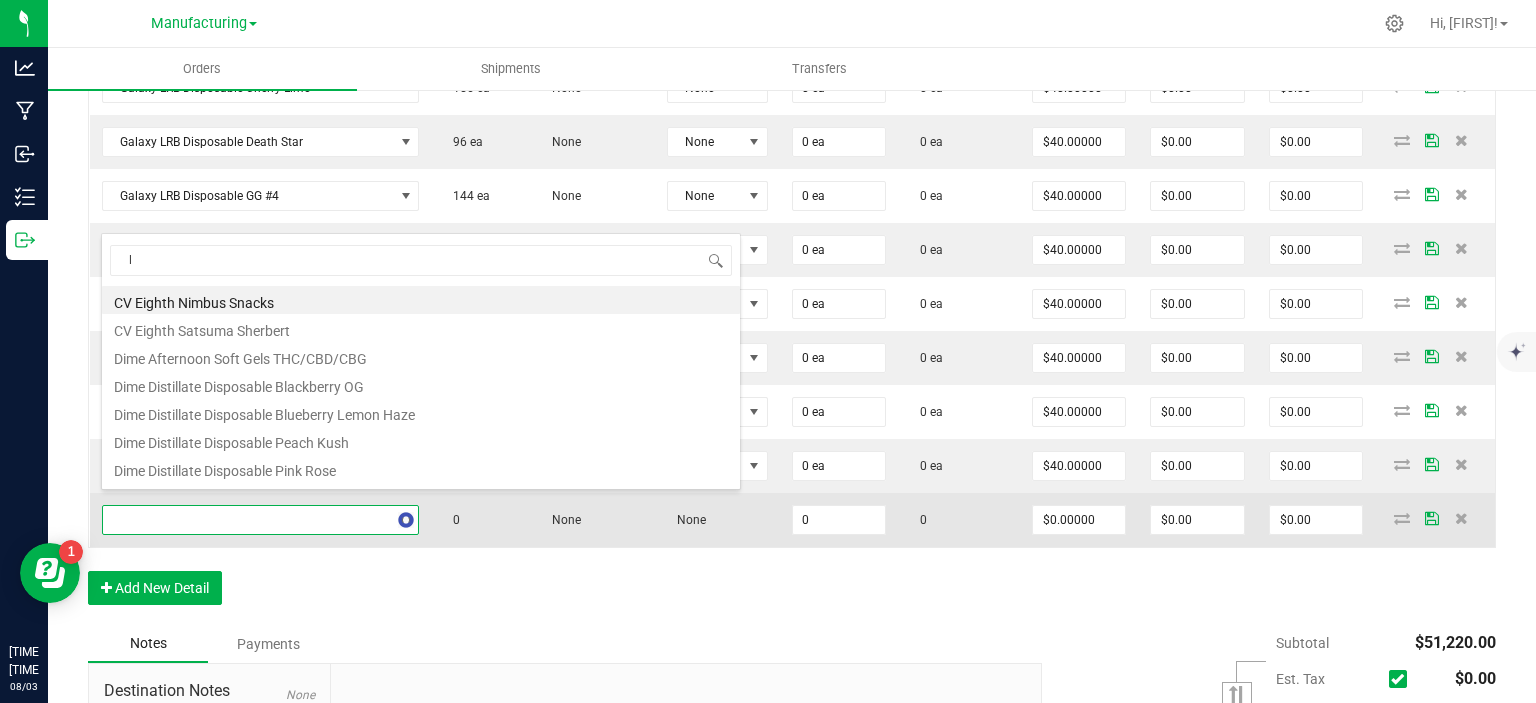 scroll, scrollTop: 99970, scrollLeft: 99682, axis: both 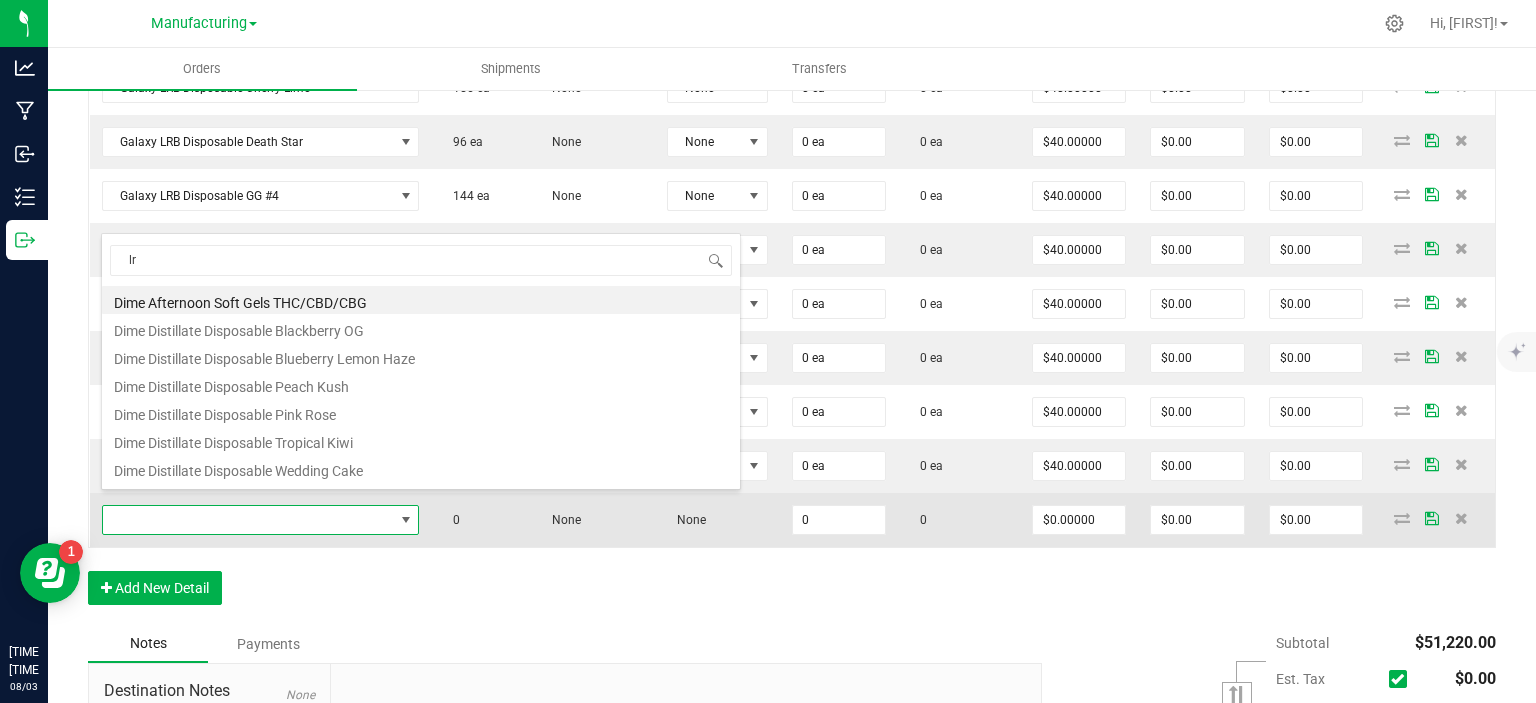 type on "lrb" 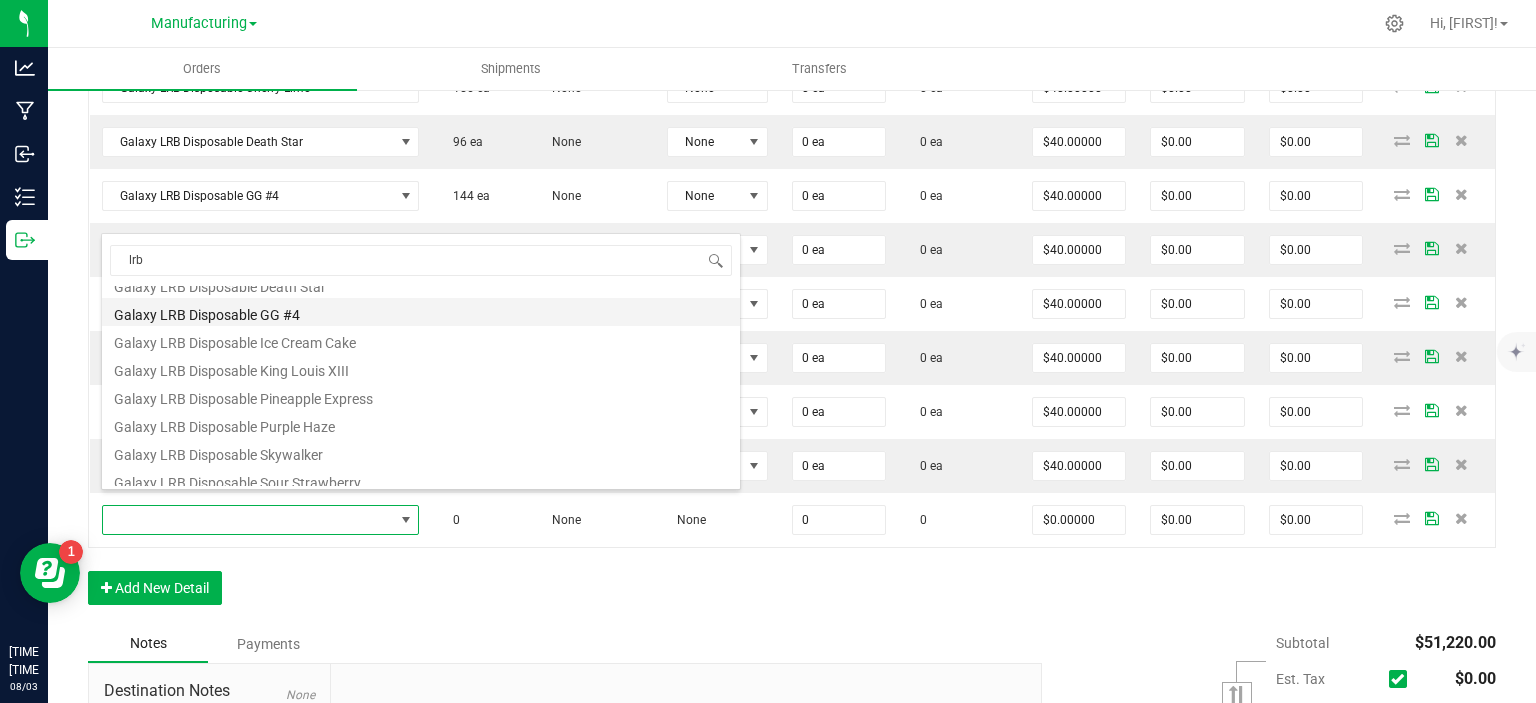 scroll, scrollTop: 200, scrollLeft: 0, axis: vertical 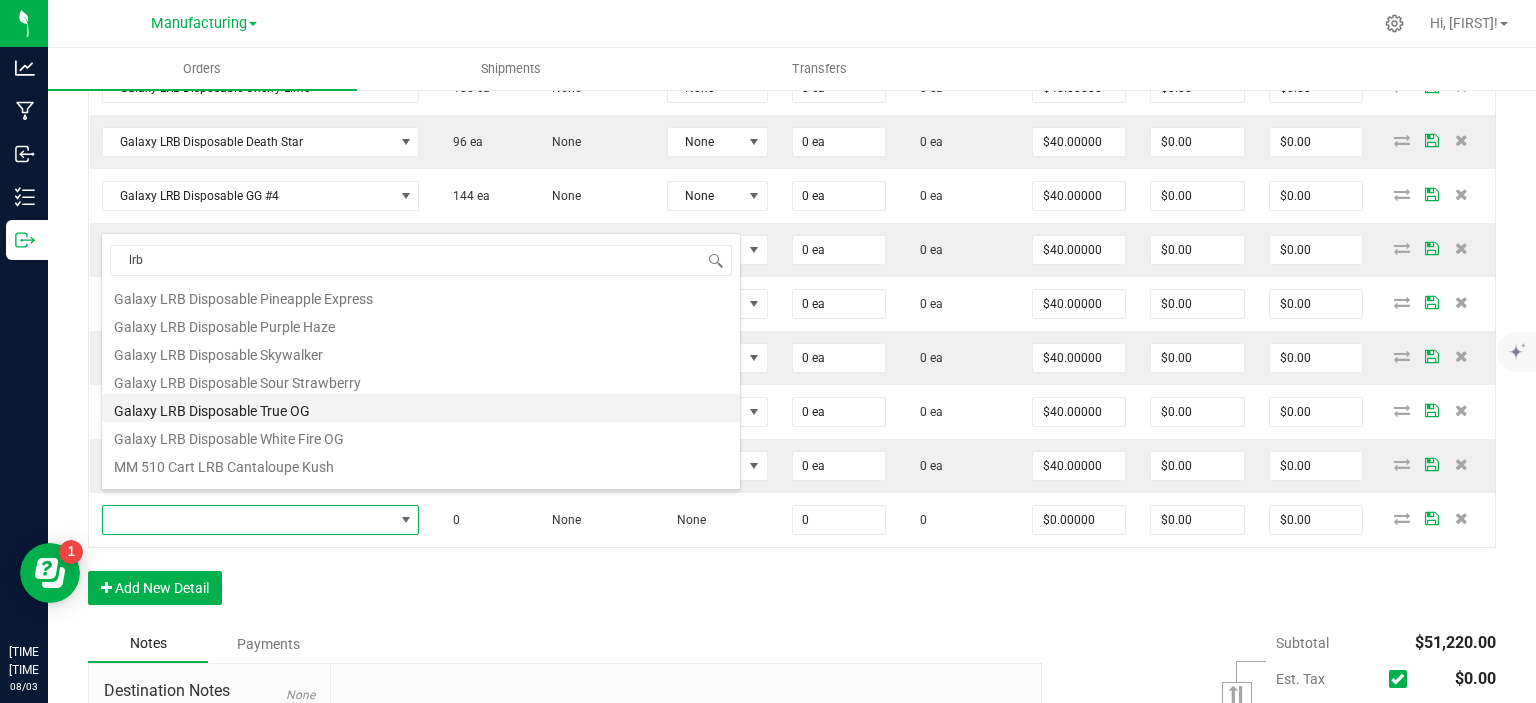 click on "Galaxy LRB Disposable True OG" at bounding box center [421, 408] 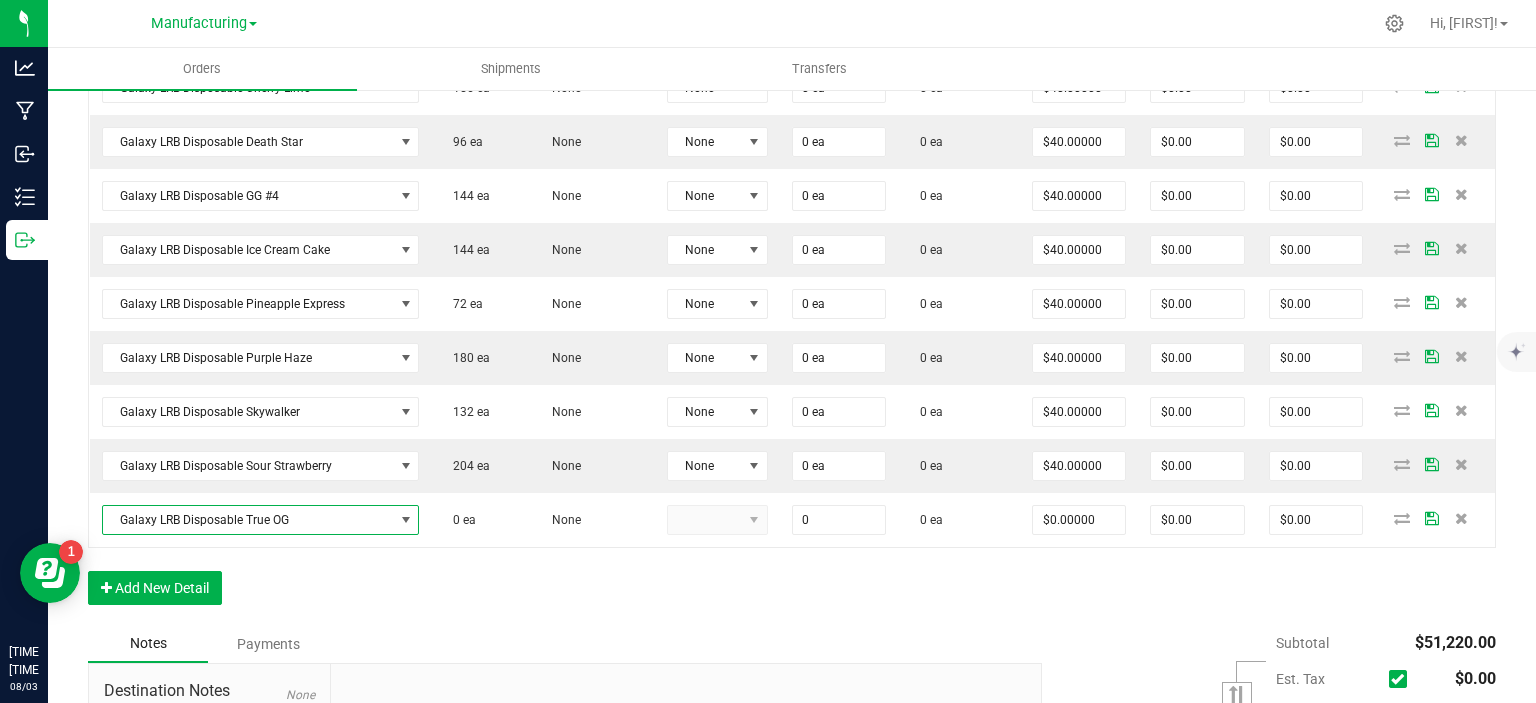 type on "0 ea" 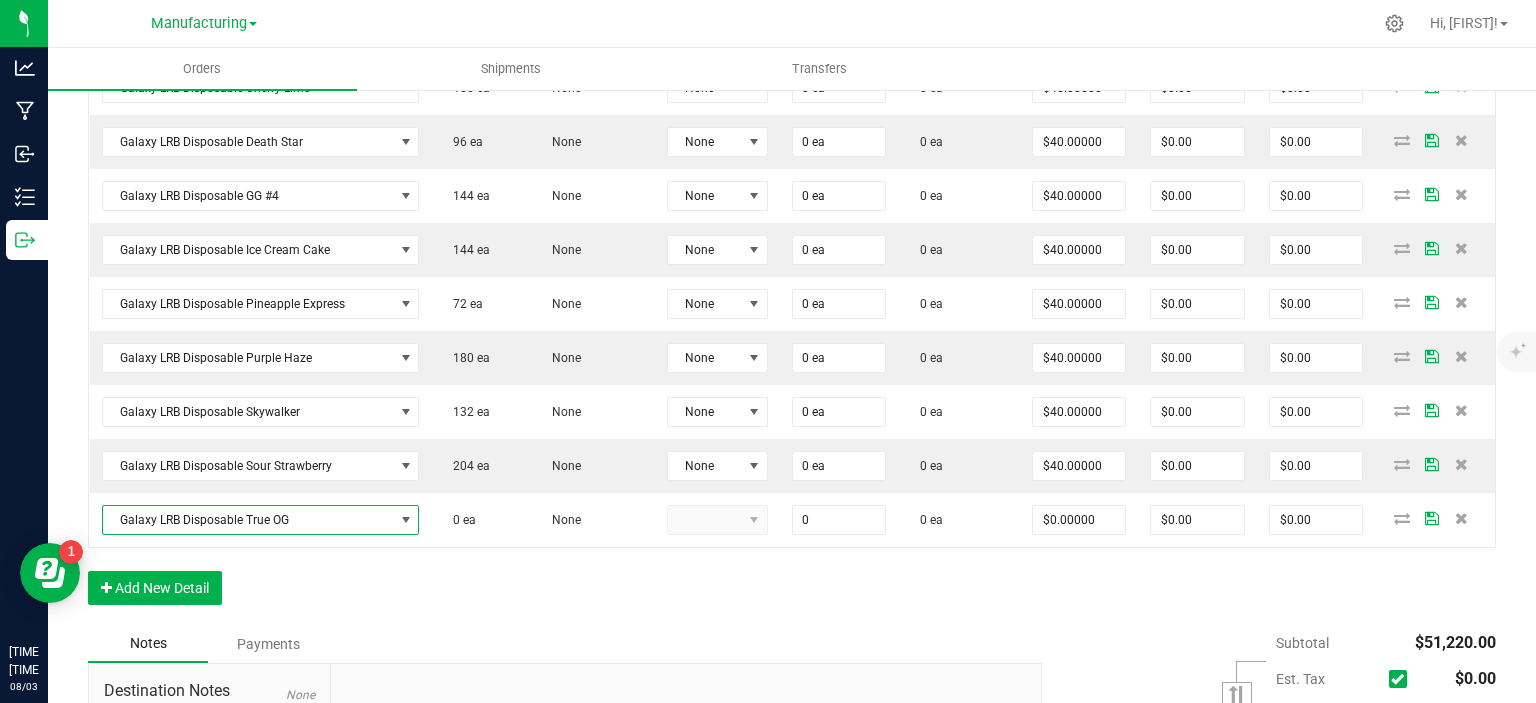 type on "$40.00000" 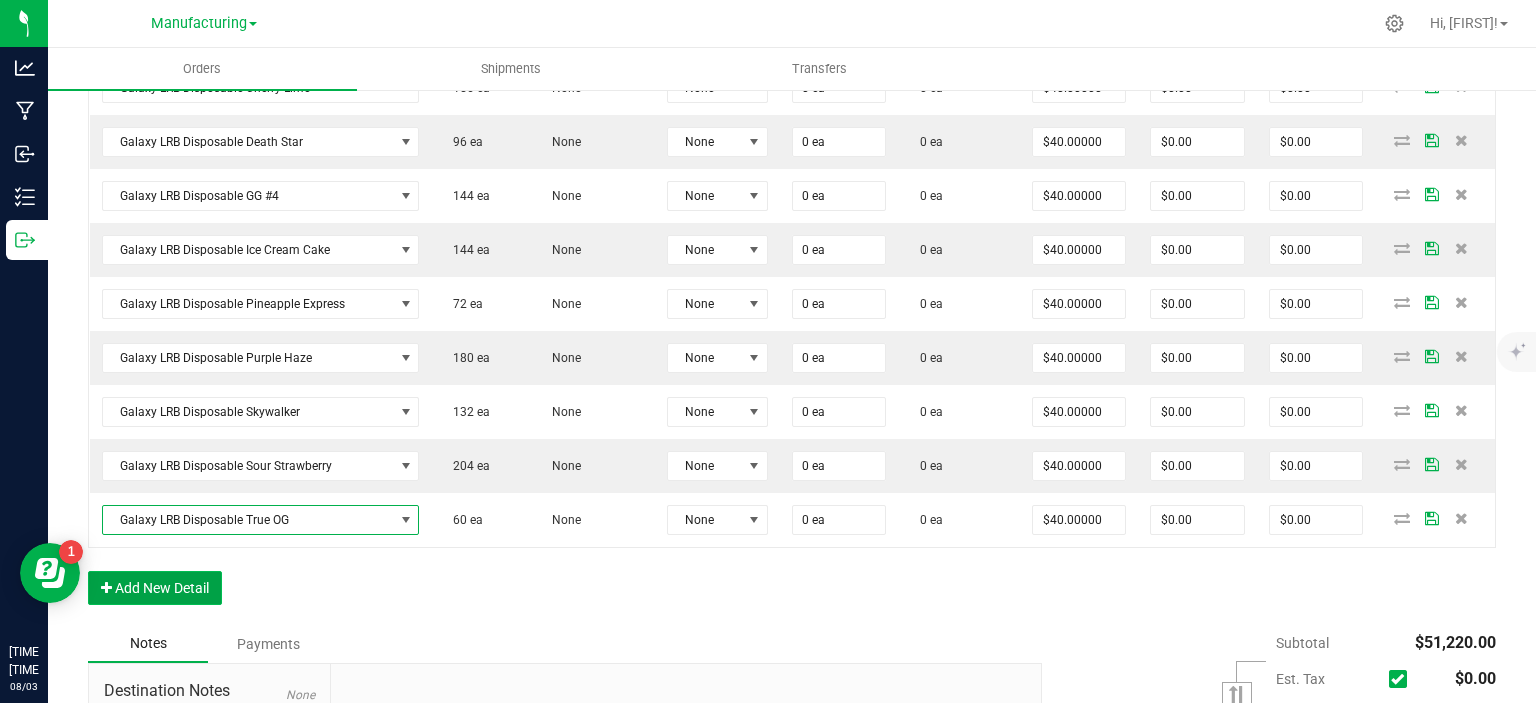 click on "Add New Detail" at bounding box center [155, 588] 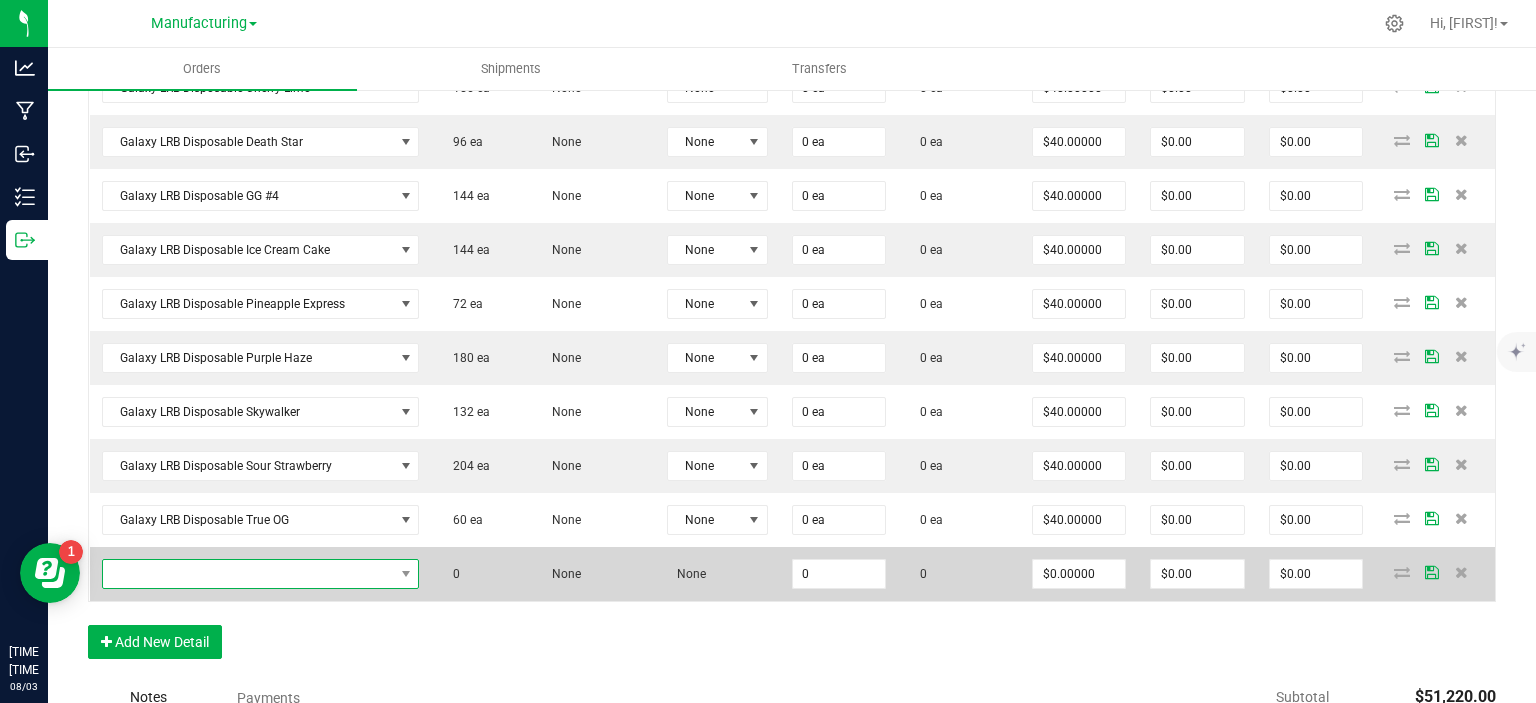 click at bounding box center (248, 574) 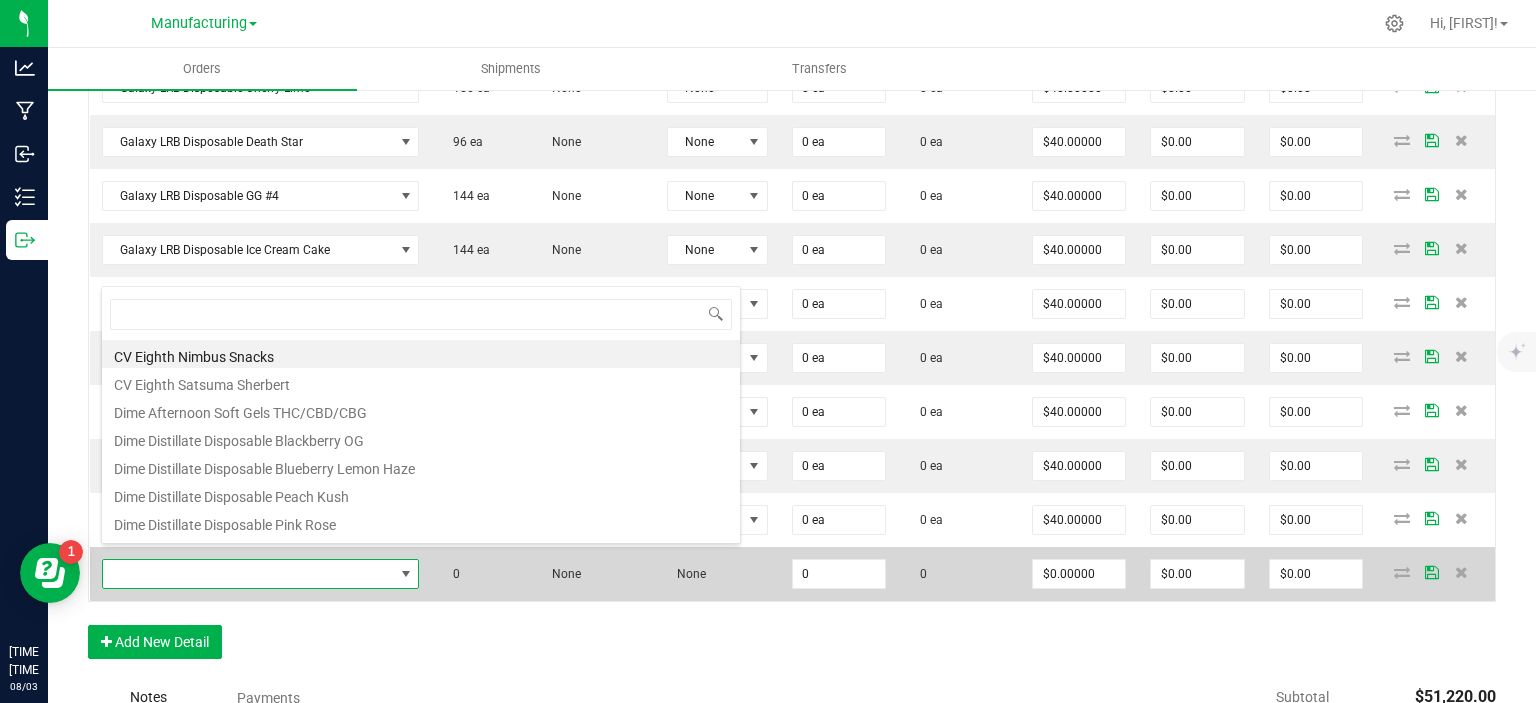 scroll, scrollTop: 99970, scrollLeft: 99682, axis: both 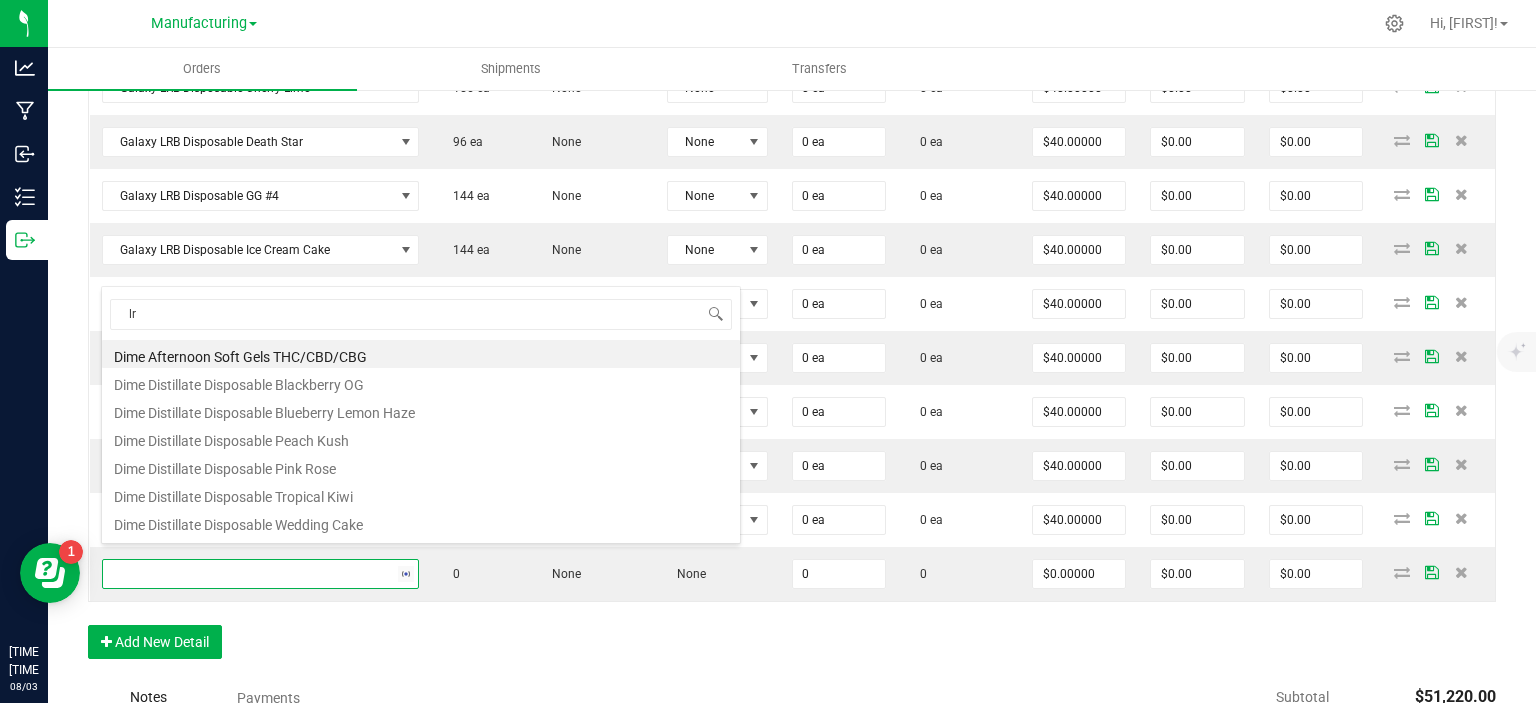 type on "lrb" 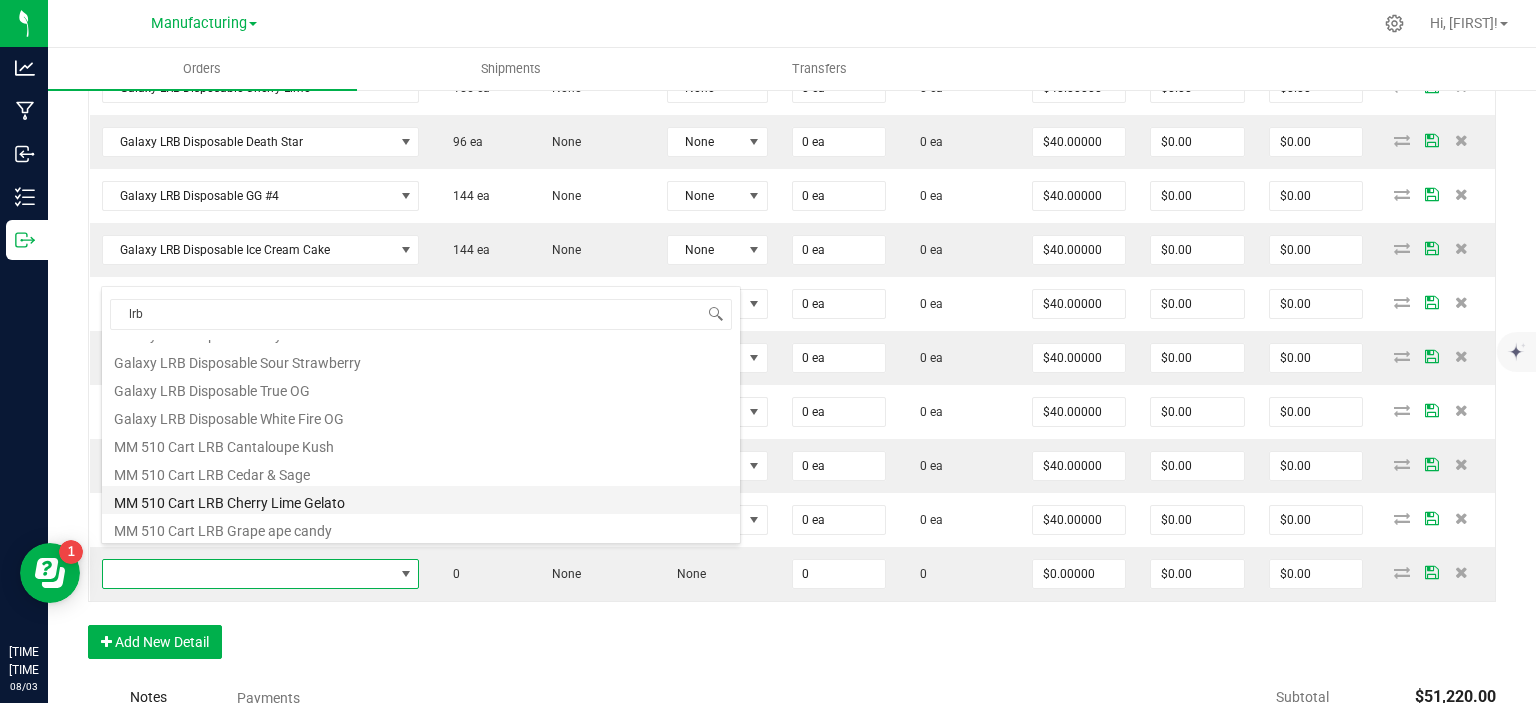 scroll, scrollTop: 300, scrollLeft: 0, axis: vertical 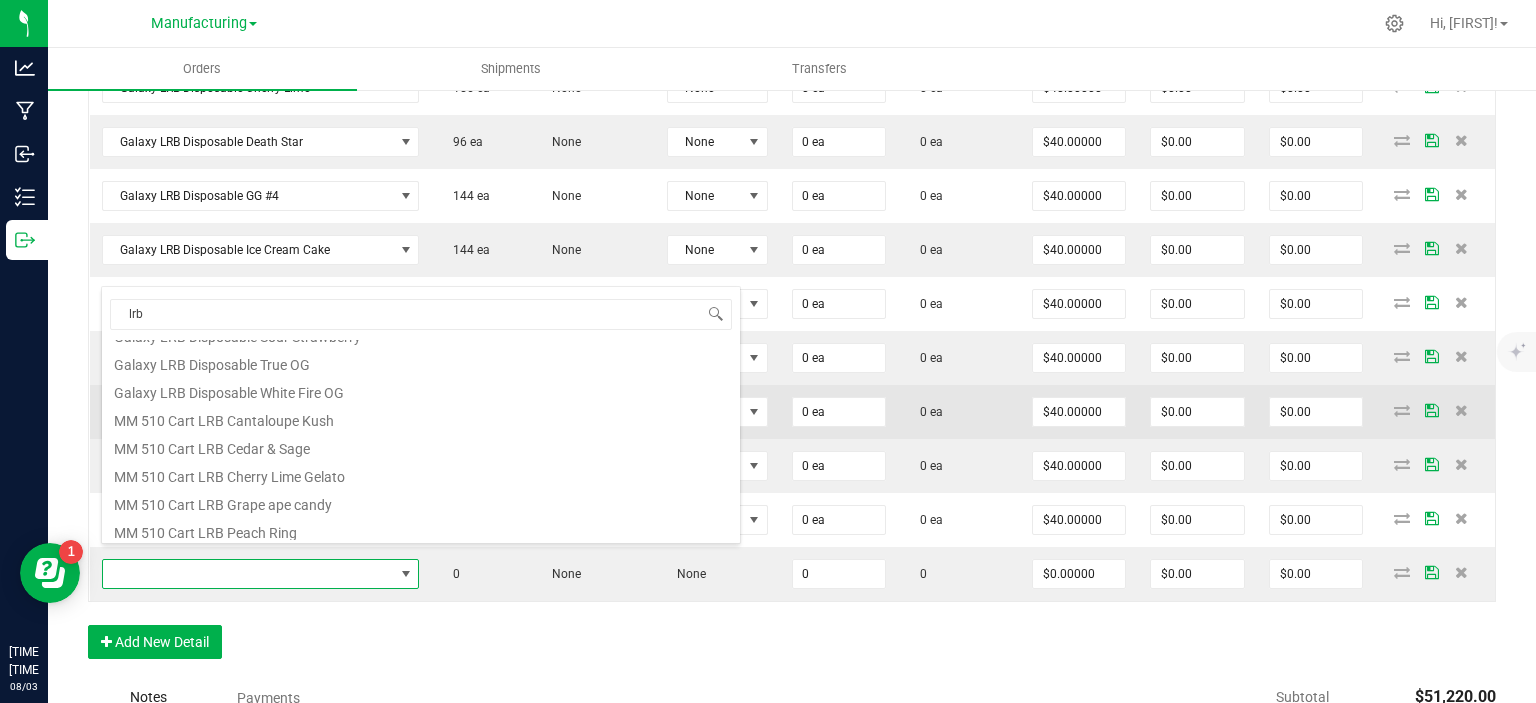 click on "Galaxy LRB Disposable White Fire OG" at bounding box center [421, 390] 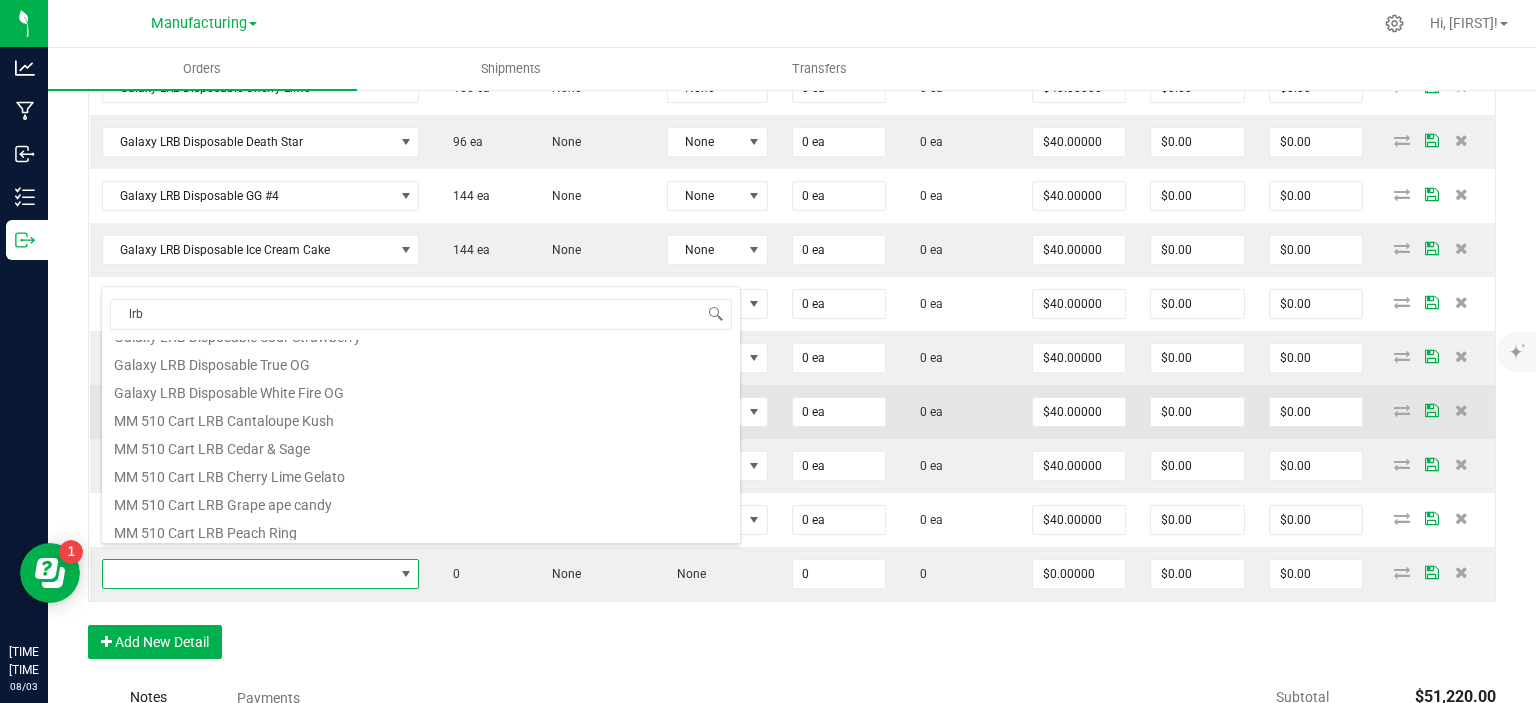 type on "0 ea" 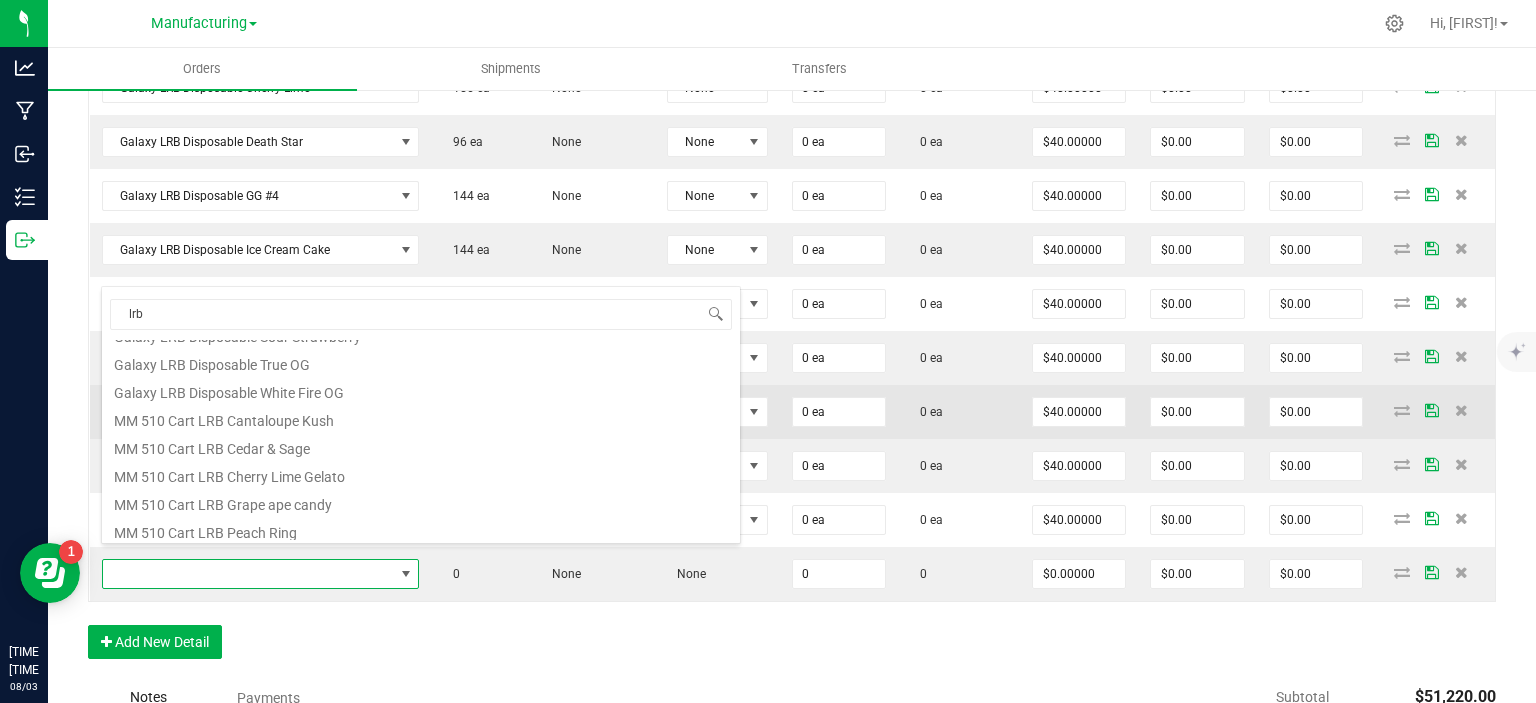 type on "$40.00000" 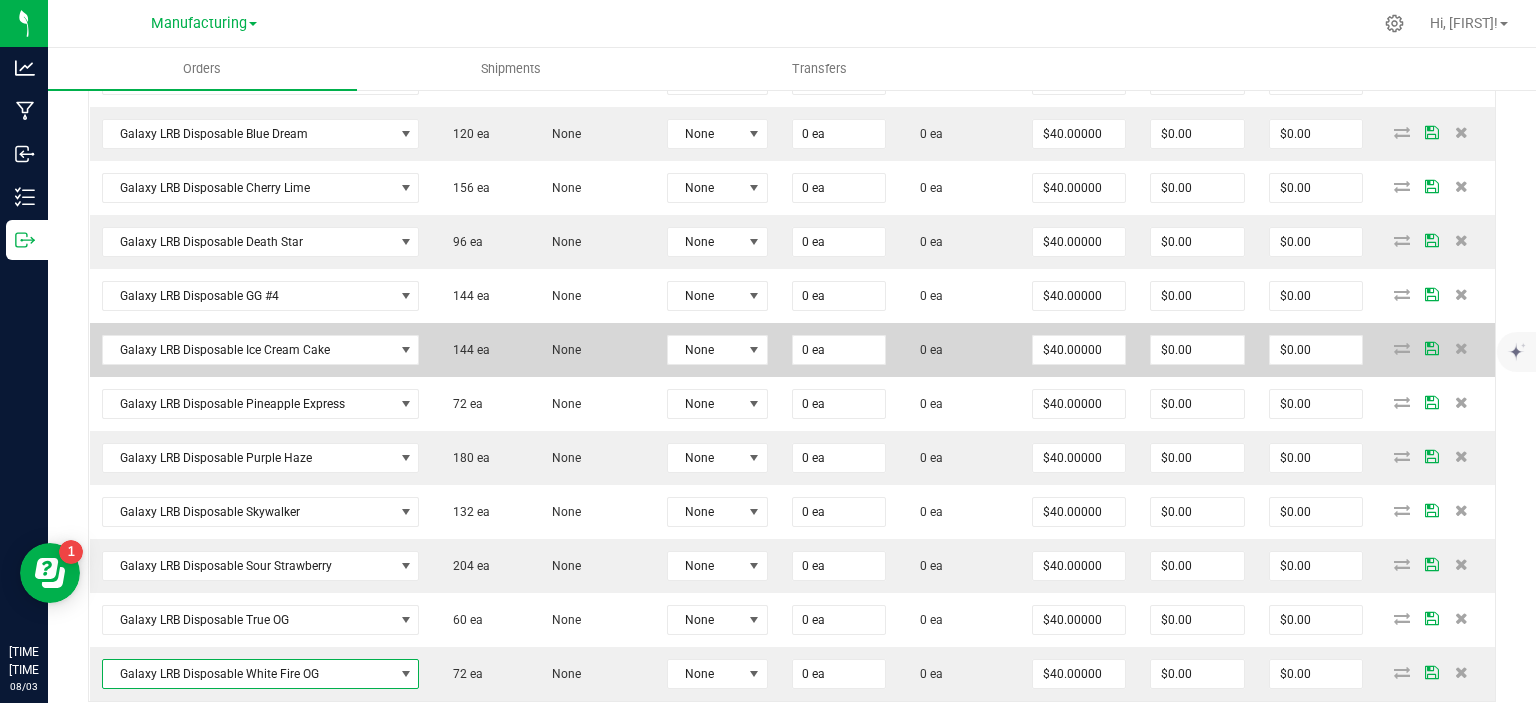 scroll, scrollTop: 1654, scrollLeft: 0, axis: vertical 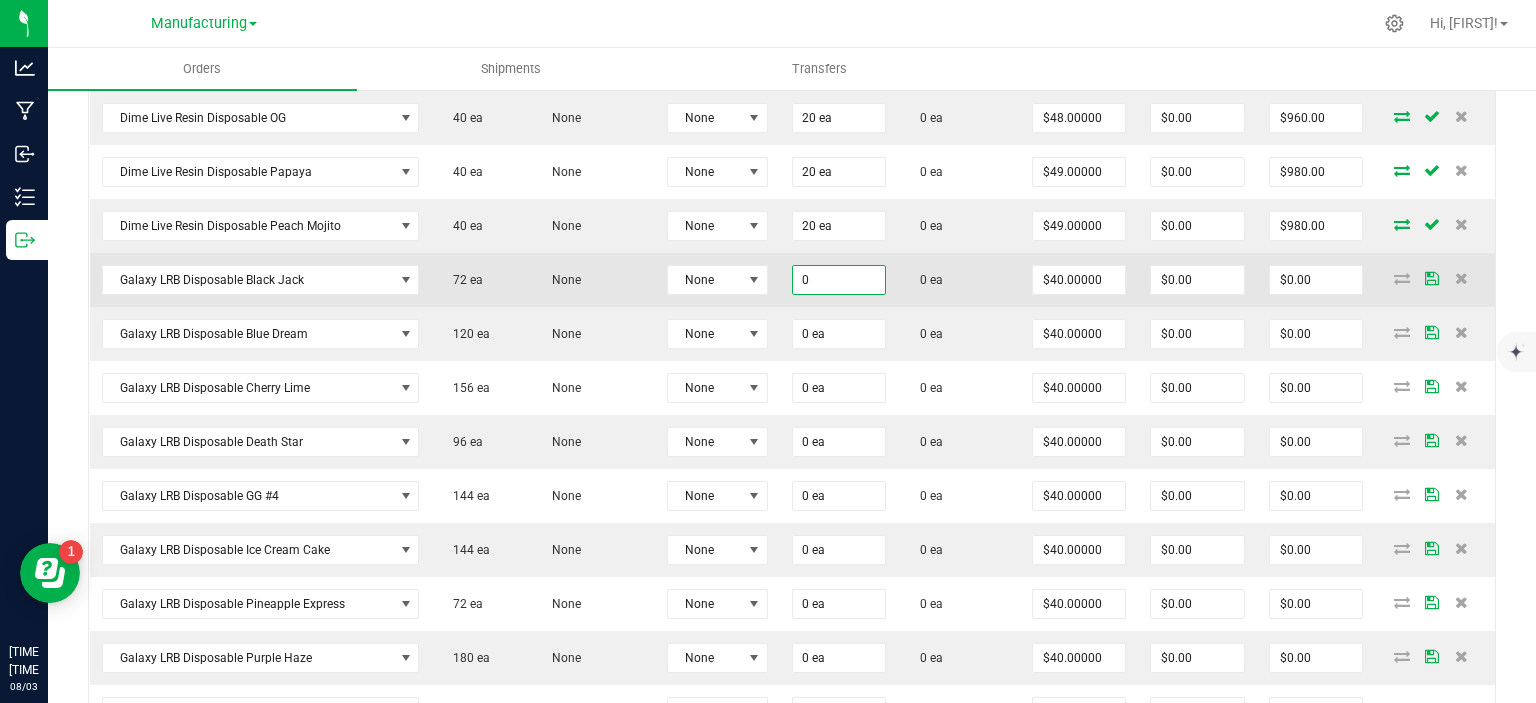 click on "0" at bounding box center (839, 280) 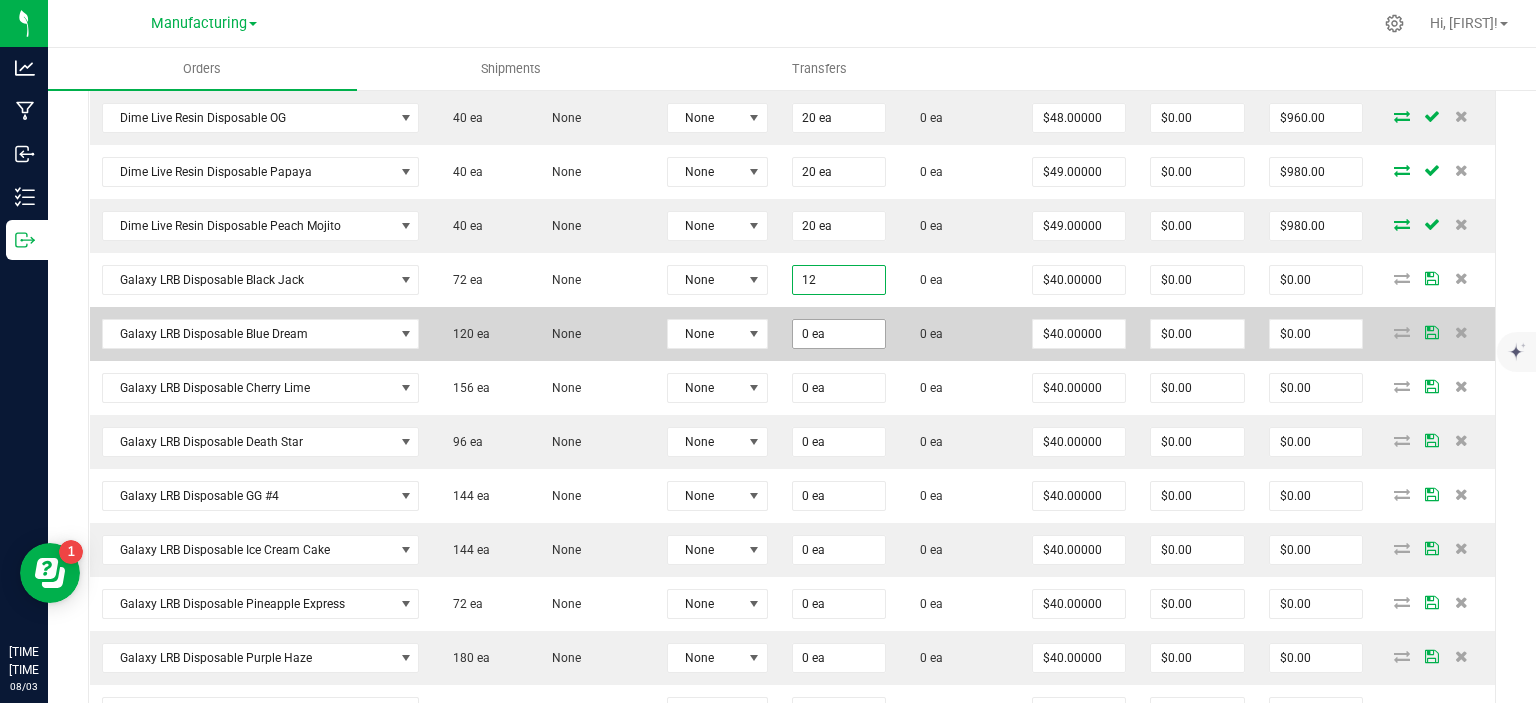 type on "12 ea" 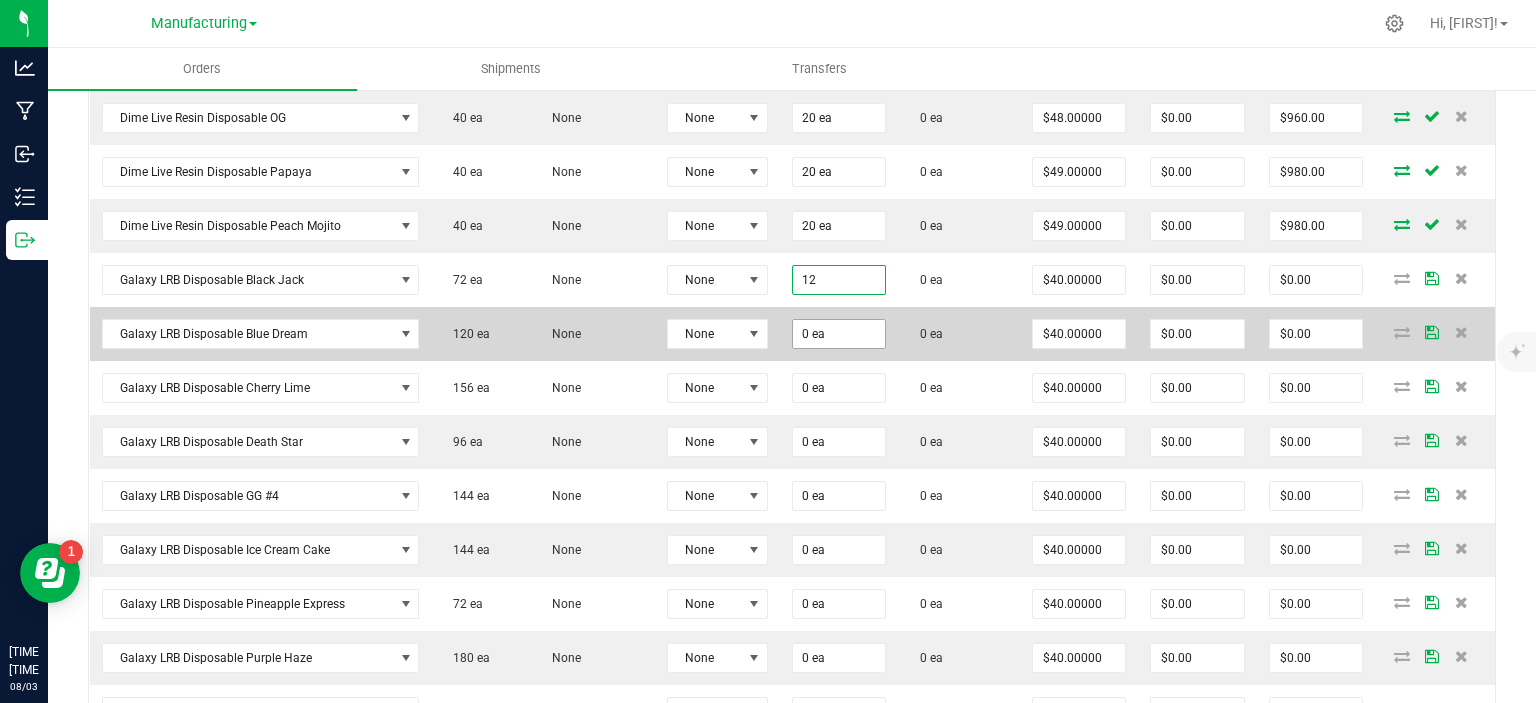 type on "$480.00" 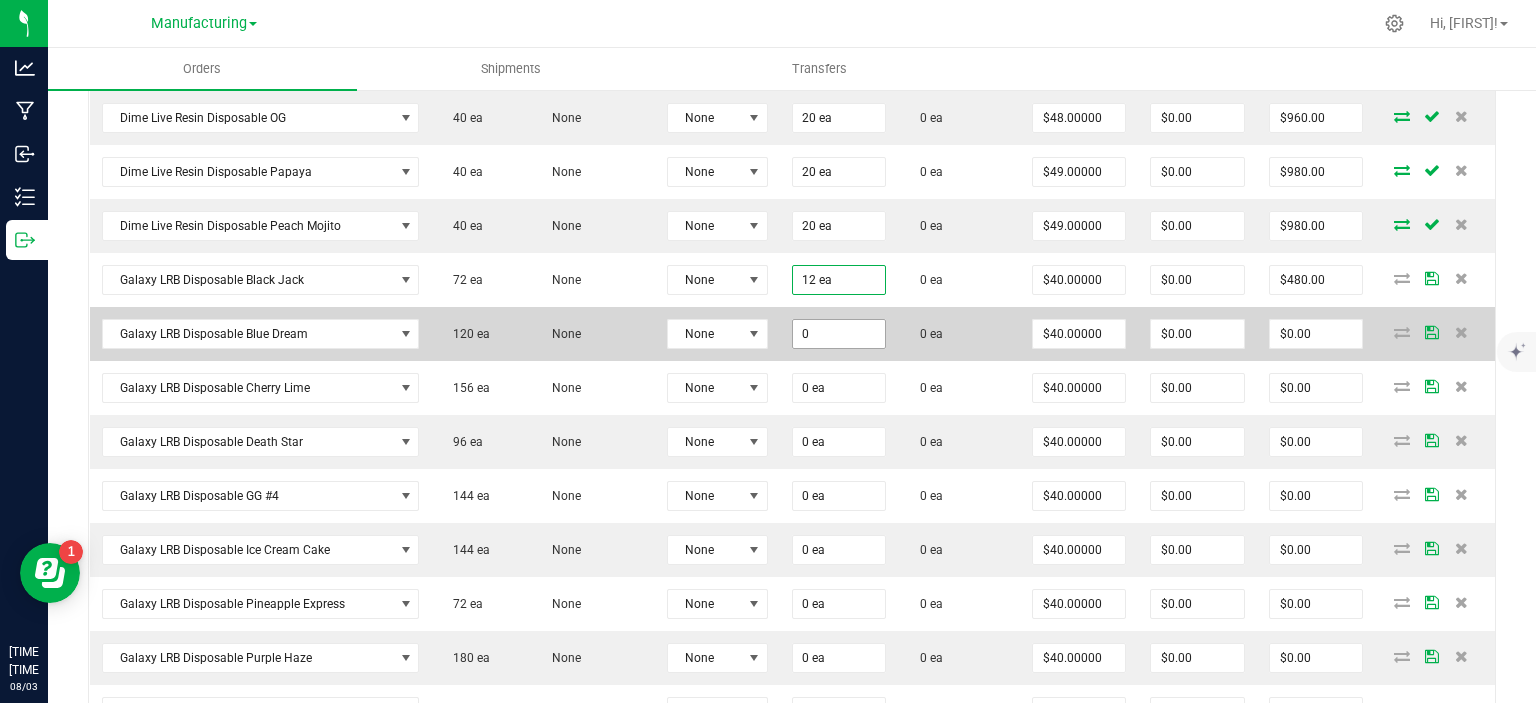 click on "0" at bounding box center (839, 334) 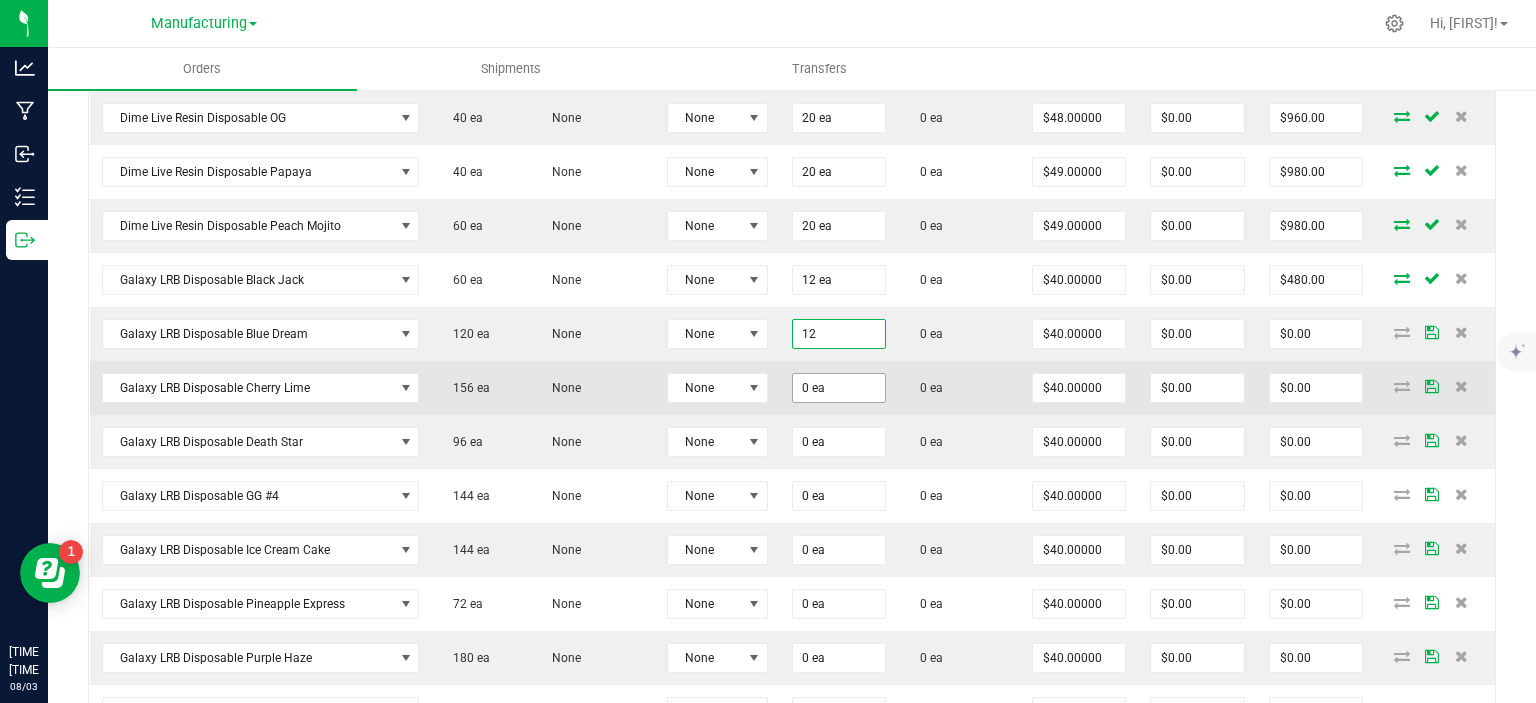 type on "12 ea" 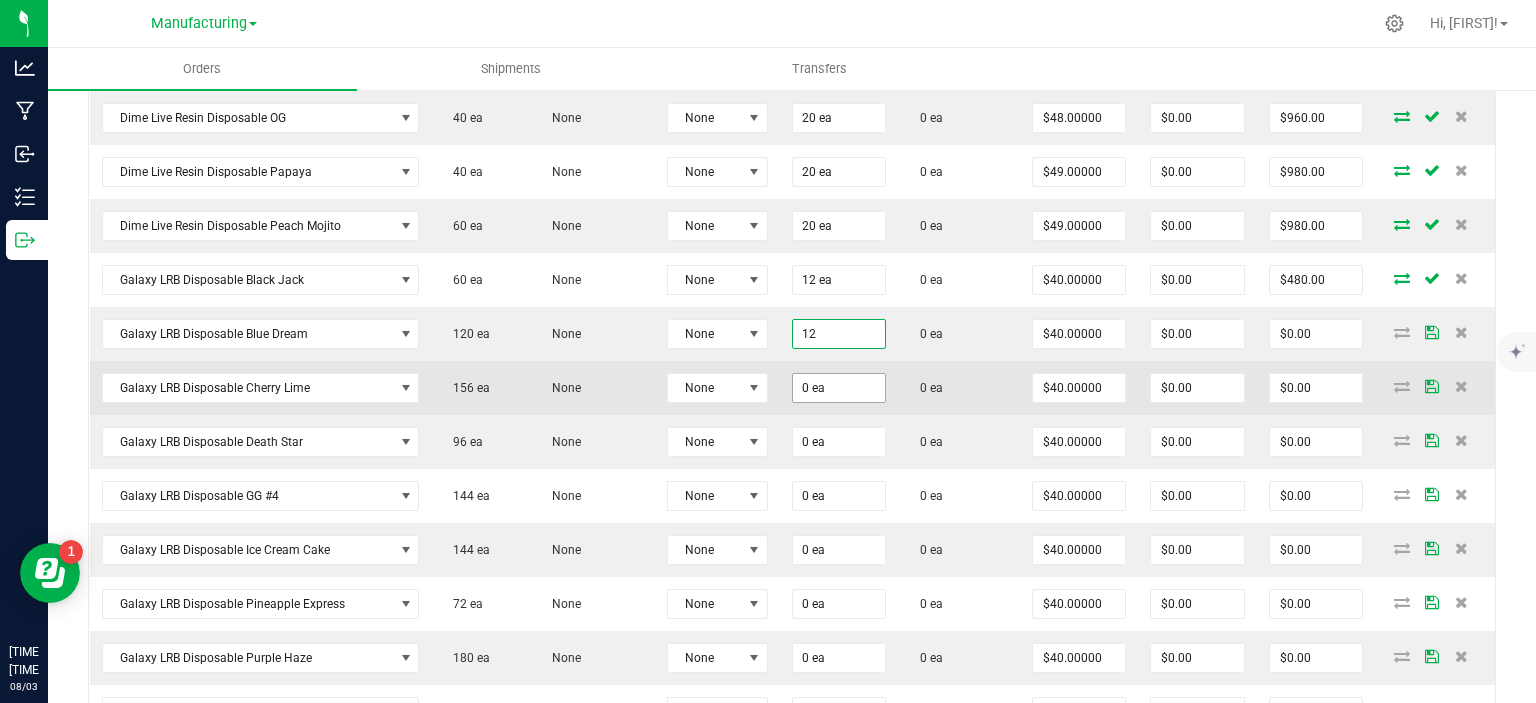 type on "$480.00" 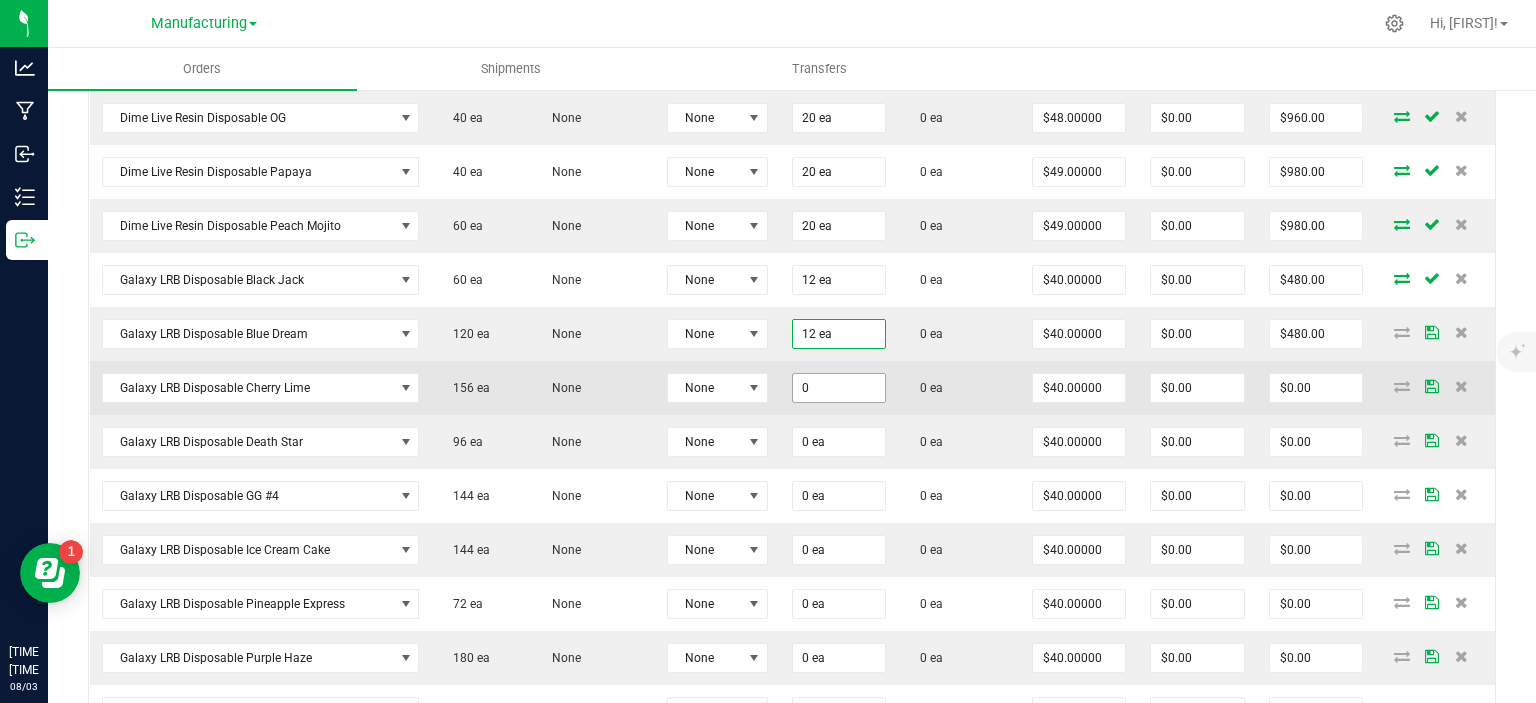 click on "0" at bounding box center [839, 388] 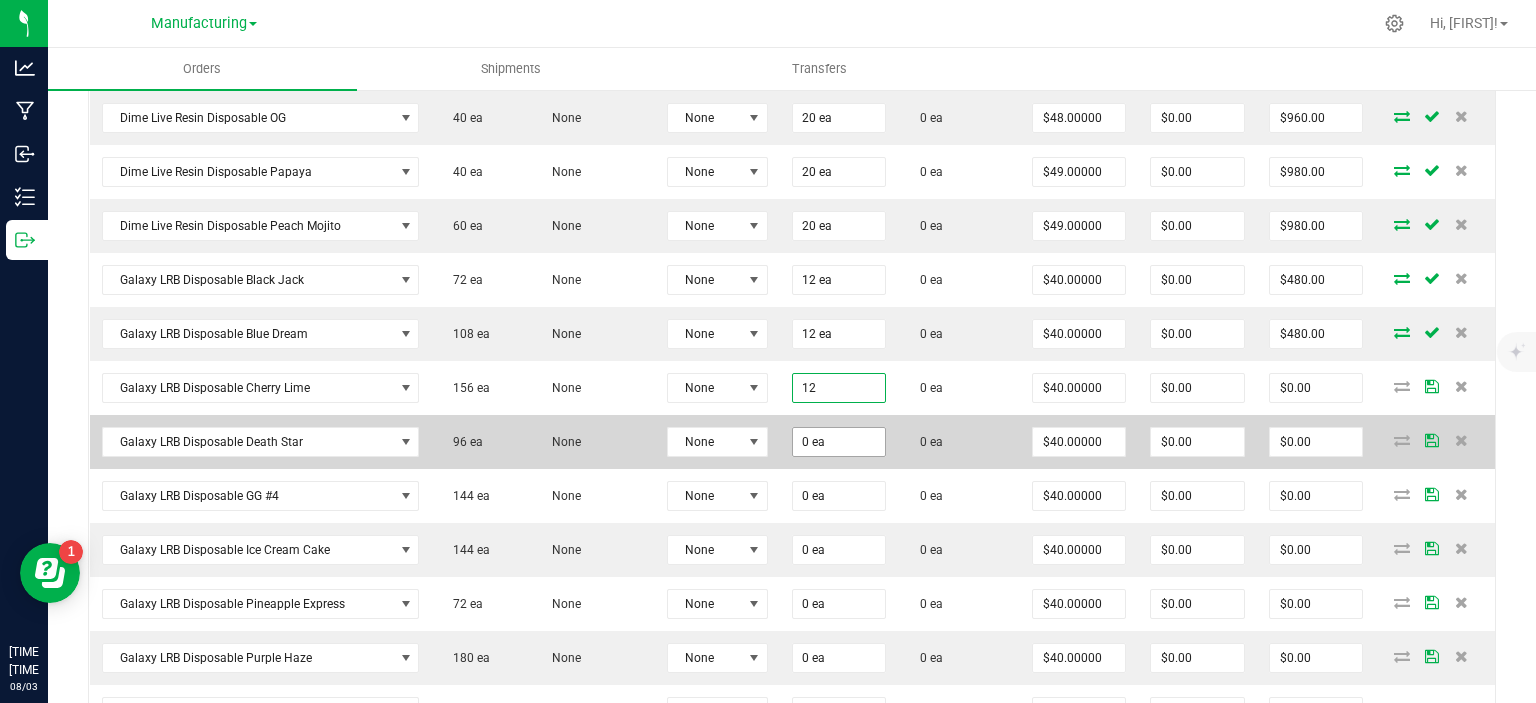 type on "12 ea" 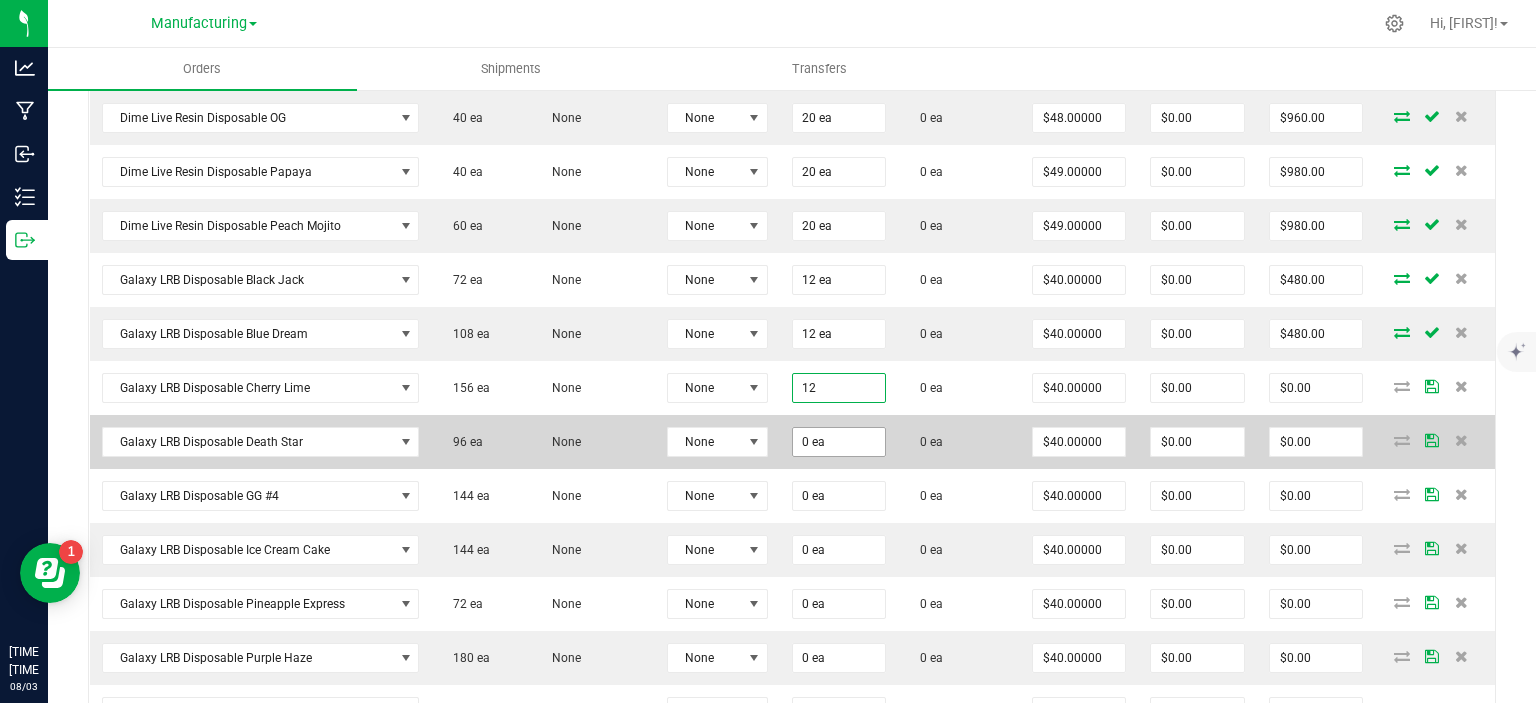 type on "$480.00" 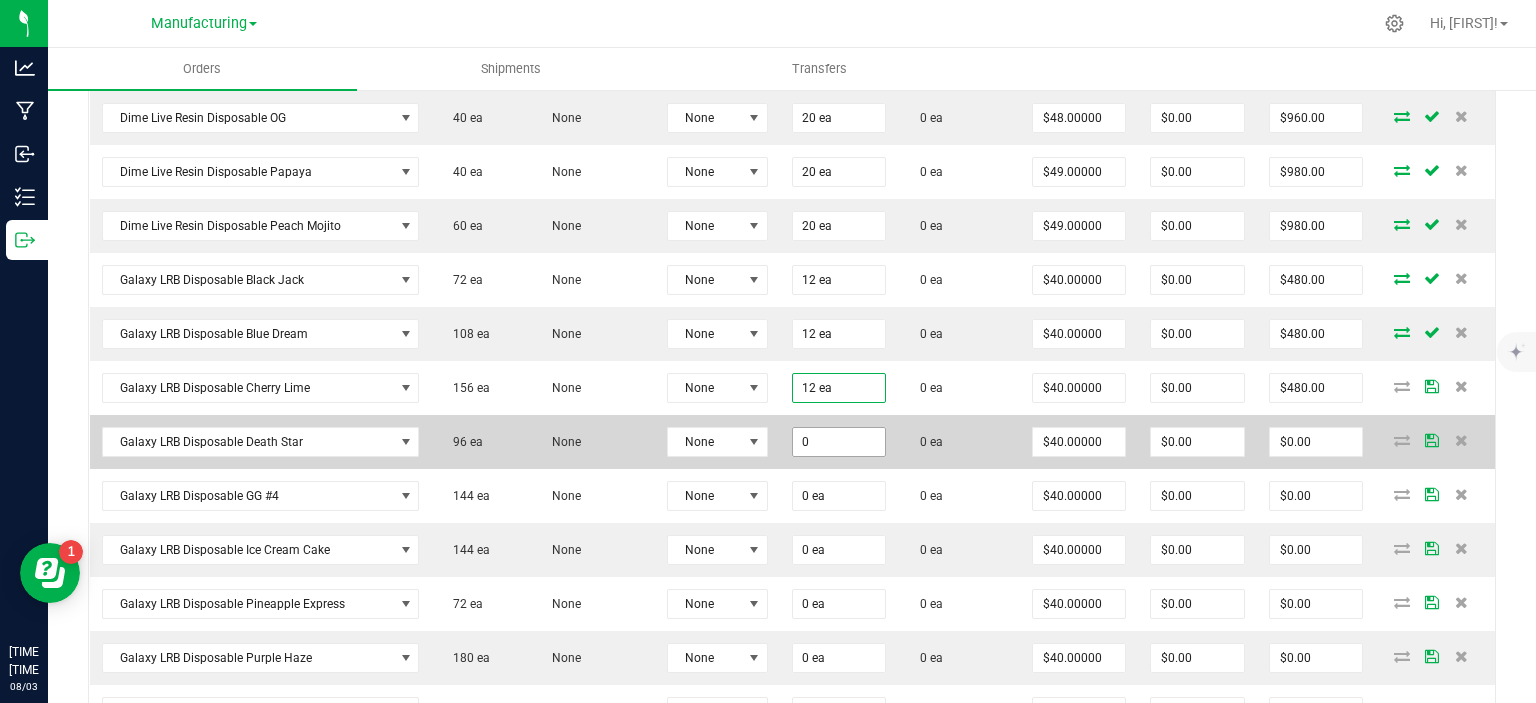 click on "0" at bounding box center (839, 442) 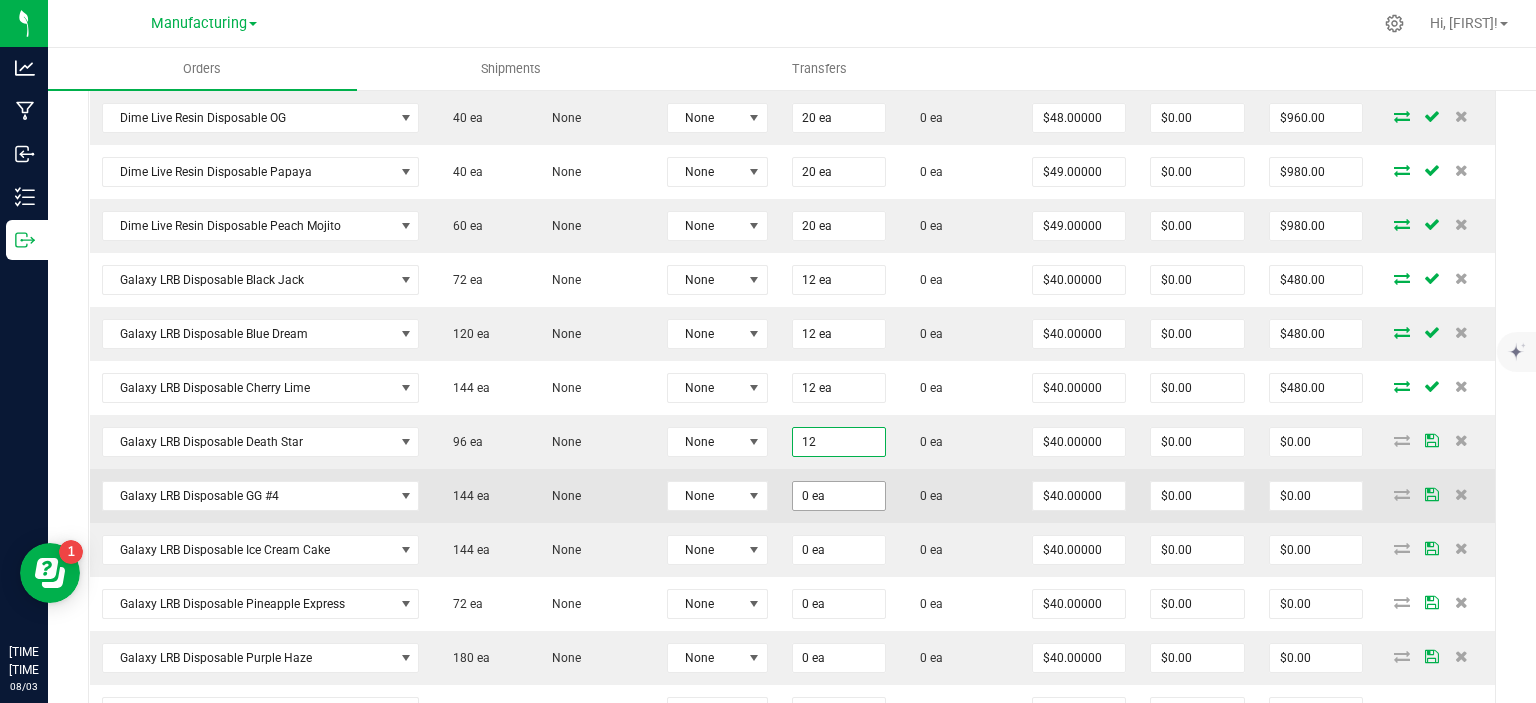 type on "12 ea" 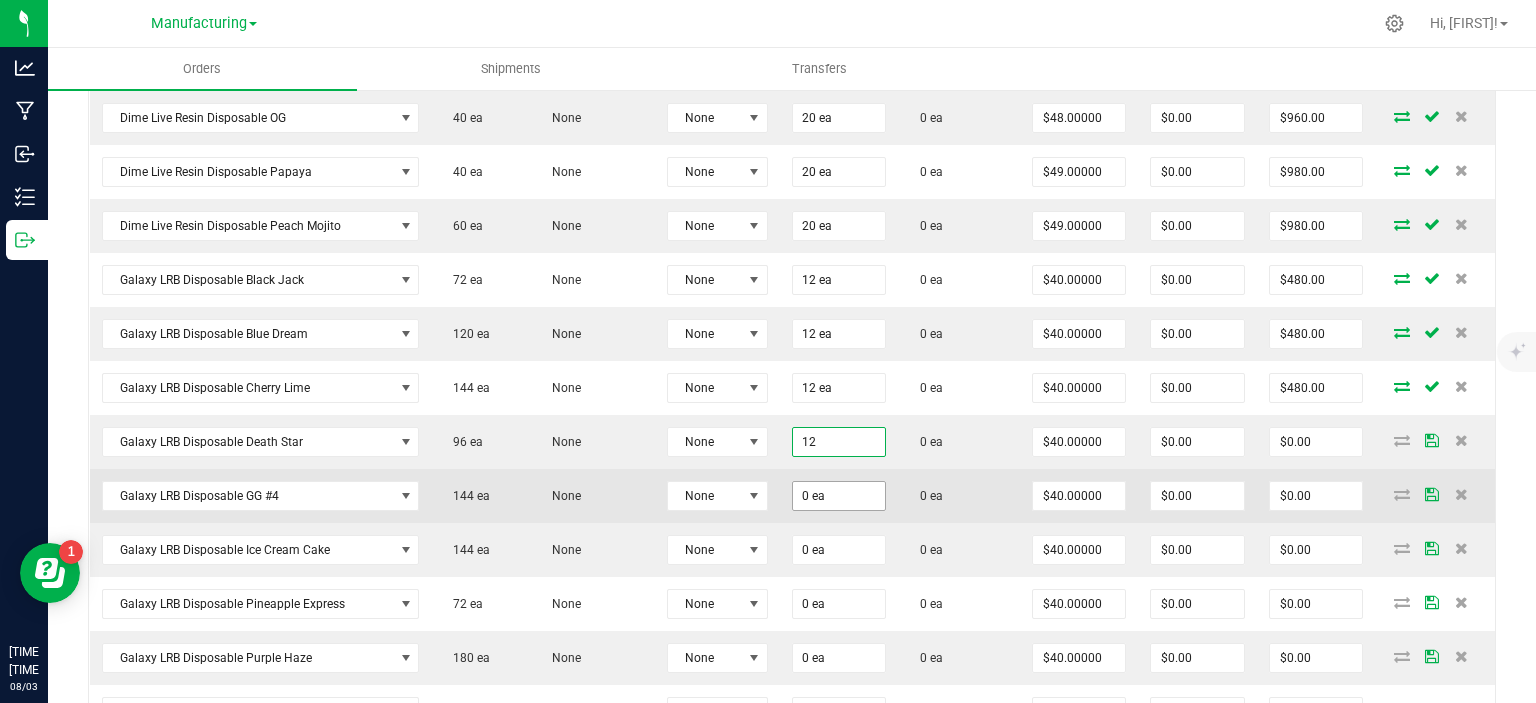 type on "$480.00" 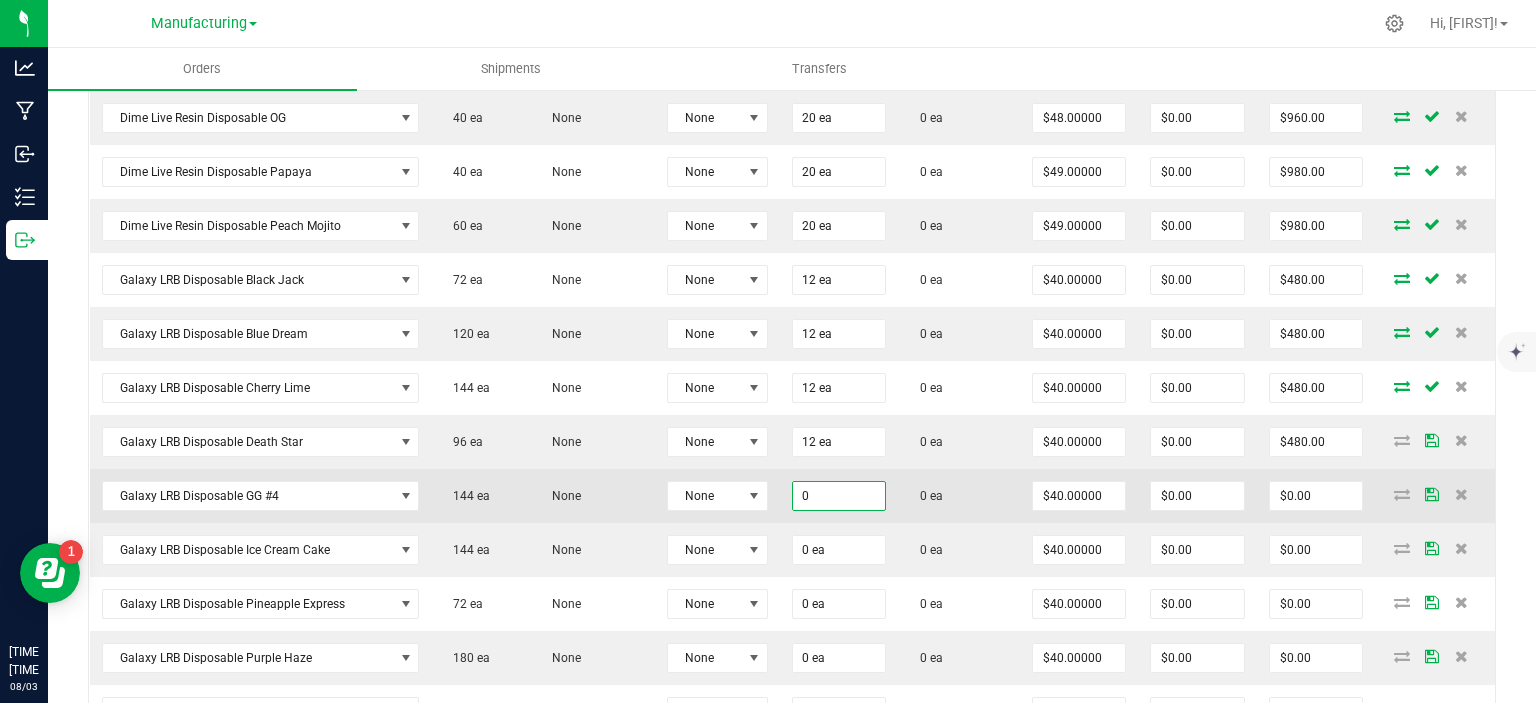 click on "0" at bounding box center (839, 496) 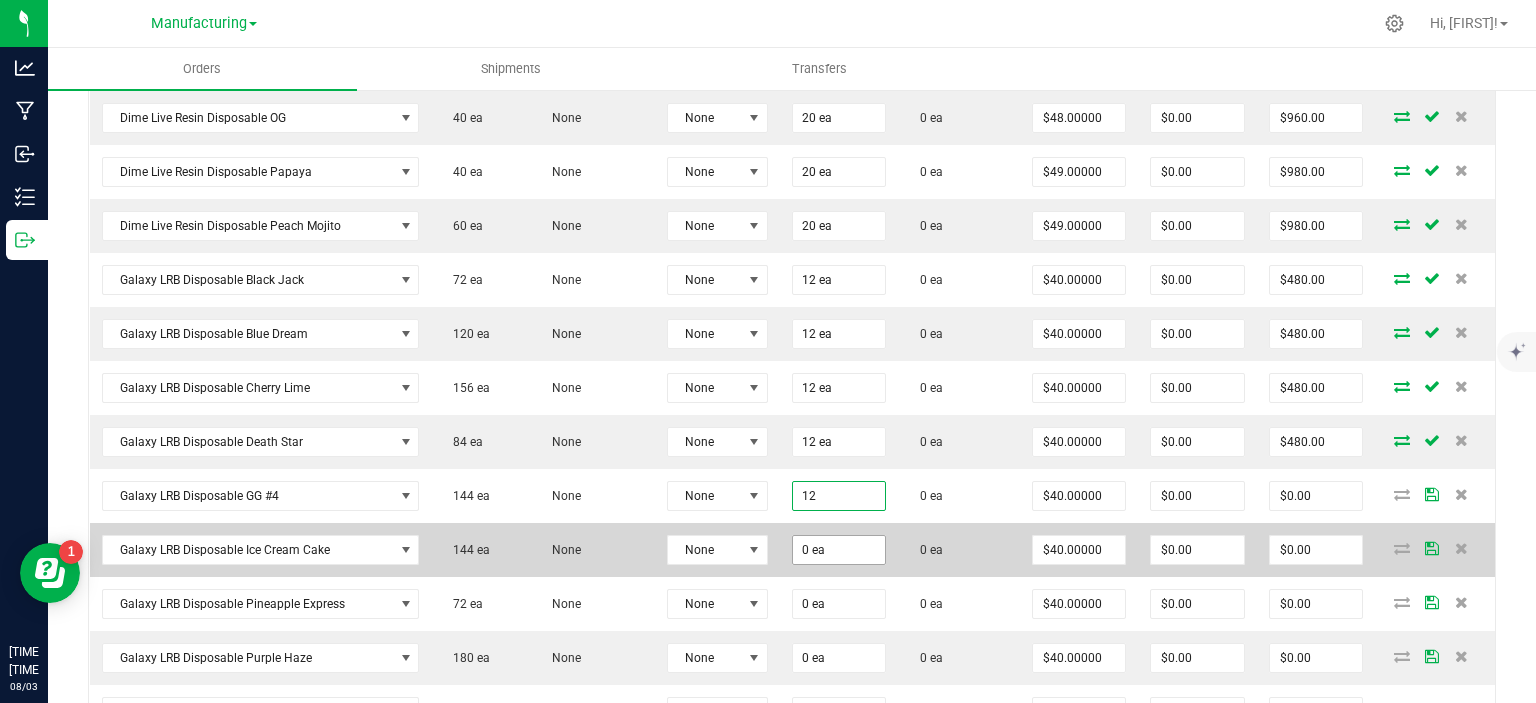 type on "12 ea" 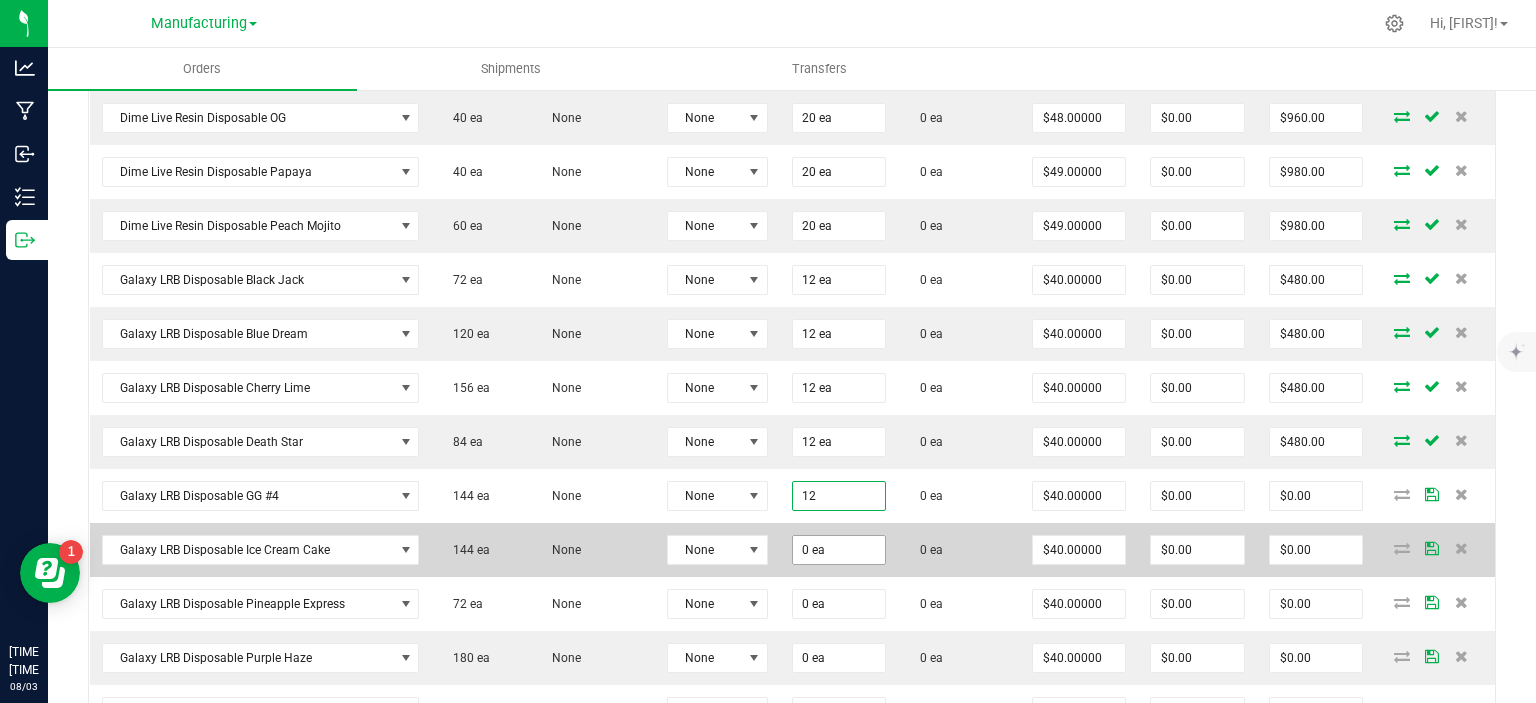 type on "$480.00" 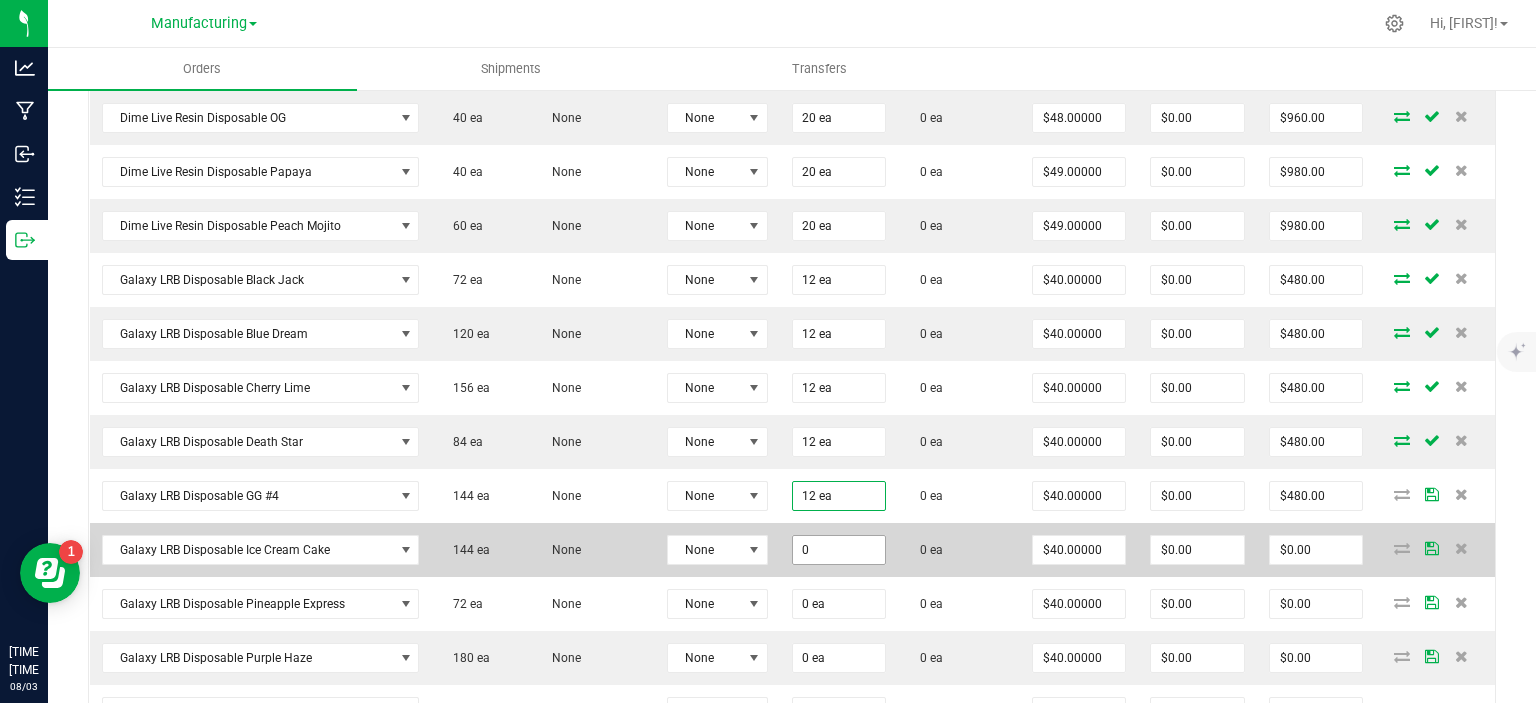 click on "0" at bounding box center (839, 550) 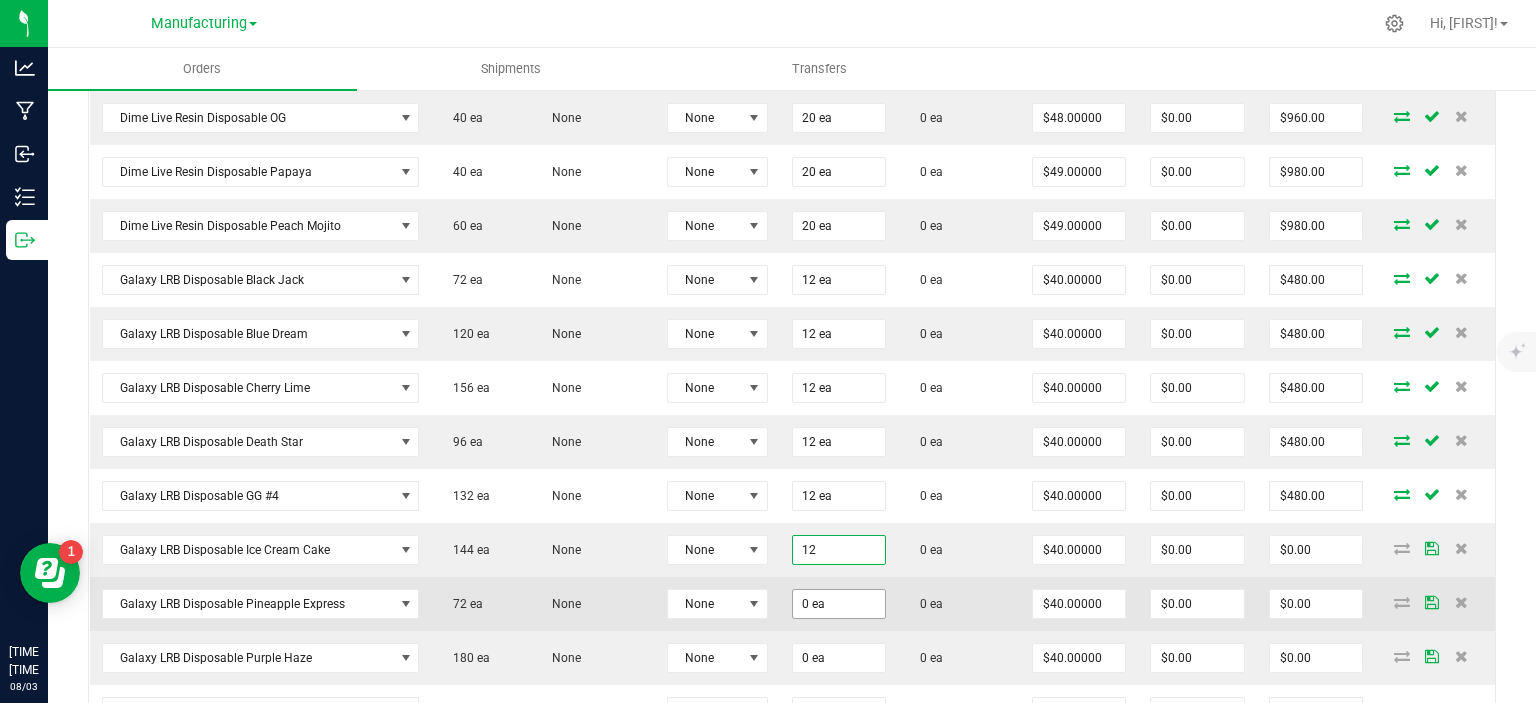type on "12 ea" 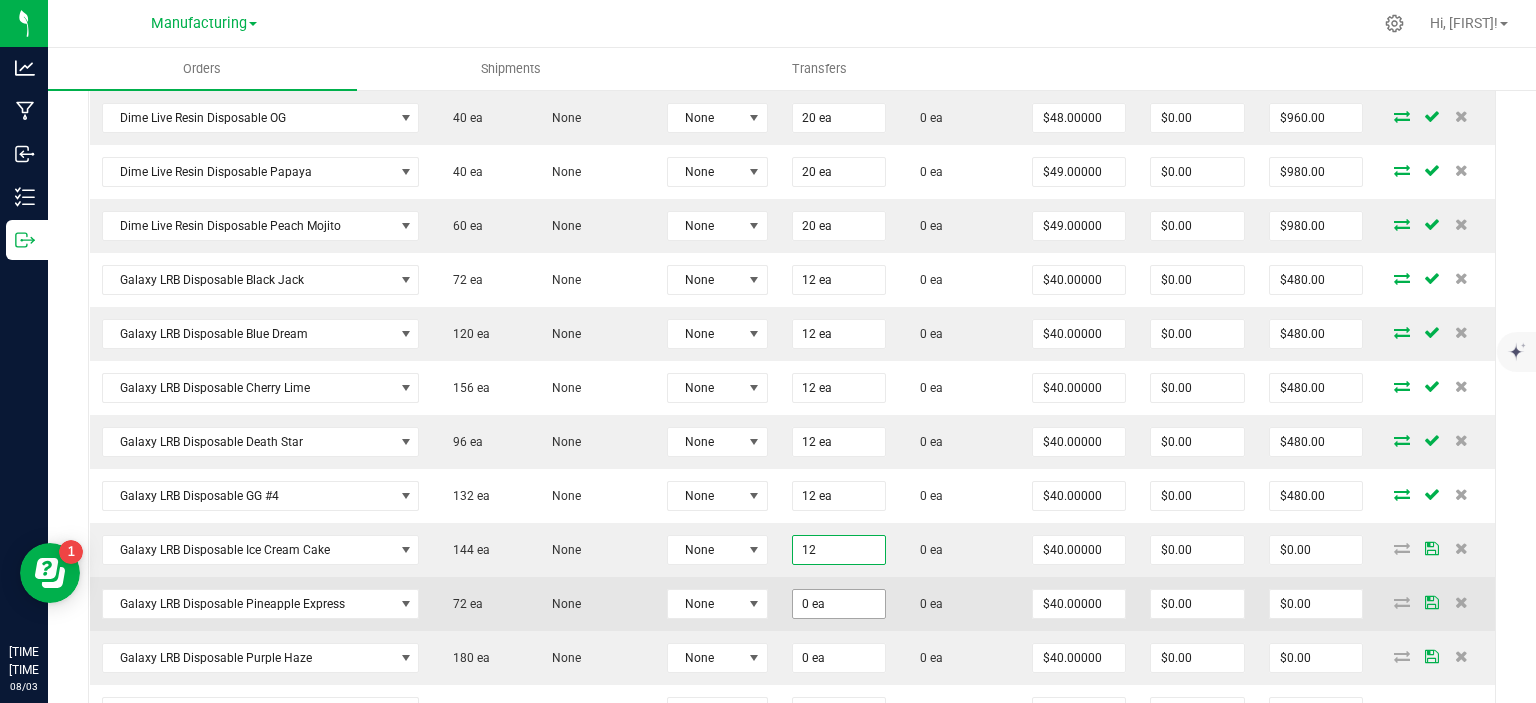 type on "$480.00" 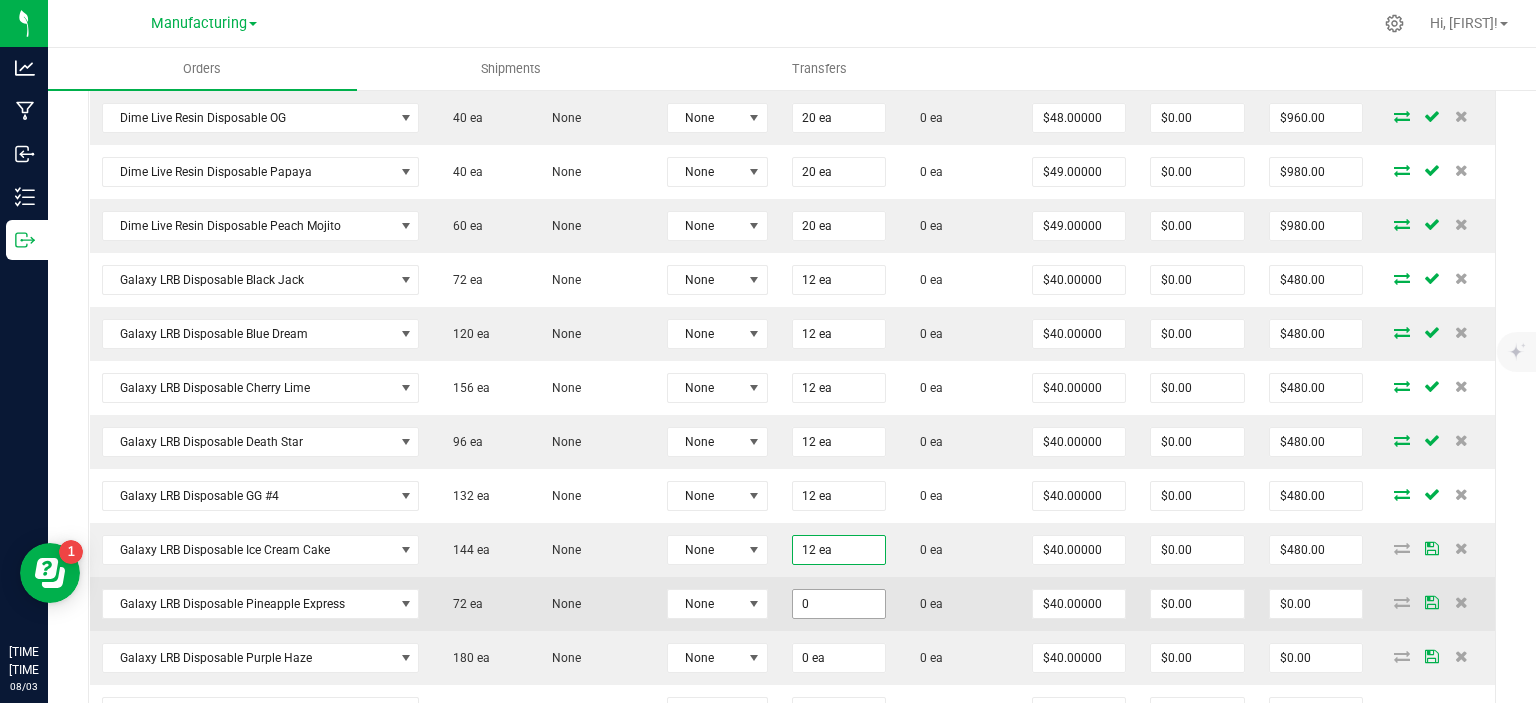 click on "0" at bounding box center [839, 604] 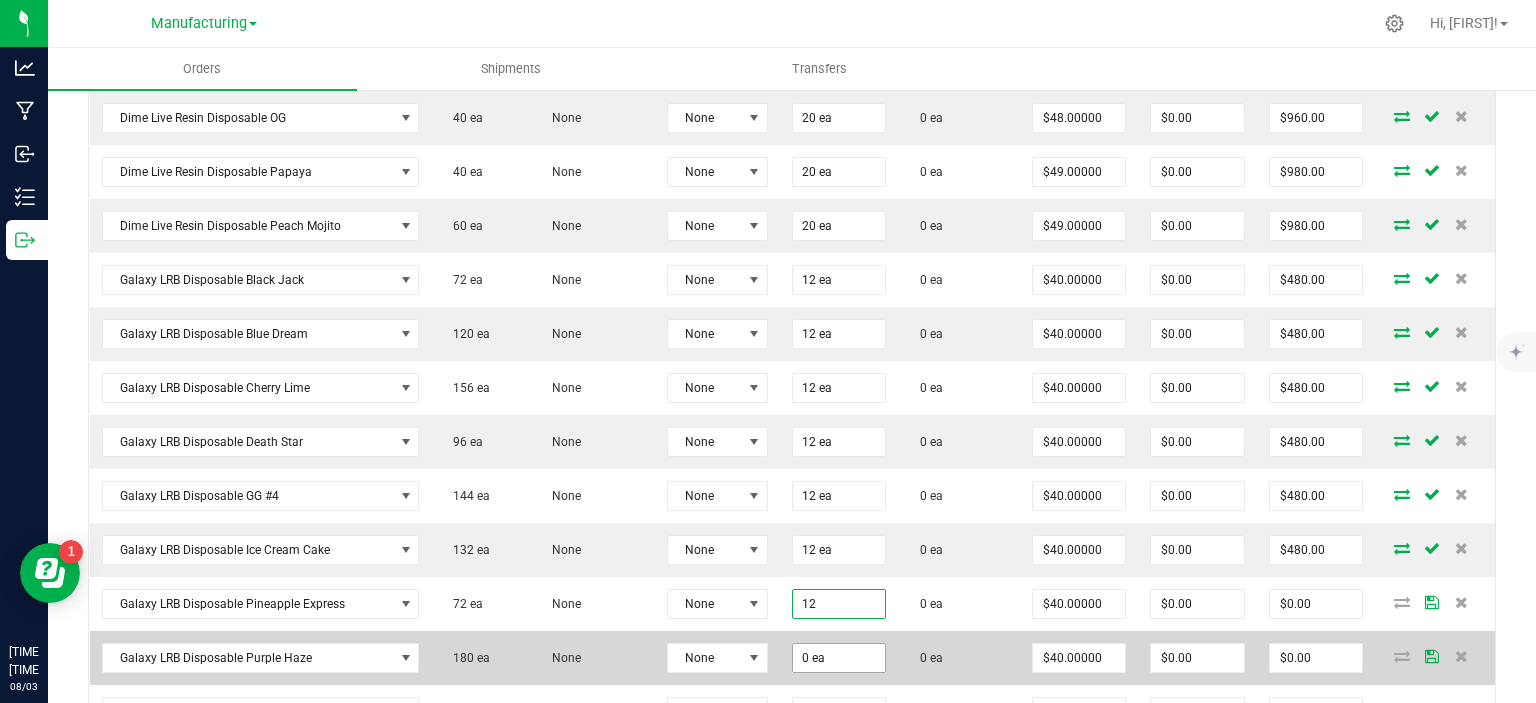 type on "12 ea" 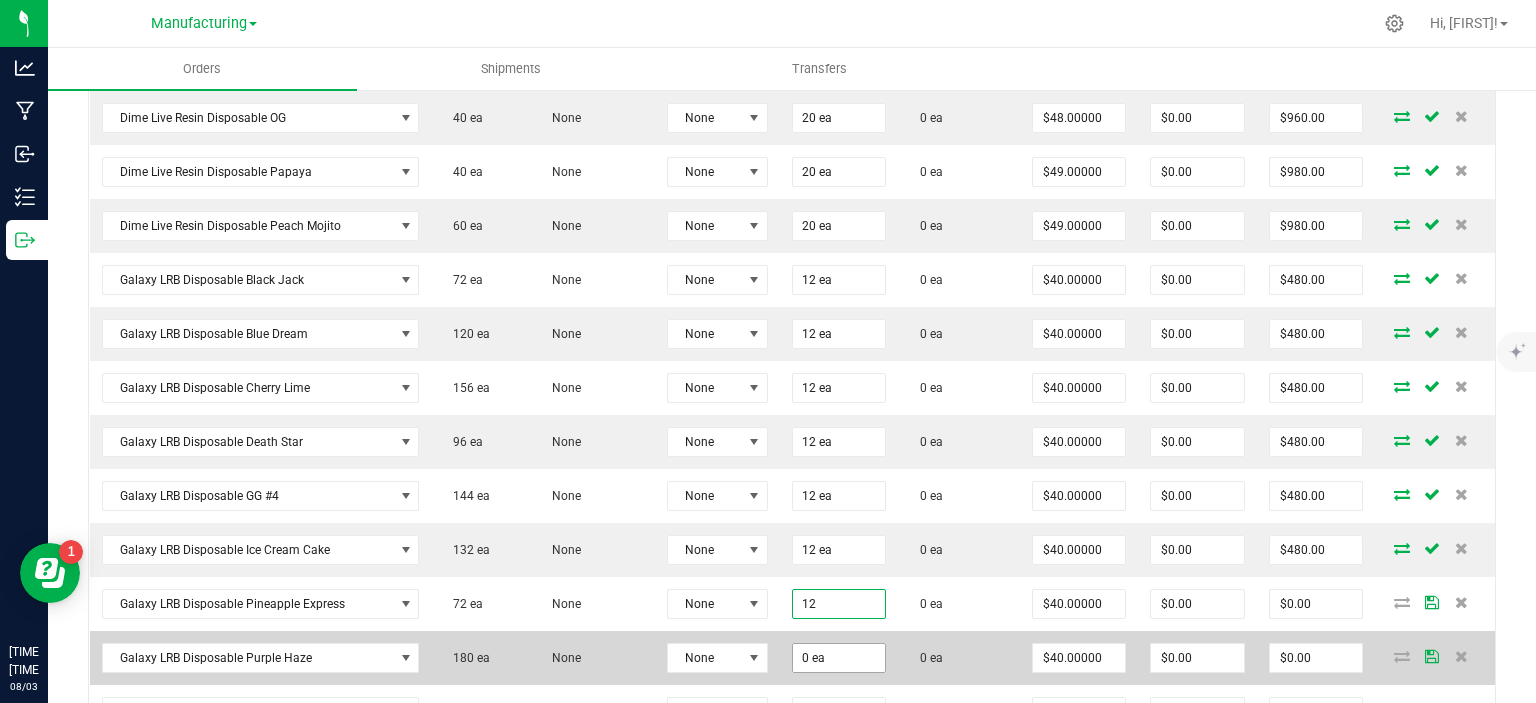 type on "$480.00" 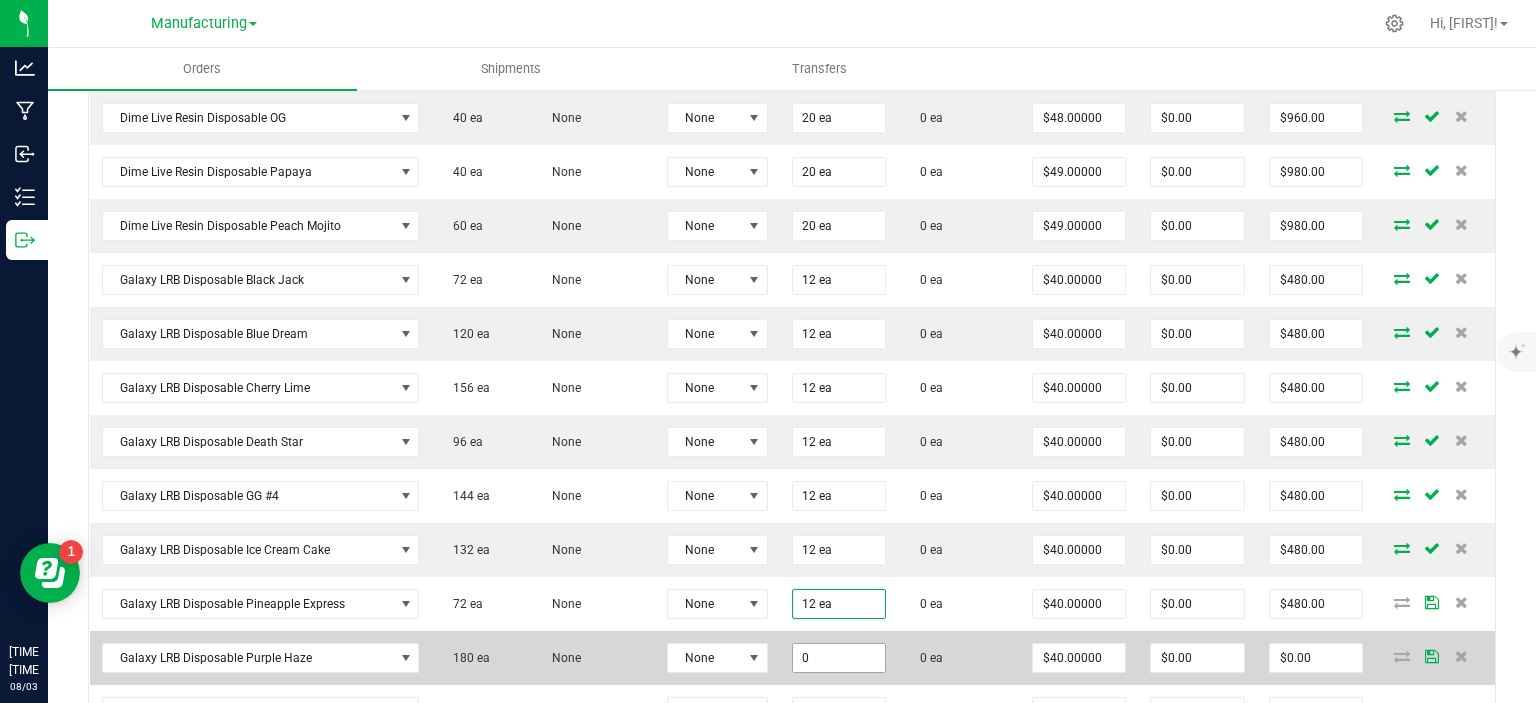click on "0" at bounding box center [839, 658] 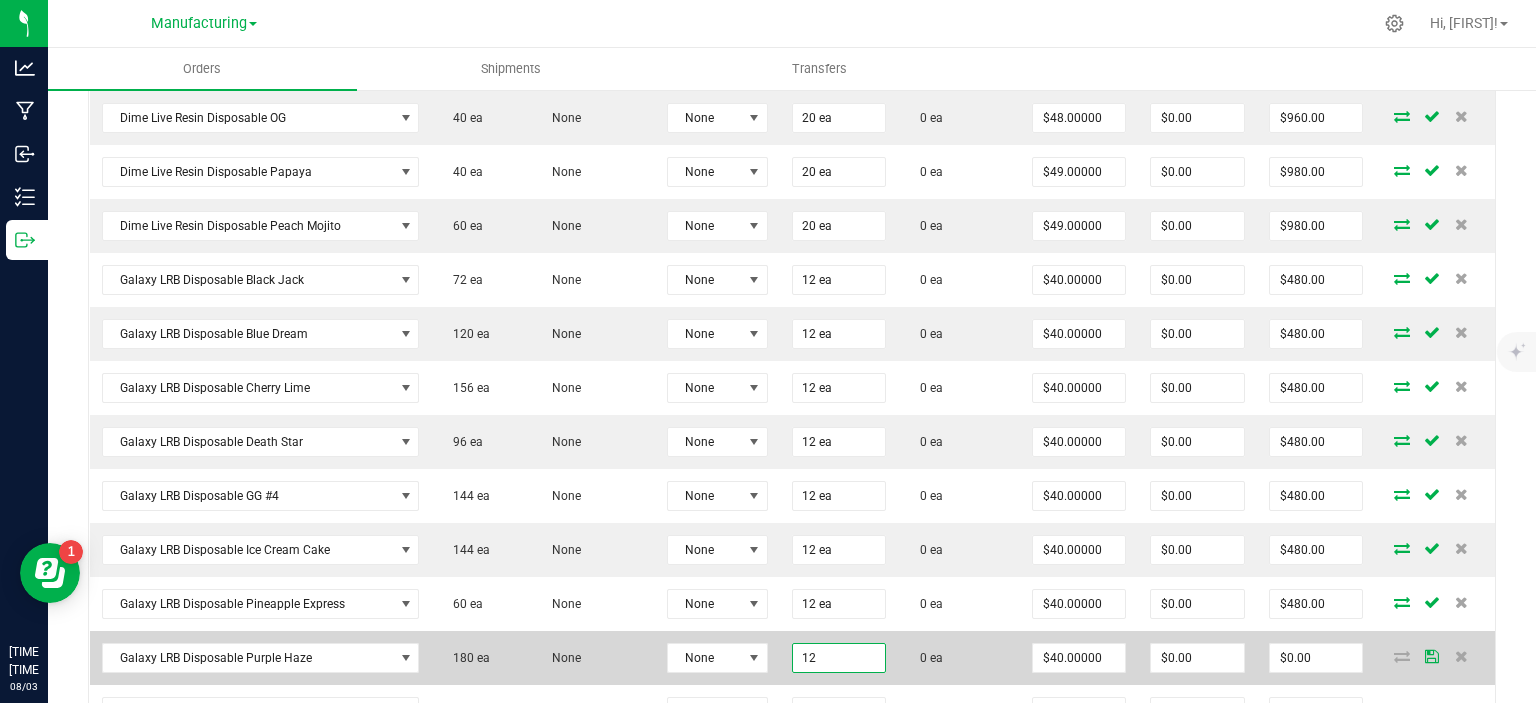 type on "12 ea" 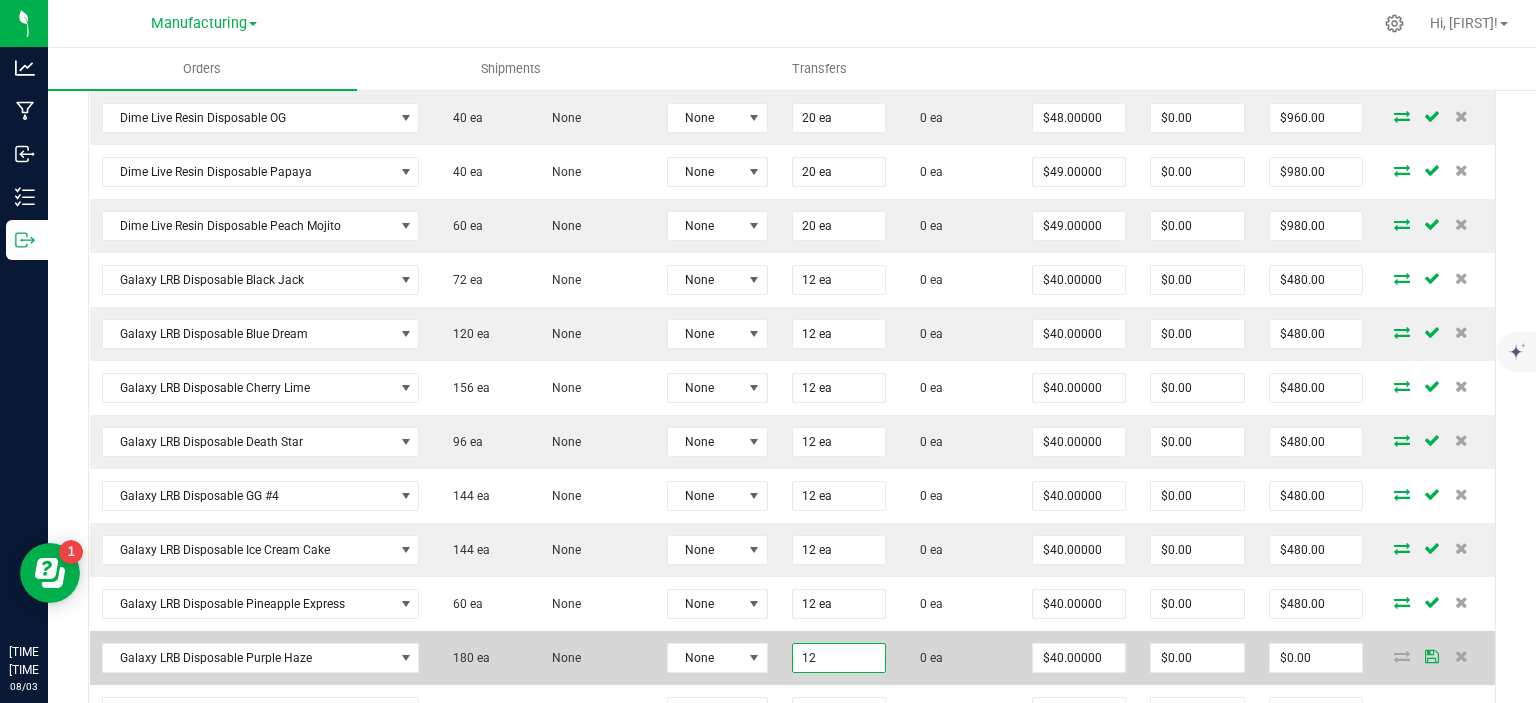 type on "$480.00" 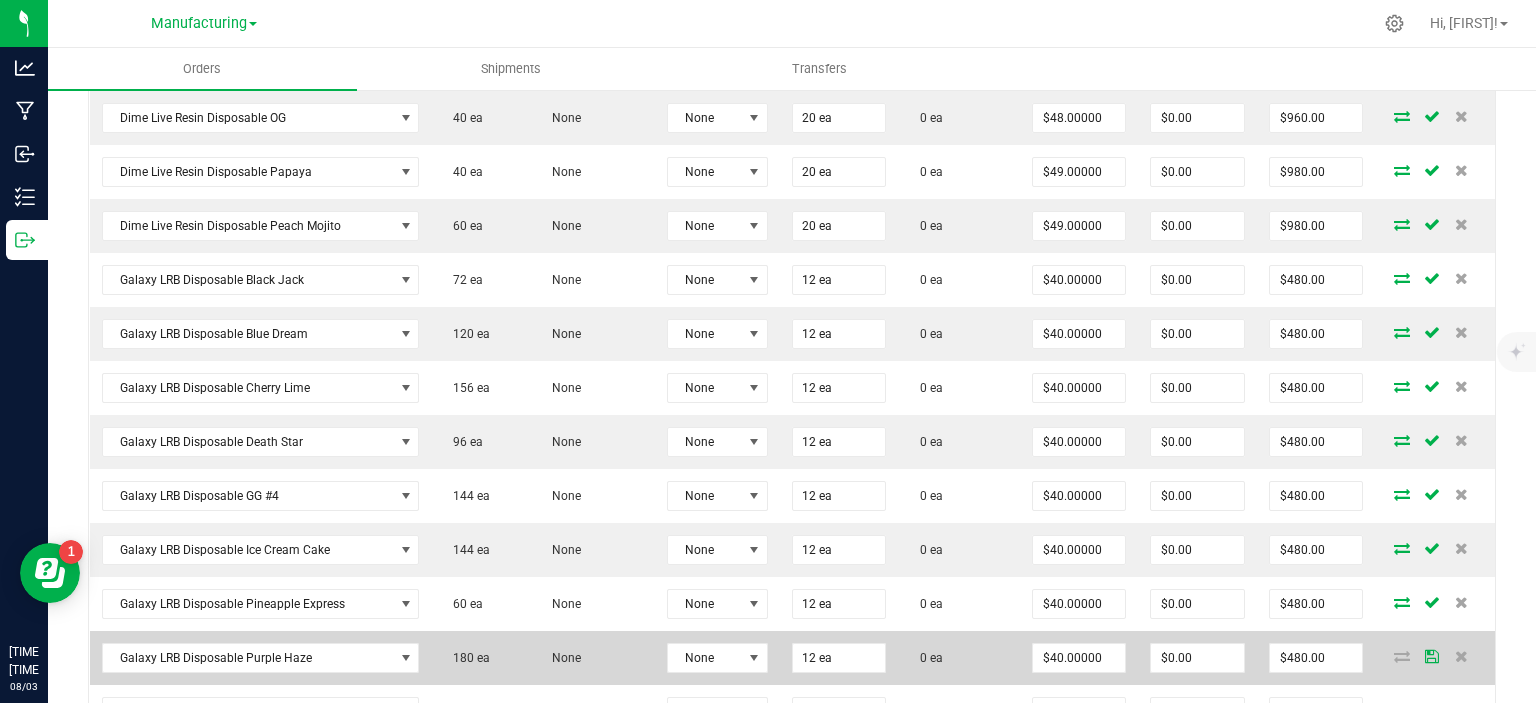 click on "12 ea" at bounding box center (839, 658) 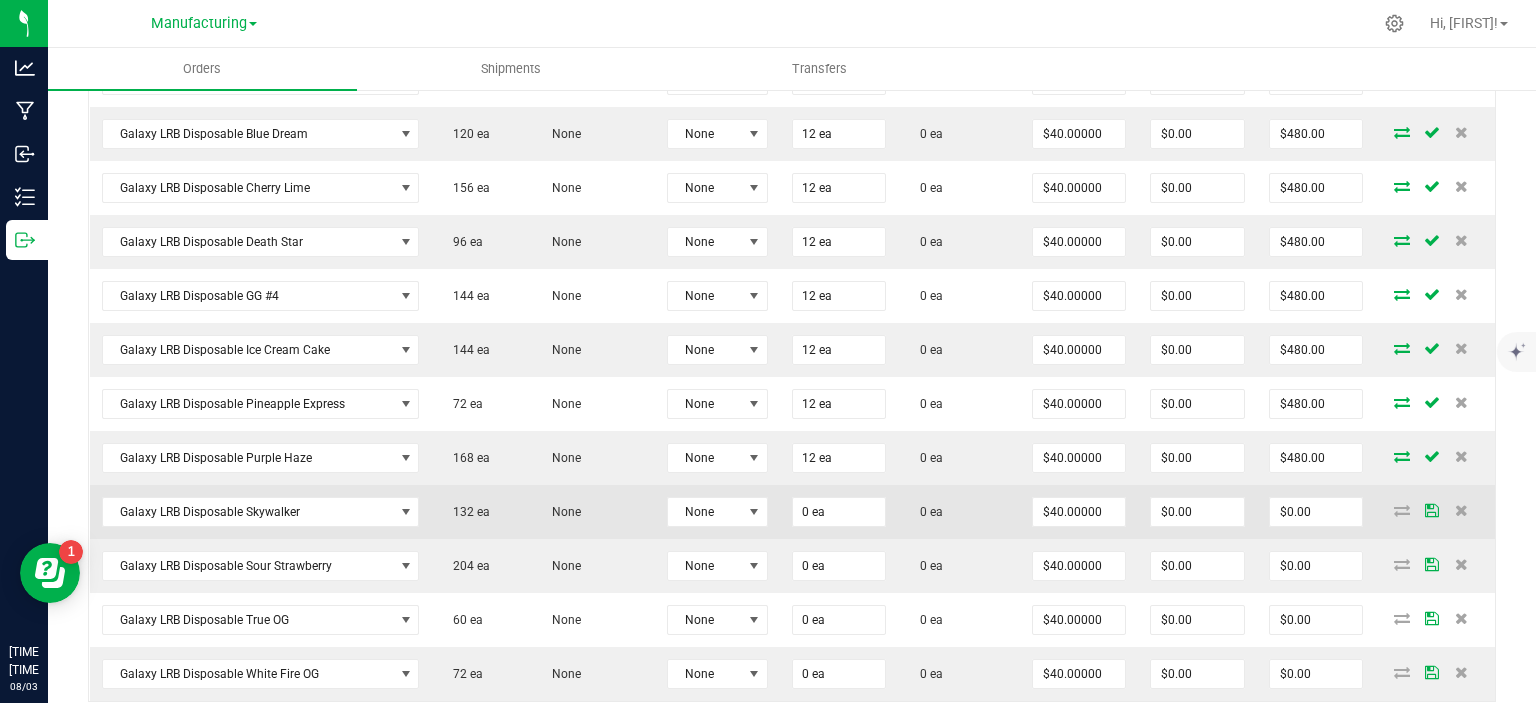scroll, scrollTop: 1954, scrollLeft: 0, axis: vertical 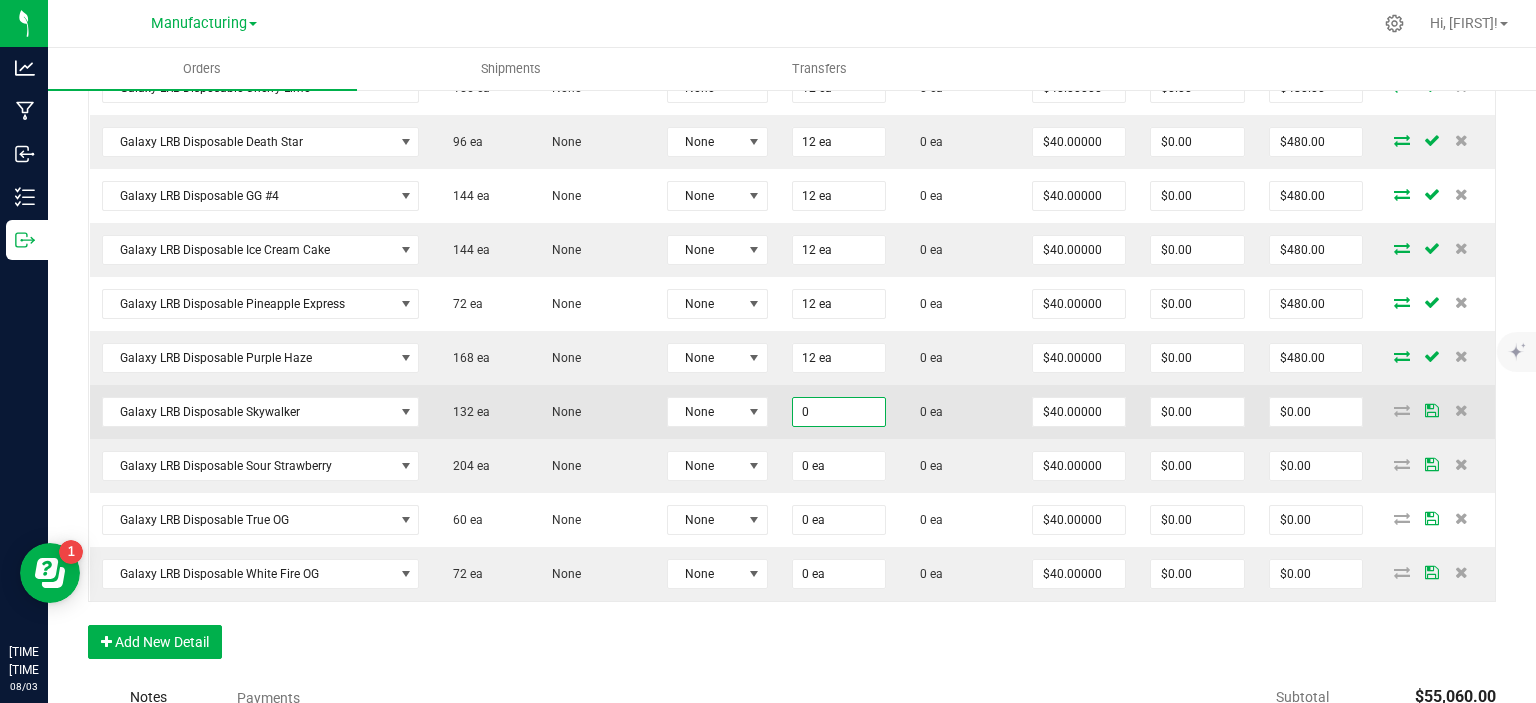 click on "0" at bounding box center [839, 412] 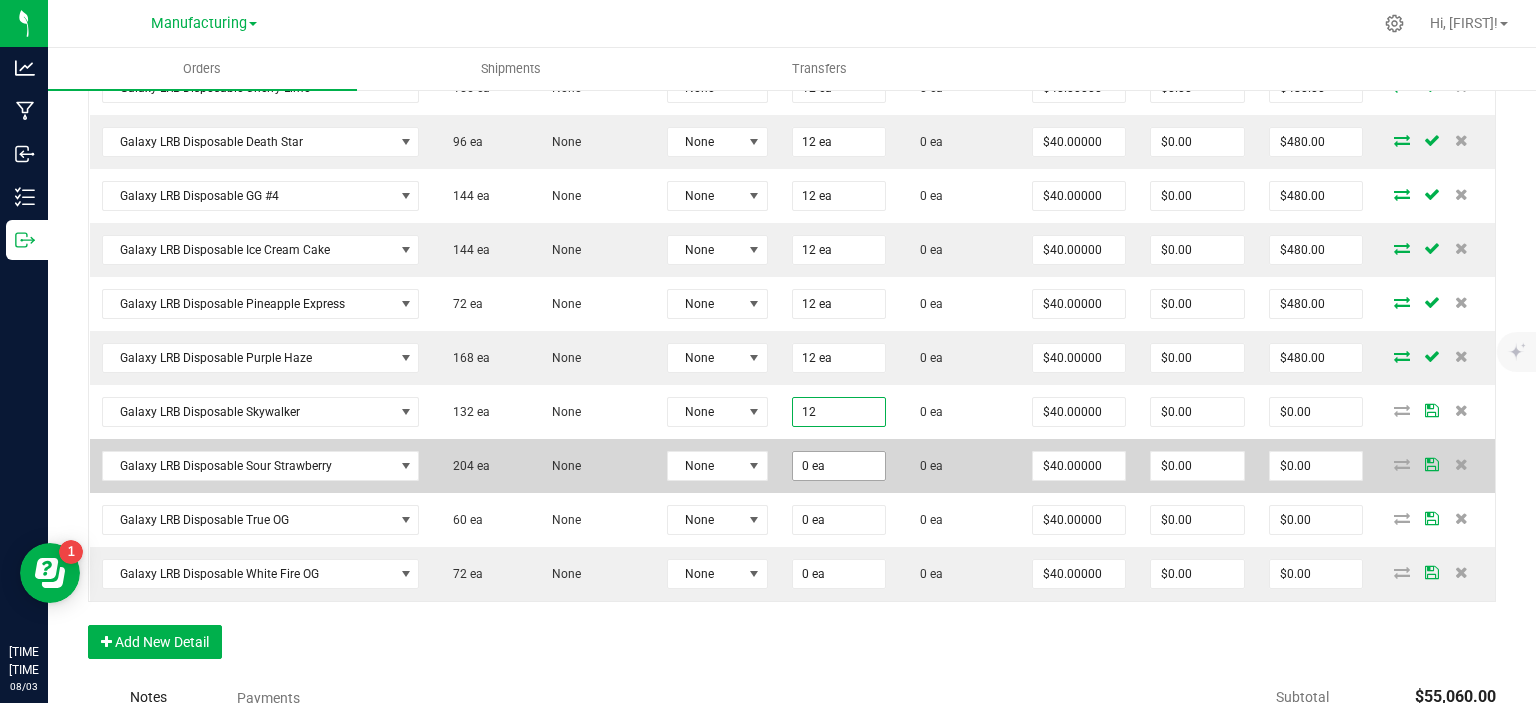 type on "12 ea" 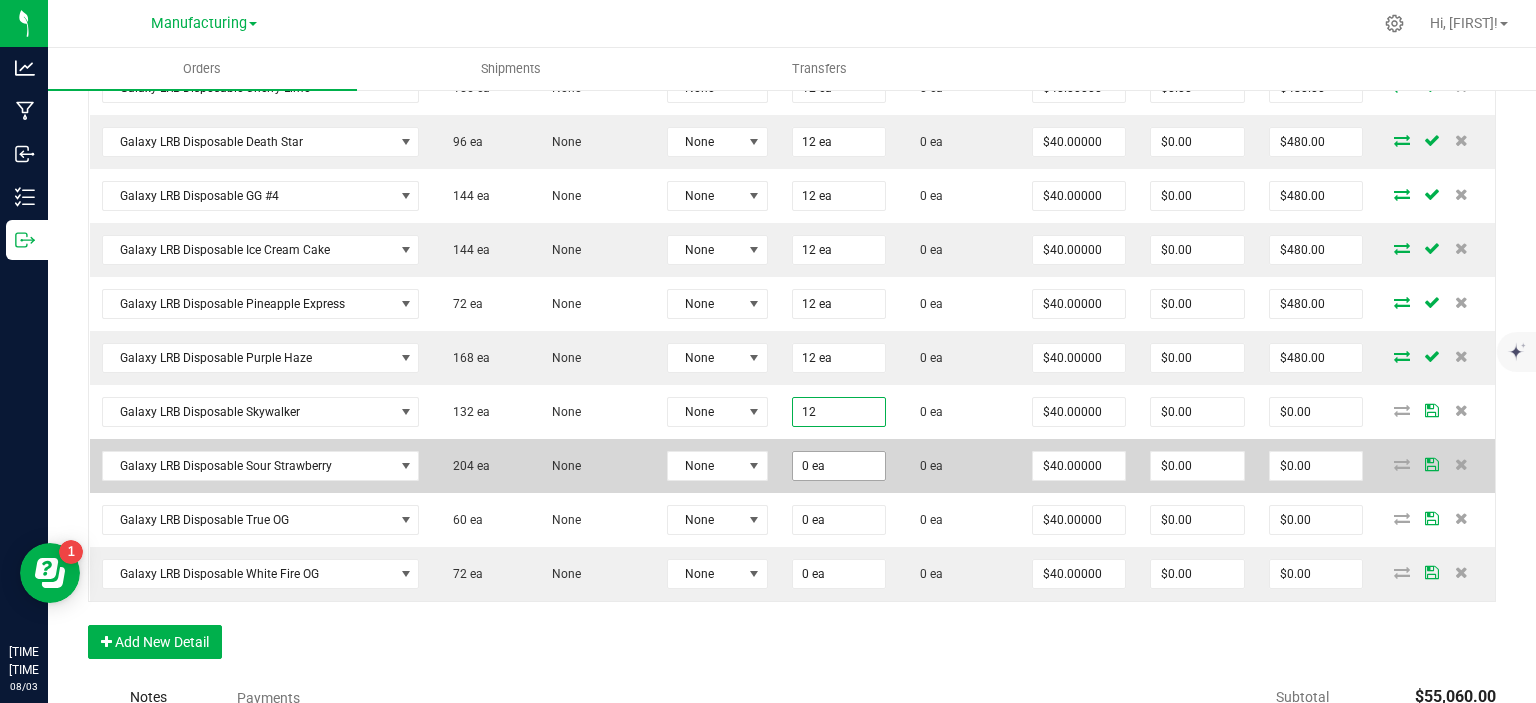 type on "$480.00" 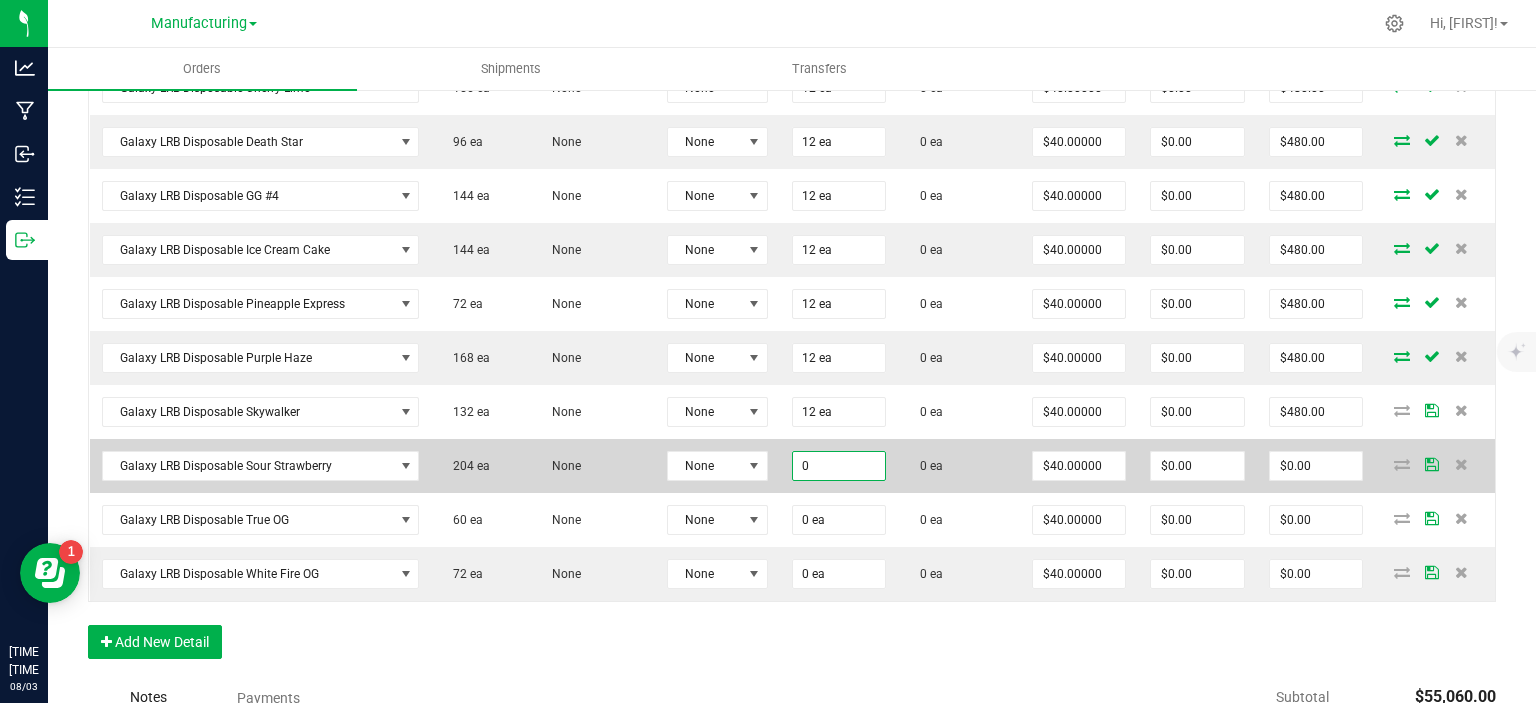 click on "0" at bounding box center [839, 466] 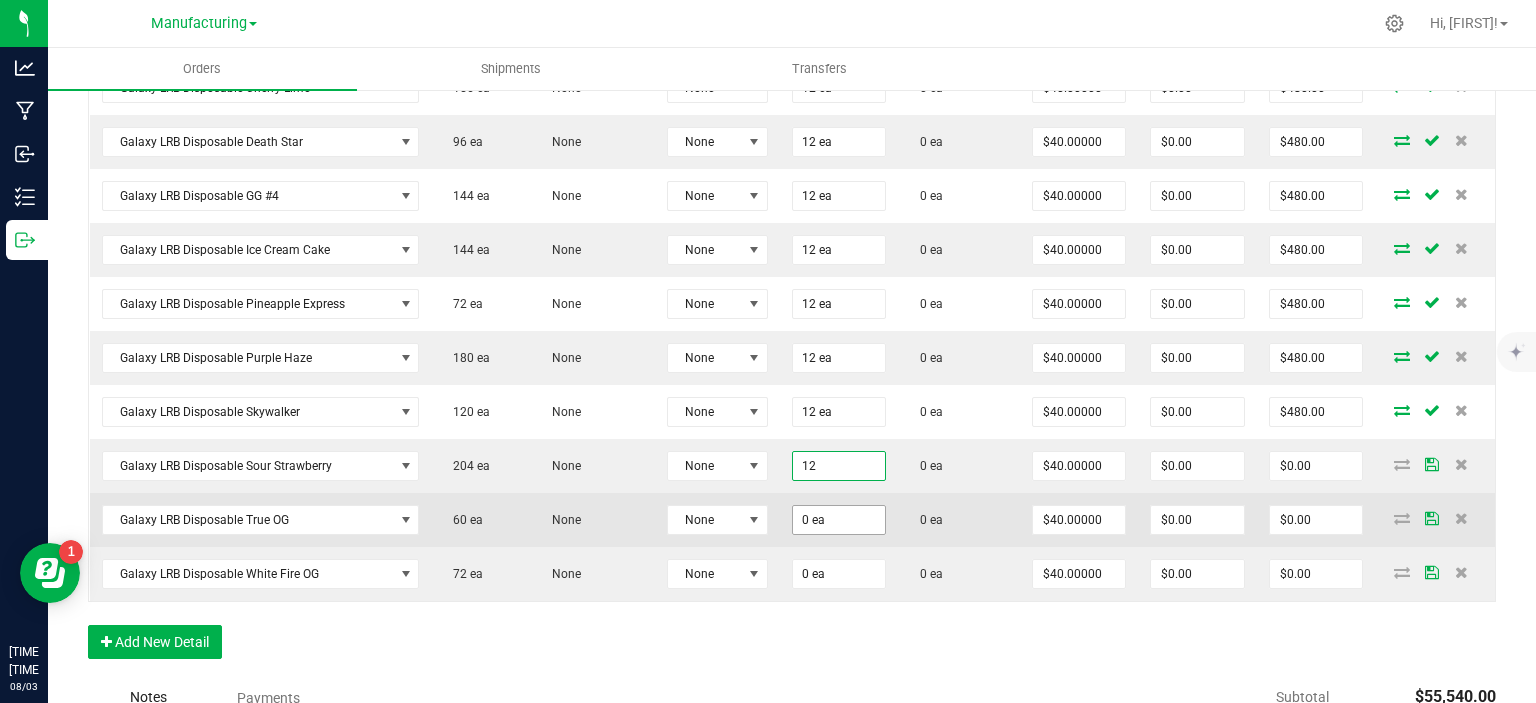 type on "12 ea" 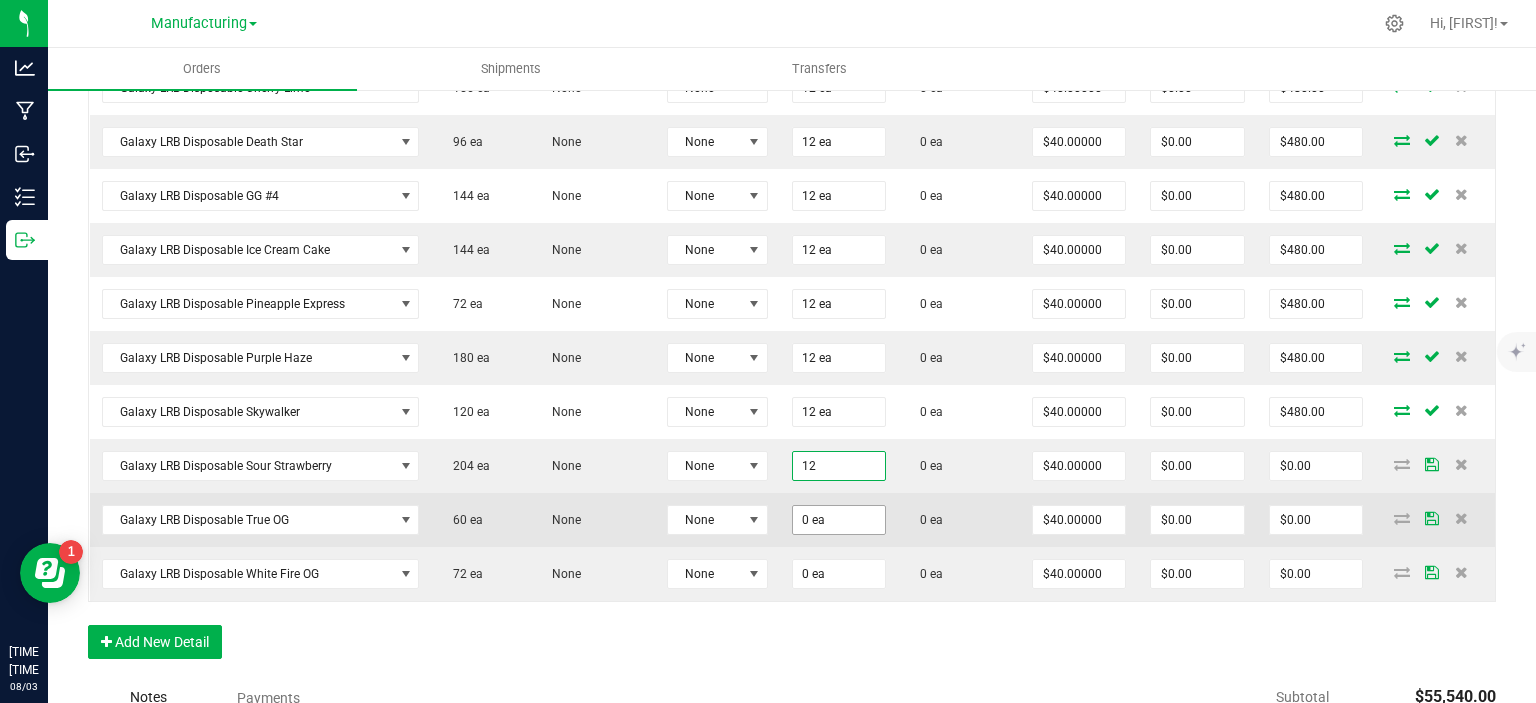 type on "$480.00" 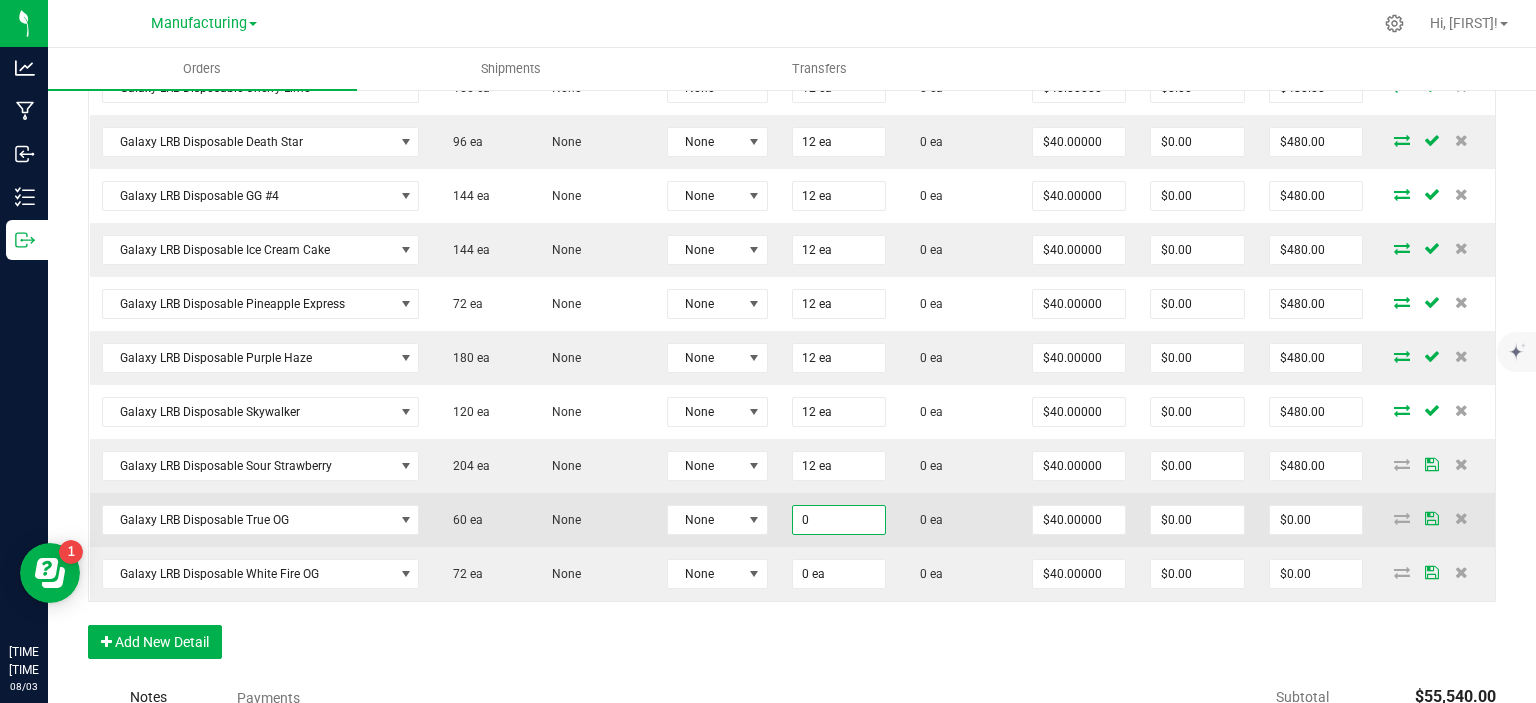 click on "0" at bounding box center (839, 520) 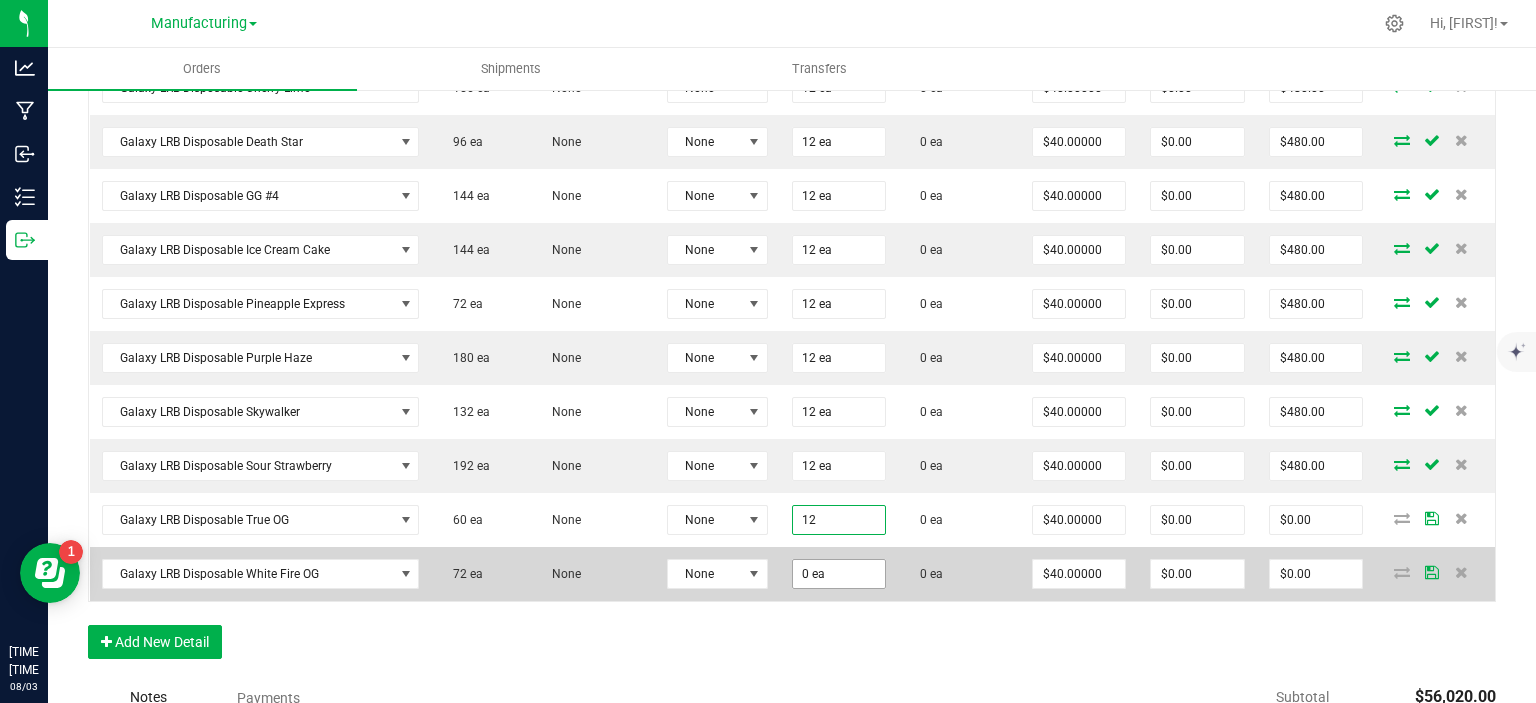 type on "12 ea" 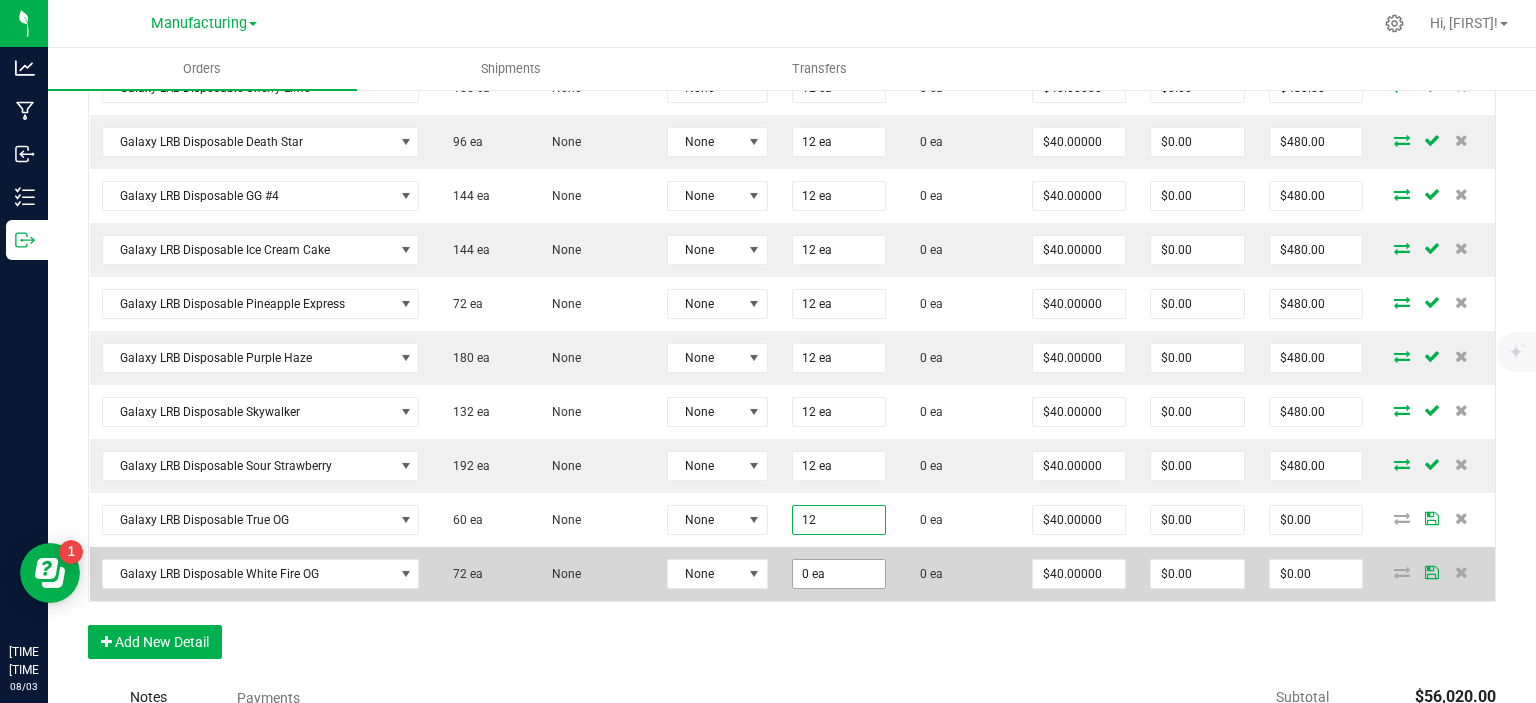 type on "$480.00" 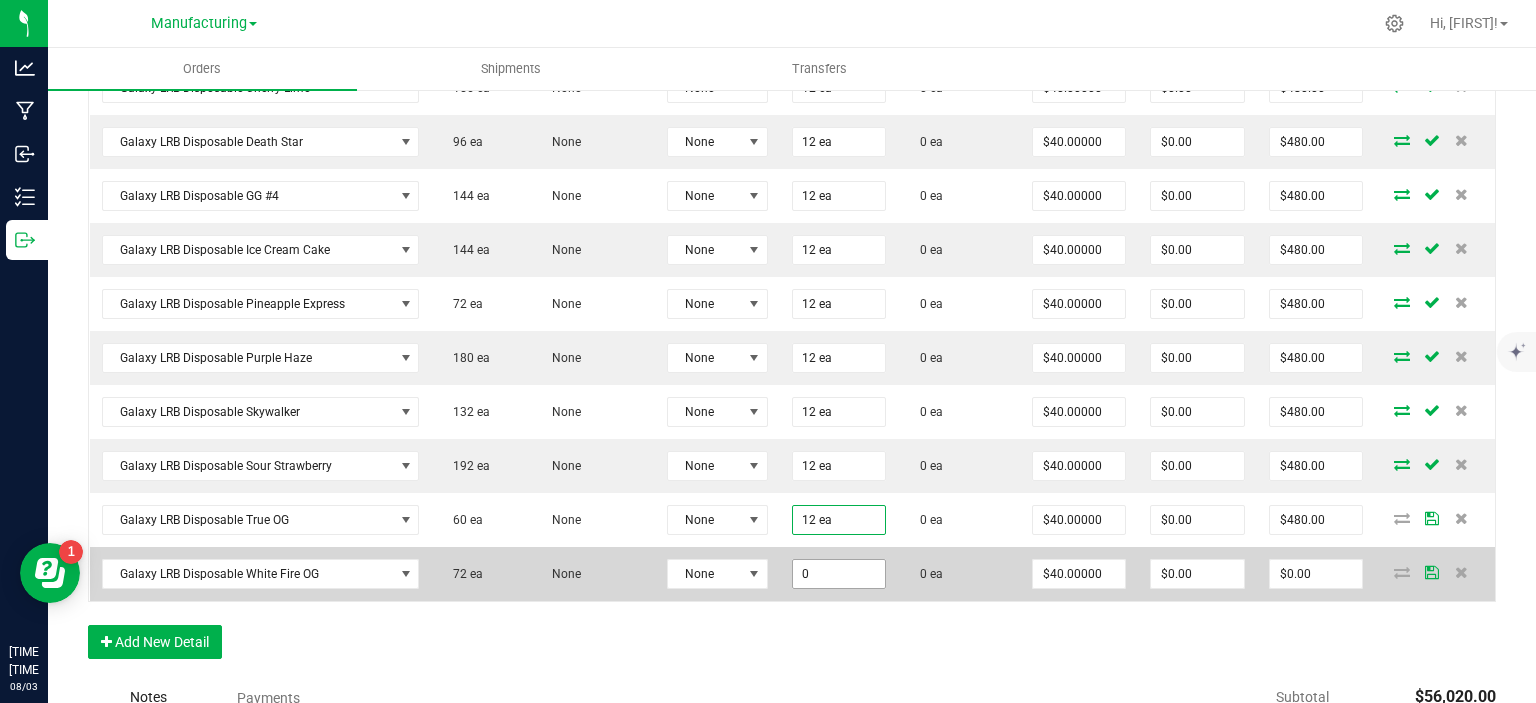 click on "0" at bounding box center (839, 574) 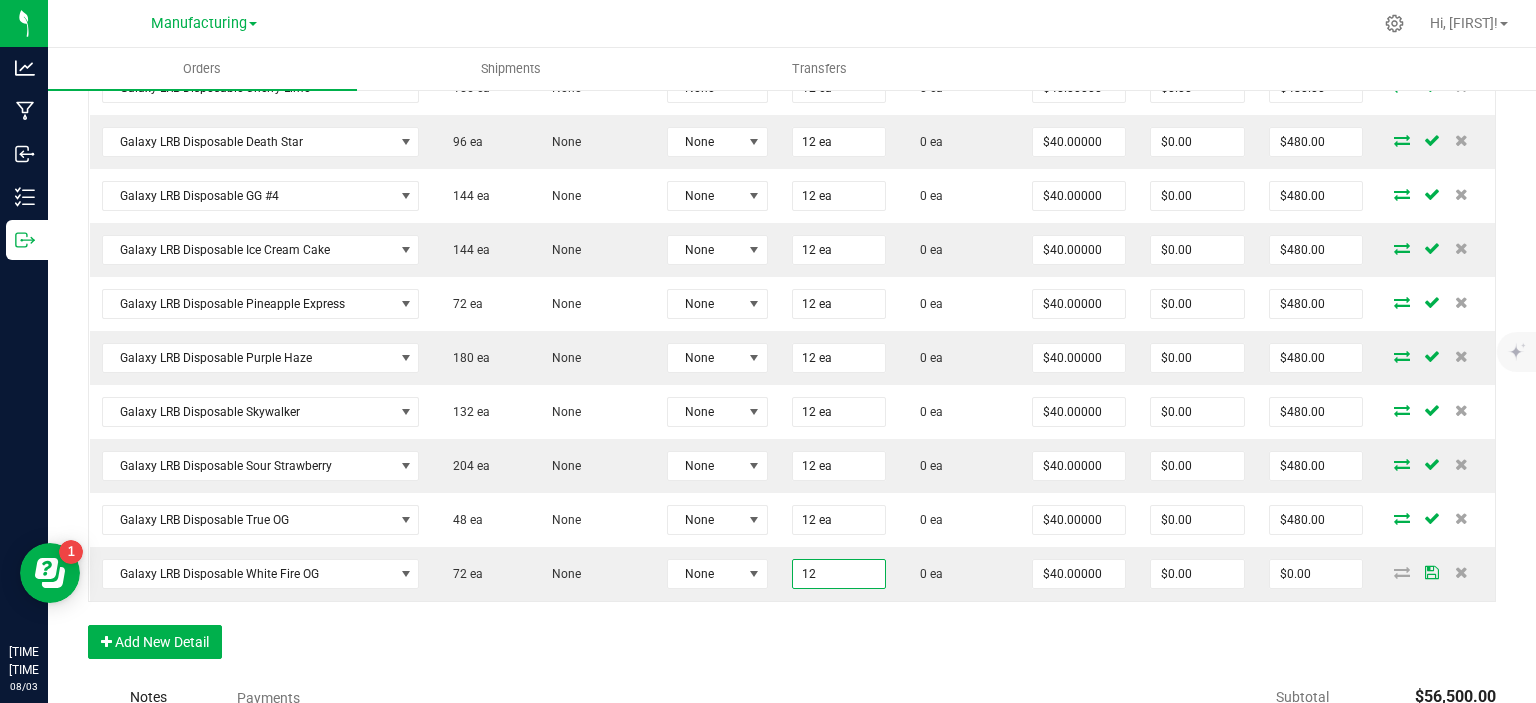 type on "12 ea" 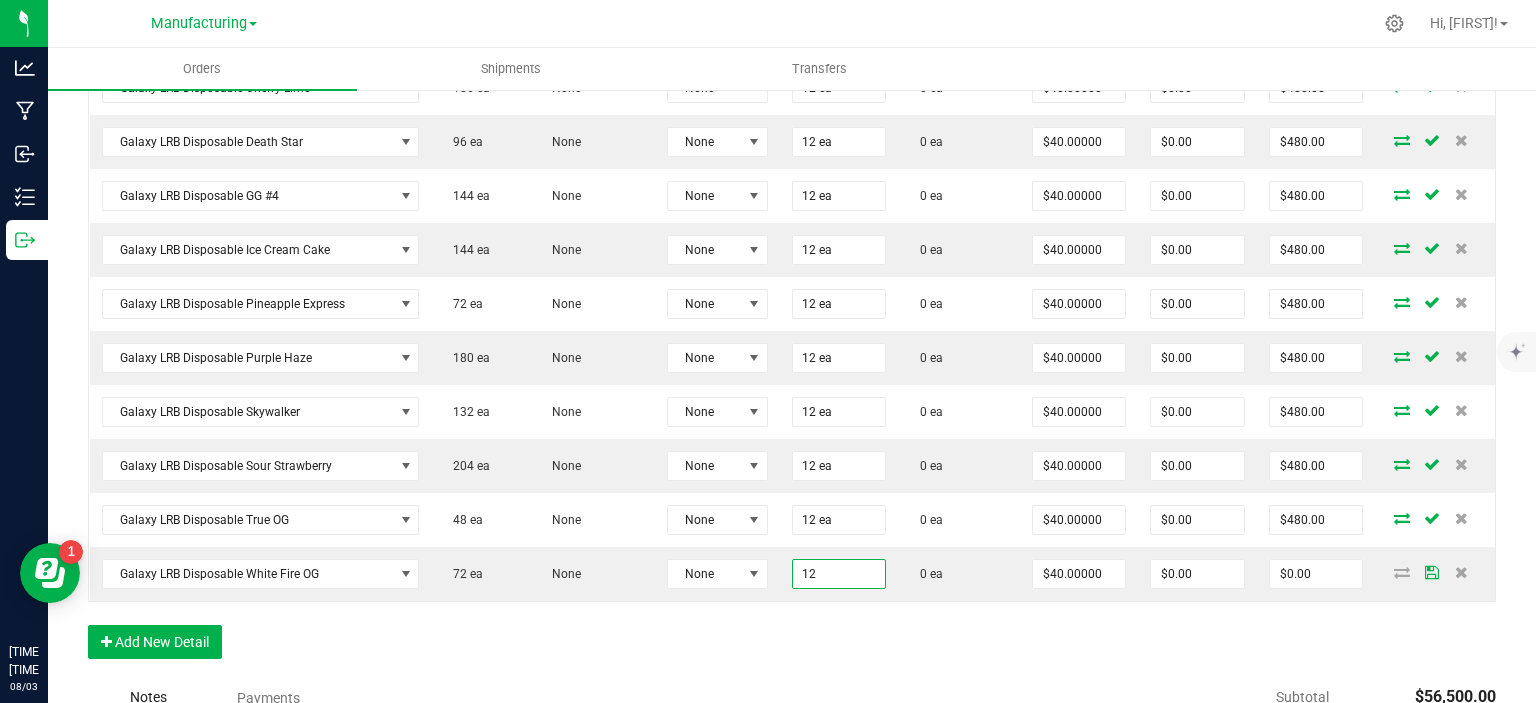 type on "$480.00" 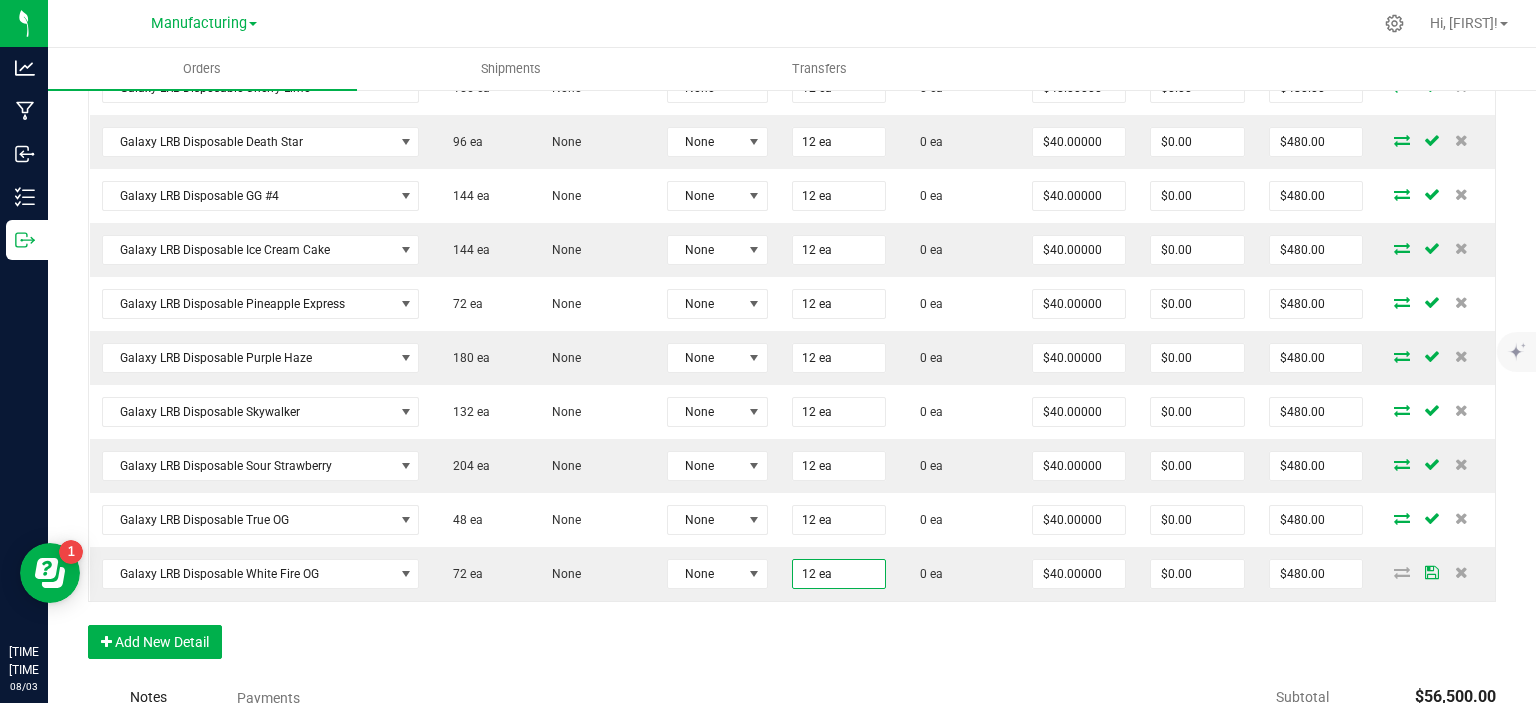 click on "Order Details Print All Labels Item Sellable Strain Lot Number Qty Ordered Qty Allocated Unit Price Line Discount Total Actions MM 510 Cart D9 Blueberry 100 ea None None 200 ea 0 ea $20.00000 $0.00 $4,000.00 MM 510 Cart D9 Bubba Gum 100 ea None None 200 ea 0 ea $20.00000 $0.00 $4,000.00 MM 510 Cart D9 Durban Poison 0 ea None None 200 ea 0 ea $20.00000 $0.00 $4,000.00 MM 510 Cart D9 Fruity Pebbles 100 ea None None 200 ea 0 ea $20.00000 $0.00 $4,000.00 MM 510 Cart D9 Grape Gas 0 ea None None 200 ea 0 ea $20.00000 $0.00 $4,000.00 MM 510 Cart D9 Green Crack 100 ea None None 200 ea 0 ea $20.00000 $0.00 $4,000.00 MM 510 Cart D9 Limoncello 0 ea None None 200 ea 0 ea $20.00000 $0.00 $4,000.00 MM 510 Cart D9 Orange Sherbert 0 ea None None 200 ea 0 ea $20.00000 $0.00 $4,000.00 MM 510 Cart D9 Sour Diesel 100 ea None None 200 ea 0 ea $20.00000 $0.00 $4,000.00 MM 510 Cart D9 White Widow 100 ea None None 200 ea 0 ea $20.00000" at bounding box center [792, -331] 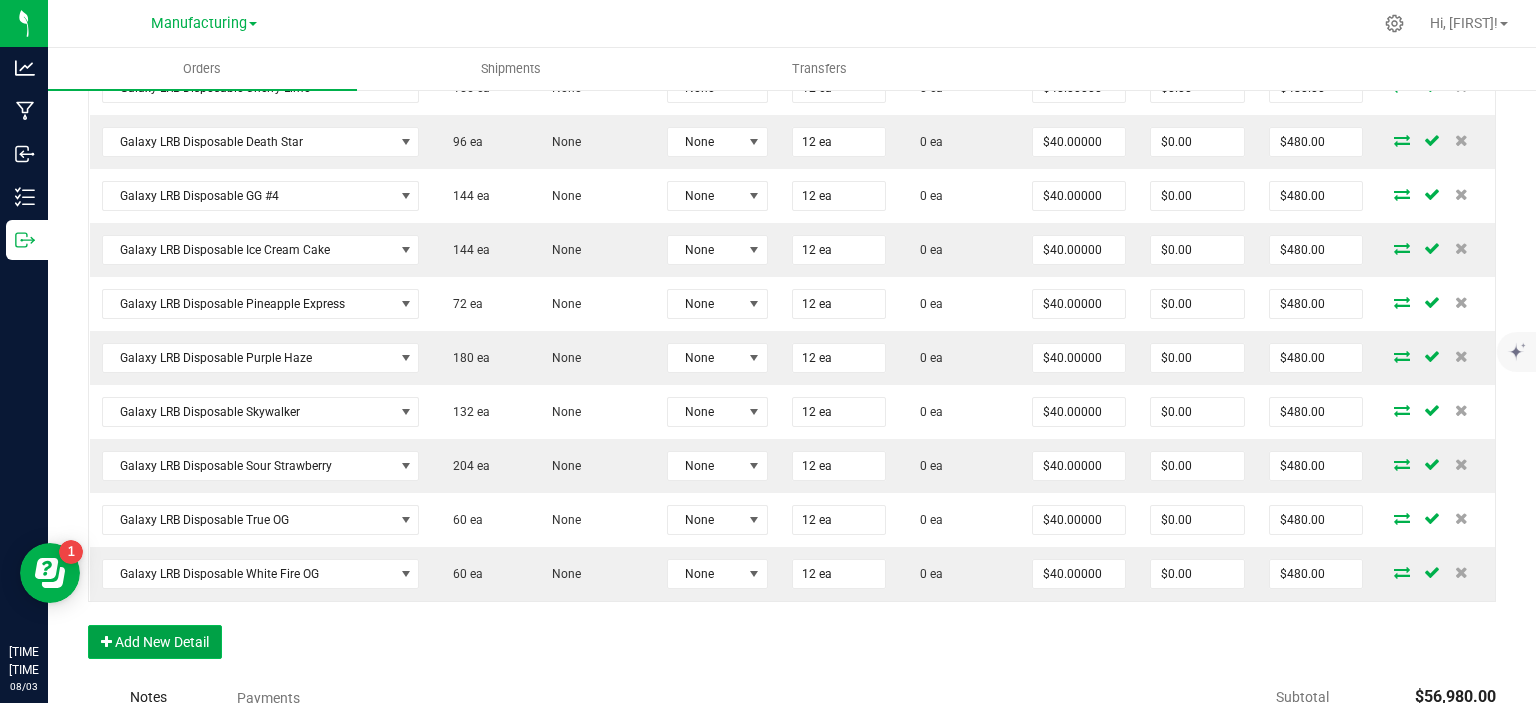 click on "Add New Detail" at bounding box center (155, 642) 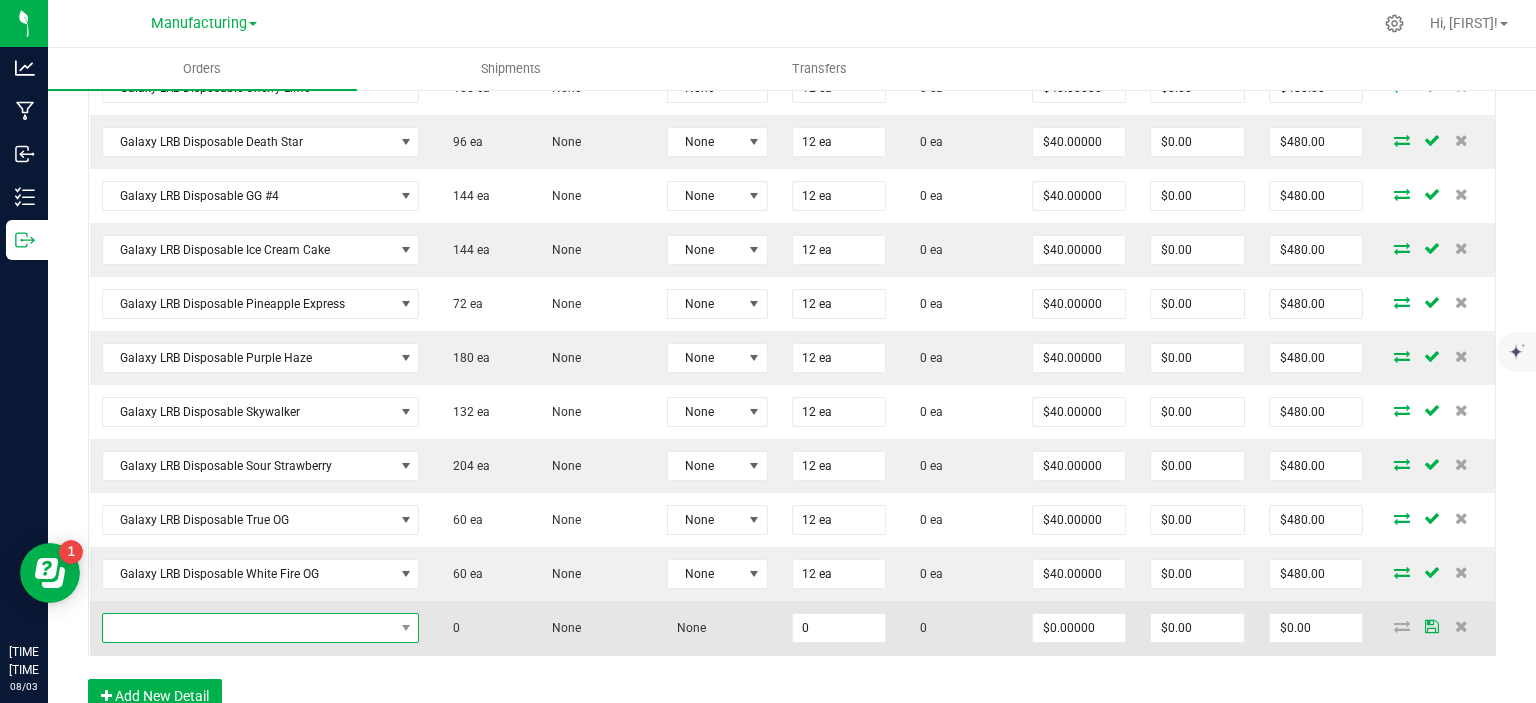 click at bounding box center (248, 628) 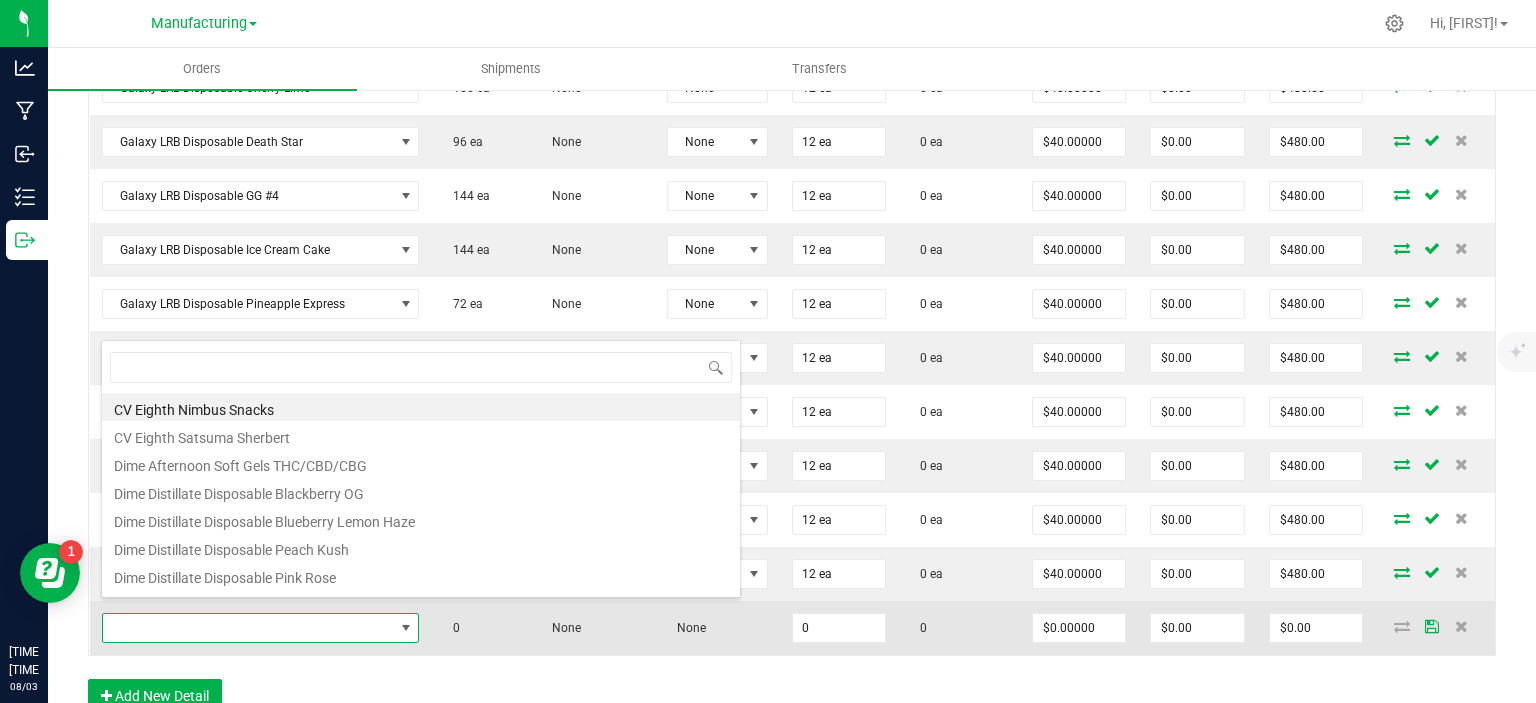 scroll, scrollTop: 99970, scrollLeft: 99682, axis: both 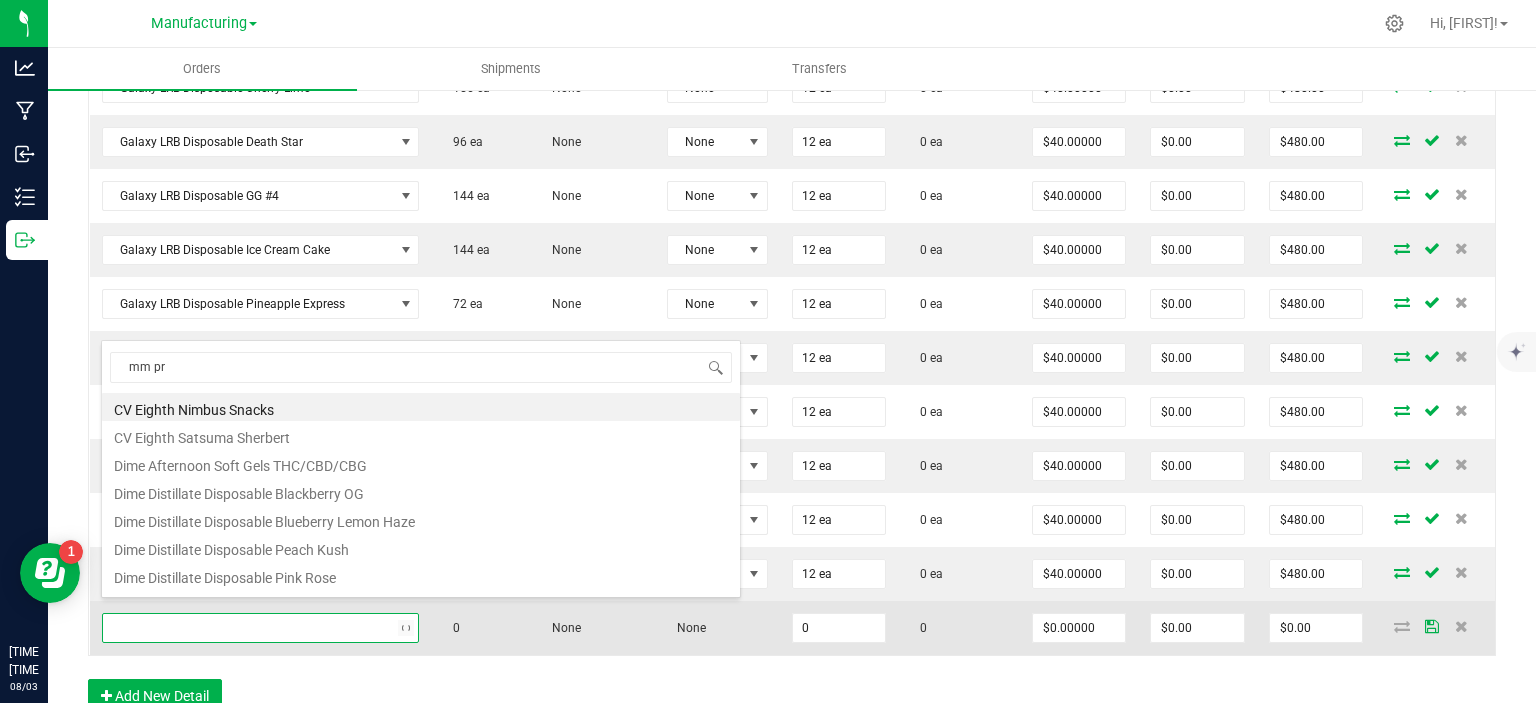 type on "mm pre" 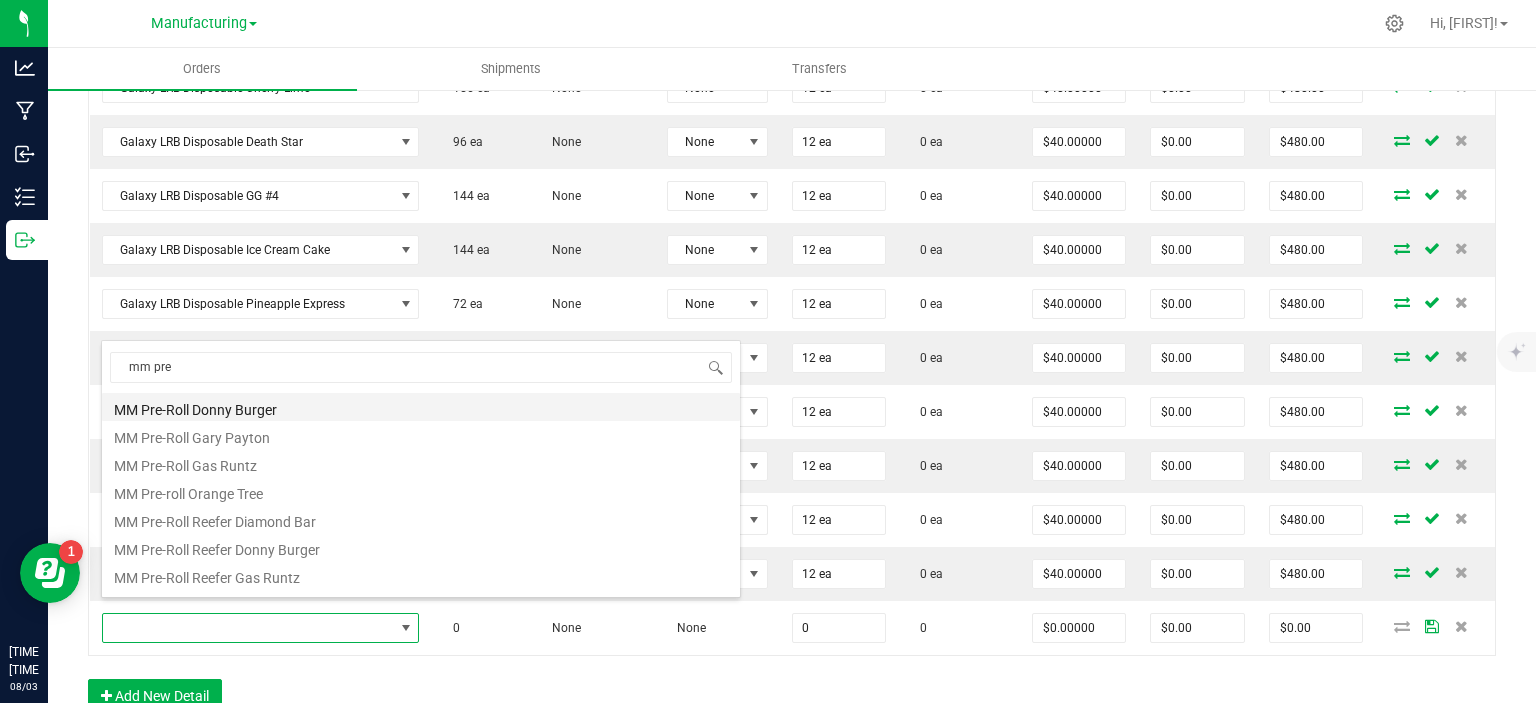 click on "MM Pre-Roll Donny Burger" at bounding box center (421, 407) 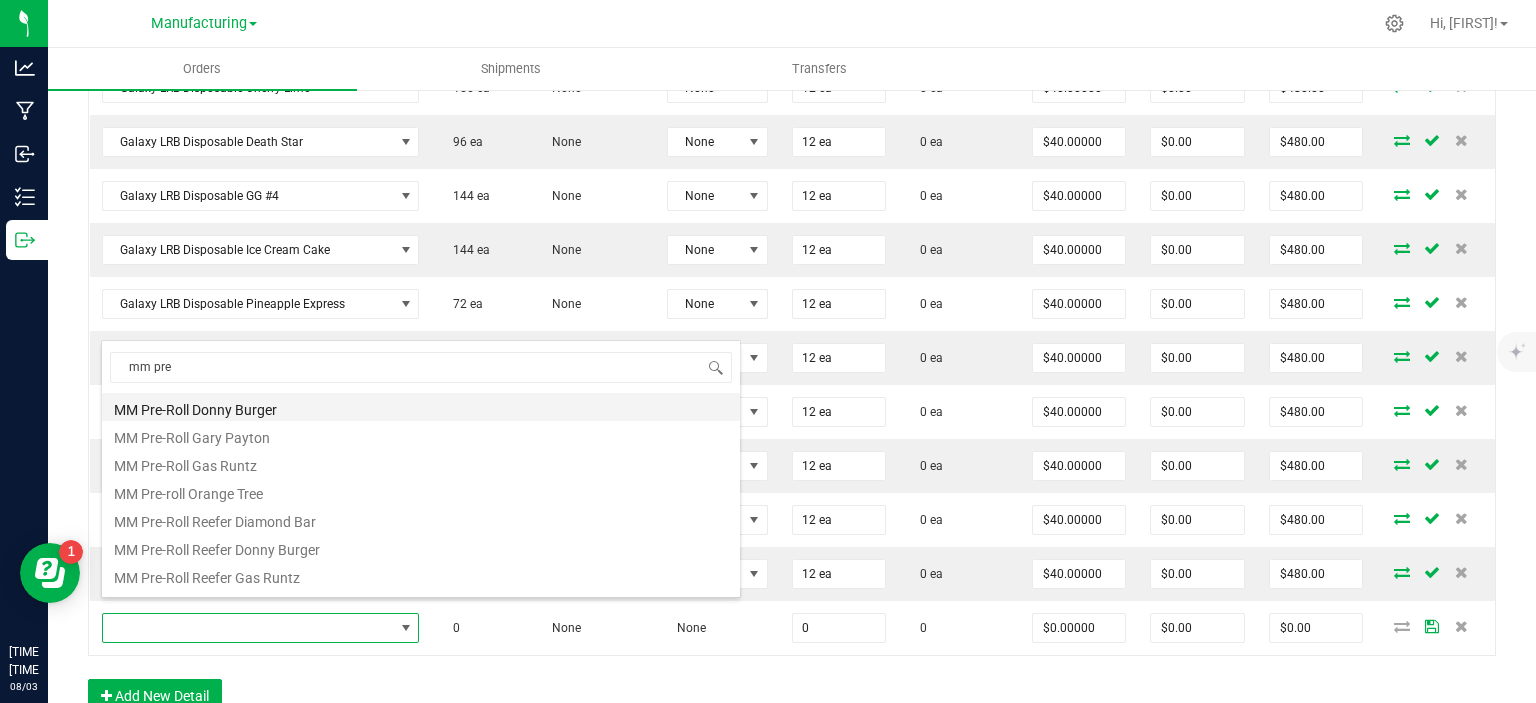 type on "0 ea" 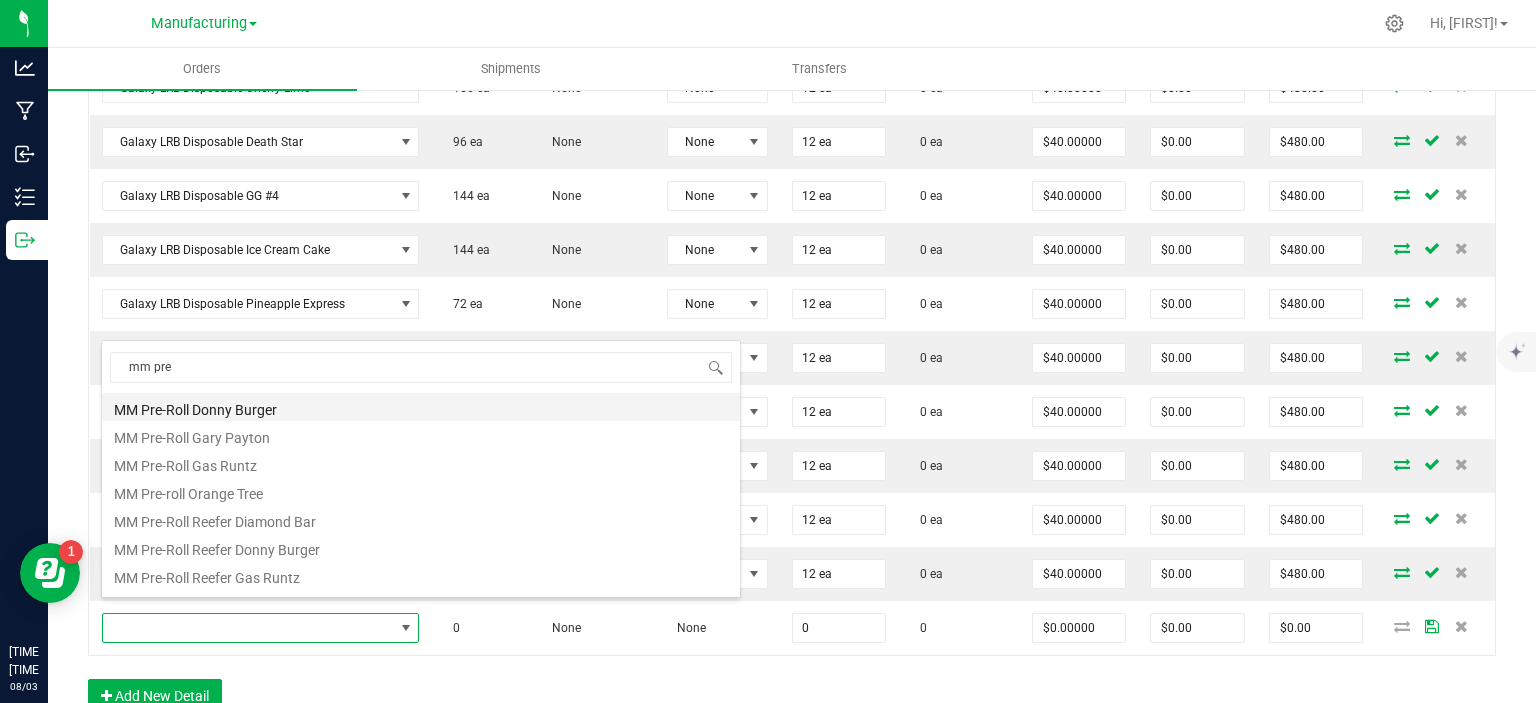 type on "$8.33000" 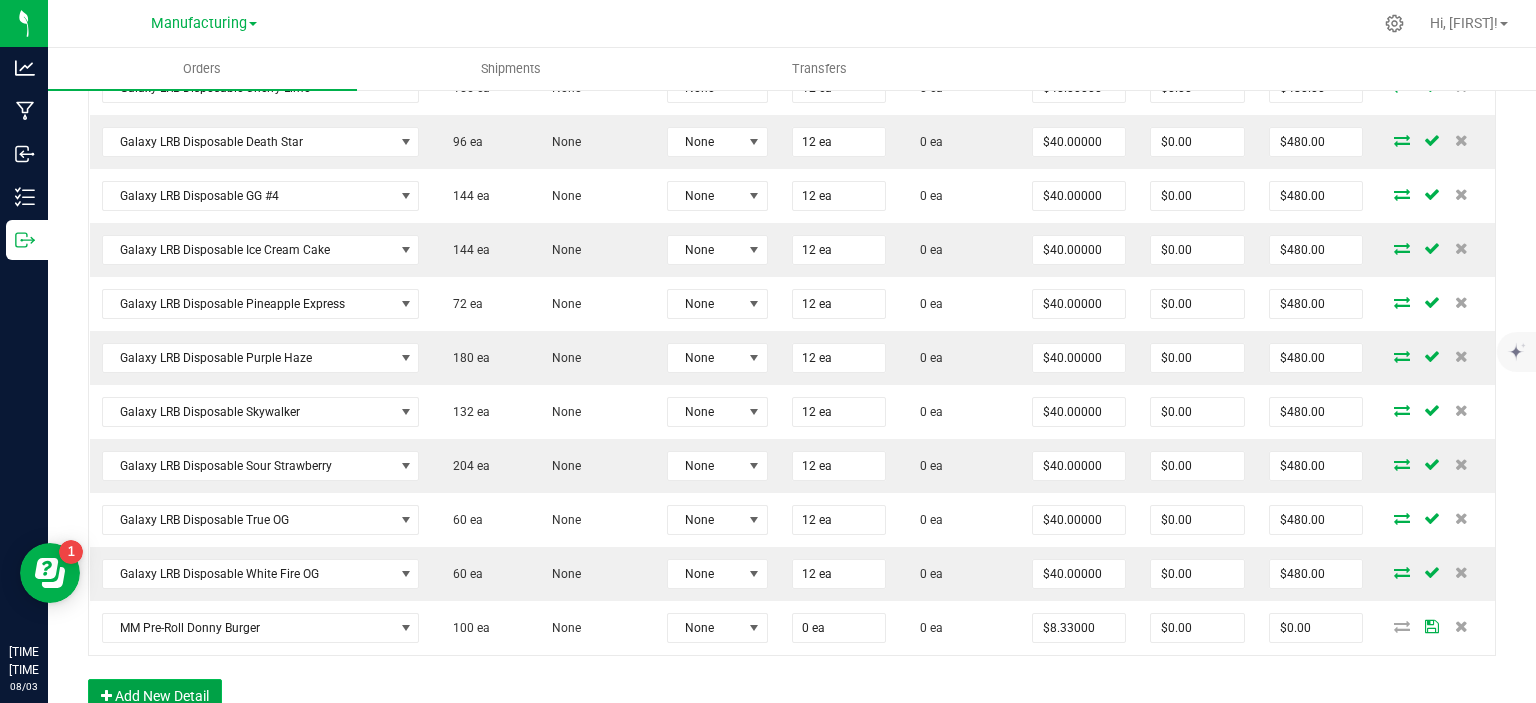 click on "Add New Detail" at bounding box center (155, 696) 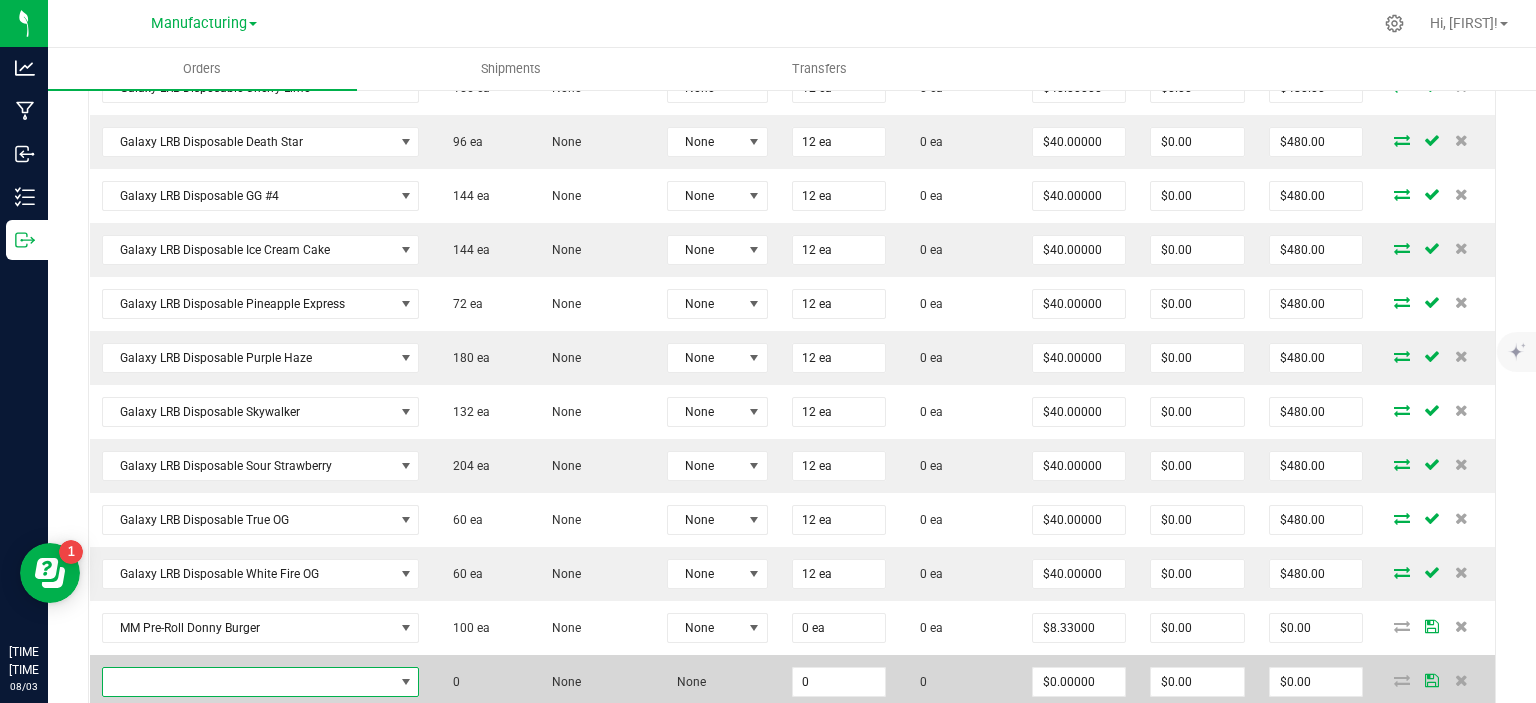 click at bounding box center [248, 682] 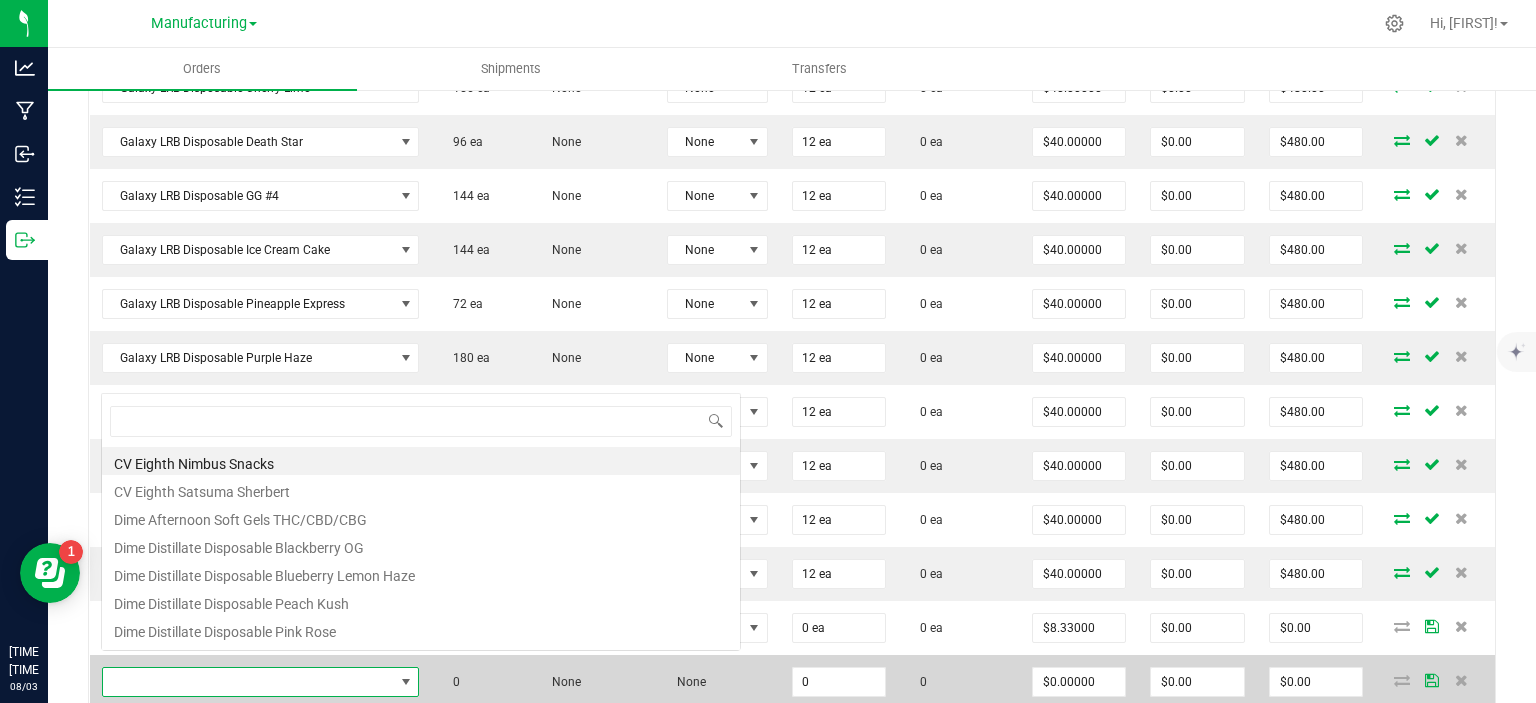 scroll, scrollTop: 99970, scrollLeft: 99682, axis: both 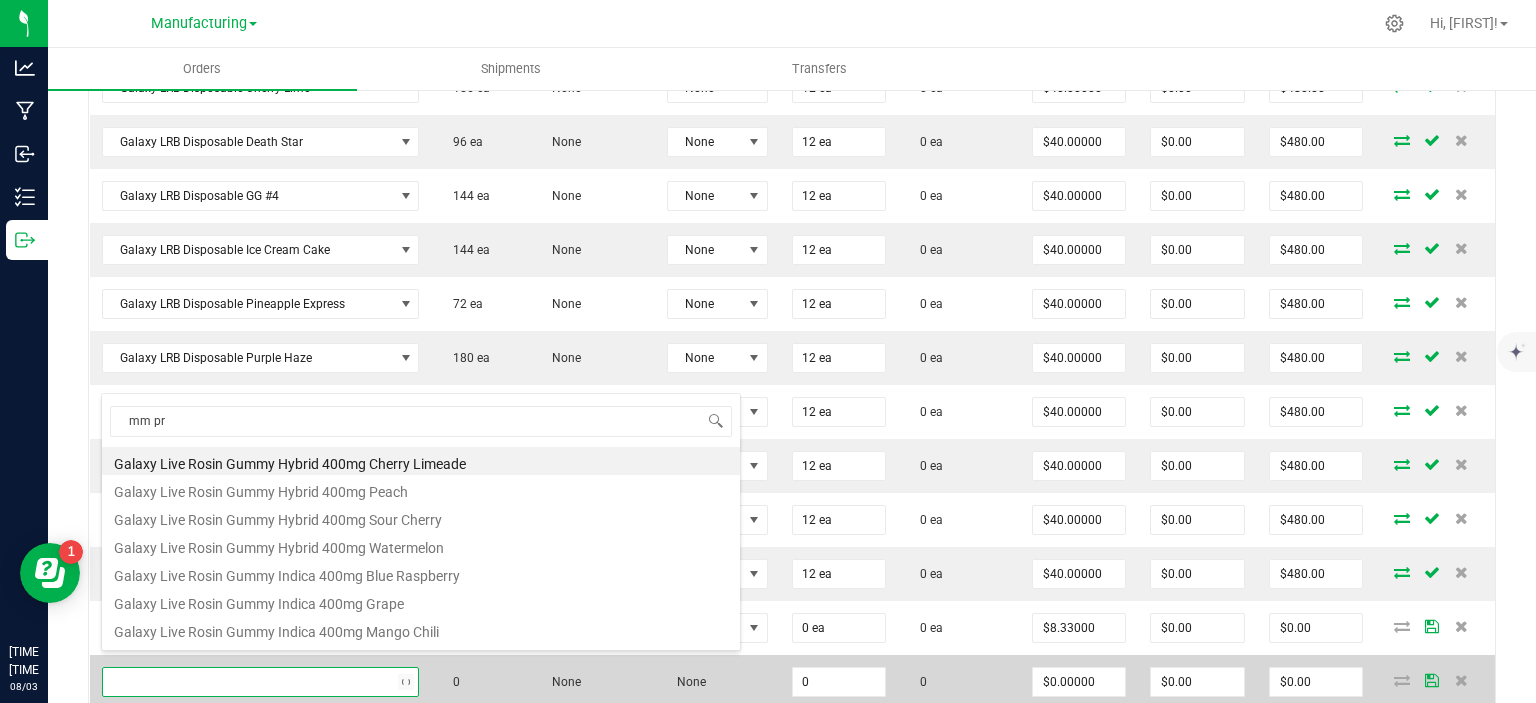 type on "mm pre" 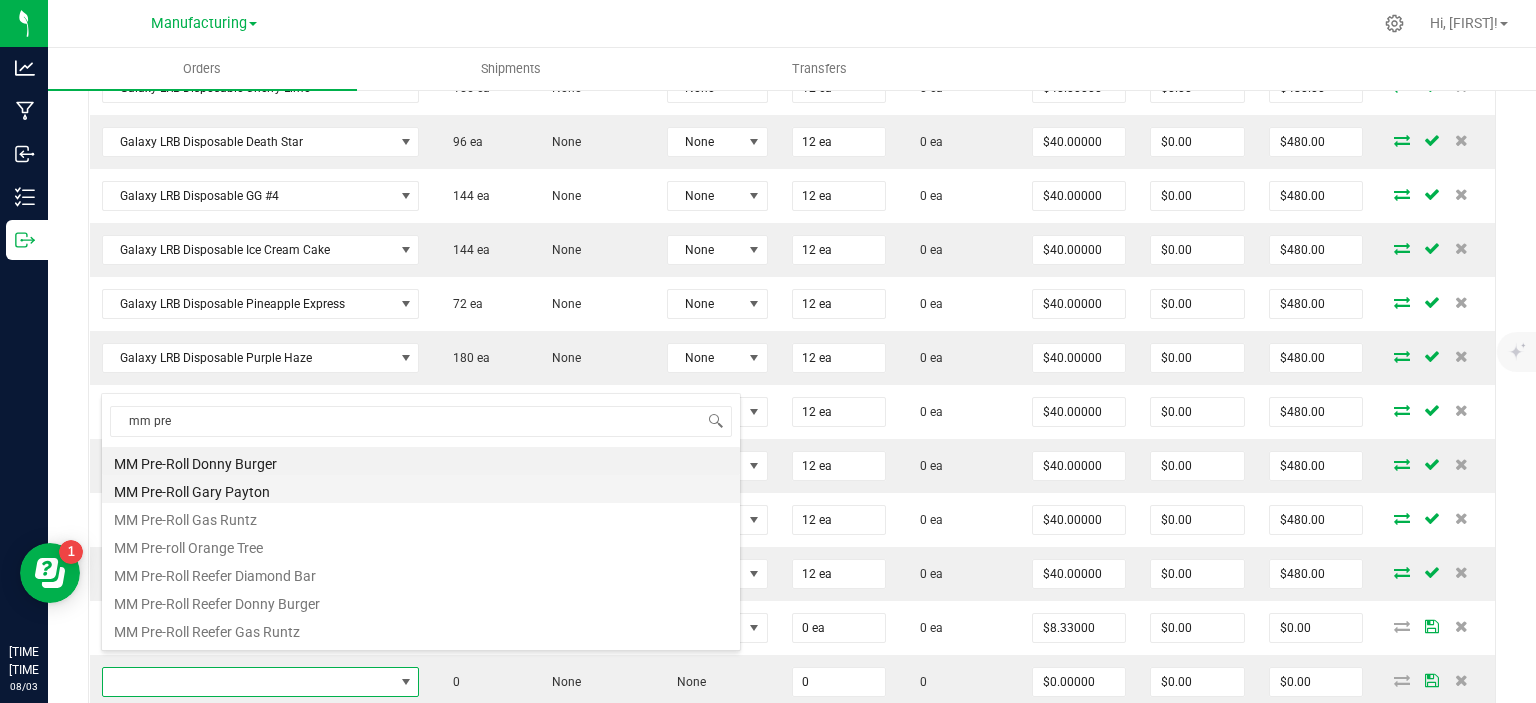 click on "MM Pre-Roll Gary Payton" at bounding box center (421, 489) 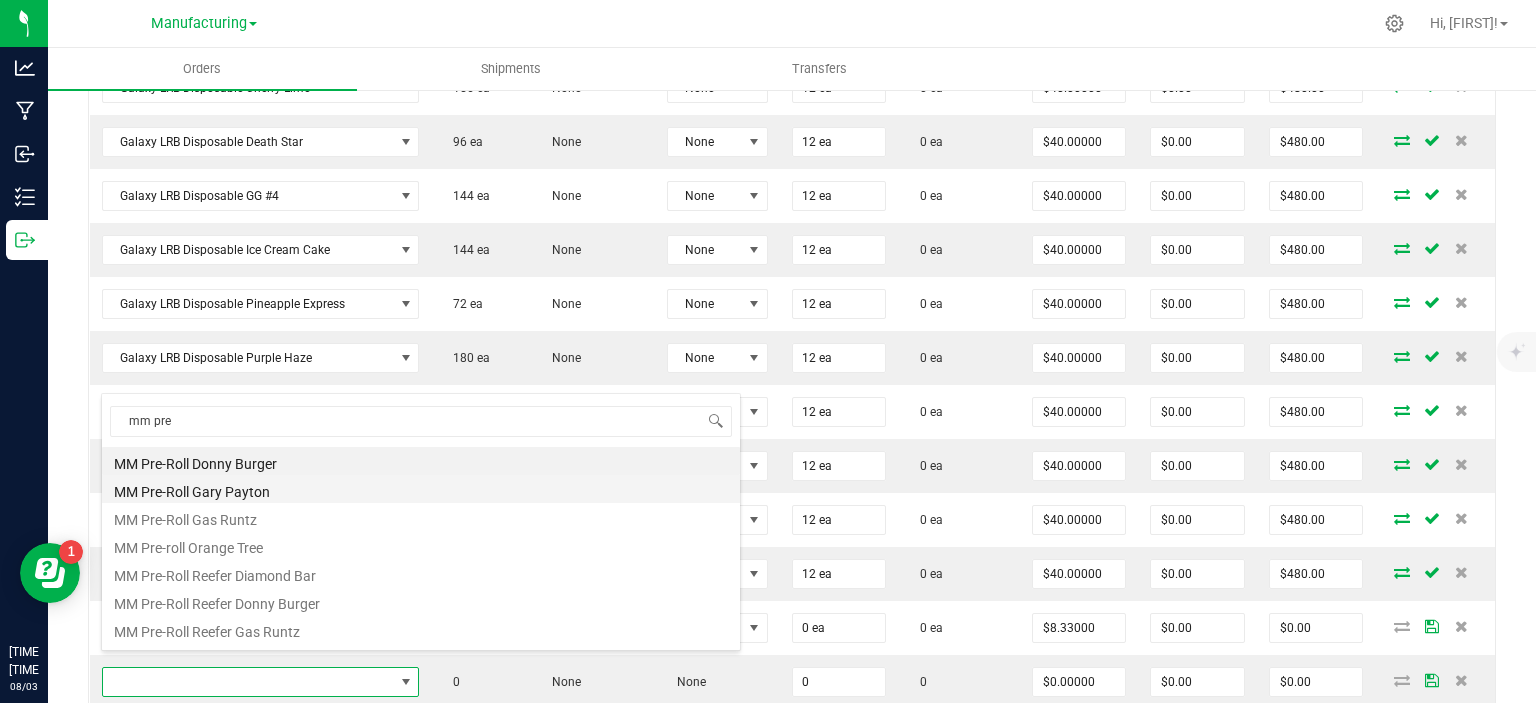 type on "0 ea" 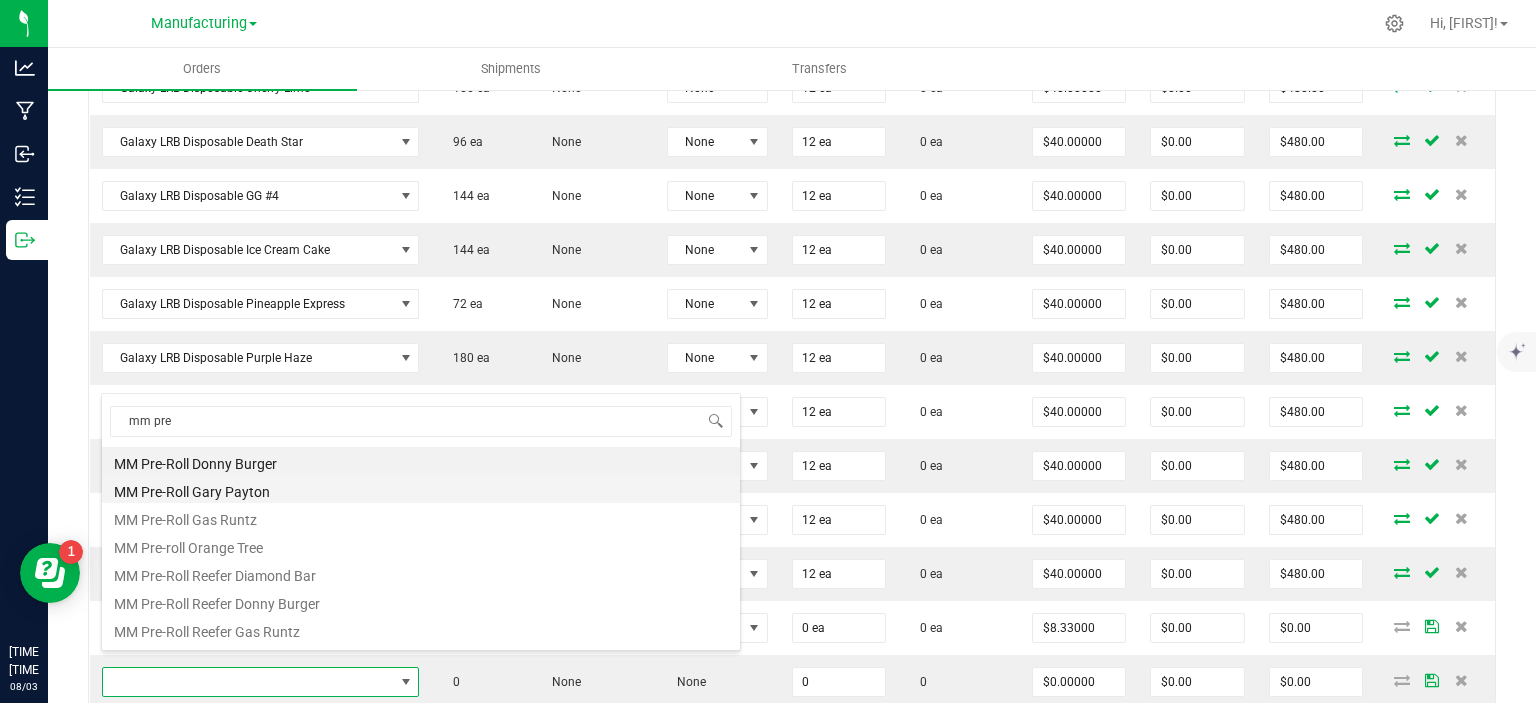 type on "$8.33000" 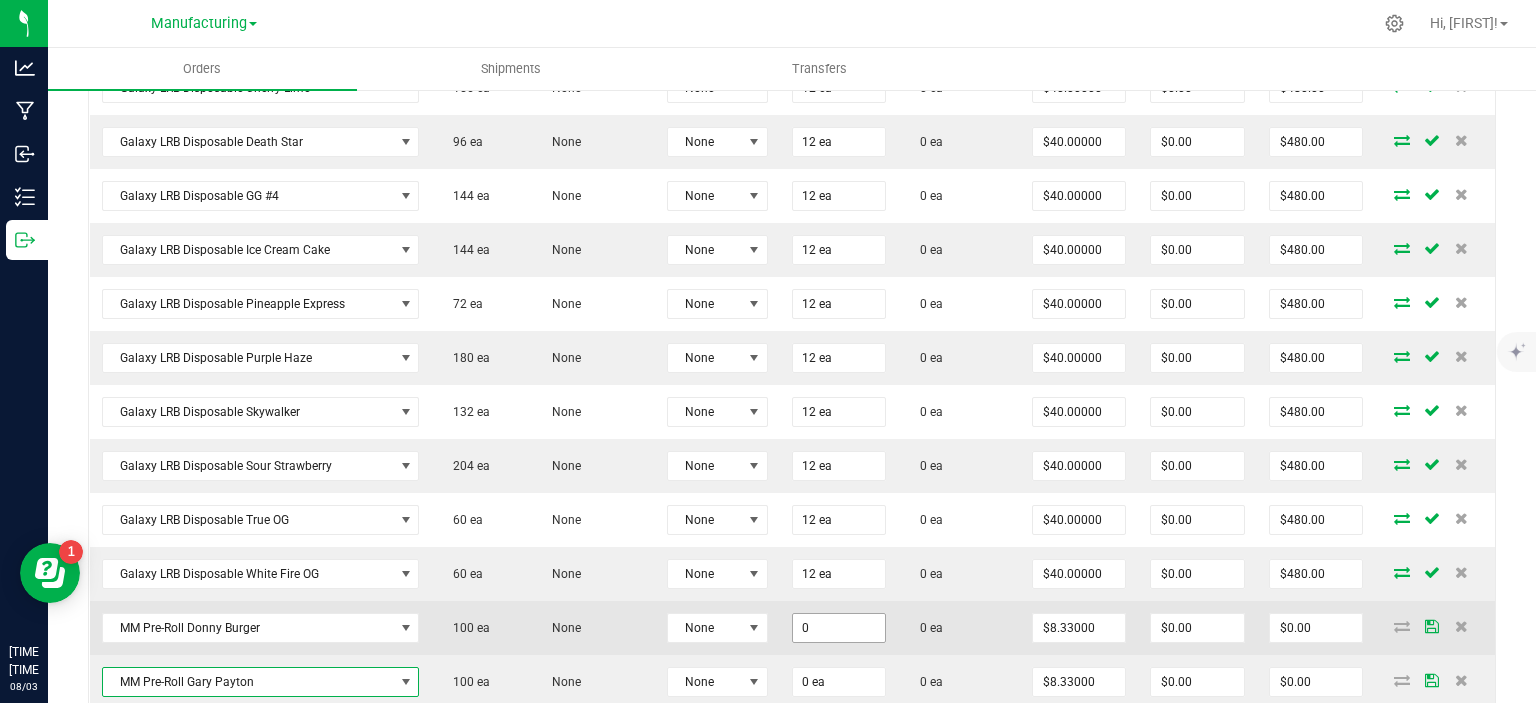 click on "0" at bounding box center (839, 628) 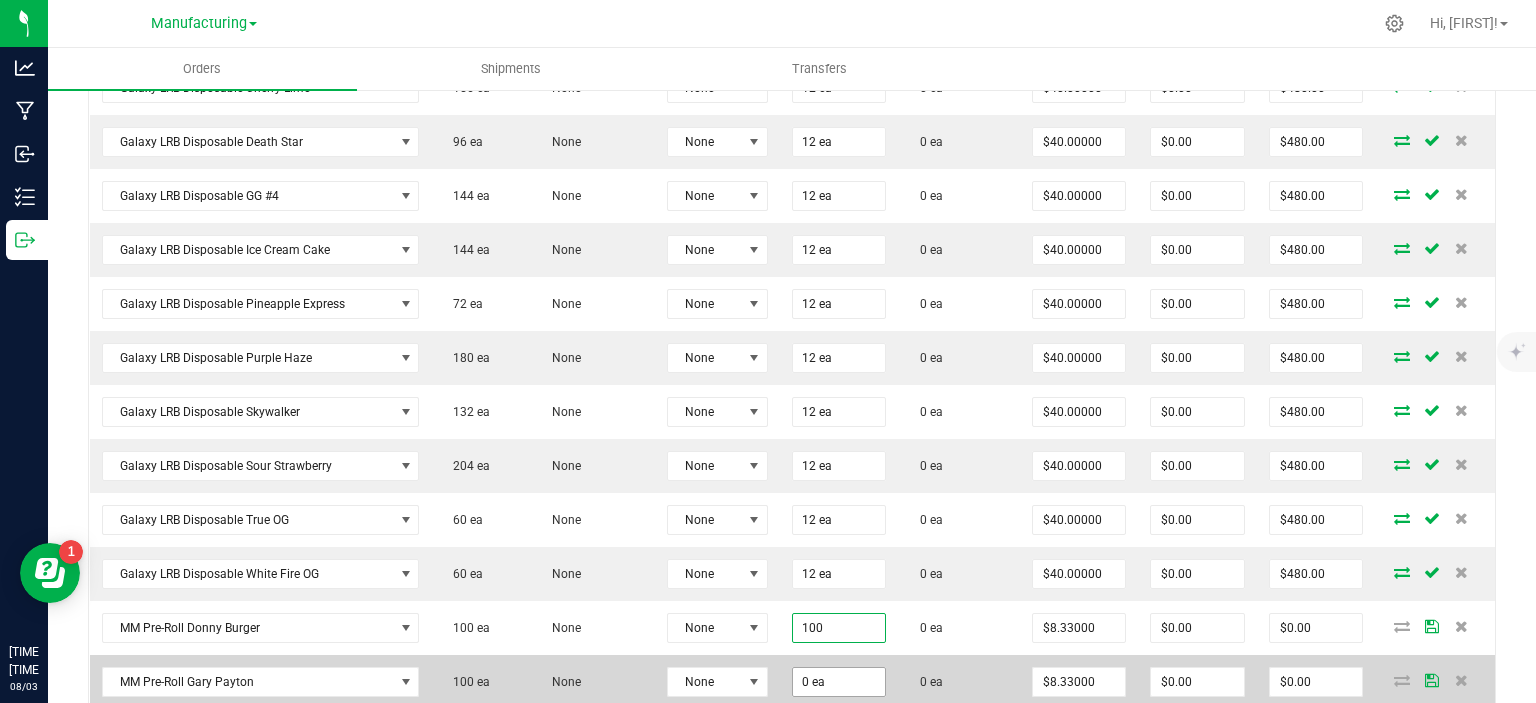 type on "100 ea" 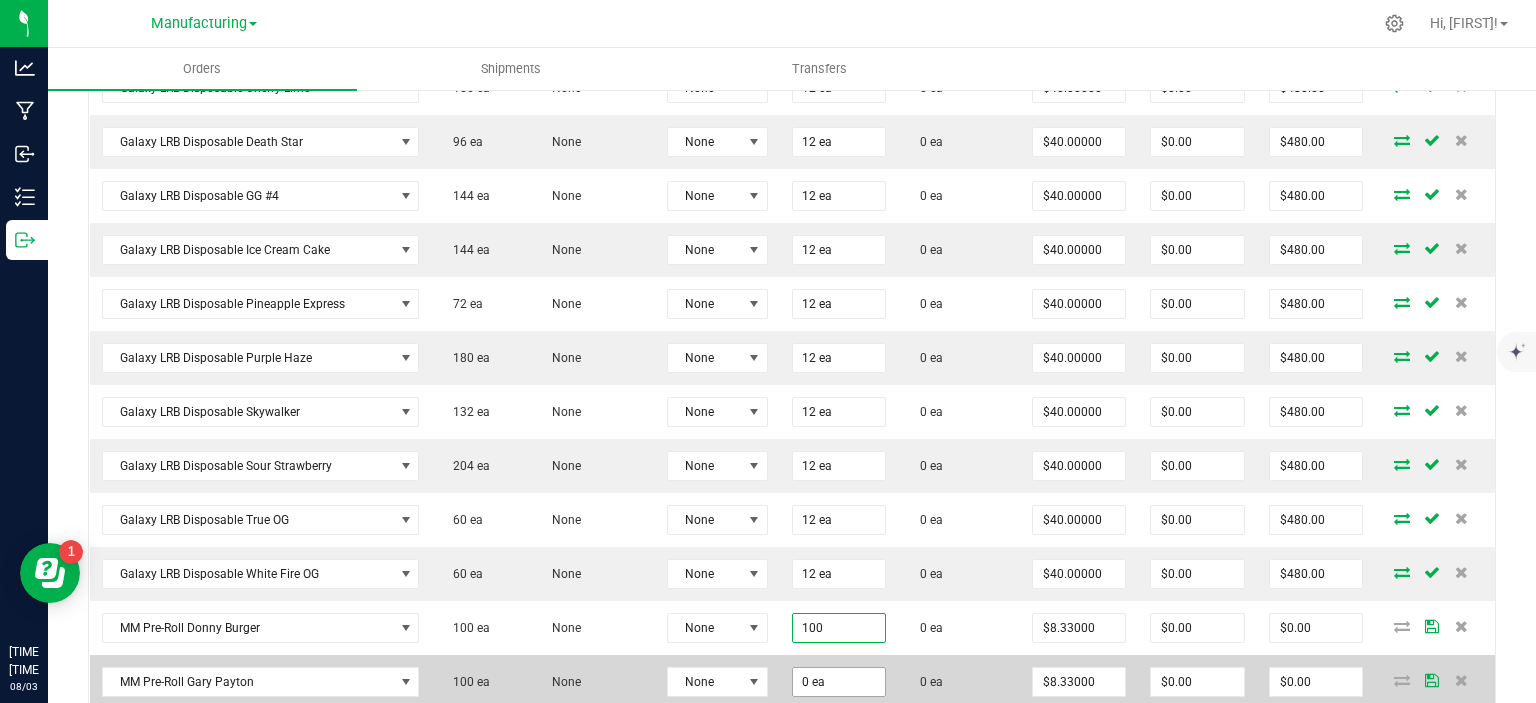type on "$833.00" 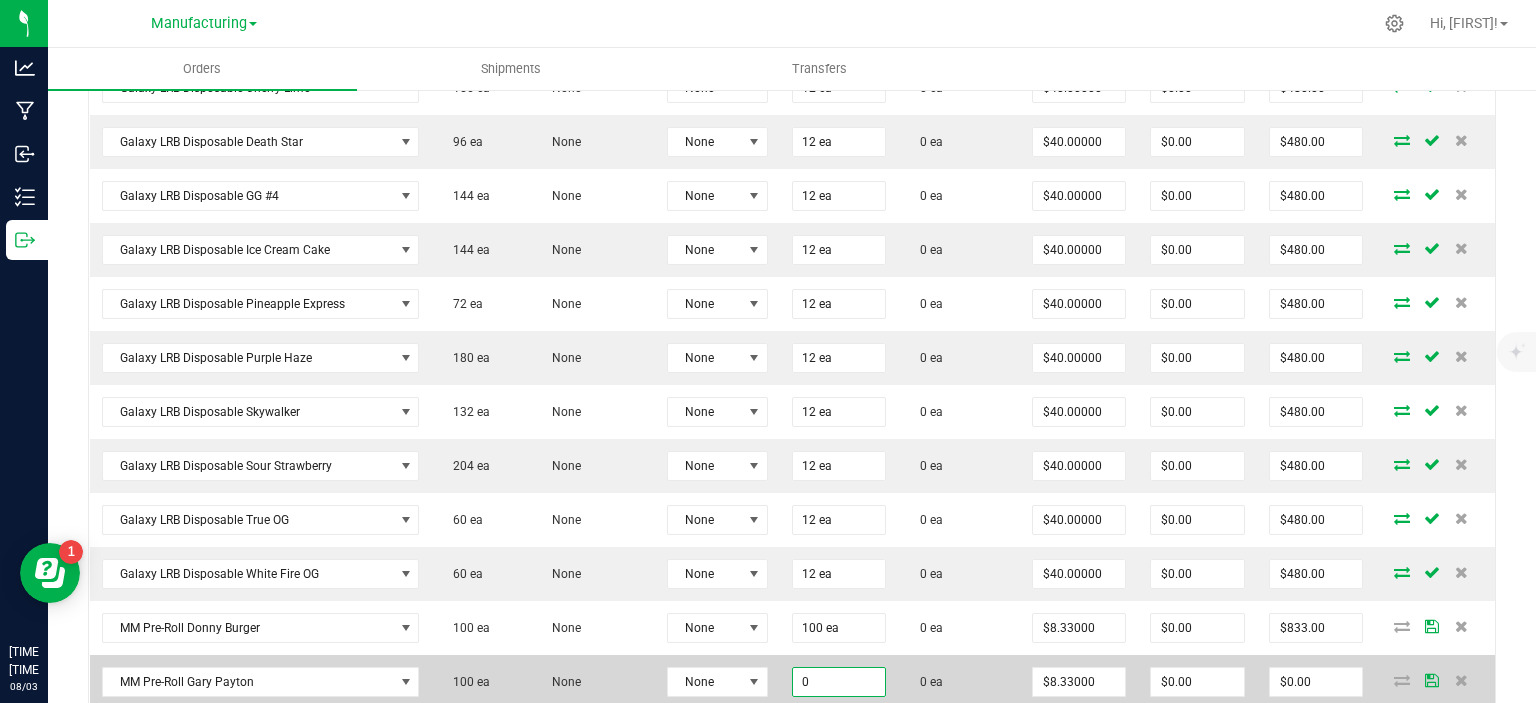 click on "0" at bounding box center (839, 682) 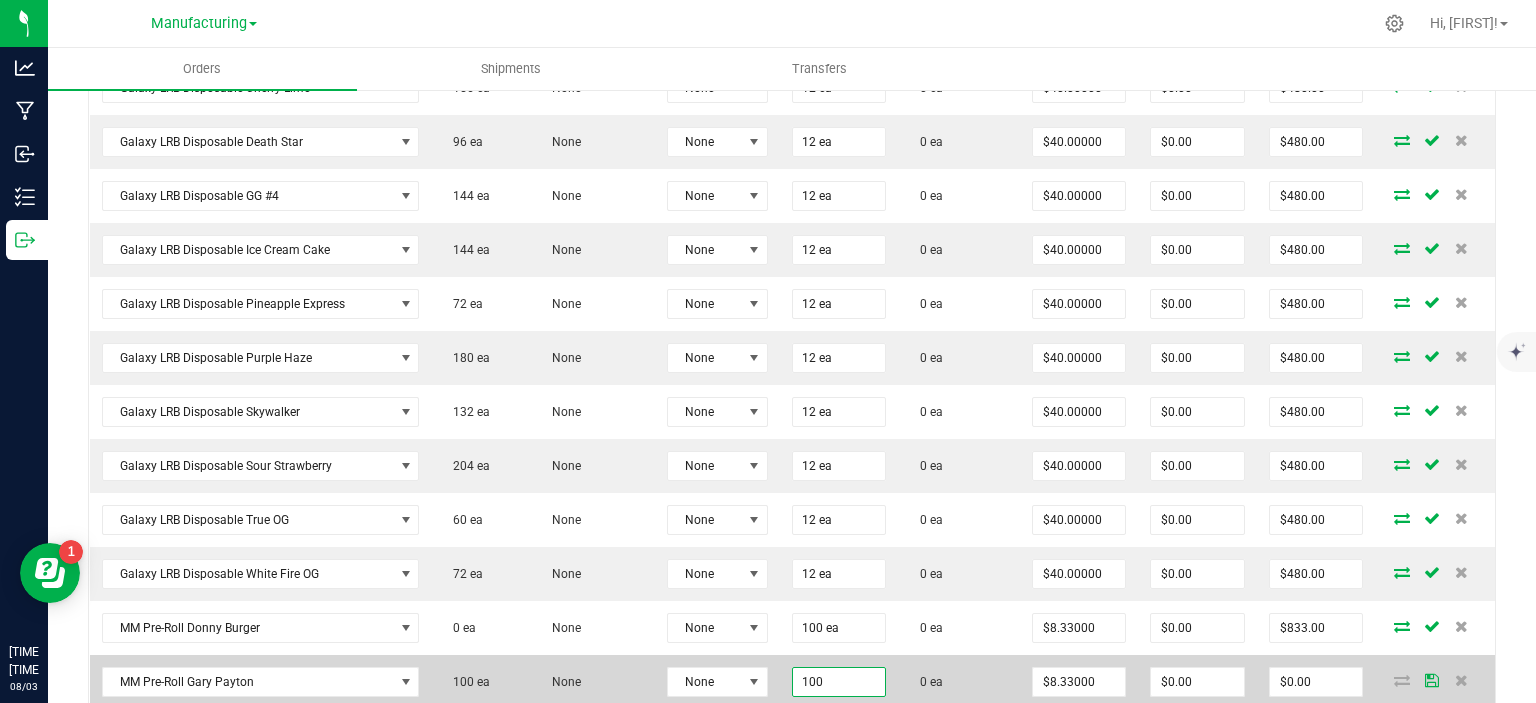 type on "100 ea" 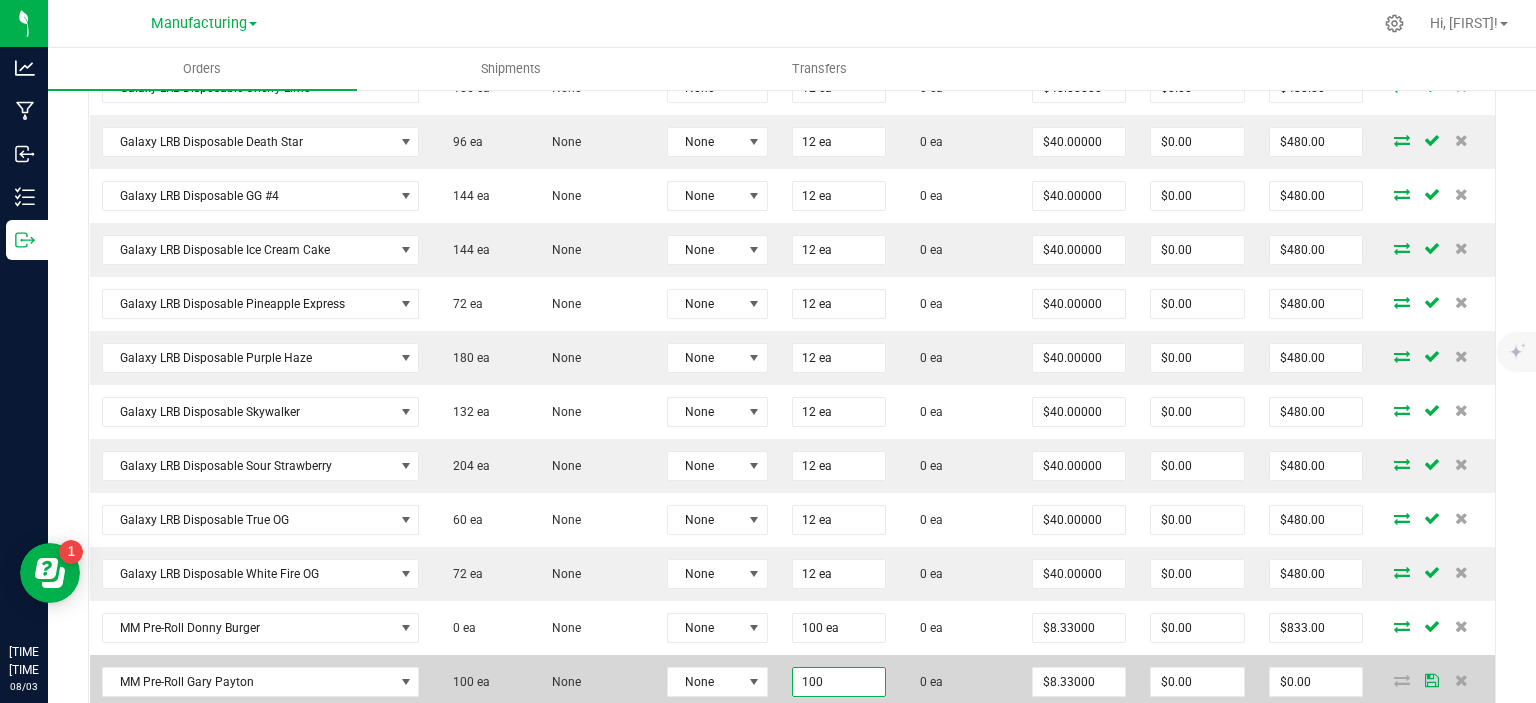 type on "$833.00" 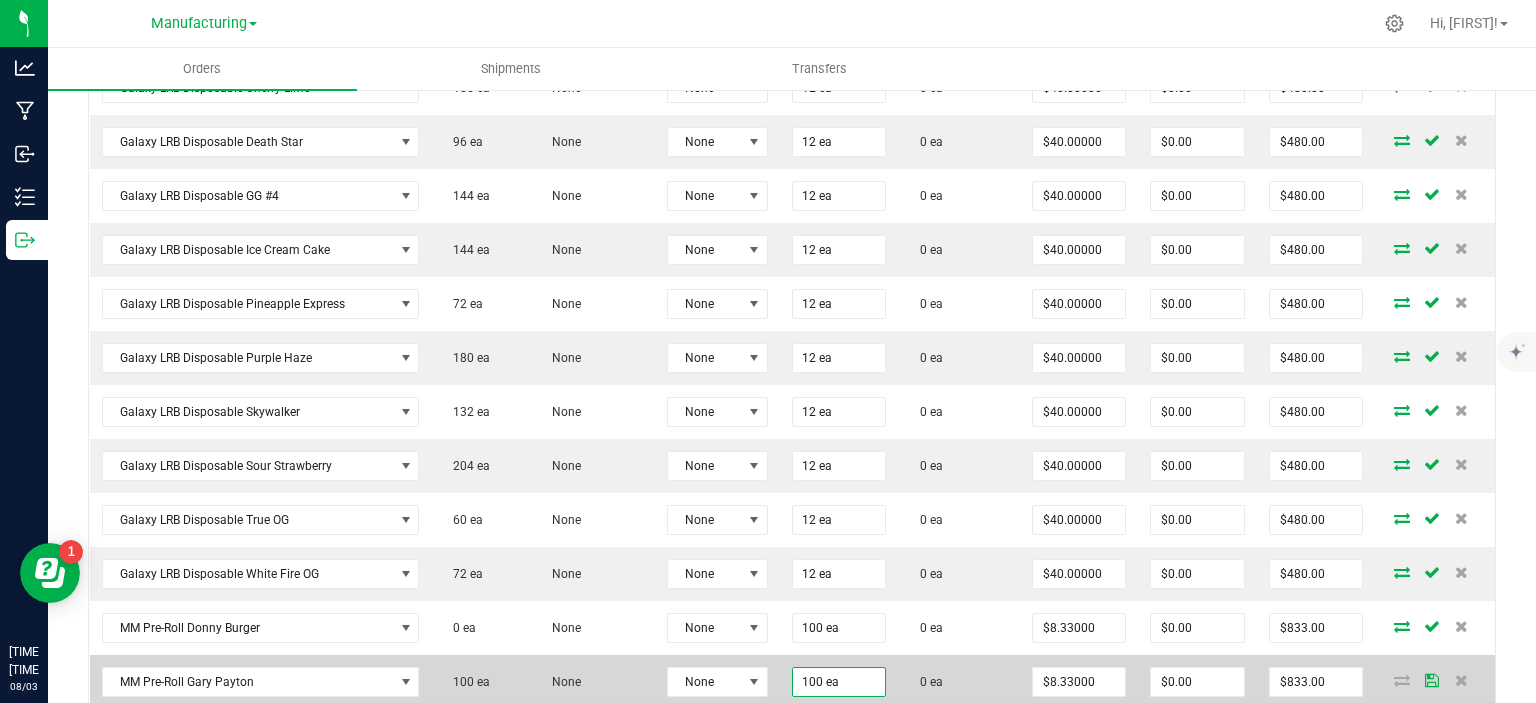 click on "0 ea" at bounding box center [959, 682] 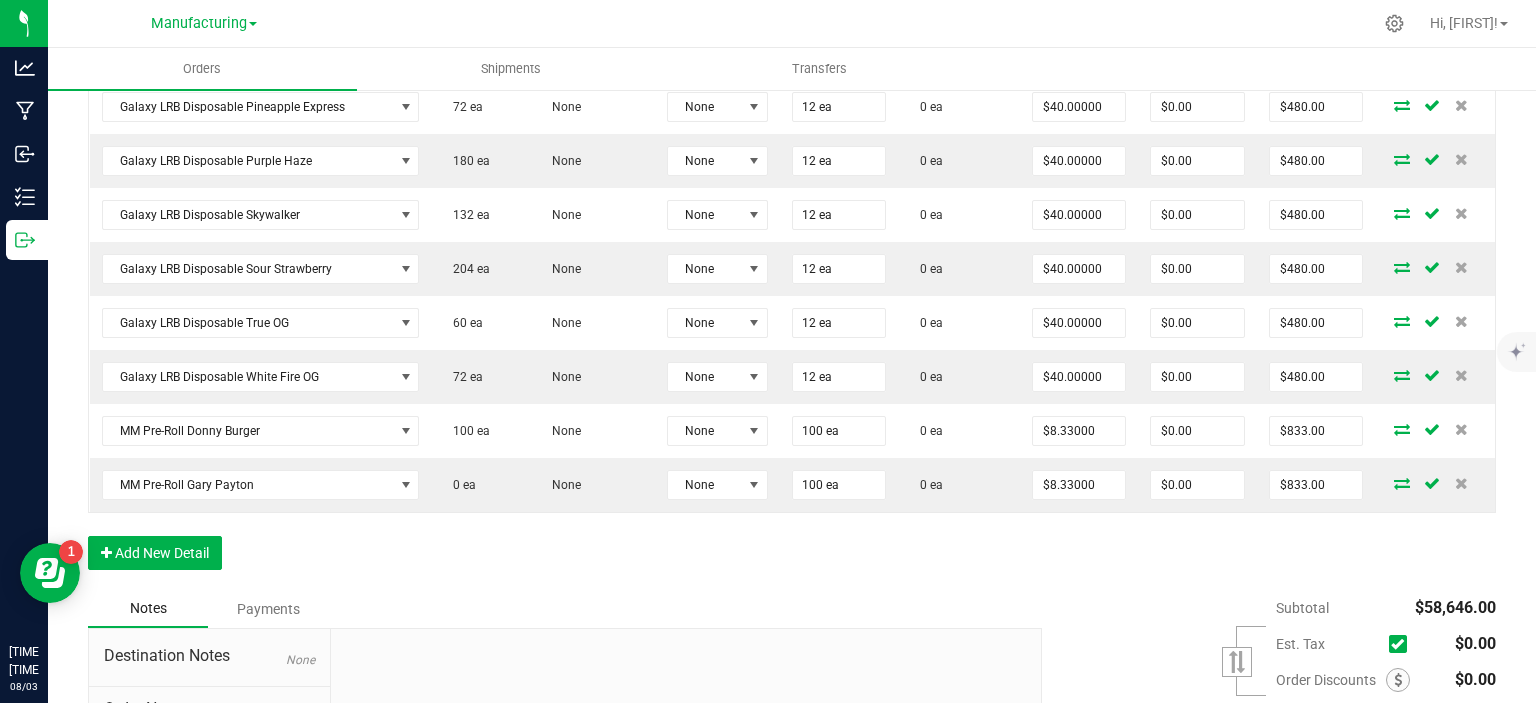 scroll, scrollTop: 2154, scrollLeft: 0, axis: vertical 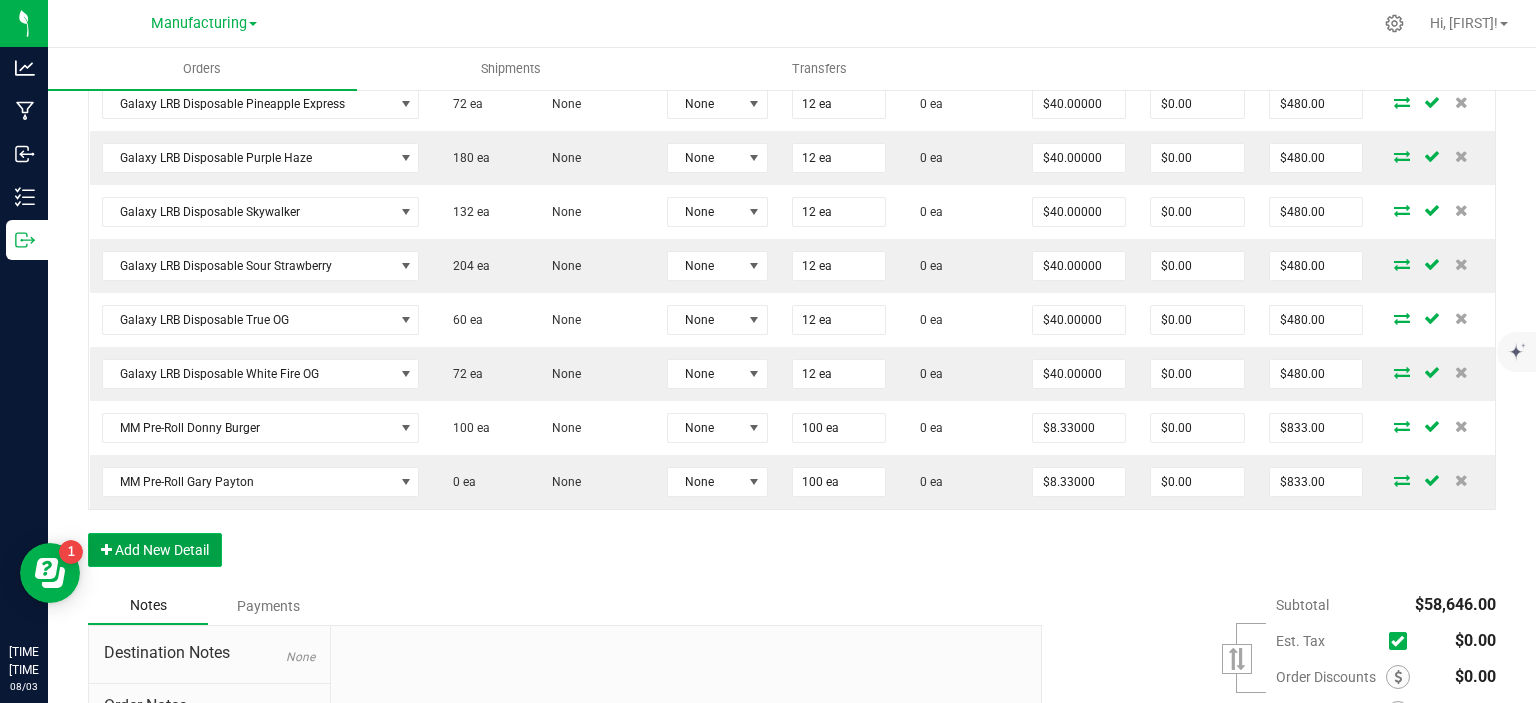 click on "Add New Detail" at bounding box center [155, 550] 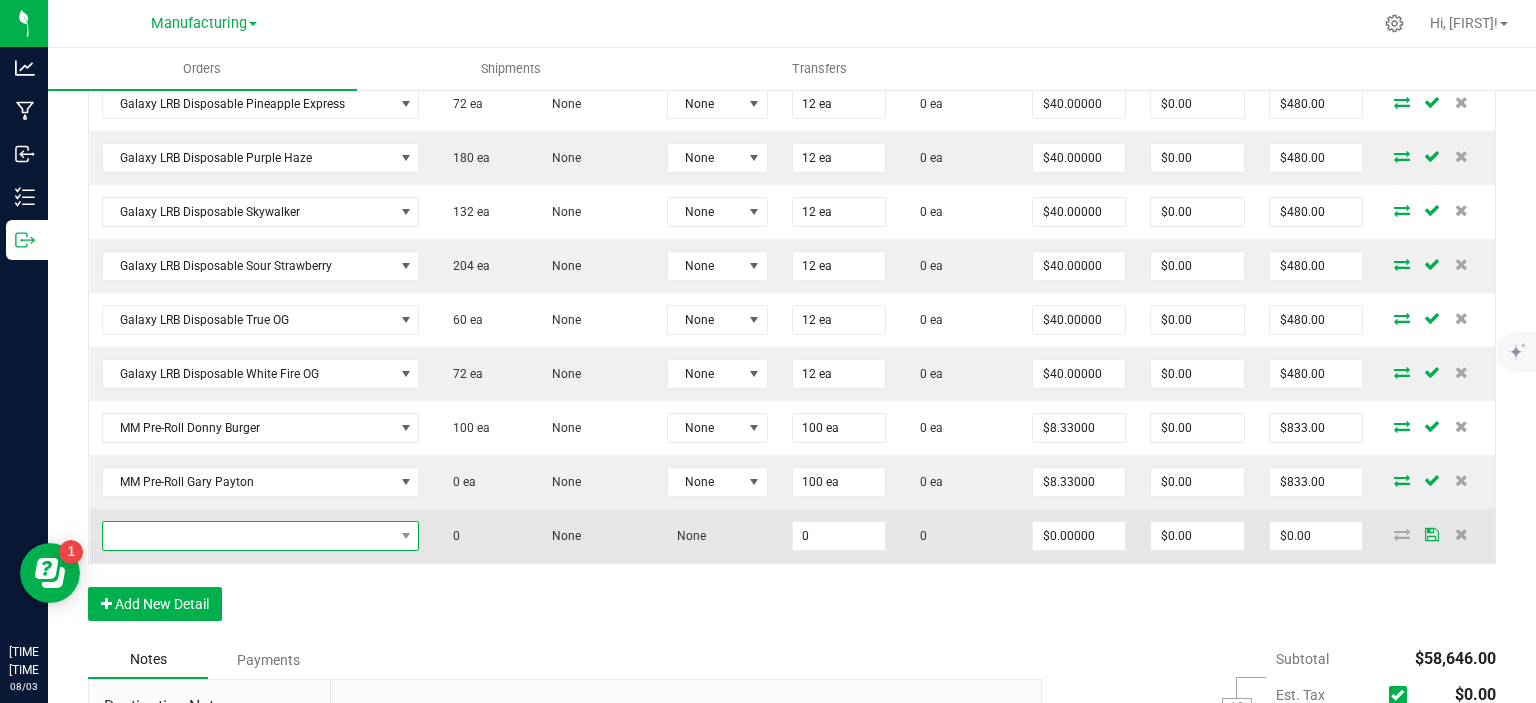 click at bounding box center (248, 536) 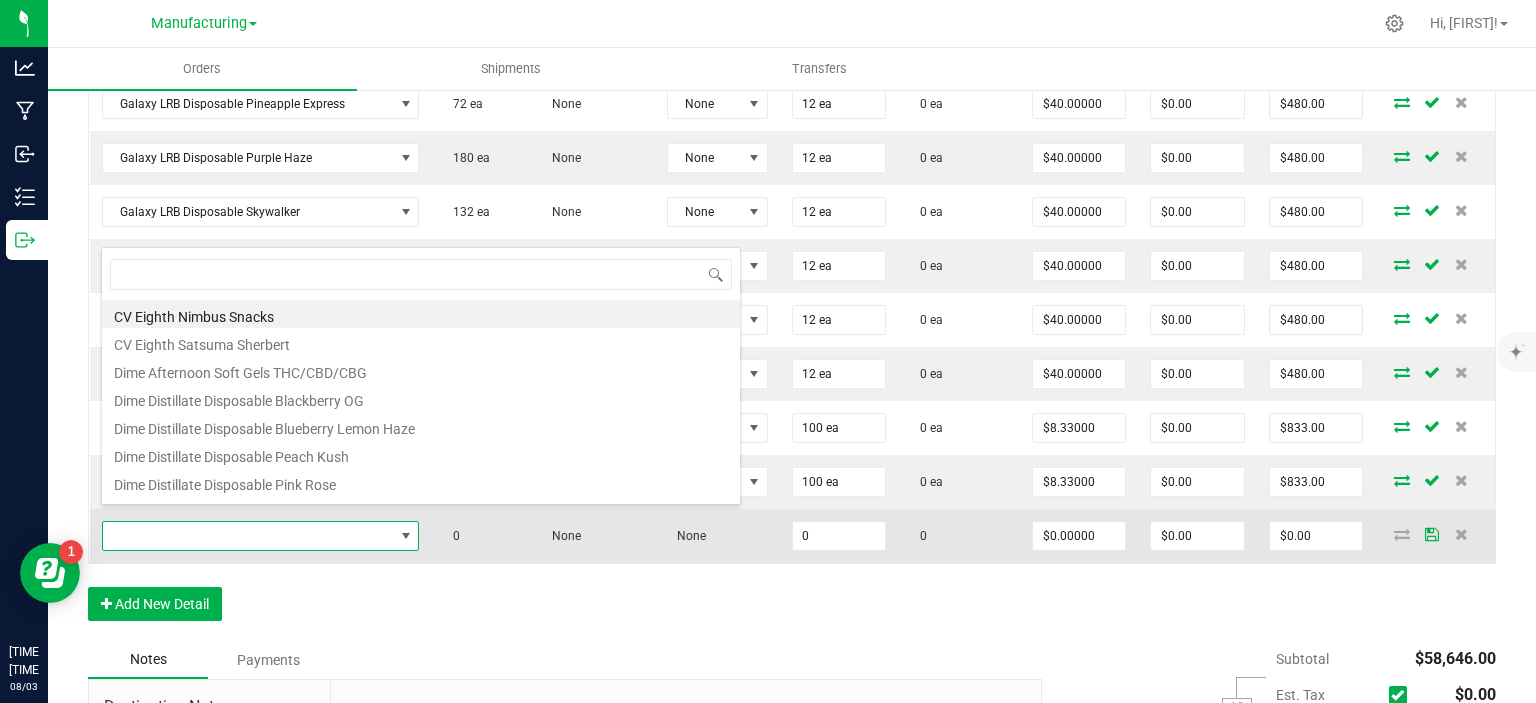 scroll, scrollTop: 99970, scrollLeft: 99682, axis: both 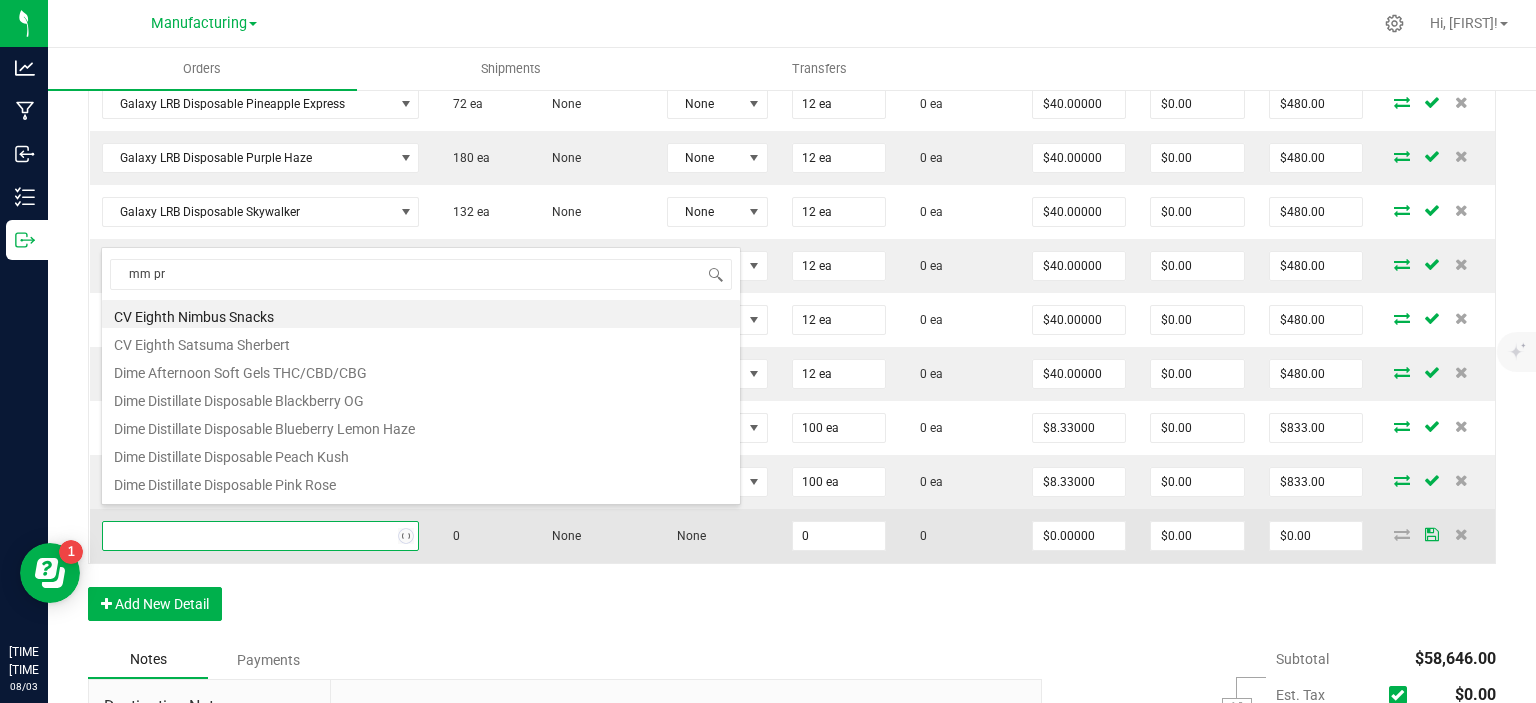 type on "mm pre" 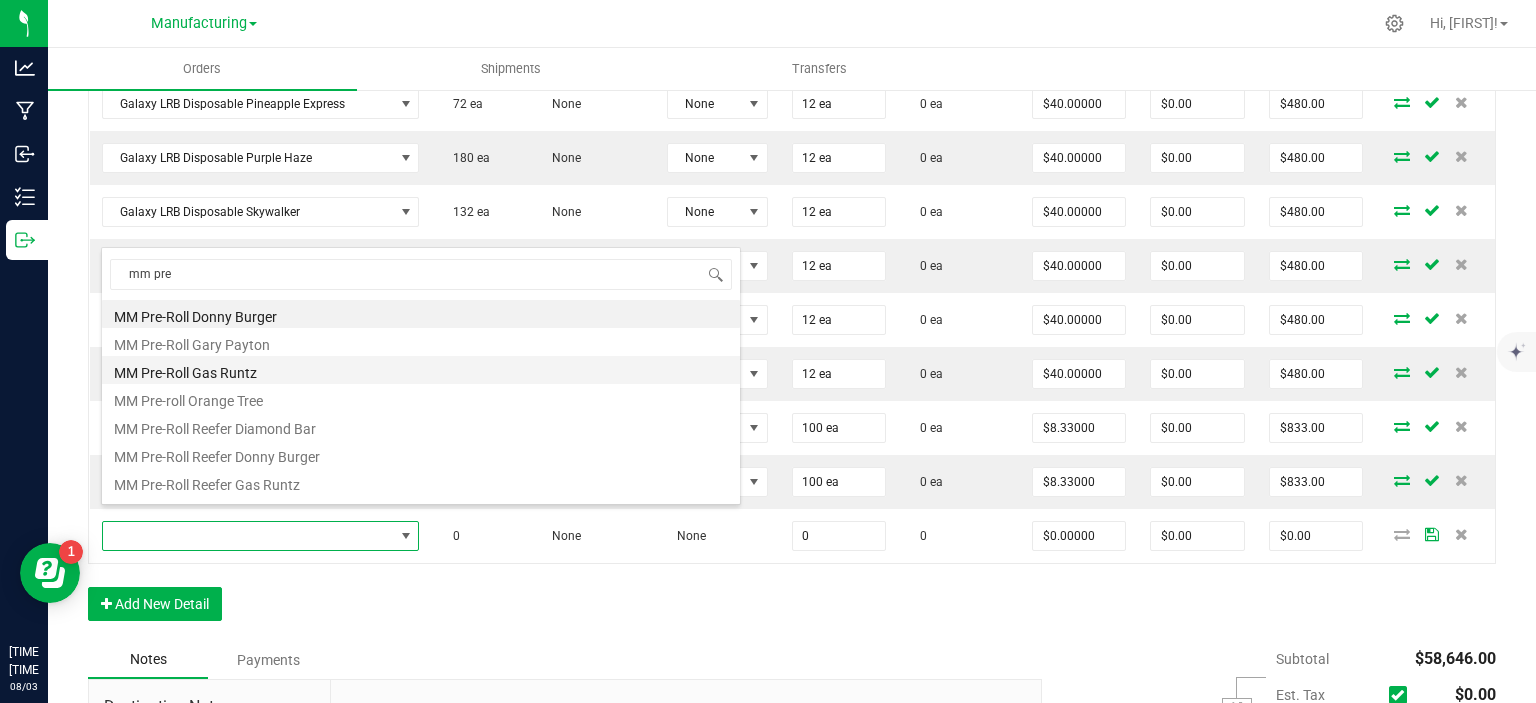 click on "MM Pre-Roll Gas Runtz" at bounding box center [421, 370] 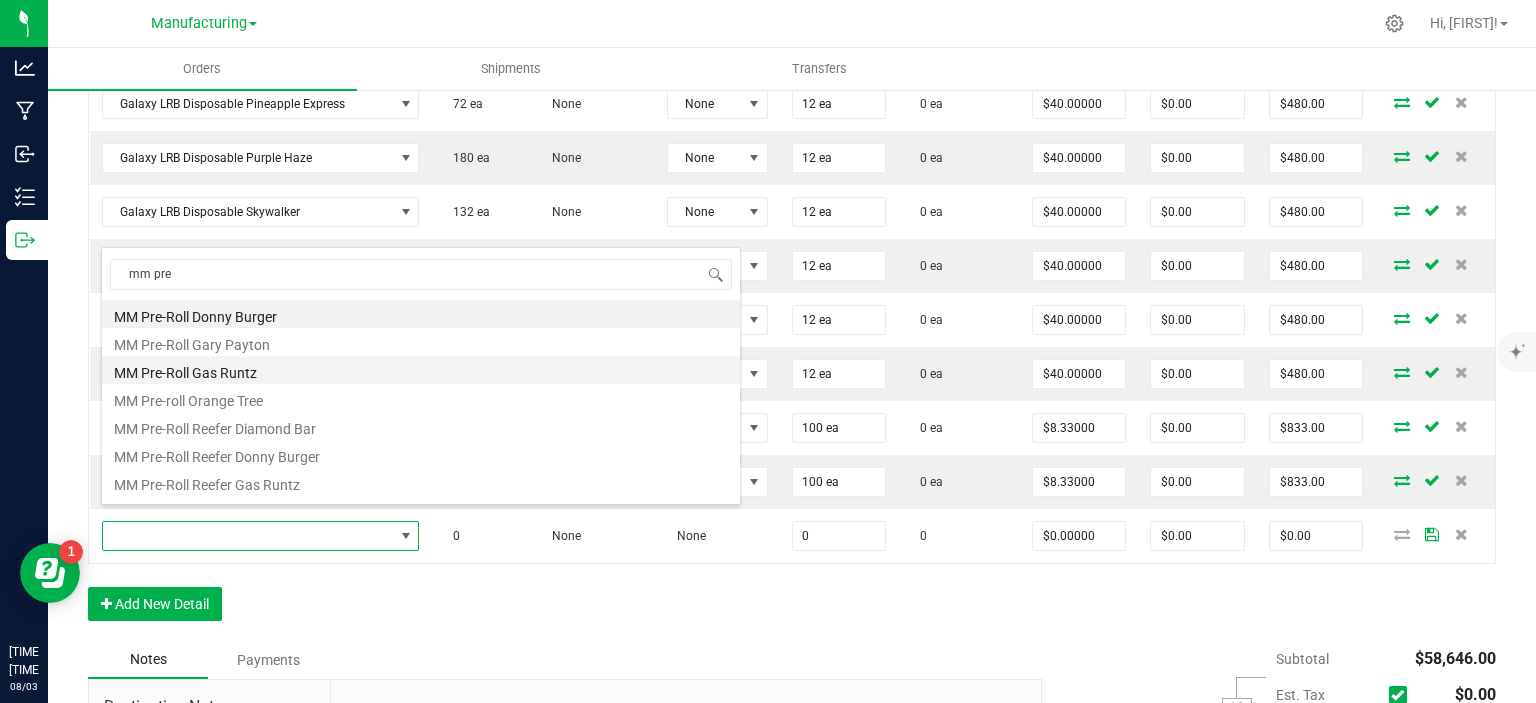 type on "0 ea" 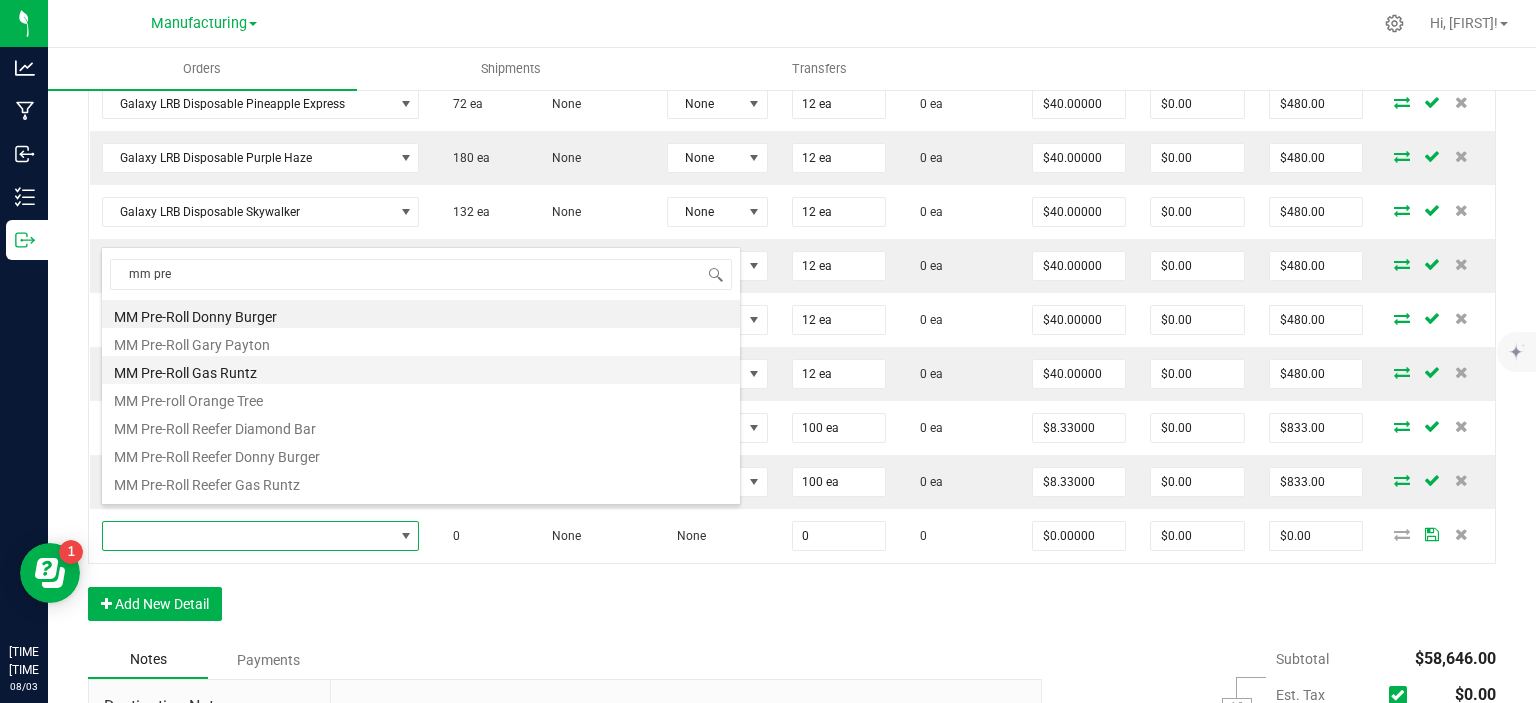 type on "$8.33000" 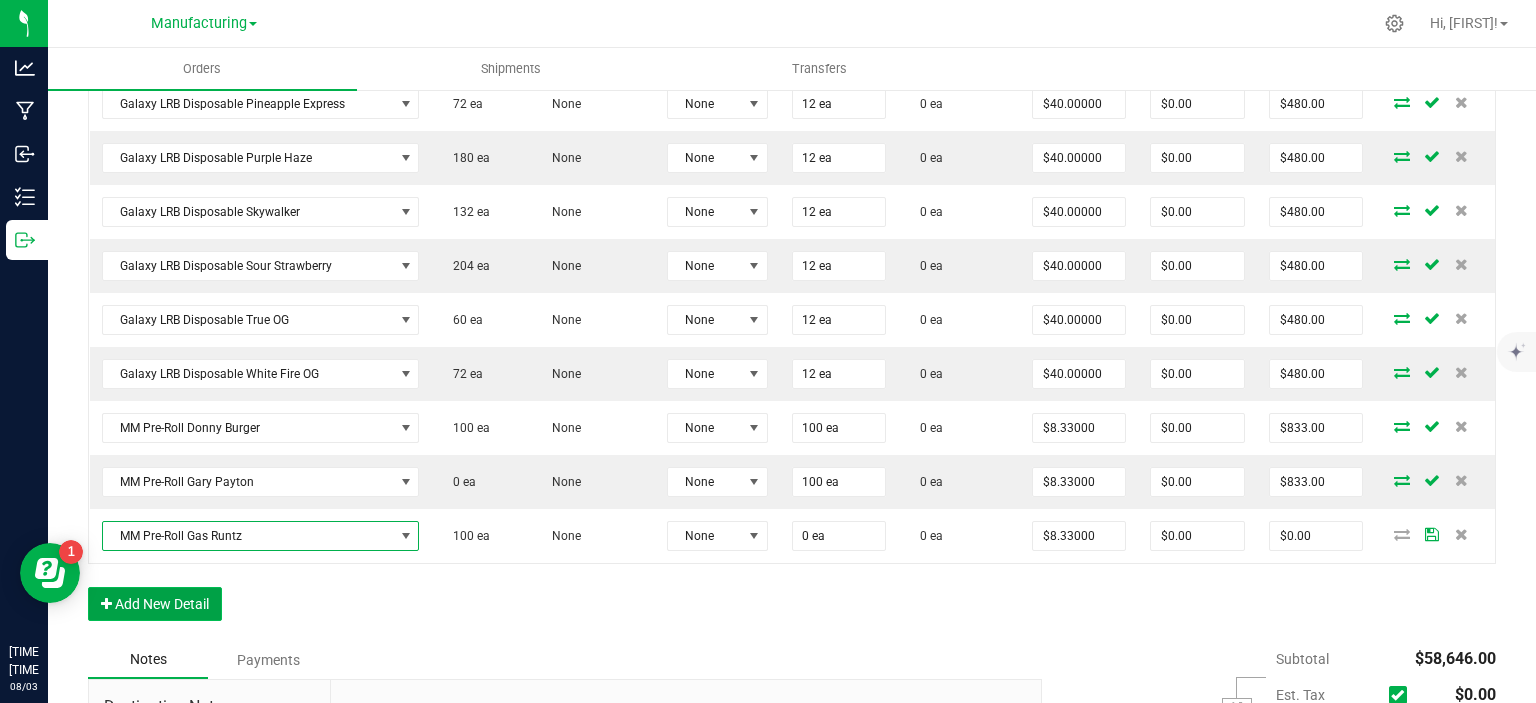 click on "Add New Detail" at bounding box center (155, 604) 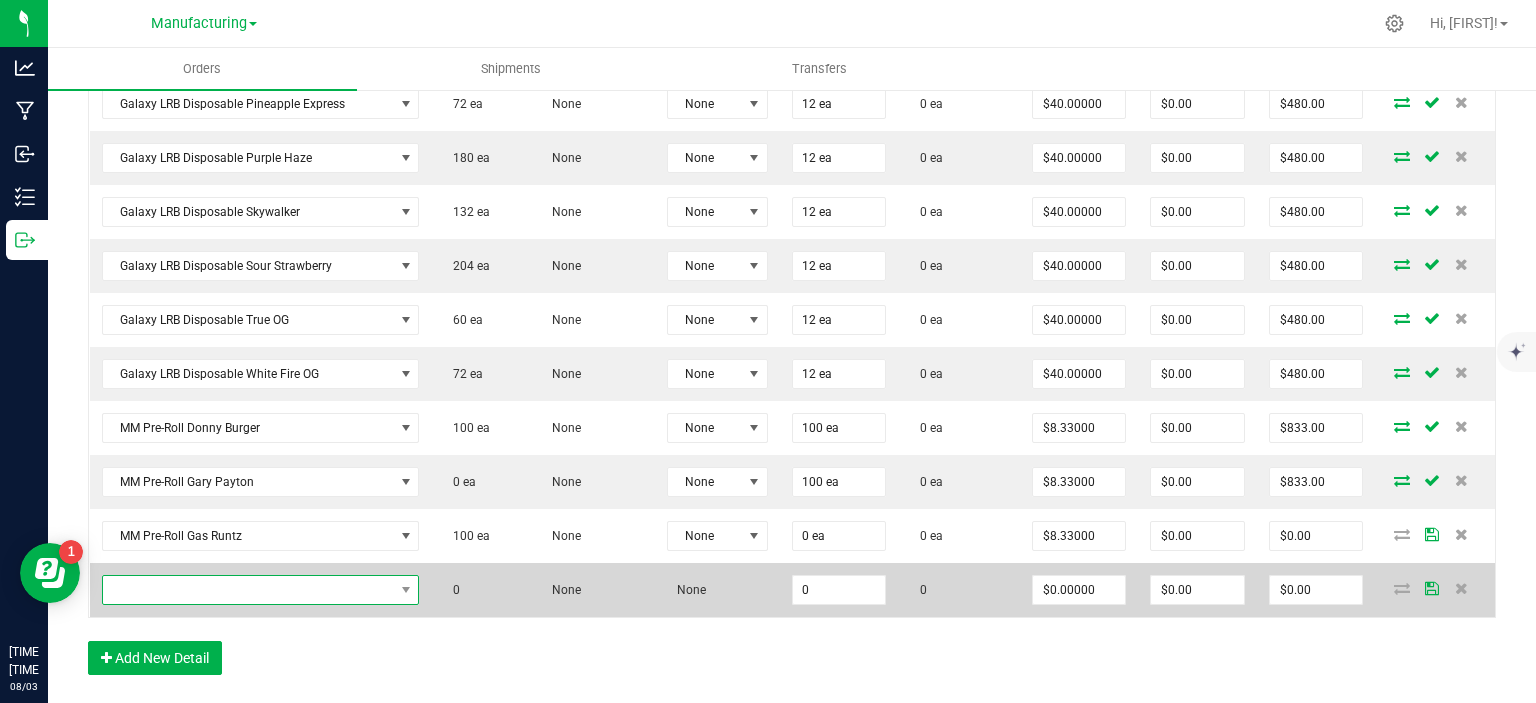 click at bounding box center (248, 590) 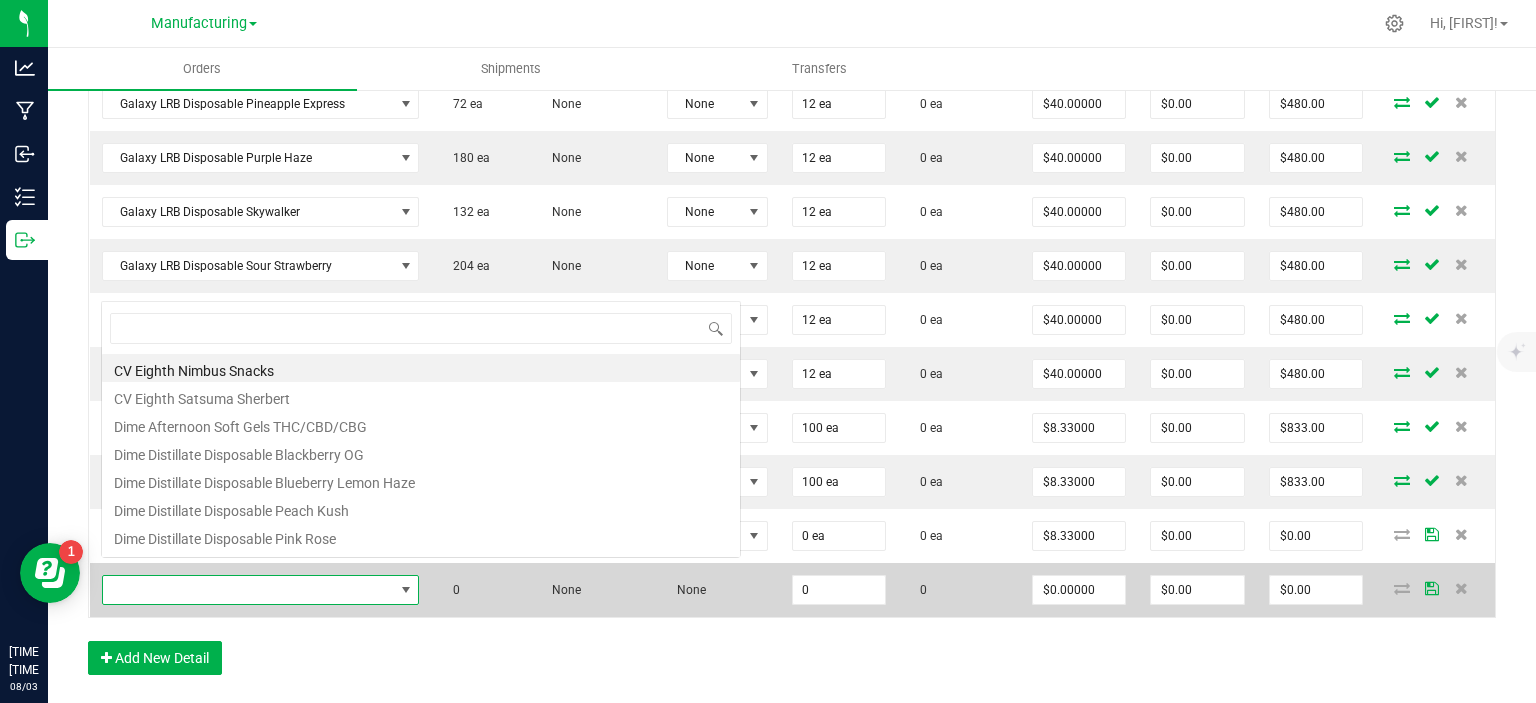 scroll, scrollTop: 0, scrollLeft: 0, axis: both 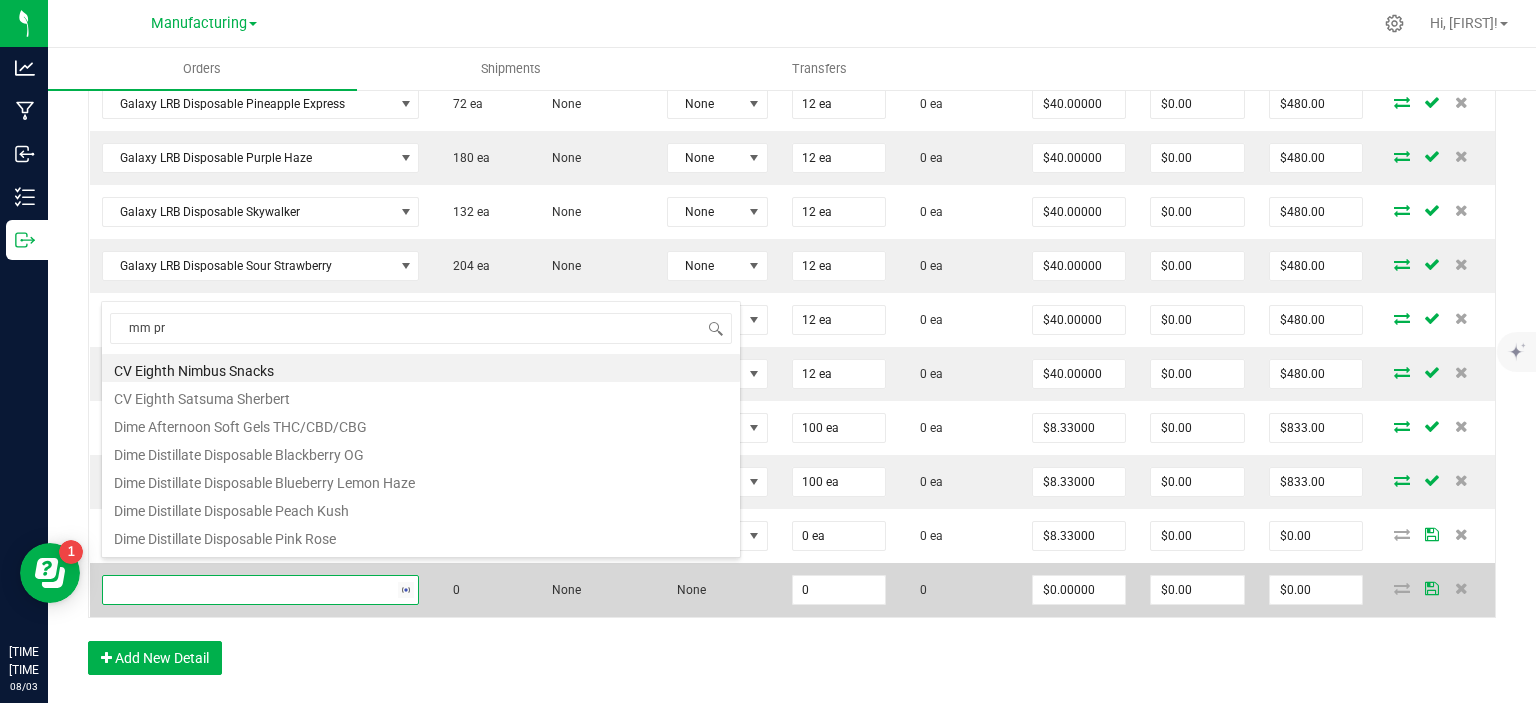 type on "mm pre" 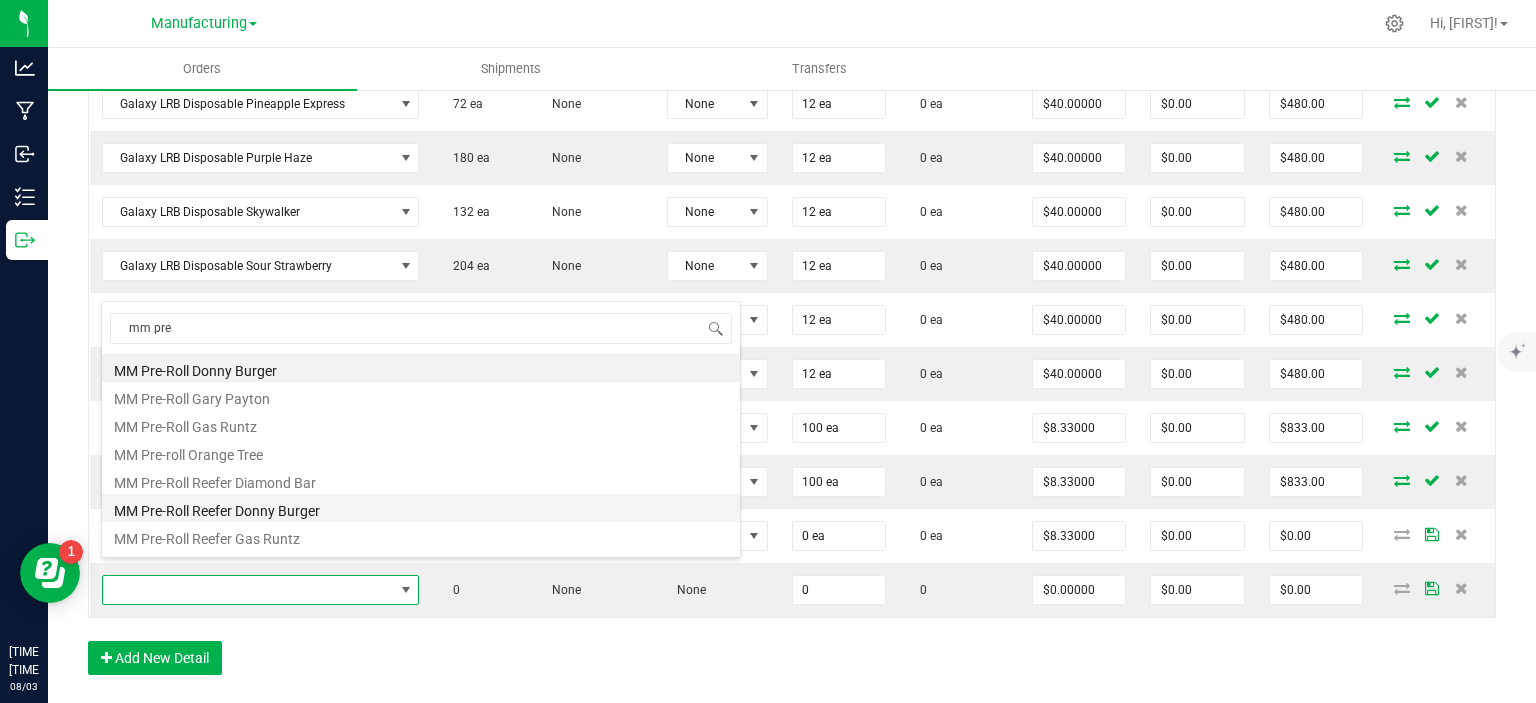 click on "MM Pre-Roll Reefer Donny Burger" at bounding box center [421, 508] 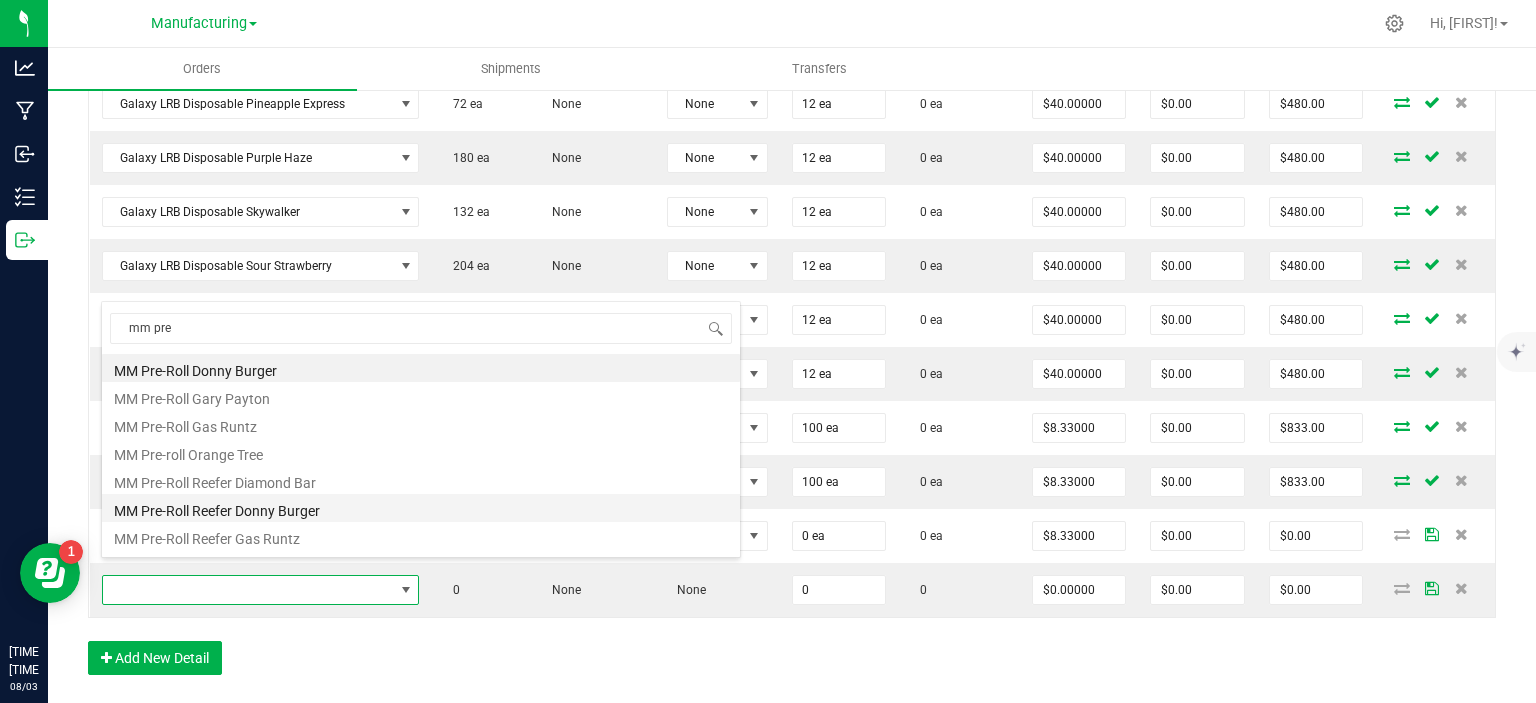 type on "0 ea" 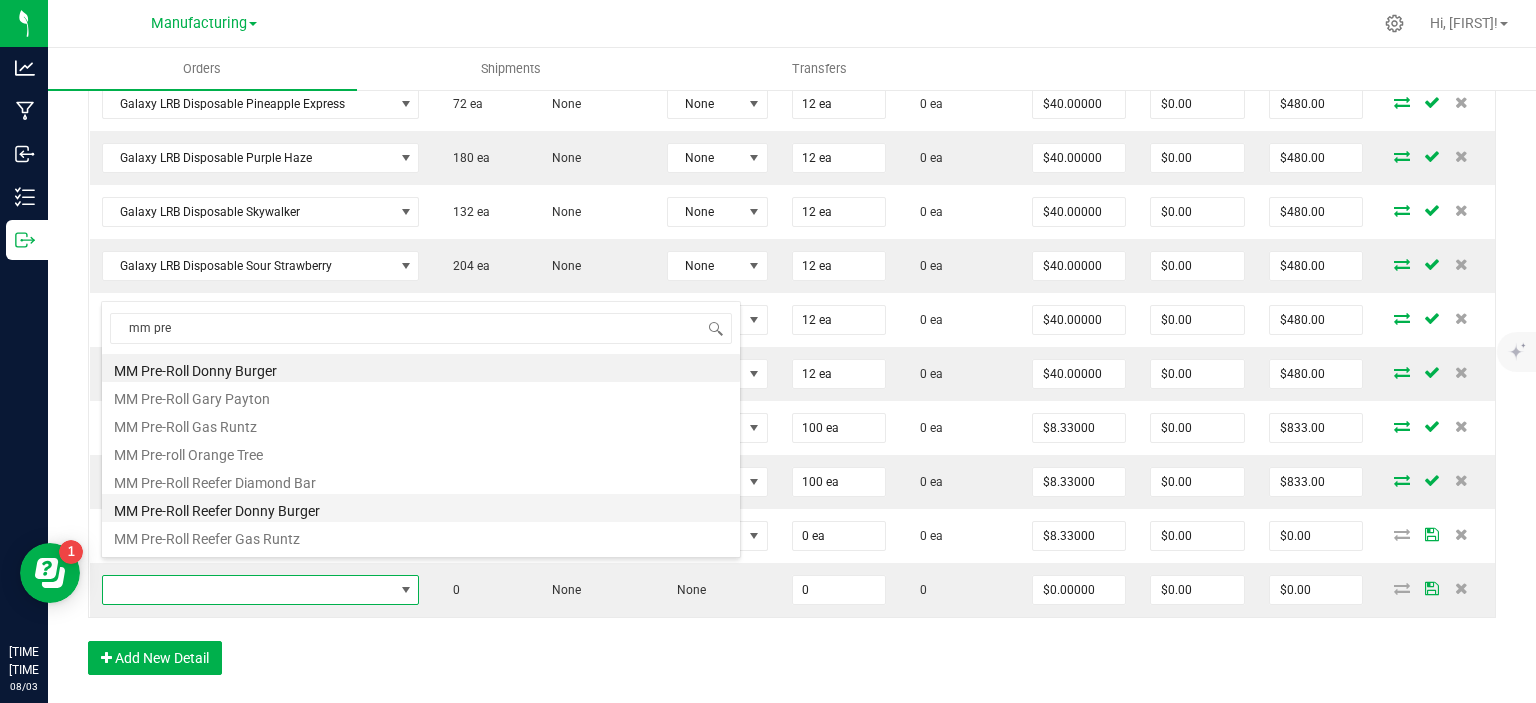 type on "$8.33000" 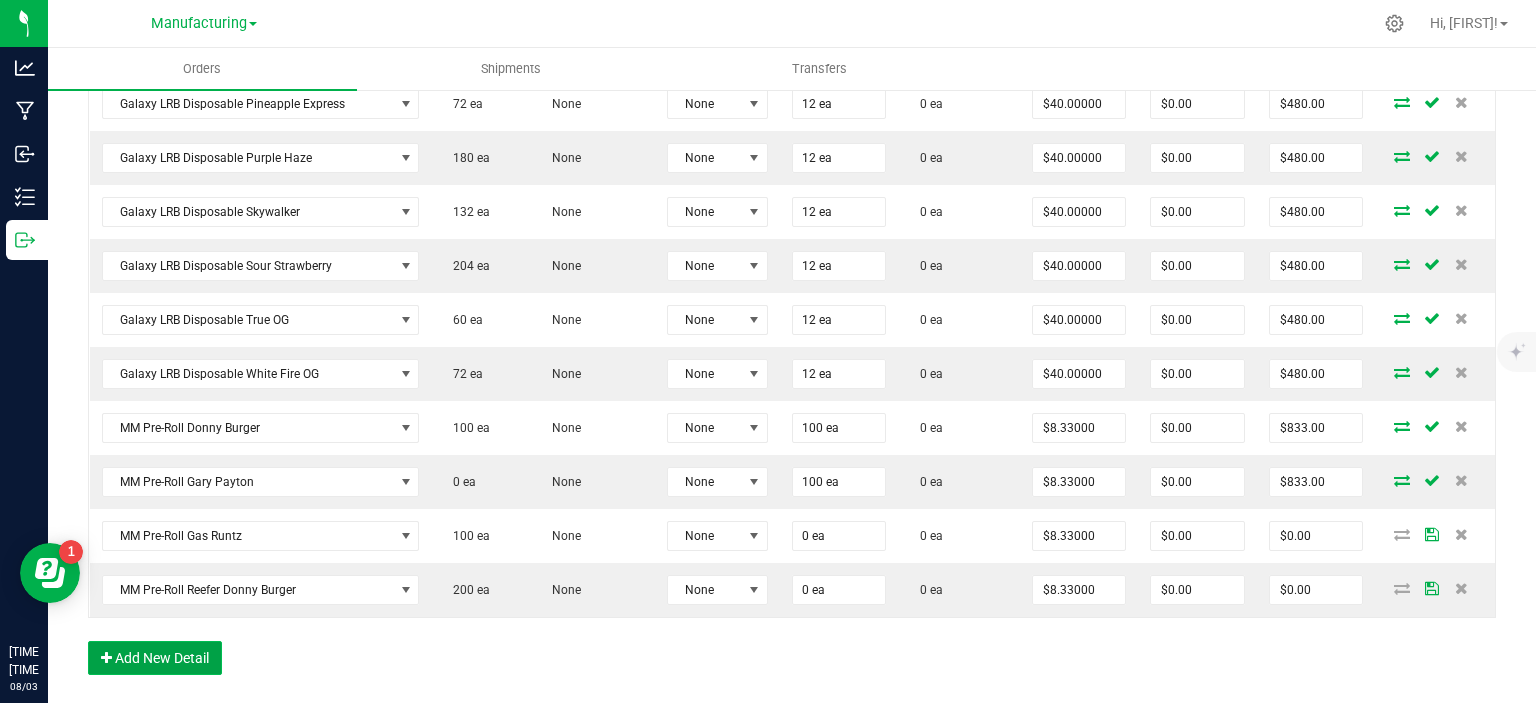 click on "Add New Detail" at bounding box center (155, 658) 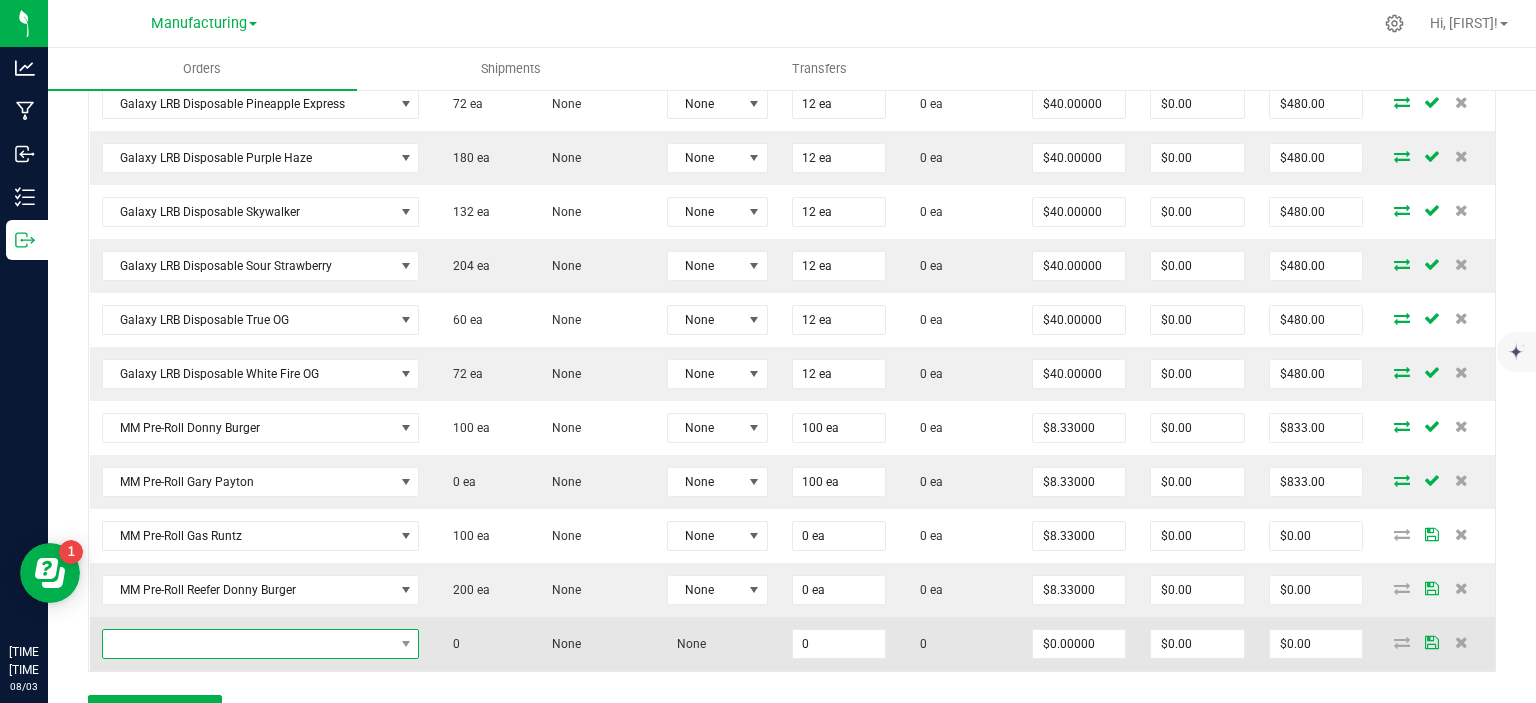 click at bounding box center [248, 644] 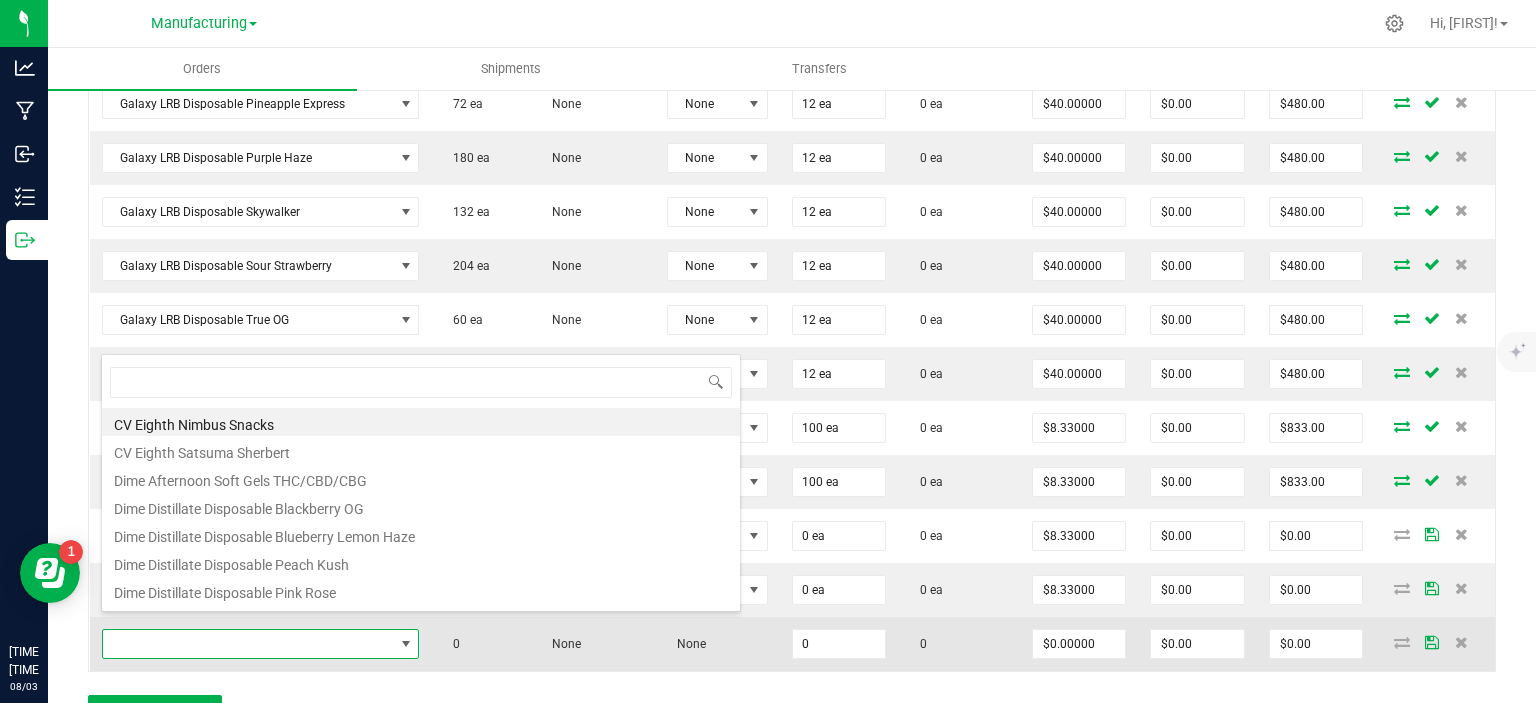 scroll, scrollTop: 99970, scrollLeft: 99682, axis: both 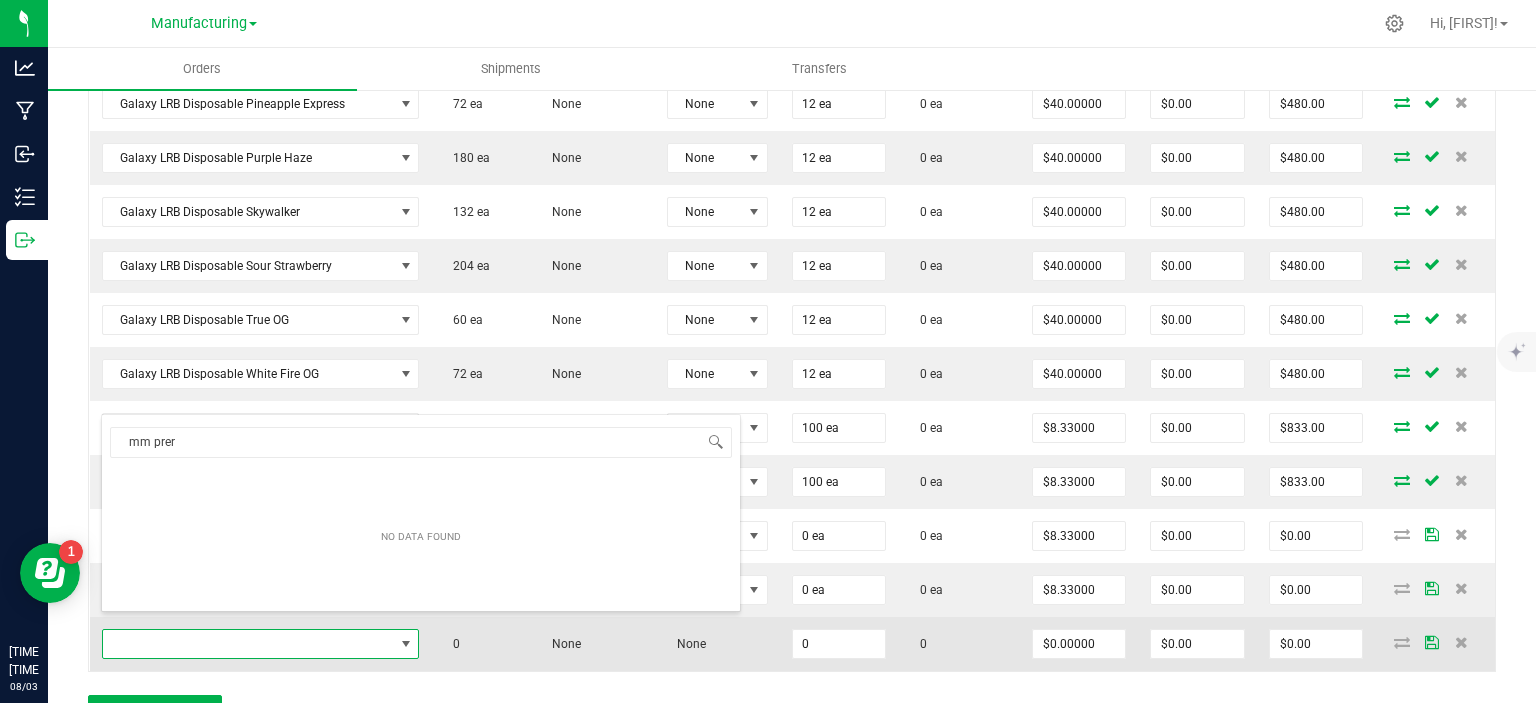 type on "mm pre" 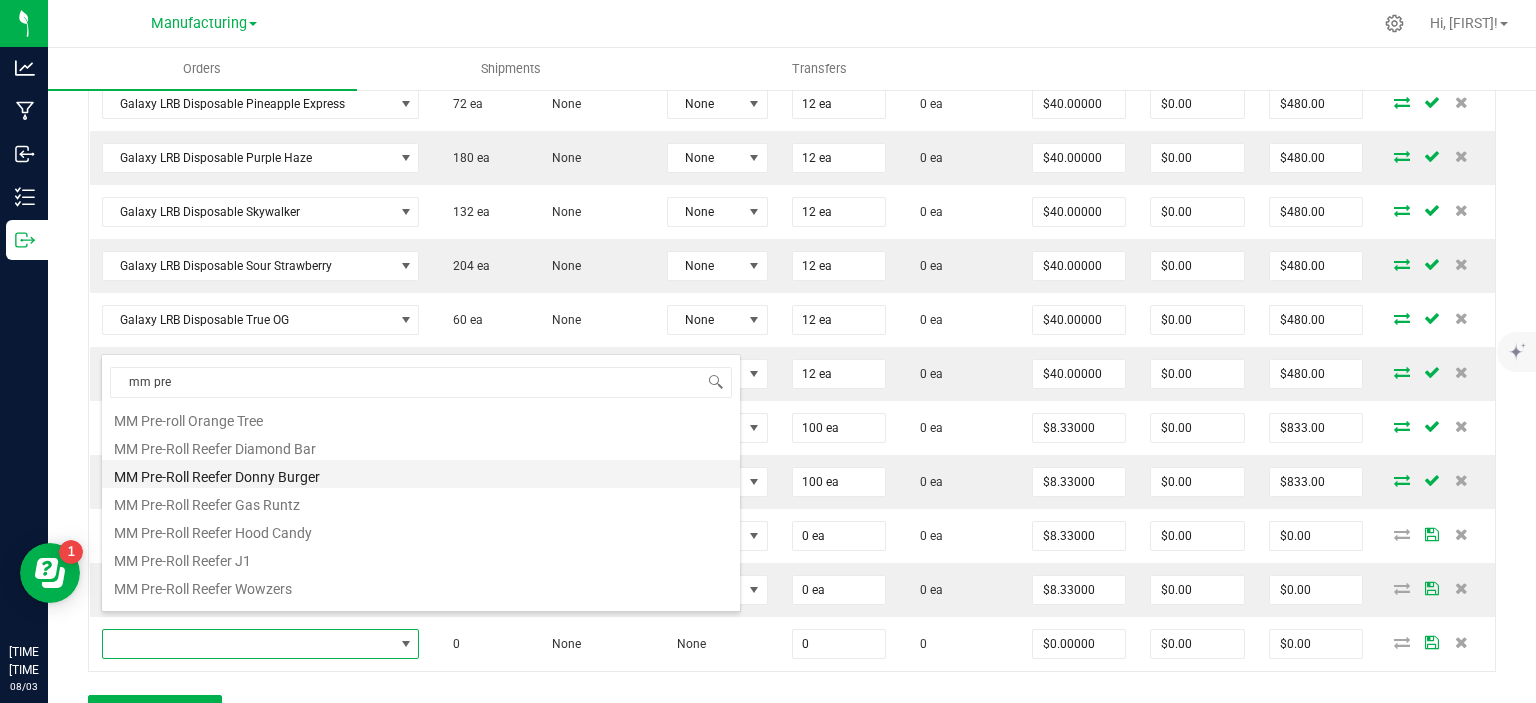 scroll, scrollTop: 100, scrollLeft: 0, axis: vertical 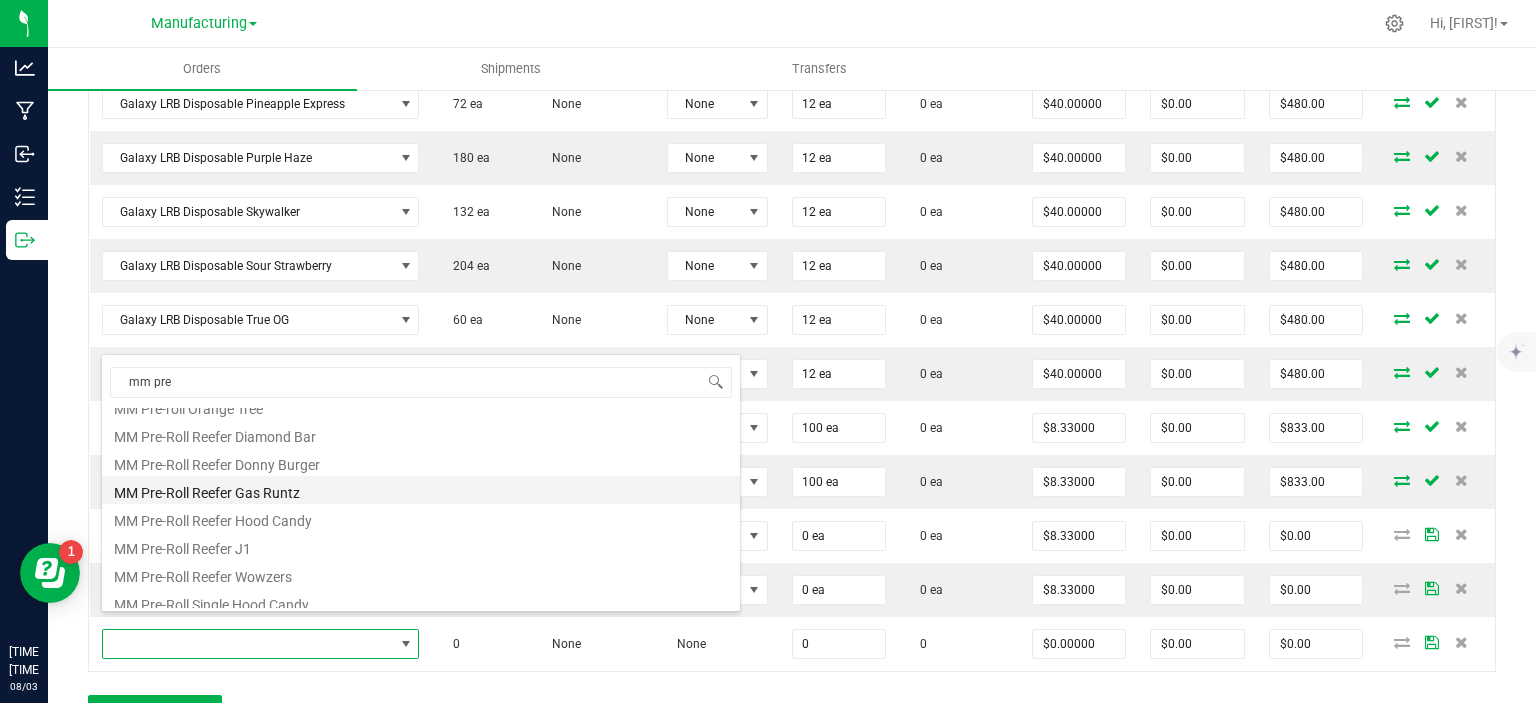 click on "MM Pre-Roll Reefer Gas Runtz" at bounding box center [421, 490] 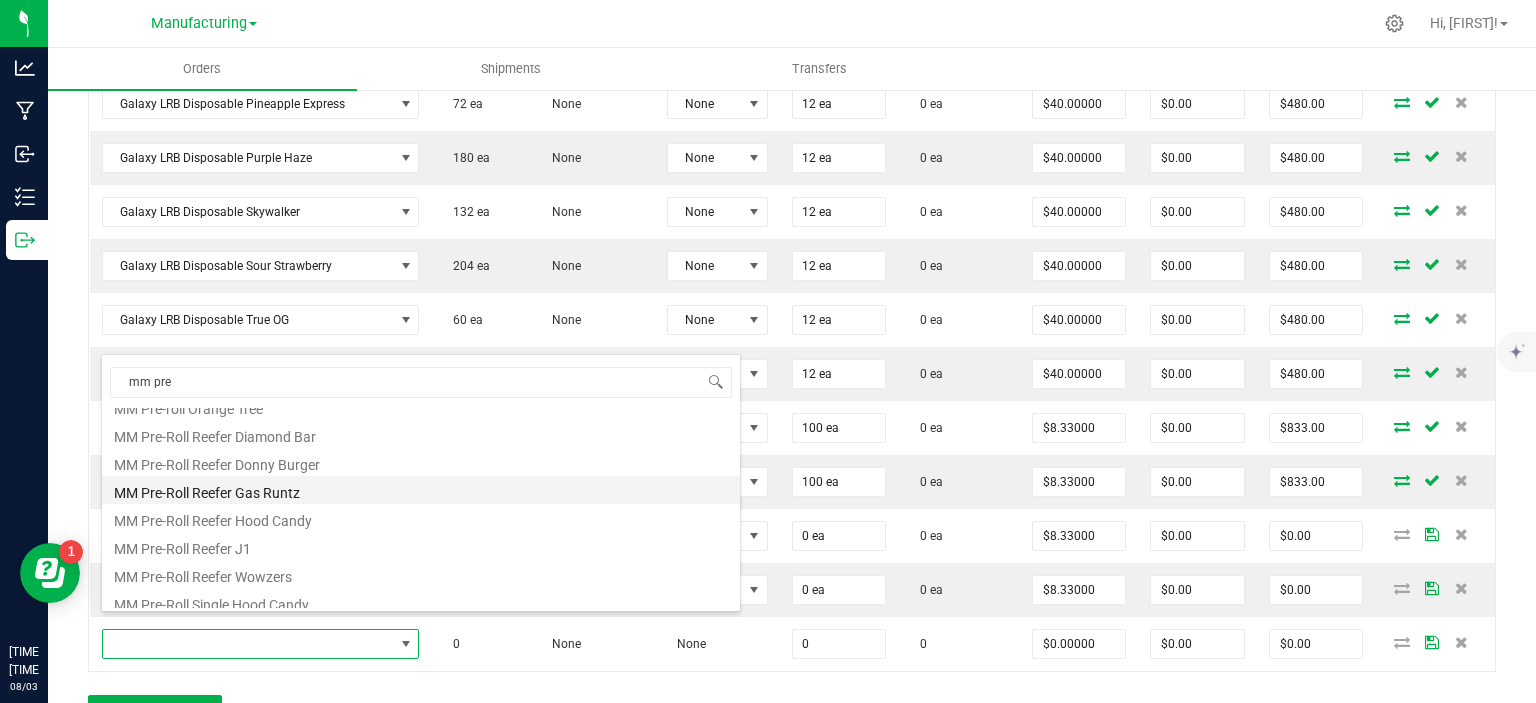 type on "0 ea" 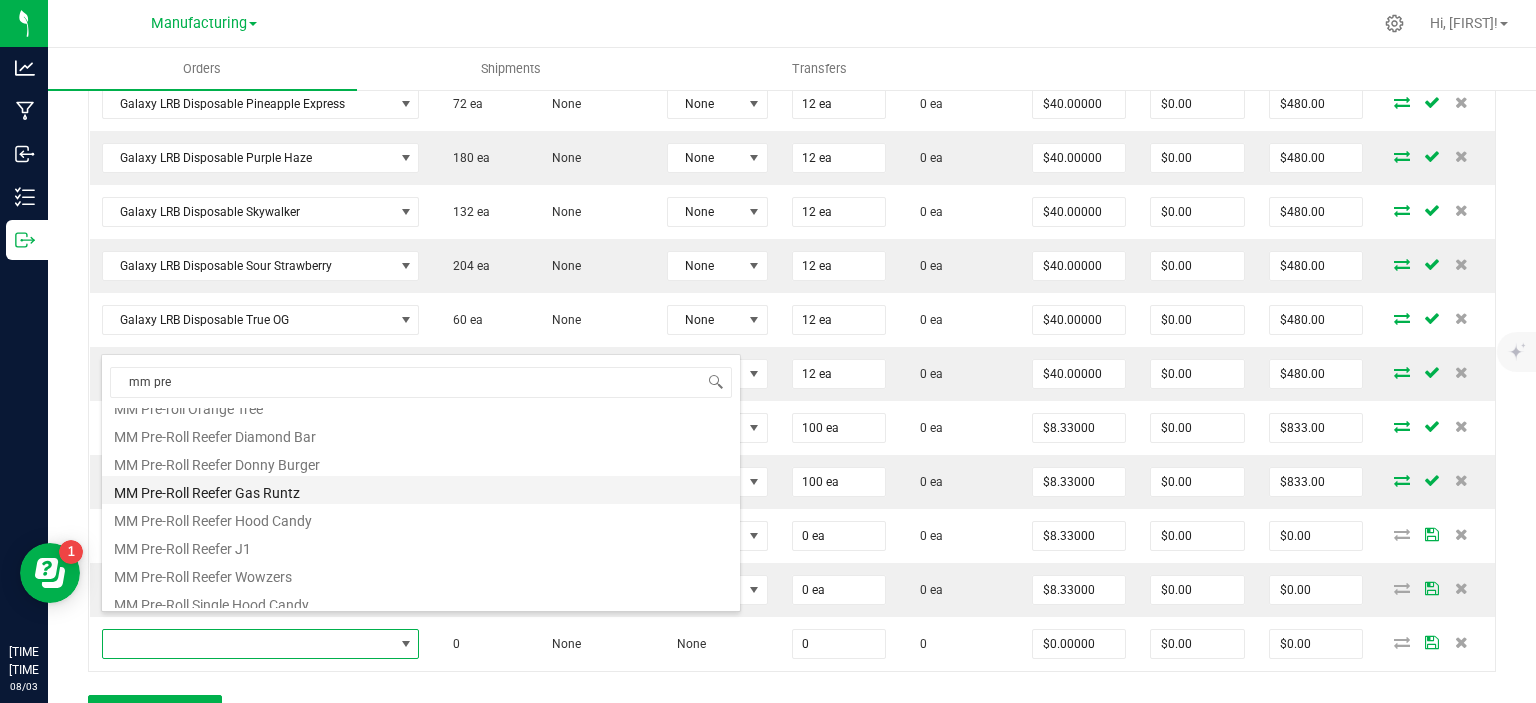 type on "$8.33000" 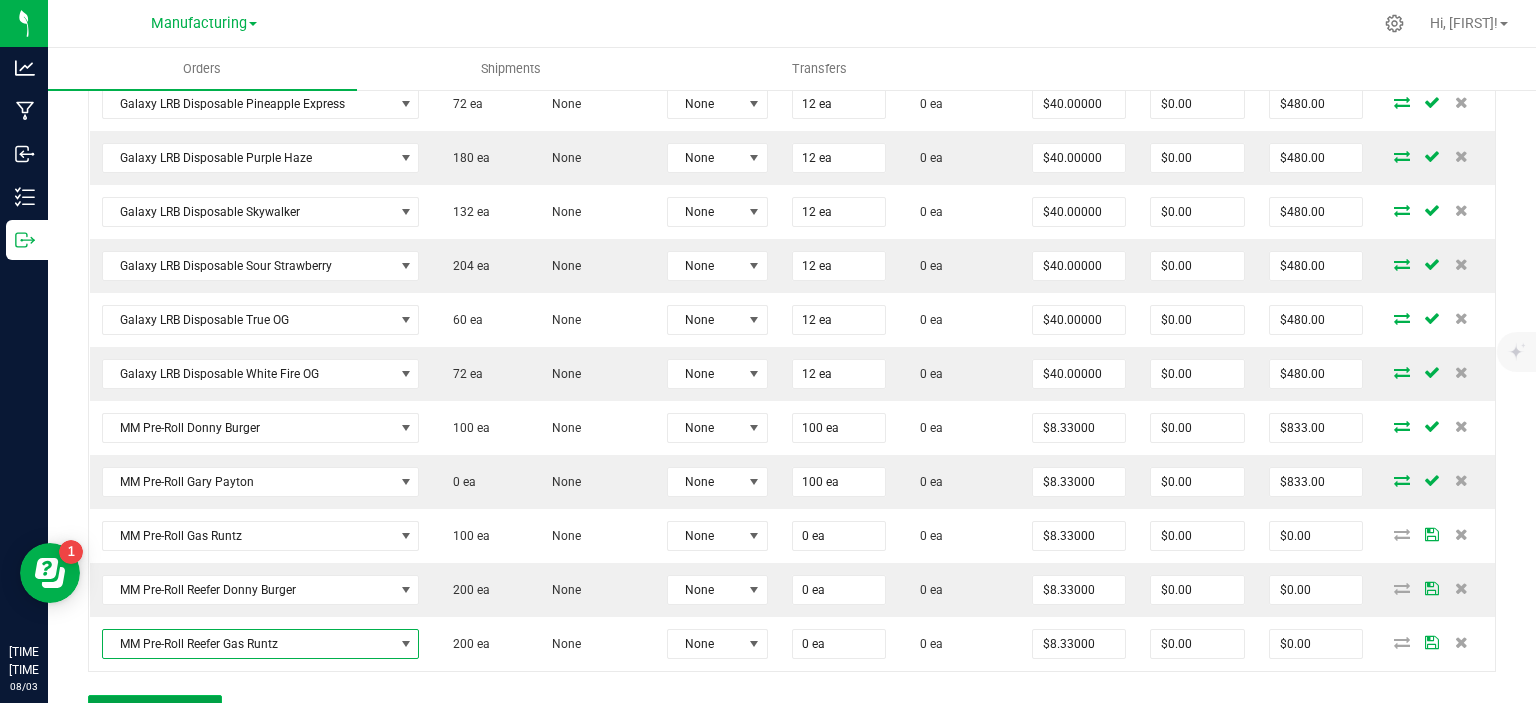 click on "Add New Detail" at bounding box center [155, 712] 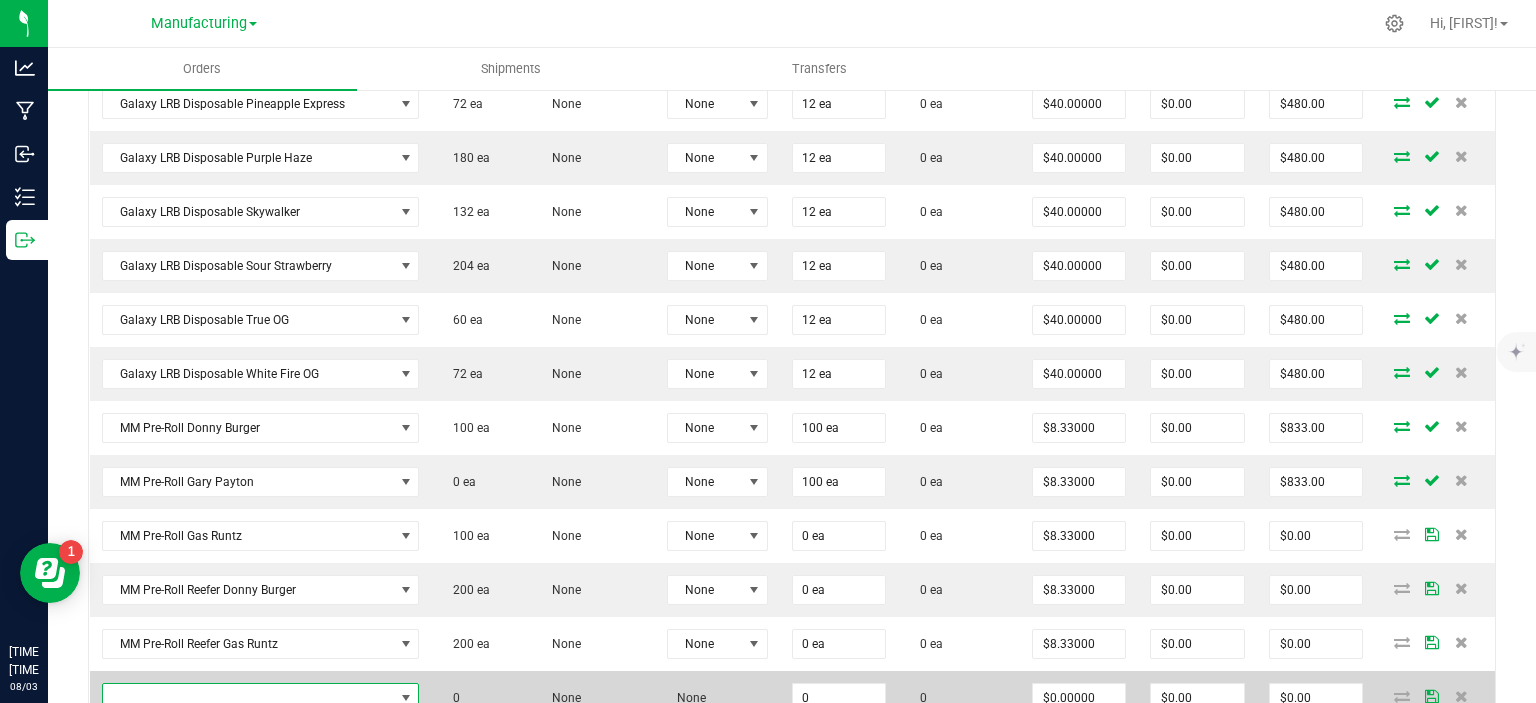click at bounding box center (248, 698) 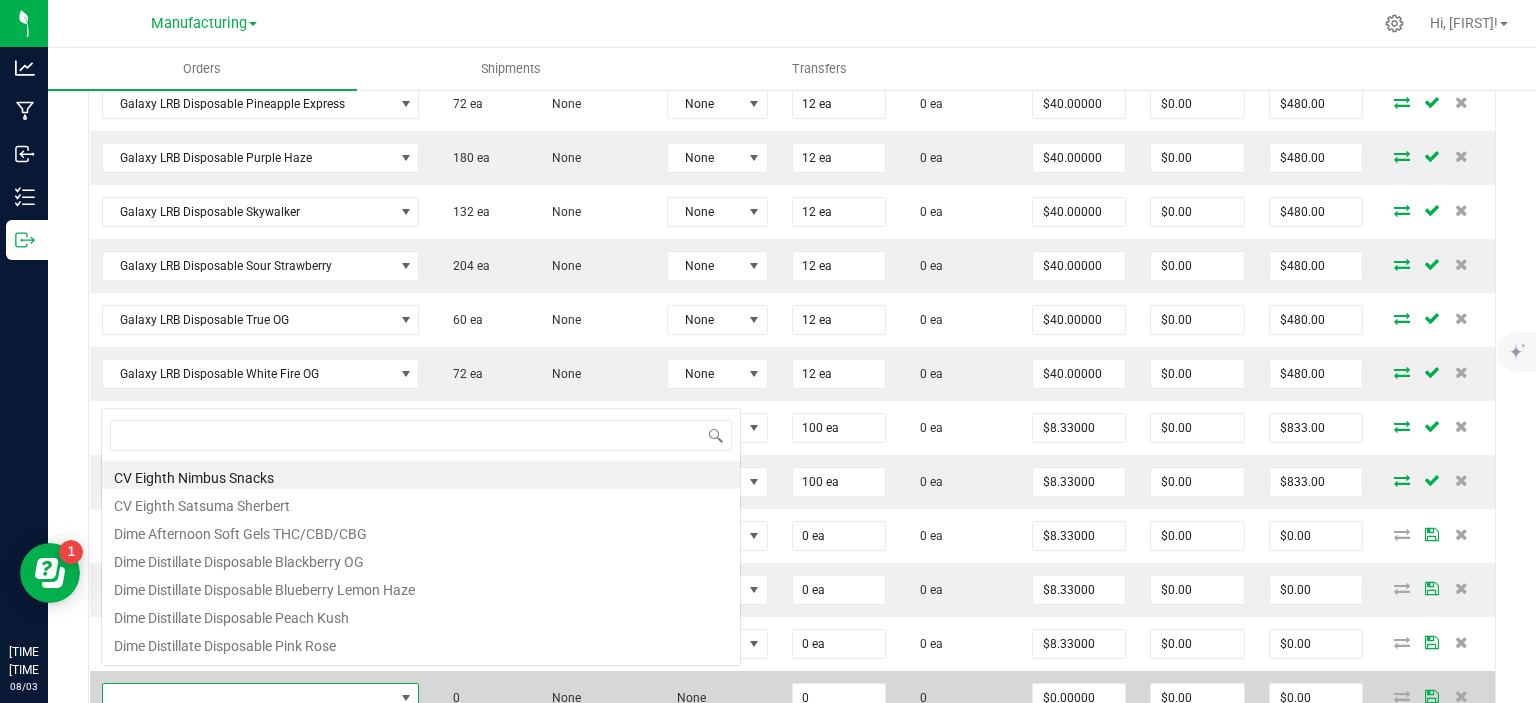scroll, scrollTop: 99970, scrollLeft: 99682, axis: both 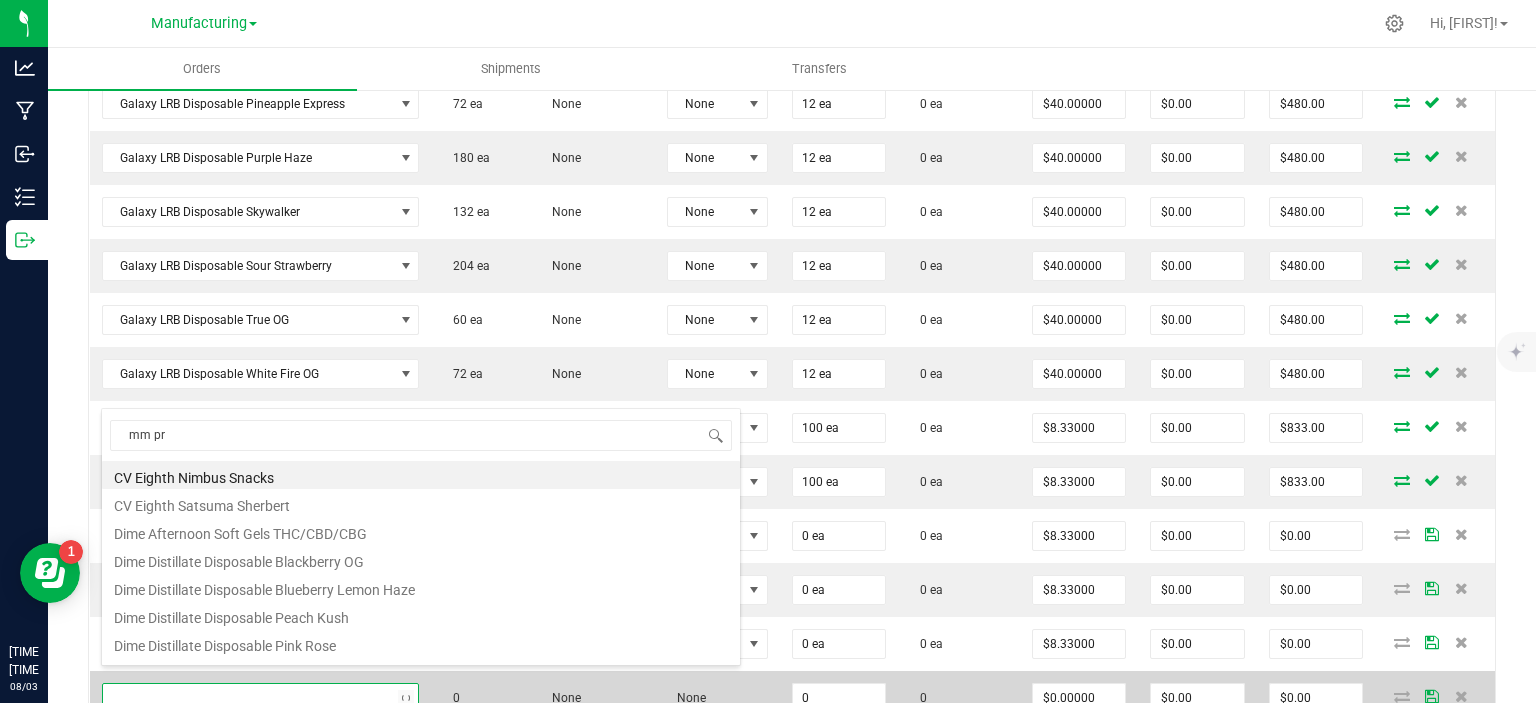 type on "mm pre" 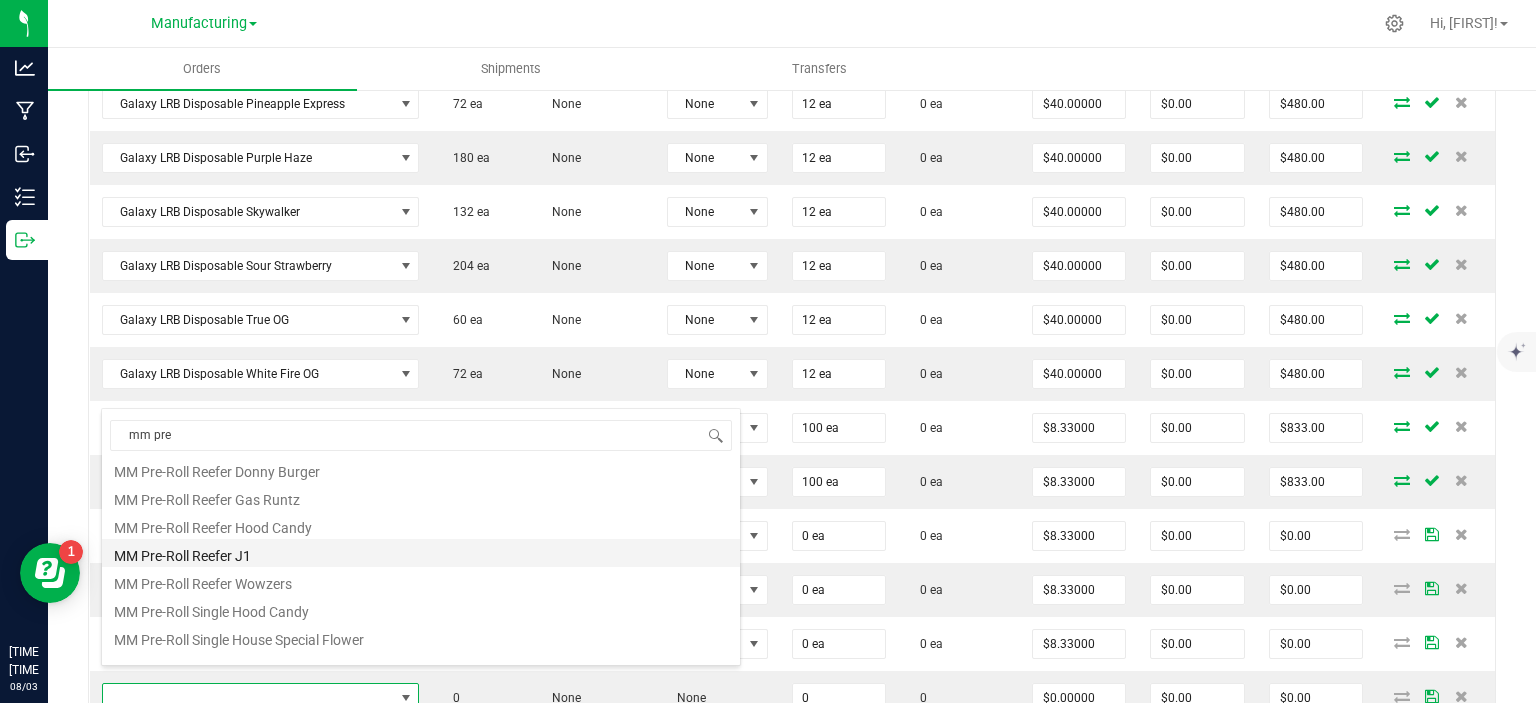 scroll, scrollTop: 192, scrollLeft: 0, axis: vertical 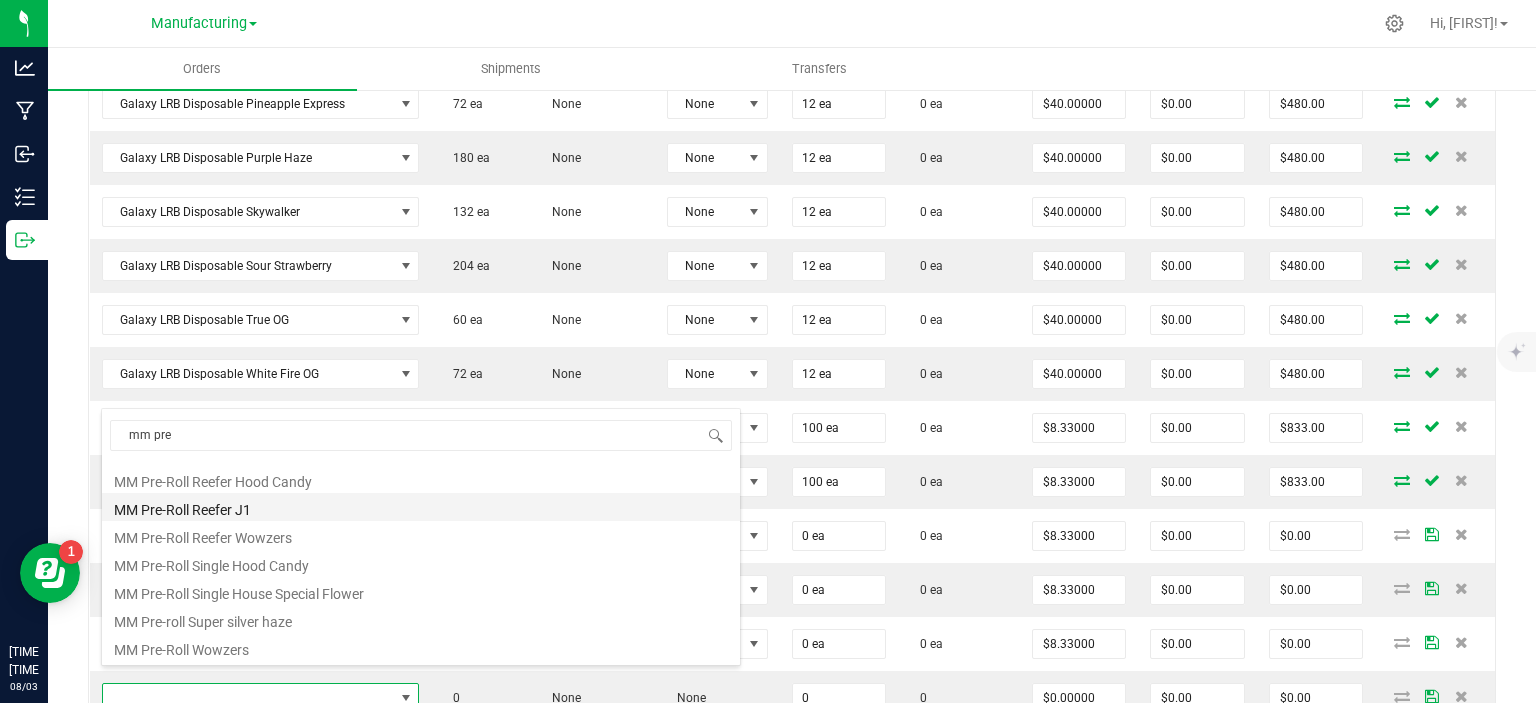 click on "MM Pre-Roll Reefer J1" at bounding box center (421, 507) 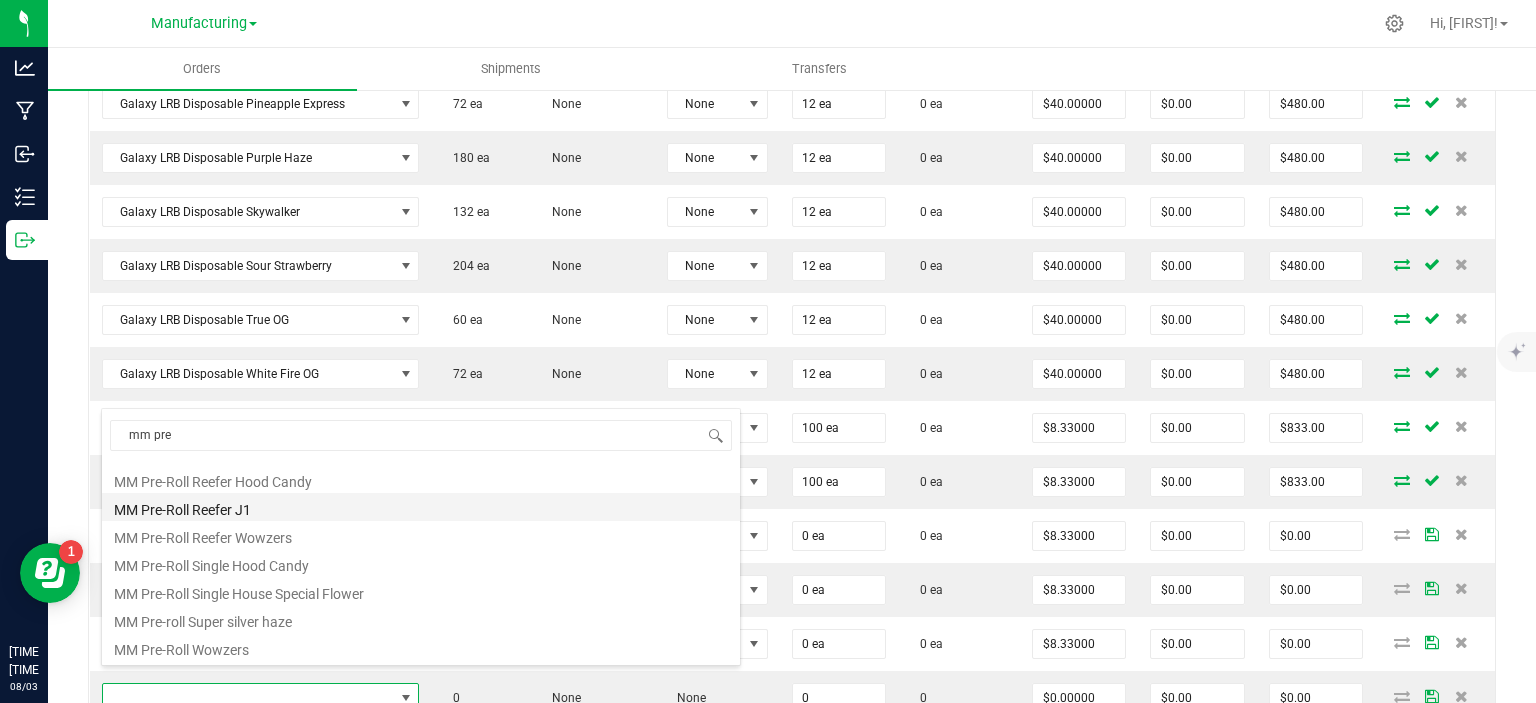 type on "0 ea" 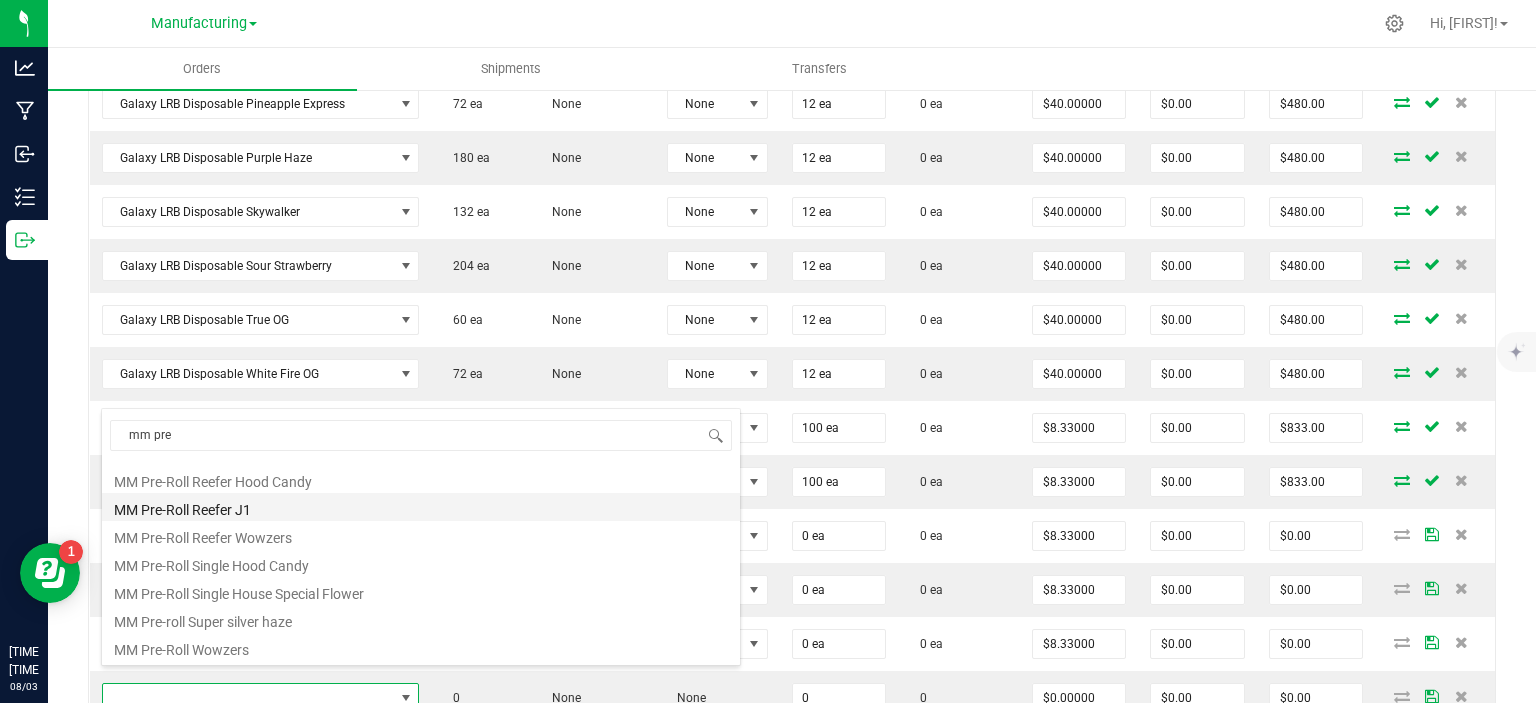 type on "$7.50000" 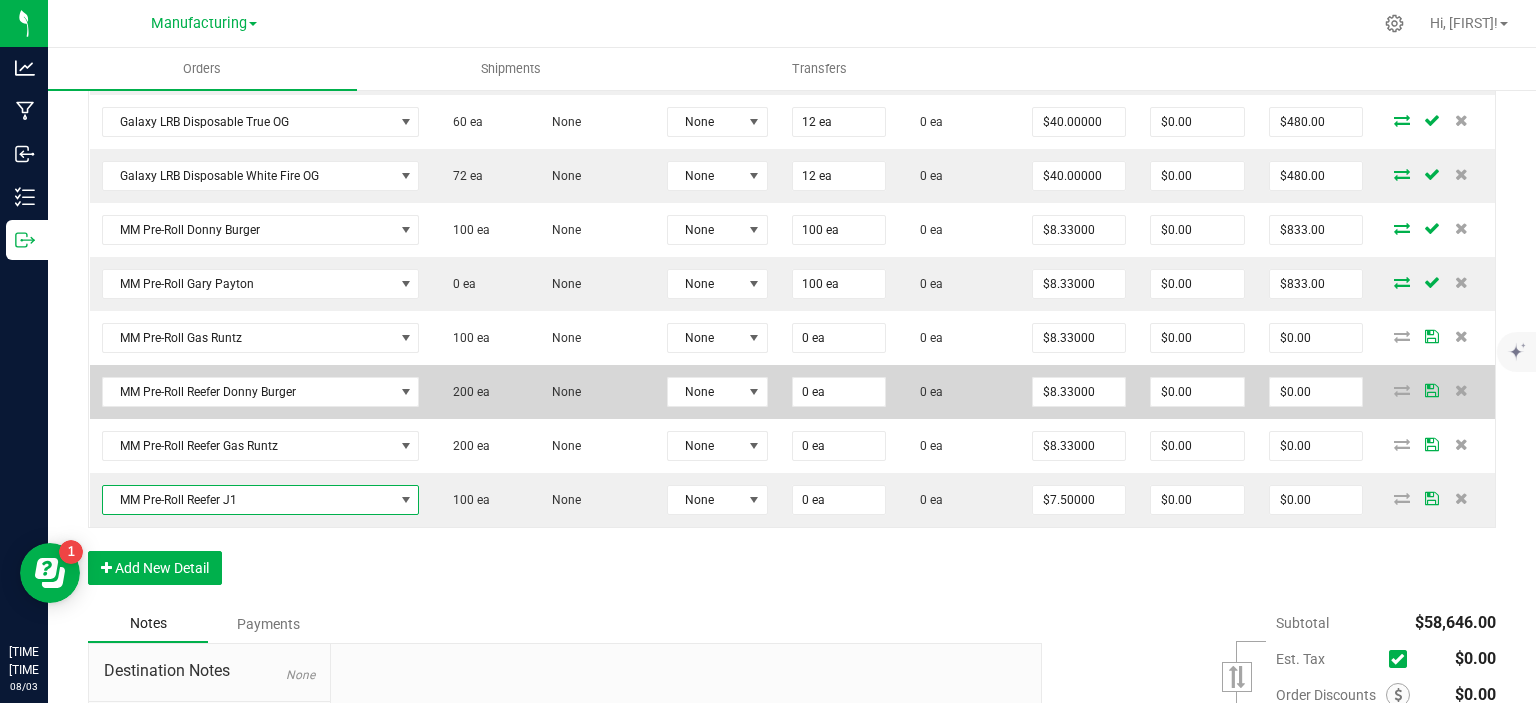 scroll, scrollTop: 2354, scrollLeft: 0, axis: vertical 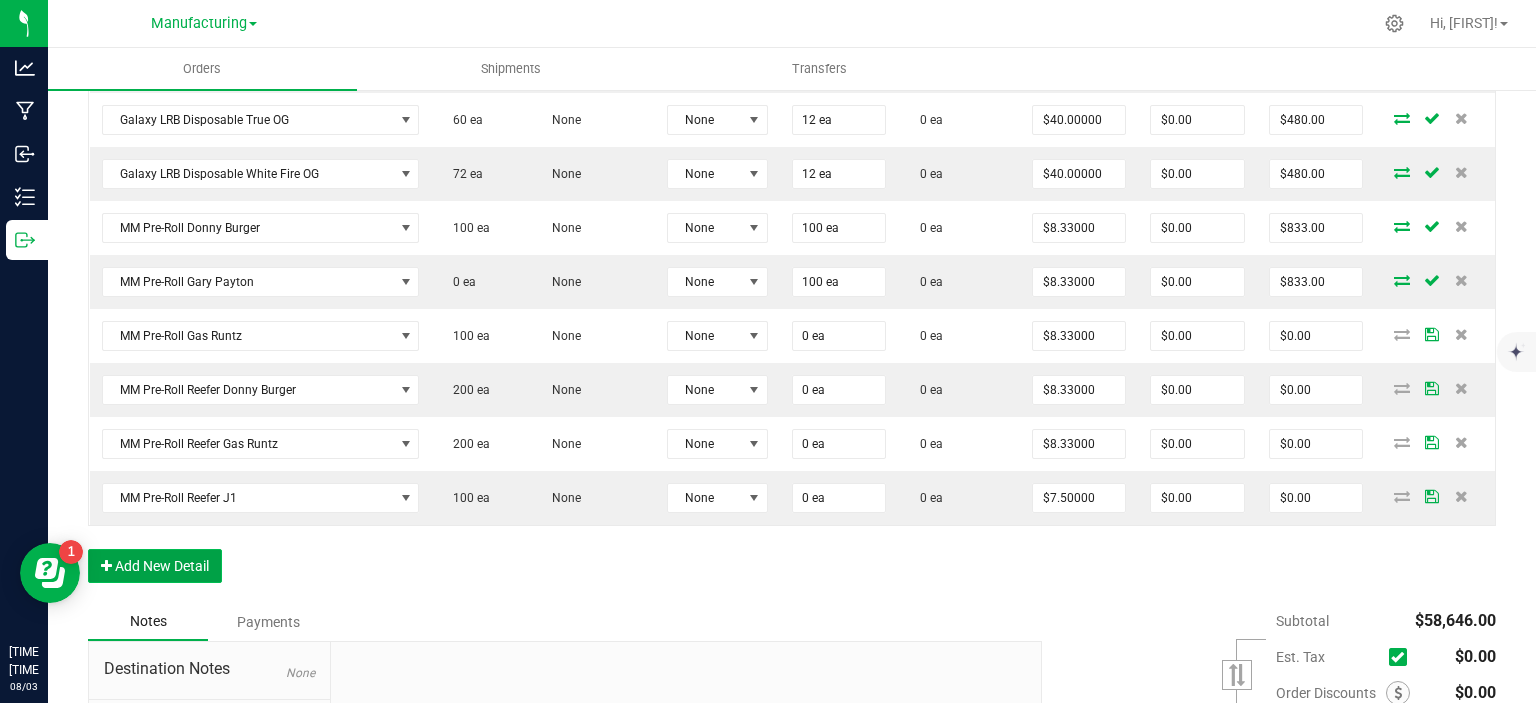 click on "Add New Detail" at bounding box center (155, 566) 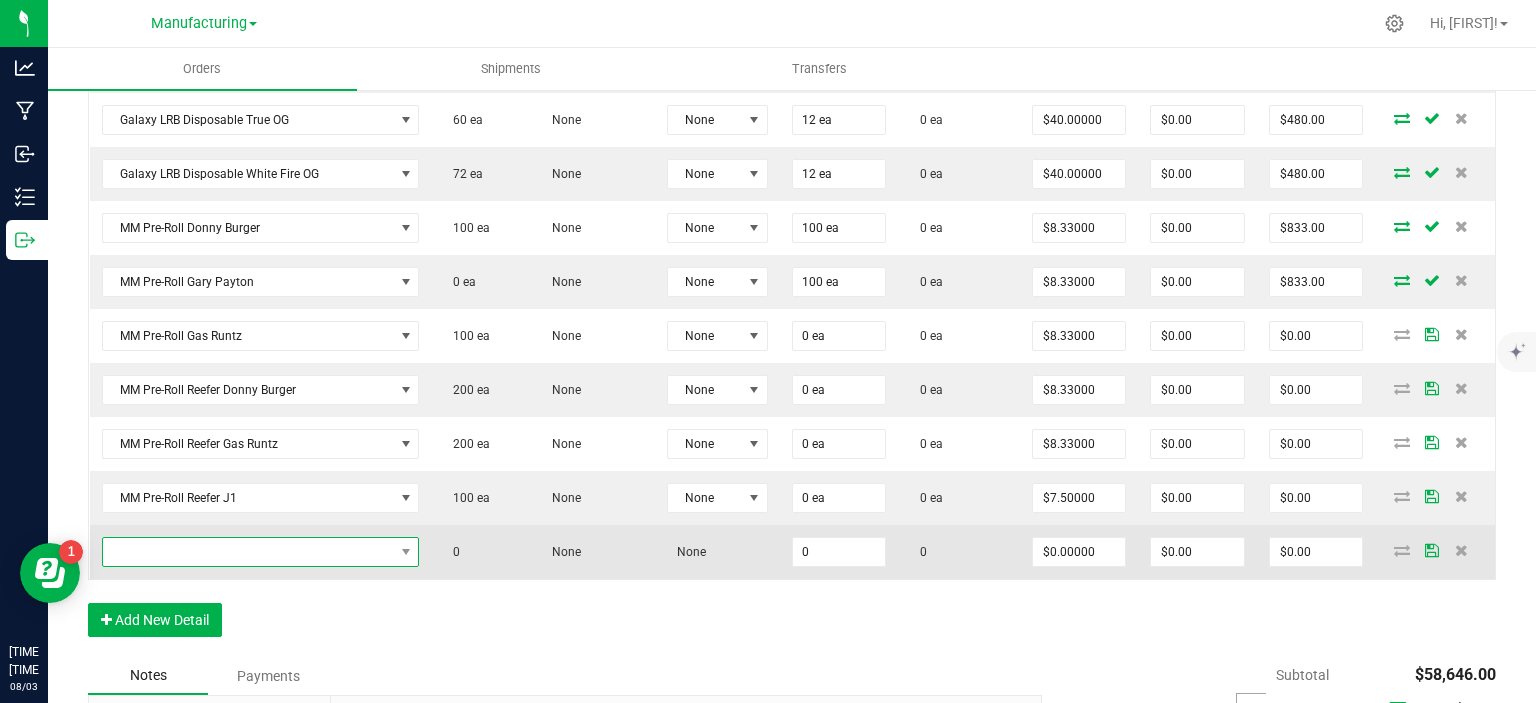 click at bounding box center (248, 552) 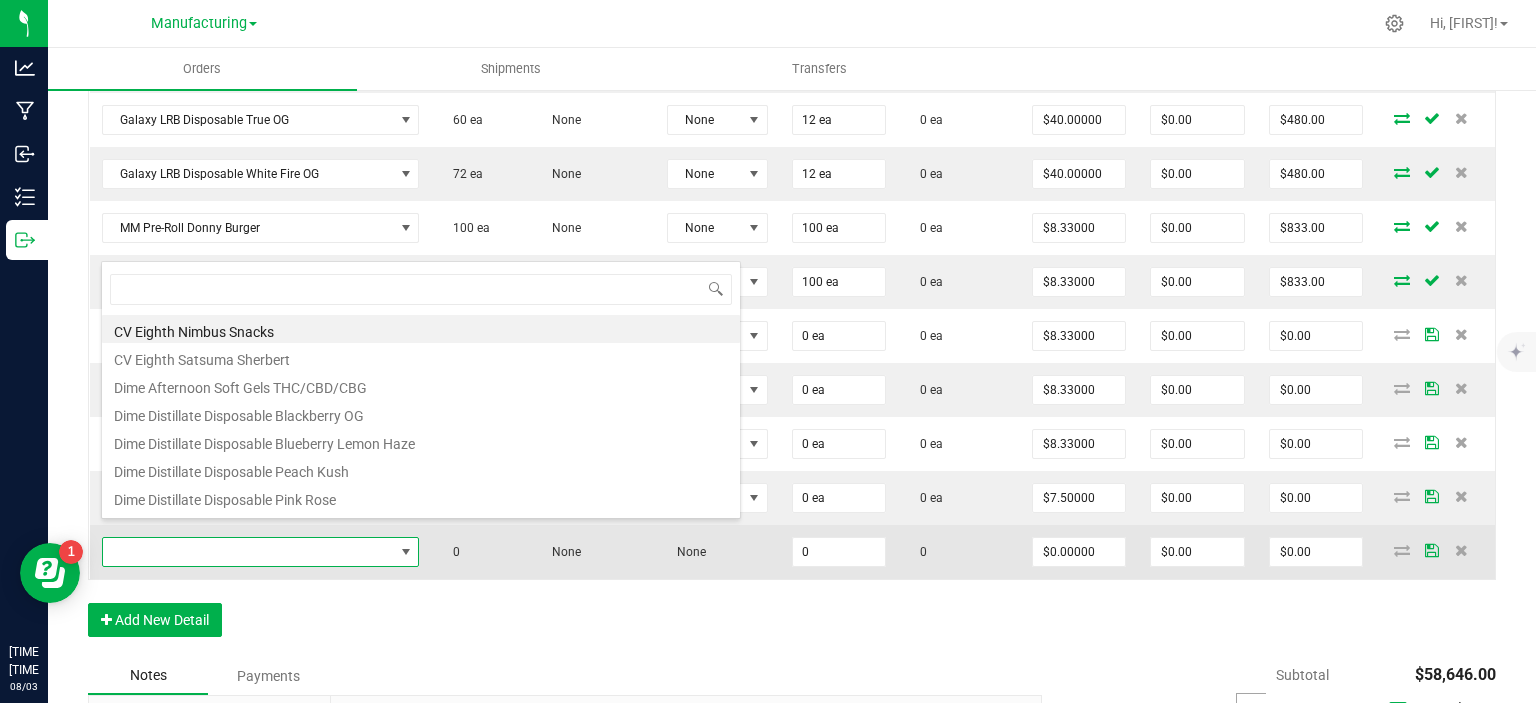 scroll, scrollTop: 99970, scrollLeft: 99682, axis: both 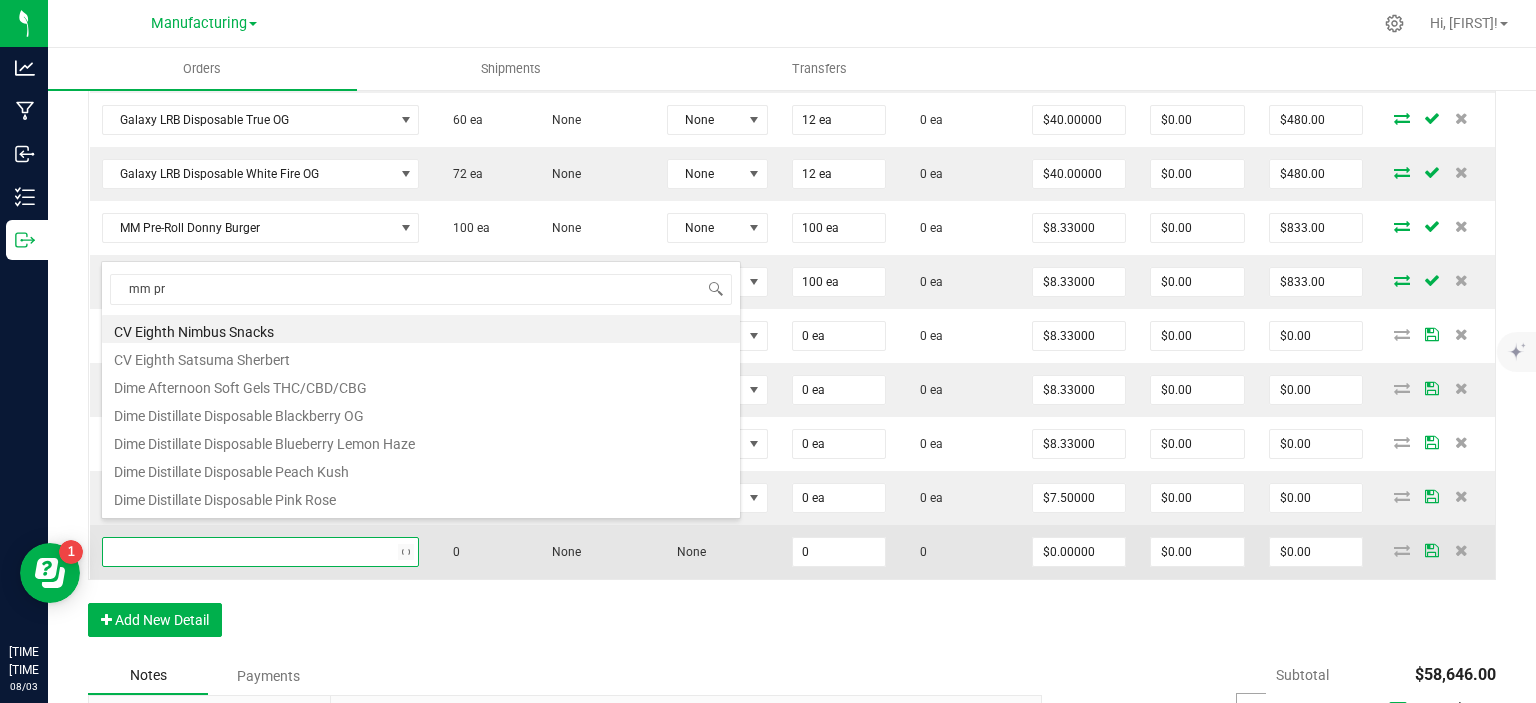 type on "mm pre" 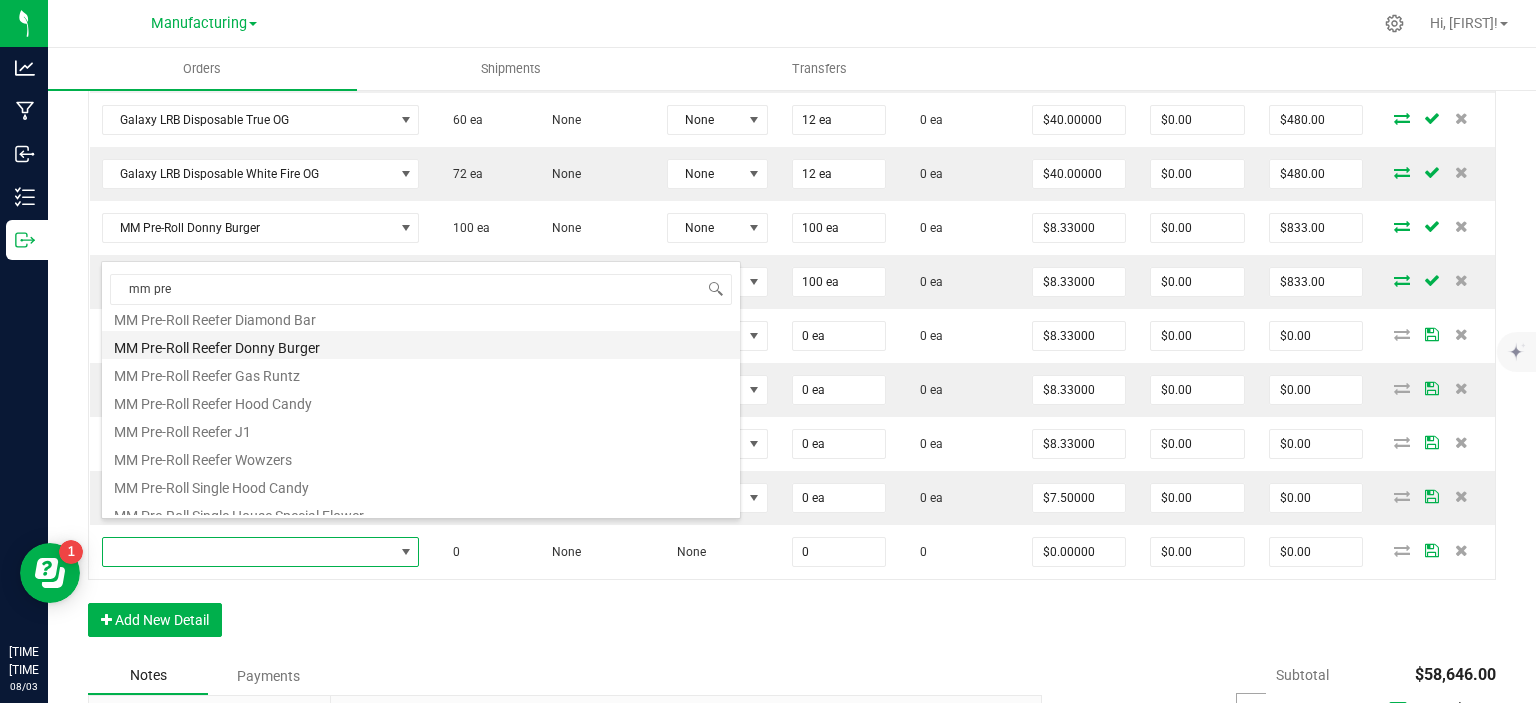 scroll, scrollTop: 192, scrollLeft: 0, axis: vertical 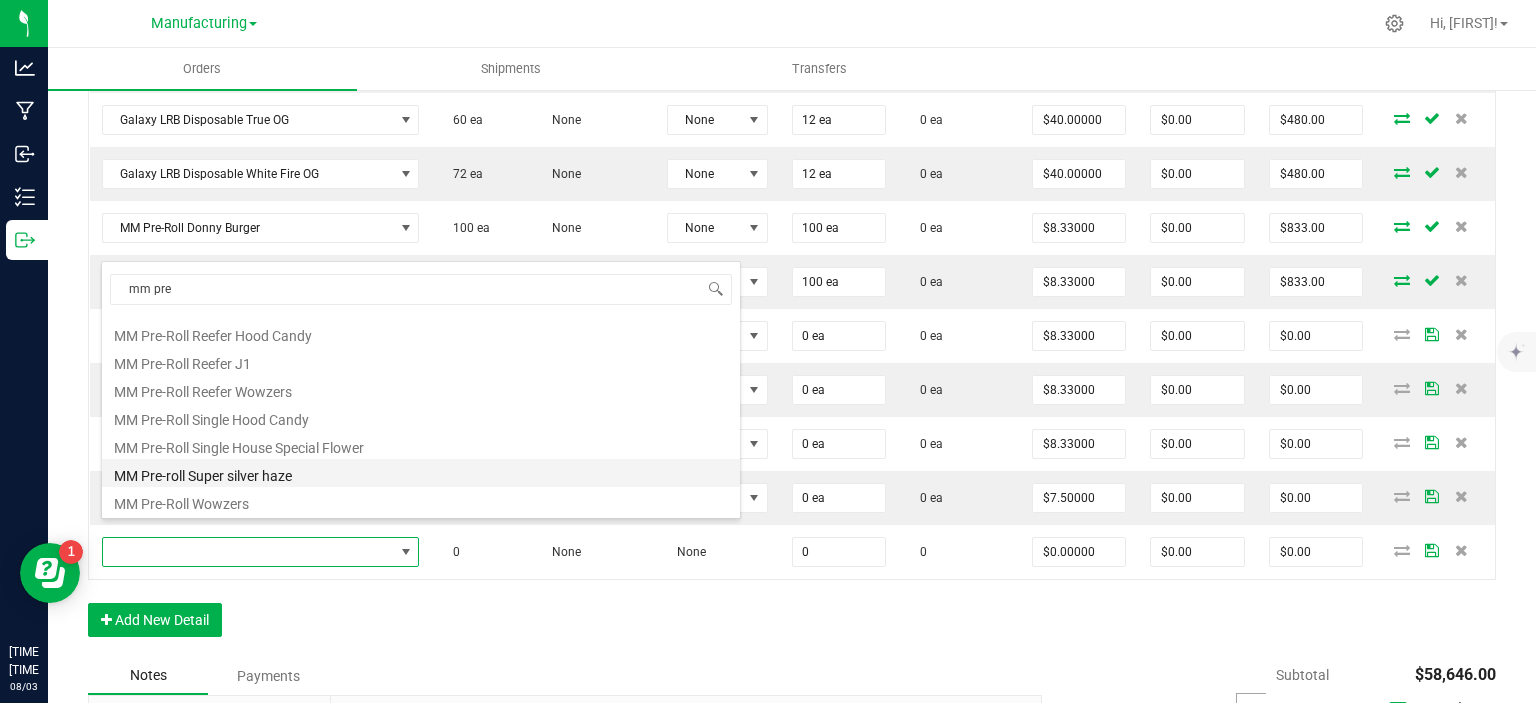 click on "MM Pre-roll Super silver haze" at bounding box center [421, 473] 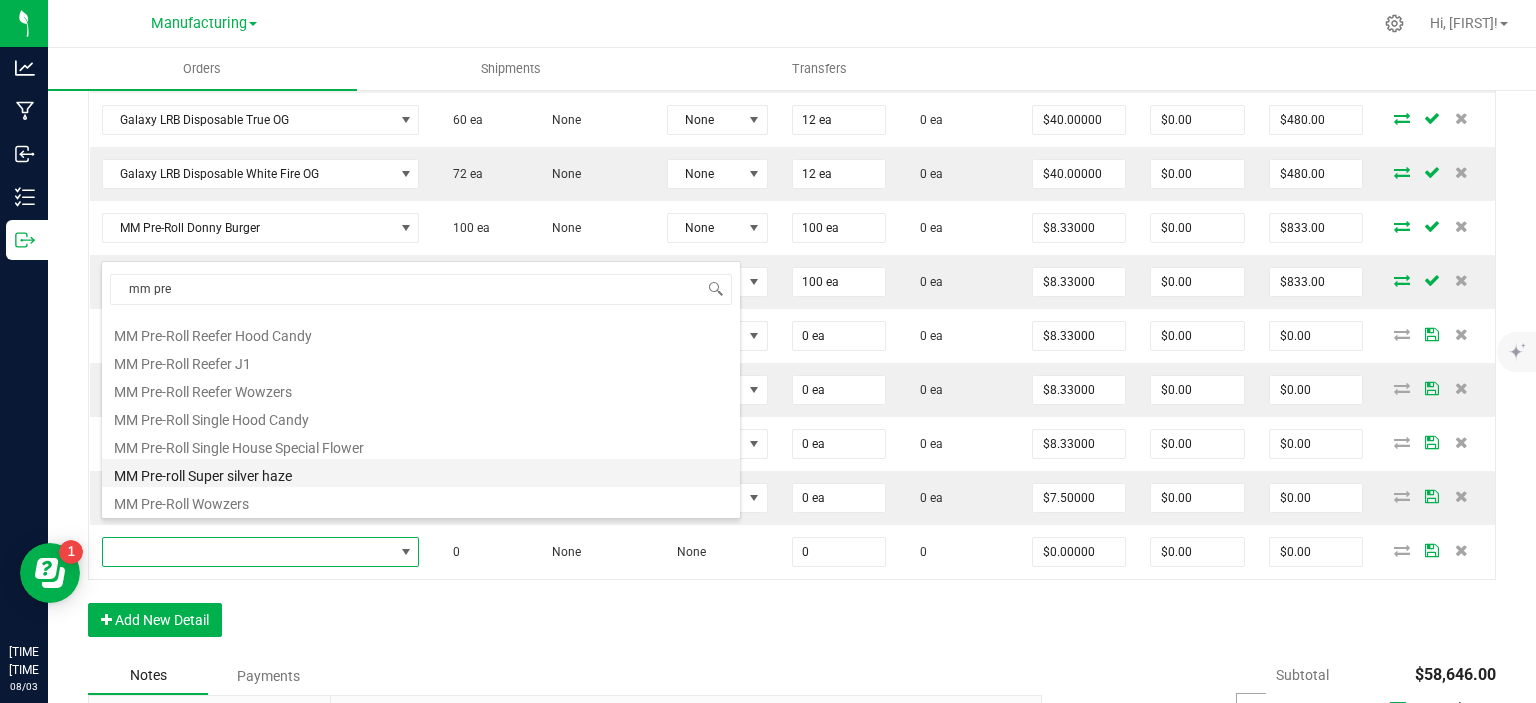 type on "0 ea" 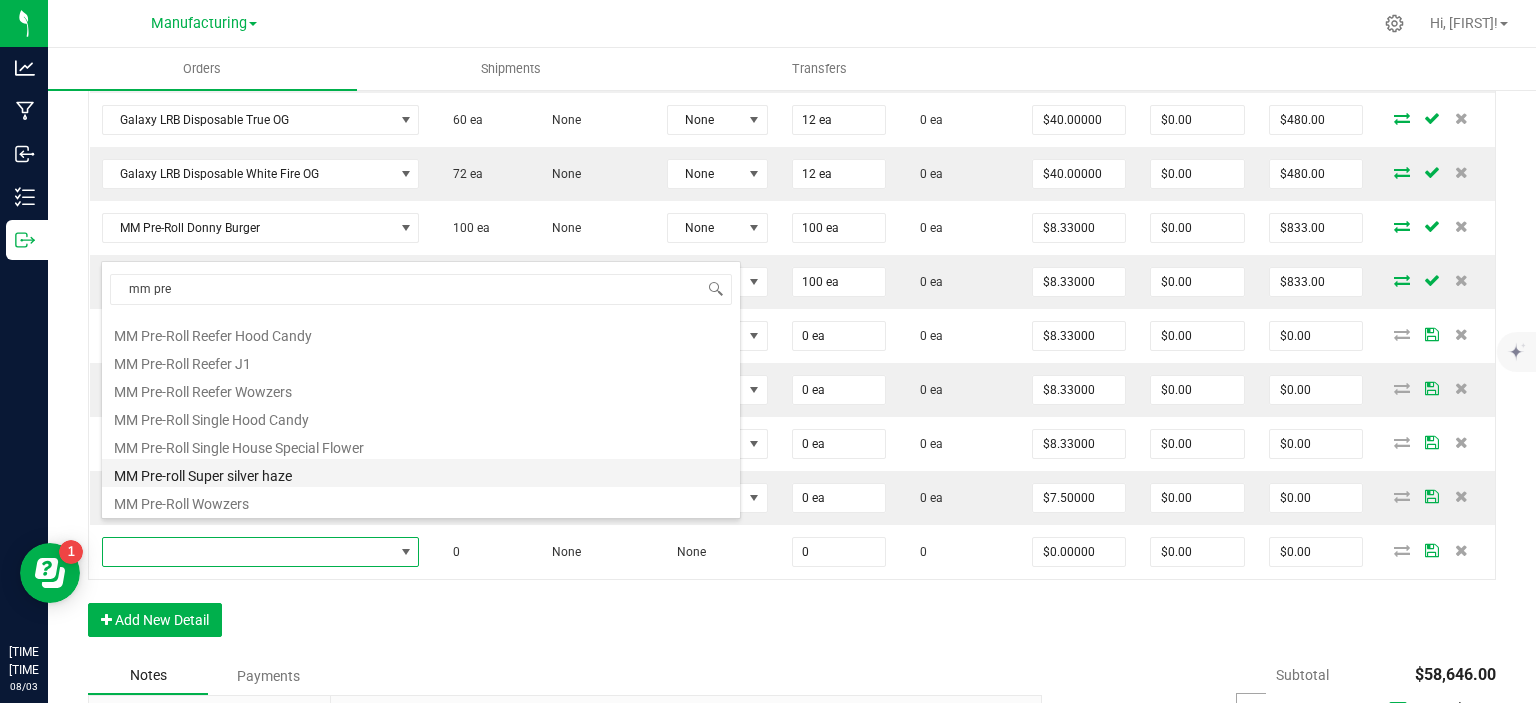 type on "$7.50000" 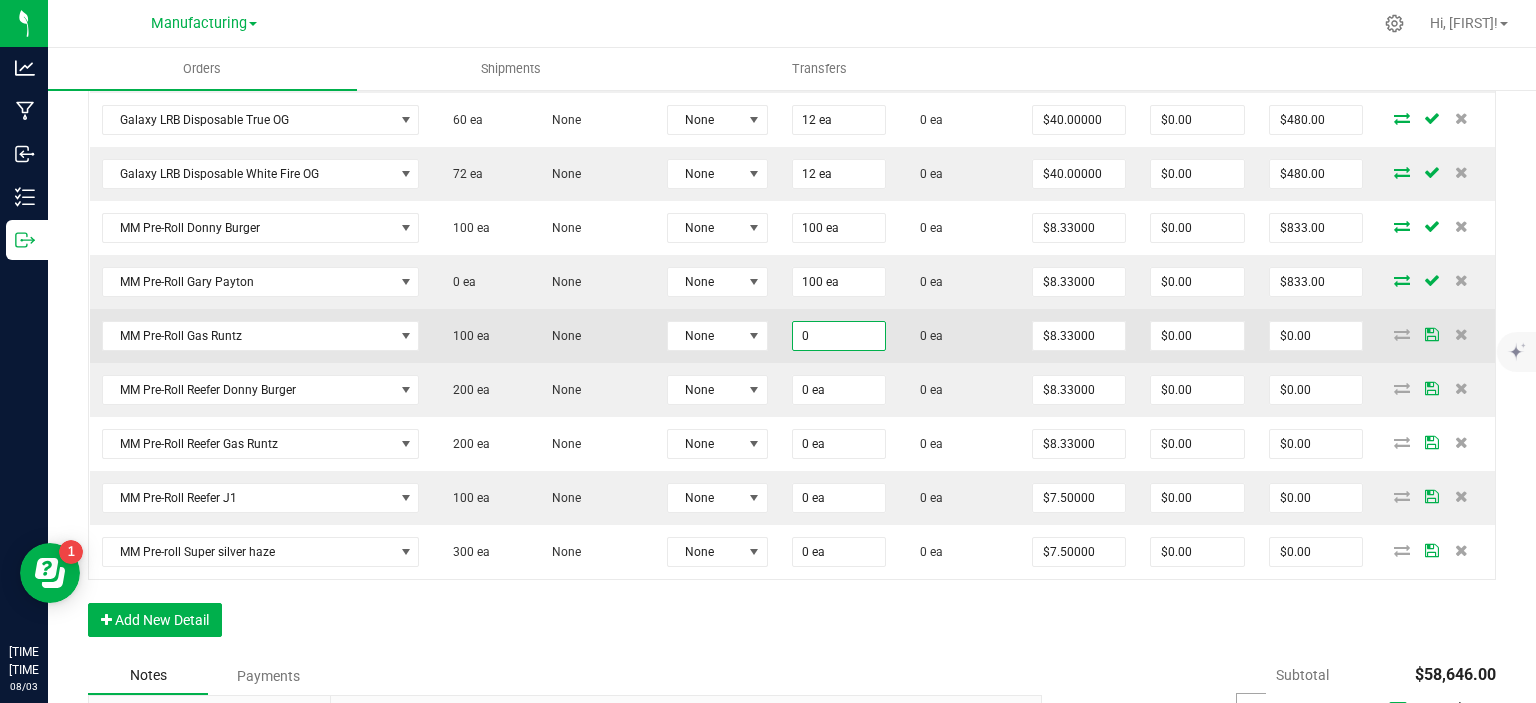 click on "0" at bounding box center (839, 336) 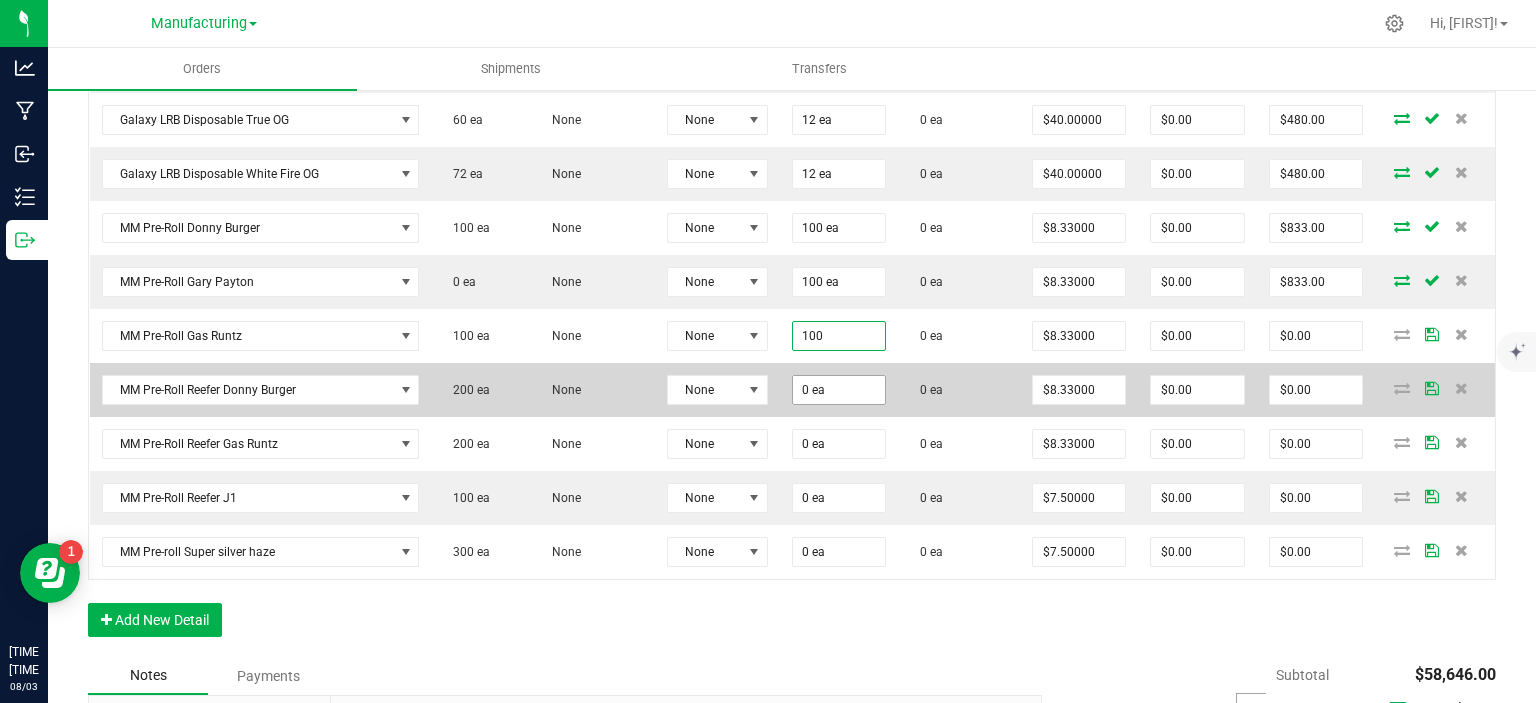 type on "100 ea" 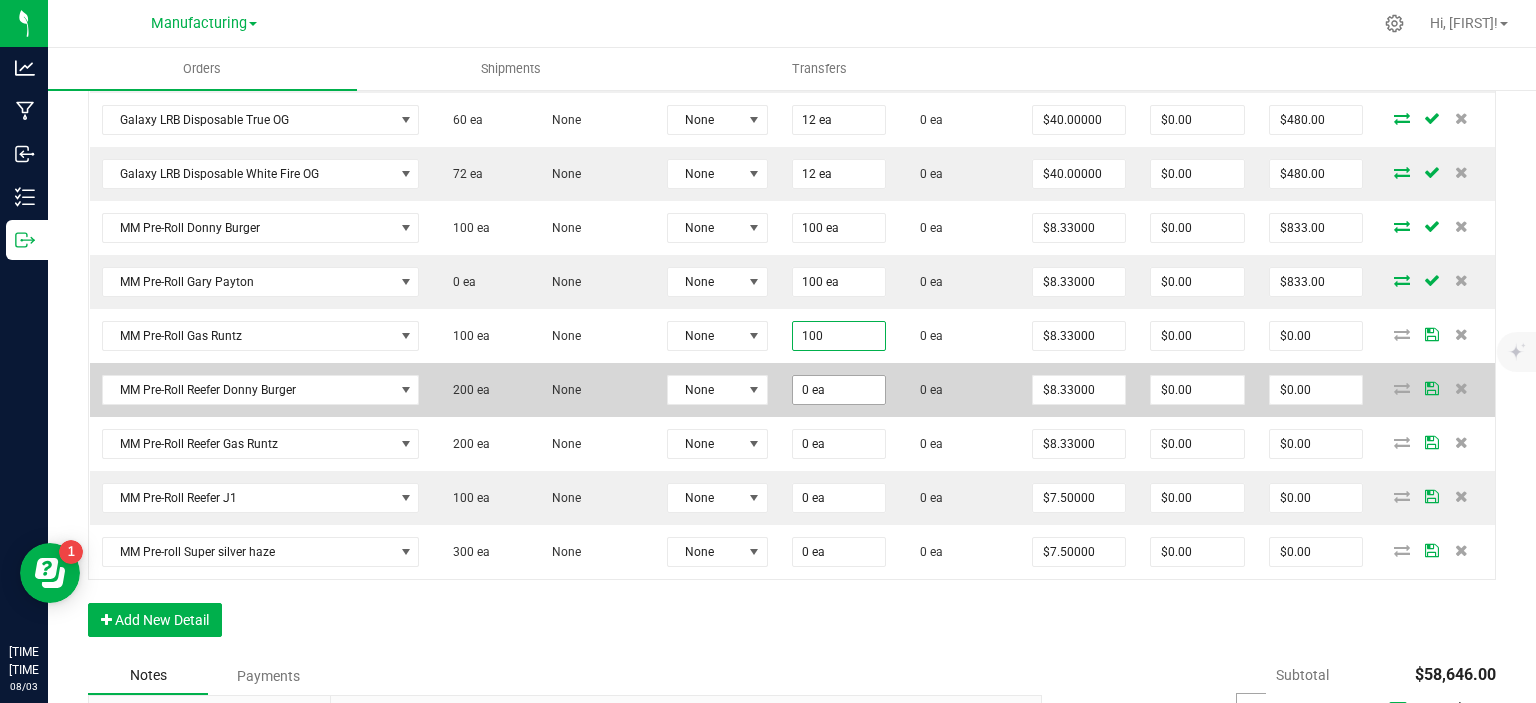 type 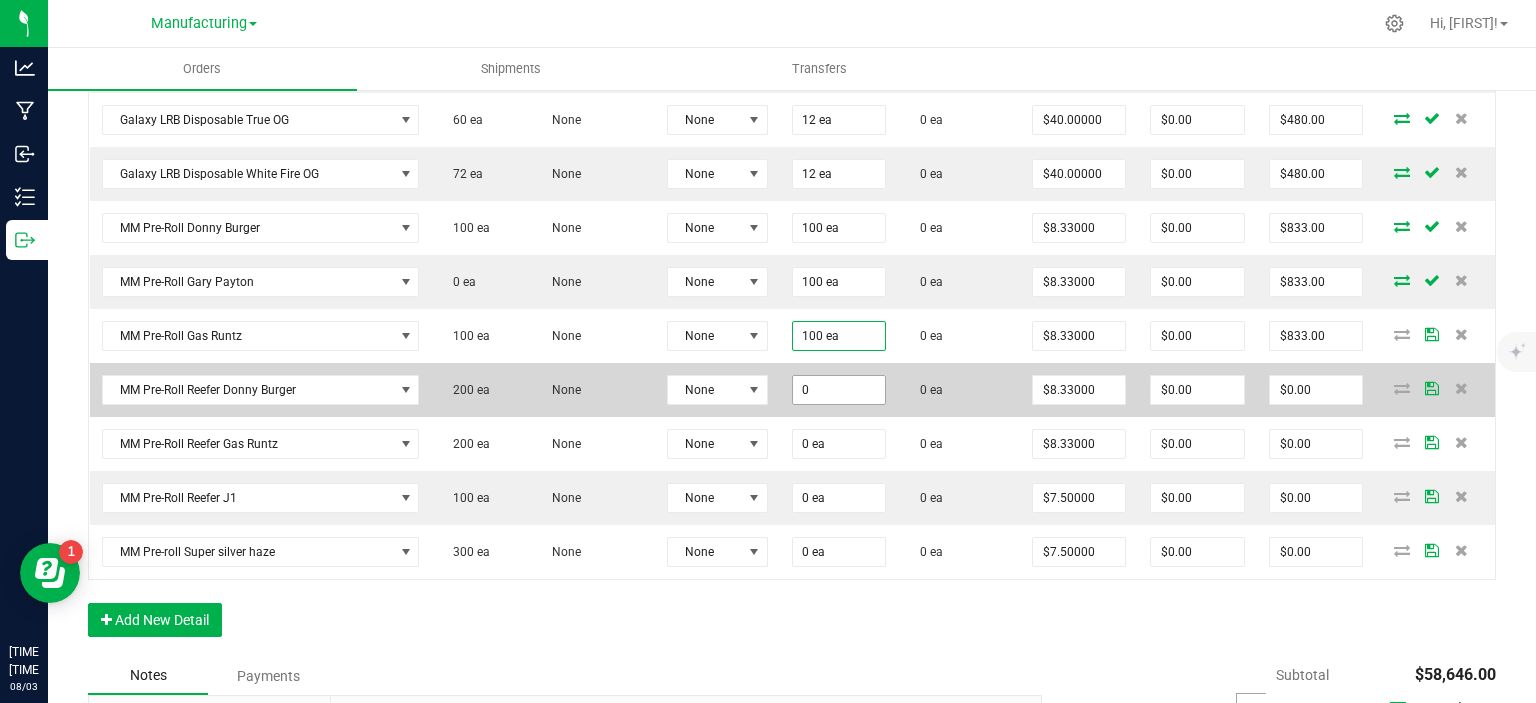 click on "0" at bounding box center (839, 390) 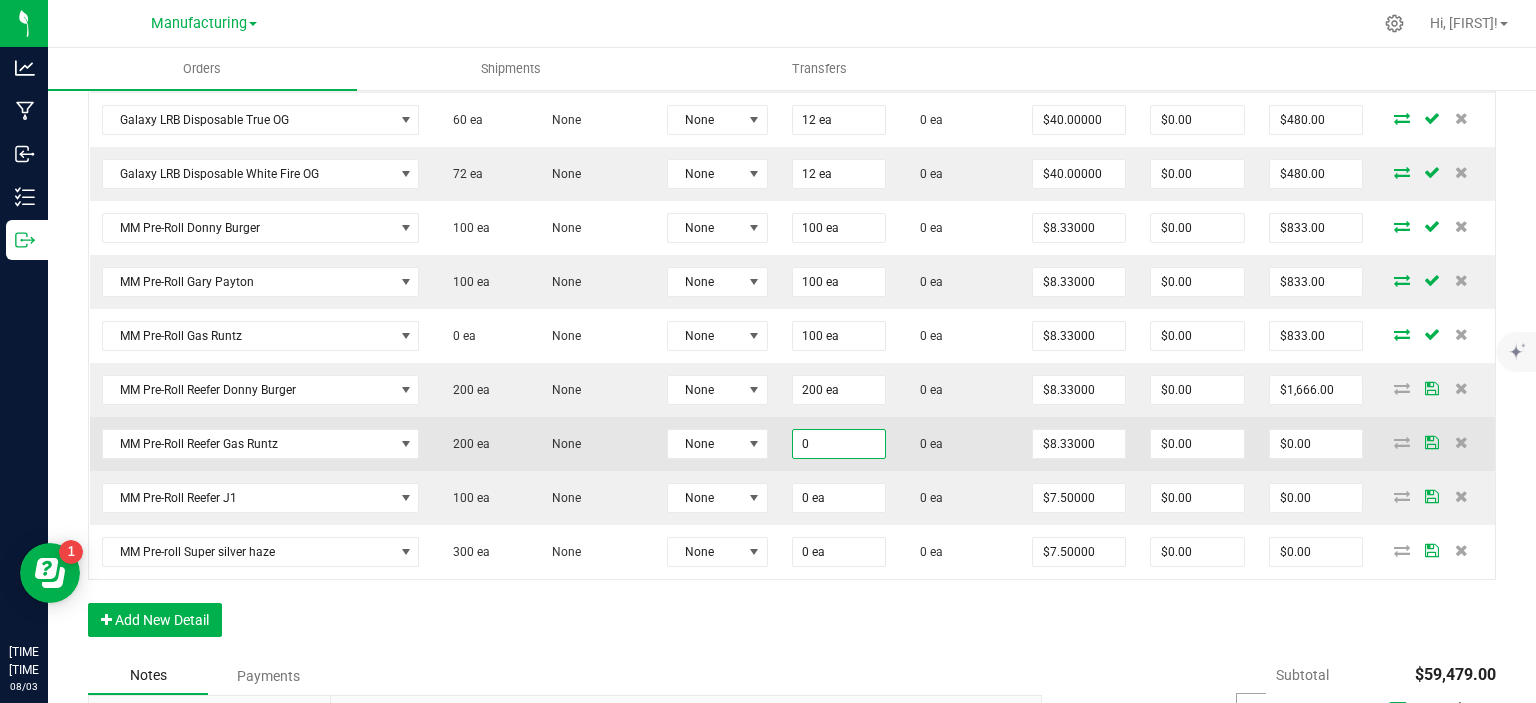 click on "0" at bounding box center (839, 444) 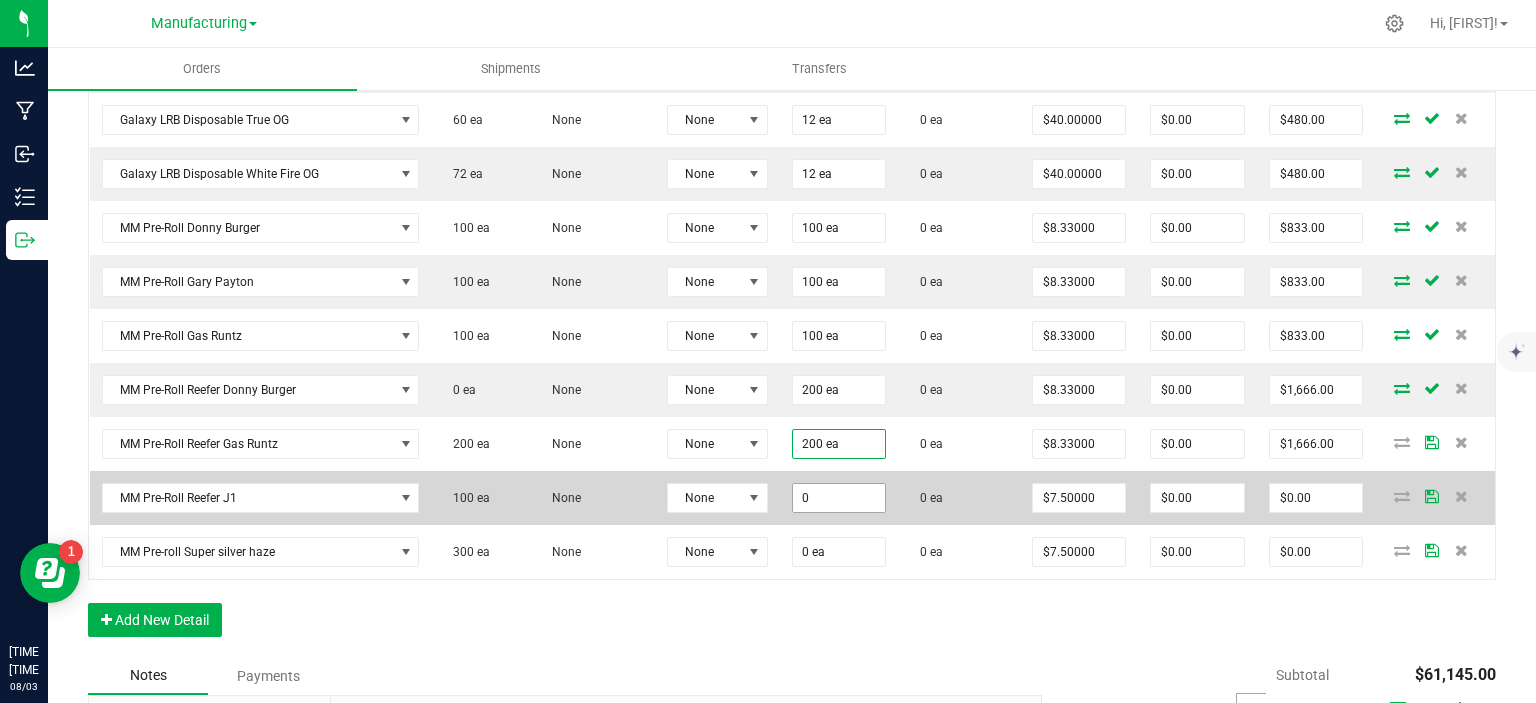 click on "0" at bounding box center [839, 498] 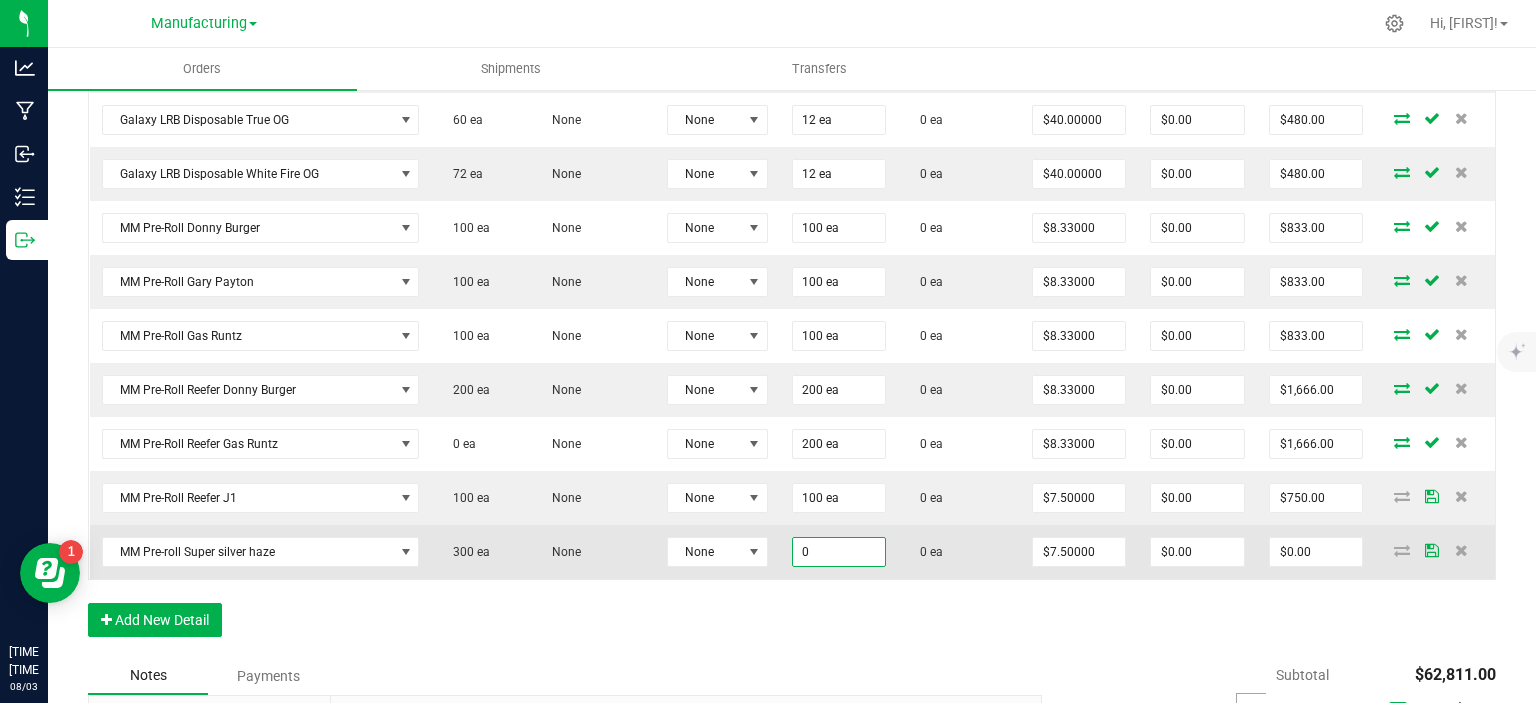 click on "0" at bounding box center [839, 552] 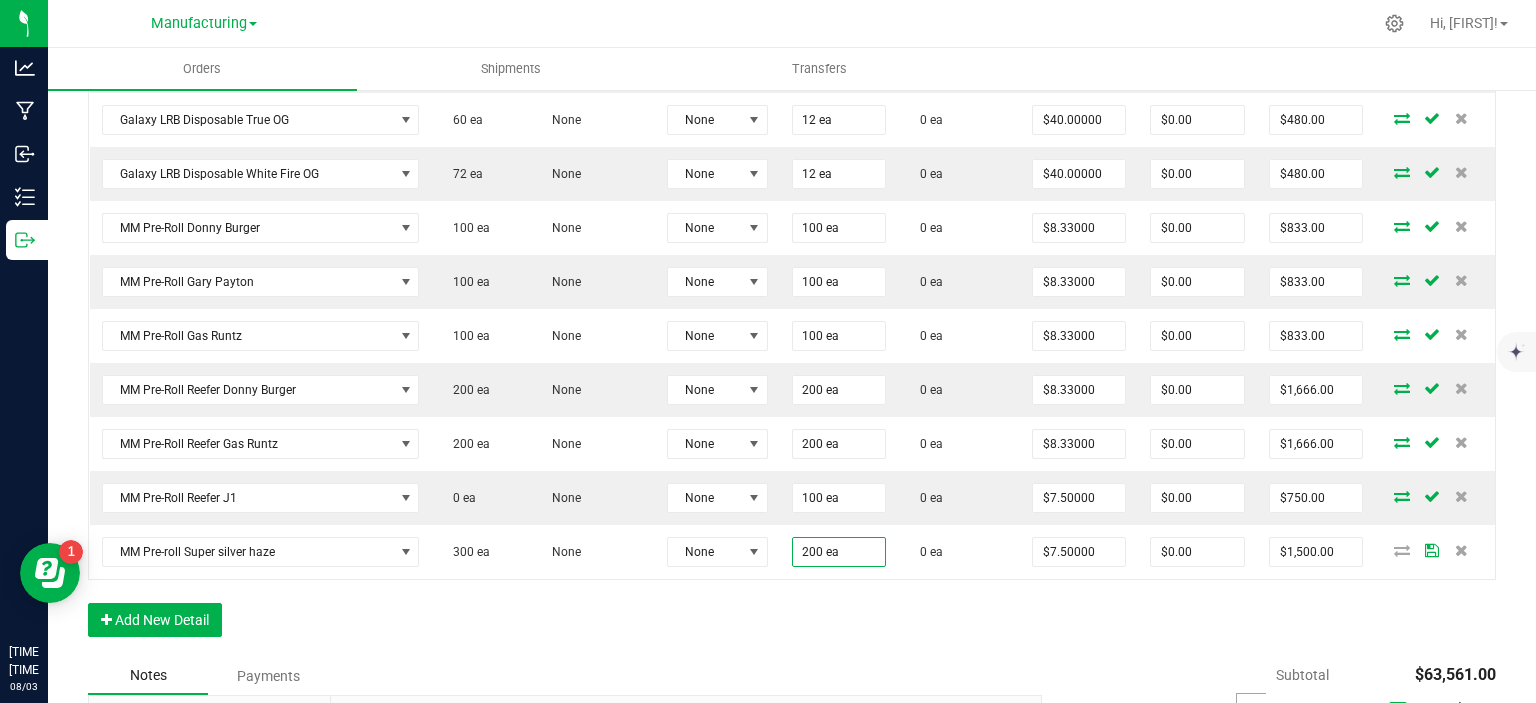 click on "Order Details Print All Labels Item Sellable Strain Lot Number Qty Ordered Qty Allocated Unit Price Line Discount Total Actions MM 510 Cart D9 Blueberry 100 ea None None 200 ea 0 ea $20.00000 $0.00 $4,000.00 MM 510 Cart D9 Bubba Gum 100 ea None None 200 ea 0 ea $20.00000 $0.00 $4,000.00 MM 510 Cart D9 Durban Poison 0 ea None None 200 ea 0 ea $20.00000 $0.00 $4,000.00 MM 510 Cart D9 Fruity Pebbles 100 ea None None 200 ea 0 ea $20.00000 $0.00 $4,000.00 MM 510 Cart D9 Grape Gas 0 ea None None 200 ea 0 ea $20.00000 $0.00 $4,000.00 MM 510 Cart D9 Green Crack 100 ea None None 200 ea 0 ea $20.00000 $0.00 $4,000.00 MM 510 Cart D9 Limoncello 0 ea None None 200 ea 0 ea $20.00000 $0.00 $4,000.00 MM 510 Cart D9 Orange Sherbert 0 ea None None 200 ea 0 ea $20.00000 $0.00 $4,000.00 MM 510 Cart D9 Sour Diesel 100 ea None None 200 ea 0 ea $20.00000 $0.00 $4,000.00 MM 510 Cart D9 White Widow 100 ea None None 200 ea 0 ea $20.00000" at bounding box center (792, -542) 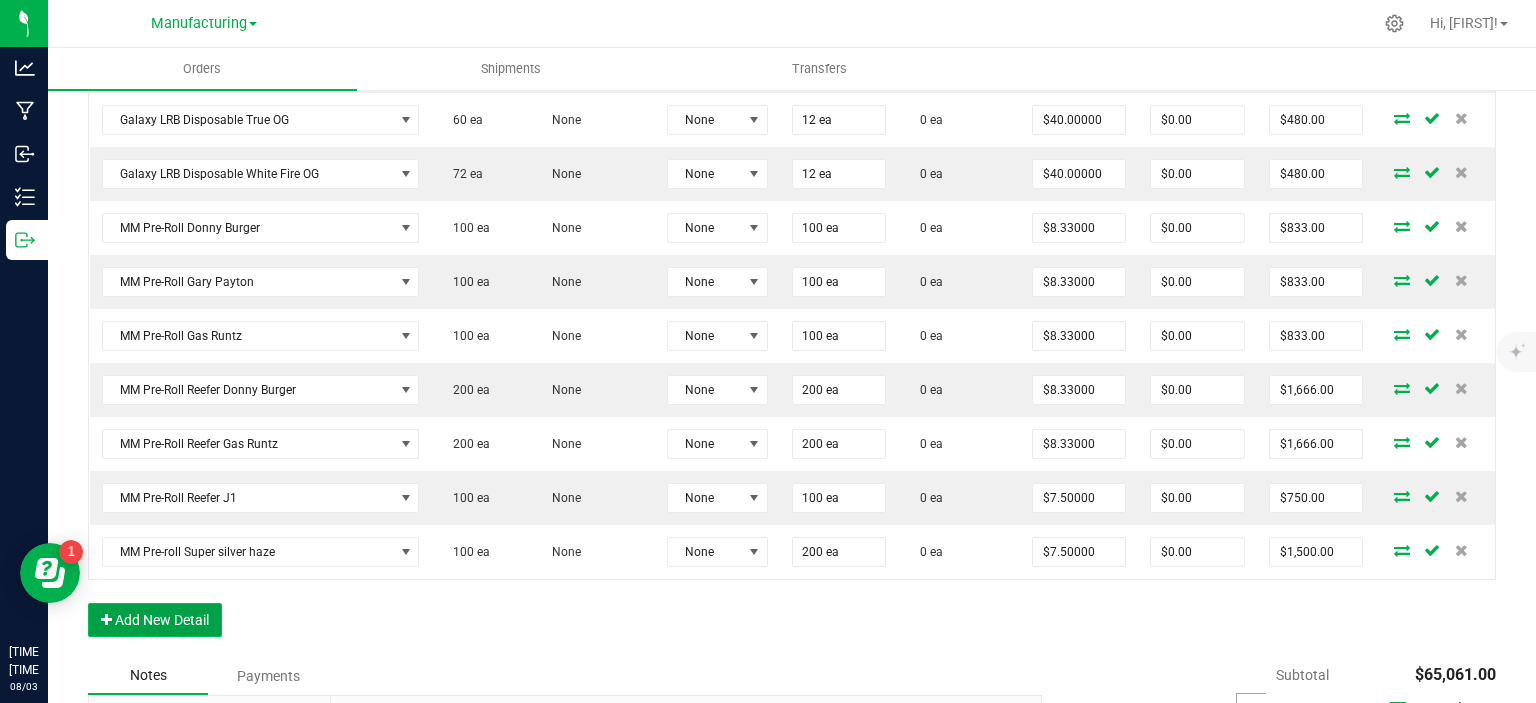 click on "Add New Detail" at bounding box center (155, 620) 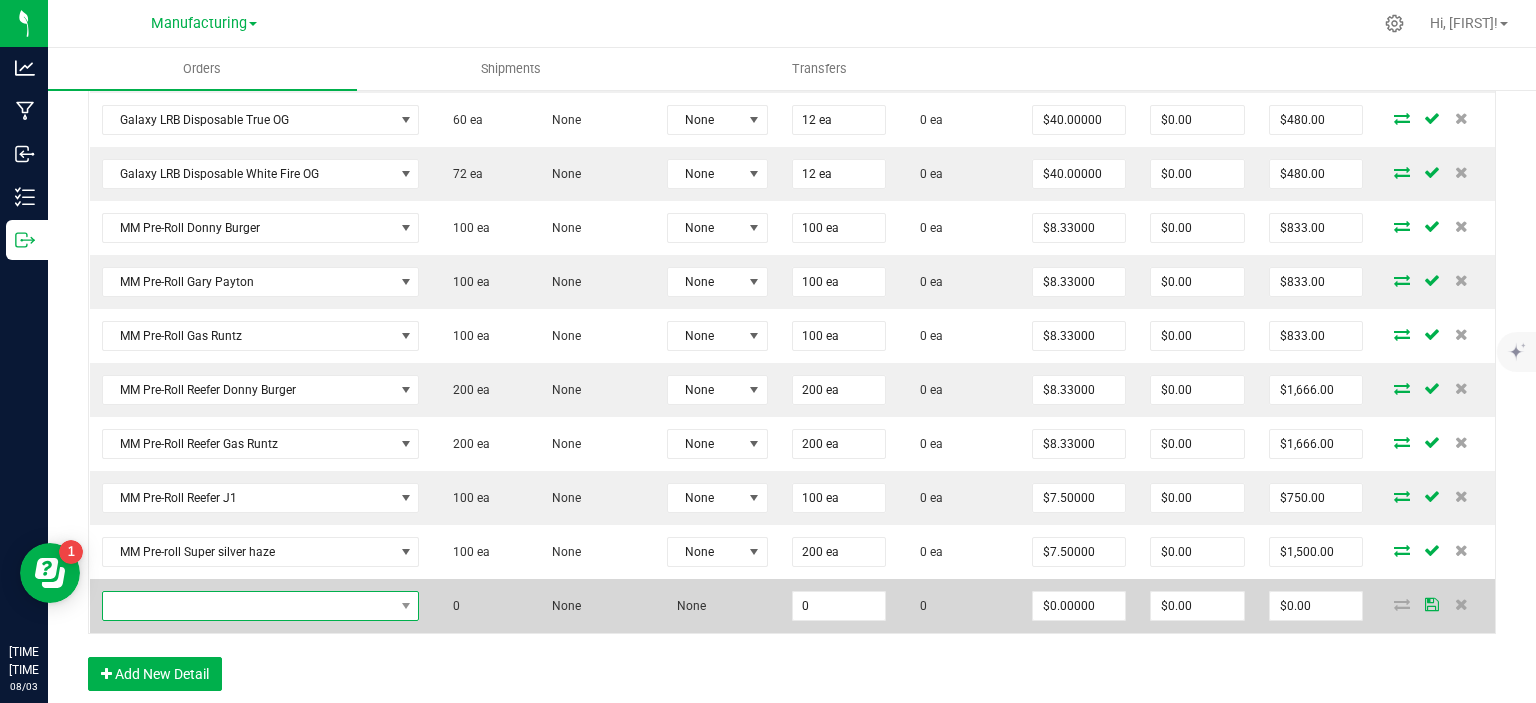 click at bounding box center (248, 606) 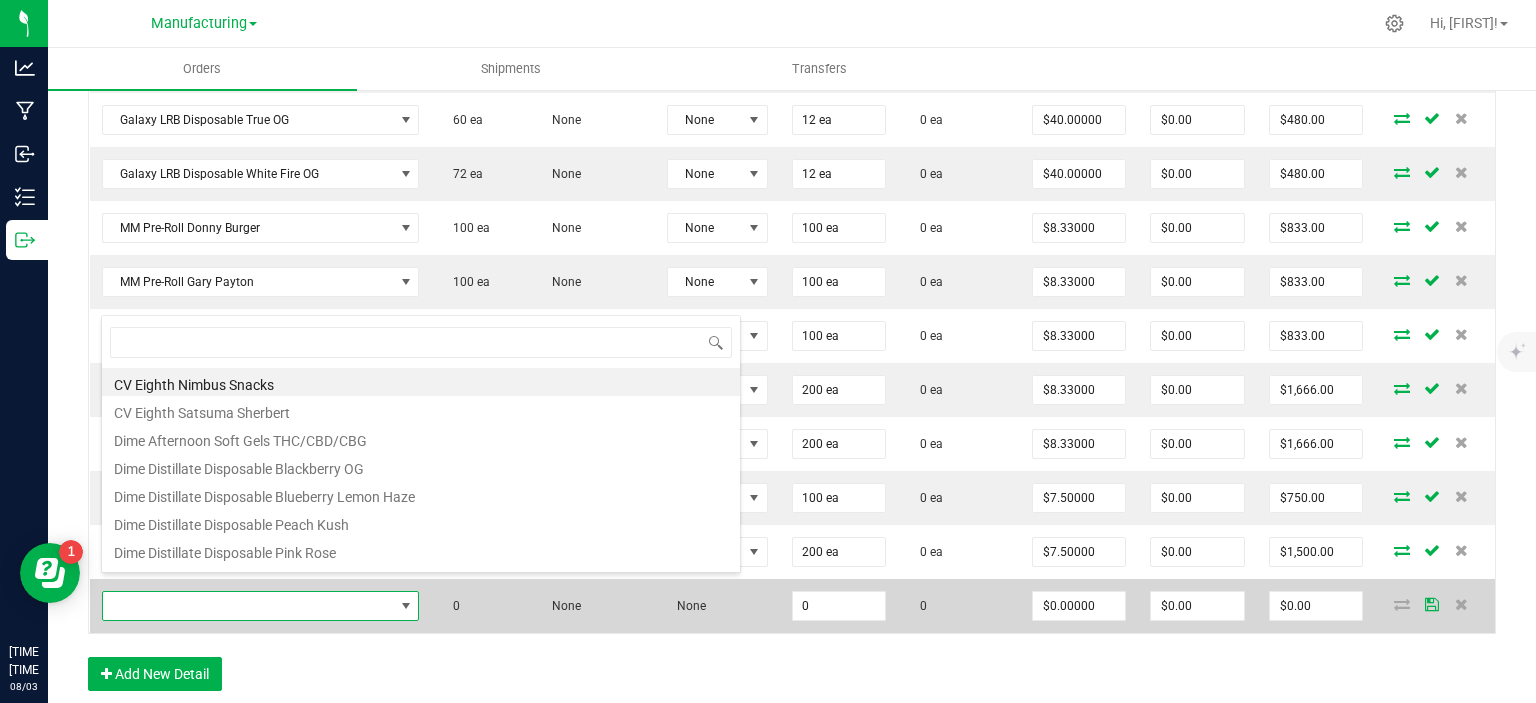 scroll, scrollTop: 0, scrollLeft: 0, axis: both 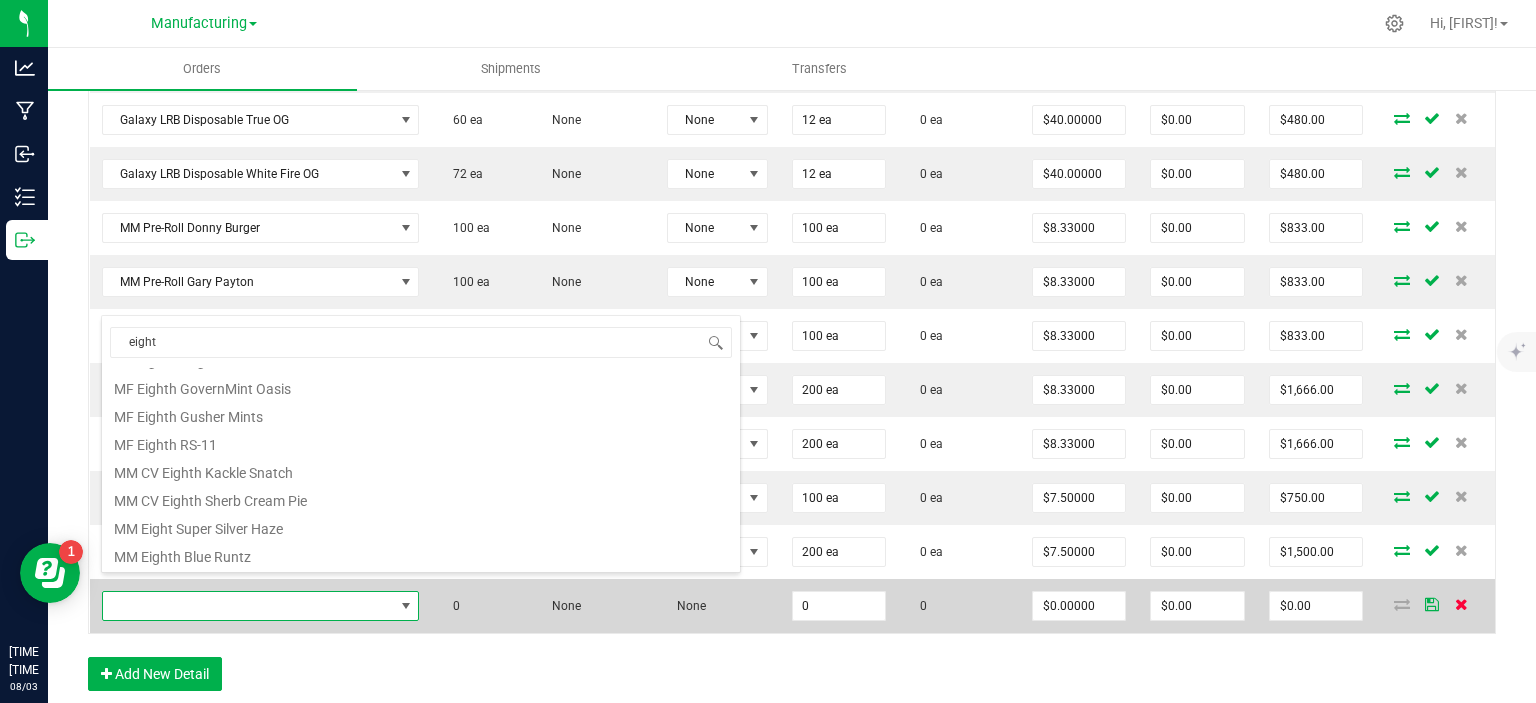 click at bounding box center [1461, 604] 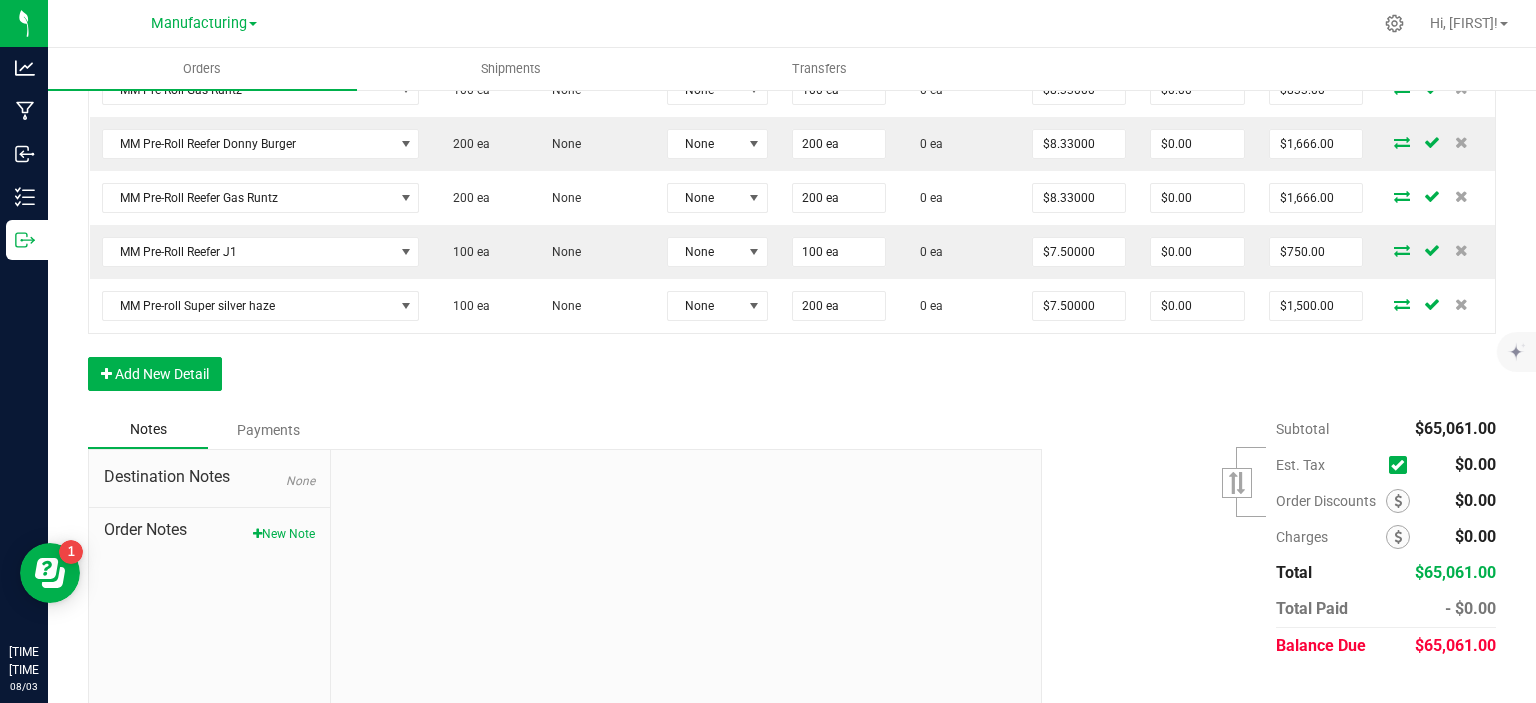 scroll, scrollTop: 2616, scrollLeft: 0, axis: vertical 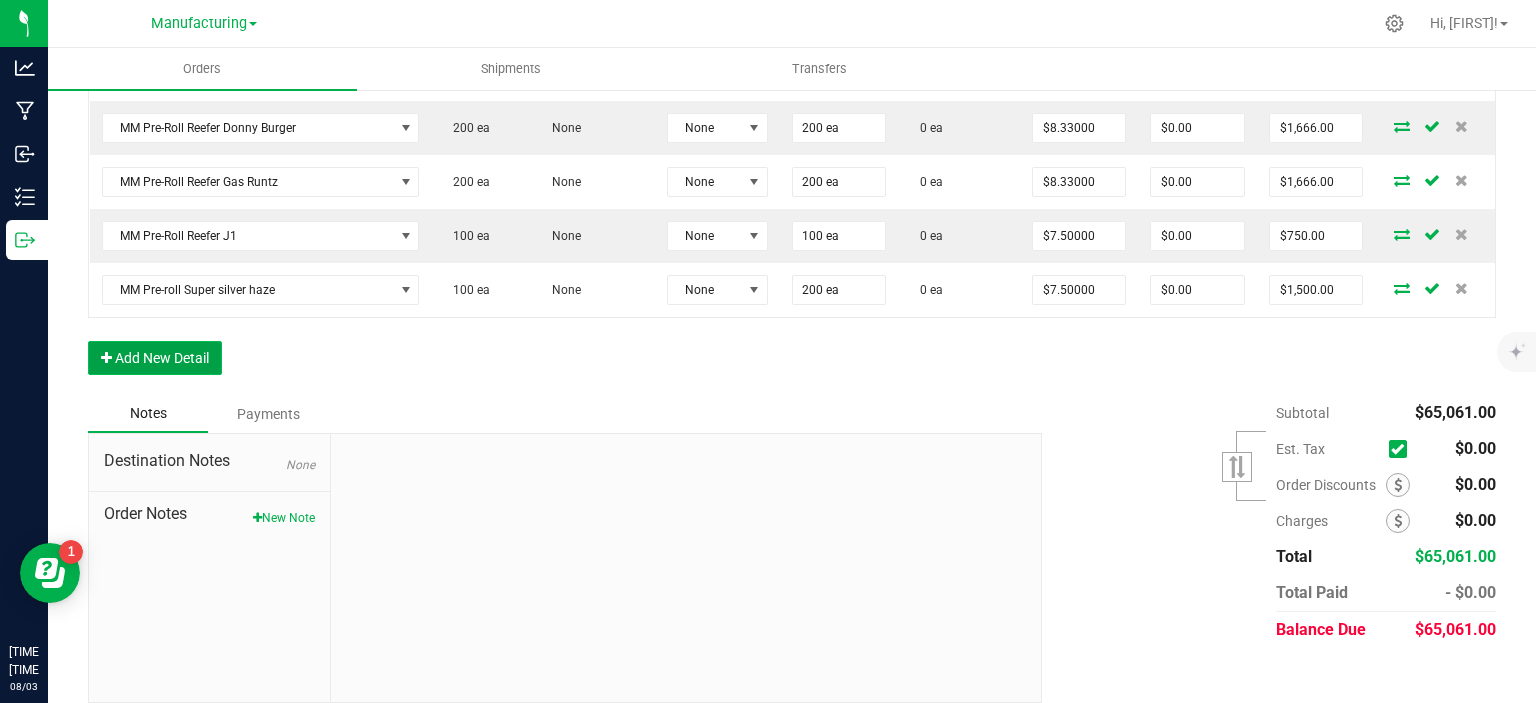 click on "Add New Detail" at bounding box center [155, 358] 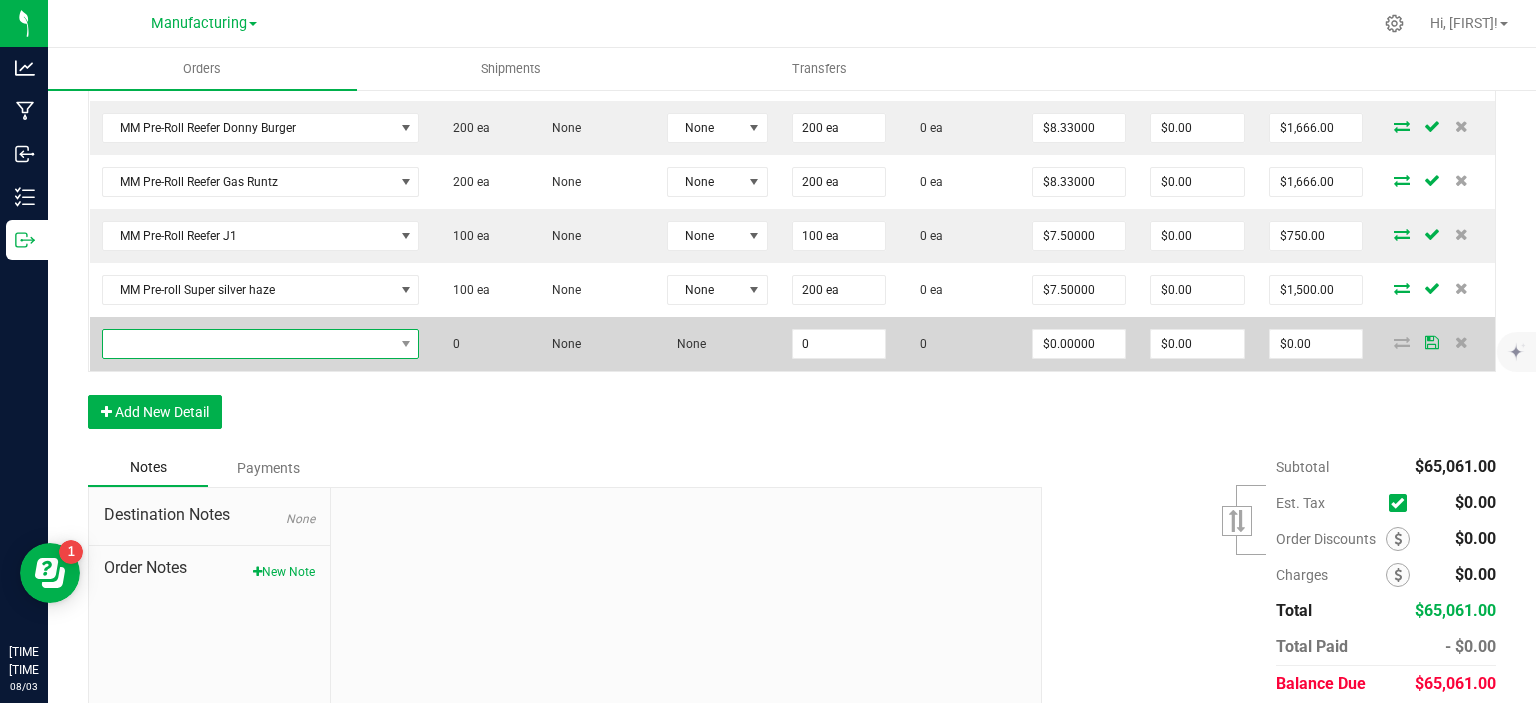 click at bounding box center (248, 344) 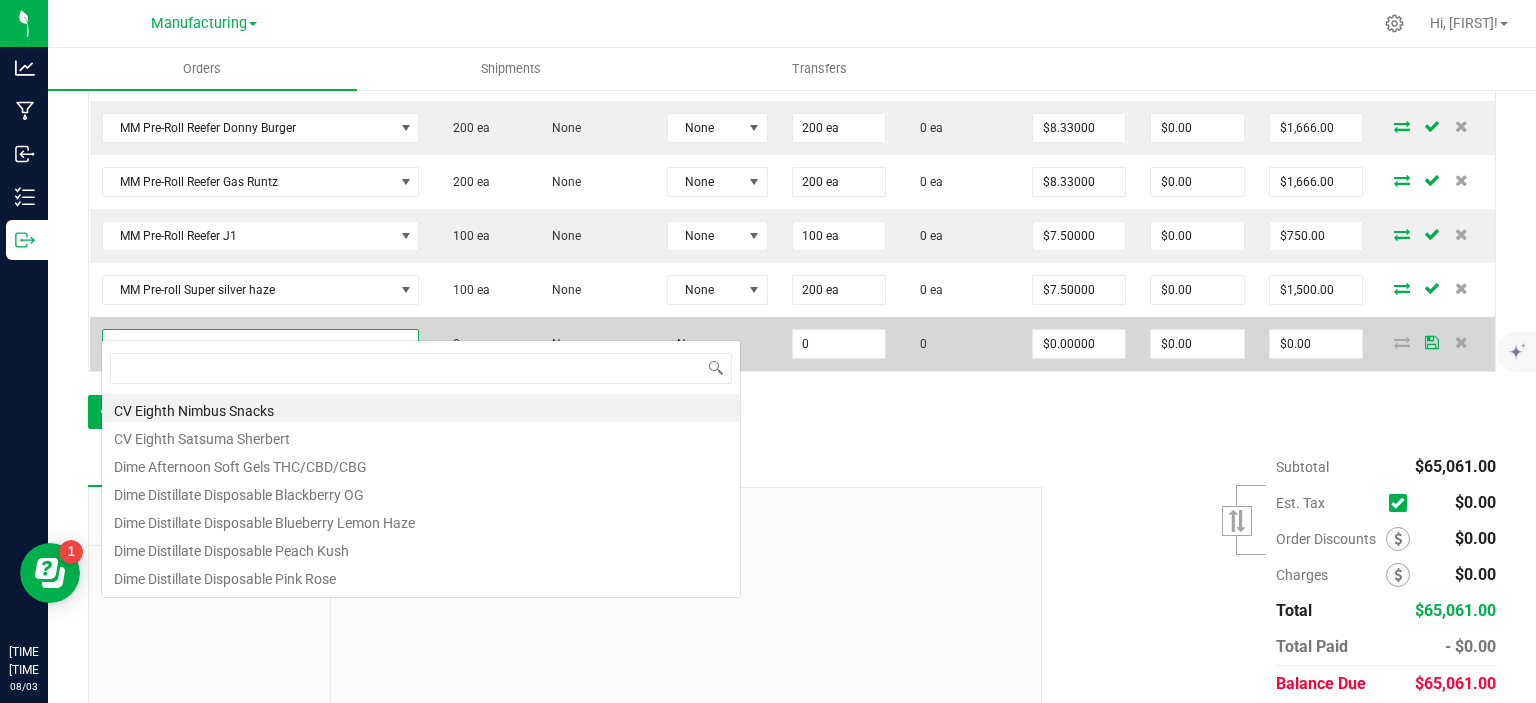 scroll, scrollTop: 99970, scrollLeft: 99682, axis: both 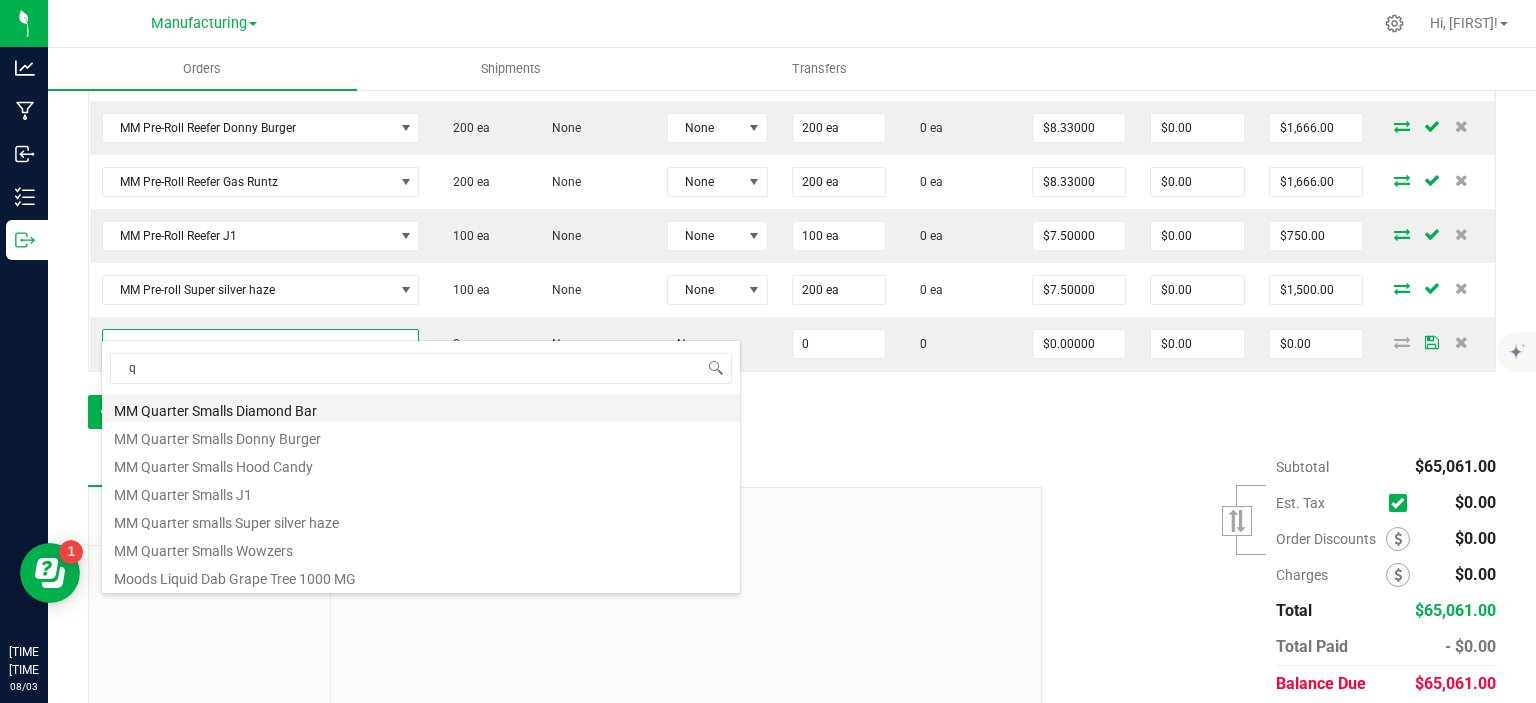 click on "MM Quarter Smalls Diamond Bar" at bounding box center [421, 408] 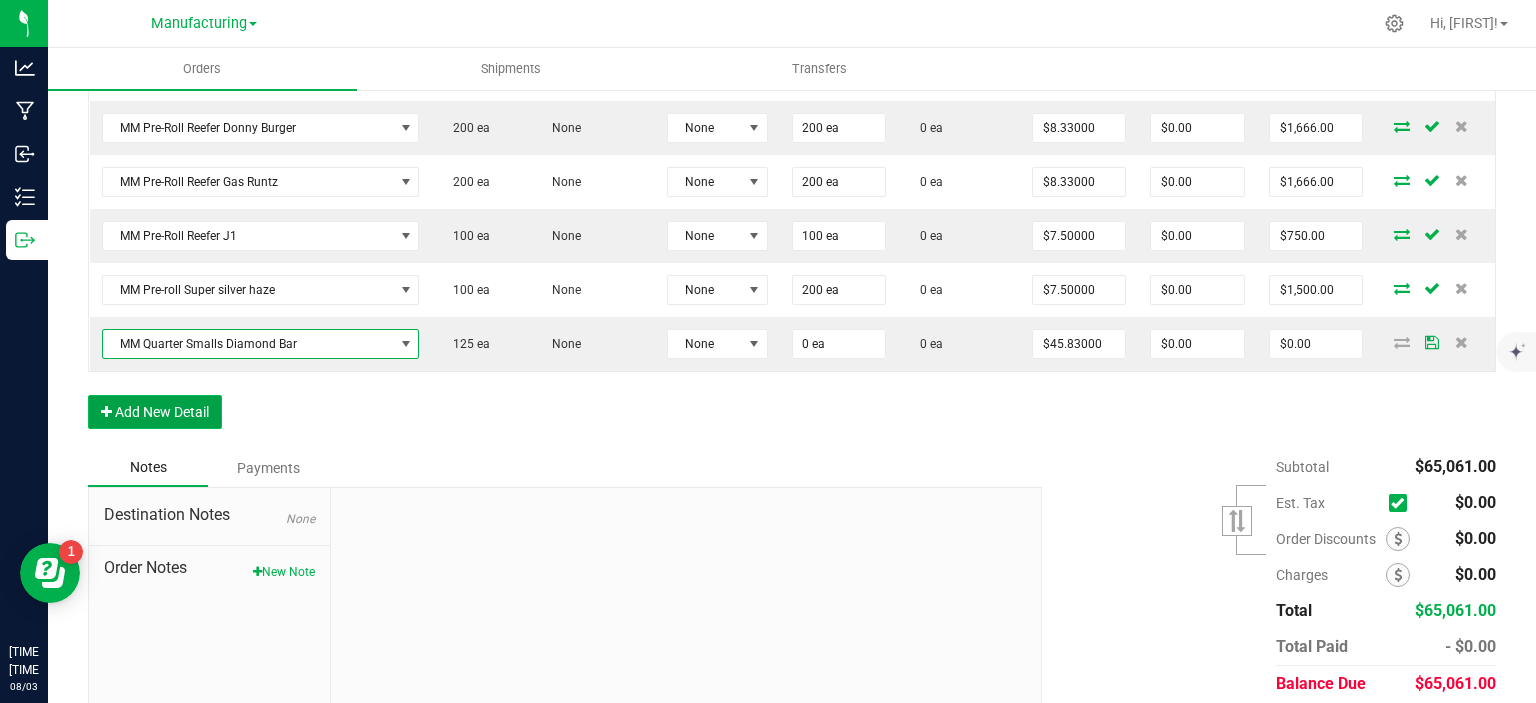 click on "Add New Detail" at bounding box center (155, 412) 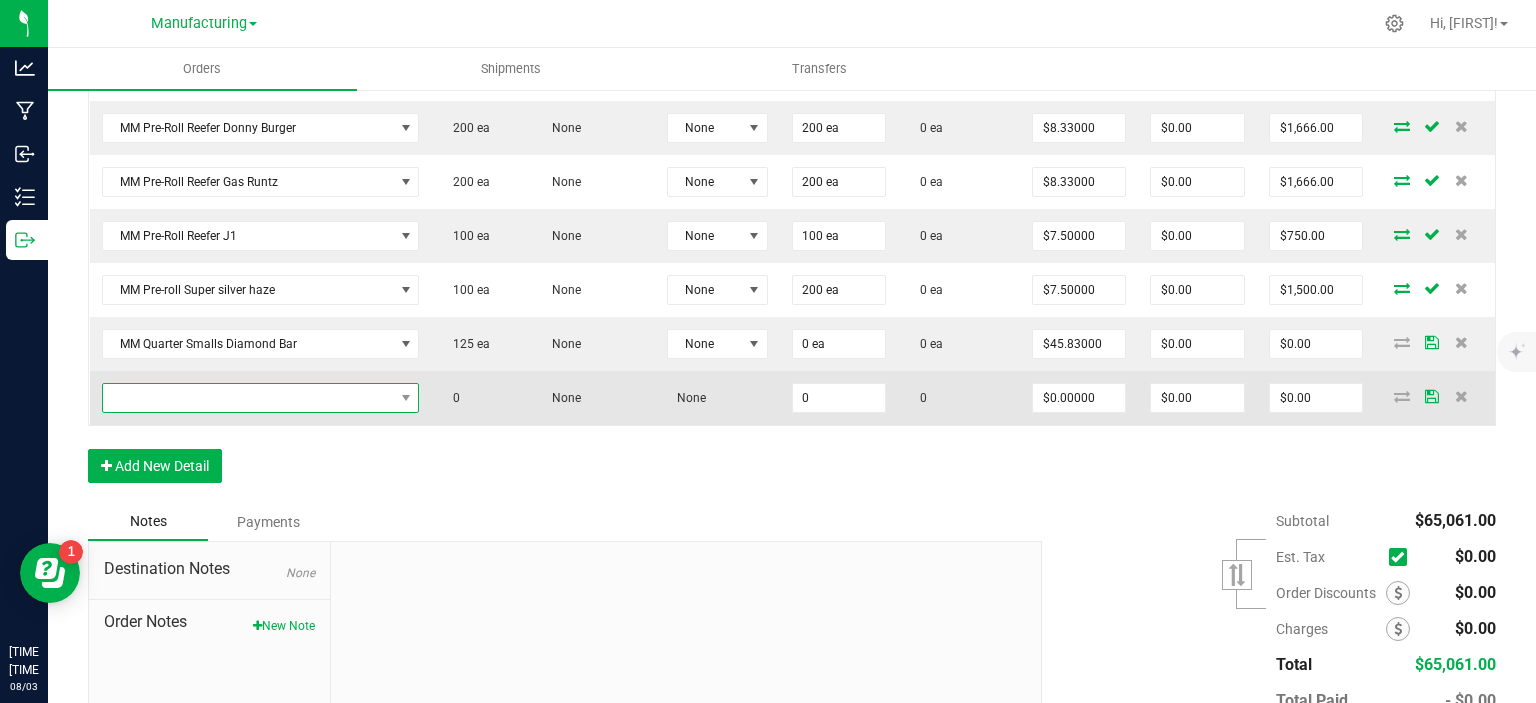 click at bounding box center [248, 398] 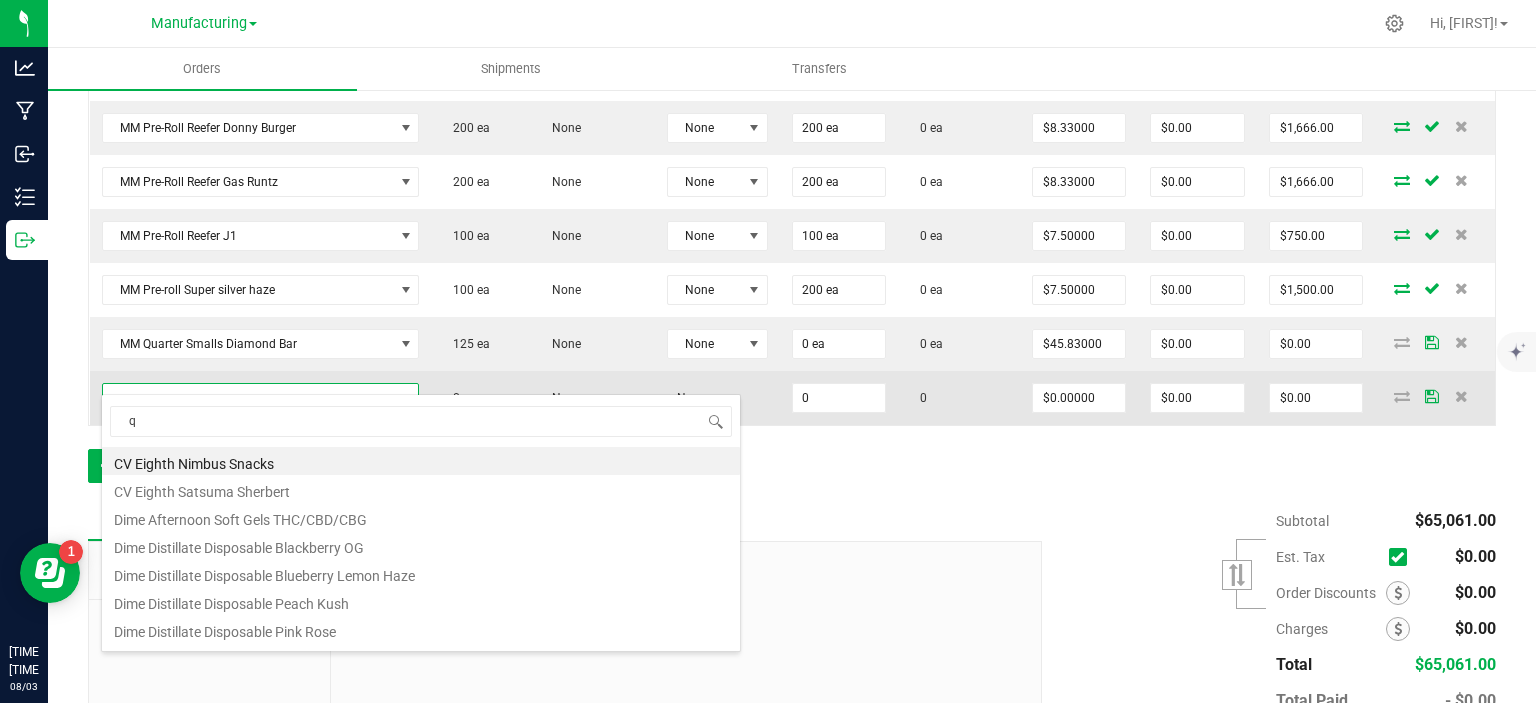 scroll, scrollTop: 99970, scrollLeft: 99682, axis: both 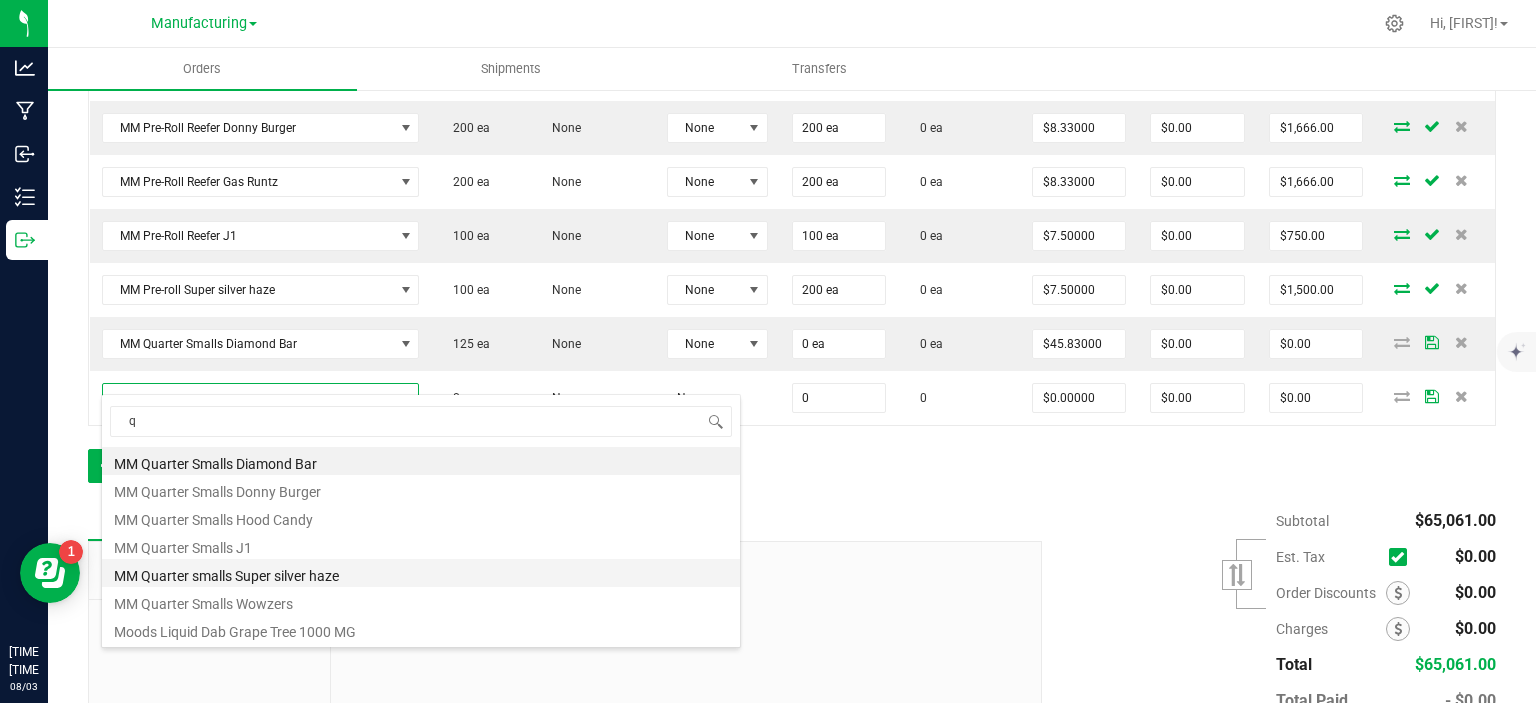 click on "MM Quarter smalls Super silver haze" at bounding box center (421, 573) 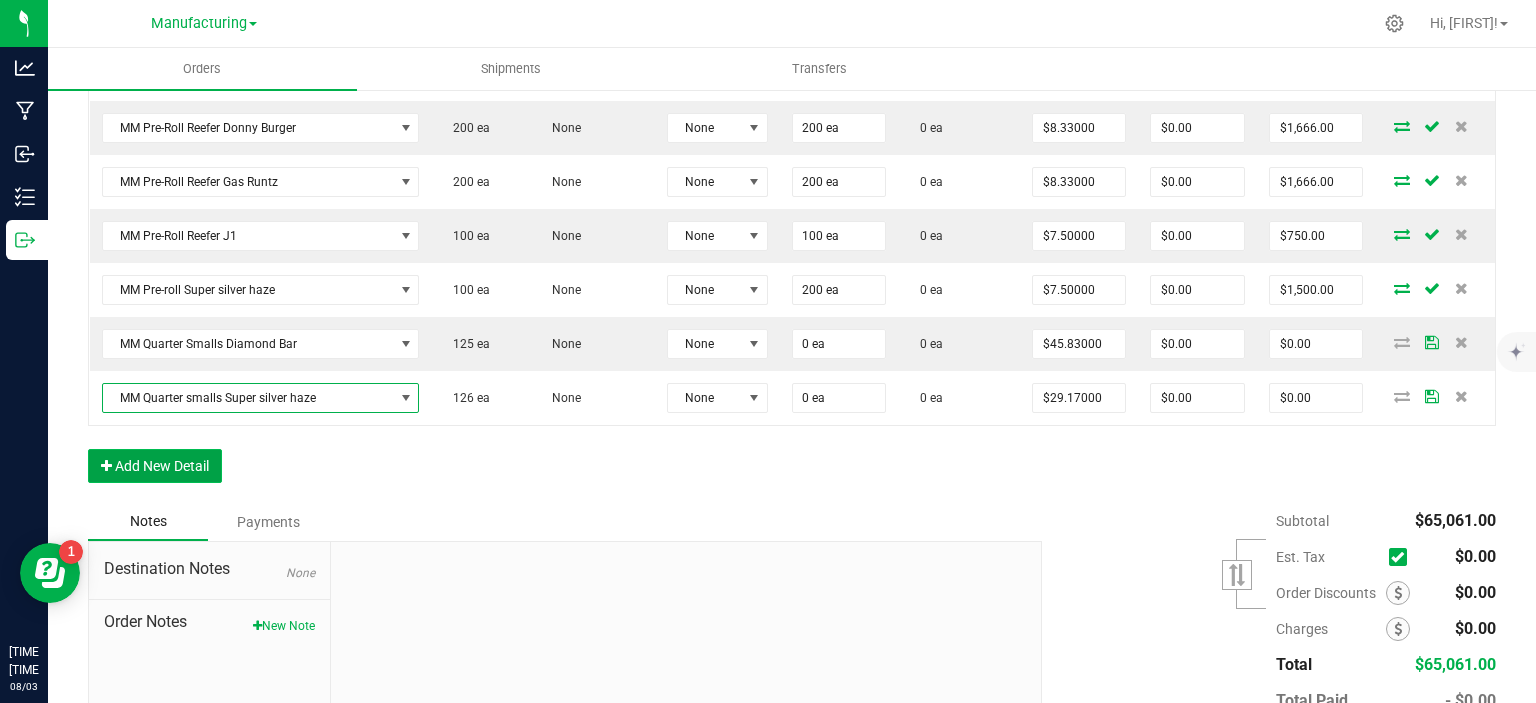 click on "Add New Detail" at bounding box center (155, 466) 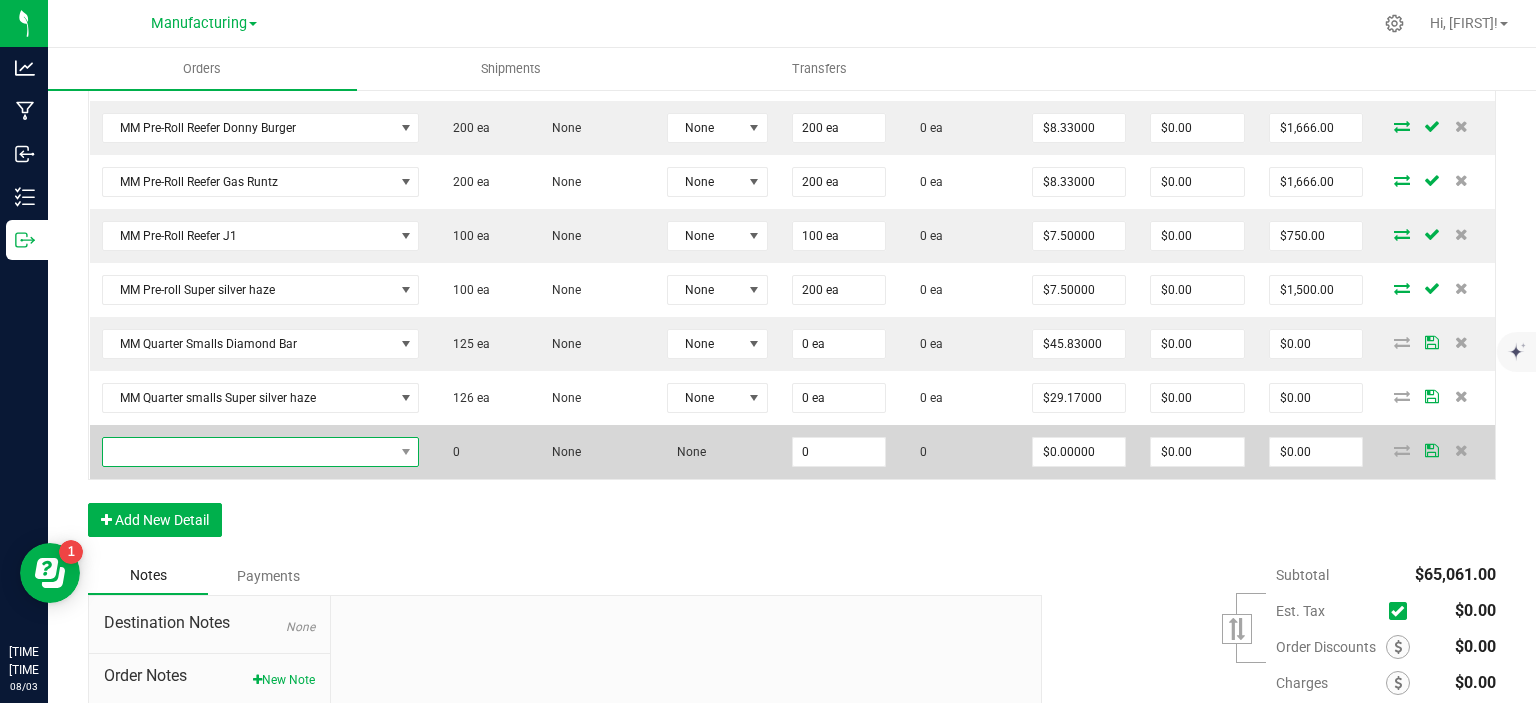click at bounding box center (248, 452) 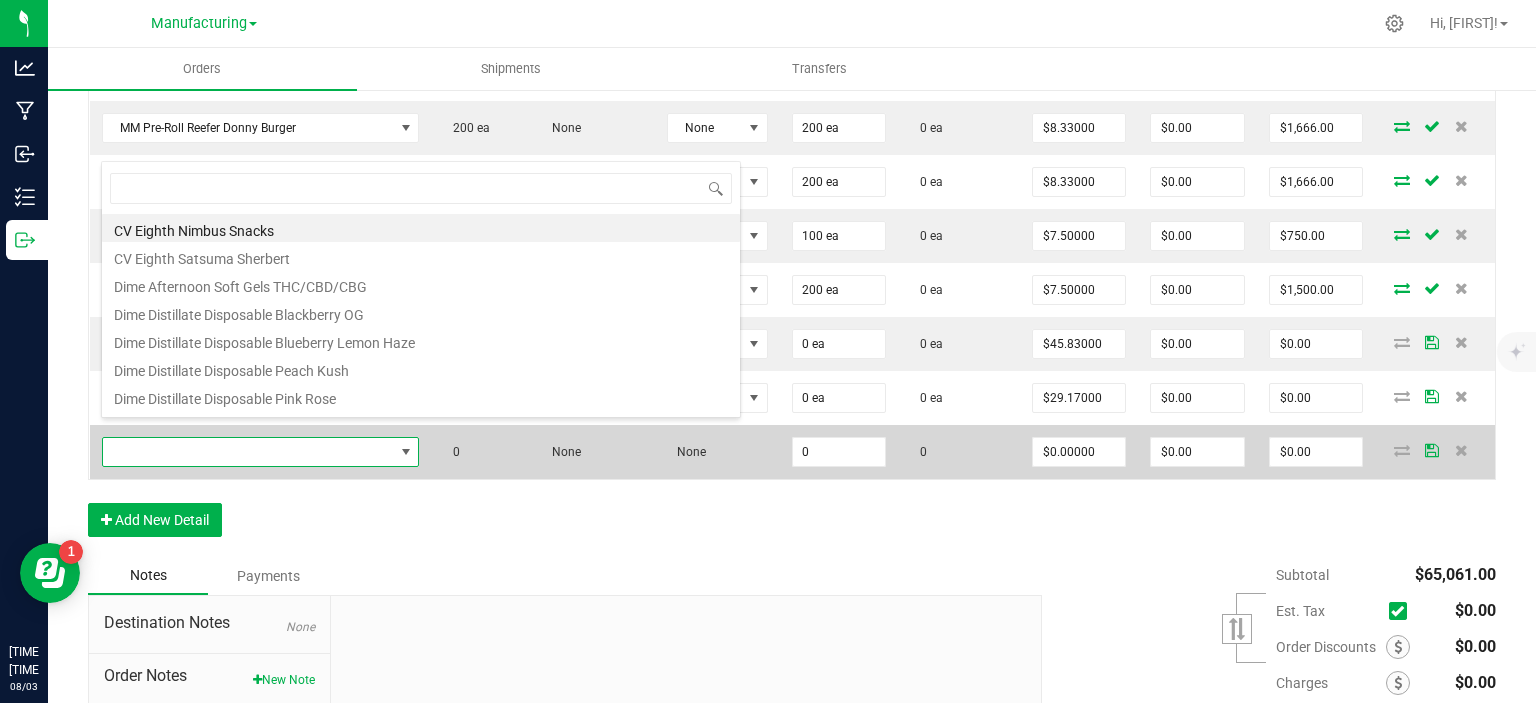 scroll, scrollTop: 99970, scrollLeft: 99682, axis: both 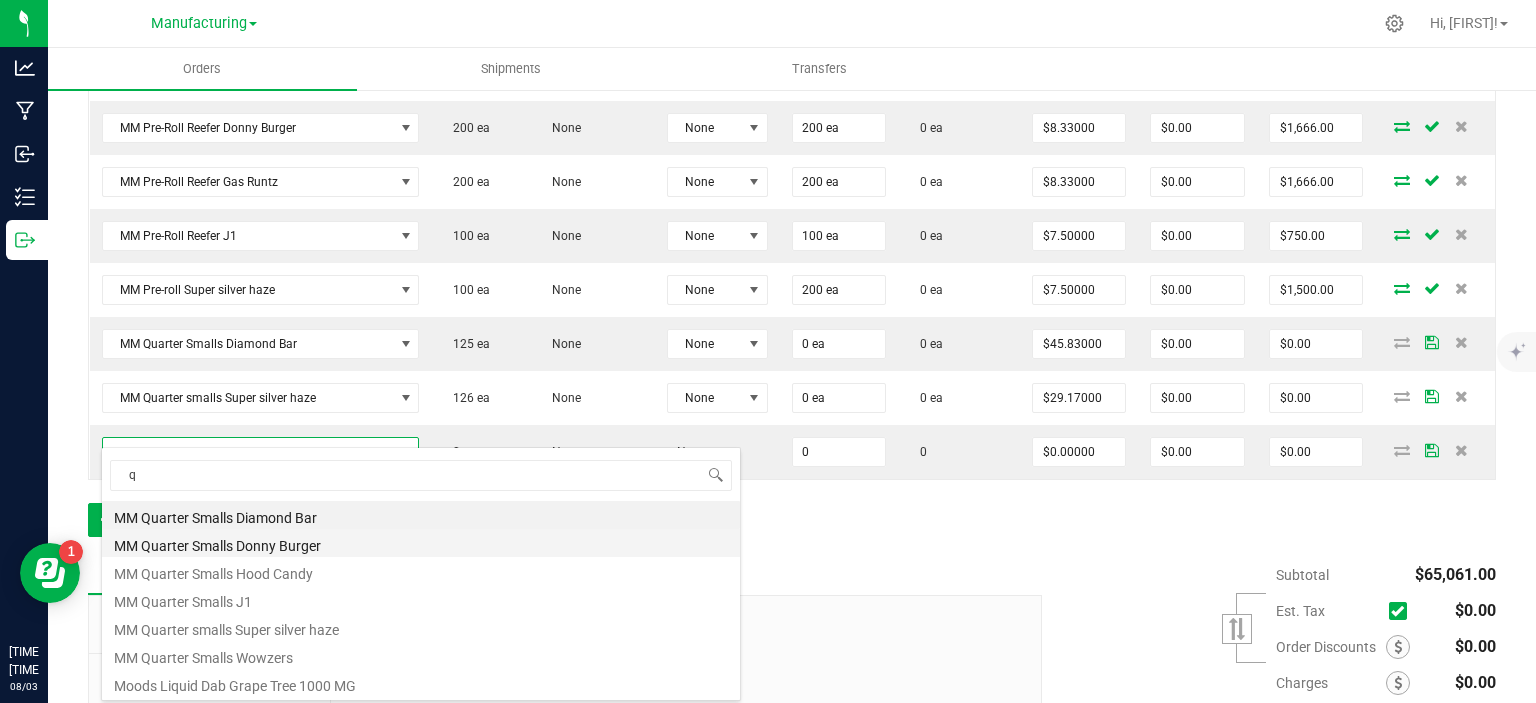 click on "MM Quarter Smalls Donny Burger" at bounding box center [421, 543] 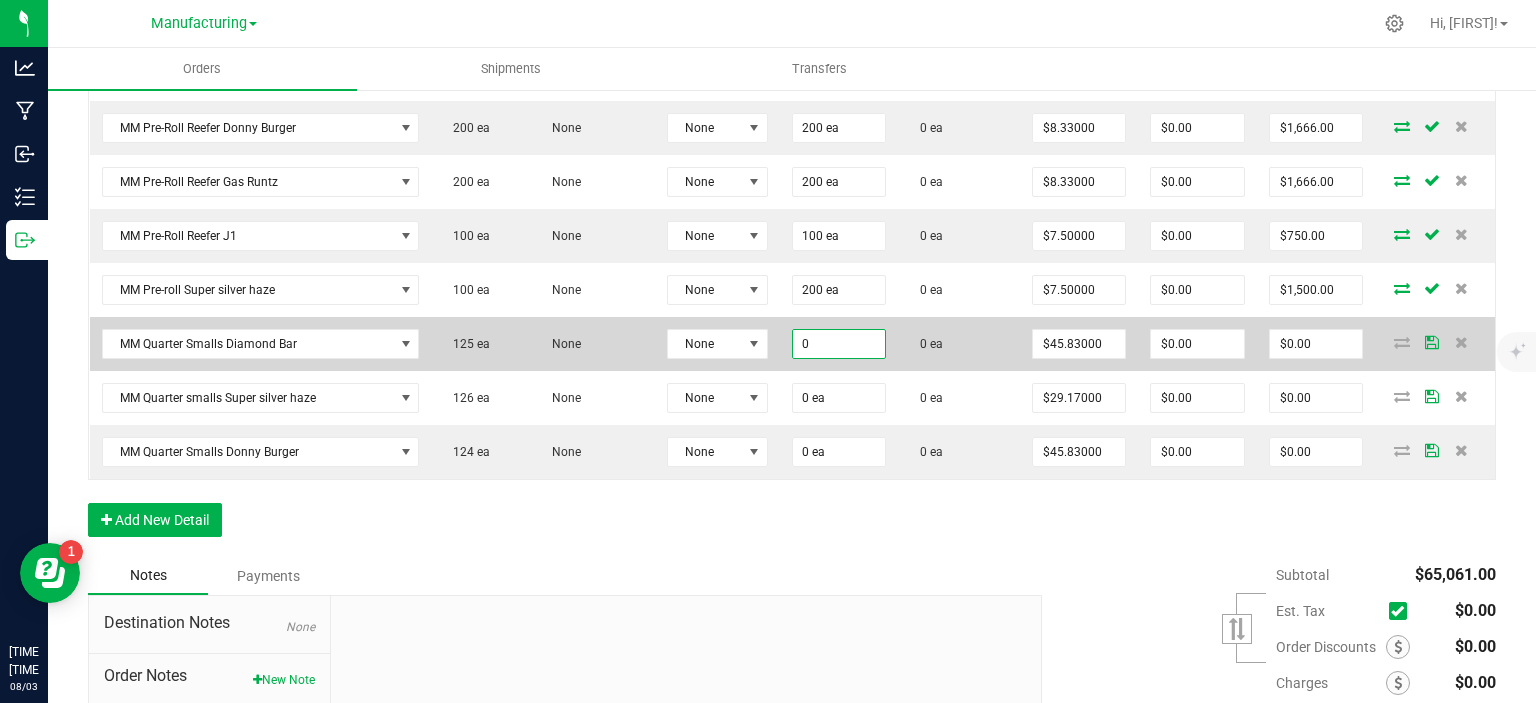click on "0" at bounding box center (839, 344) 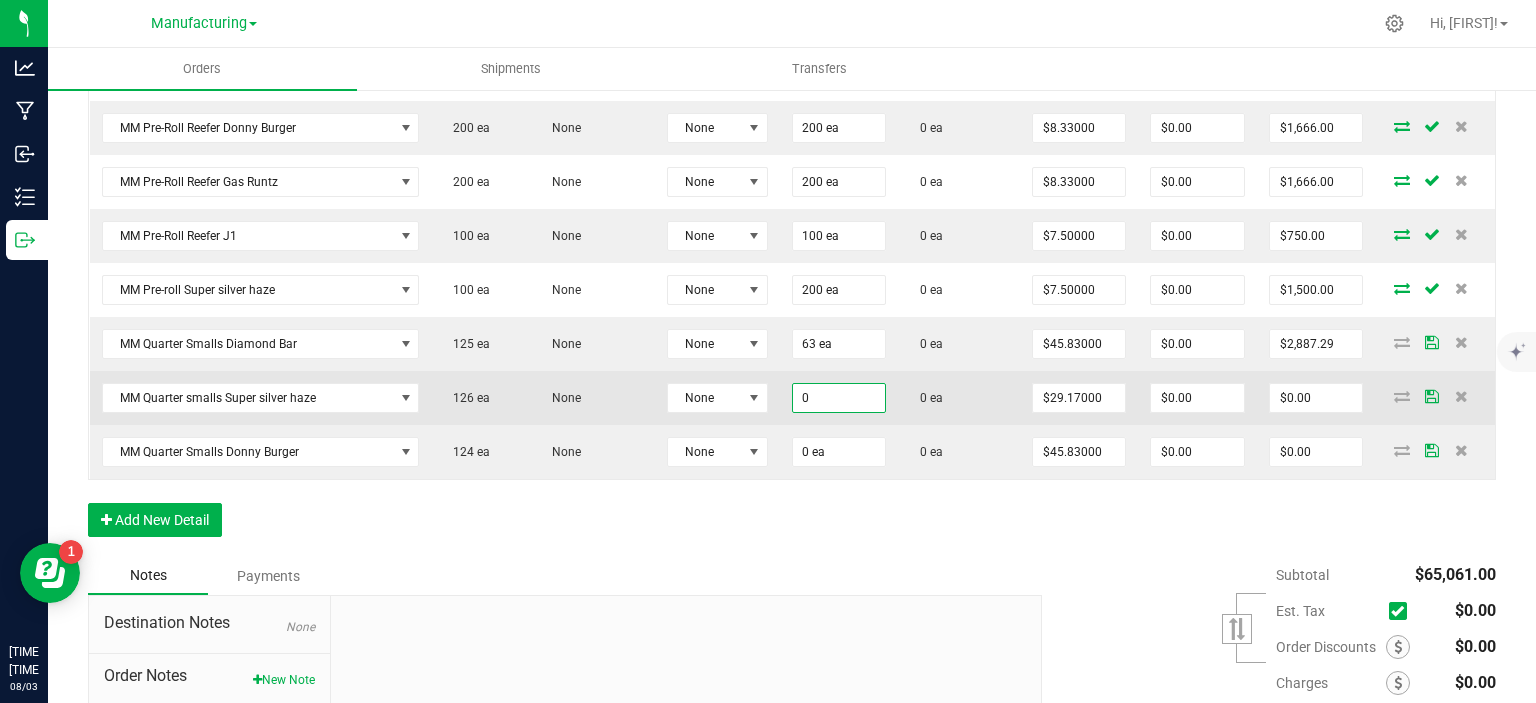 click on "0" at bounding box center [839, 398] 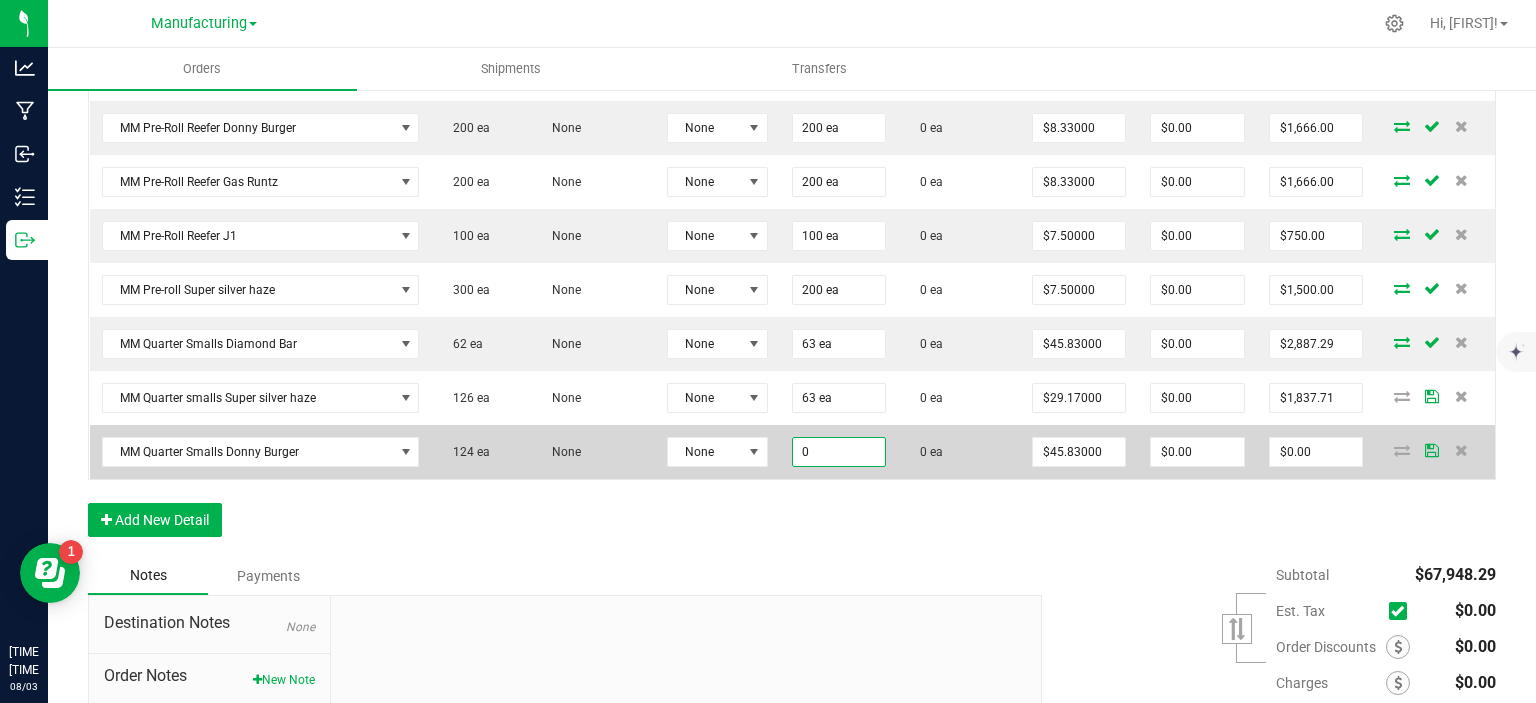 click on "0" at bounding box center (839, 452) 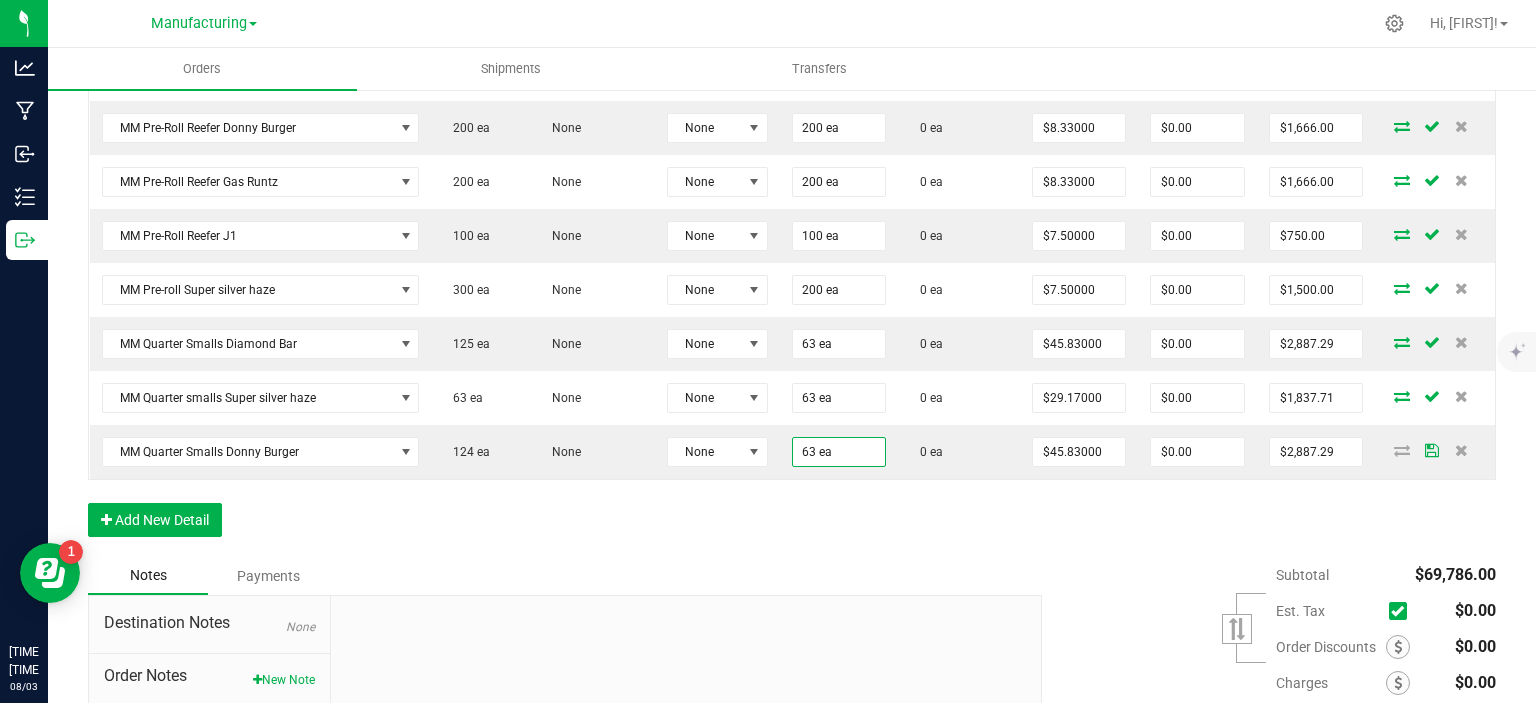 click on "Order Details Print All Labels Item Sellable Strain Lot Number Qty Ordered Qty Allocated Unit Price Line Discount Total Actions MM 510 Cart D9 Blueberry 100 ea None None 200 ea 0 ea $20.00000 $0.00 $4,000.00 MM 510 Cart D9 Bubba Gum 100 ea None None 200 ea 0 ea $20.00000 $0.00 $4,000.00 MM 510 Cart D9 Durban Poison 0 ea None None 200 ea 0 ea $20.00000 $0.00 $4,000.00 MM 510 Cart D9 Fruity Pebbles 100 ea None None 200 ea 0 ea $20.00000 $0.00 $4,000.00 MM 510 Cart D9 Grape Gas 0 ea None None 200 ea 0 ea $20.00000 $0.00 $4,000.00 MM 510 Cart D9 Green Crack 100 ea None None 200 ea 0 ea $20.00000 $0.00 $4,000.00 MM 510 Cart D9 Limoncello 0 ea None None 200 ea 0 ea $20.00000 $0.00 $4,000.00 MM 510 Cart D9 Orange Sherbert 0 ea None None 200 ea 0 ea $20.00000 $0.00 $4,000.00 MM 510 Cart D9 Sour Diesel 100 ea None None 200 ea 0 ea $20.00000 $0.00 $4,000.00 MM 510 Cart D9 White Widow 100 ea None None 200 ea 0 ea $20.00000" at bounding box center (792, -723) 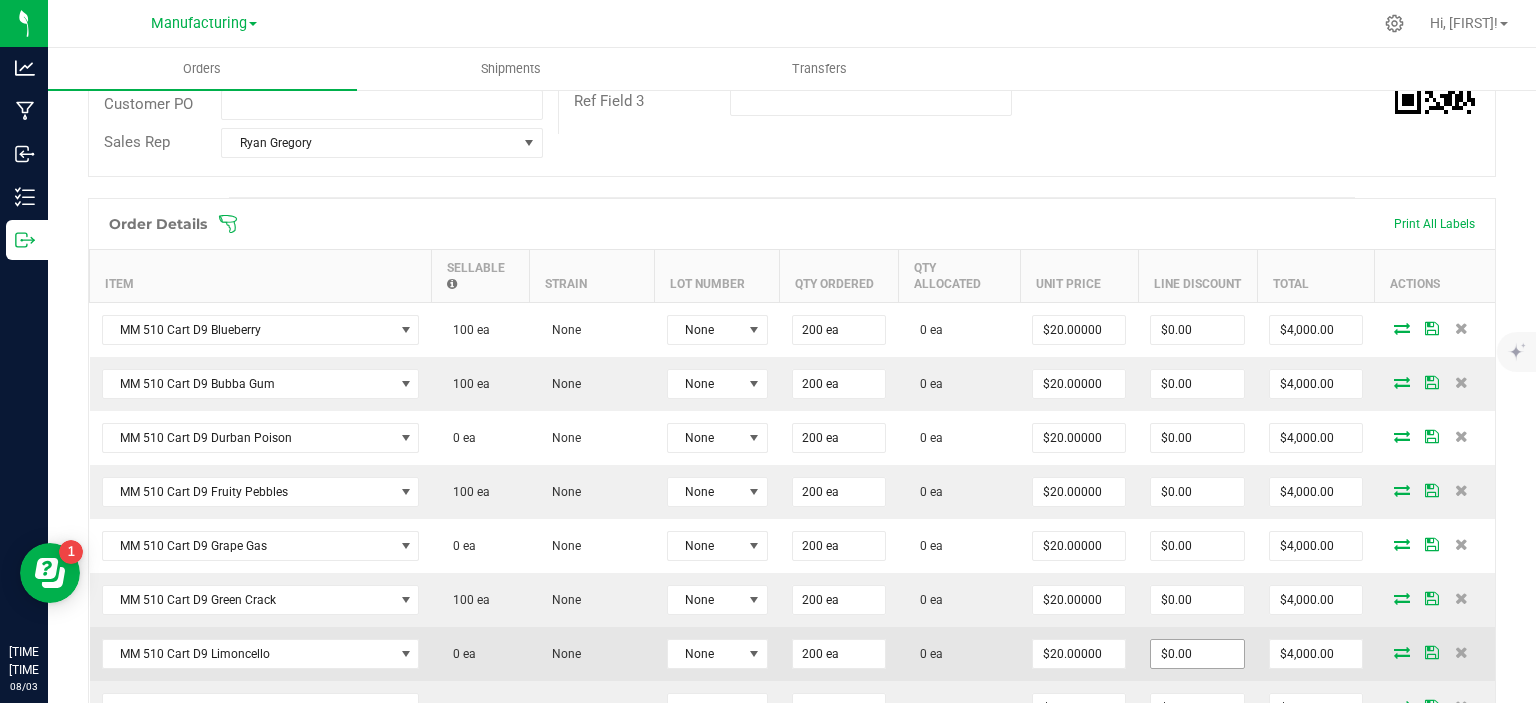 scroll, scrollTop: 16, scrollLeft: 0, axis: vertical 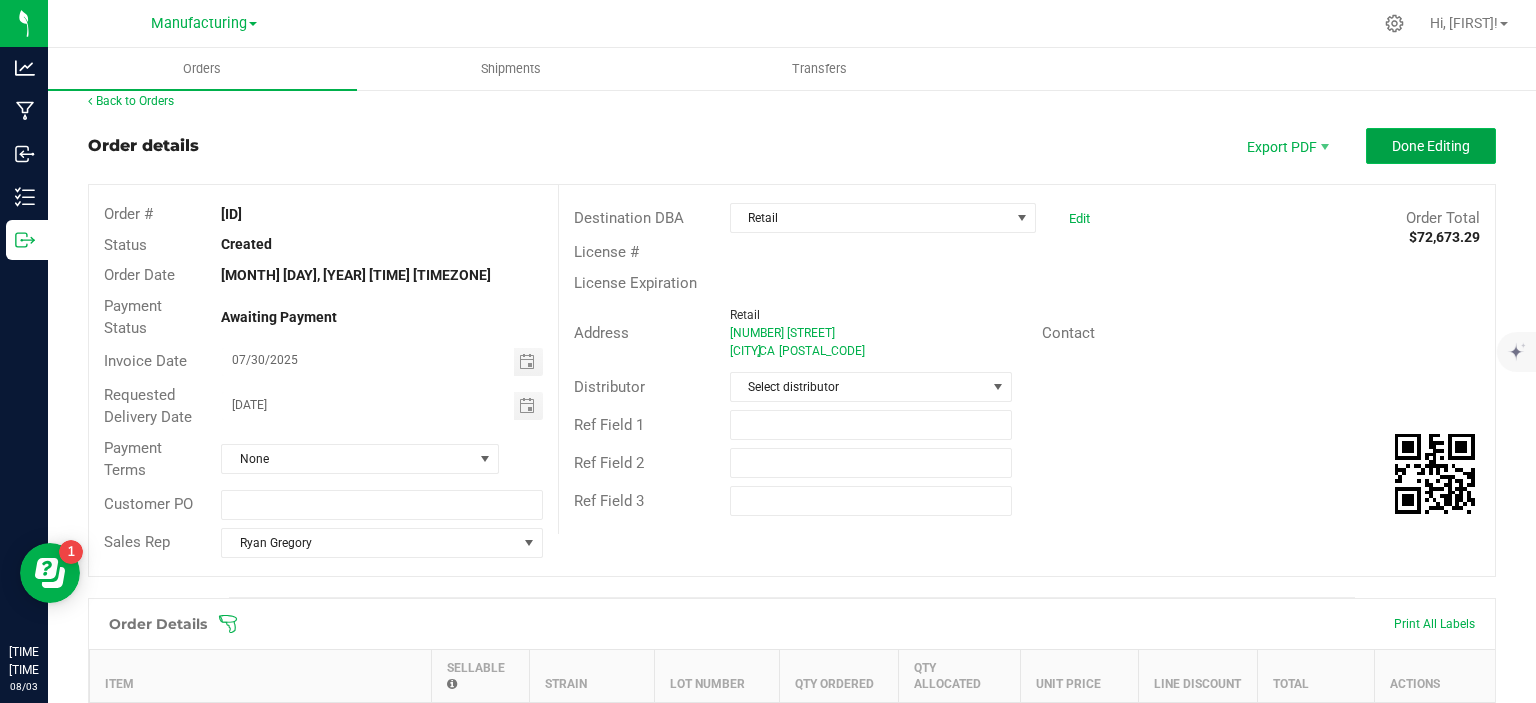 click on "Done Editing" at bounding box center [1431, 146] 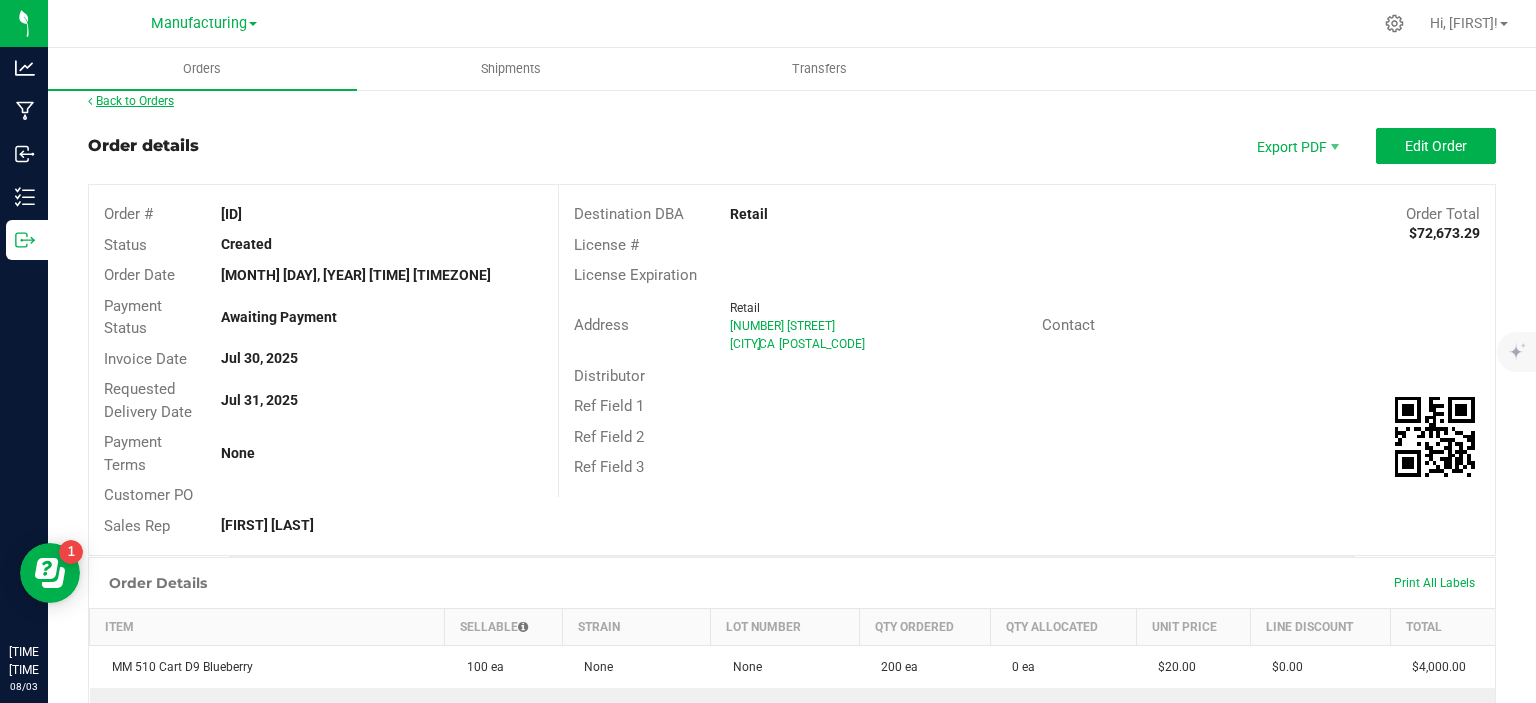 click on "Back to Orders" at bounding box center [131, 101] 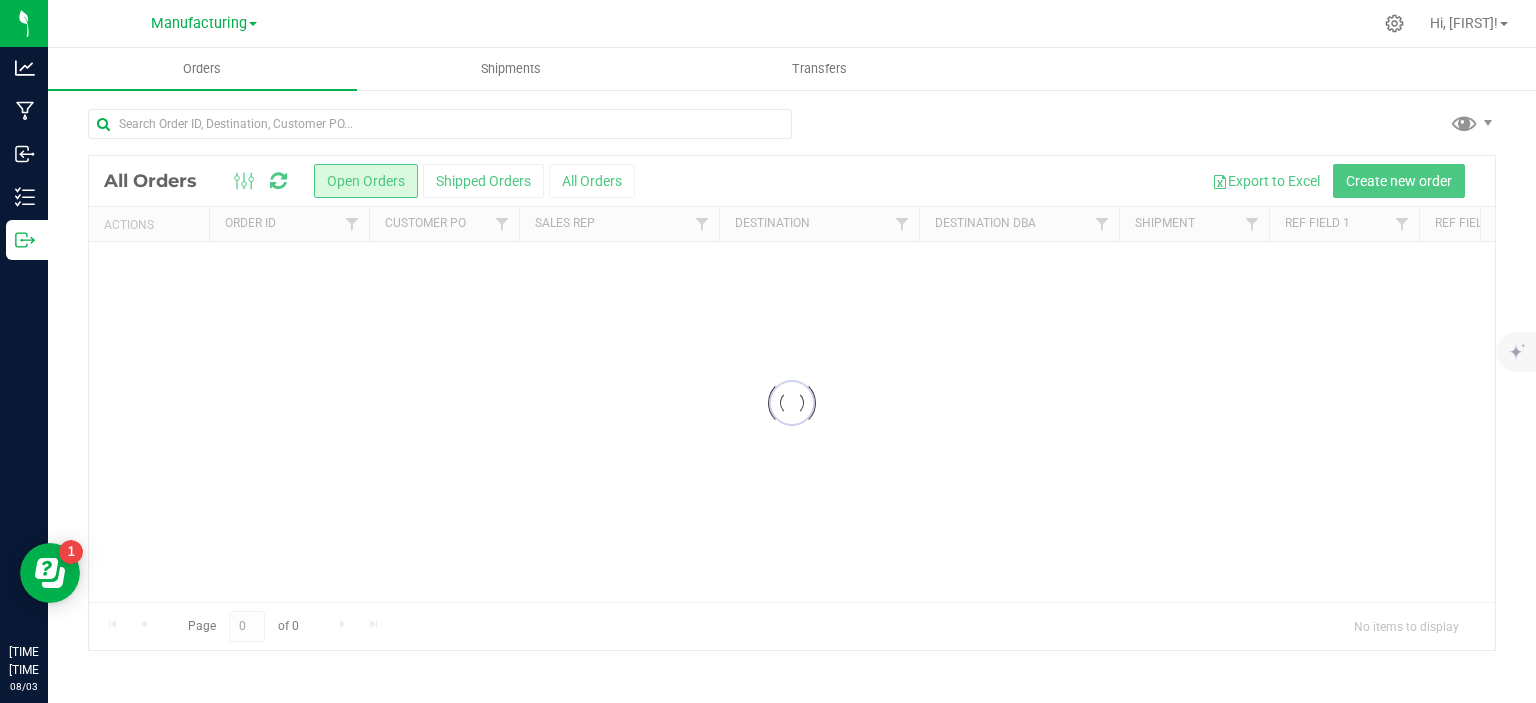 scroll, scrollTop: 0, scrollLeft: 0, axis: both 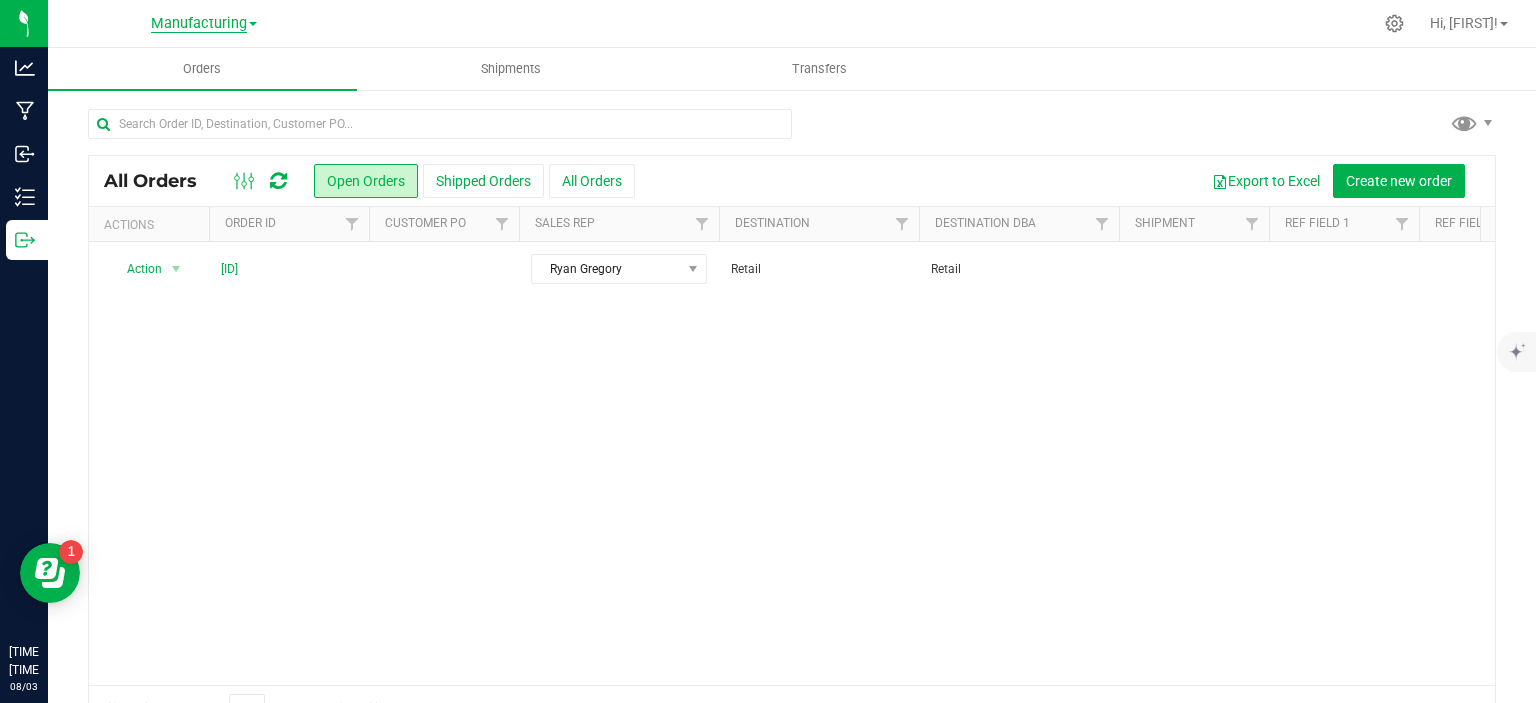 click on "Manufacturing" at bounding box center (199, 24) 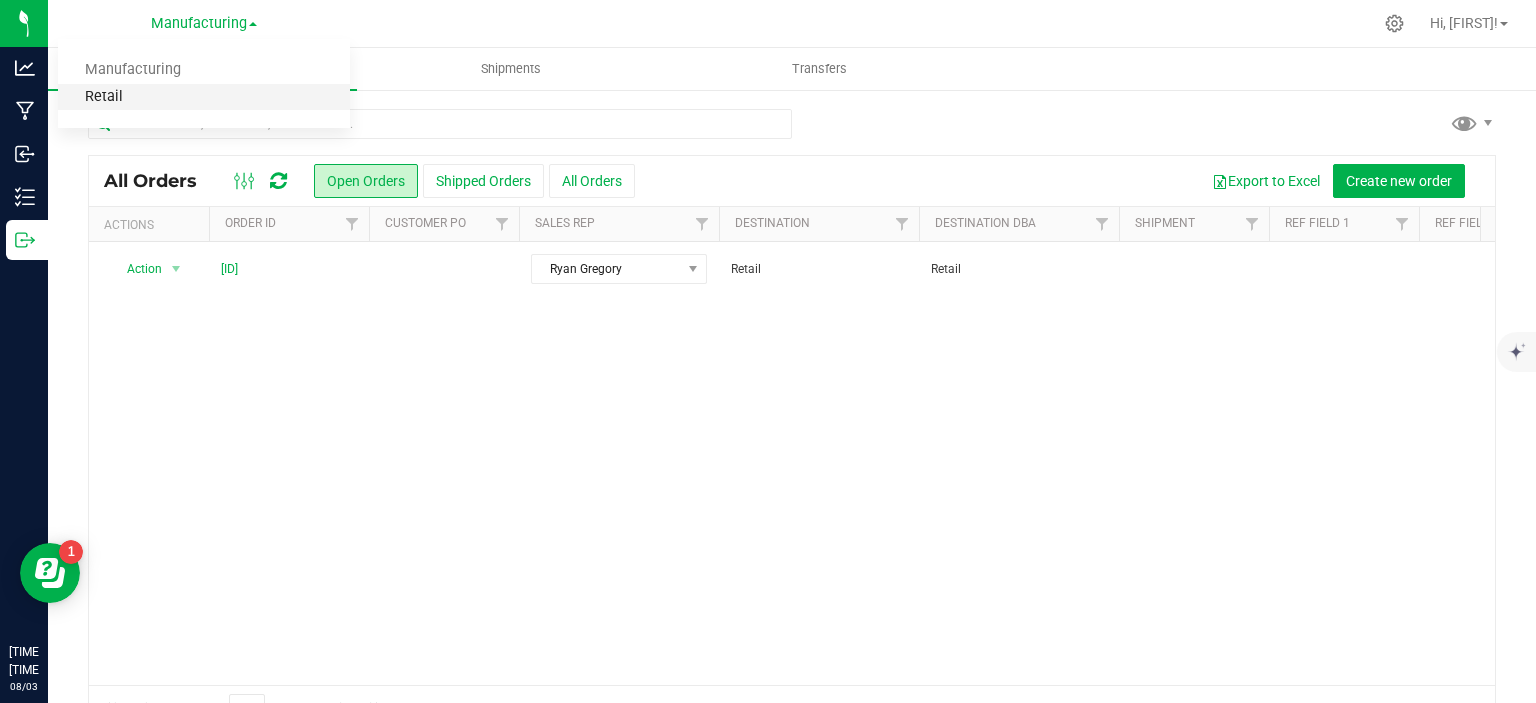 click on "Retail" at bounding box center (204, 97) 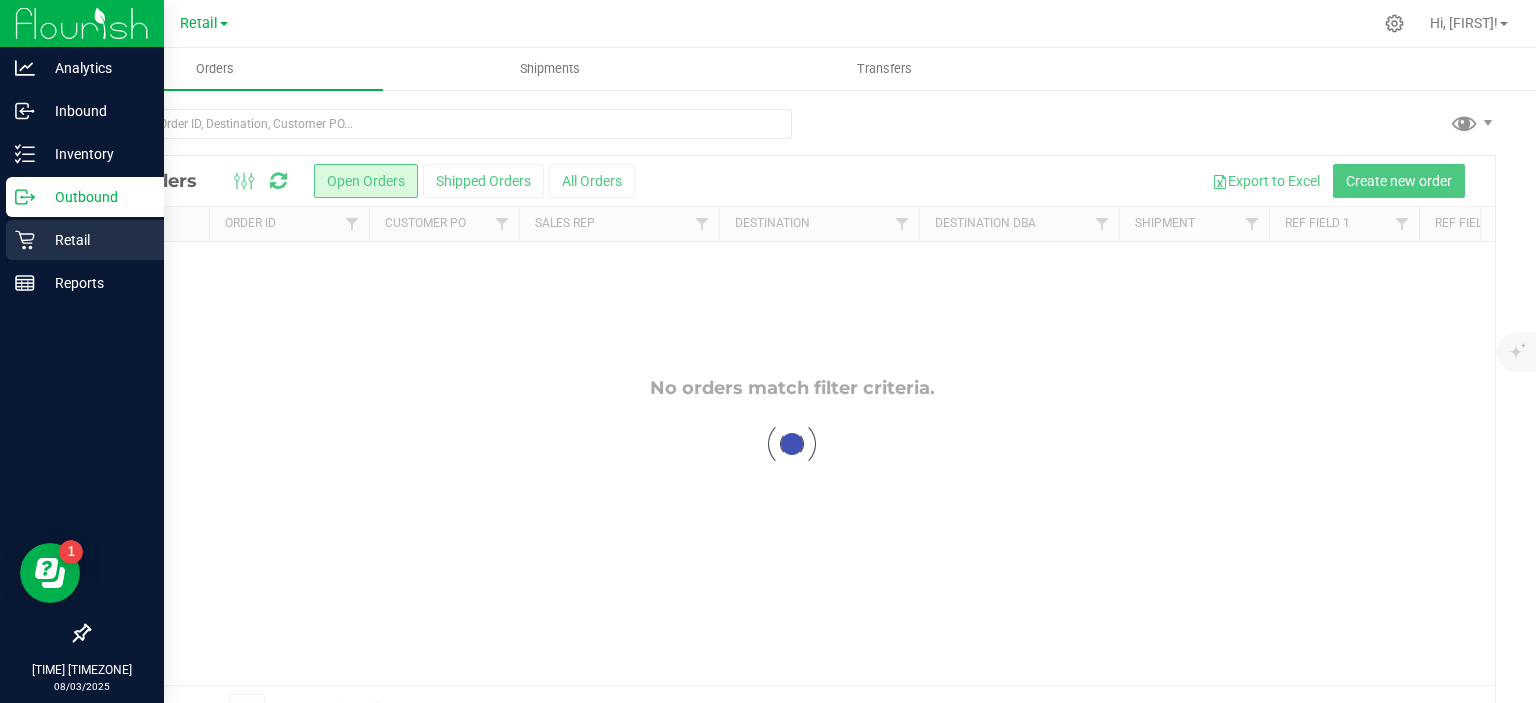 click 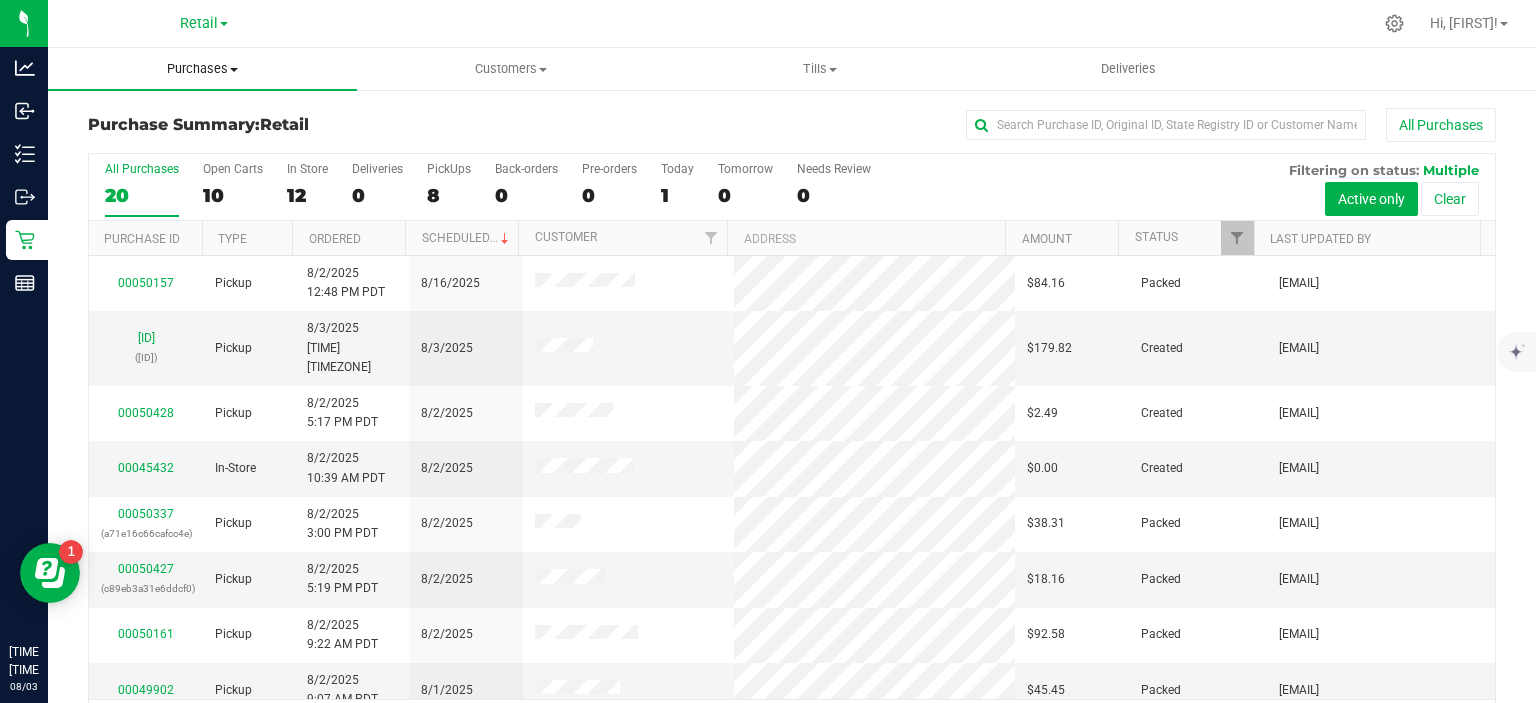 click on "Purchases" at bounding box center (202, 69) 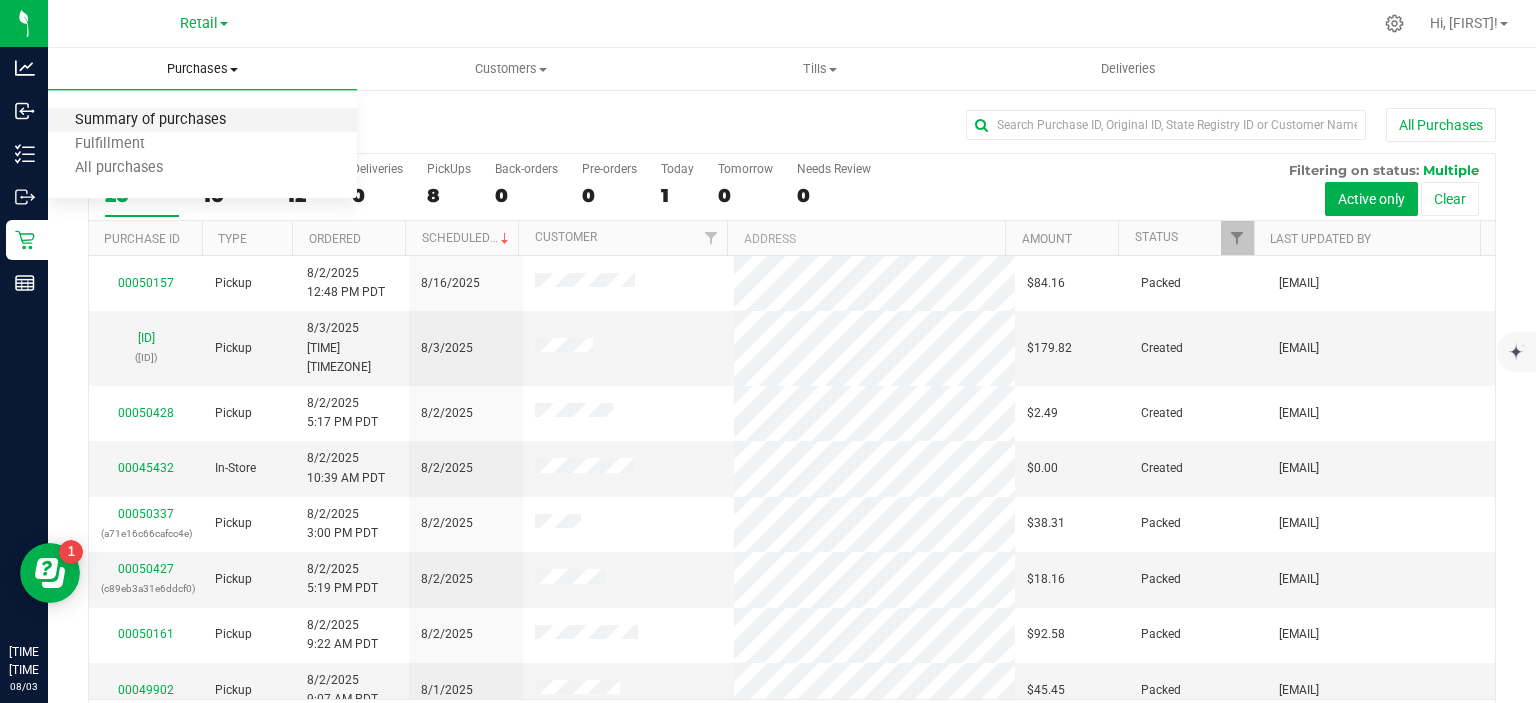 click on "Summary of purchases" at bounding box center [150, 120] 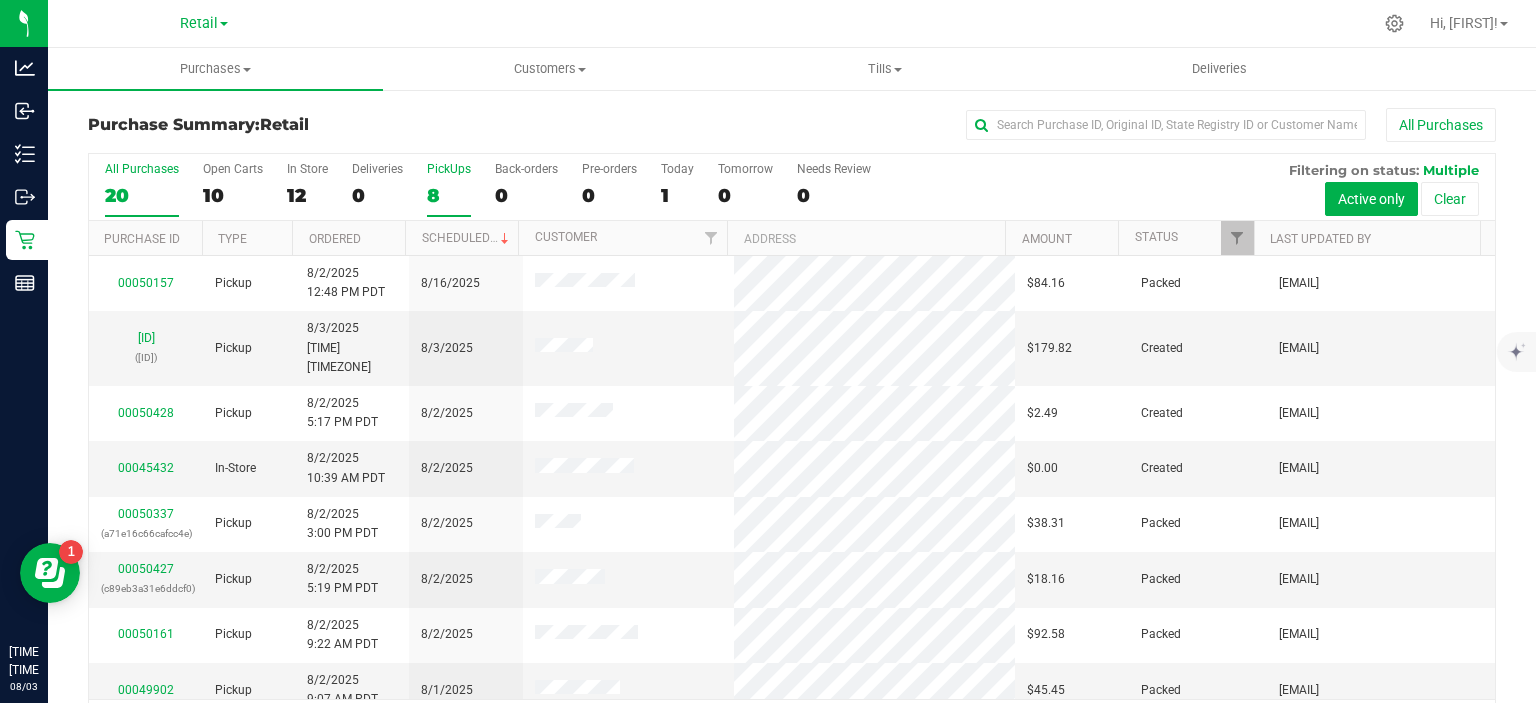 click on "8" at bounding box center [449, 195] 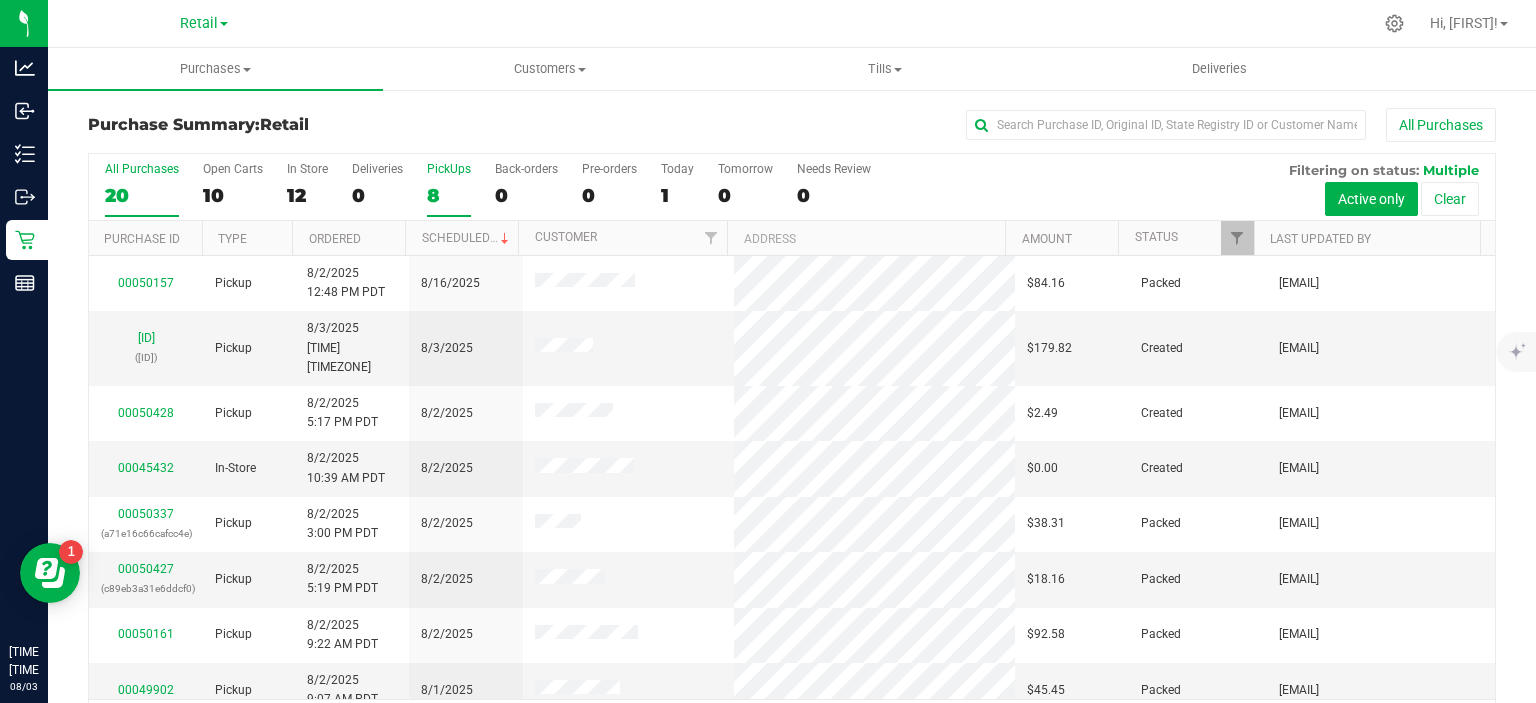 click on "PickUps
8" at bounding box center [0, 0] 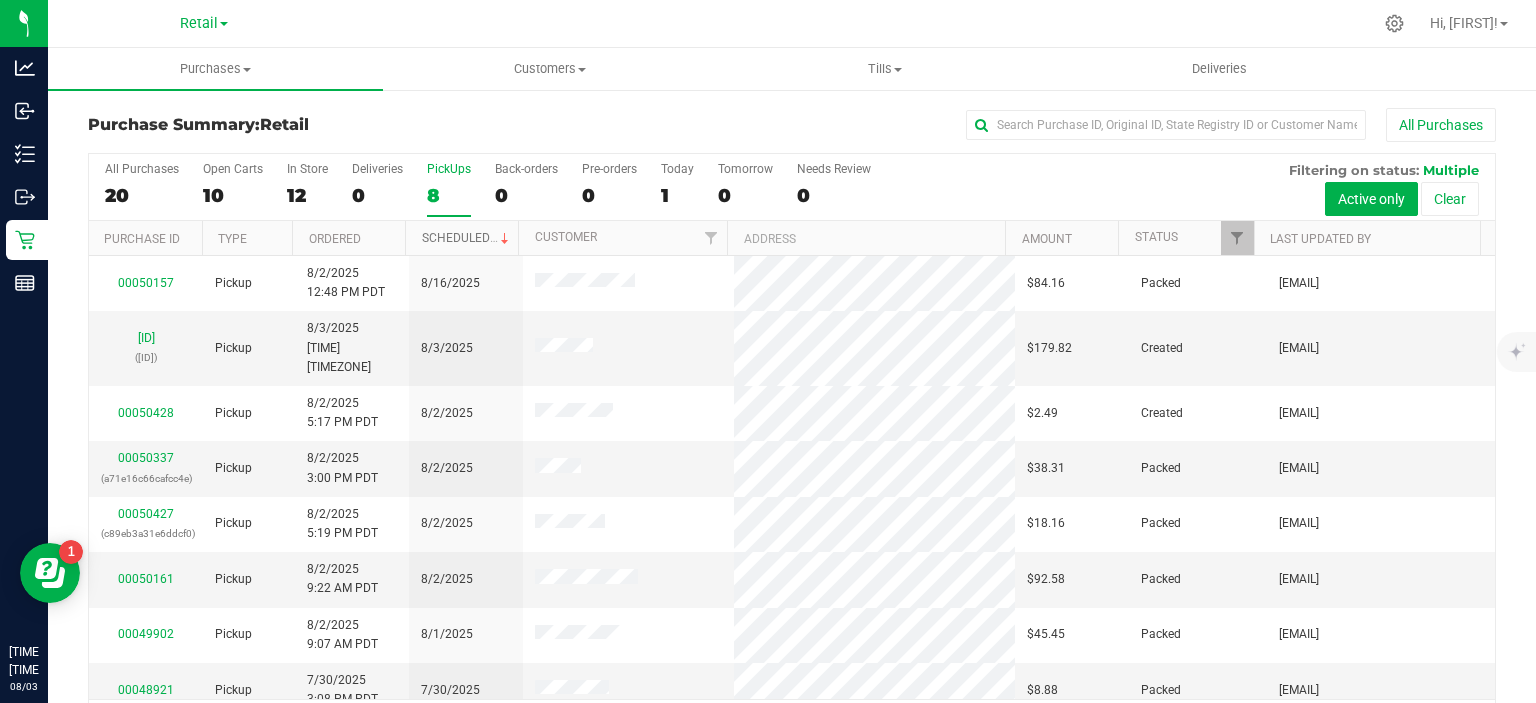 click on "Scheduled" at bounding box center [467, 238] 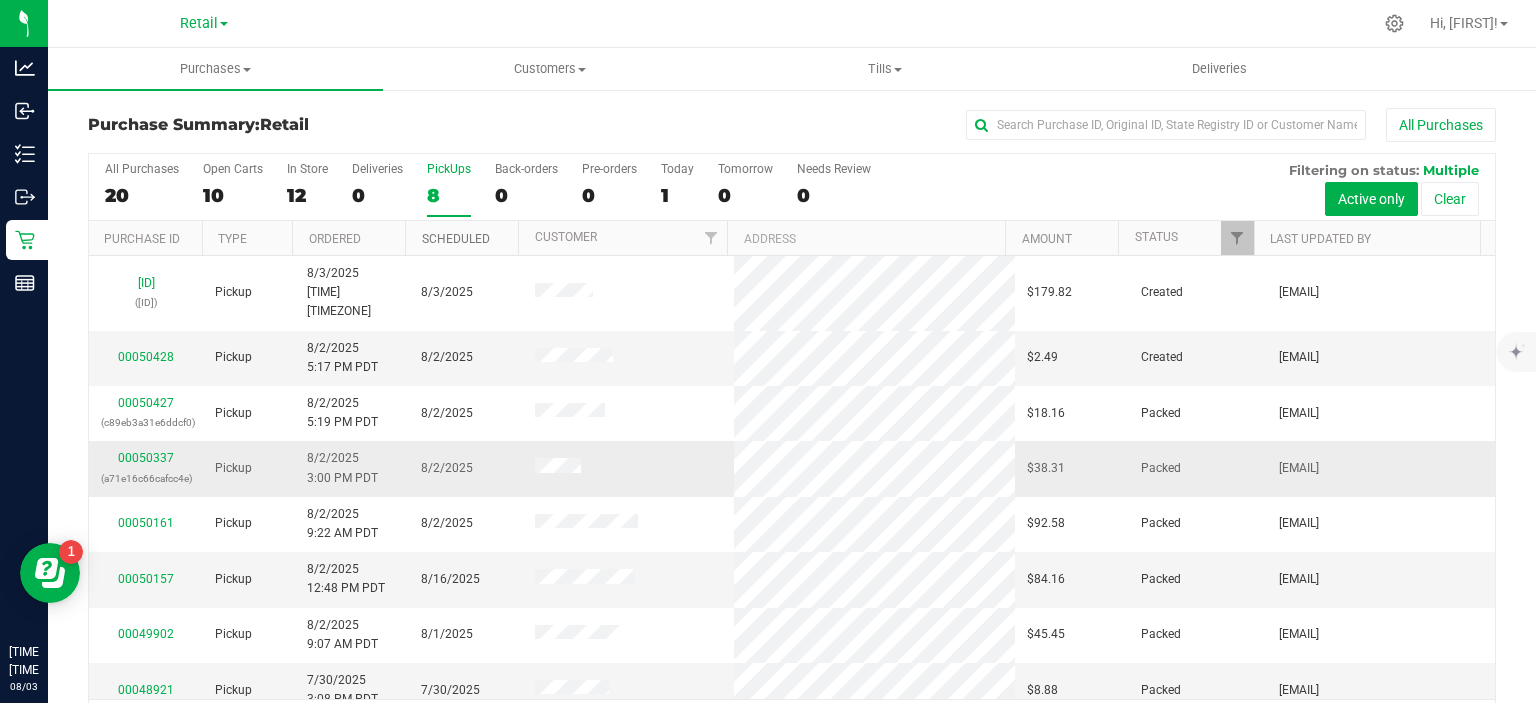 scroll, scrollTop: 0, scrollLeft: 0, axis: both 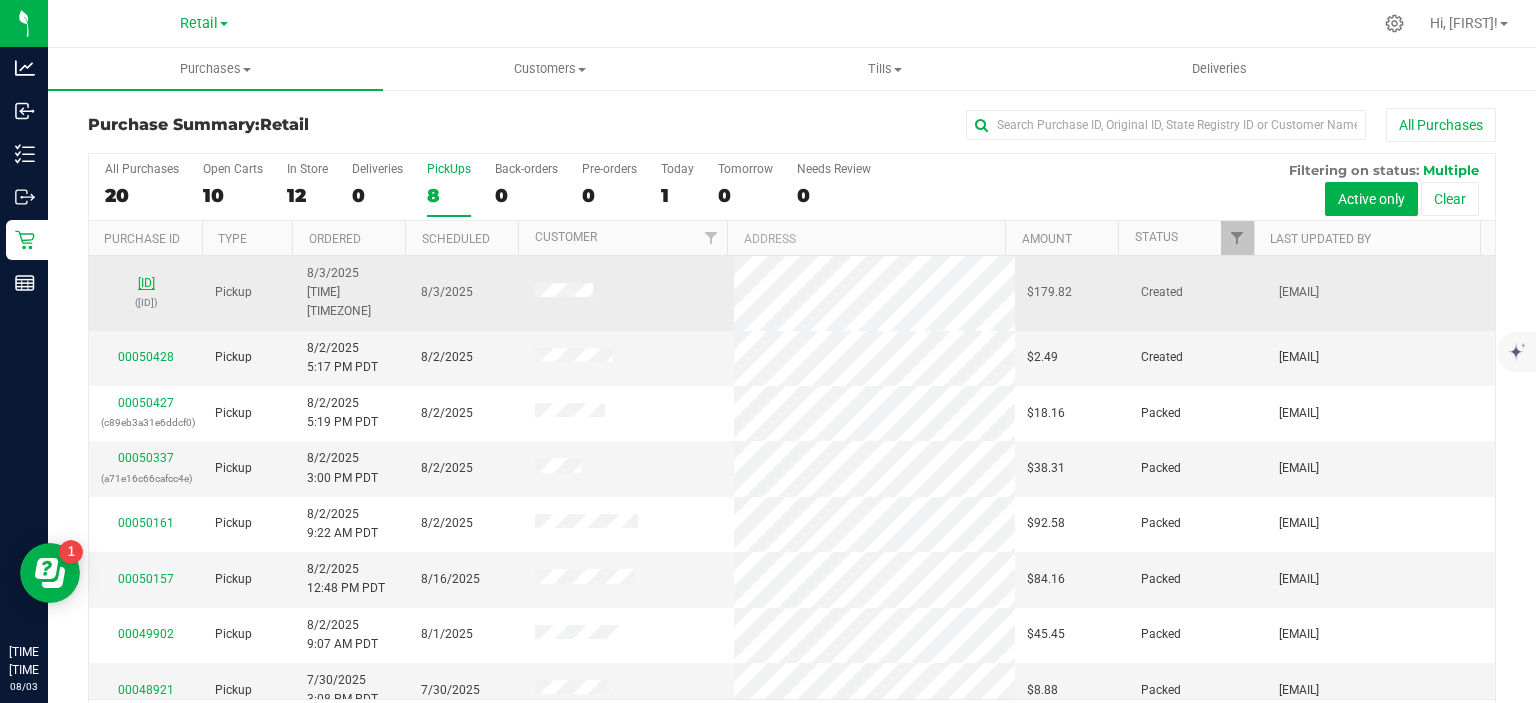 click on "[ID]" at bounding box center [146, 283] 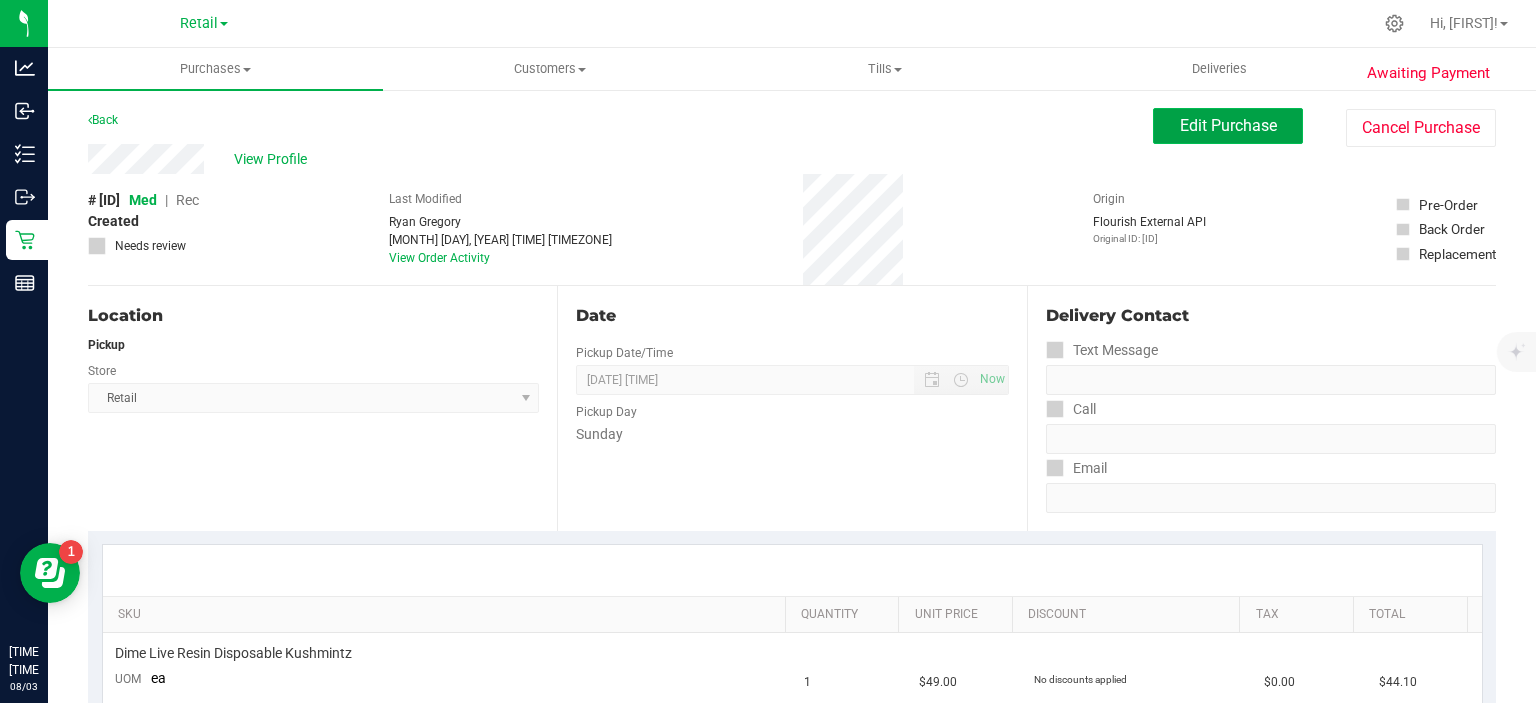 click on "Edit Purchase" at bounding box center [1228, 125] 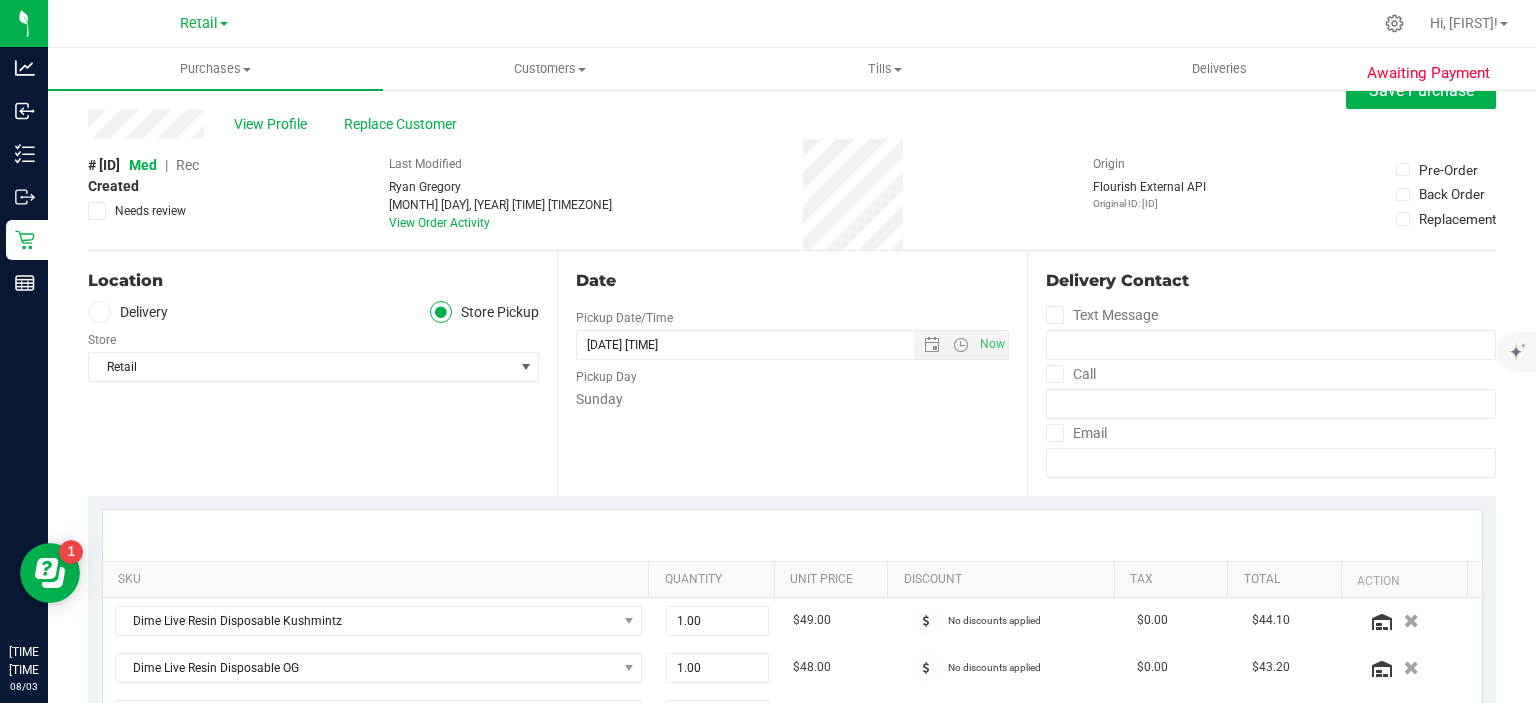 scroll, scrollTop: 0, scrollLeft: 0, axis: both 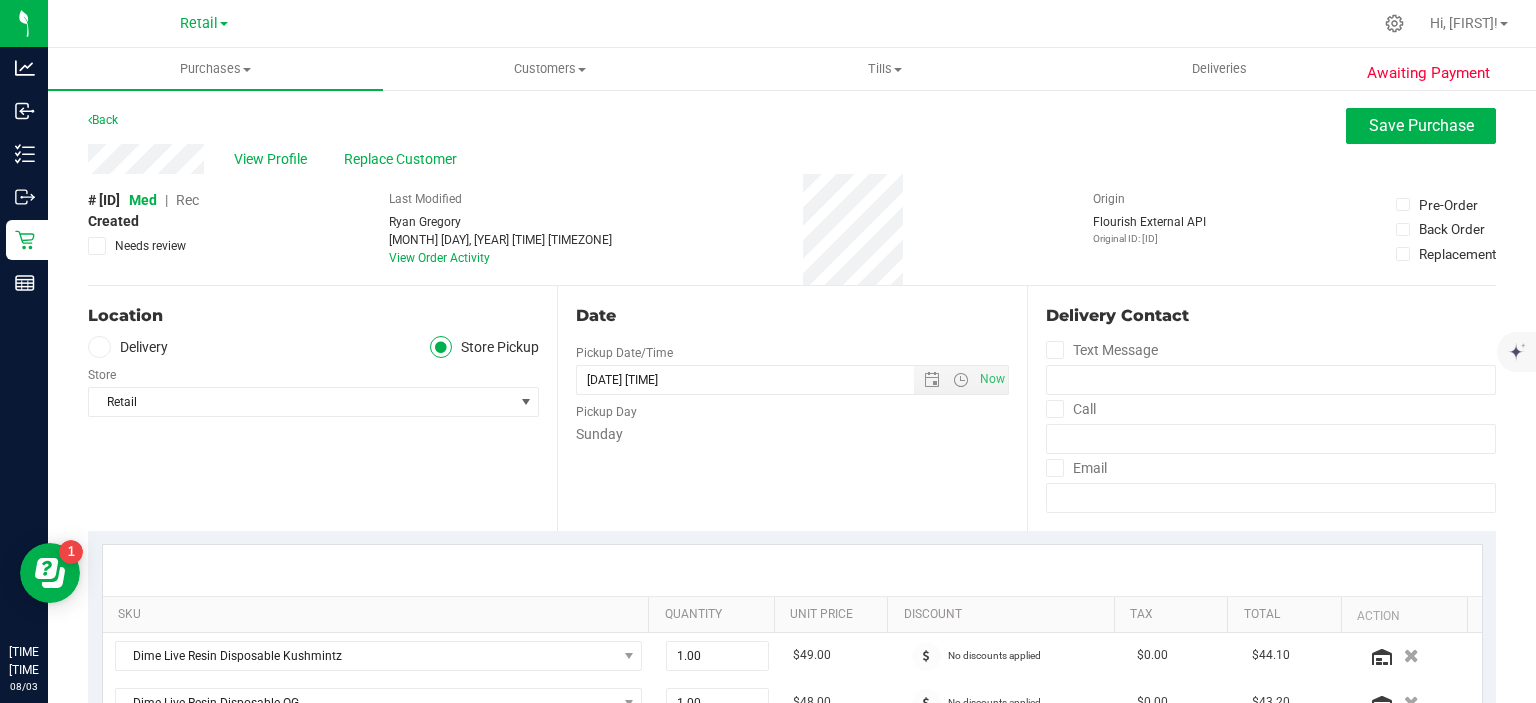click on "Rec" at bounding box center (187, 200) 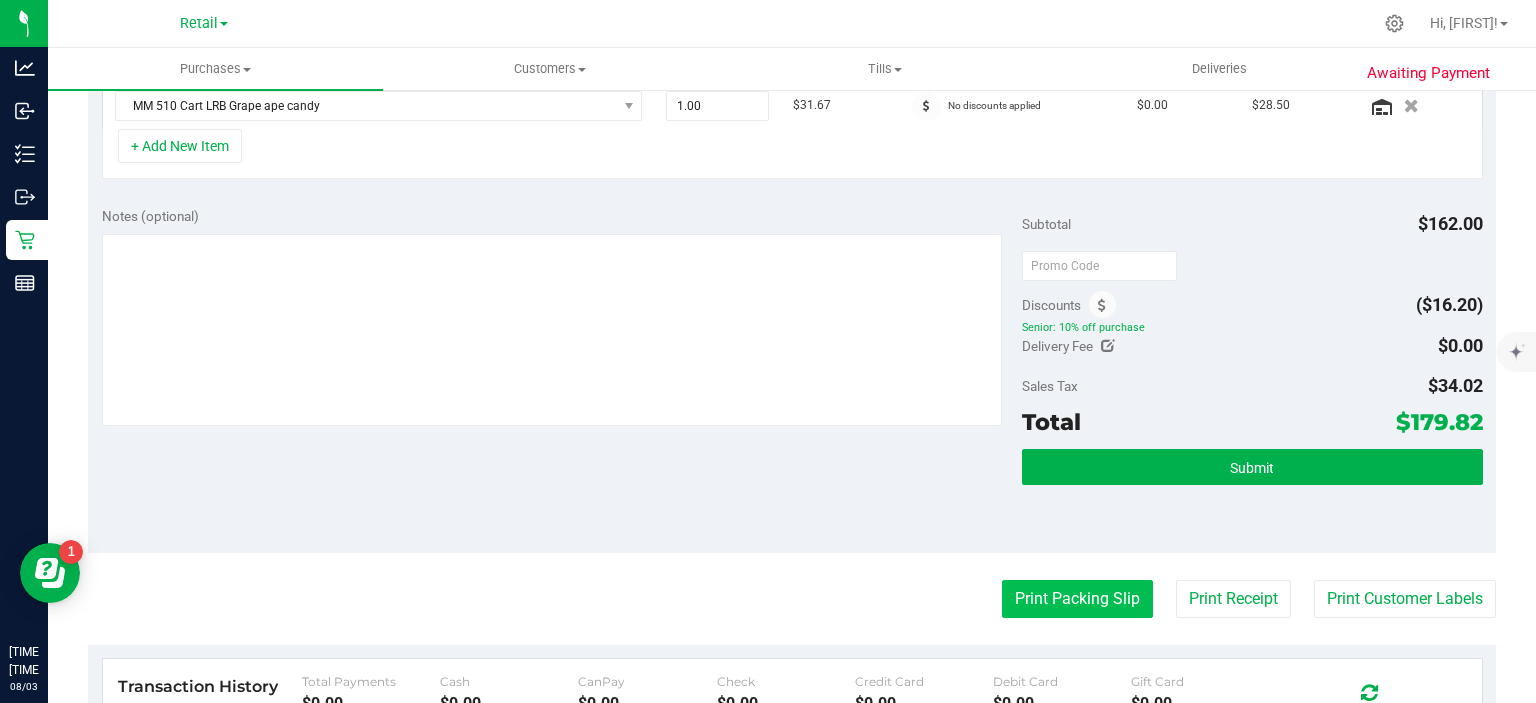 scroll, scrollTop: 700, scrollLeft: 0, axis: vertical 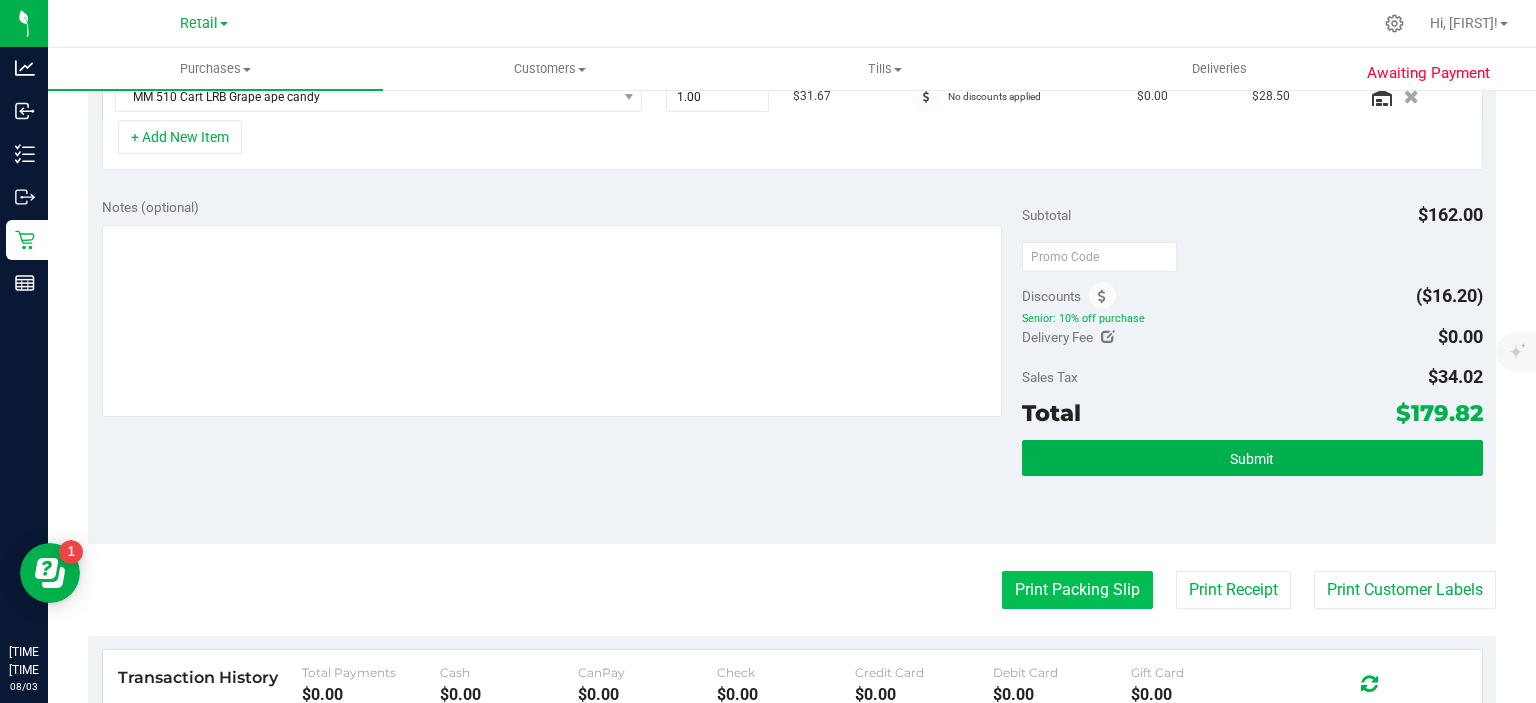click on "Print Packing Slip" at bounding box center (1077, 590) 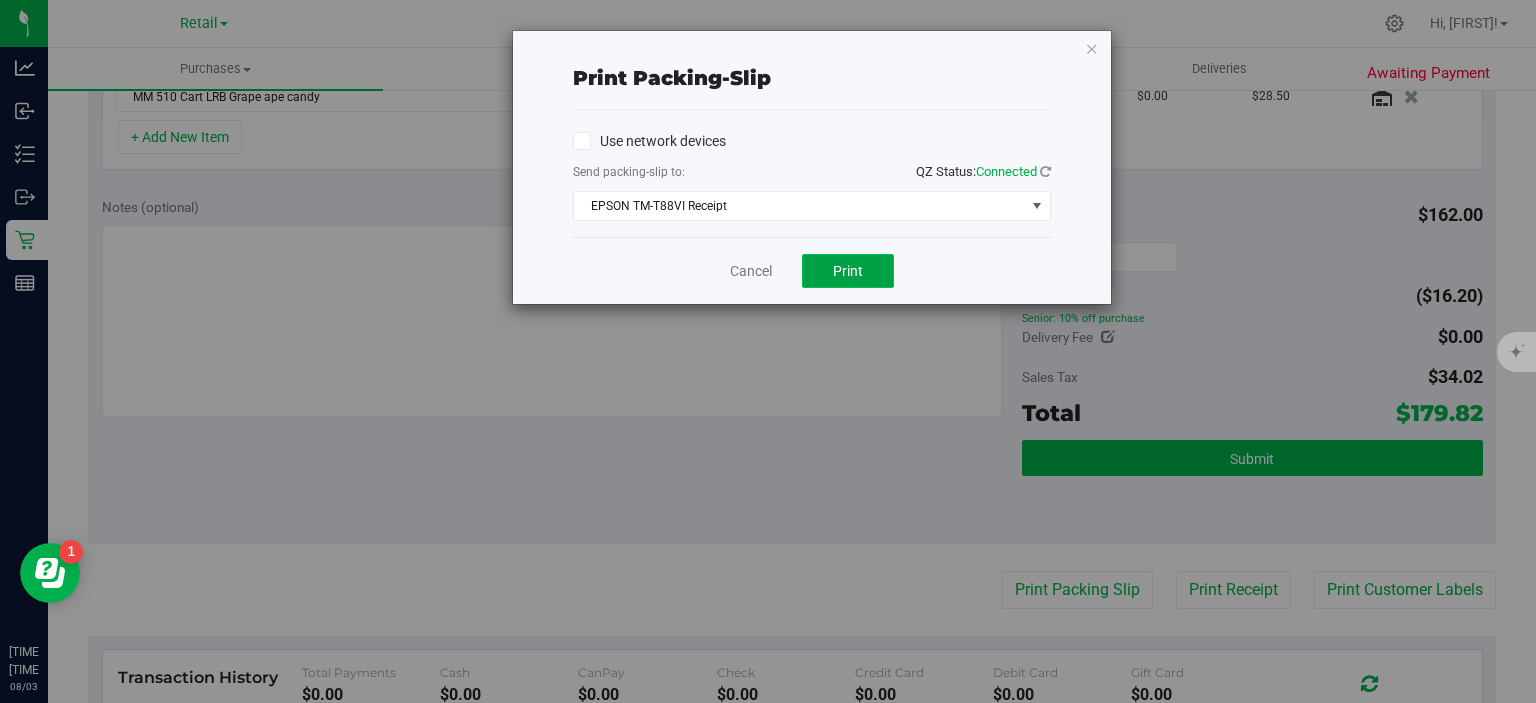 click on "Print" at bounding box center [848, 271] 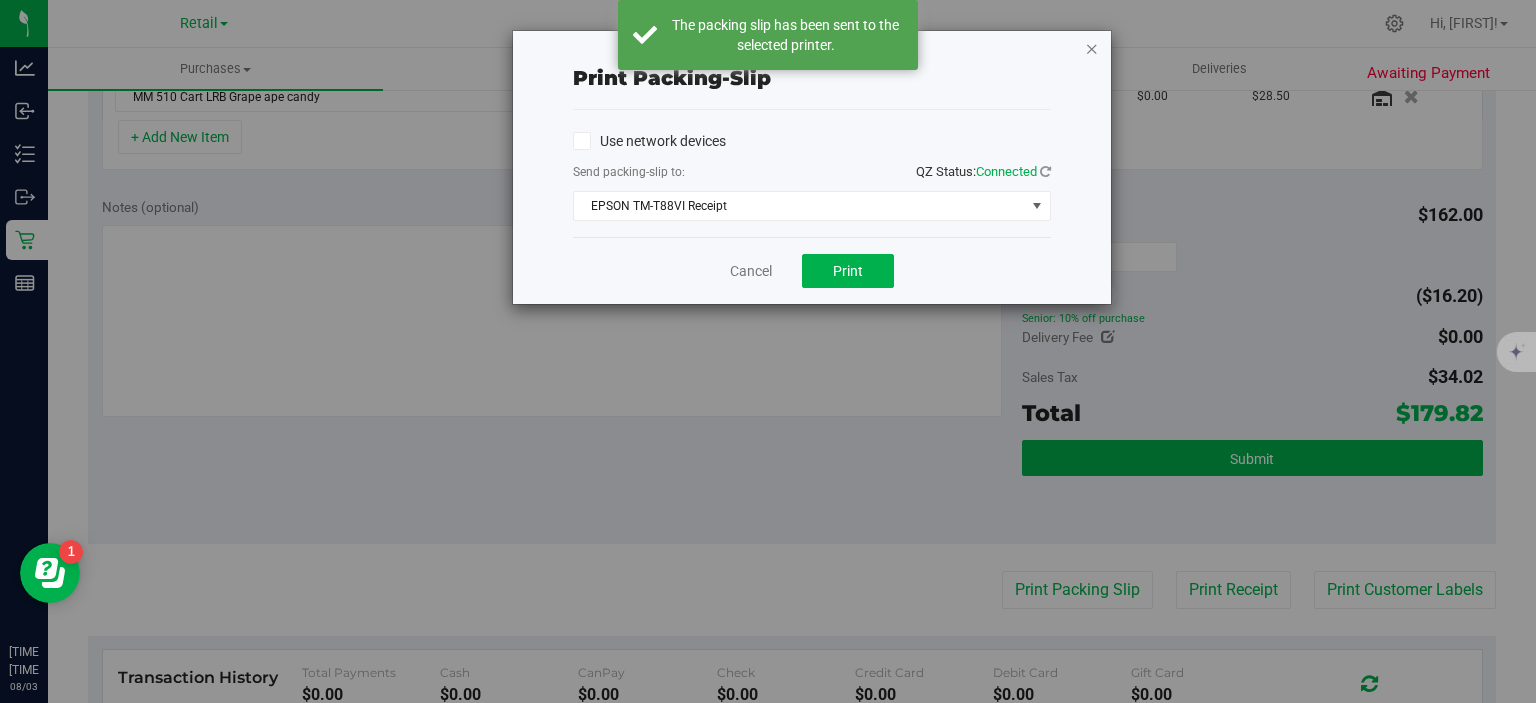 click at bounding box center (1092, 48) 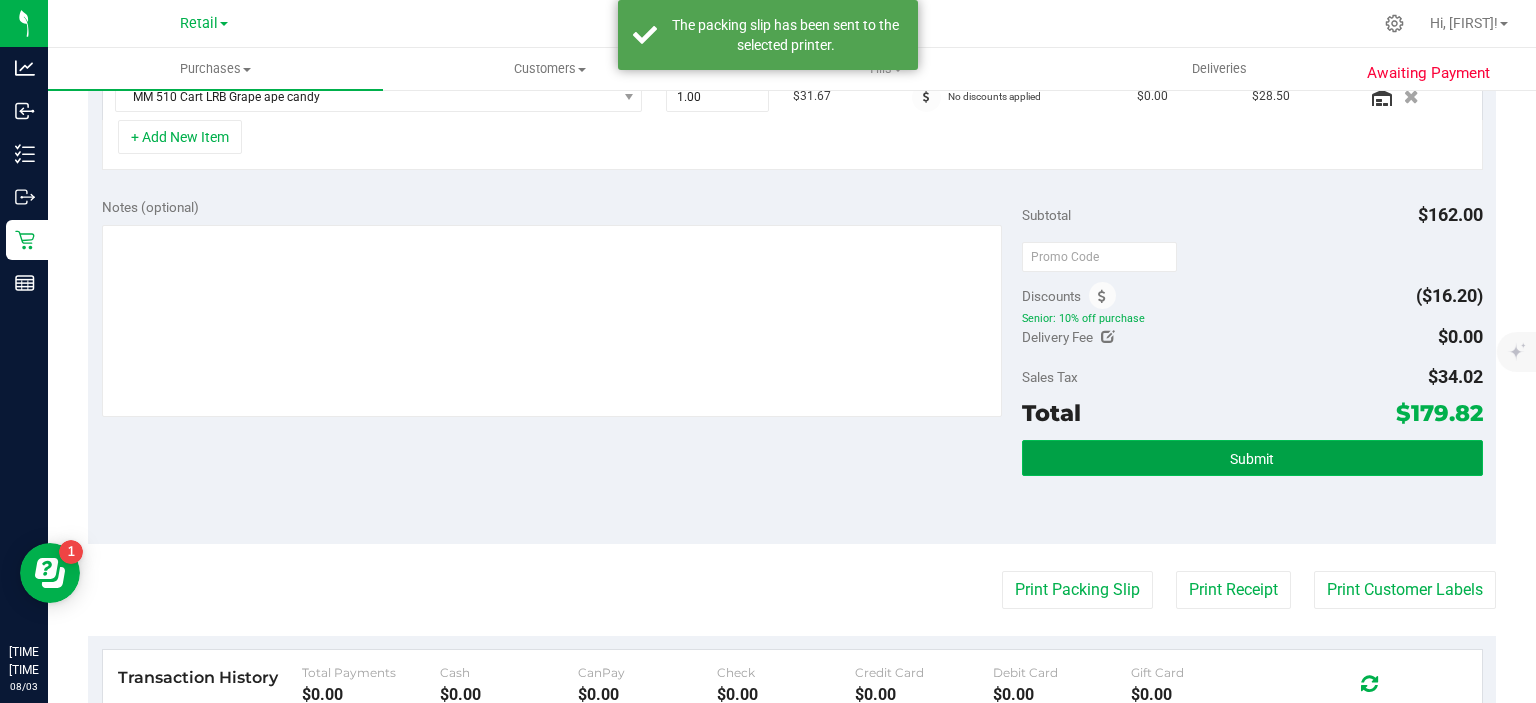click on "Submit" at bounding box center (1252, 458) 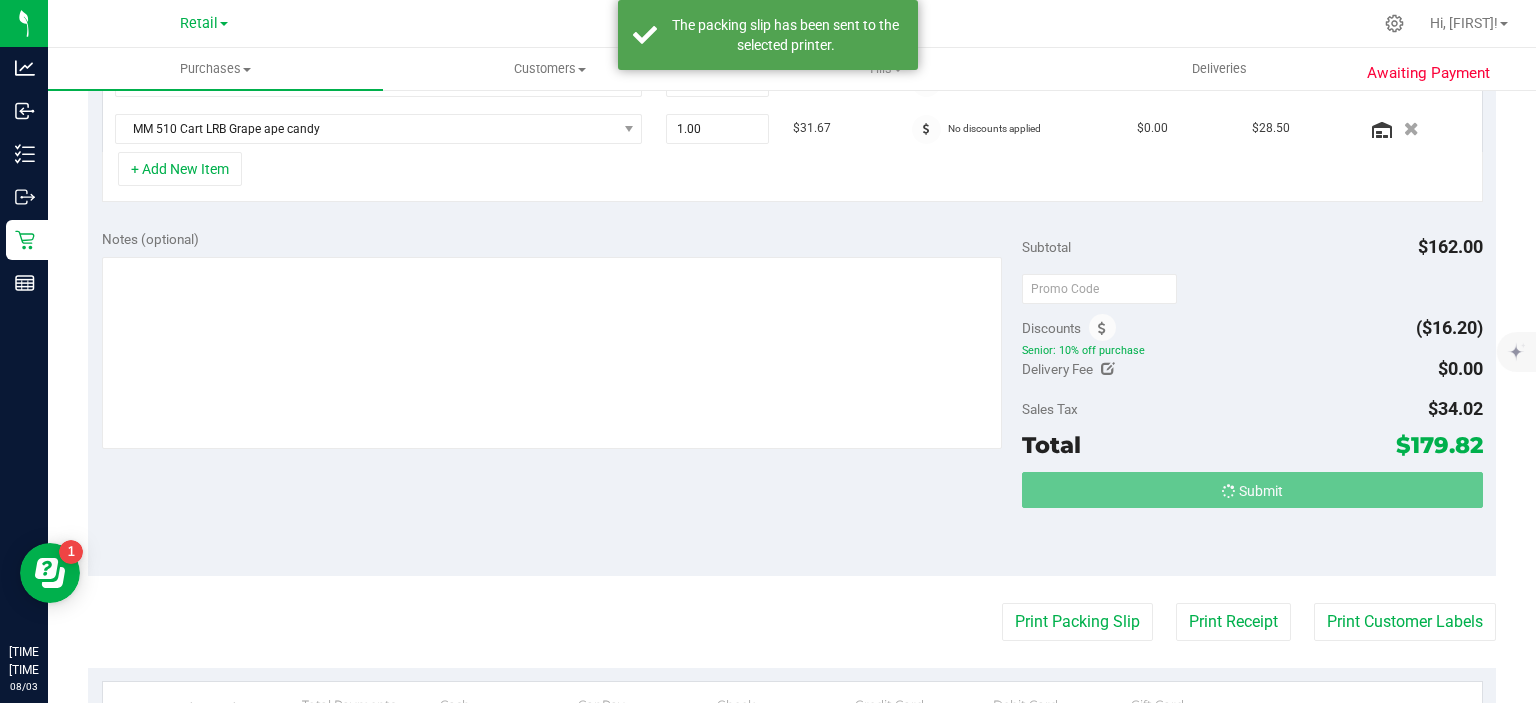 scroll, scrollTop: 637, scrollLeft: 0, axis: vertical 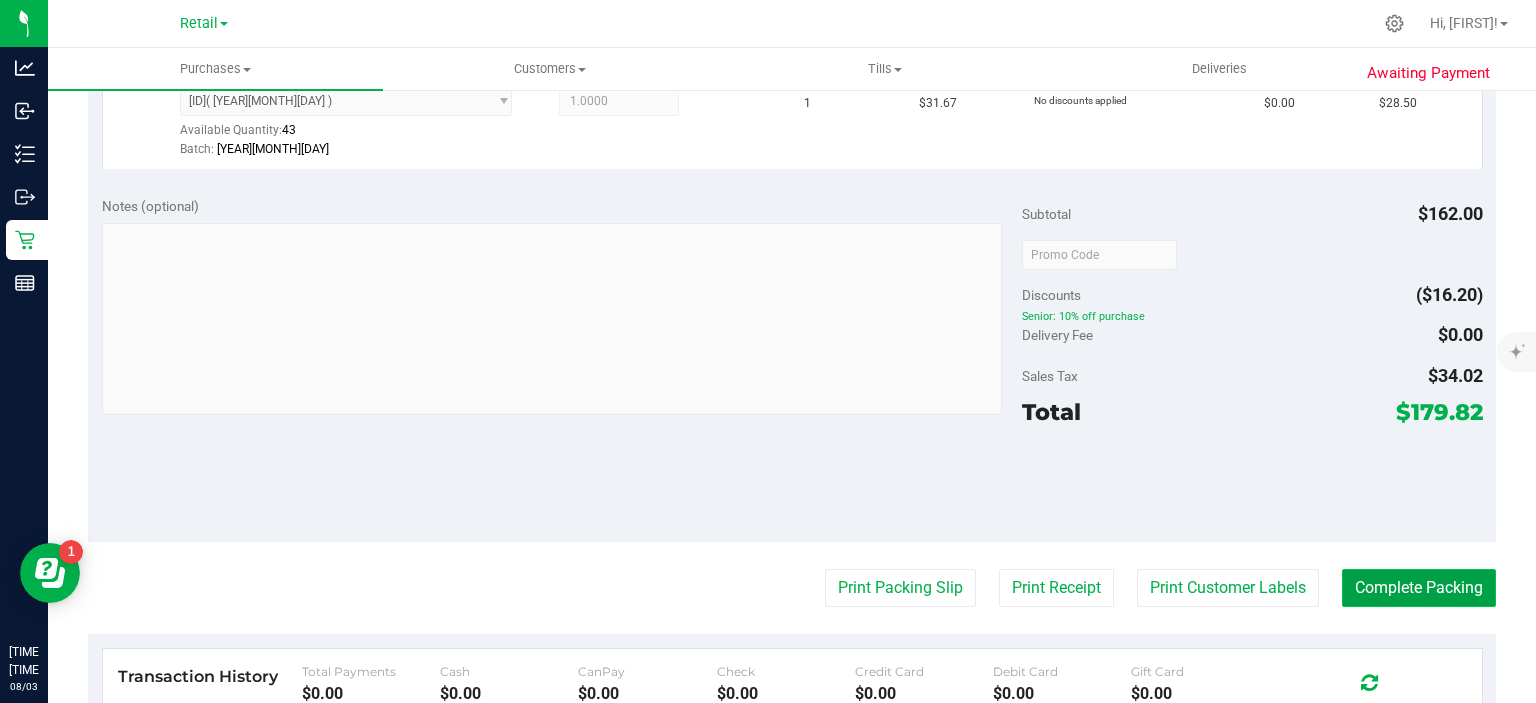 click on "Complete Packing" at bounding box center (1419, 588) 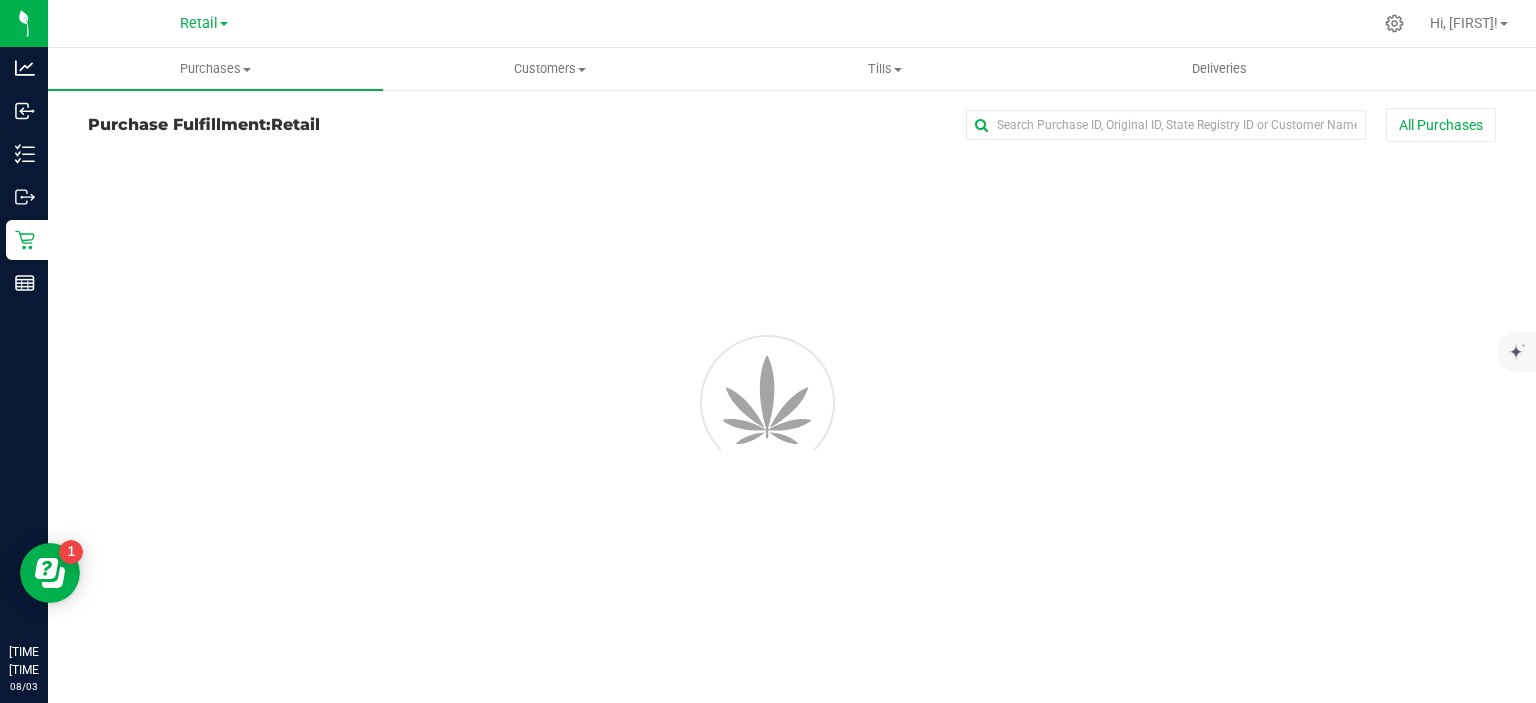 scroll, scrollTop: 0, scrollLeft: 0, axis: both 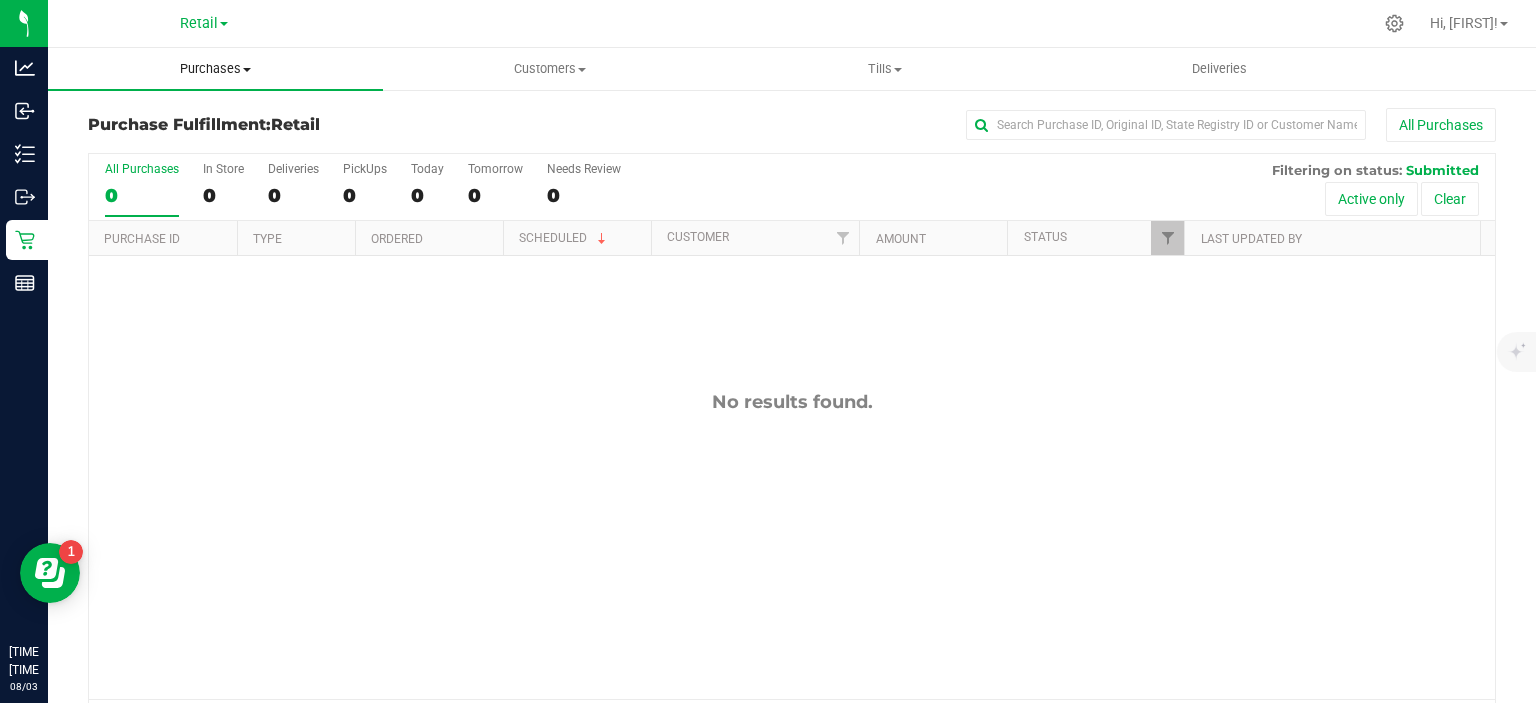 click on "Purchases" at bounding box center [215, 69] 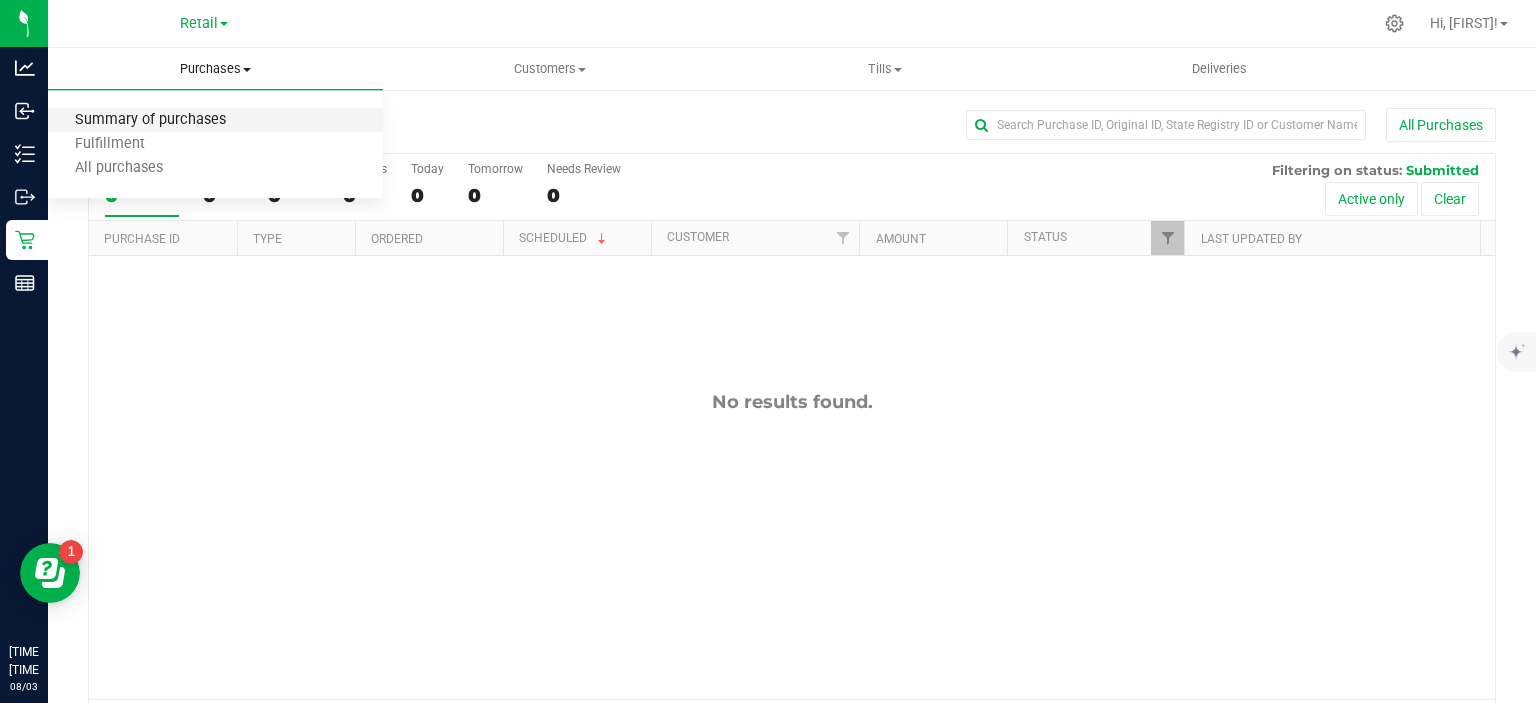 click on "Summary of purchases" at bounding box center [150, 120] 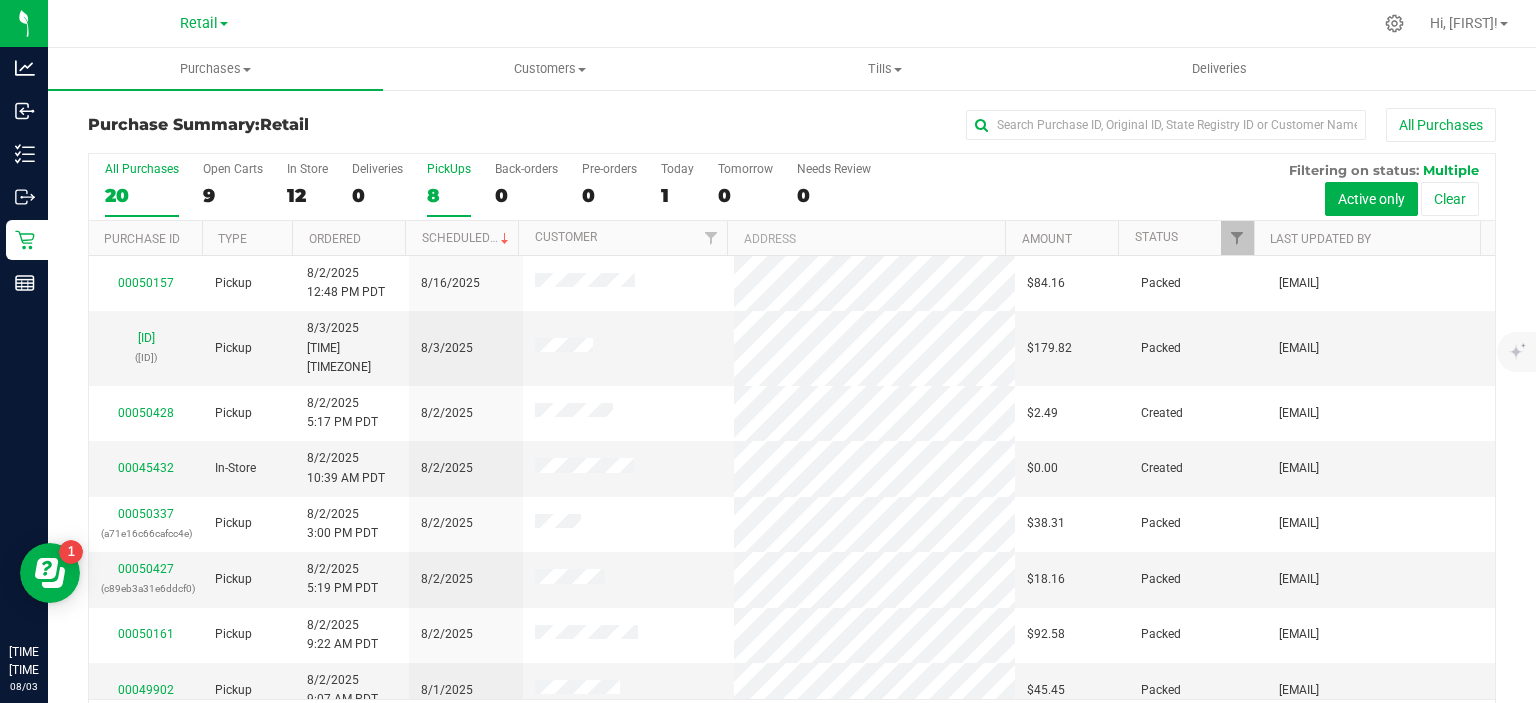 click on "8" at bounding box center (449, 195) 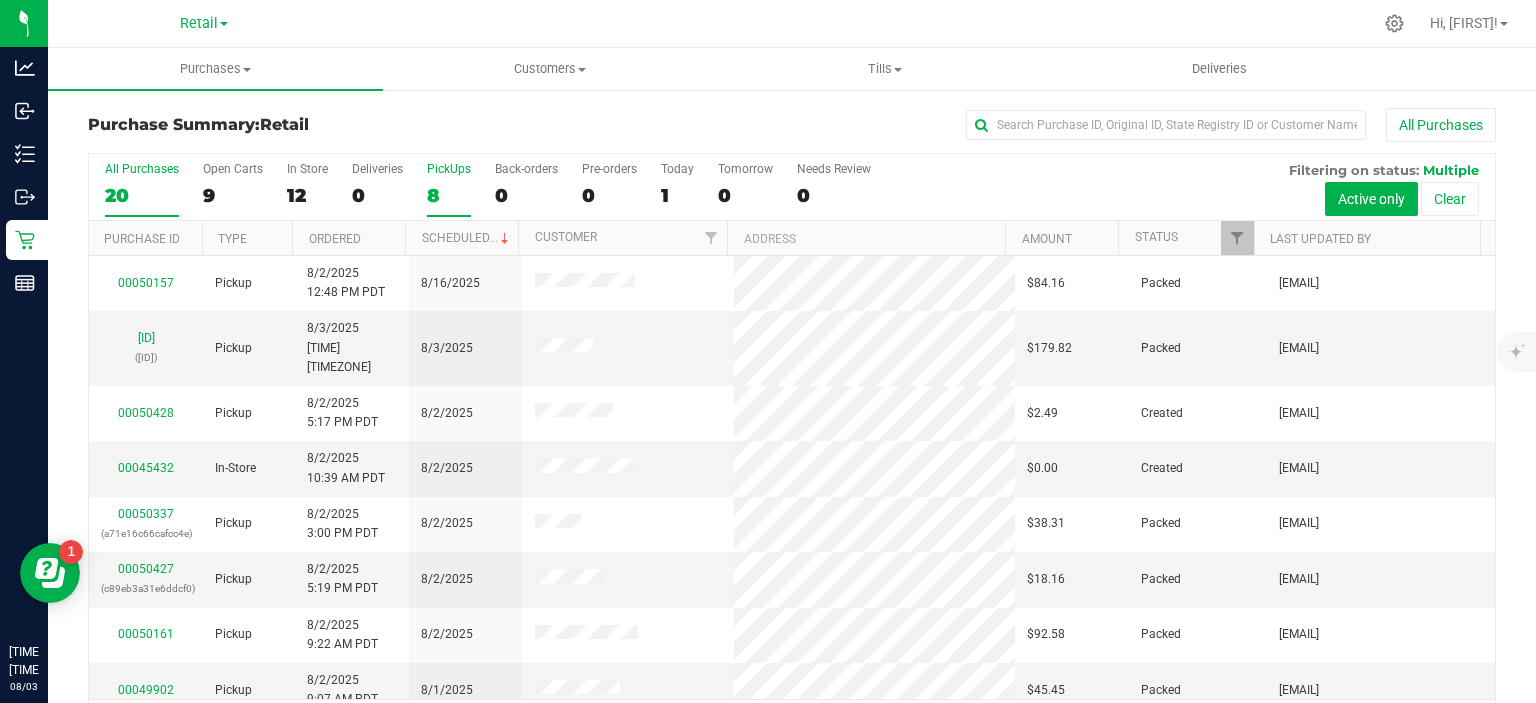 click on "PickUps
8" at bounding box center (0, 0) 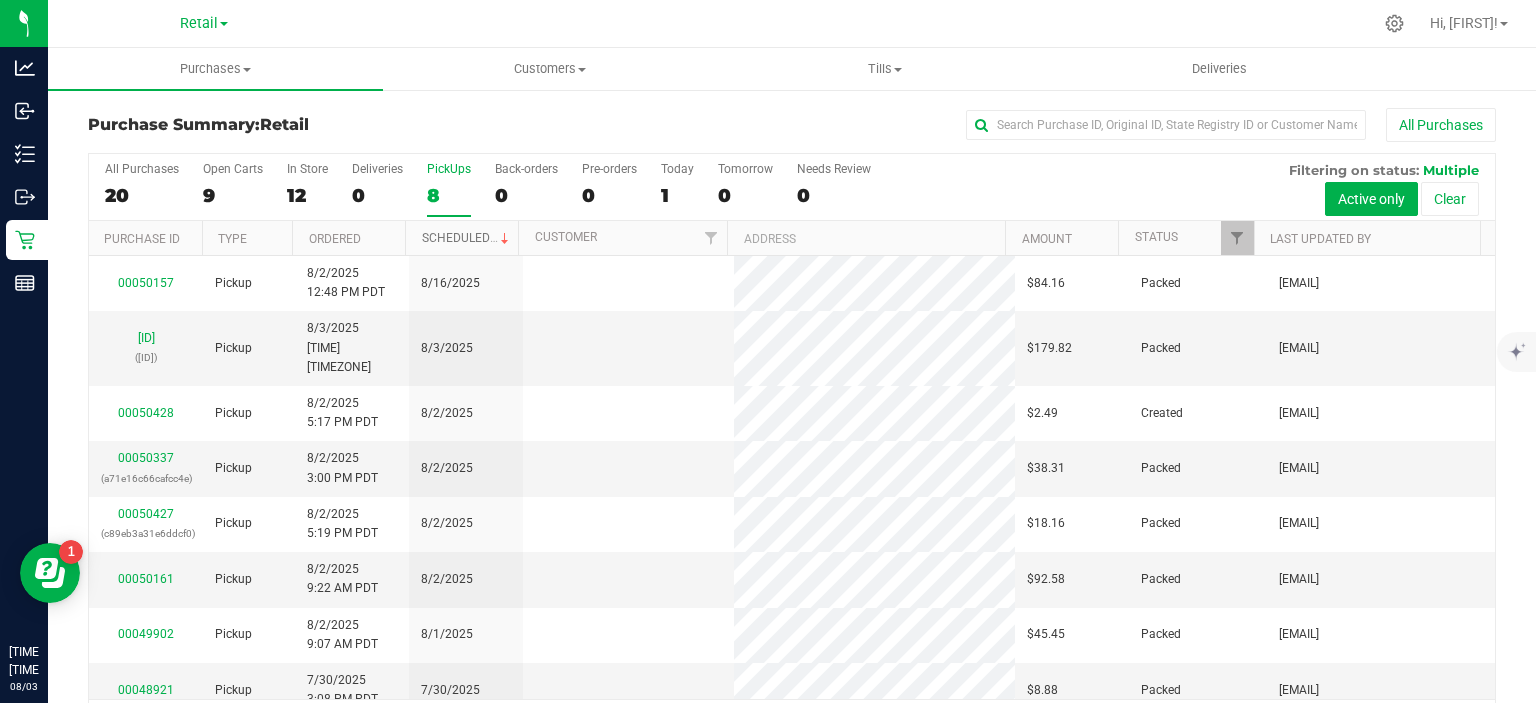 click on "Scheduled" at bounding box center [467, 238] 